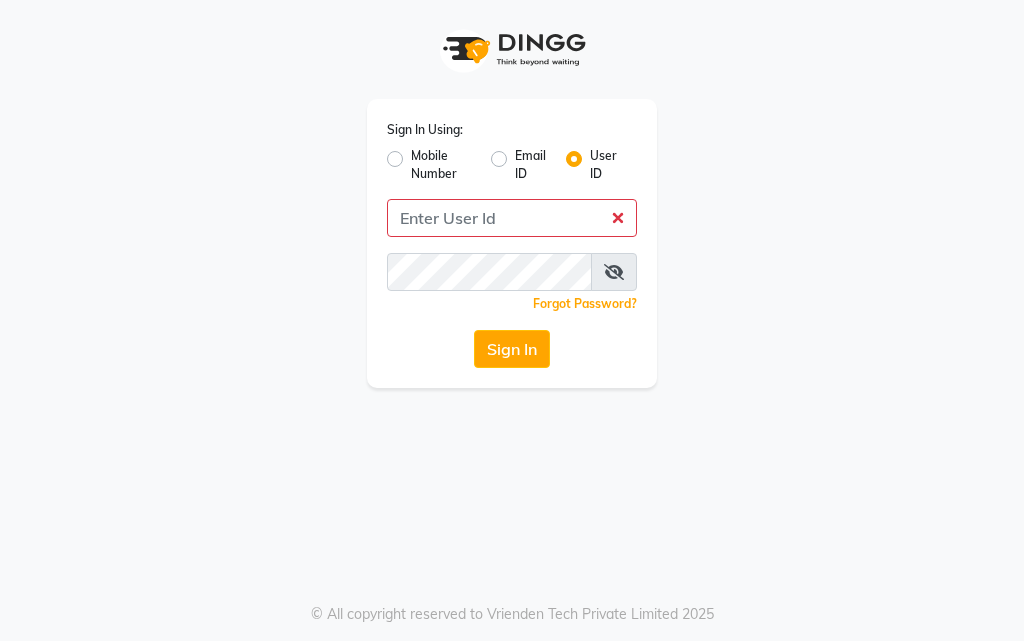 scroll, scrollTop: 0, scrollLeft: 0, axis: both 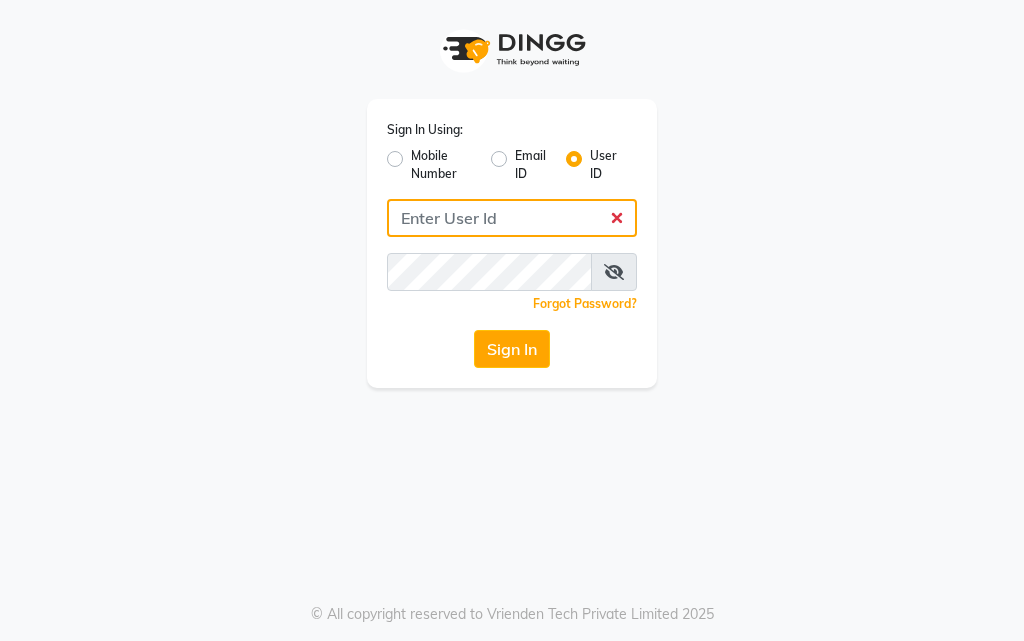 click 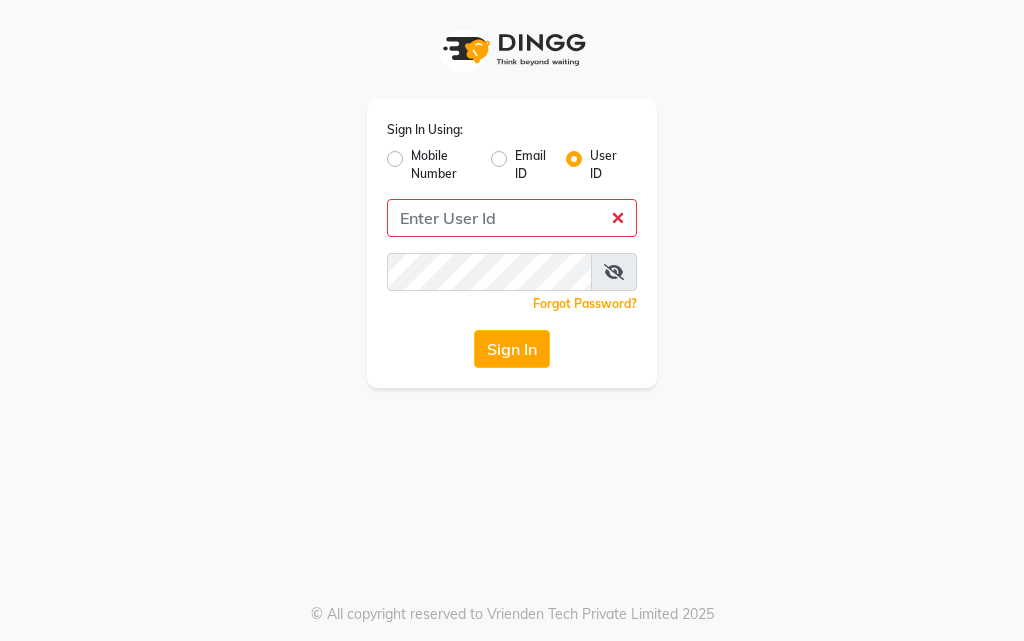 click on "Mobile Number" 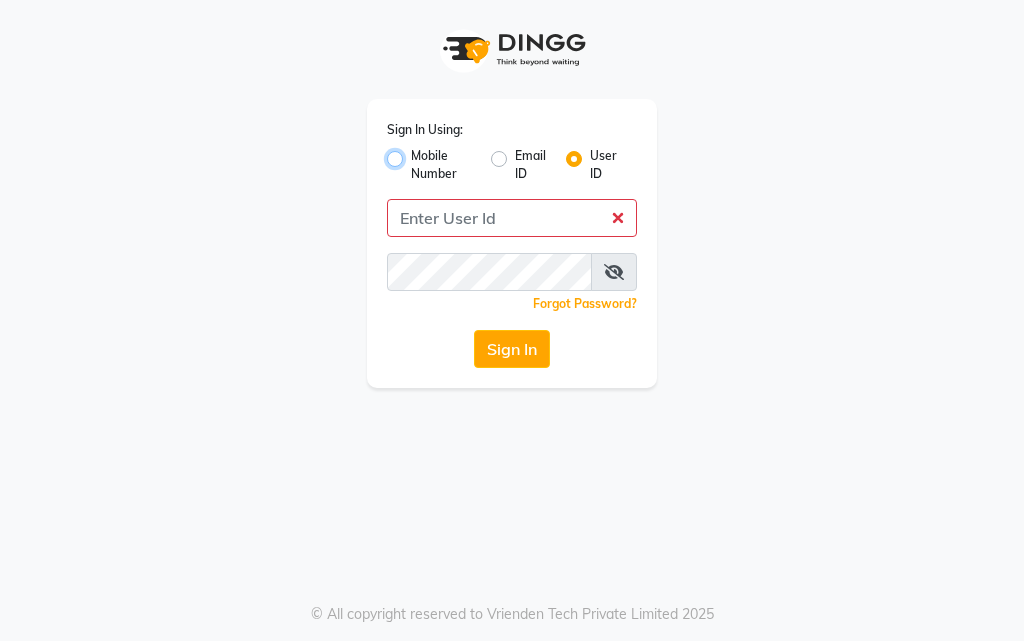 click on "Mobile Number" at bounding box center [417, 153] 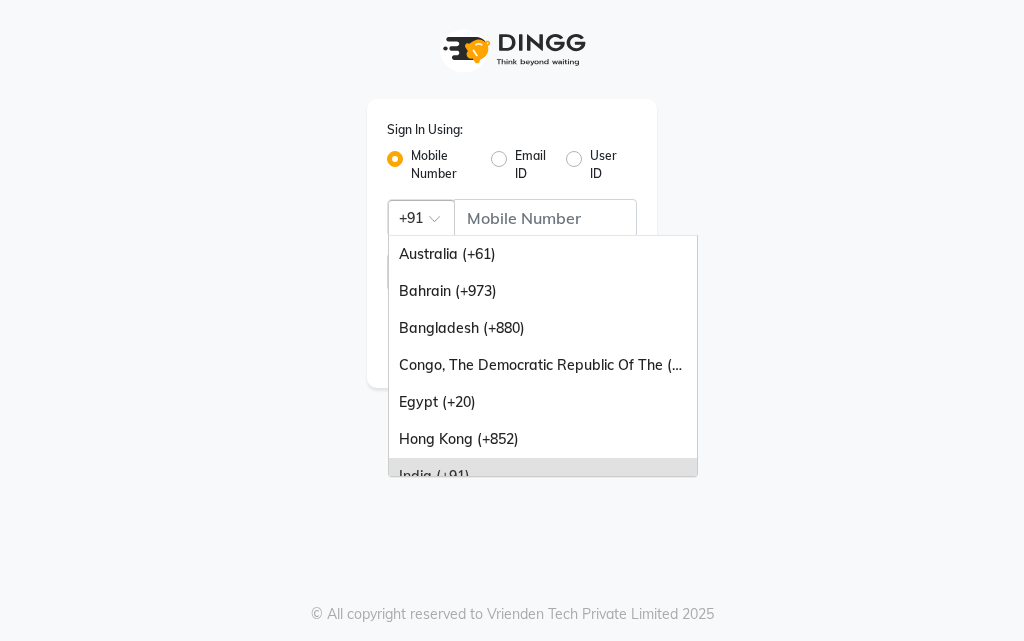 click 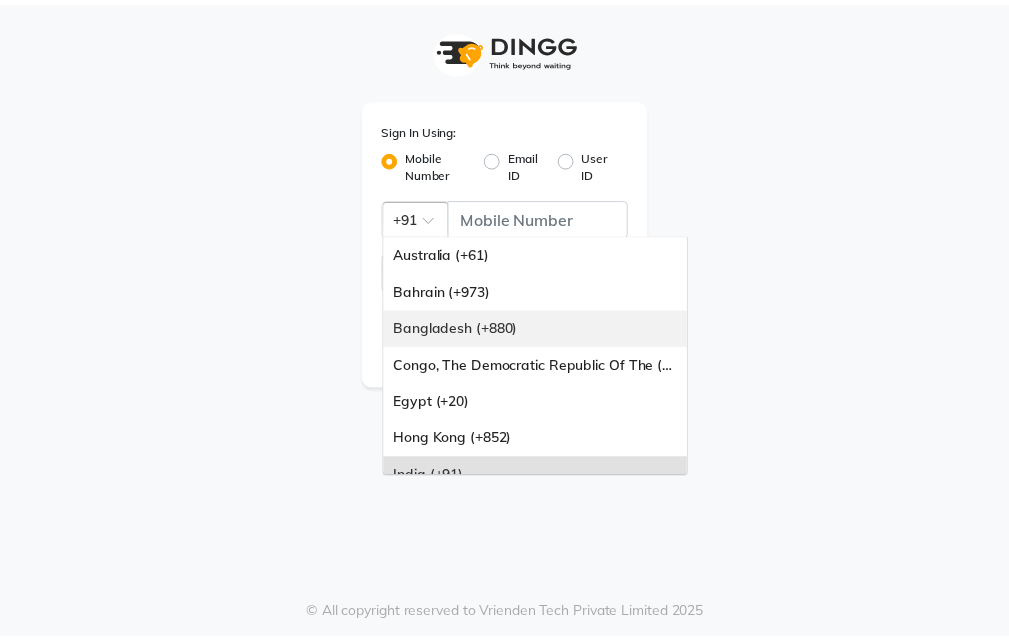 scroll, scrollTop: 500, scrollLeft: 0, axis: vertical 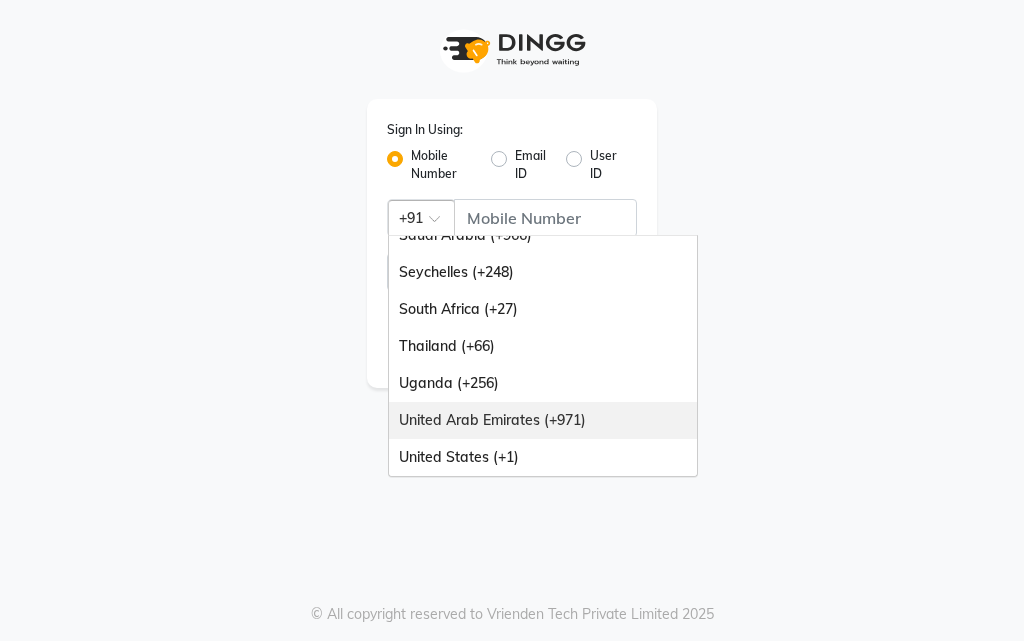 click on "United Arab Emirates (+971)" at bounding box center [543, 420] 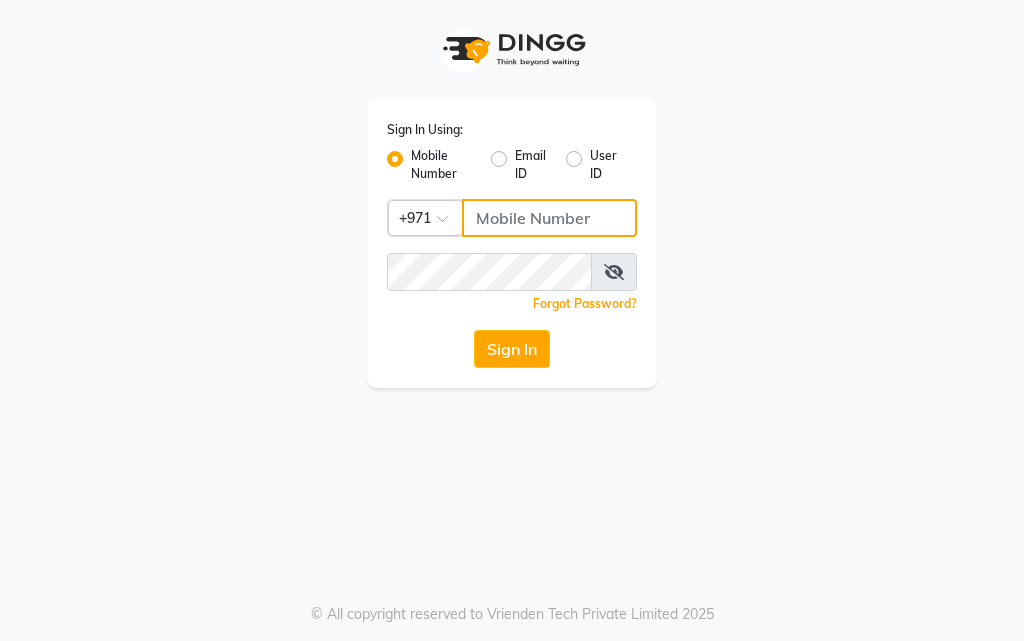 click 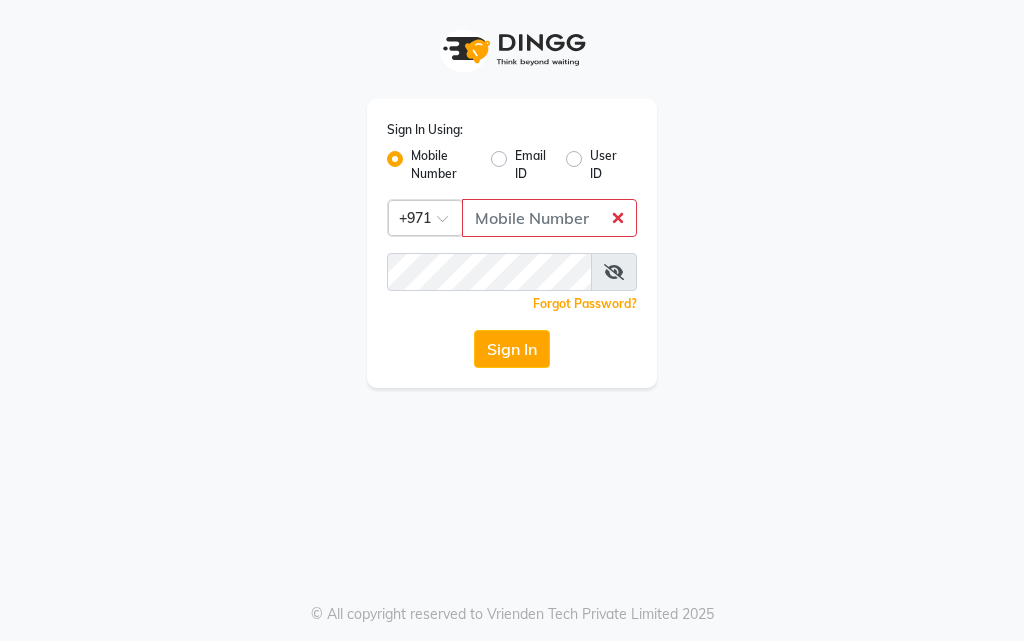 click on "User ID" 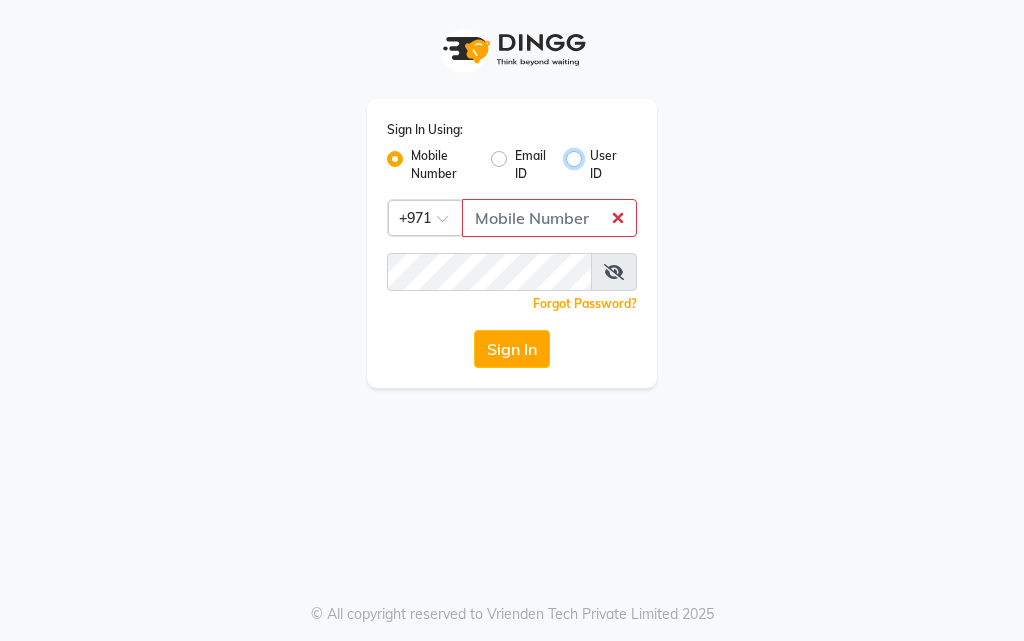 click on "User ID" at bounding box center (596, 153) 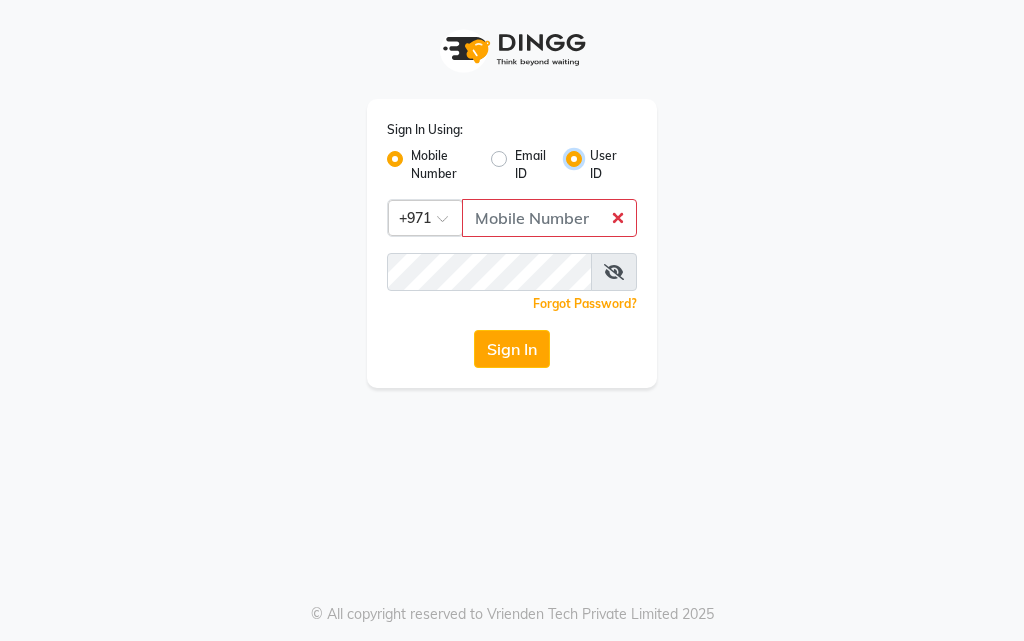 radio on "false" 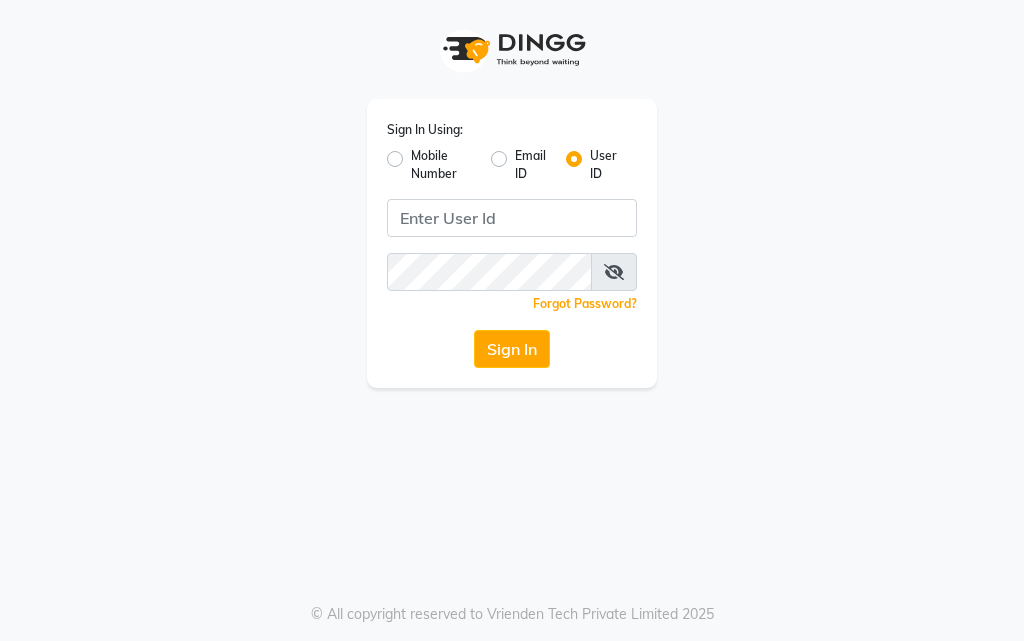 drag, startPoint x: 515, startPoint y: 189, endPoint x: 497, endPoint y: 215, distance: 31.622776 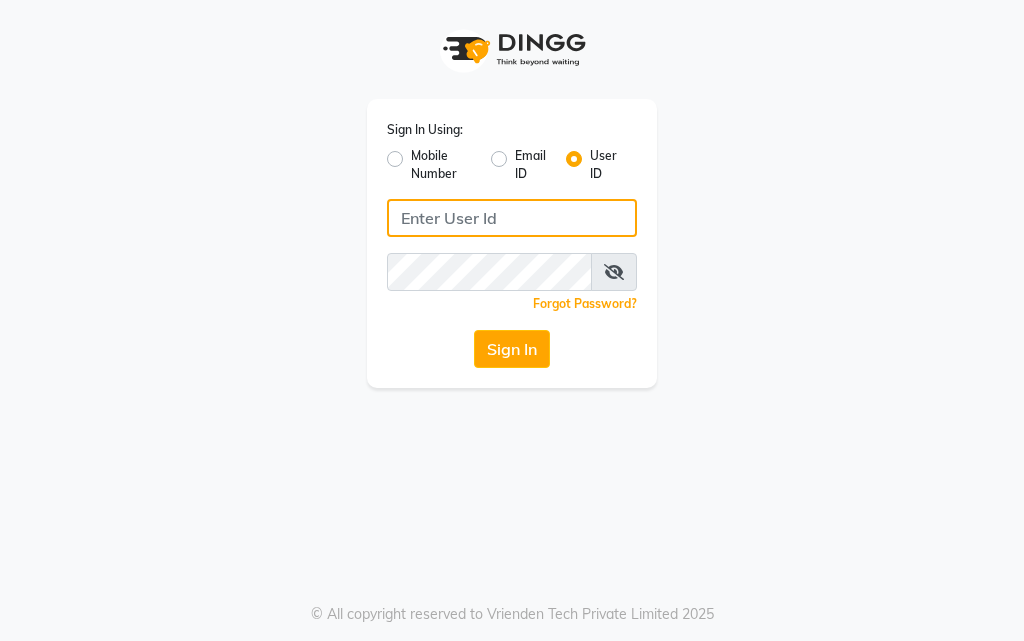 click 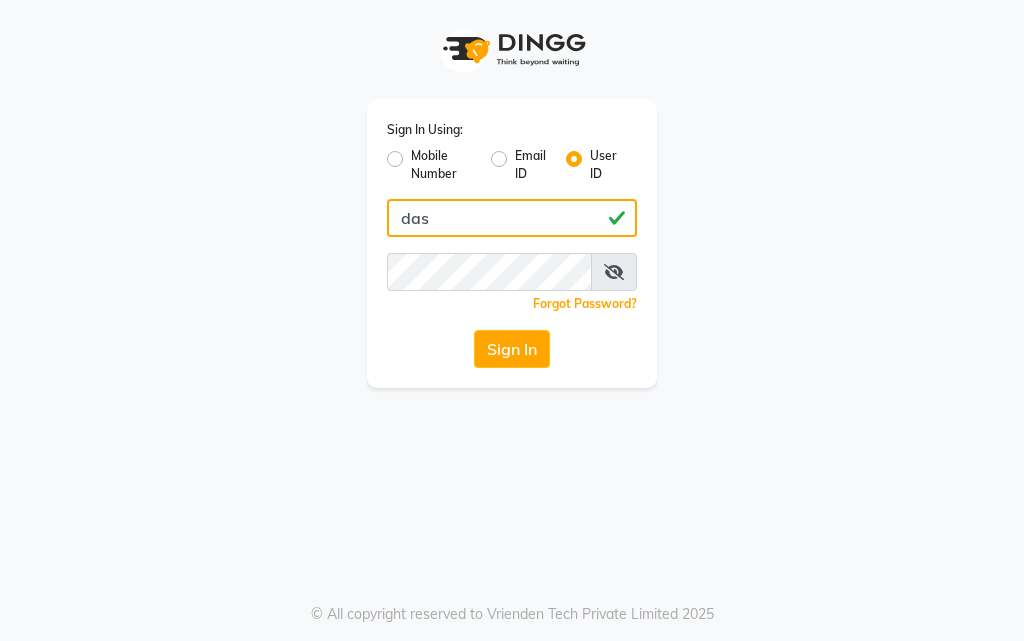 type on "[FIRST]" 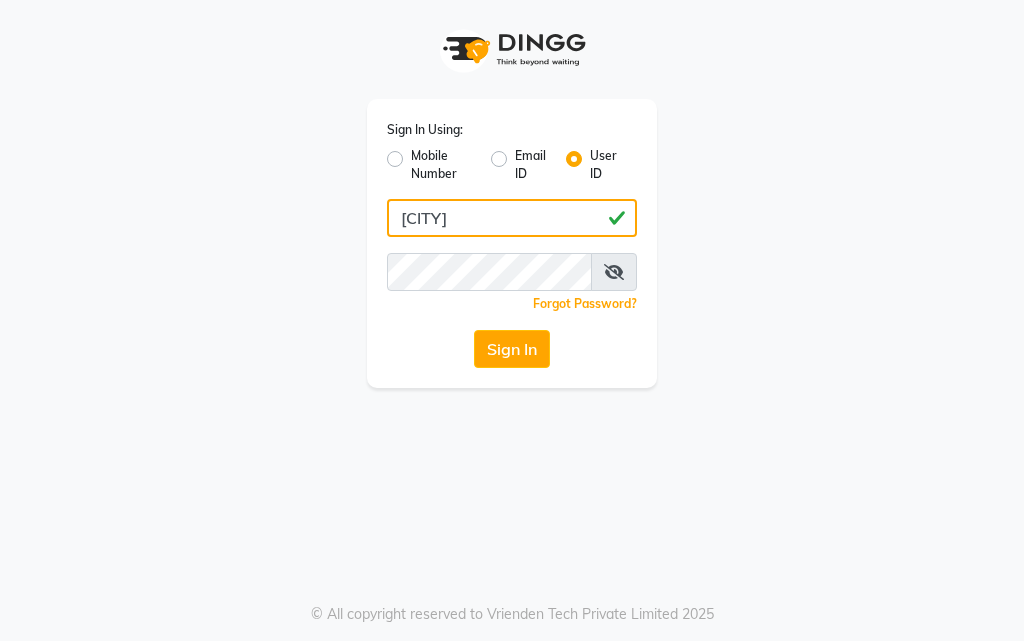 type on "[CITY]" 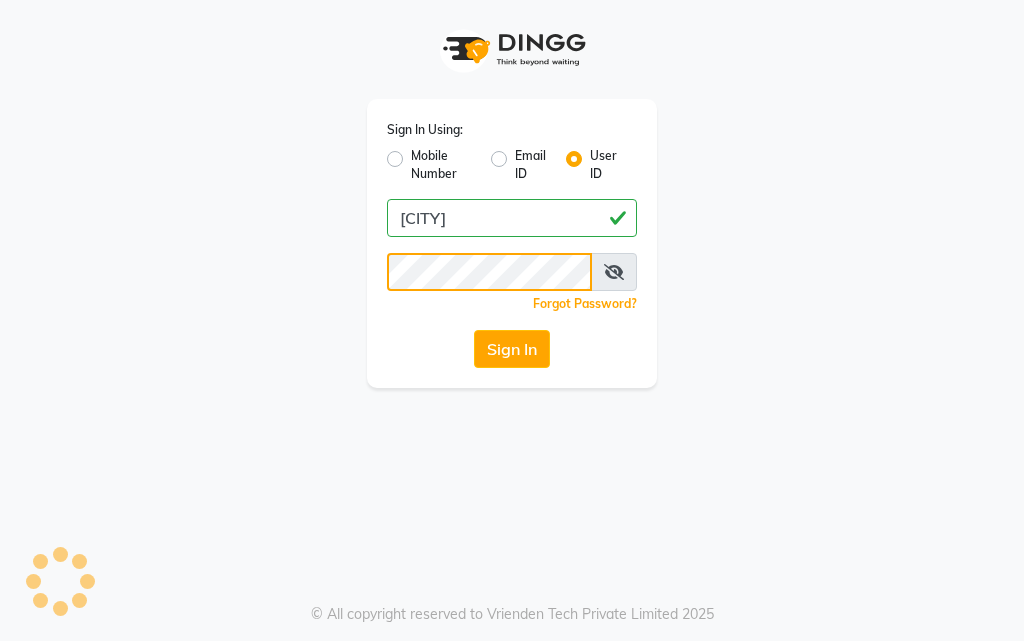 click on "Sign In" 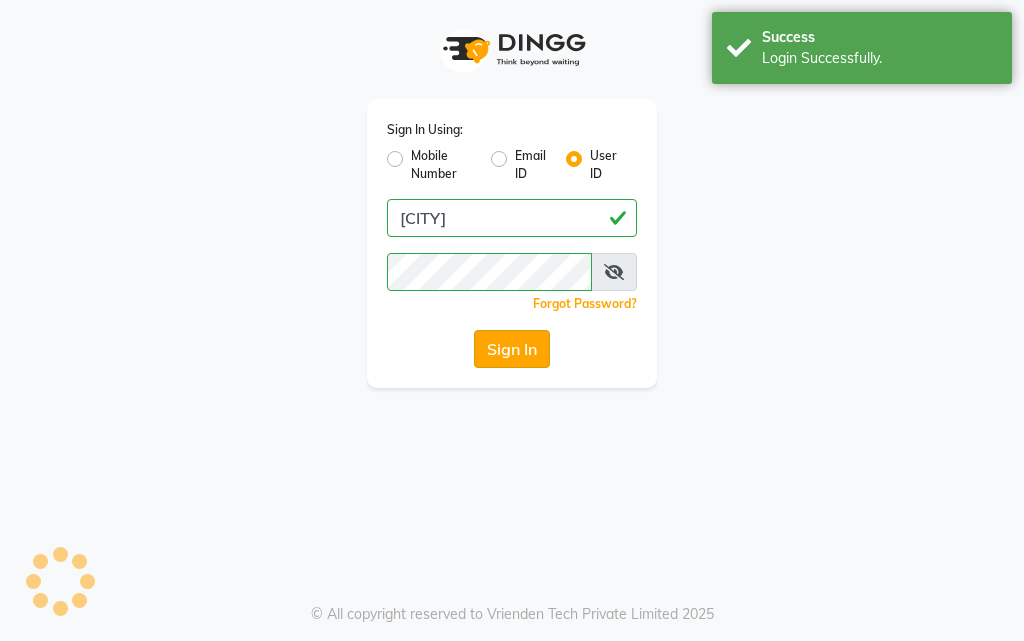 click on "Sign In" 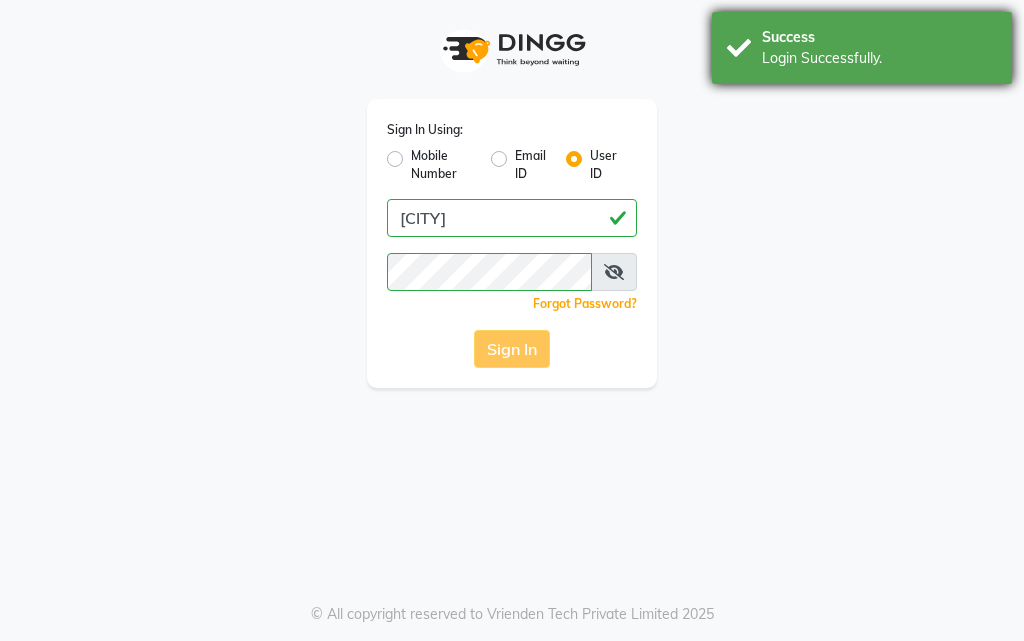 click on "Login Successfully." at bounding box center (879, 58) 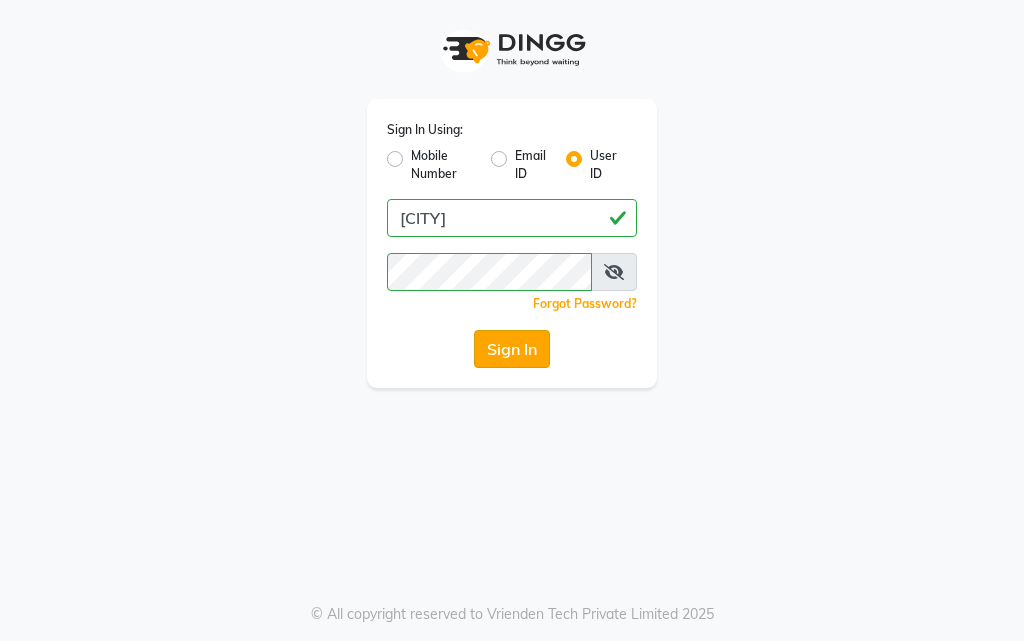 click on "Sign In" 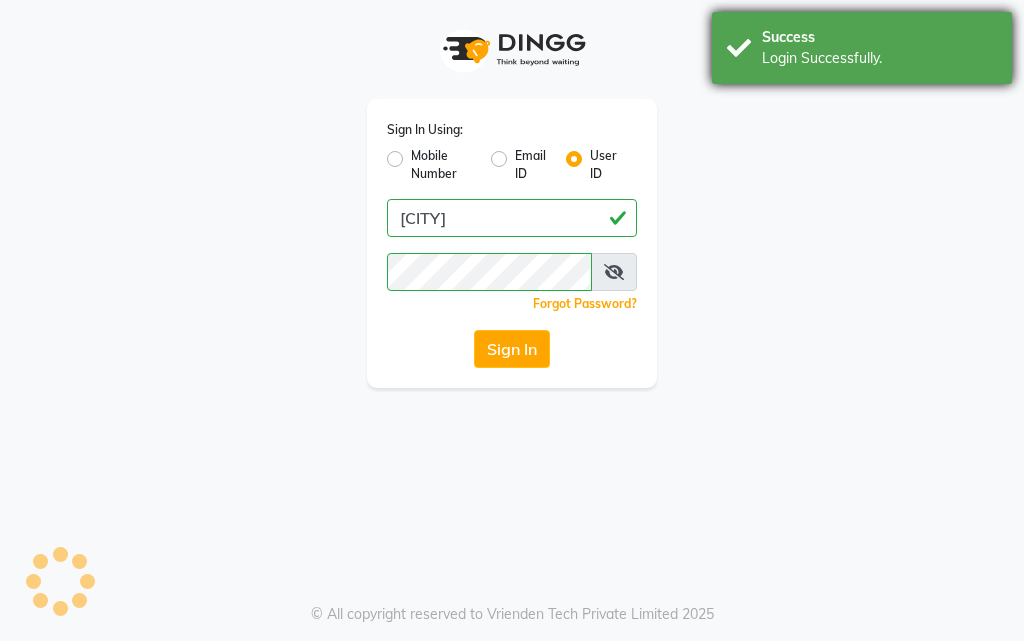 click on "Login Successfully." at bounding box center [879, 58] 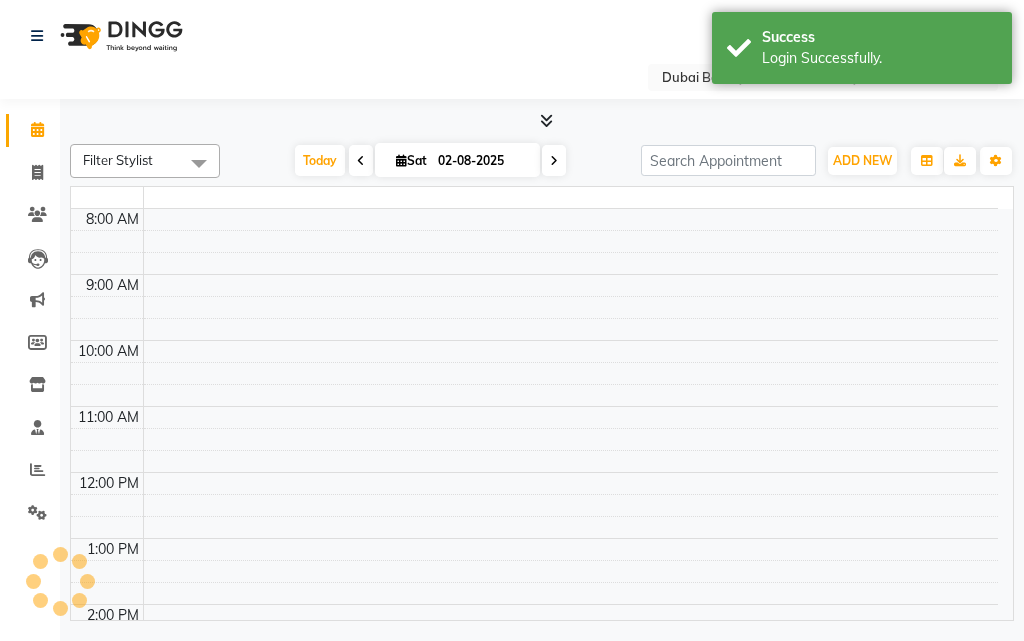 select on "en" 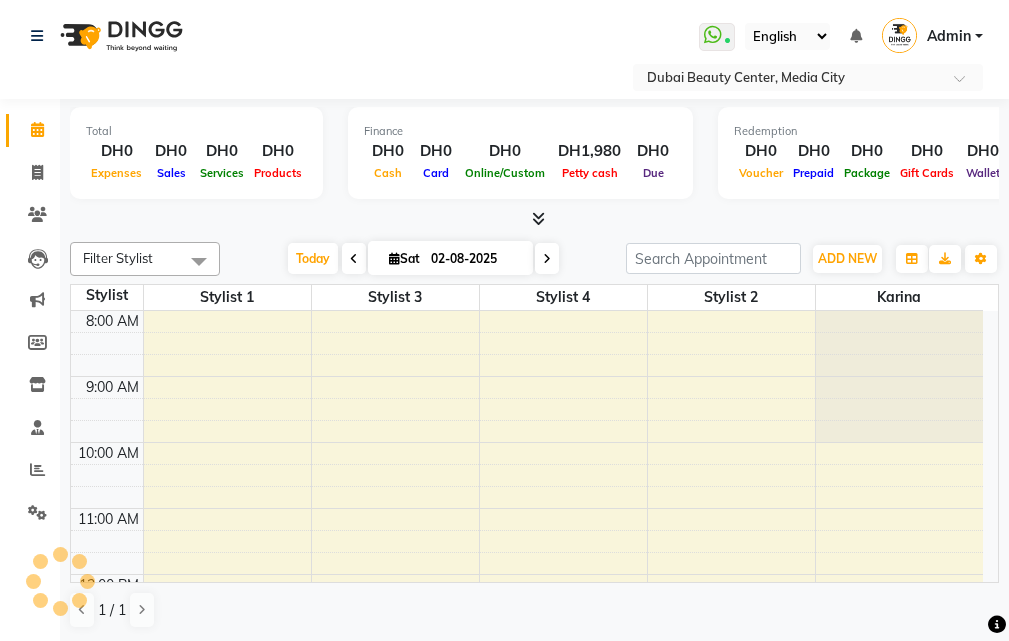 scroll, scrollTop: 0, scrollLeft: 0, axis: both 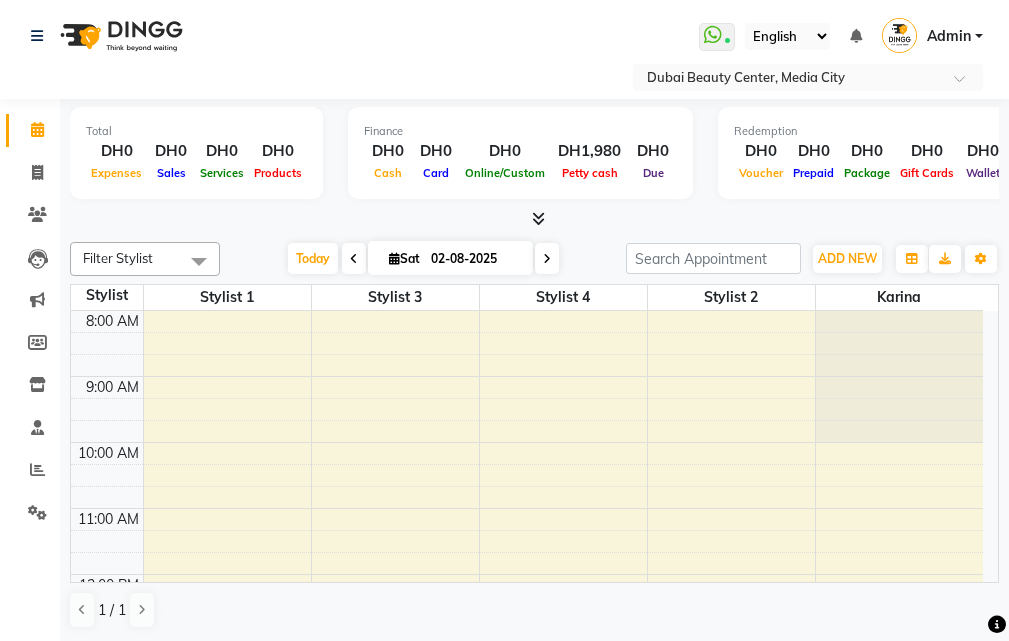 click on "Total DH0 Expenses DH0 Sales DH0 Services DH0 Products Finance DH0 Cash DH0 Card DH0 Online/Custom DH1,980 Petty cash DH0 Due Redemption DH0 Voucher DH0 Prepaid DH0 Package DH0 Gift Cards DH0 Wallet Appointment 0 Completed 0 Upcoming 0 Ongoing 0 No show Other sales DH0 Packages DH0 Memberships DH0 Vouchers DH0 Prepaids DH0 Gift Cards" at bounding box center [534, 156] 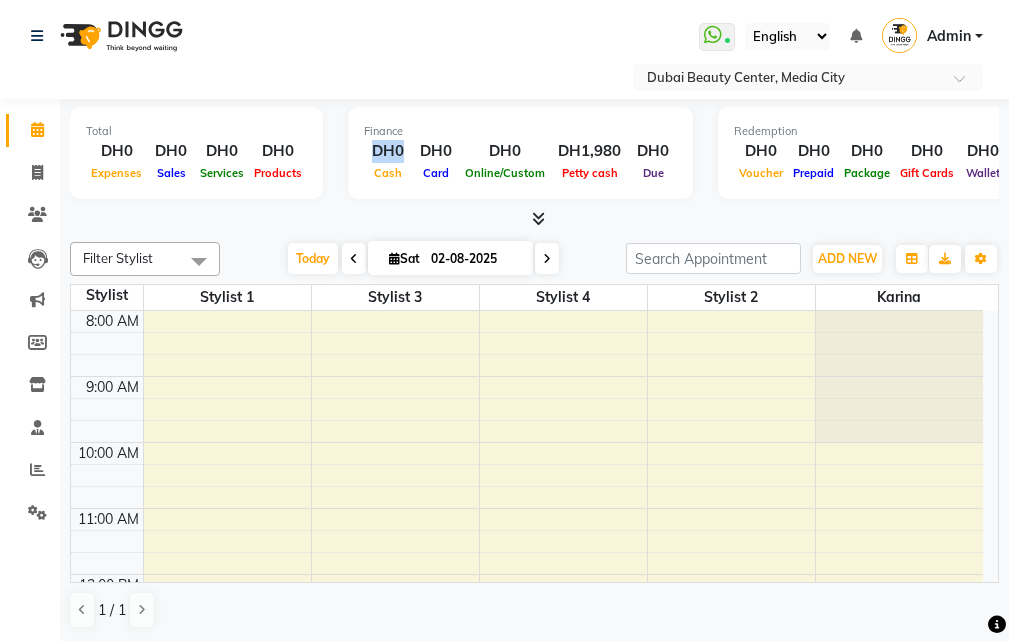 drag, startPoint x: 400, startPoint y: 155, endPoint x: 366, endPoint y: 150, distance: 34.36568 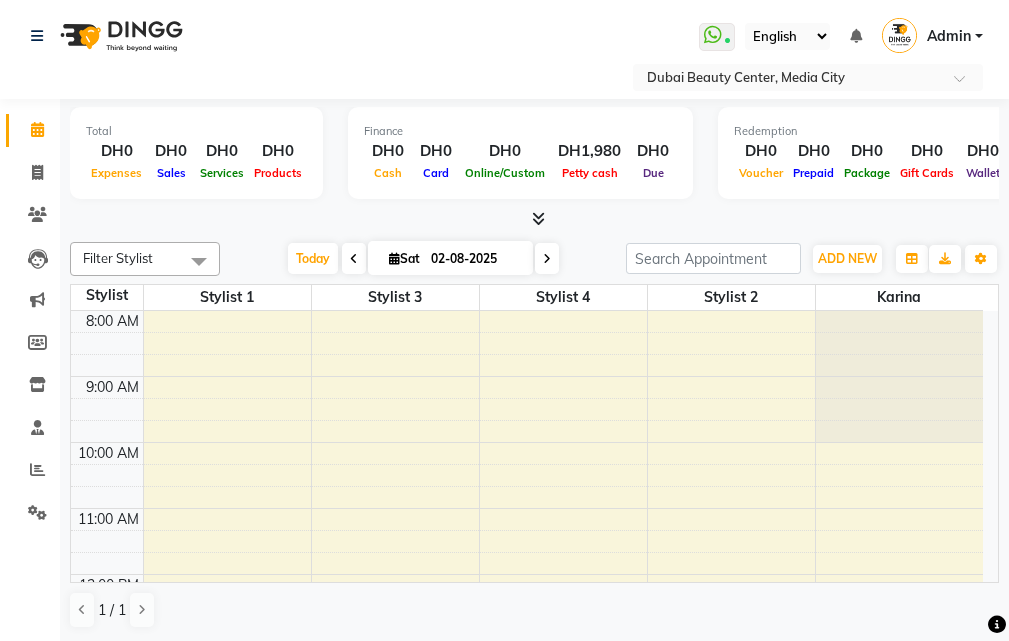 click at bounding box center [534, 219] 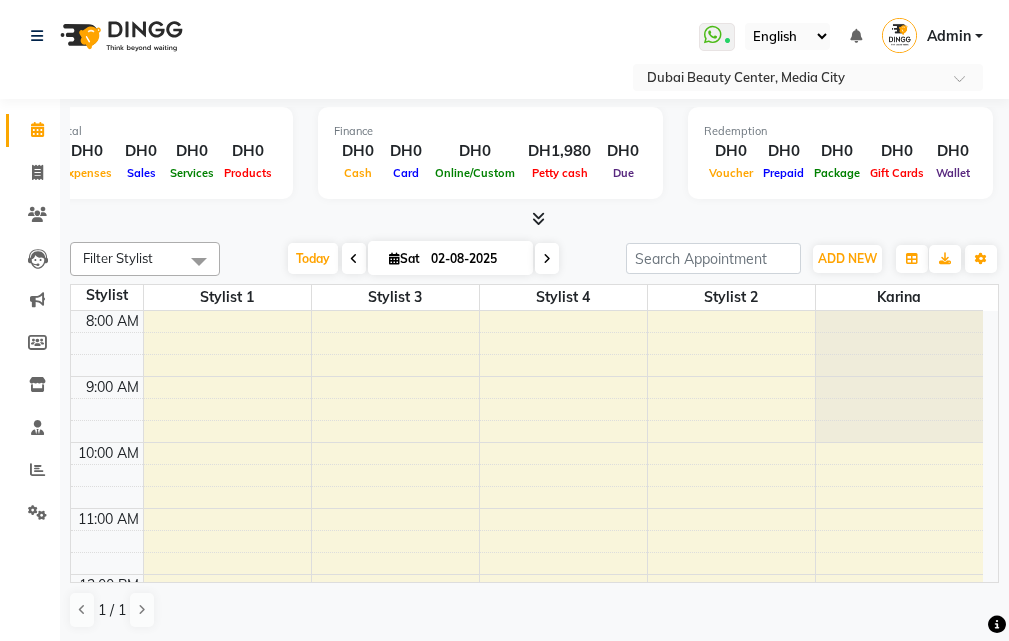 scroll, scrollTop: 0, scrollLeft: 0, axis: both 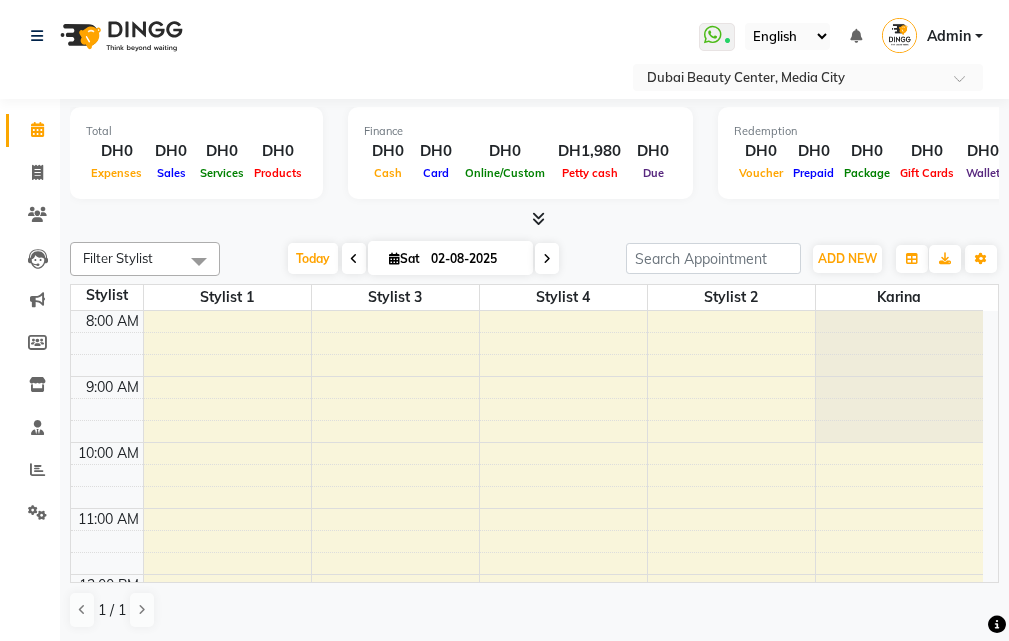 click on "8:00 AM 9:00 AM 10:00 AM 11:00 AM 12:00 PM 1:00 PM 2:00 PM 3:00 PM 4:00 PM 5:00 PM 6:00 PM 7:00 PM 8:00 PM 9:00 PM 10:00 PM" at bounding box center (527, 805) 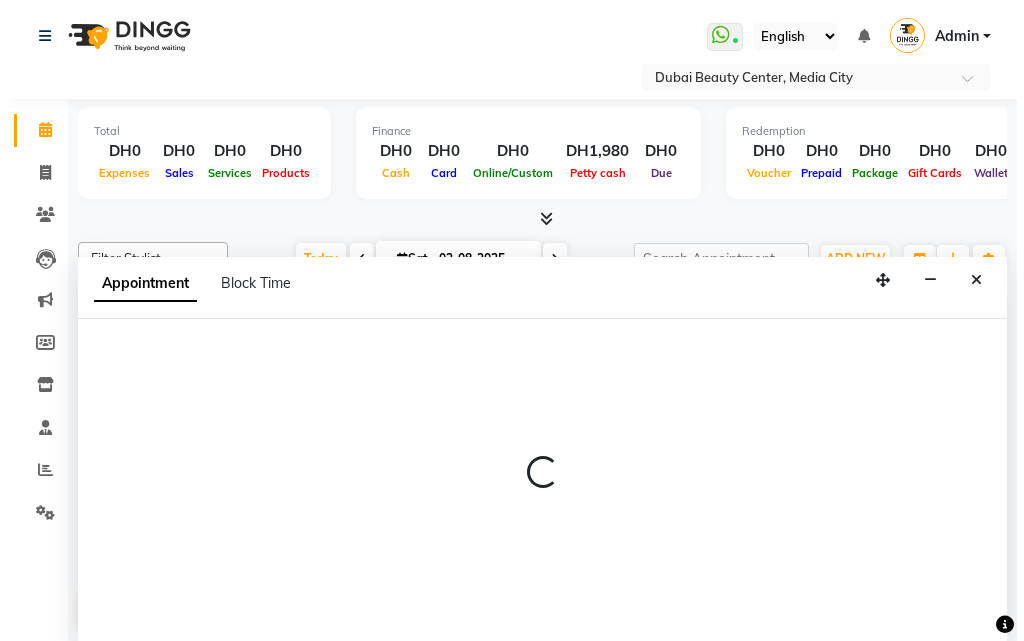scroll, scrollTop: 1, scrollLeft: 0, axis: vertical 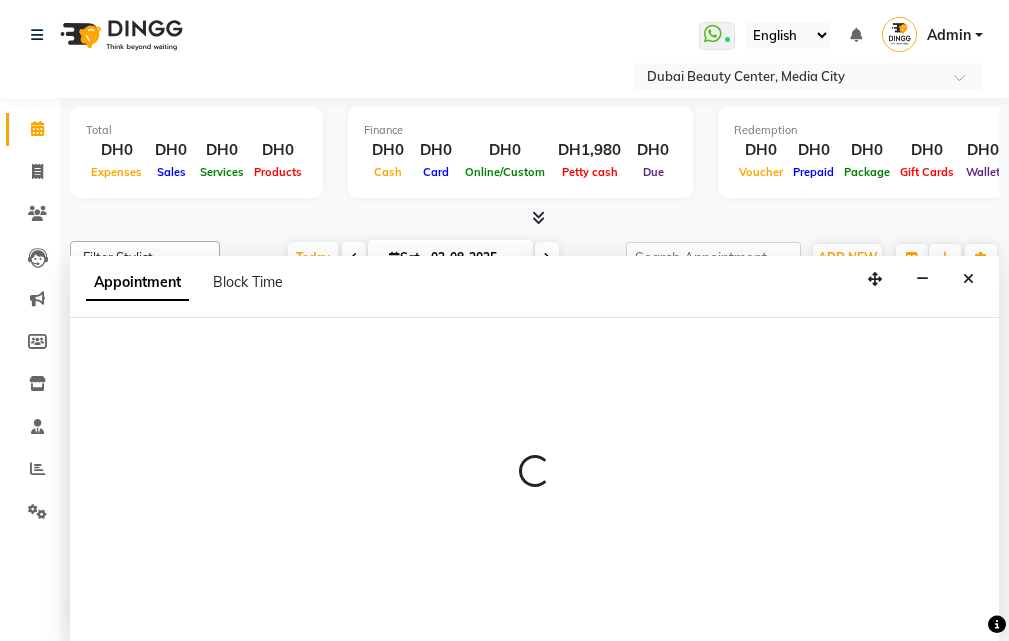 select on "7201" 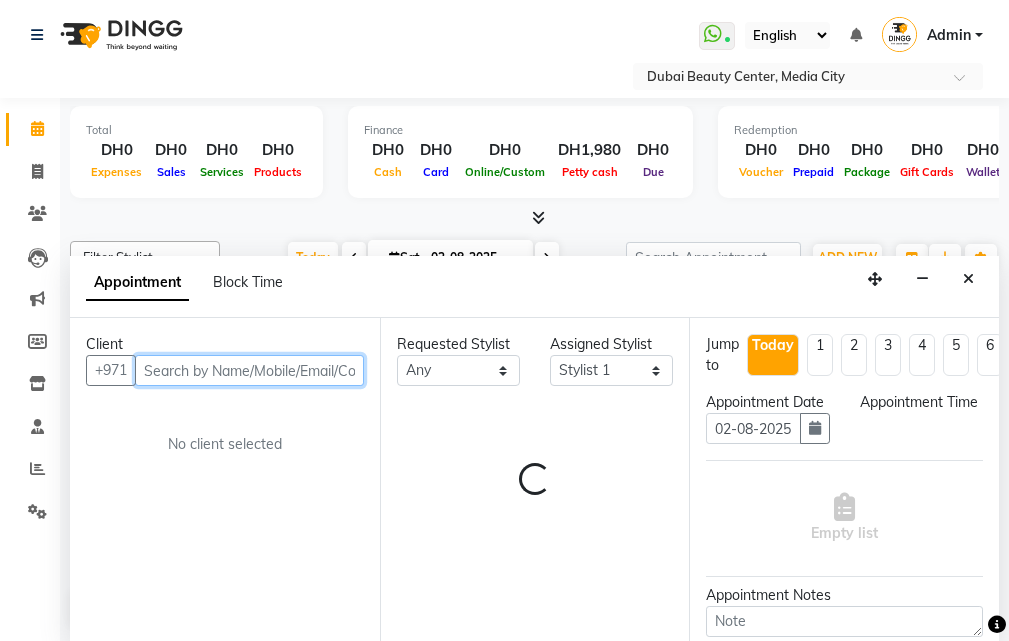 select on "540" 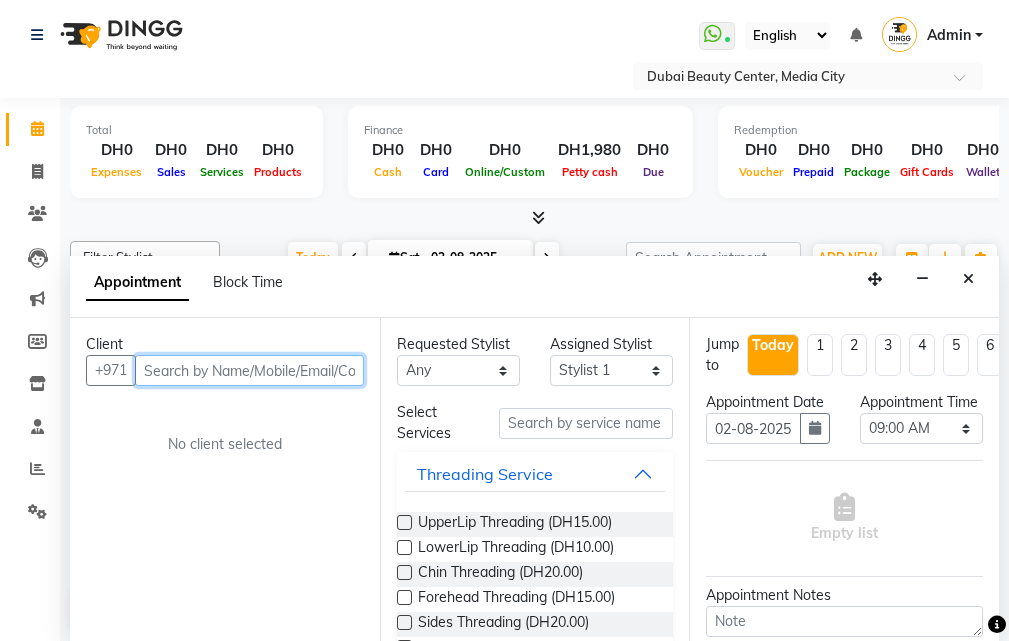 click at bounding box center (249, 370) 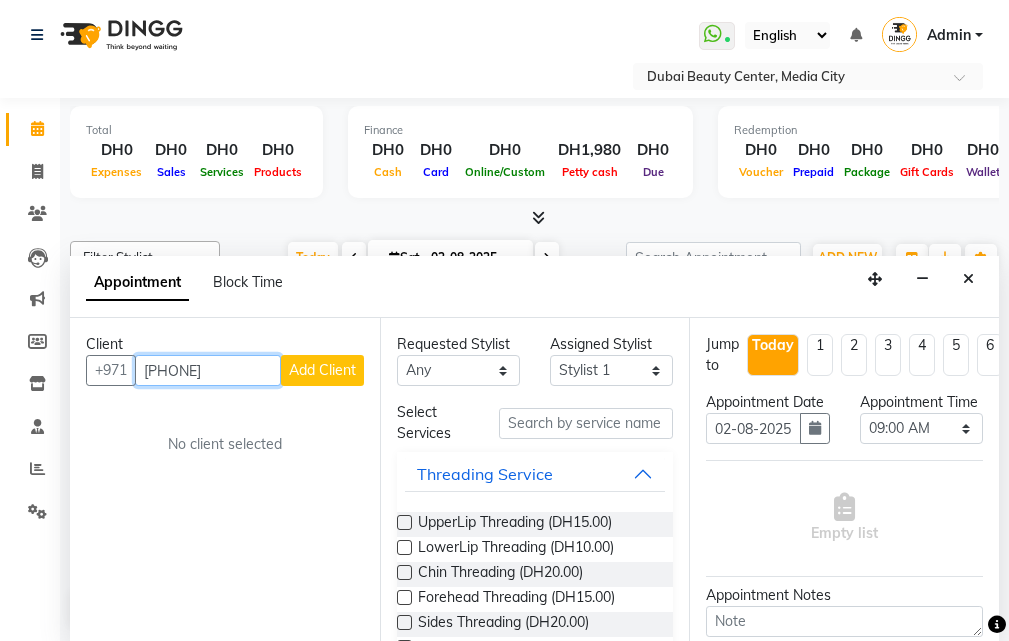 click on "503265487" at bounding box center [208, 370] 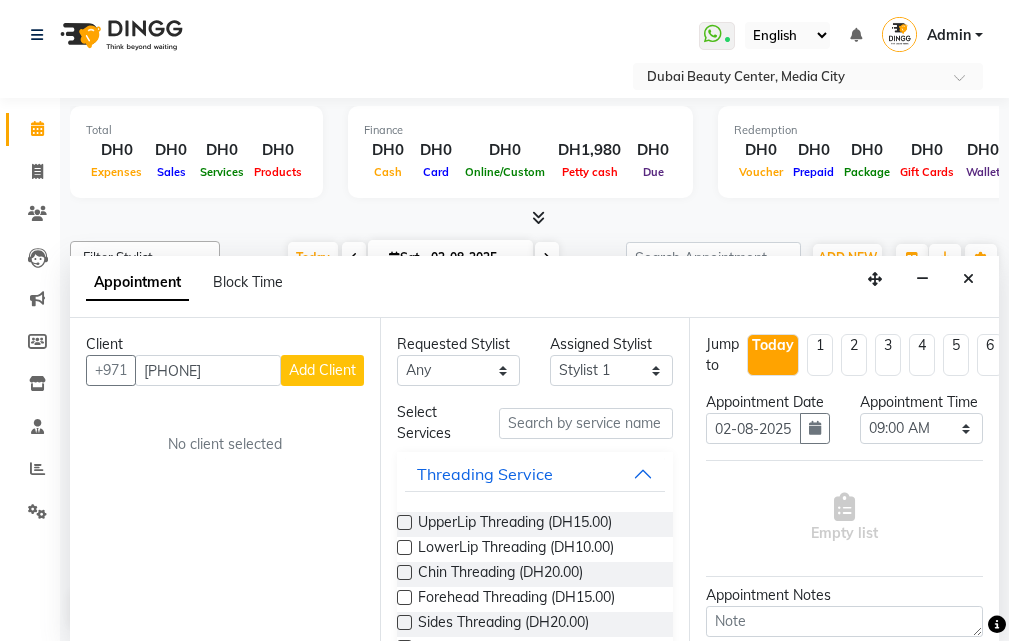 click on "Add Client" at bounding box center [322, 370] 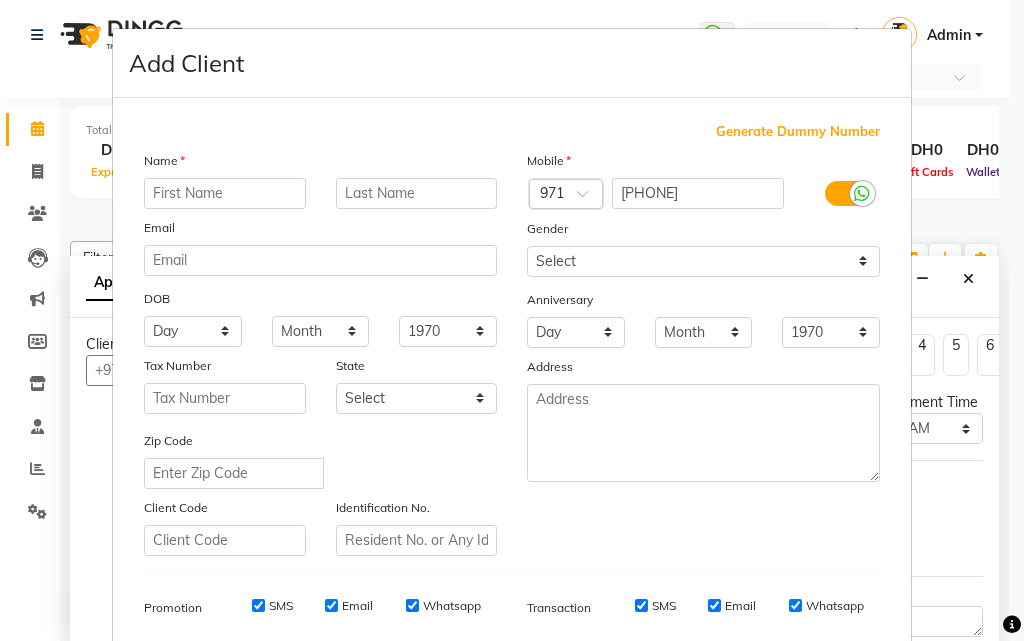 click at bounding box center [225, 193] 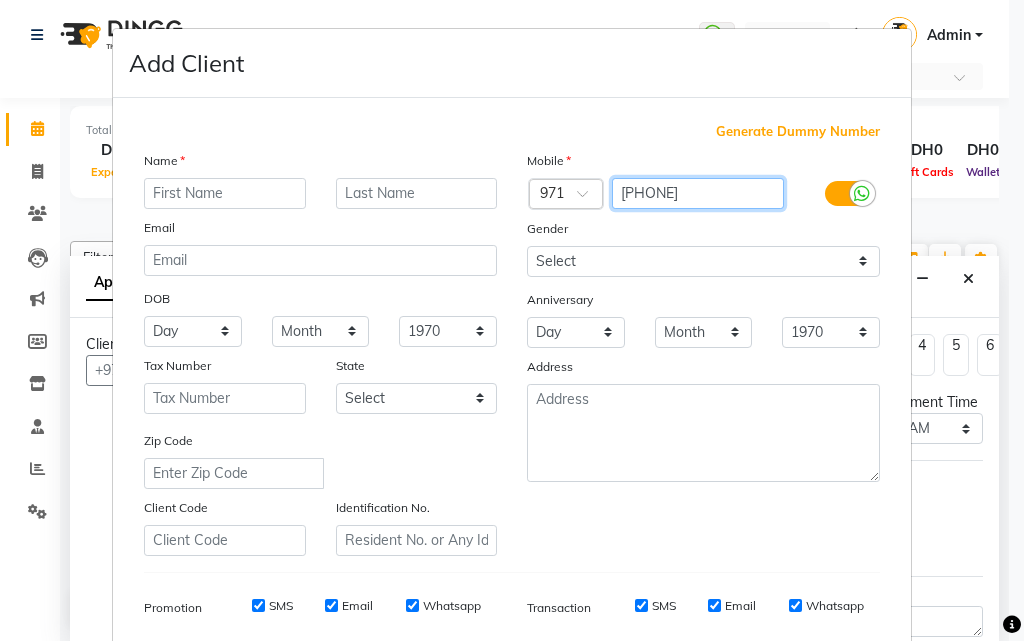 click on "503265487" at bounding box center (698, 193) 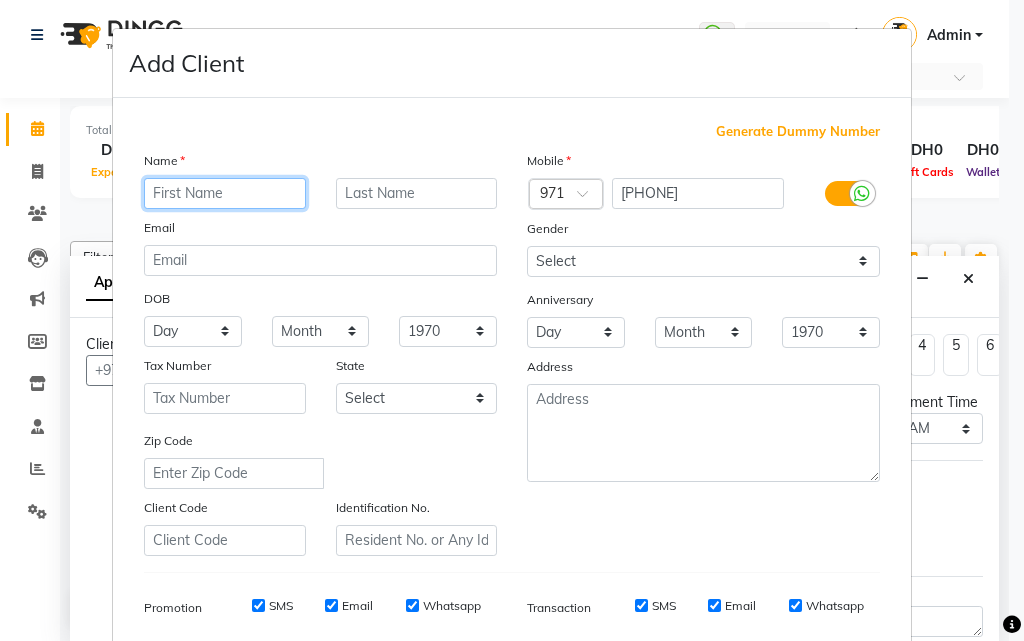 click at bounding box center (225, 193) 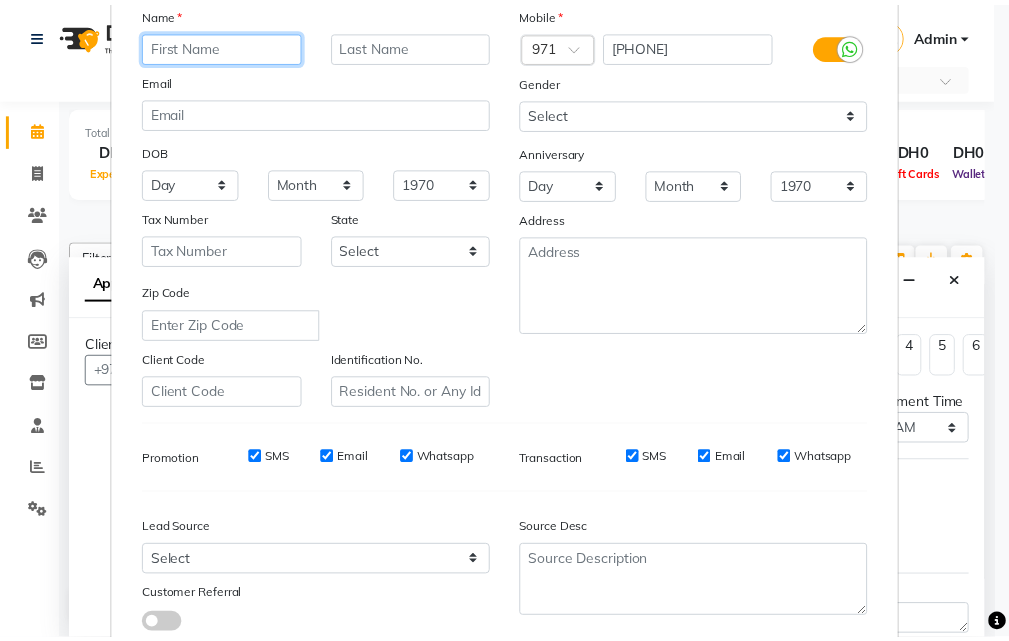 scroll, scrollTop: 282, scrollLeft: 0, axis: vertical 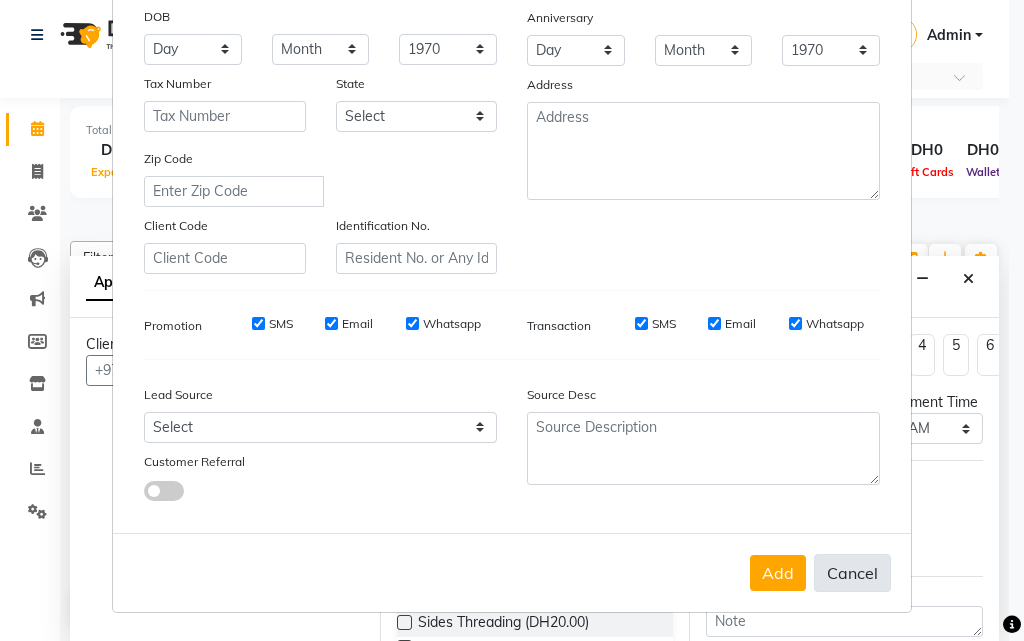 click on "Cancel" at bounding box center [852, 573] 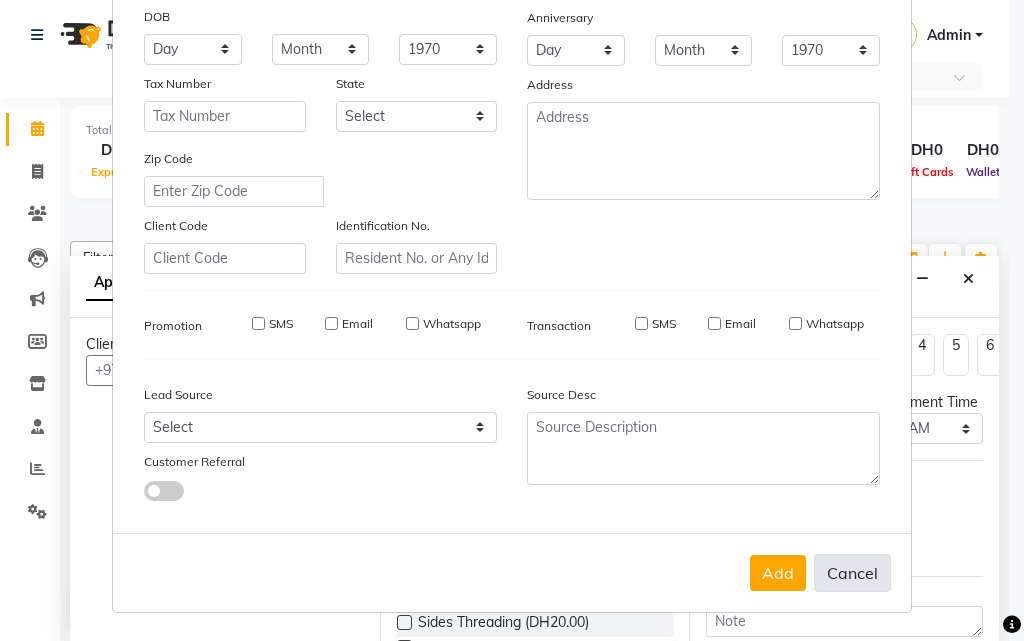 select 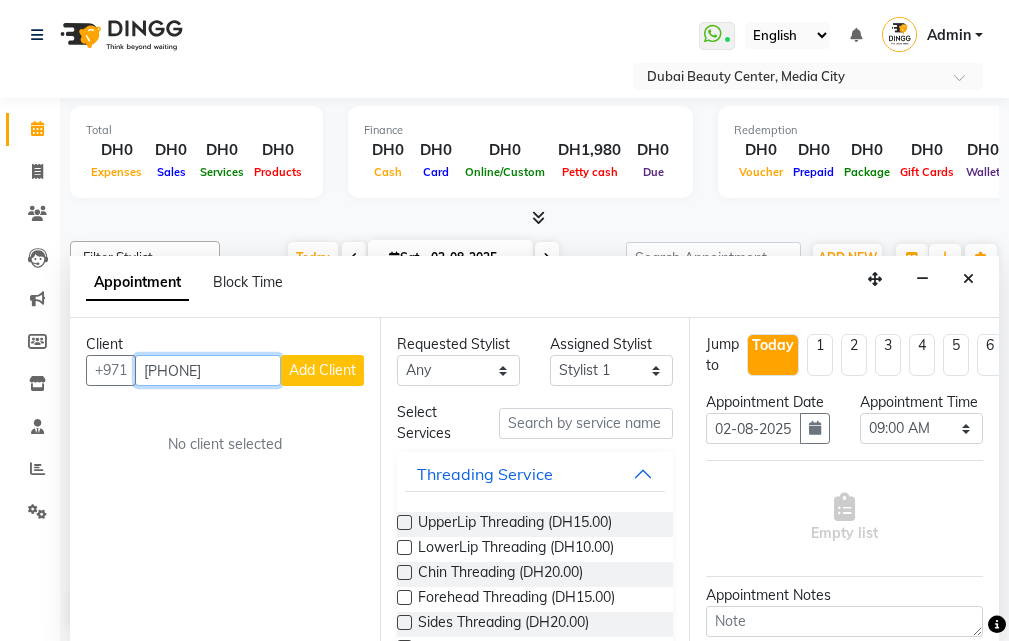click on "503265487" at bounding box center [208, 370] 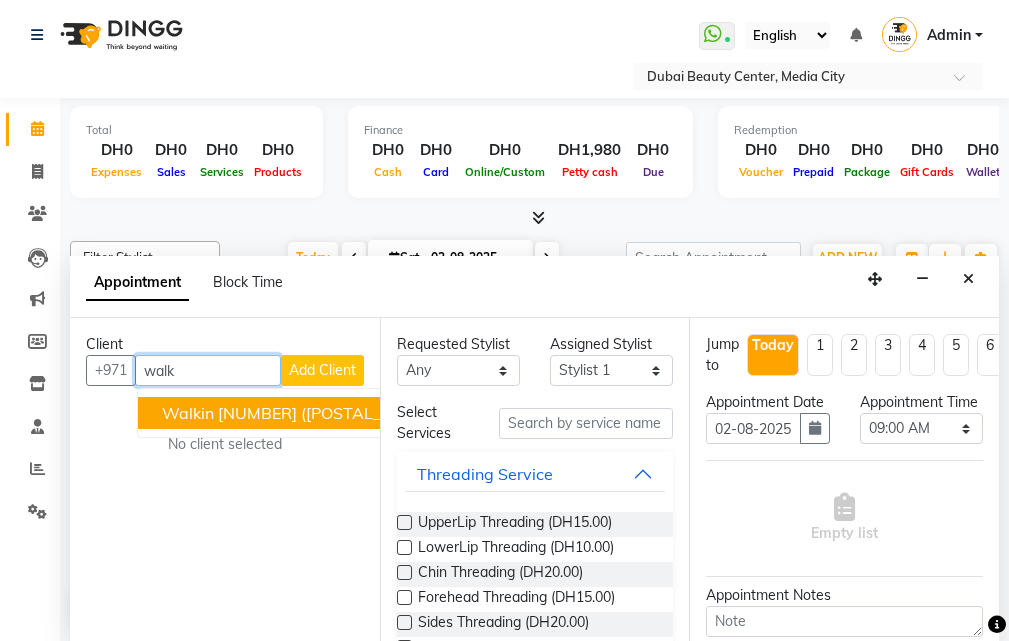 click on "Walkin" at bounding box center (188, 413) 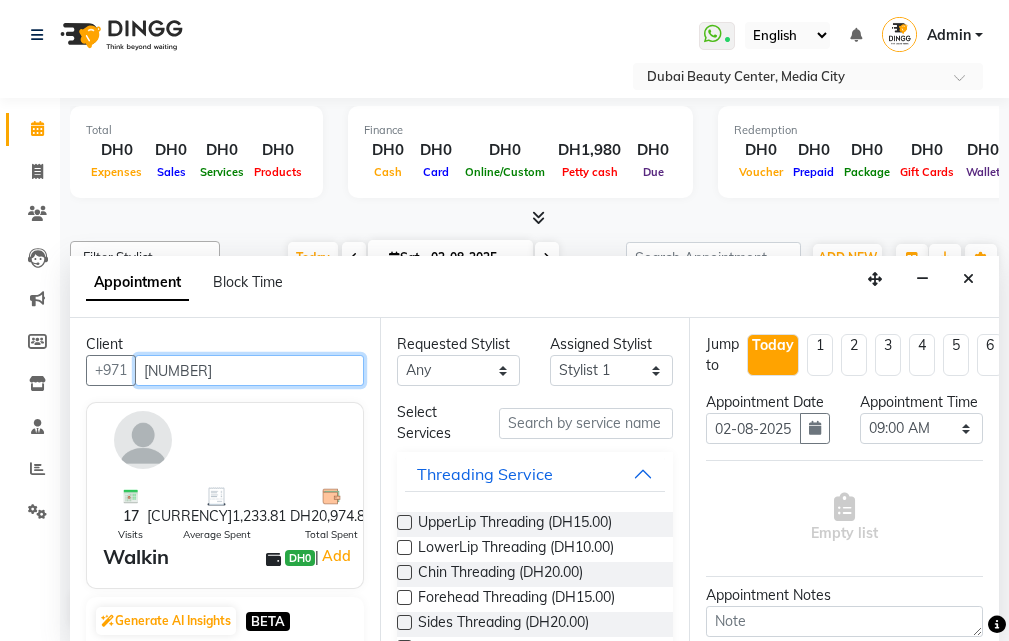 type on "10123456230" 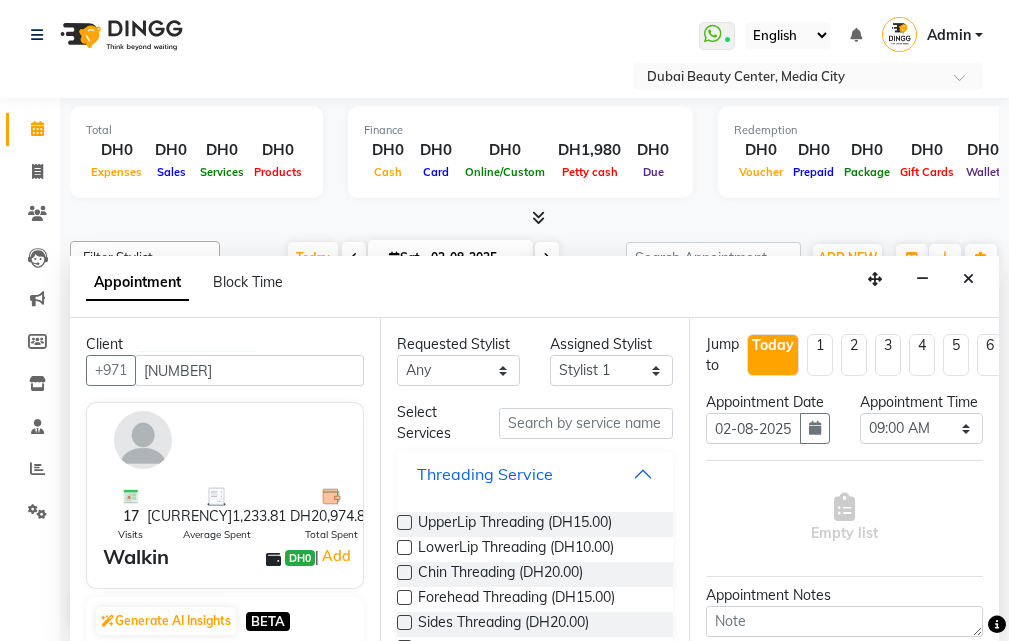 click on "Threading Service" at bounding box center [535, 474] 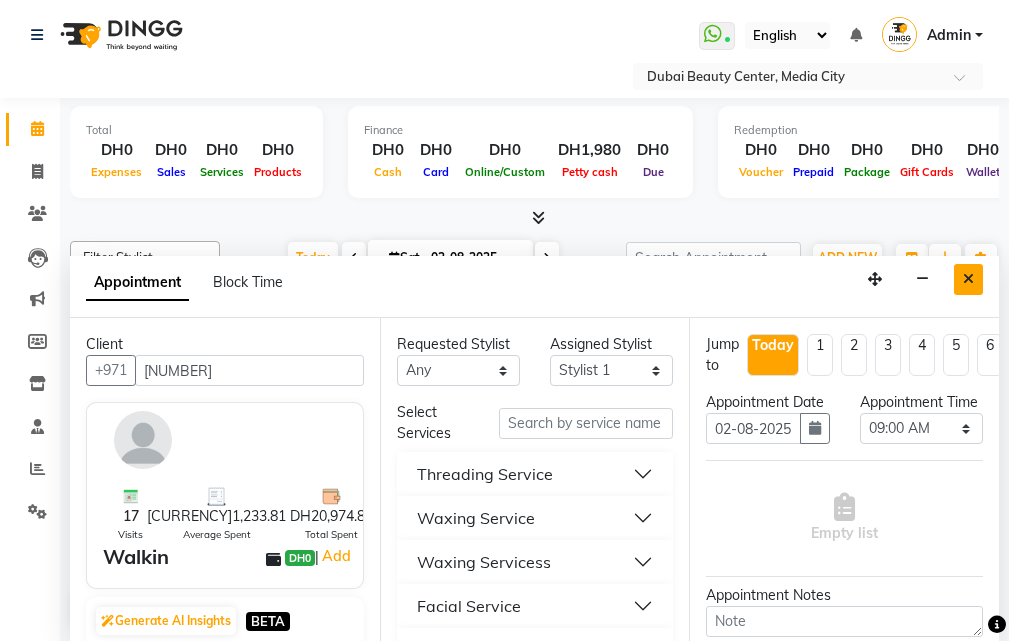 click at bounding box center (968, 279) 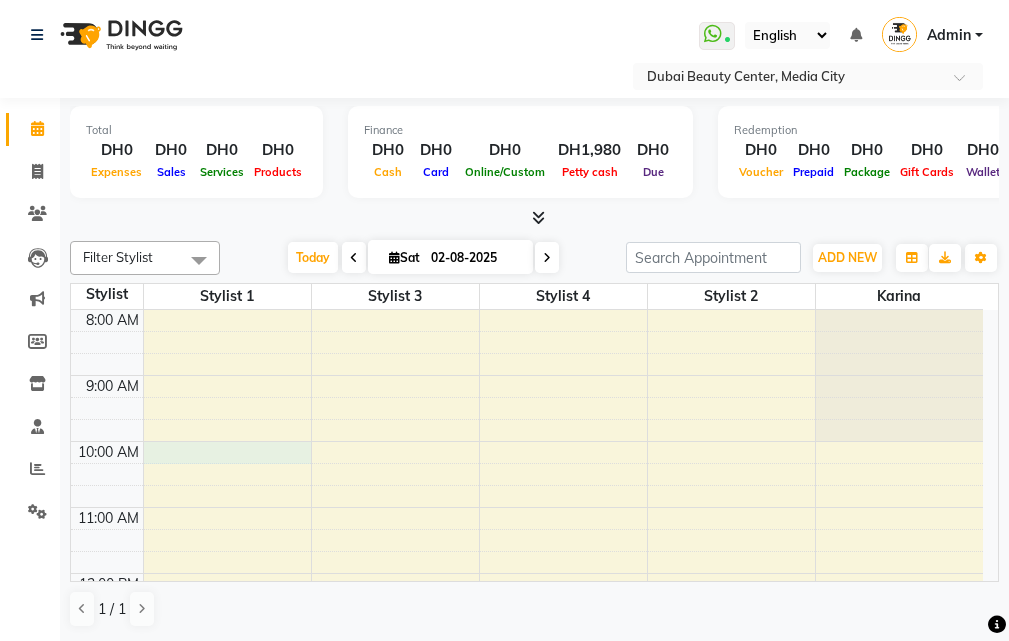 click on "8:00 AM 9:00 AM 10:00 AM 11:00 AM 12:00 PM 1:00 PM 2:00 PM 3:00 PM 4:00 PM 5:00 PM 6:00 PM 7:00 PM 8:00 PM 9:00 PM 10:00 PM" at bounding box center (527, 804) 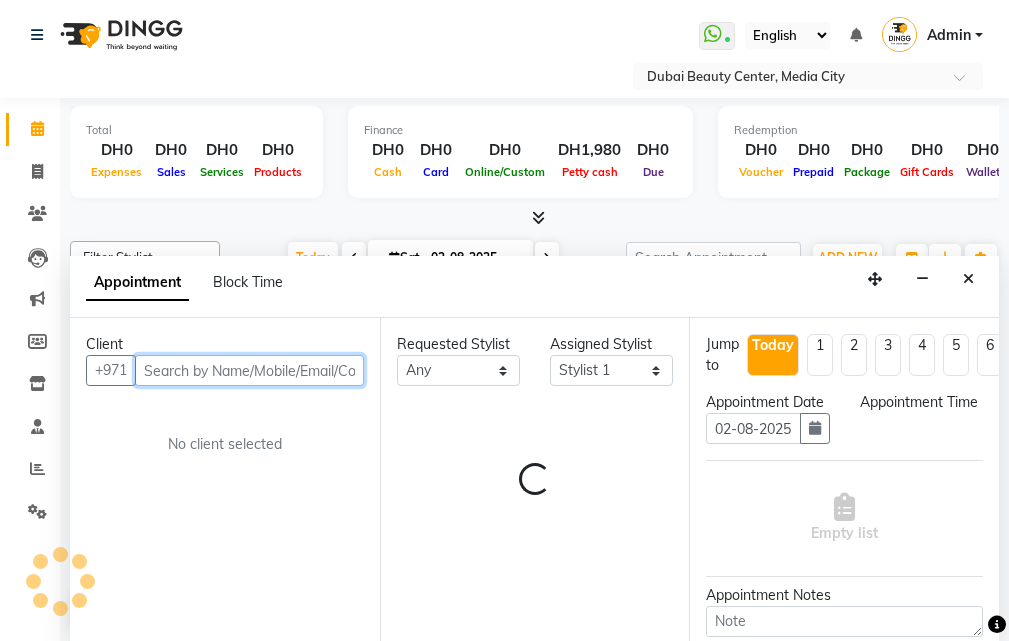 select on "600" 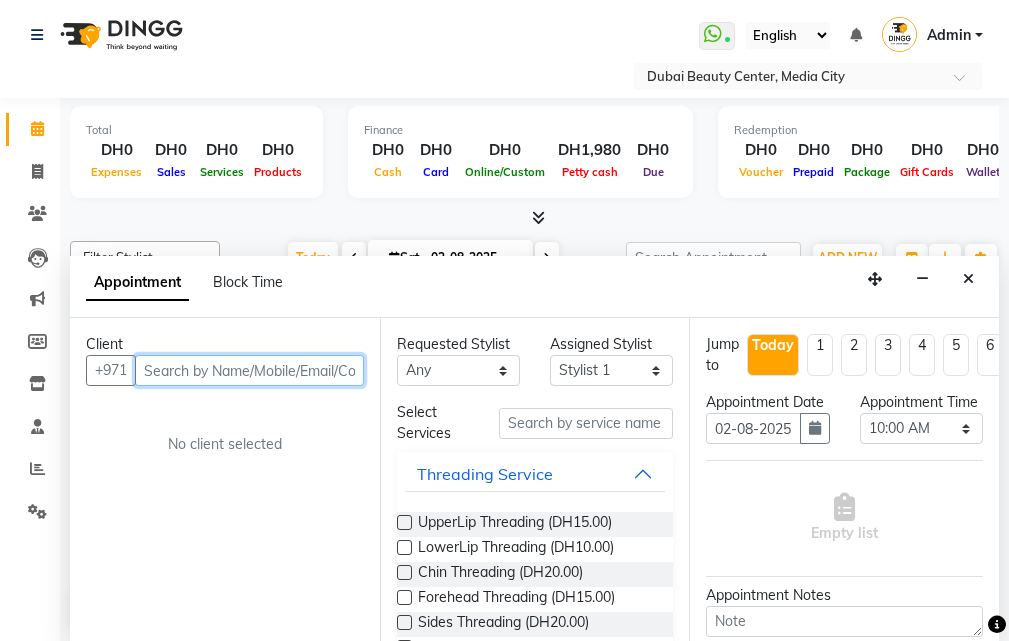 click at bounding box center (249, 370) 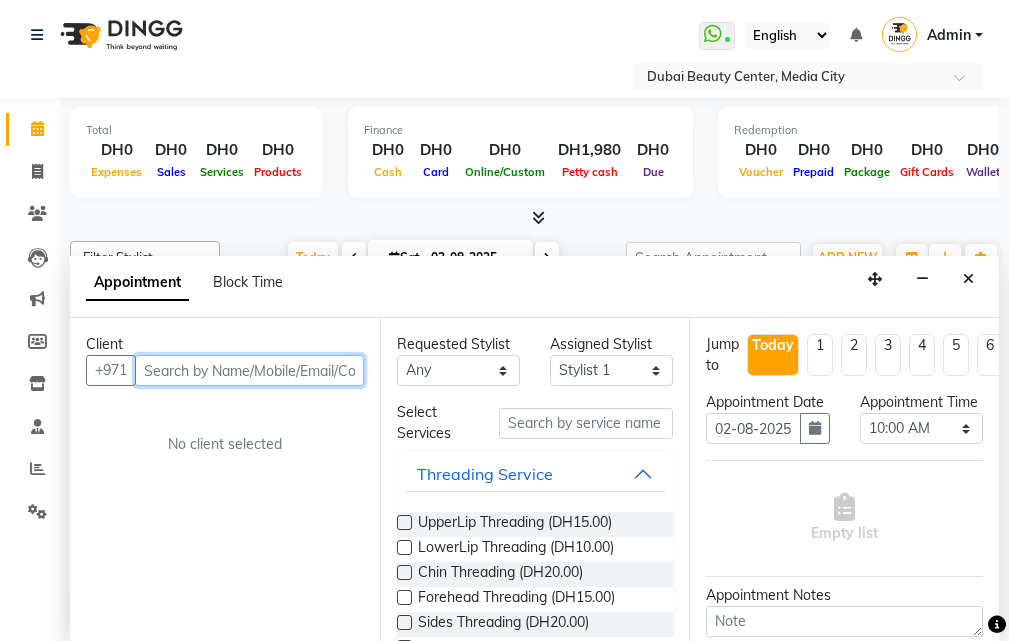 click at bounding box center (249, 370) 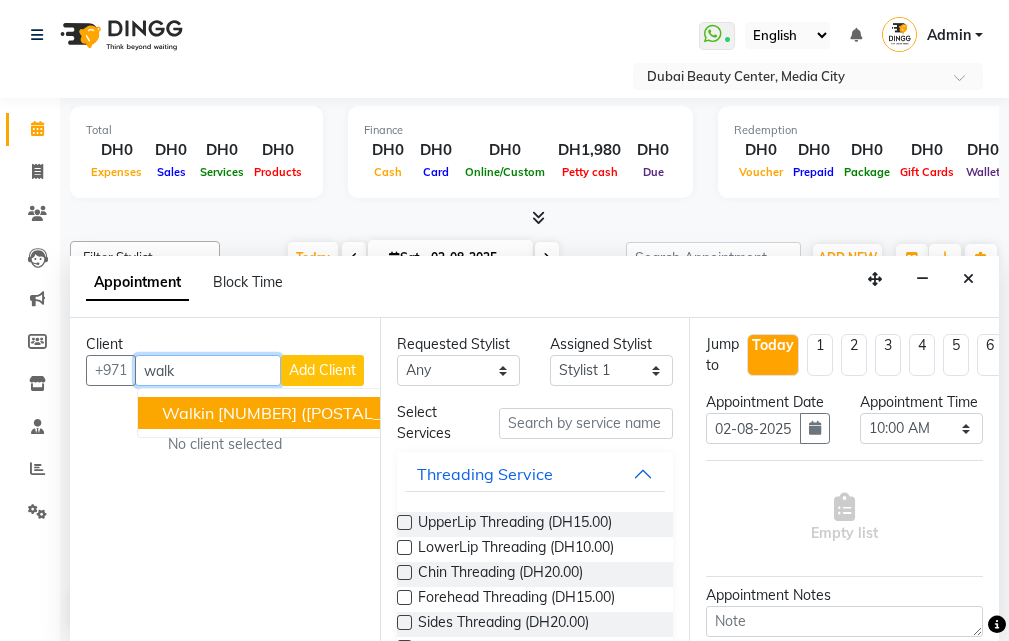 click on "Walkin  10123456230 (906141)" at bounding box center [300, 413] 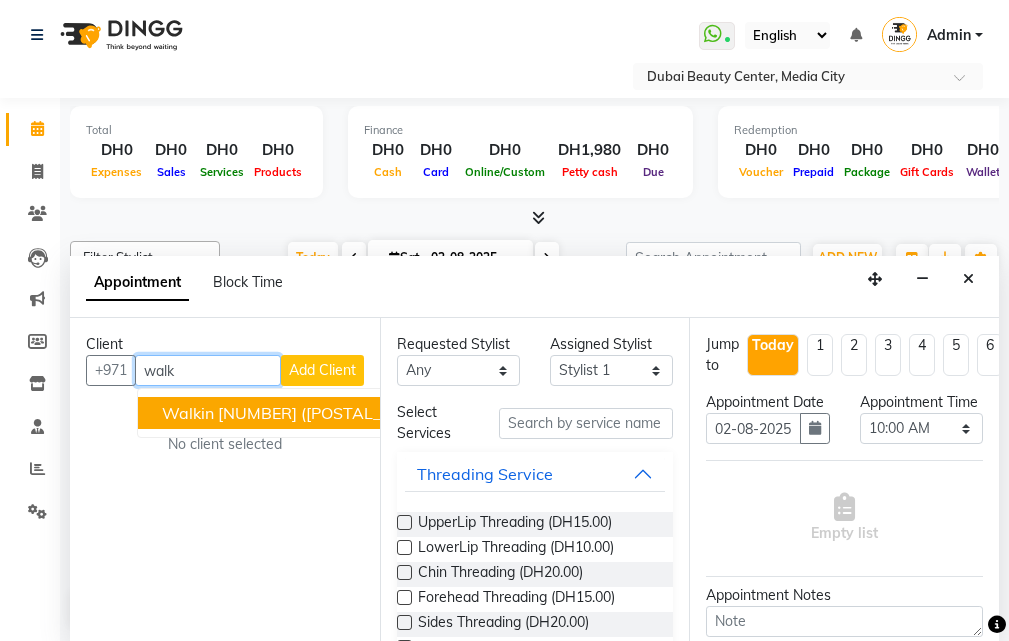 click on "10123456230" at bounding box center [257, 413] 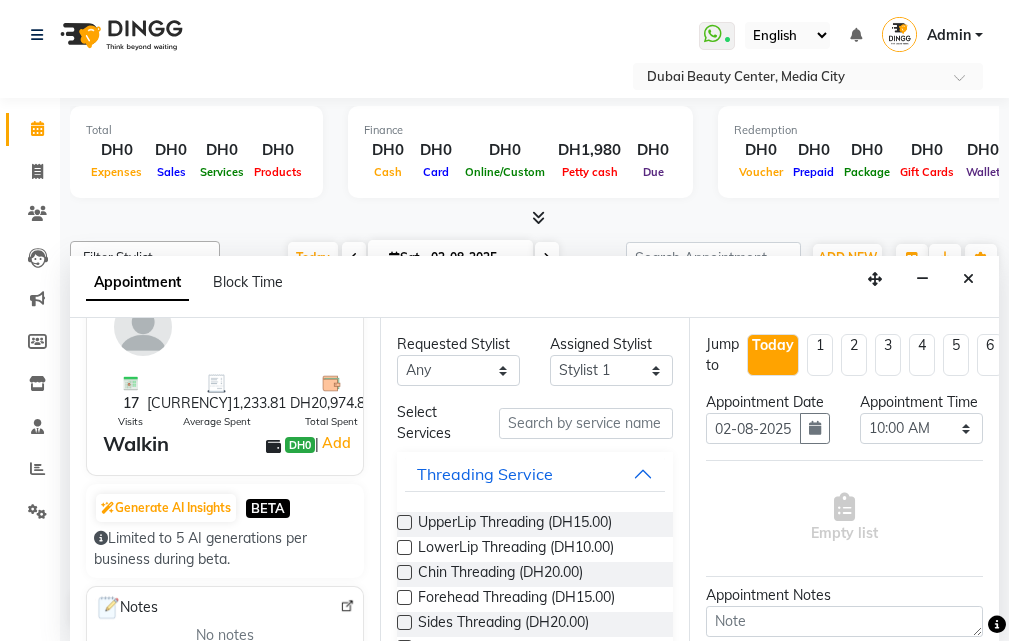 scroll, scrollTop: 0, scrollLeft: 0, axis: both 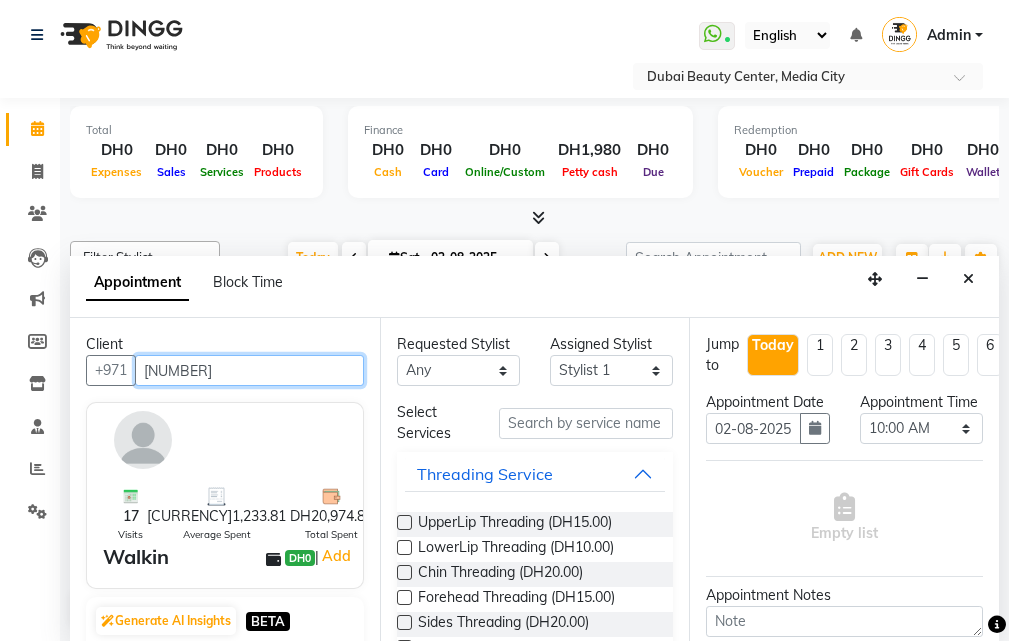 type on "10123456230" 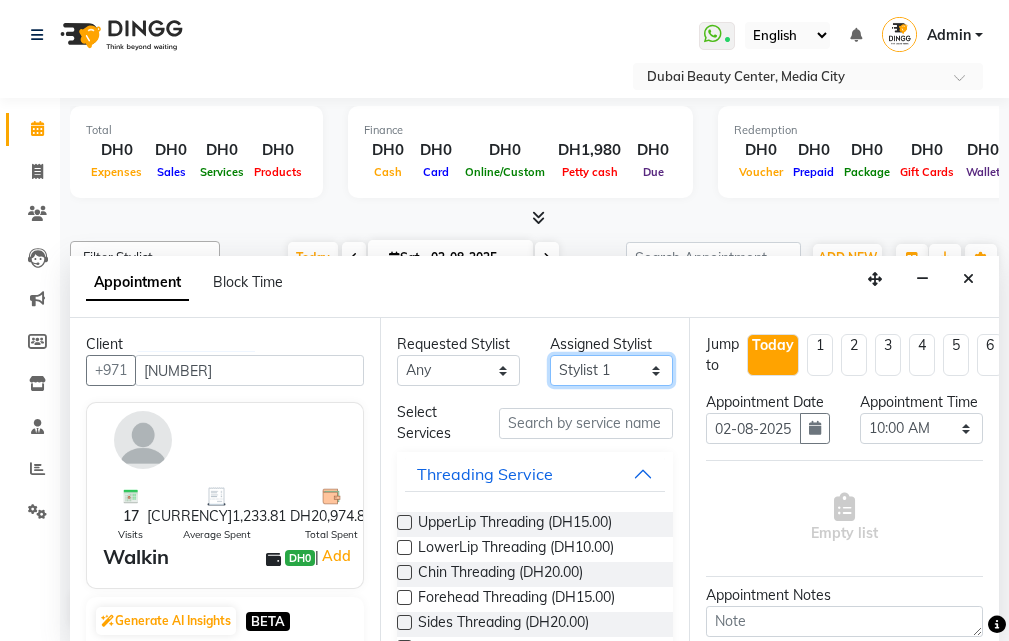 click on "Select Karina Stylist 1 Stylist 2 Stylist 3 Stylist 4" at bounding box center (611, 370) 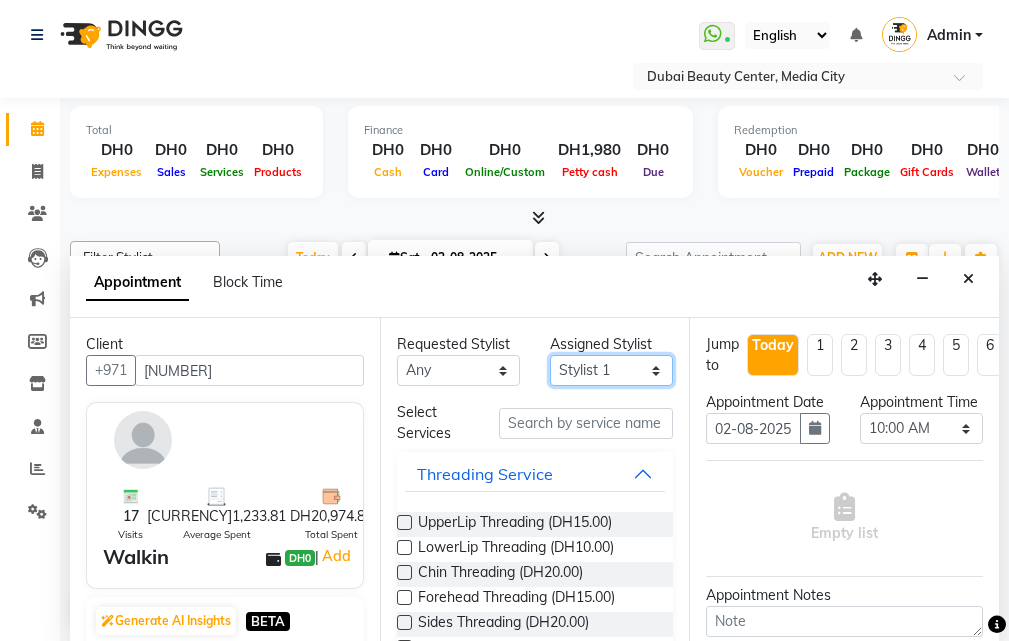 click on "Select Karina Stylist 1 Stylist 2 Stylist 3 Stylist 4" at bounding box center [611, 370] 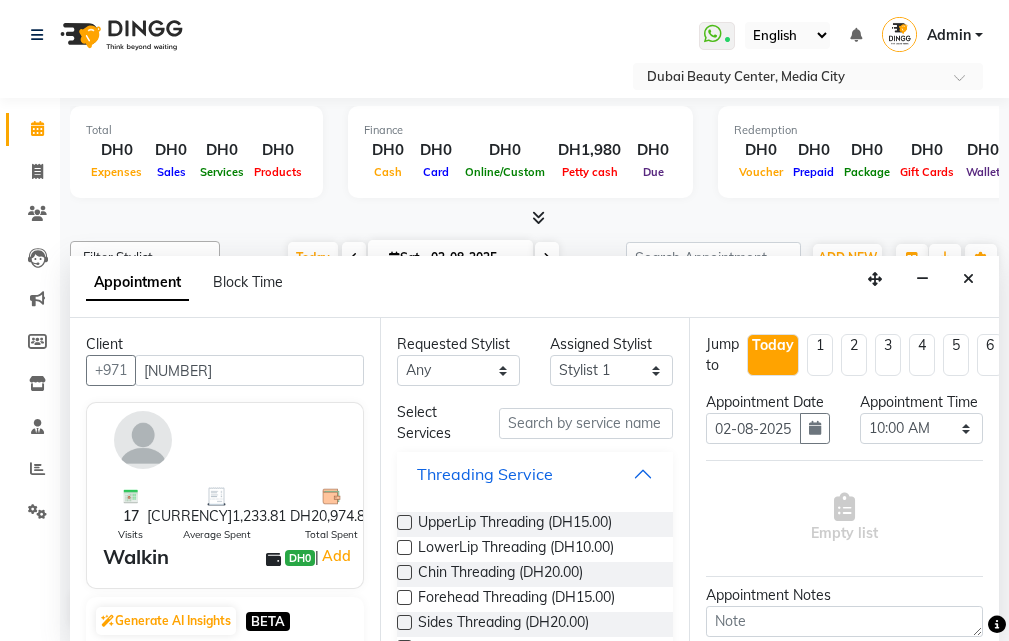 click on "Threading Service" at bounding box center (535, 474) 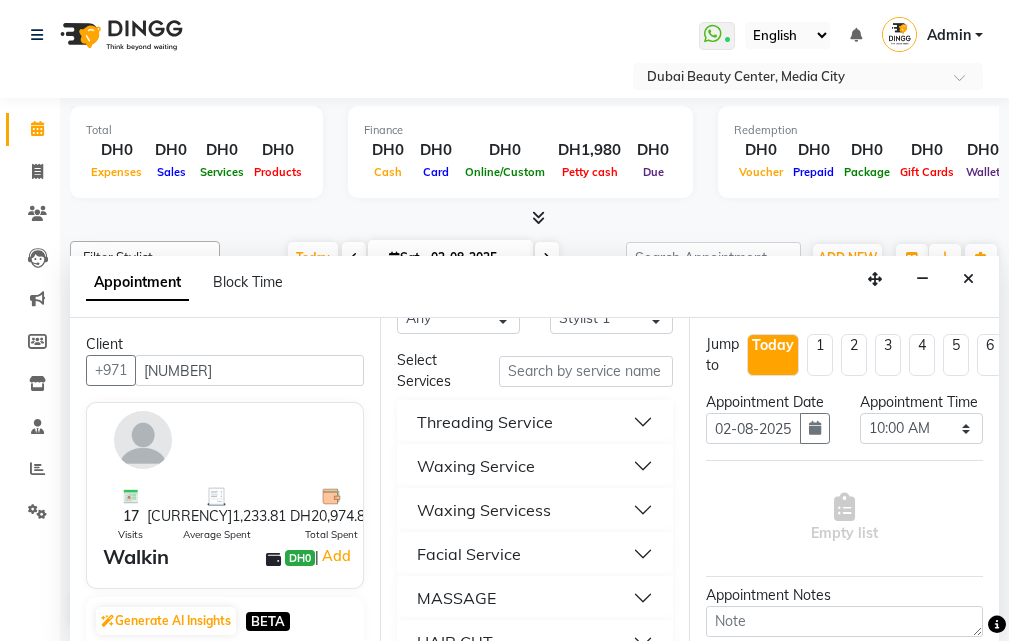 scroll, scrollTop: 100, scrollLeft: 0, axis: vertical 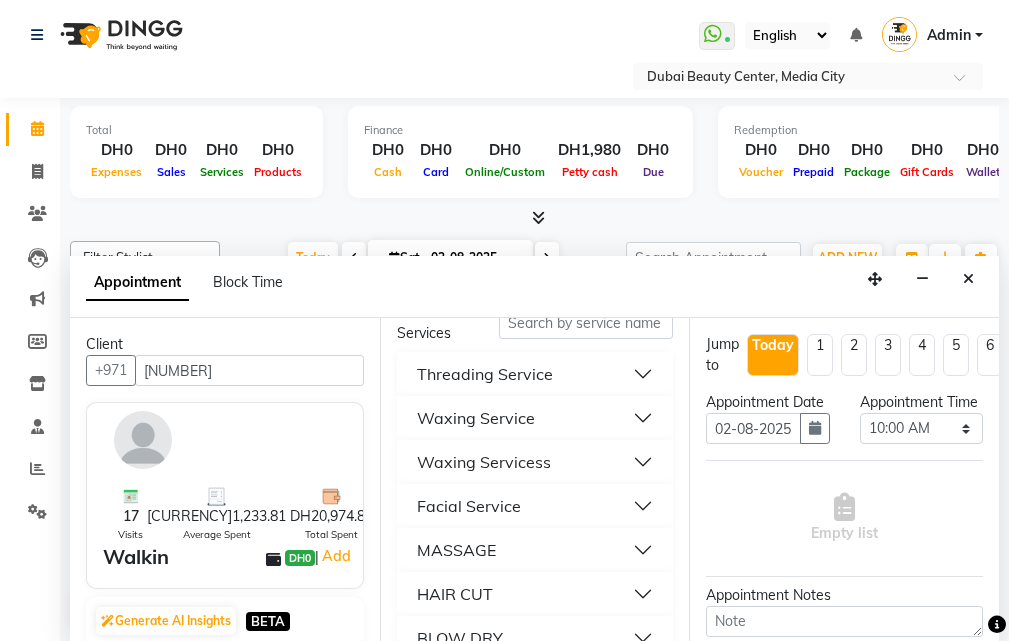click on "Threading Service" at bounding box center (535, 374) 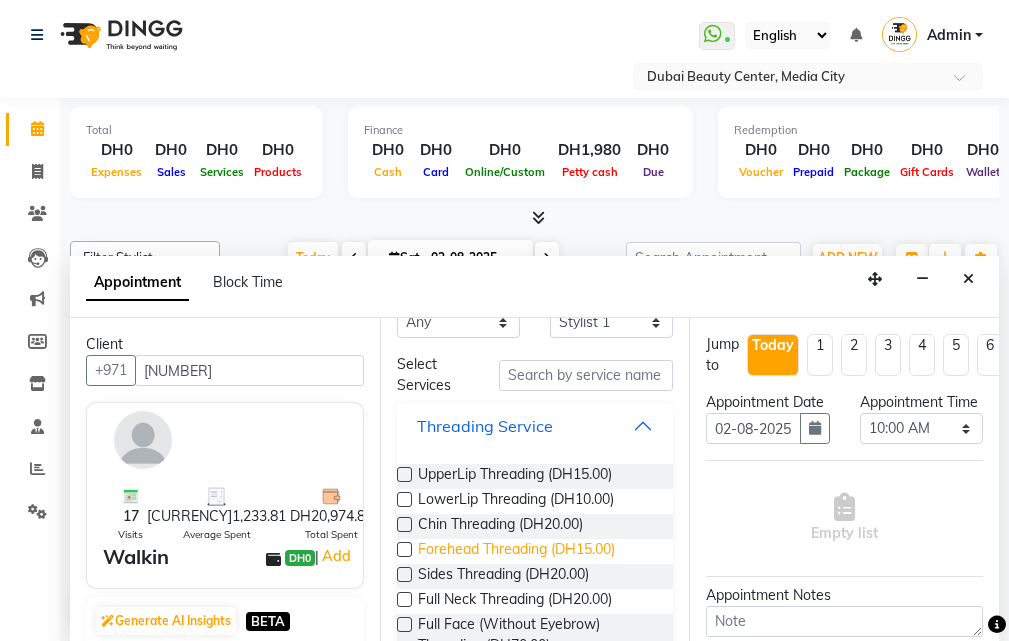 scroll, scrollTop: 0, scrollLeft: 0, axis: both 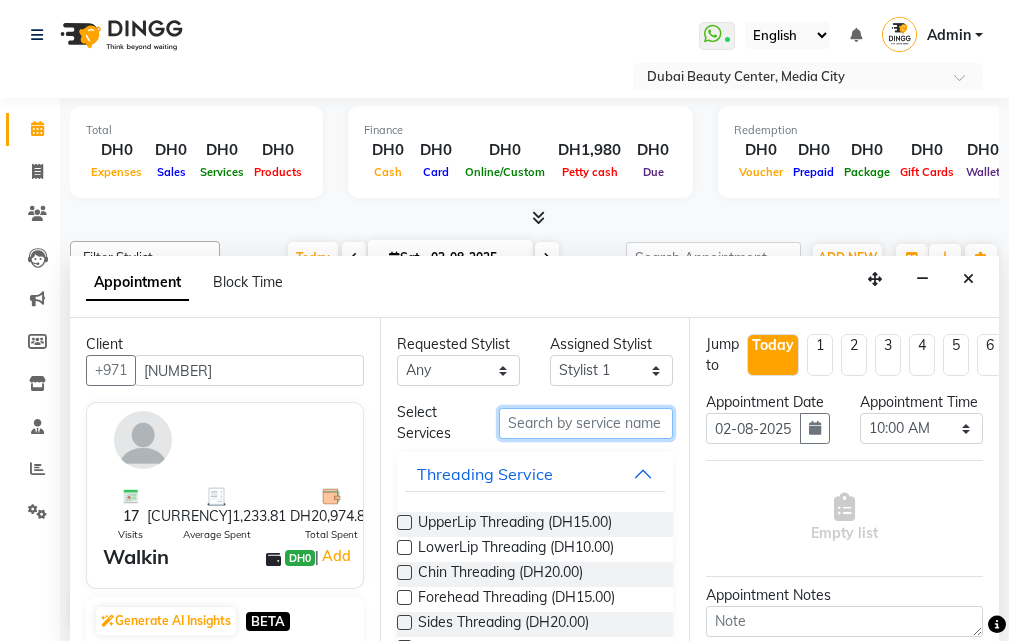 click at bounding box center (586, 423) 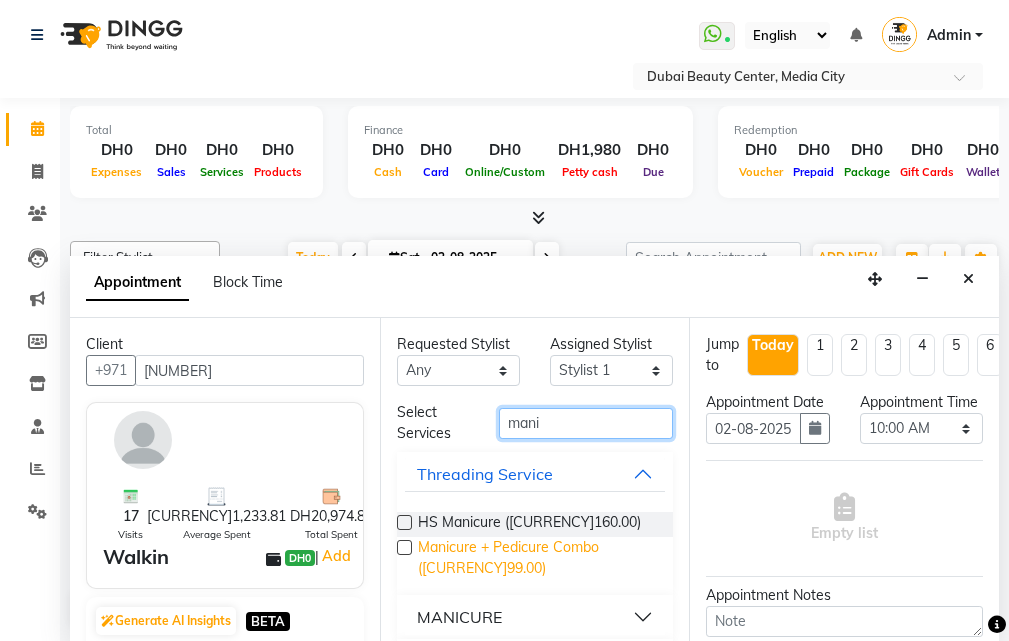 type on "mani" 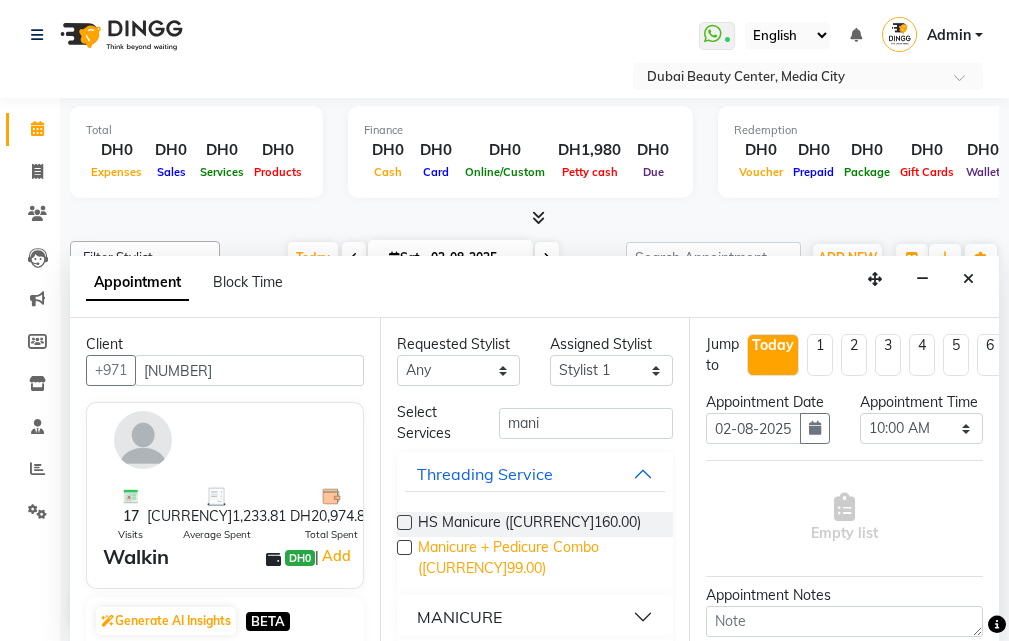 click on "Manicure +  Pedicure Combo (DH99.00)" at bounding box center [538, 558] 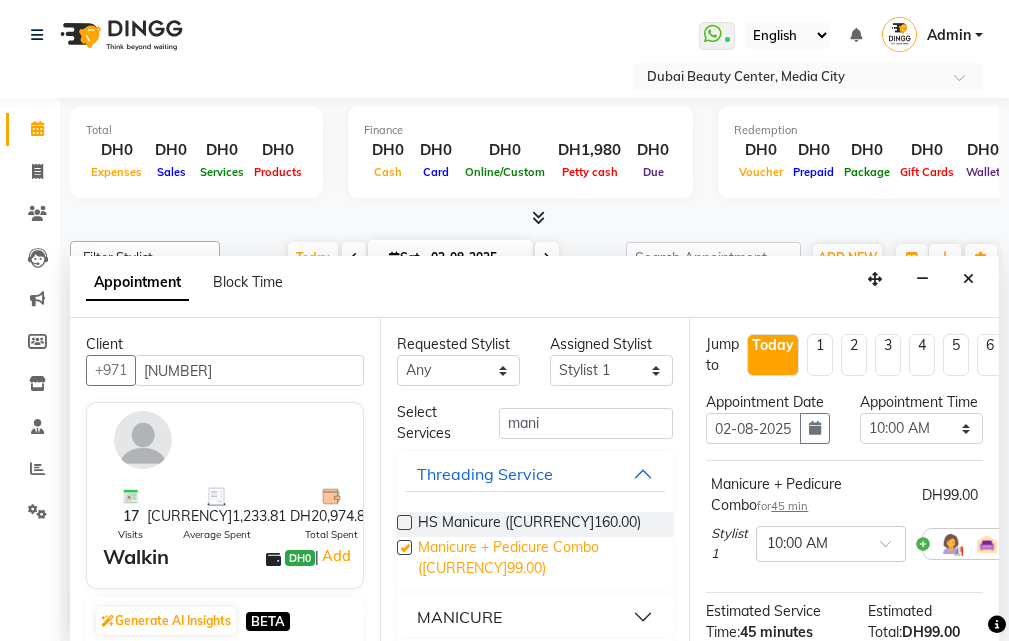 checkbox on "false" 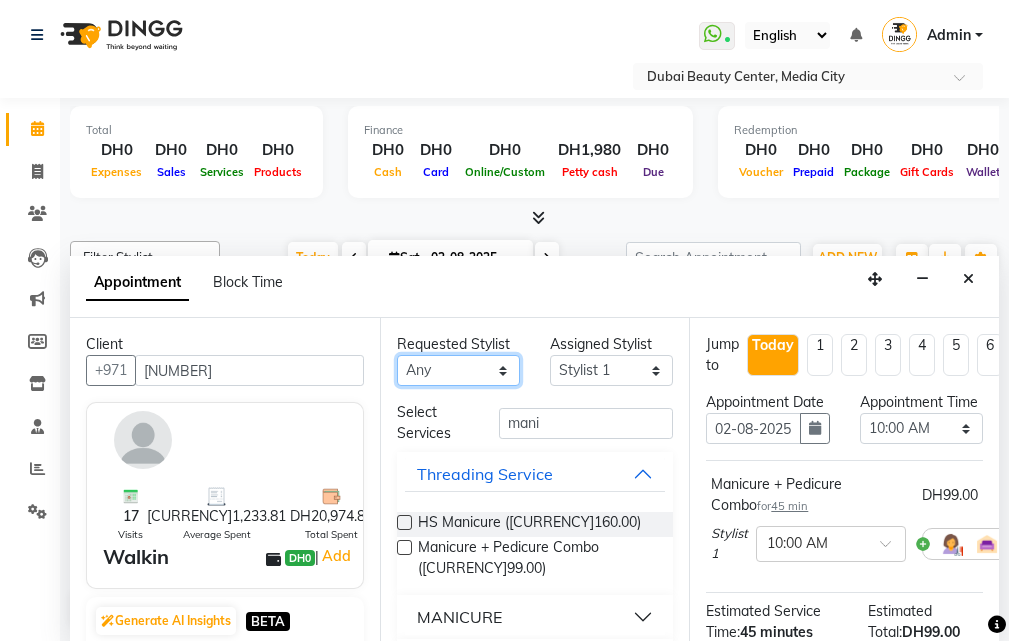 click on "Any Karina Stylist 1 Stylist 2 Stylist 3 Stylist 4" at bounding box center (458, 370) 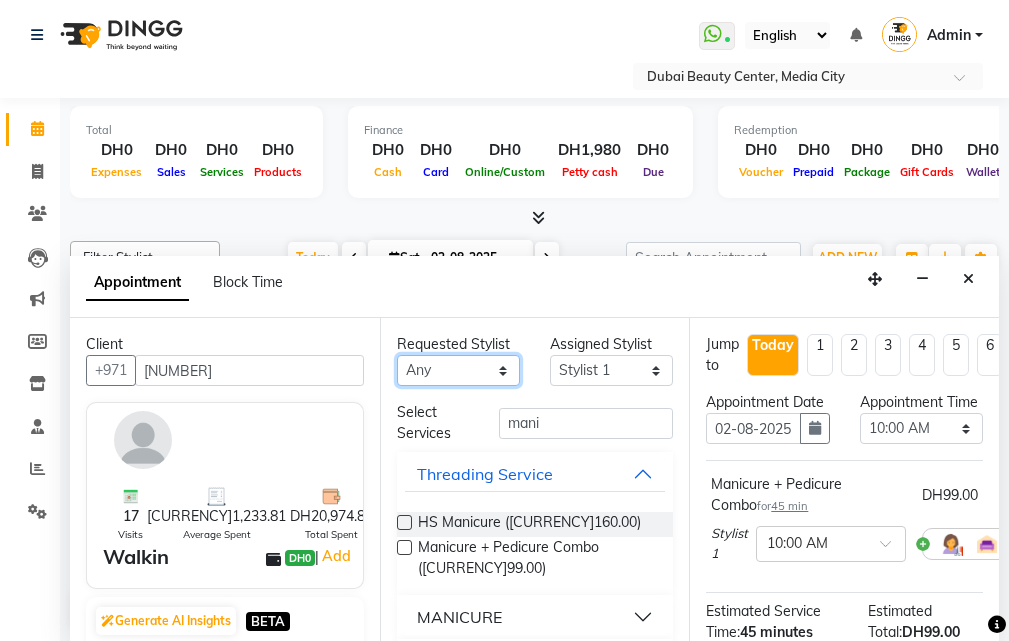 select on "12088" 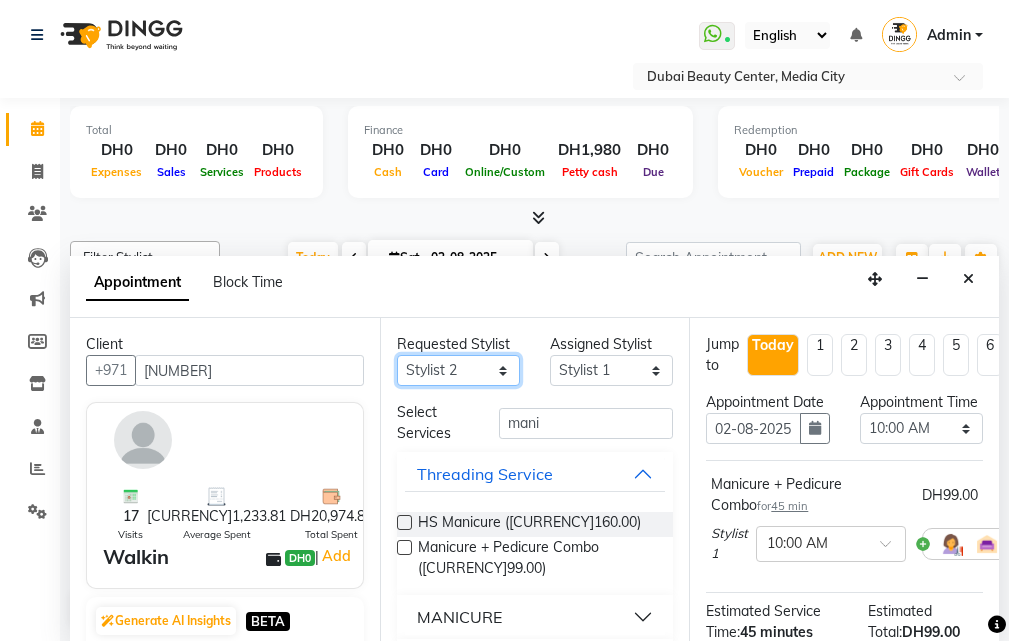click on "Any Karina Stylist 1 Stylist 2 Stylist 3 Stylist 4" at bounding box center [458, 370] 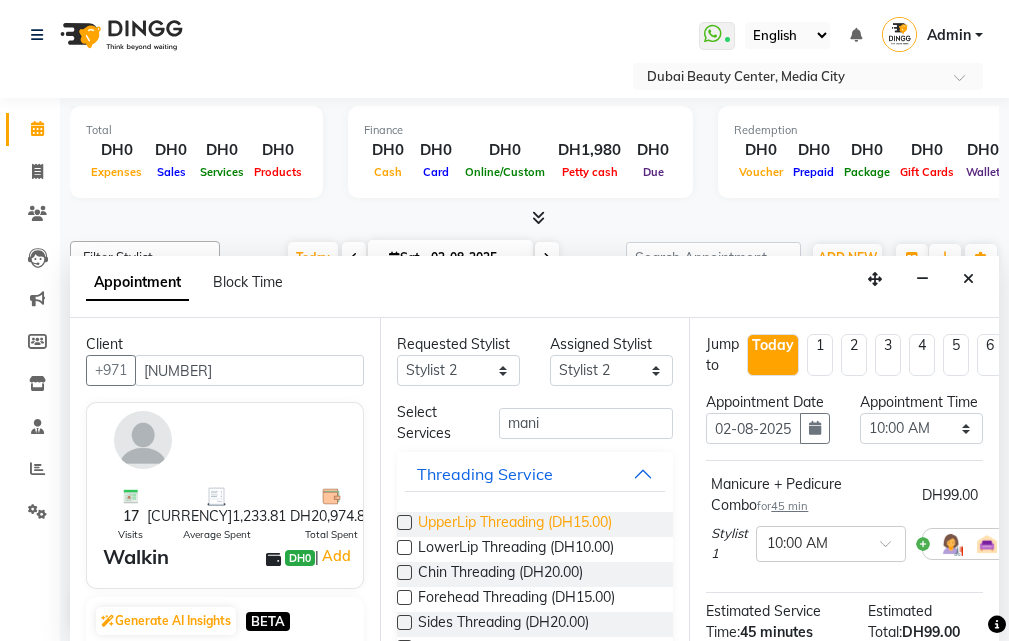 click on "UpperLip Threading (DH15.00)" at bounding box center (515, 524) 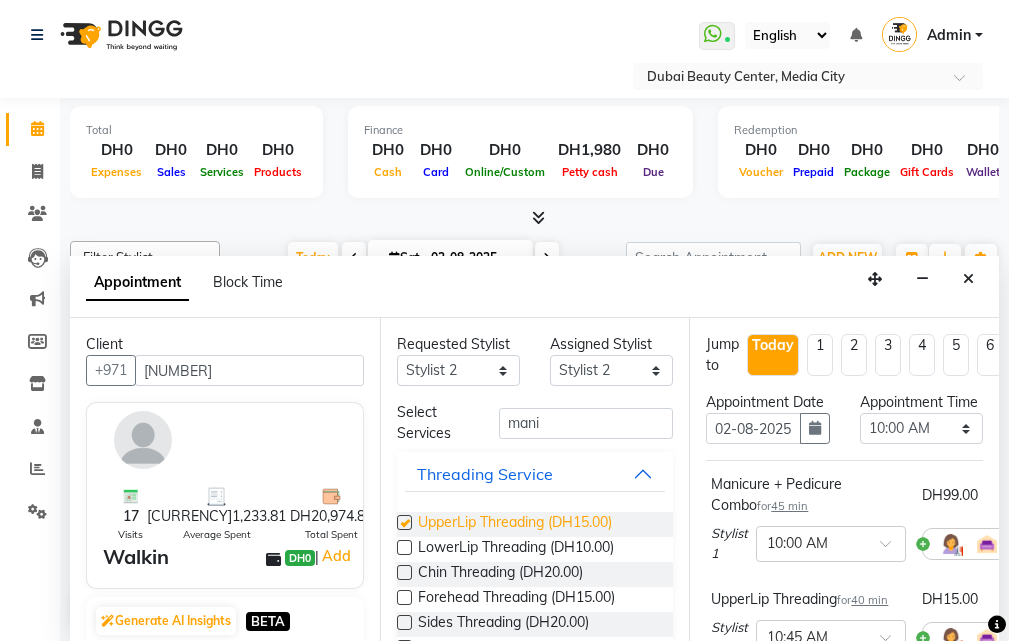 checkbox on "false" 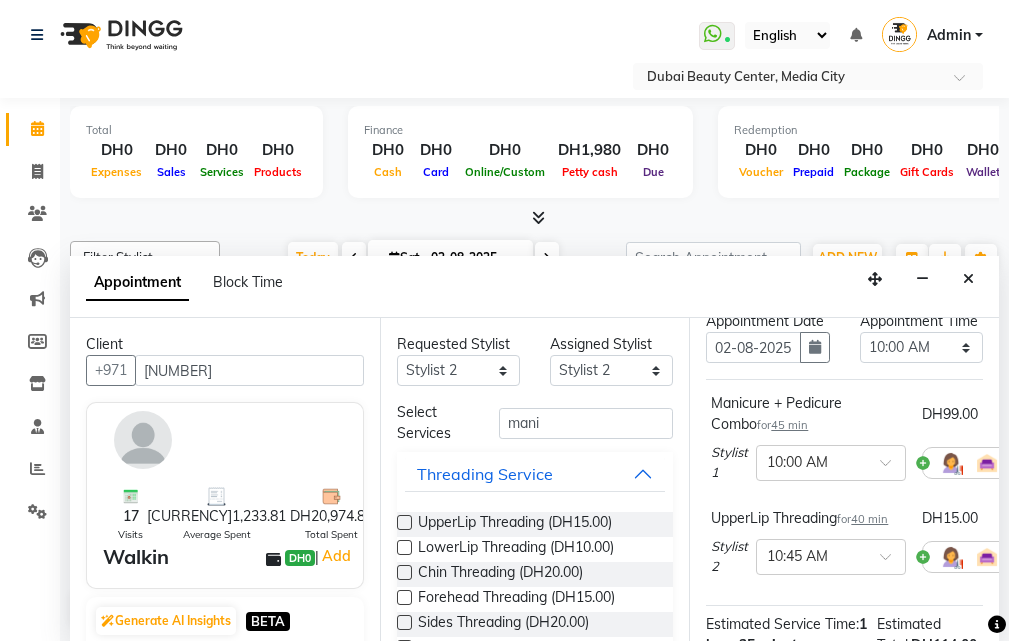 scroll, scrollTop: 0, scrollLeft: 0, axis: both 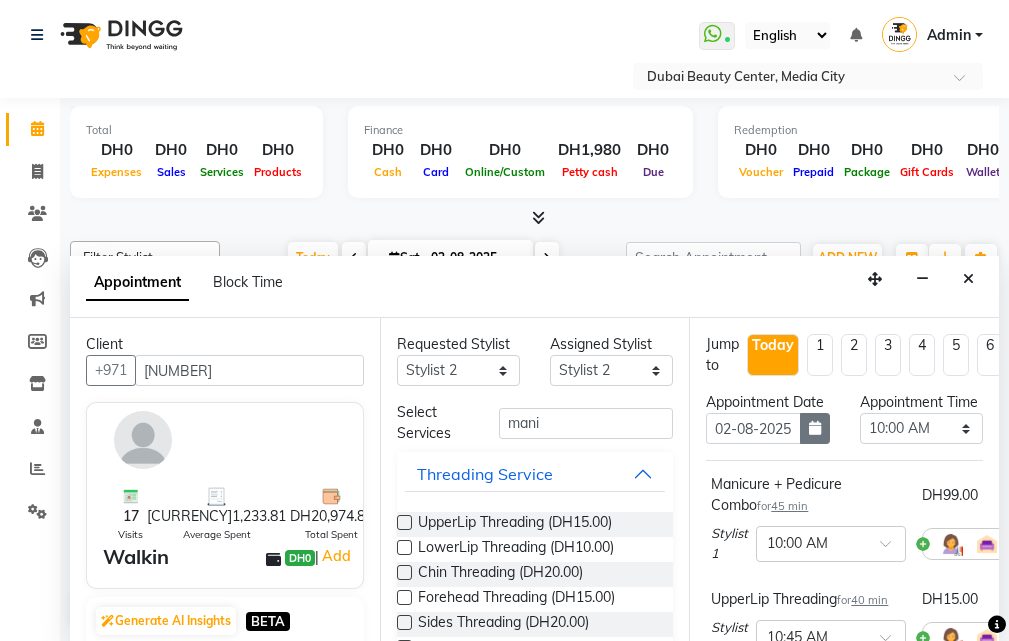 click at bounding box center (815, 428) 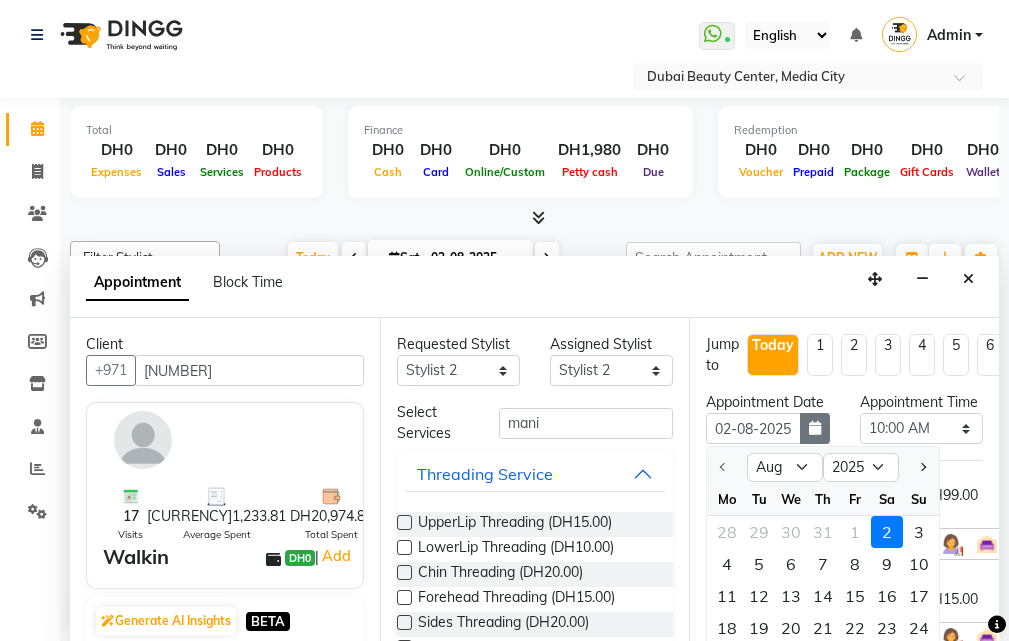 click at bounding box center [815, 428] 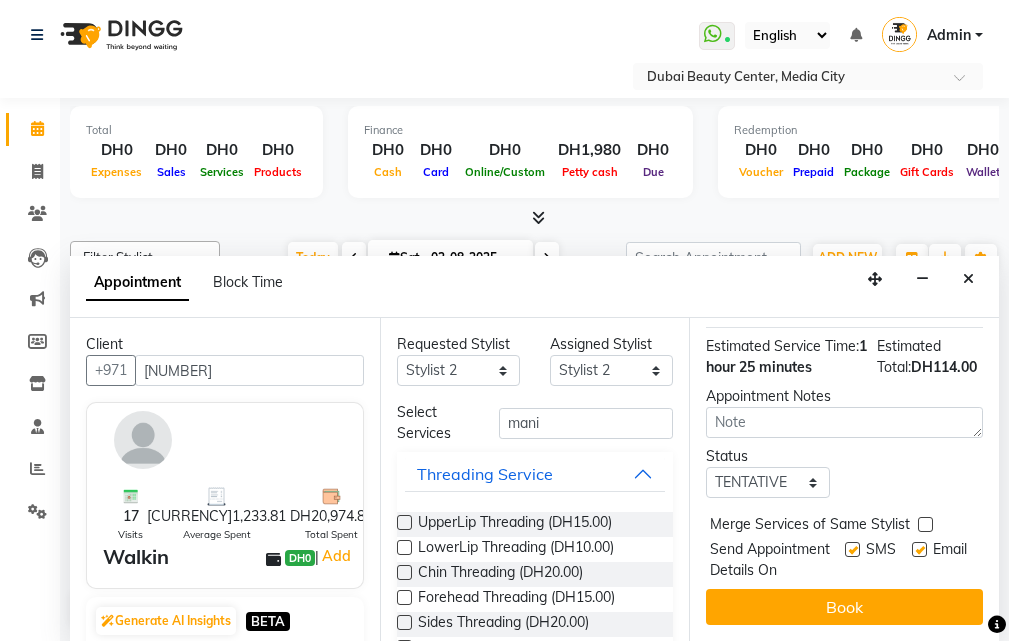 scroll, scrollTop: 437, scrollLeft: 0, axis: vertical 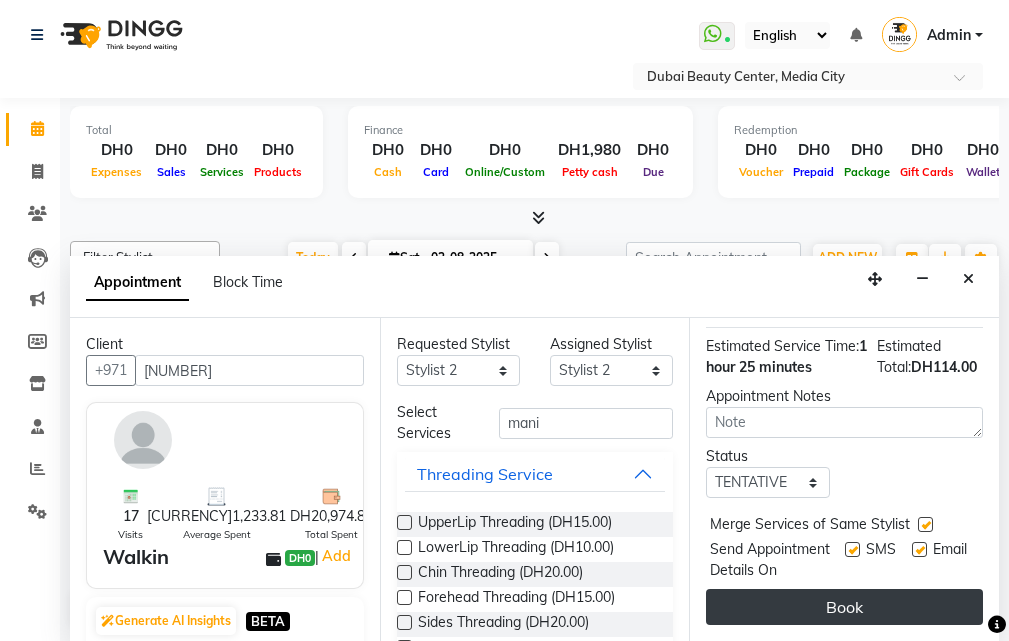 click on "Book" at bounding box center (844, 607) 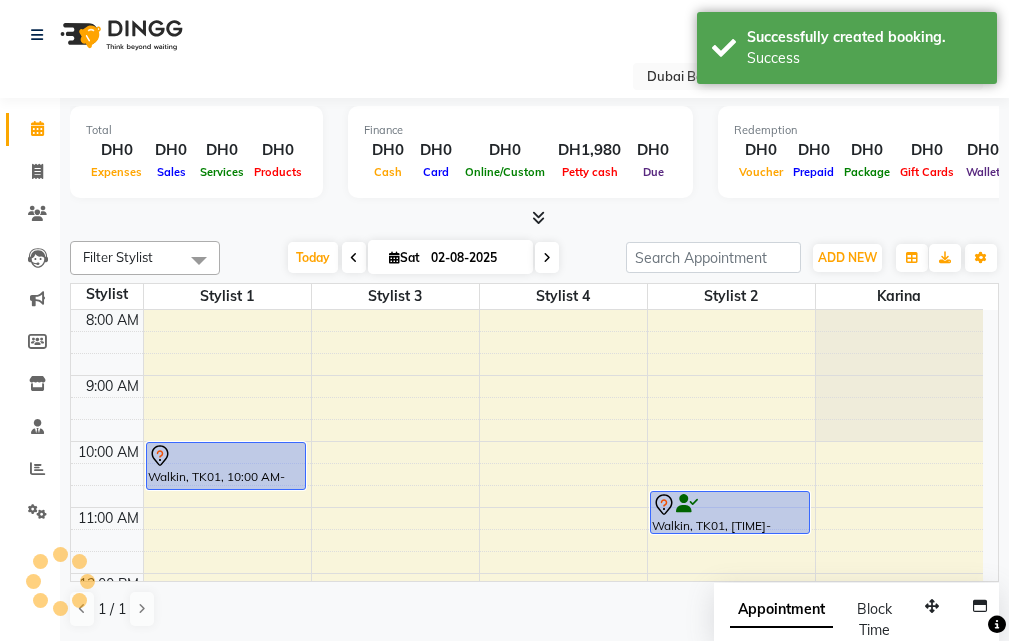 scroll, scrollTop: 0, scrollLeft: 0, axis: both 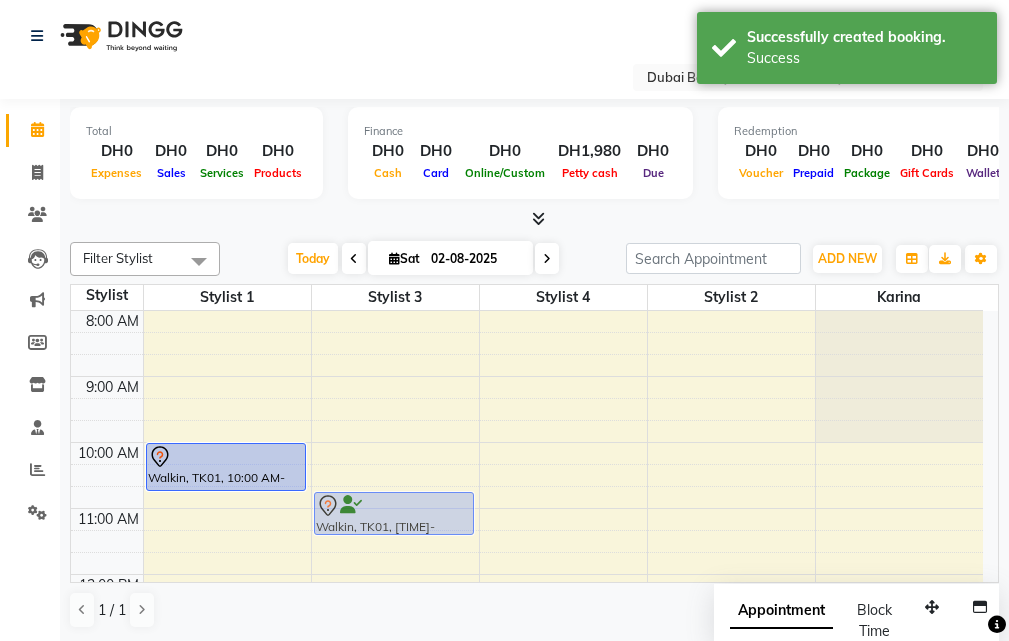 drag, startPoint x: 705, startPoint y: 508, endPoint x: 391, endPoint y: 502, distance: 314.0573 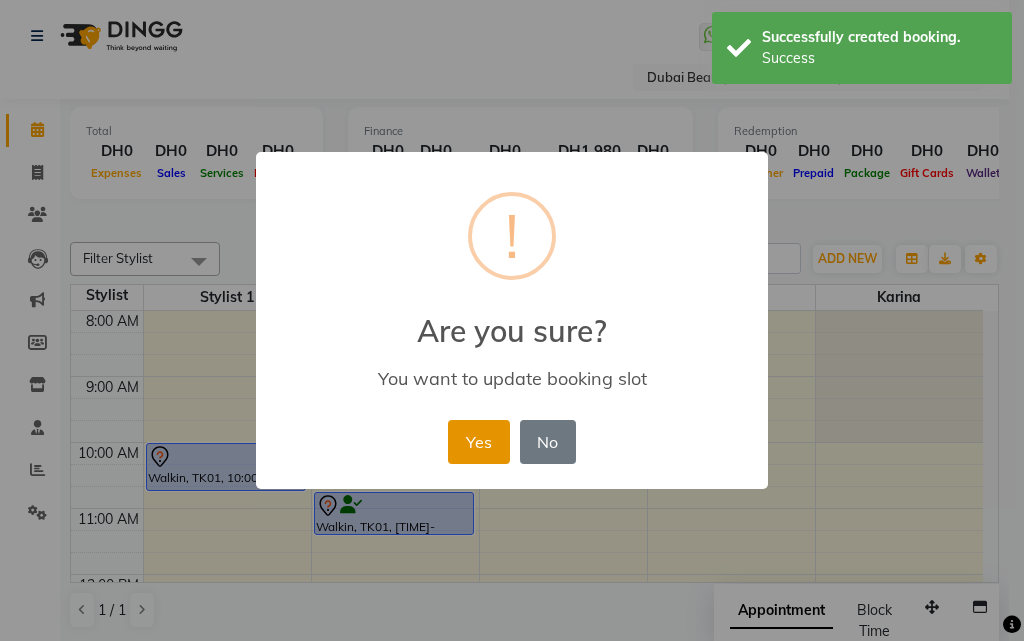 click on "Yes" at bounding box center (478, 442) 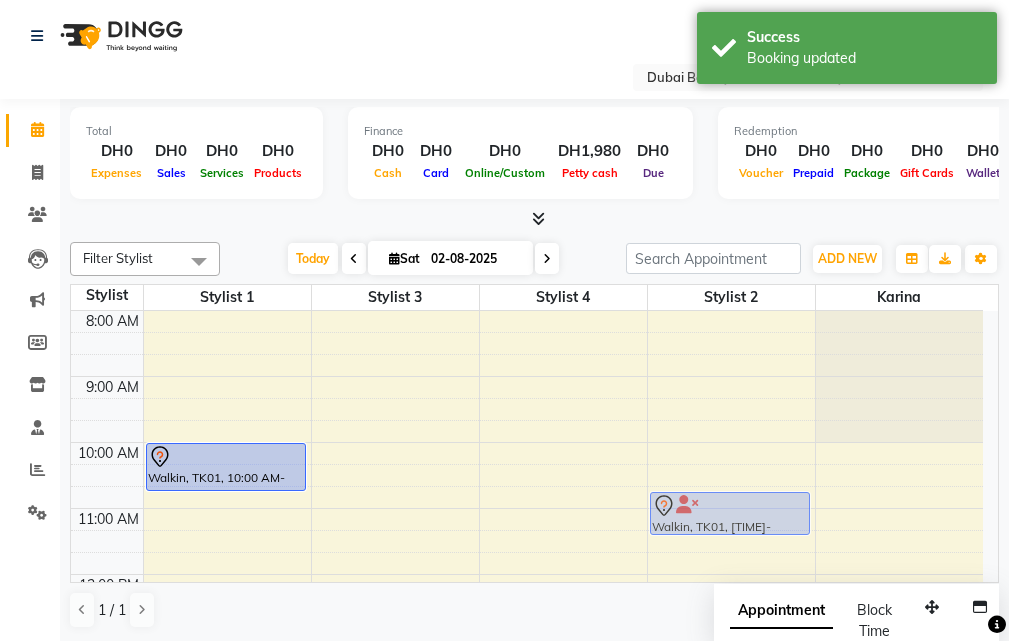drag, startPoint x: 374, startPoint y: 509, endPoint x: 685, endPoint y: 505, distance: 311.02573 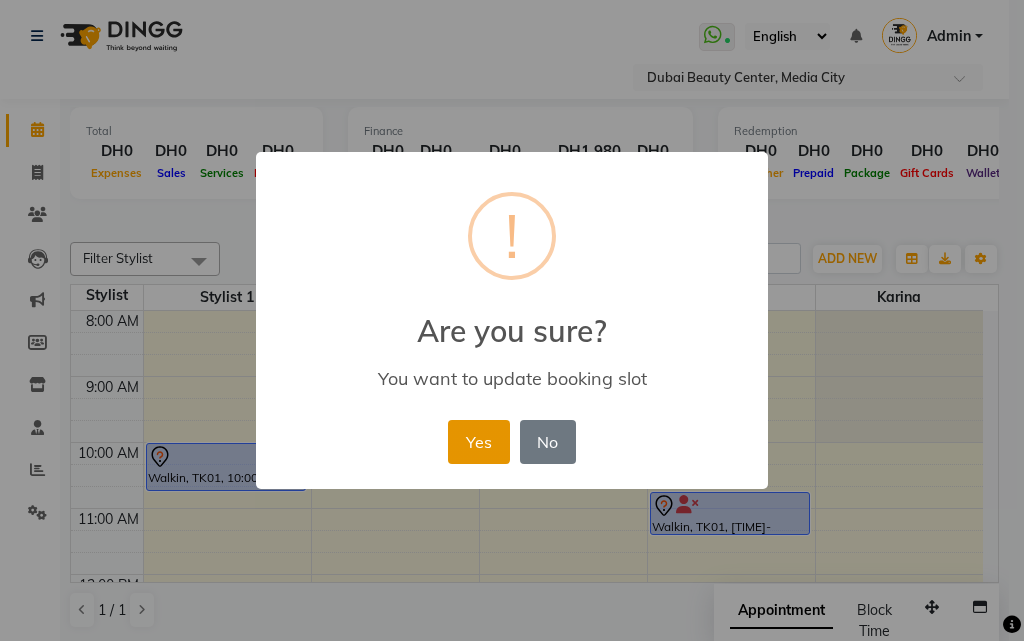 click on "Yes" at bounding box center (478, 442) 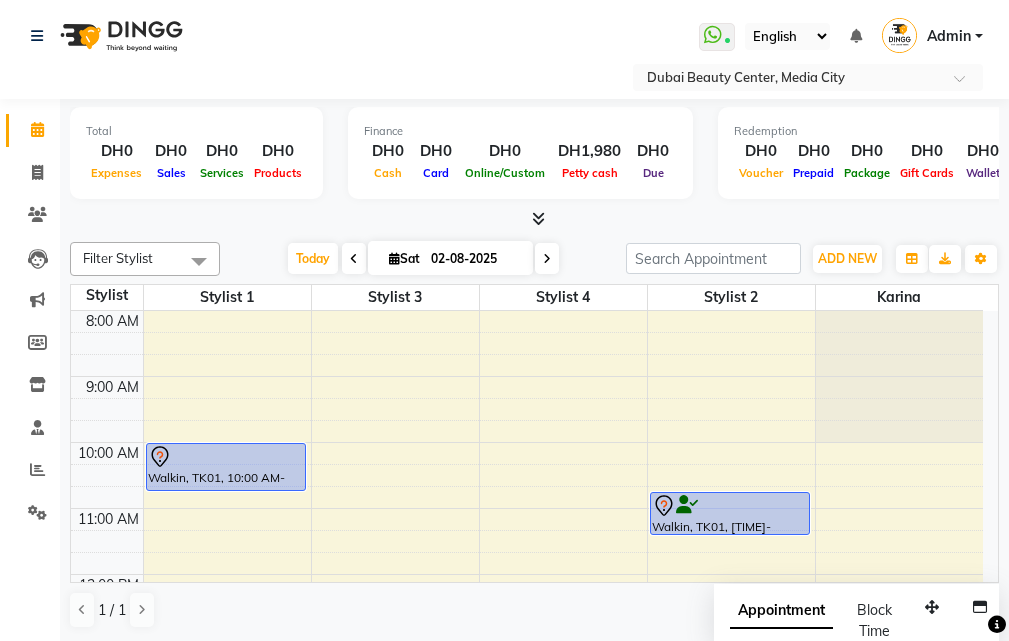 drag, startPoint x: 671, startPoint y: 506, endPoint x: 671, endPoint y: 518, distance: 12 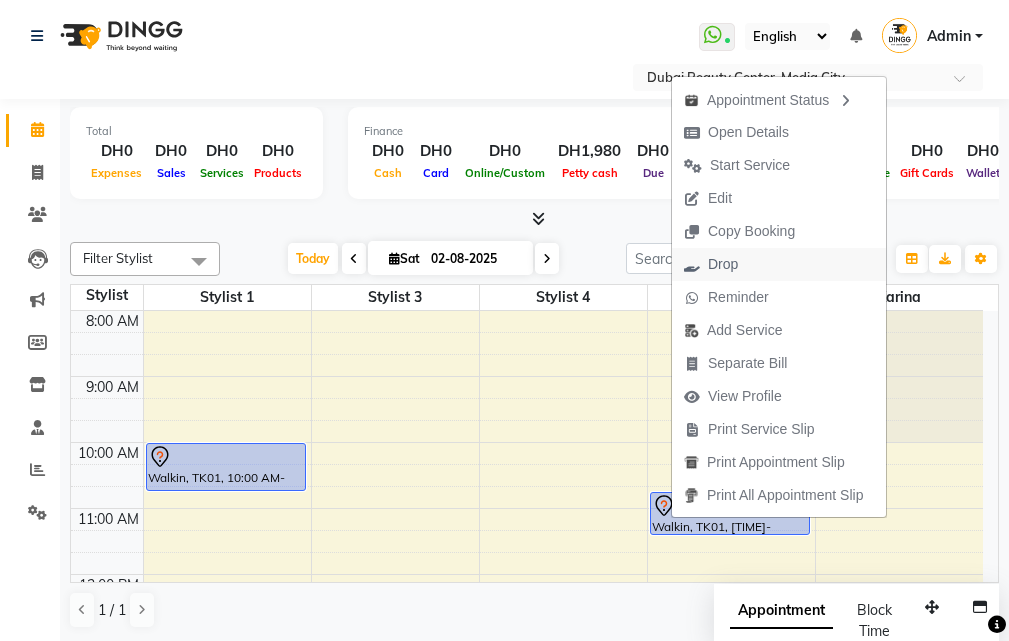 click on "Drop" at bounding box center (723, 264) 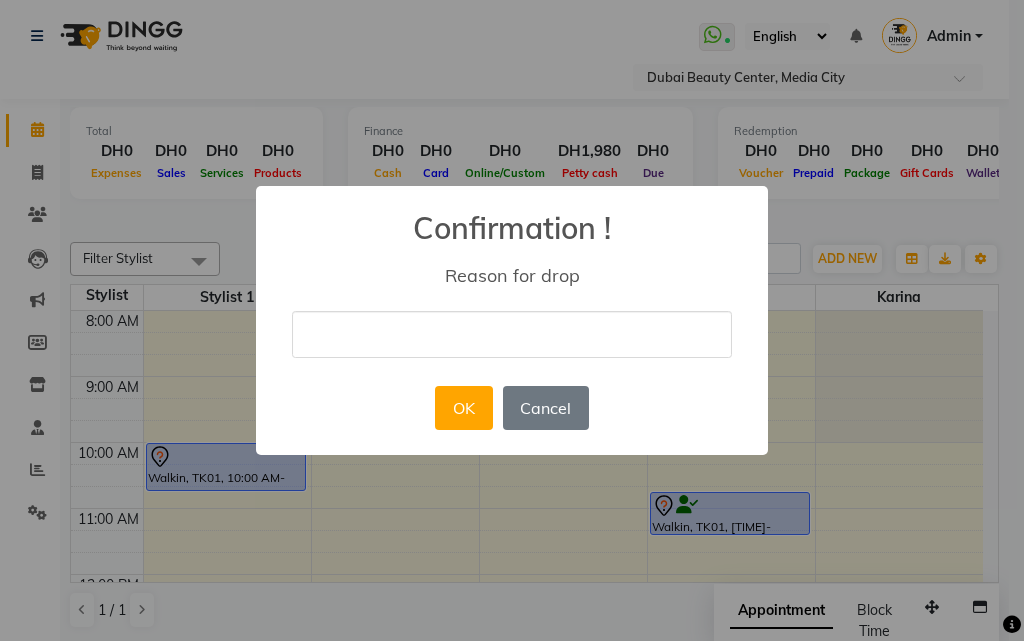 click at bounding box center (512, 334) 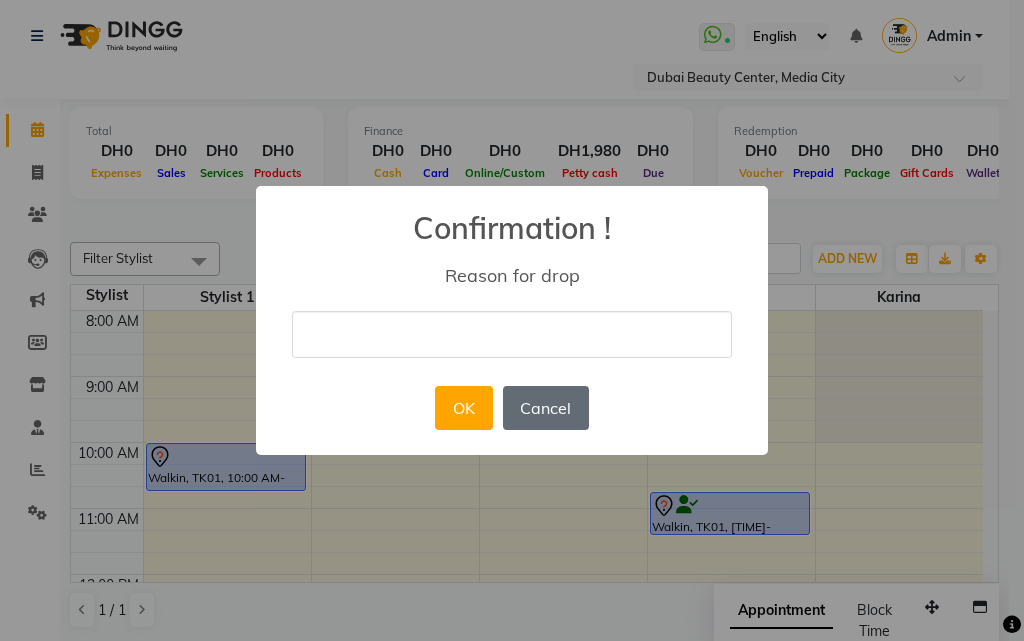 click on "Cancel" at bounding box center [546, 408] 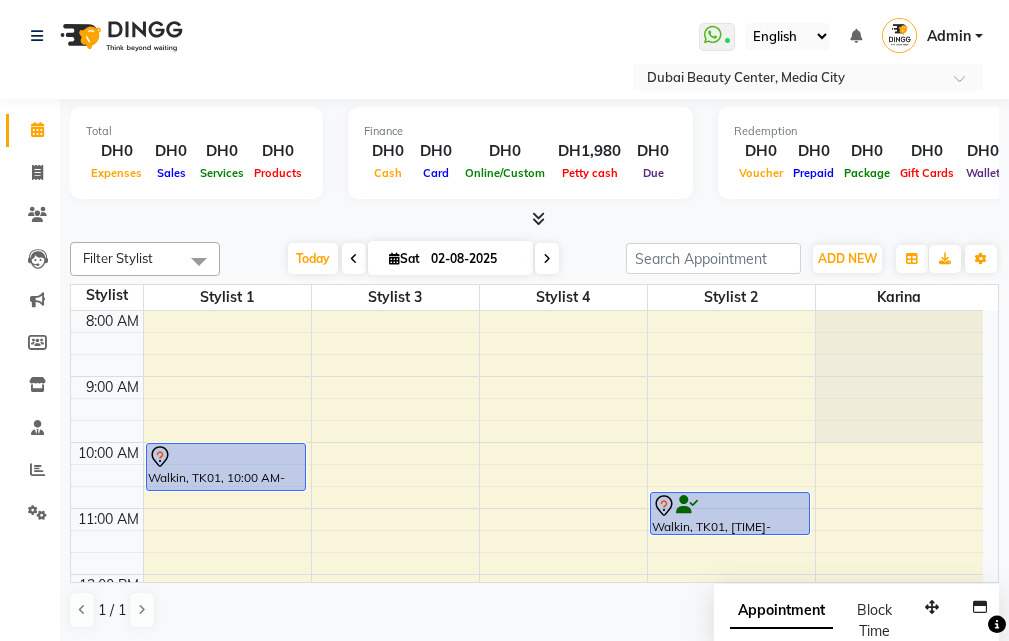 click at bounding box center (687, 505) 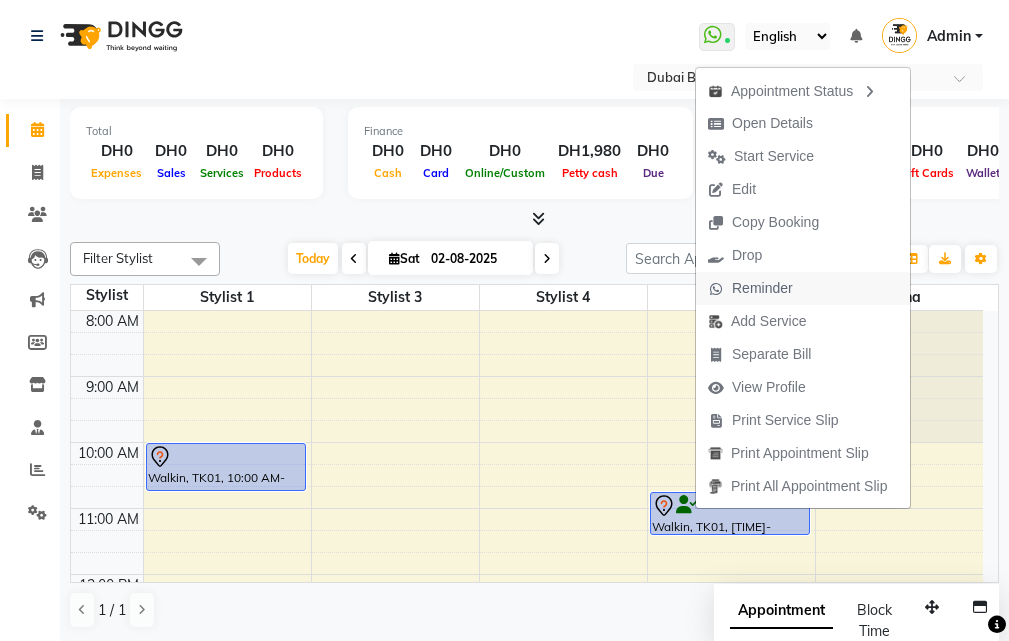 click on "Reminder" at bounding box center (762, 288) 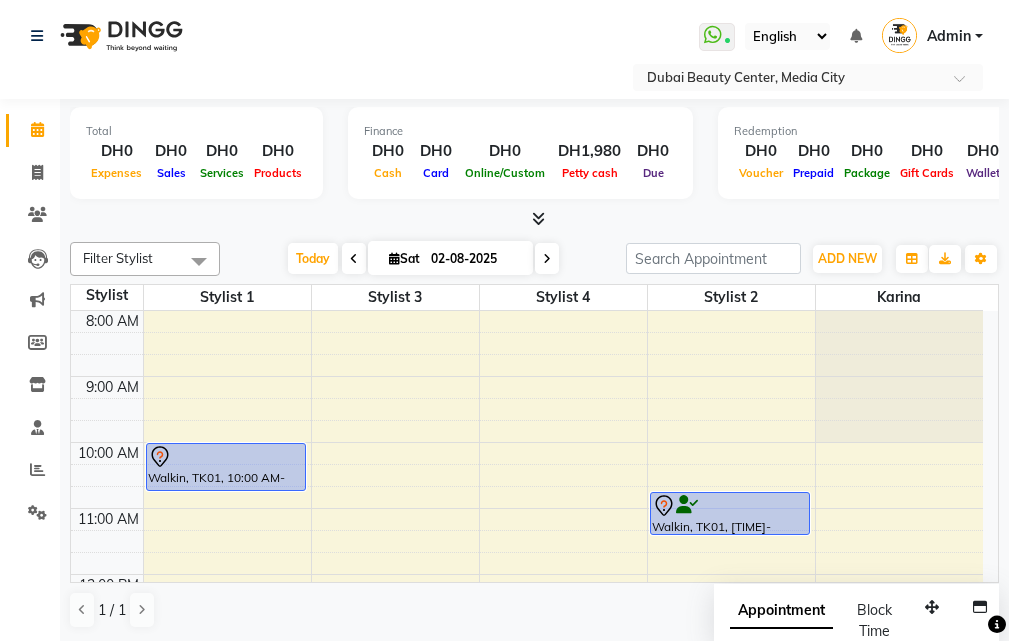 click on "Walkin, TK01, 10:45 AM-11:25 AM, UpperLip Threading" at bounding box center [730, 513] 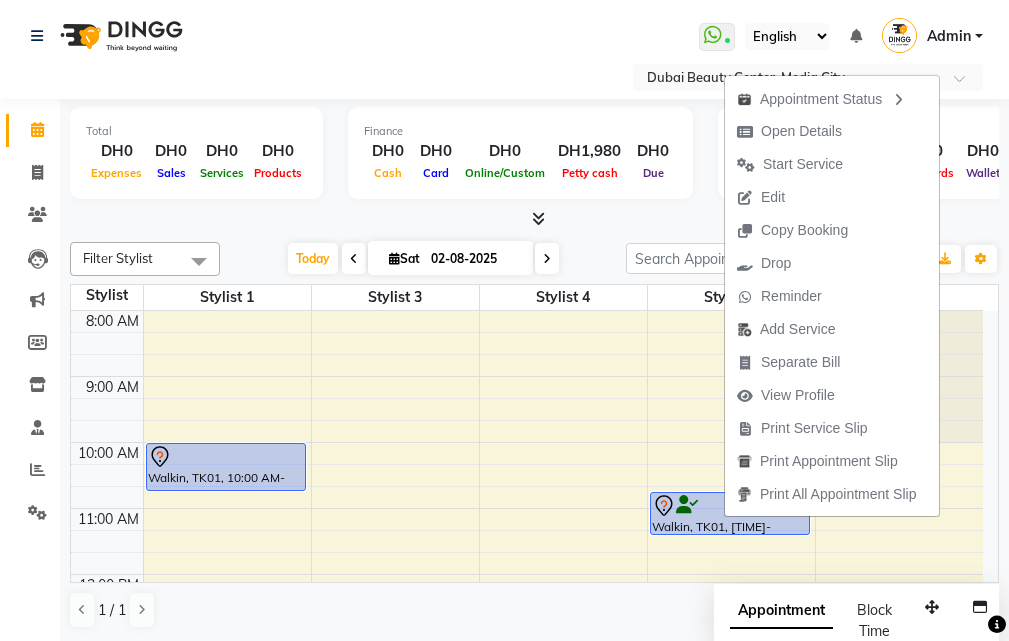 click at bounding box center [226, 457] 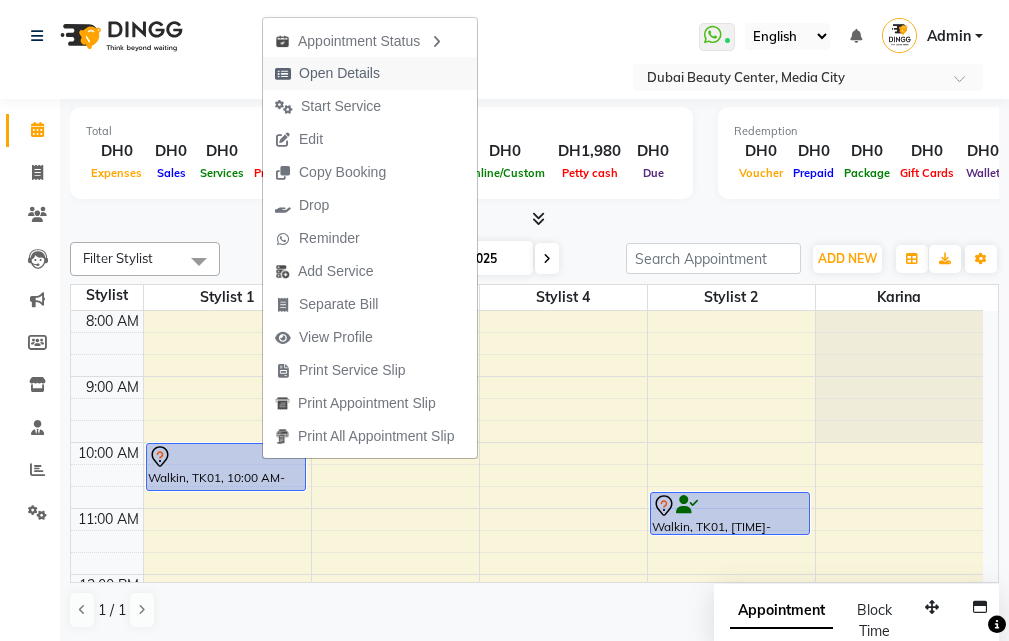 click on "Open Details" at bounding box center (339, 73) 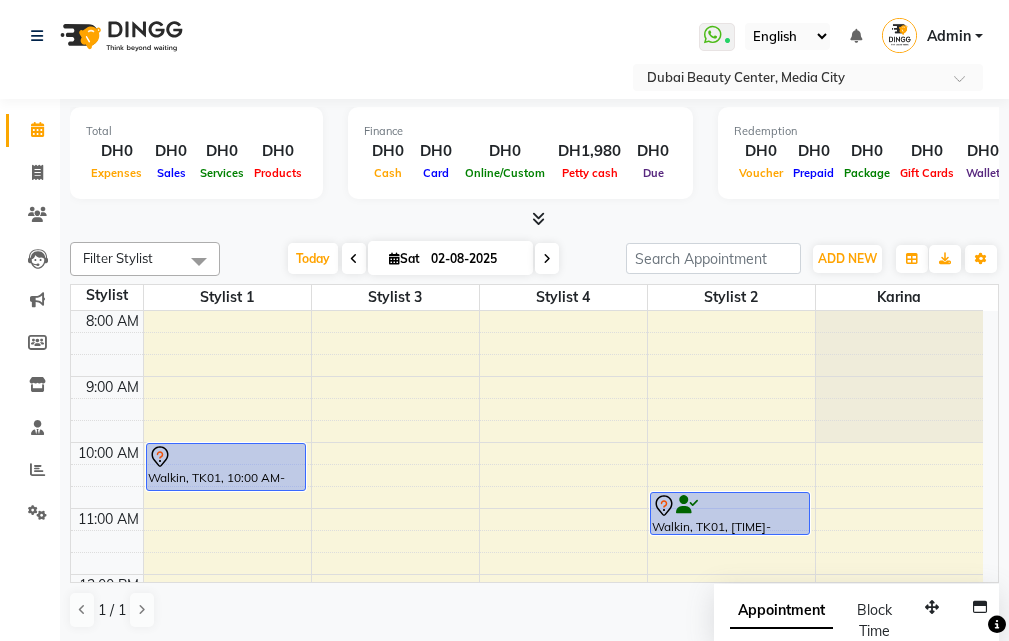 click 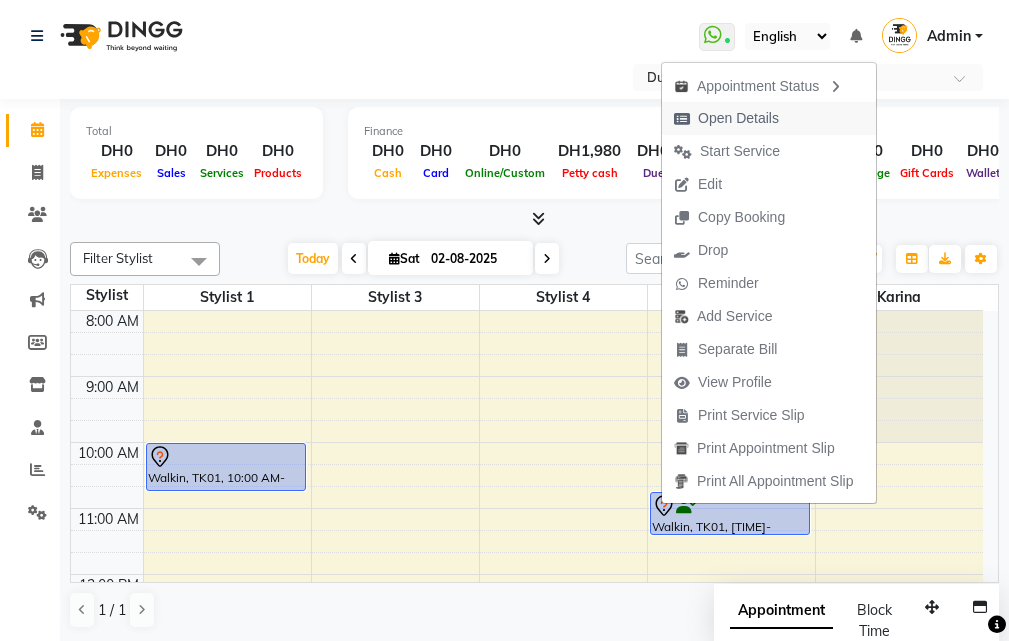 click on "Open Details" at bounding box center (738, 118) 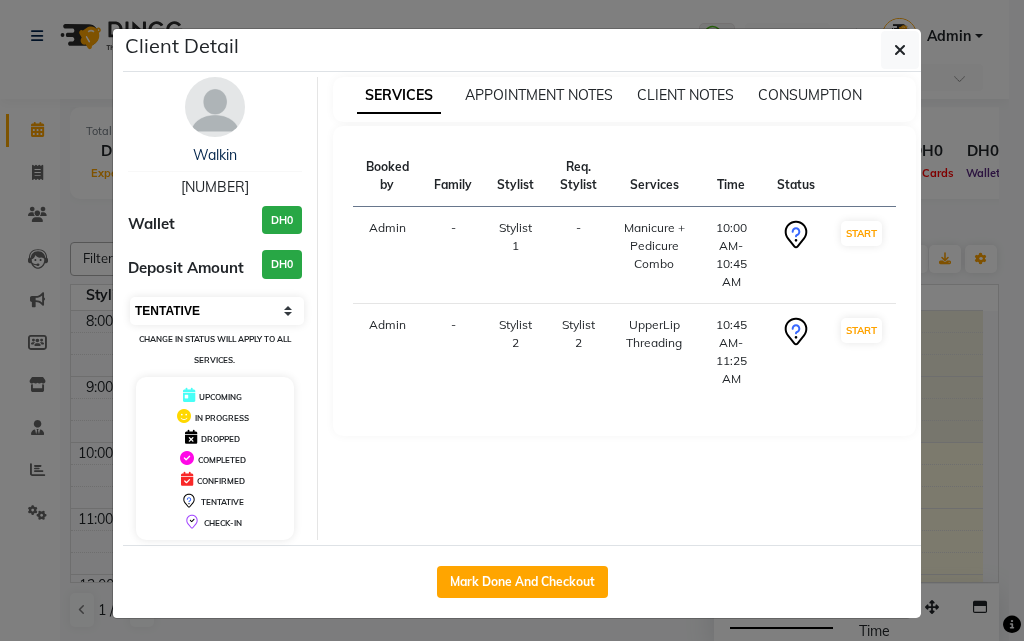 click on "Select IN SERVICE CONFIRMED TENTATIVE CHECK IN MARK DONE DROPPED UPCOMING" at bounding box center [217, 311] 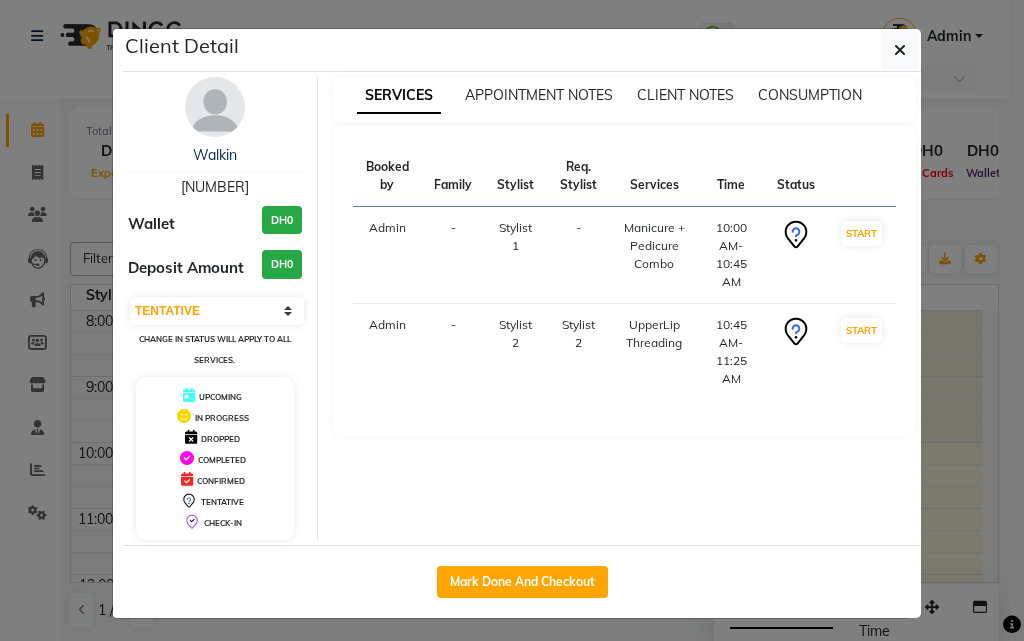 click on "Stylist 1" at bounding box center [515, 255] 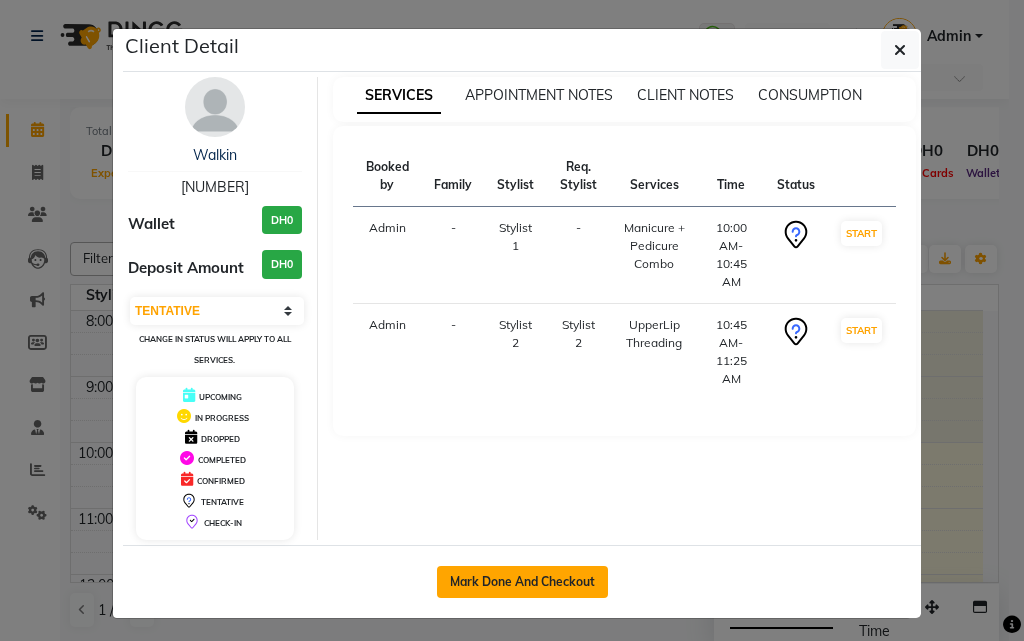 click on "Mark Done And Checkout" 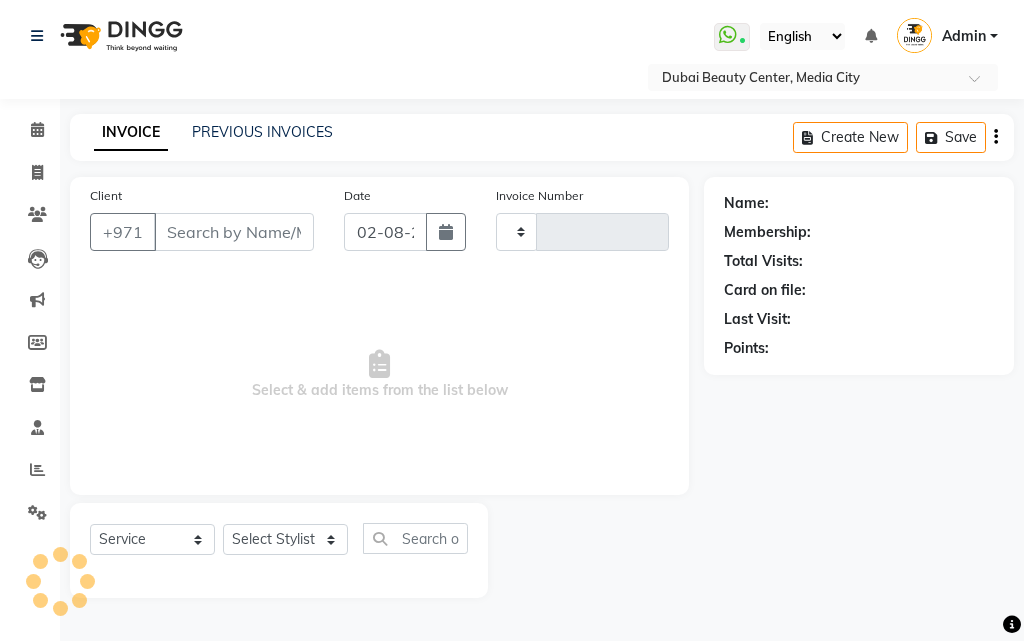 type on "0103" 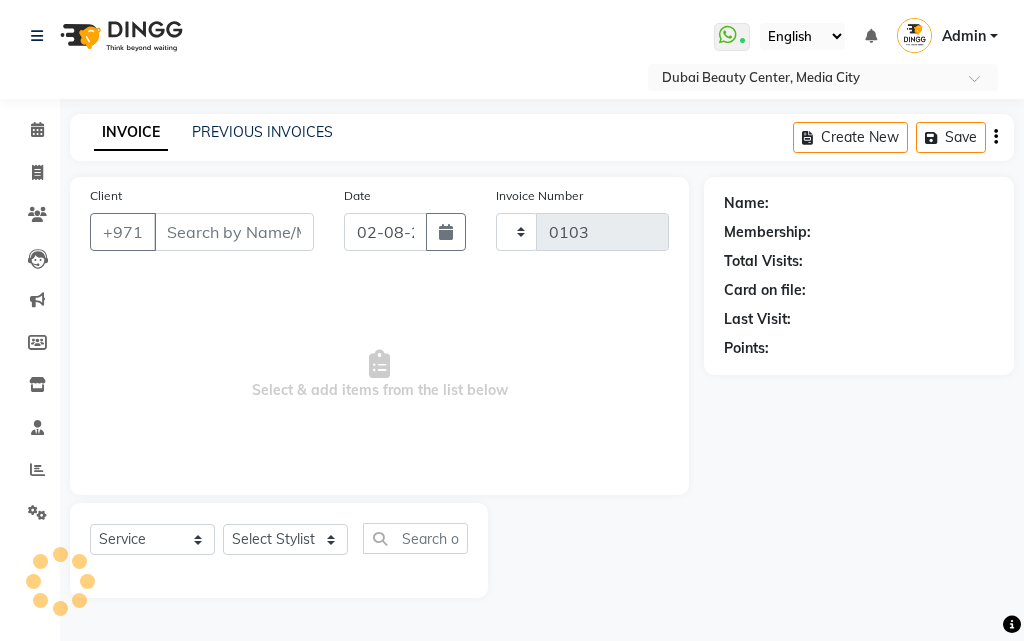 select on "3551" 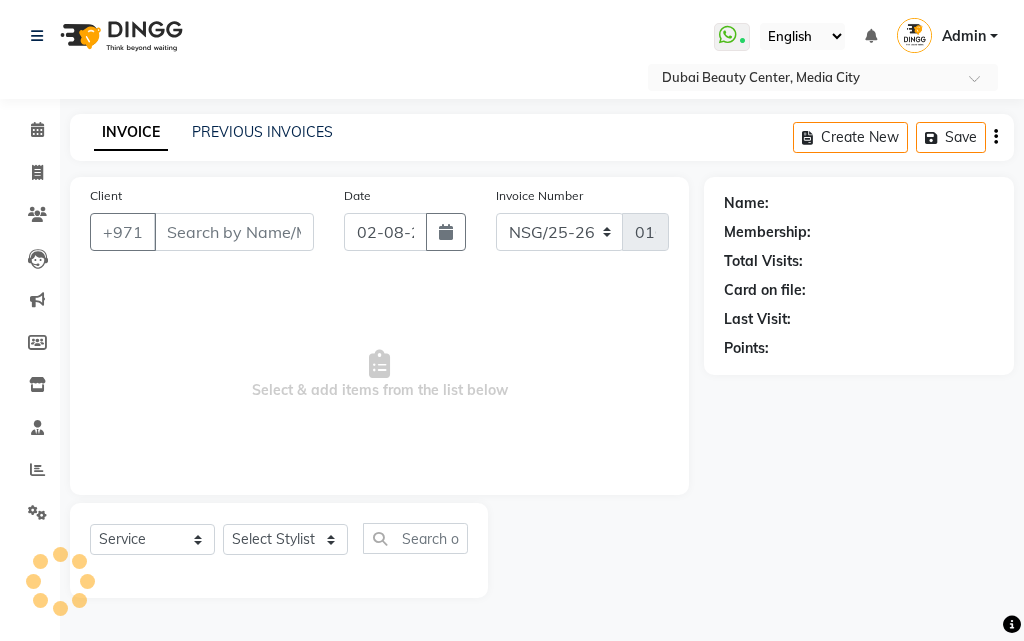 type on "10123456230" 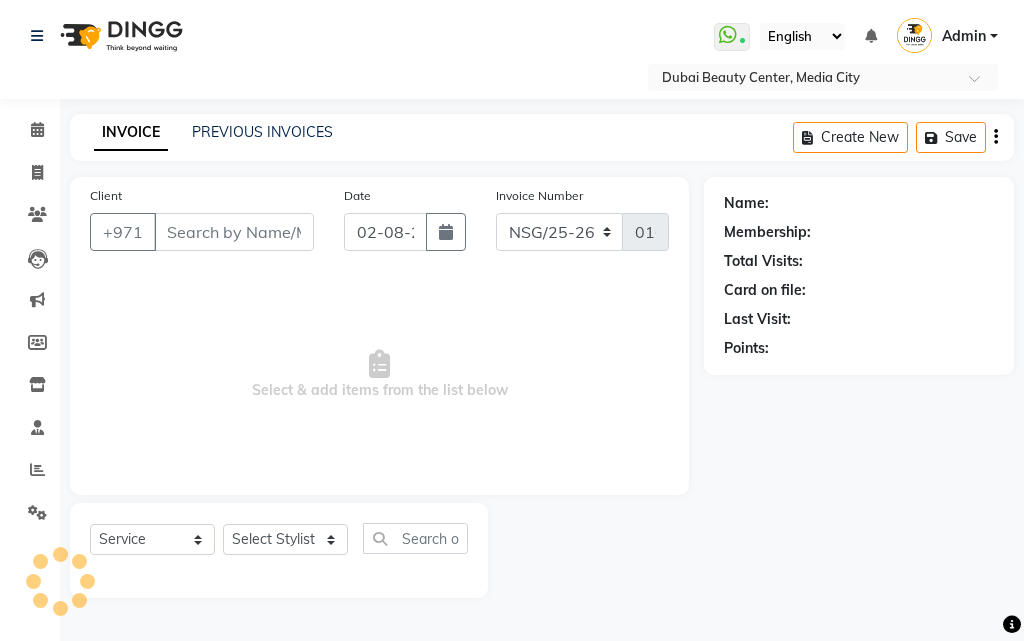 select on "12088" 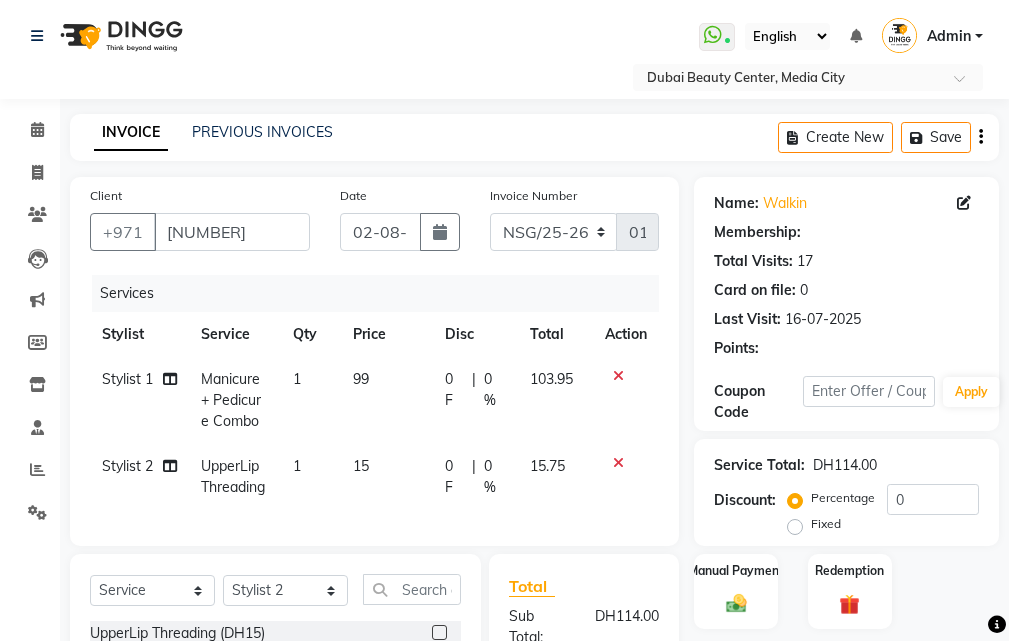 type on "10" 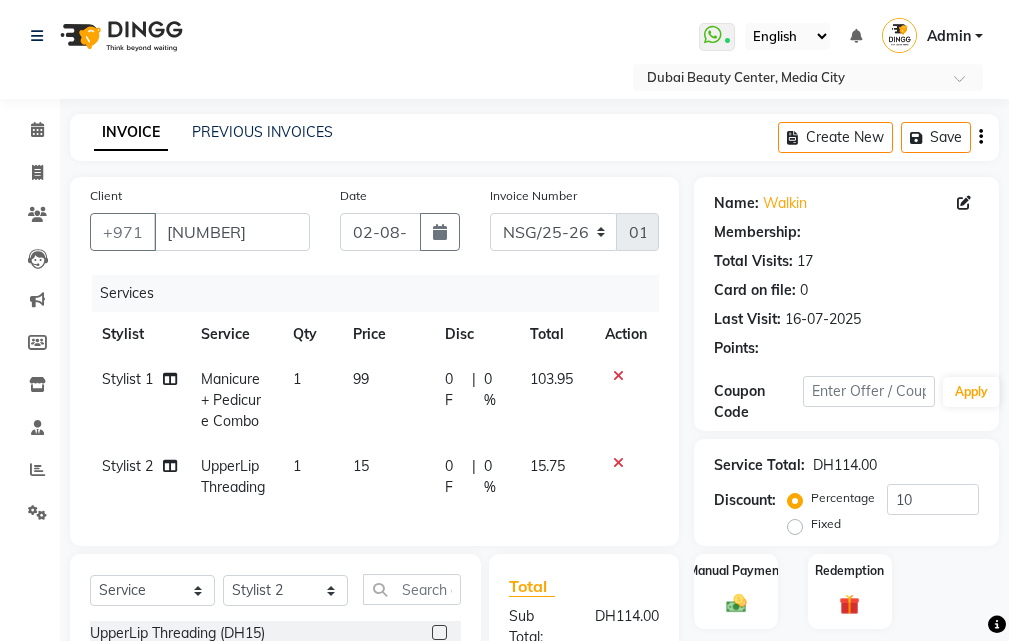 select on "1: Object" 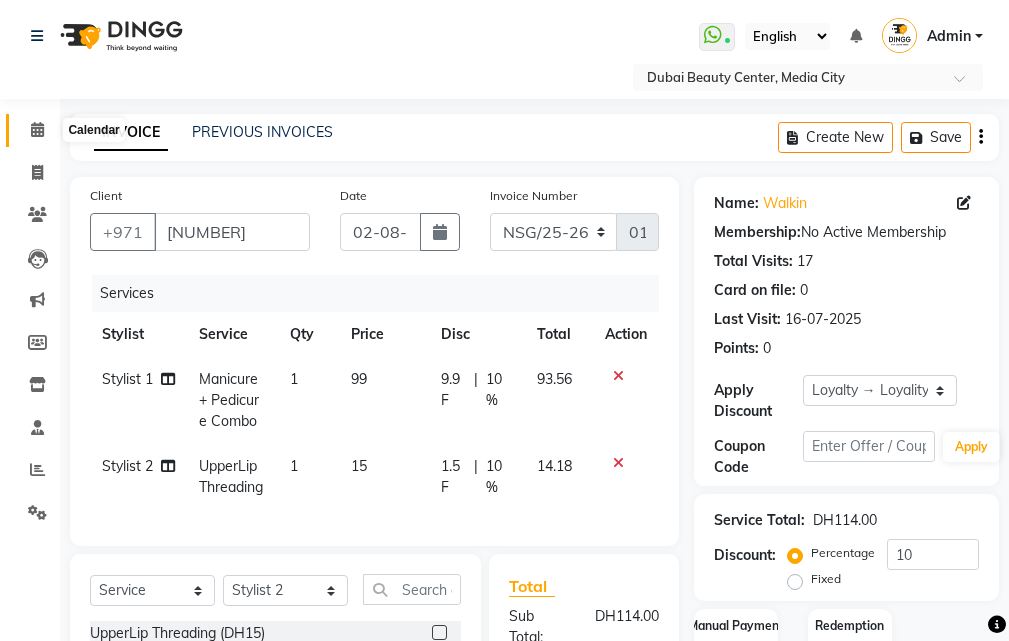 click 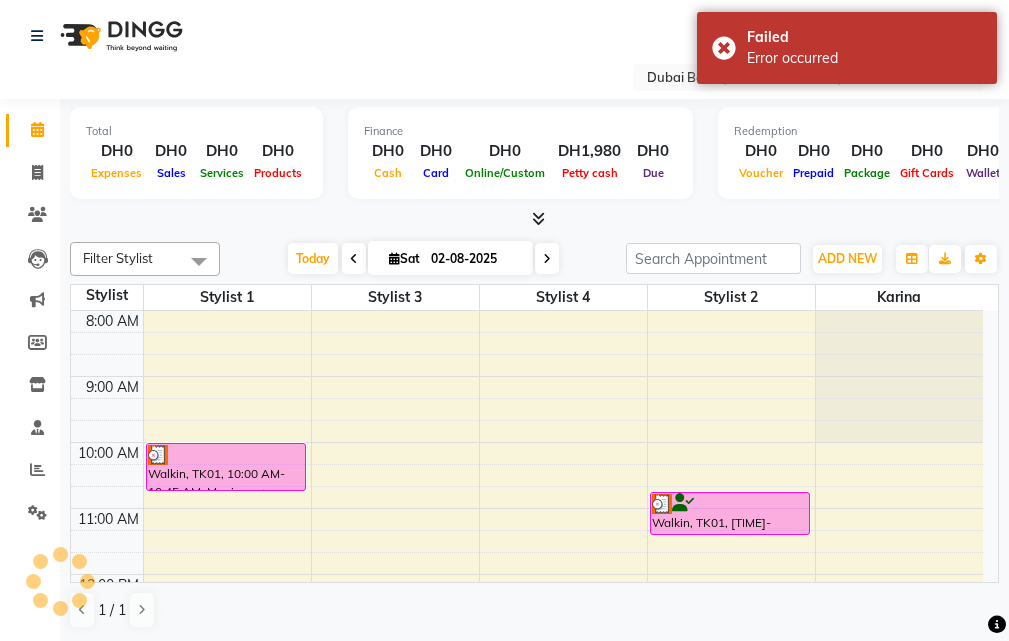 scroll, scrollTop: 0, scrollLeft: 0, axis: both 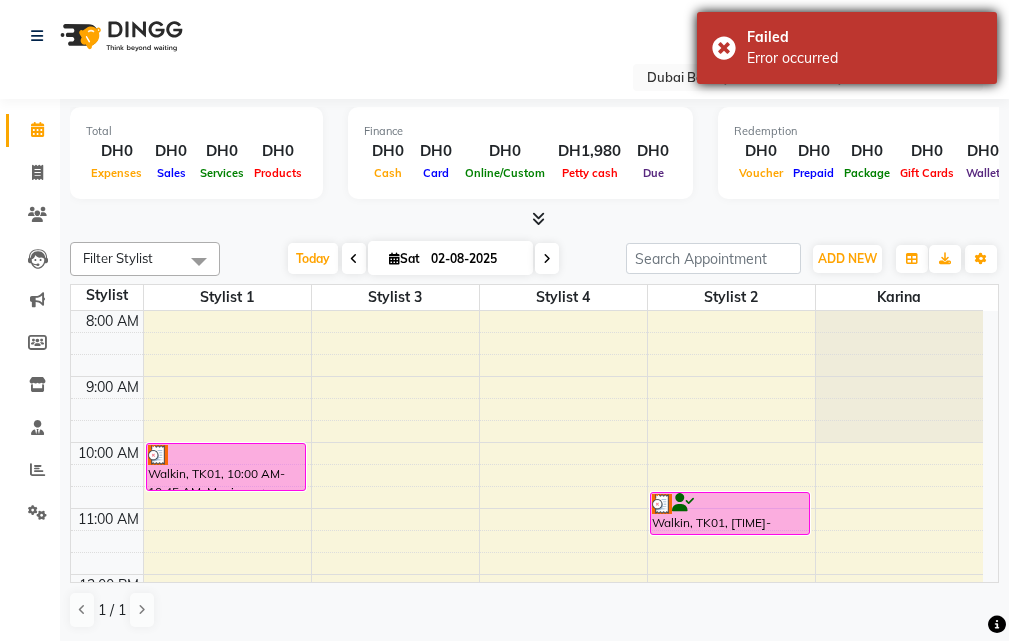 click on "Error occurred" at bounding box center (864, 58) 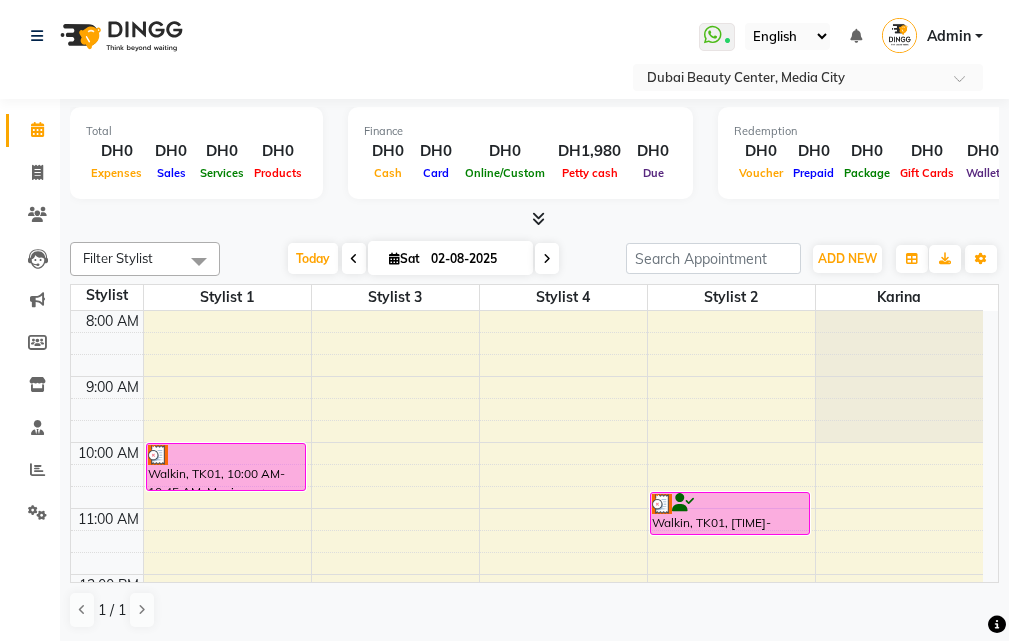 click on "Walkin, TK01, 10:00 AM-10:45 AM, Manicure +  Pedicure Combo" at bounding box center (226, 467) 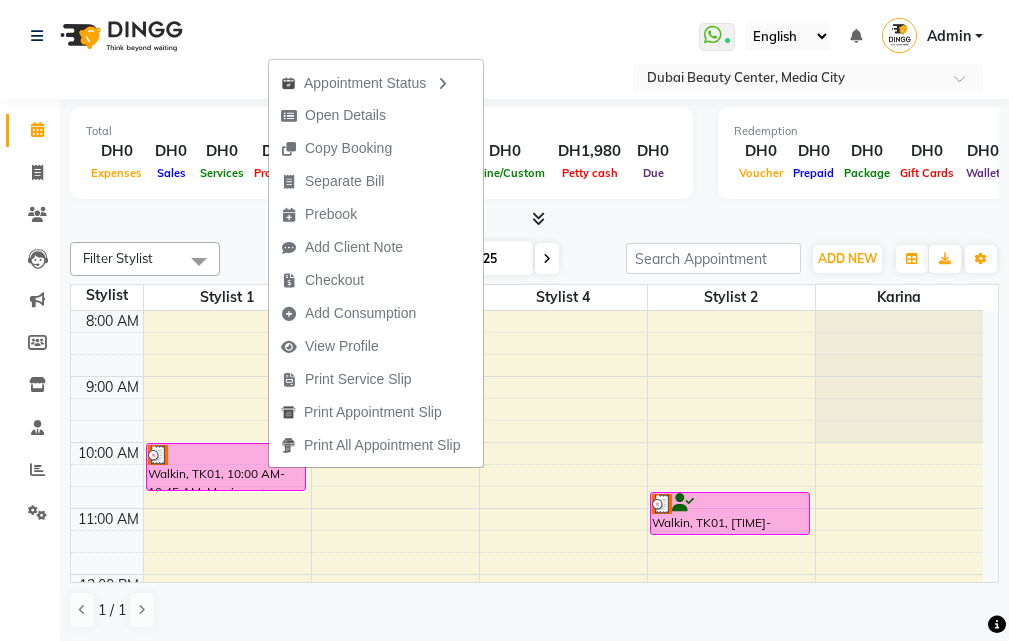 click on "Filter Stylist Select All Karina Stylist 1 Stylist 2 Stylist 3 Stylist 4 Today  Sat 02-08-2025 Toggle Dropdown Add Appointment Add Invoice Add Expense Add Attendance Add Client Add Transaction Toggle Dropdown Add Appointment Add Invoice Add Expense Add Attendance Add Client ADD NEW Toggle Dropdown Add Appointment Add Invoice Add Expense Add Attendance Add Client Add Transaction Filter Stylist Select All Karina Stylist 1 Stylist 2 Stylist 3 Stylist 4 Group By  Staff View   Room View  View as Vertical  Vertical - Week View  Horizontal  Horizontal - Week View  List  Toggle Dropdown Calendar Settings Manage Tags   Arrange Stylists   Reset Stylists  Full Screen  Show Available Stylist  Appointment Form Zoom 75% Staff/Room Display Count 5" at bounding box center (534, 259) 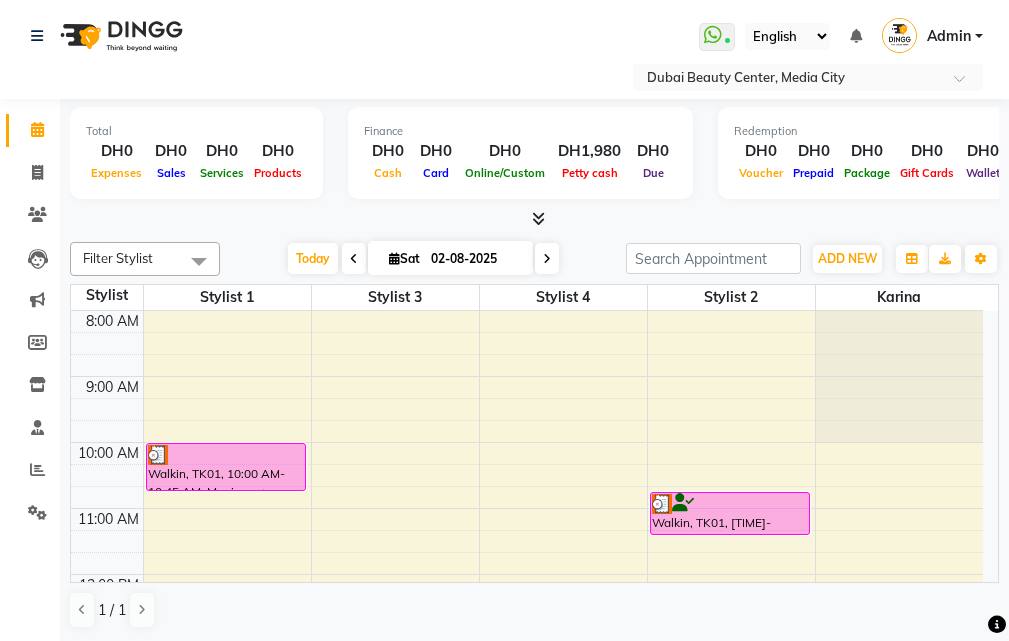 click on "8:00 AM 9:00 AM 10:00 AM 11:00 AM 12:00 PM 1:00 PM 2:00 PM 3:00 PM 4:00 PM 5:00 PM 6:00 PM 7:00 PM 8:00 PM 9:00 PM 10:00 PM     Walkin, TK01, 10:00 AM-10:45 AM, Manicure +  Pedicure Combo     Walkin, TK01, 10:45 AM-11:25 AM, UpperLip Threading" at bounding box center (527, 805) 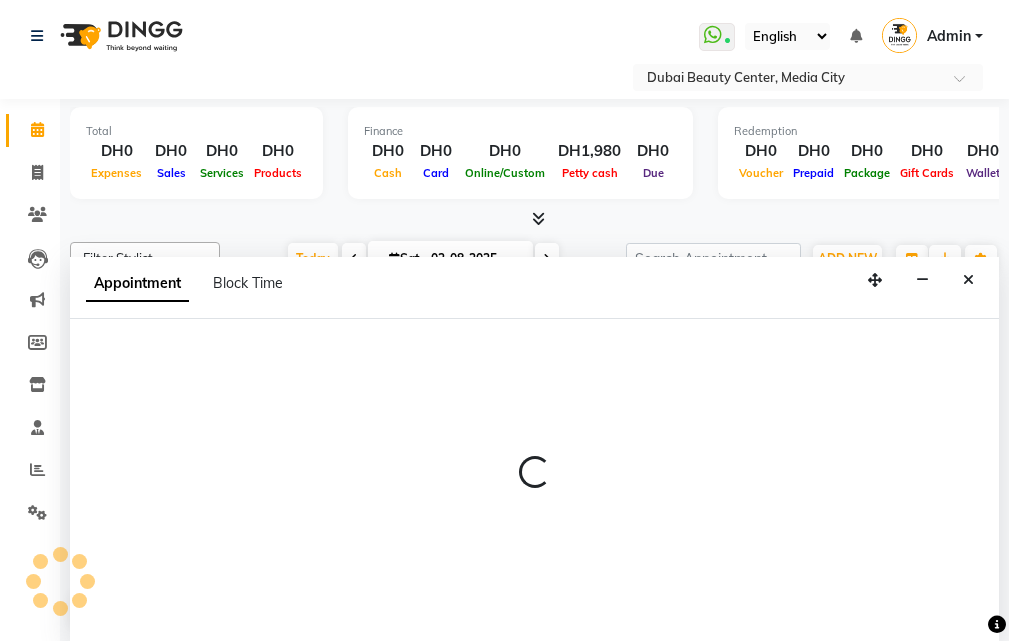 scroll, scrollTop: 1, scrollLeft: 0, axis: vertical 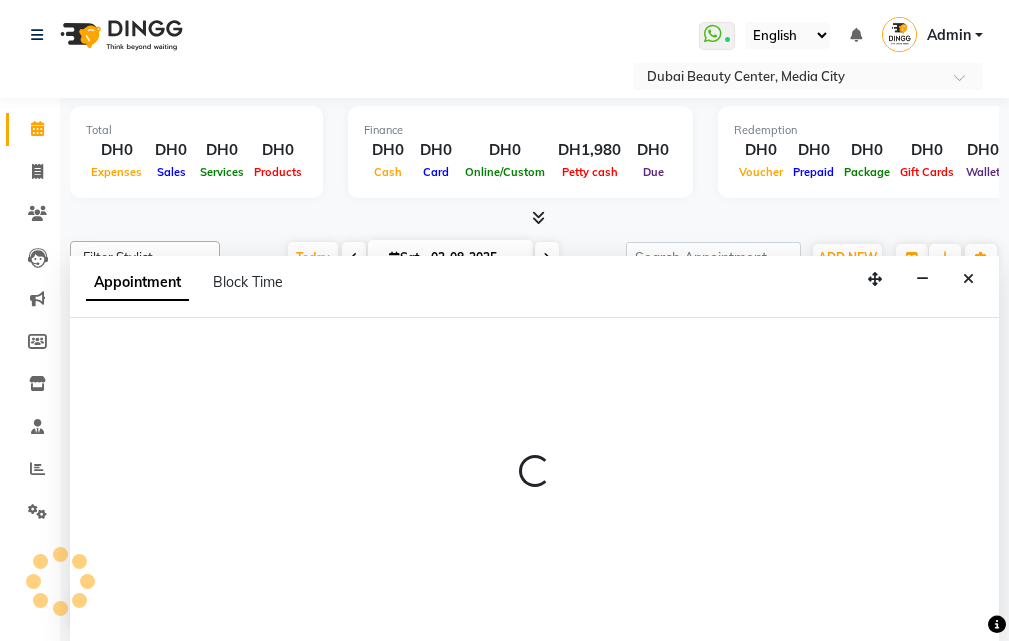 select on "9905" 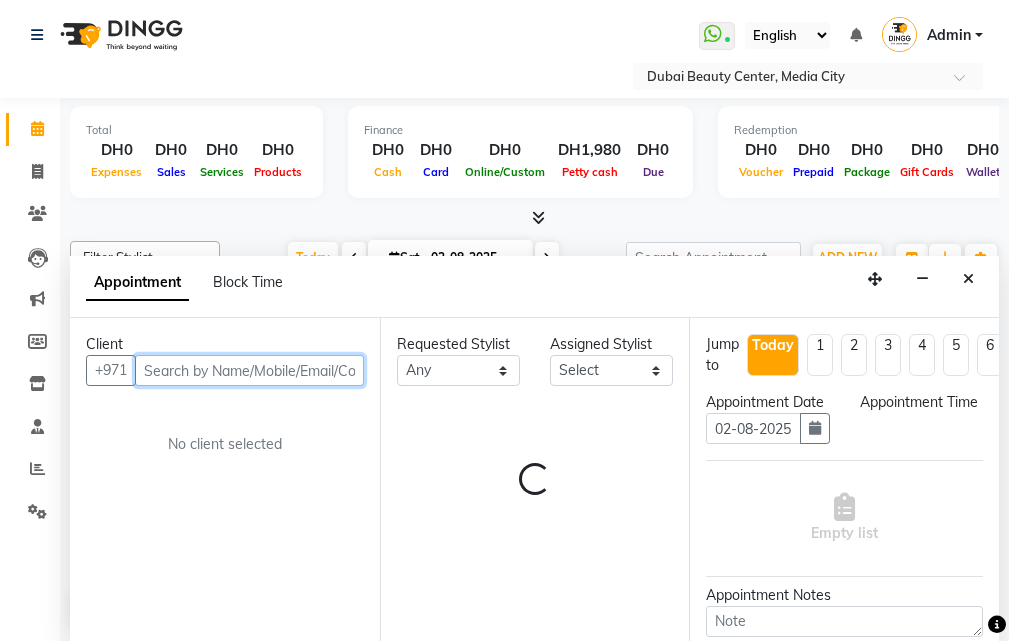 select on "615" 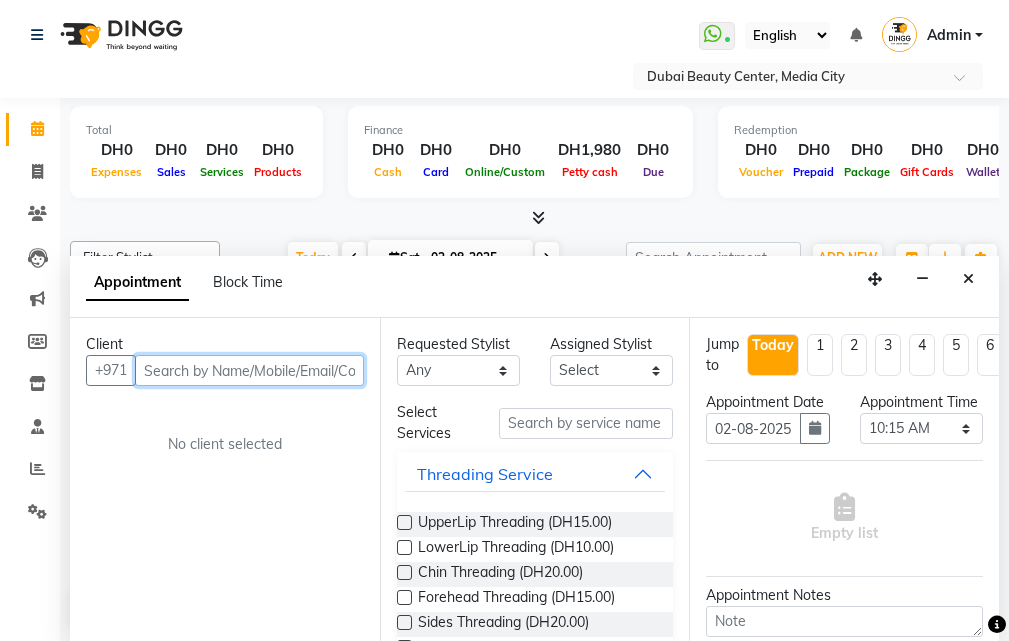 click at bounding box center [249, 370] 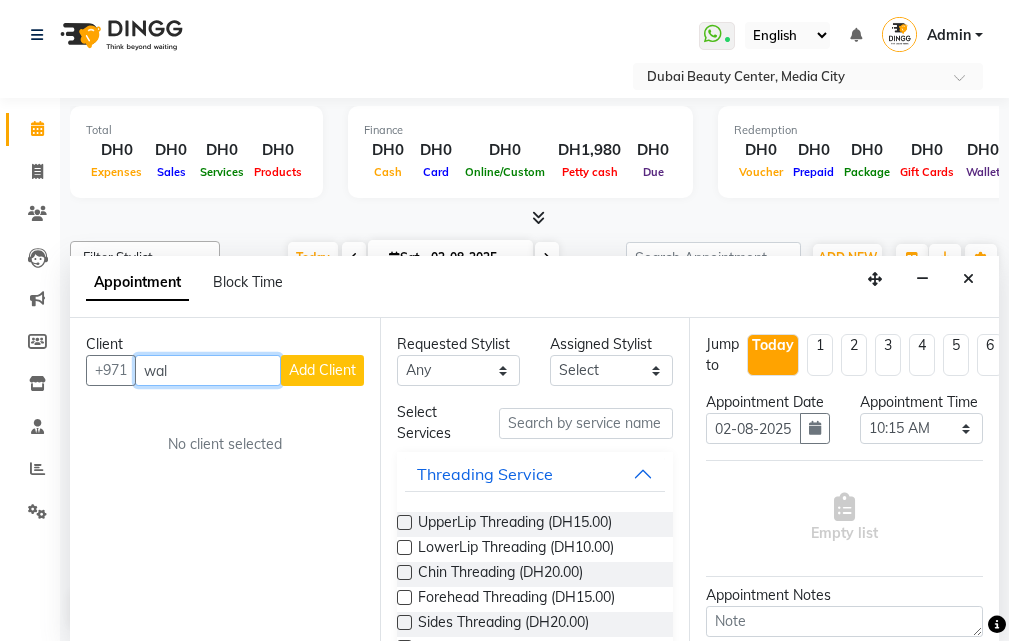 type on "walk" 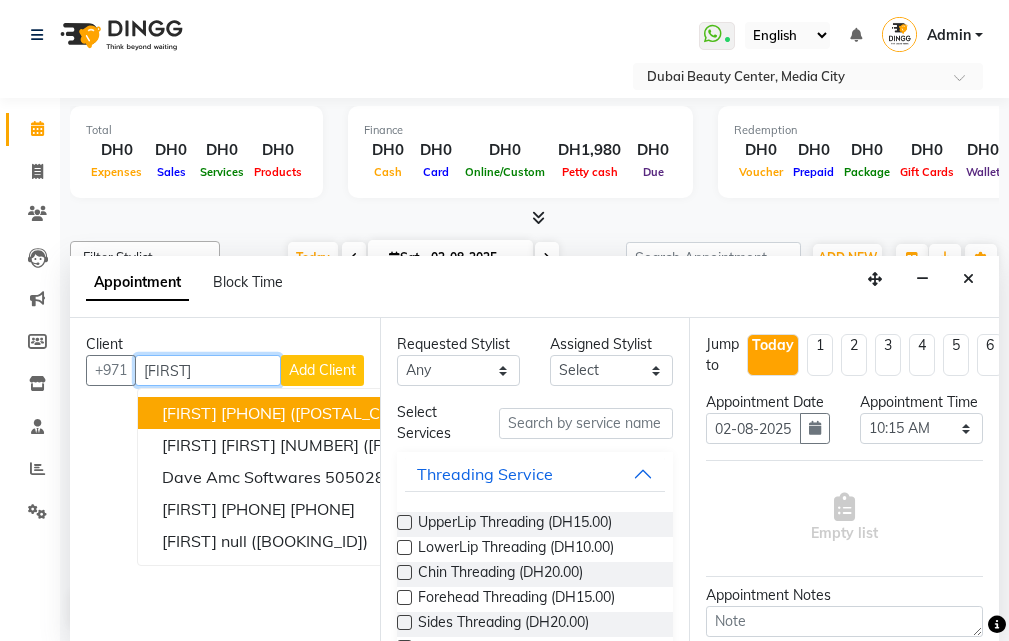 click on "507741521" at bounding box center [253, 413] 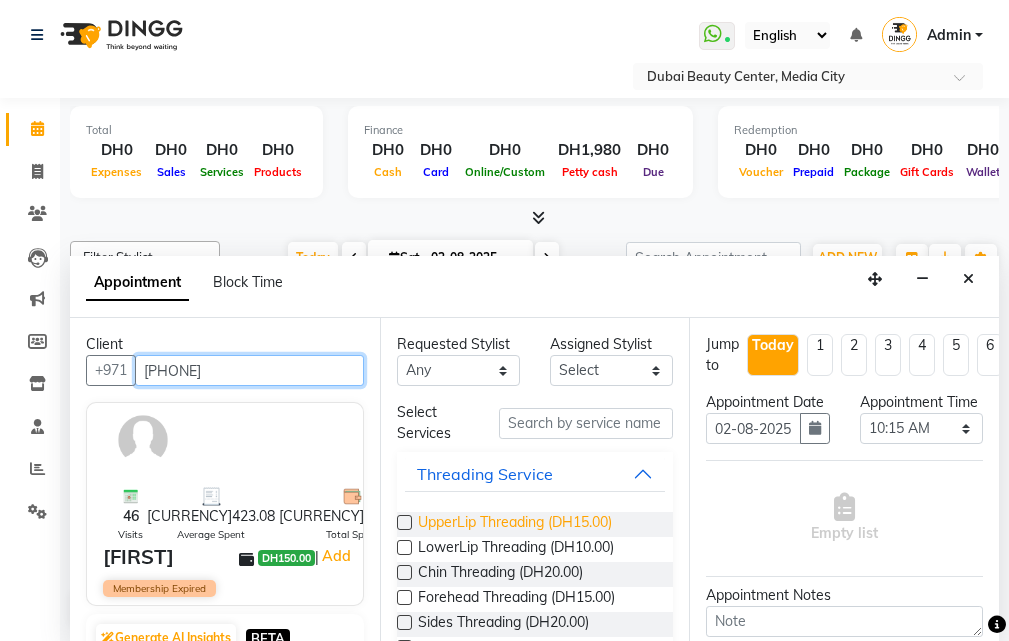 type on "507741521" 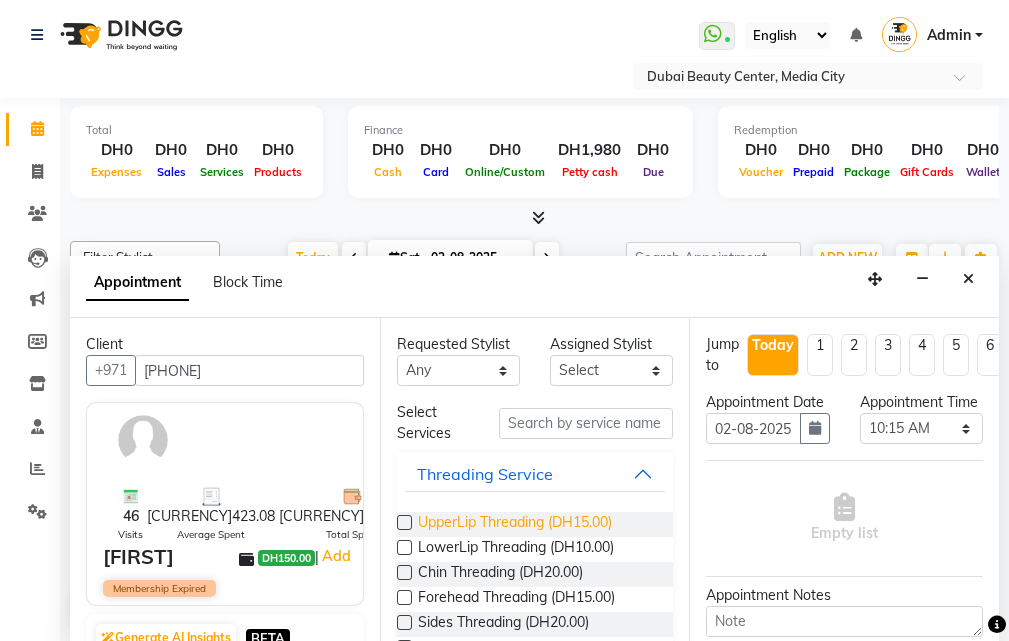 click on "UpperLip Threading (DH15.00)" at bounding box center (515, 524) 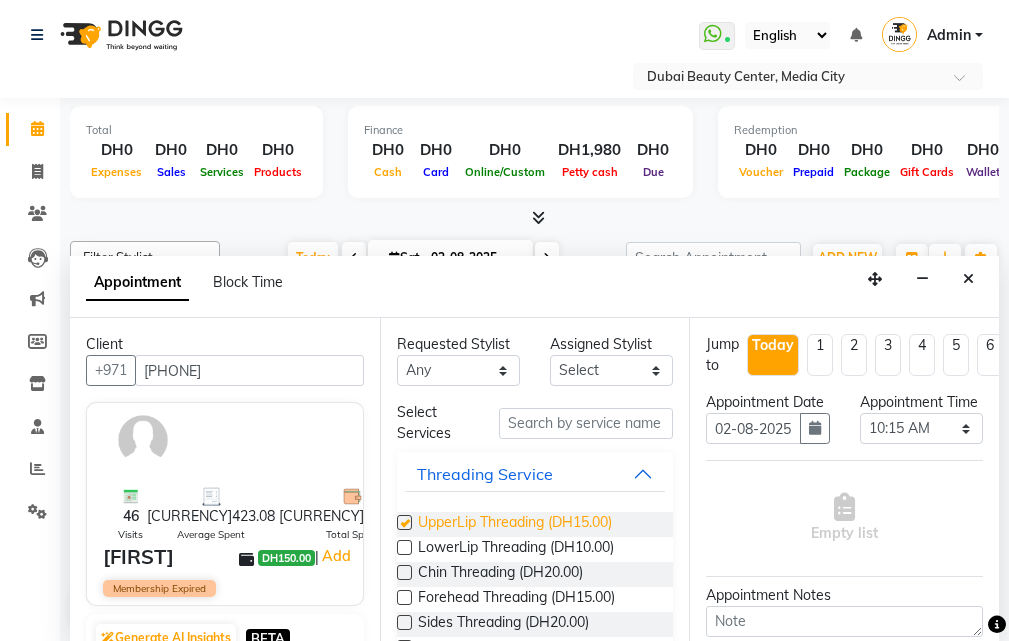 checkbox on "false" 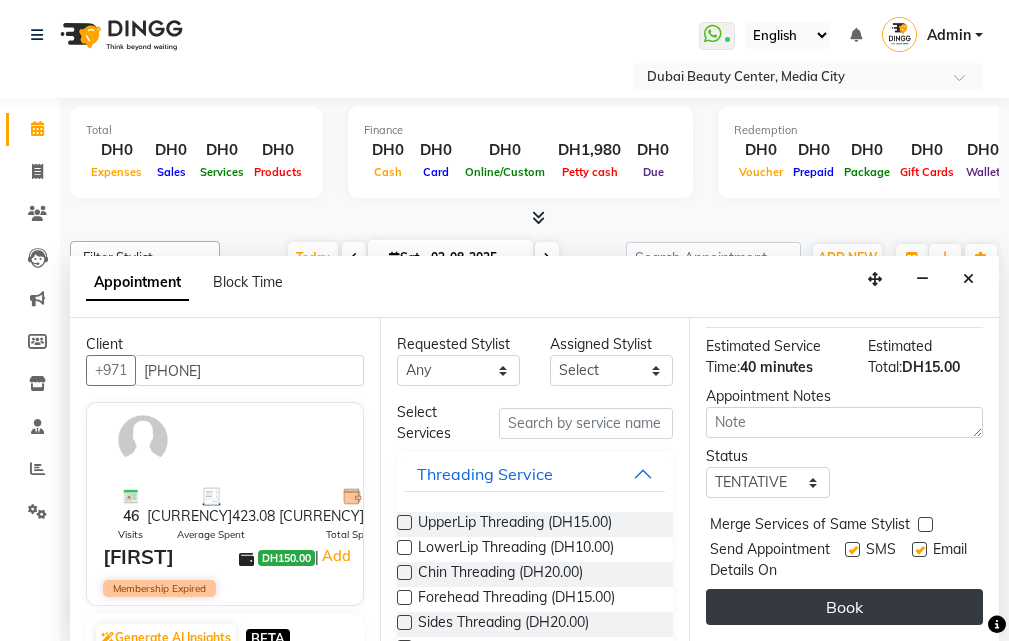 scroll, scrollTop: 301, scrollLeft: 0, axis: vertical 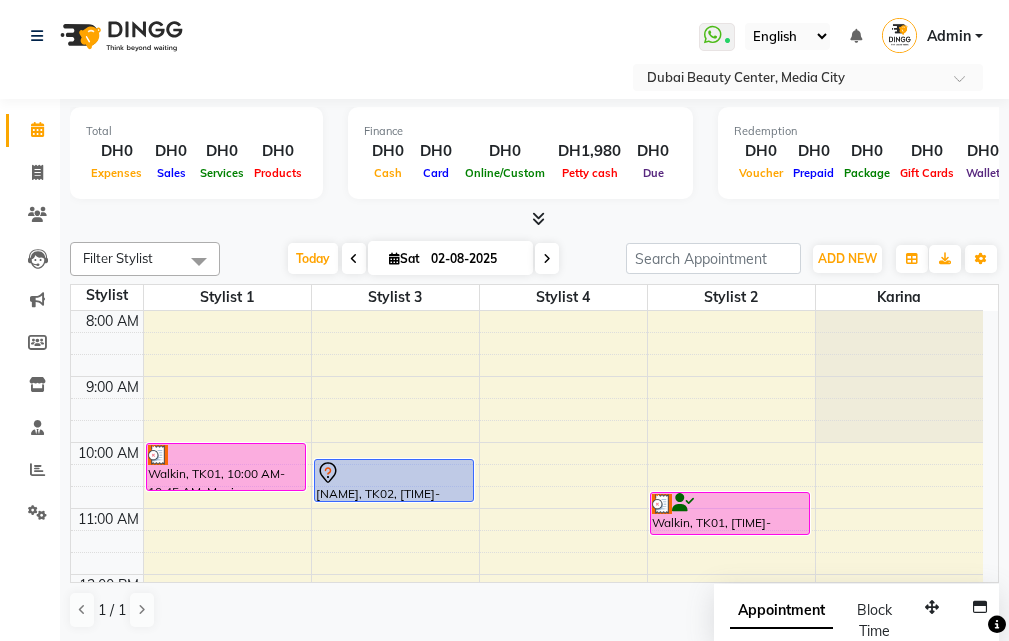 drag, startPoint x: 435, startPoint y: 486, endPoint x: 390, endPoint y: 484, distance: 45.044422 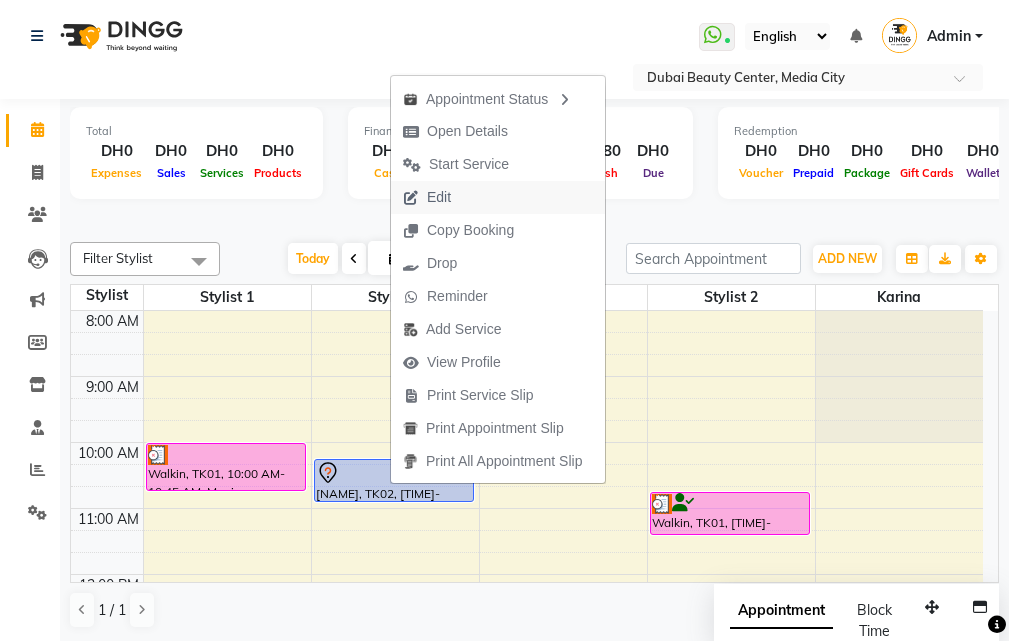 click on "Edit" at bounding box center (439, 197) 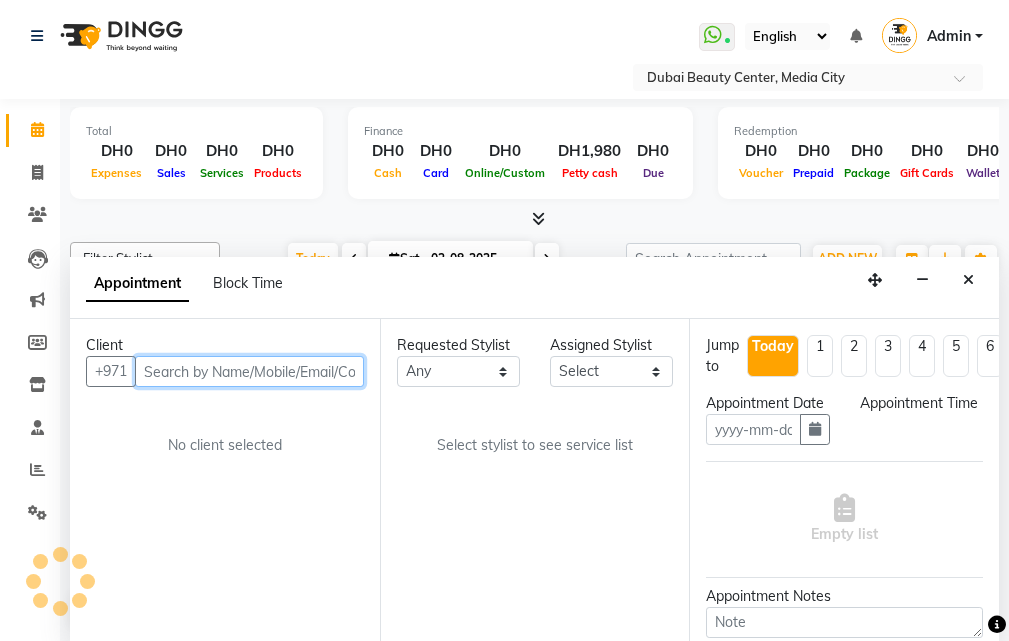 scroll, scrollTop: 1, scrollLeft: 0, axis: vertical 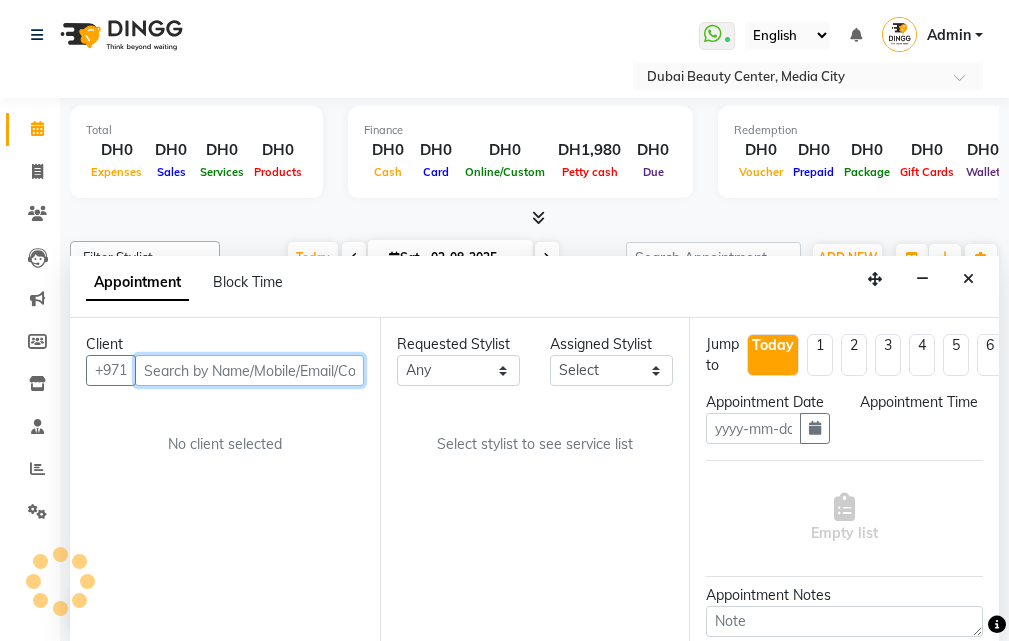 type on "02-08-2025" 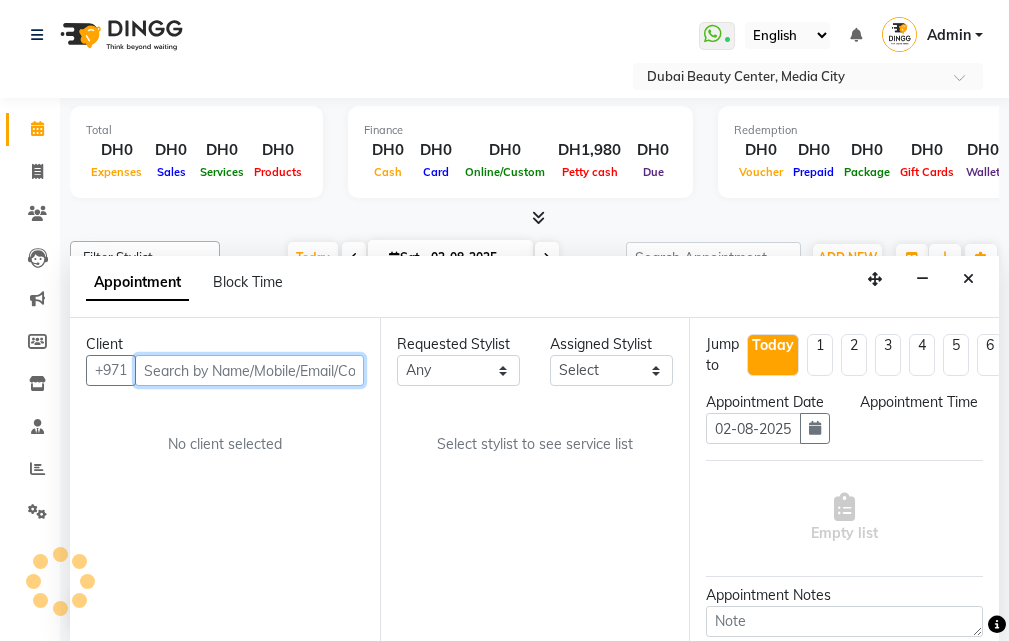 select on "615" 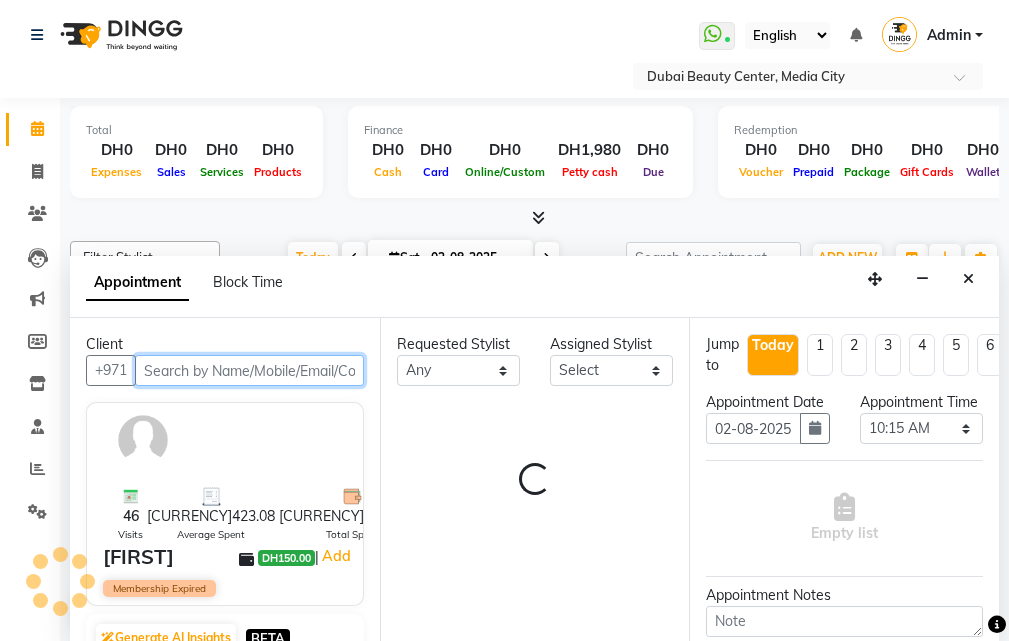 select on "9905" 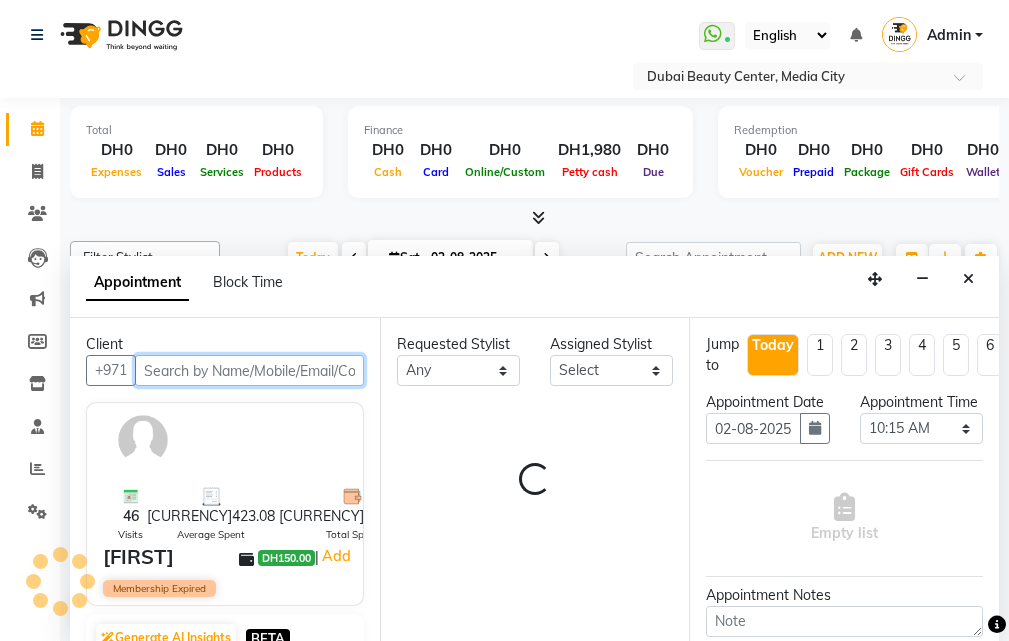 scroll, scrollTop: 463, scrollLeft: 0, axis: vertical 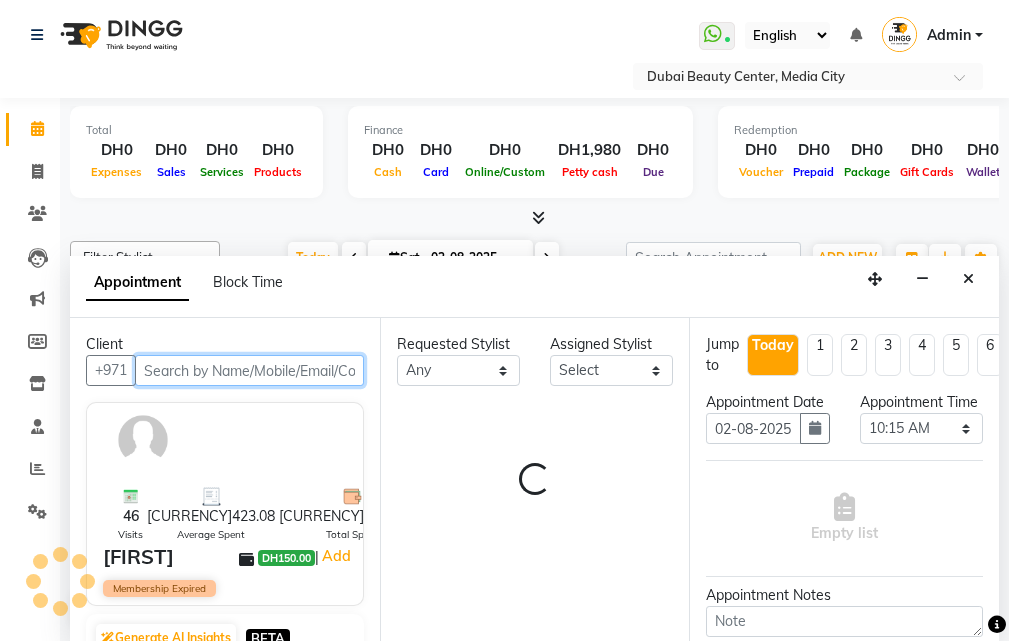 select on "2482" 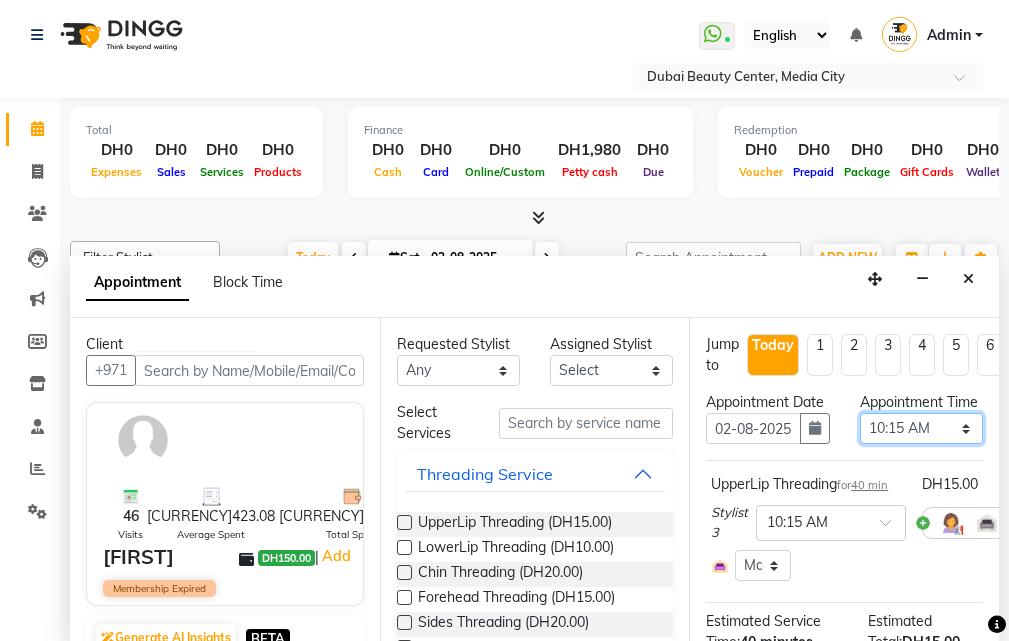 click on "Select 09:00 AM 09:05 AM 09:10 AM 09:15 AM 09:20 AM 09:25 AM 09:30 AM 09:35 AM 09:40 AM 09:45 AM 09:50 AM 09:55 AM 10:00 AM 10:05 AM 10:10 AM 10:15 AM 10:20 AM 10:25 AM 10:30 AM 10:35 AM 10:40 AM 10:45 AM 10:50 AM 10:55 AM 11:00 AM 11:05 AM 11:10 AM 11:15 AM 11:20 AM 11:25 AM 11:30 AM 11:35 AM 11:40 AM 11:45 AM 11:50 AM 11:55 AM 12:00 PM 12:05 PM 12:10 PM 12:15 PM 12:20 PM 12:25 PM 12:30 PM 12:35 PM 12:40 PM 12:45 PM 12:50 PM 12:55 PM 01:00 PM 01:05 PM 01:10 PM 01:15 PM 01:20 PM 01:25 PM 01:30 PM 01:35 PM 01:40 PM 01:45 PM 01:50 PM 01:55 PM 02:00 PM 02:05 PM 02:10 PM 02:15 PM 02:20 PM 02:25 PM 02:30 PM 02:35 PM 02:40 PM 02:45 PM 02:50 PM 02:55 PM 03:00 PM 03:05 PM 03:10 PM 03:15 PM 03:20 PM 03:25 PM 03:30 PM 03:35 PM 03:40 PM 03:45 PM 03:50 PM 03:55 PM 04:00 PM 04:05 PM 04:10 PM 04:15 PM 04:20 PM 04:25 PM 04:30 PM 04:35 PM 04:40 PM 04:45 PM 04:50 PM 04:55 PM 05:00 PM 05:05 PM 05:10 PM 05:15 PM 05:20 PM 05:25 PM 05:30 PM 05:35 PM 05:40 PM 05:45 PM 05:50 PM 05:55 PM 06:00 PM 06:05 PM 06:10 PM 06:15 PM 06:20 PM" at bounding box center (921, 428) 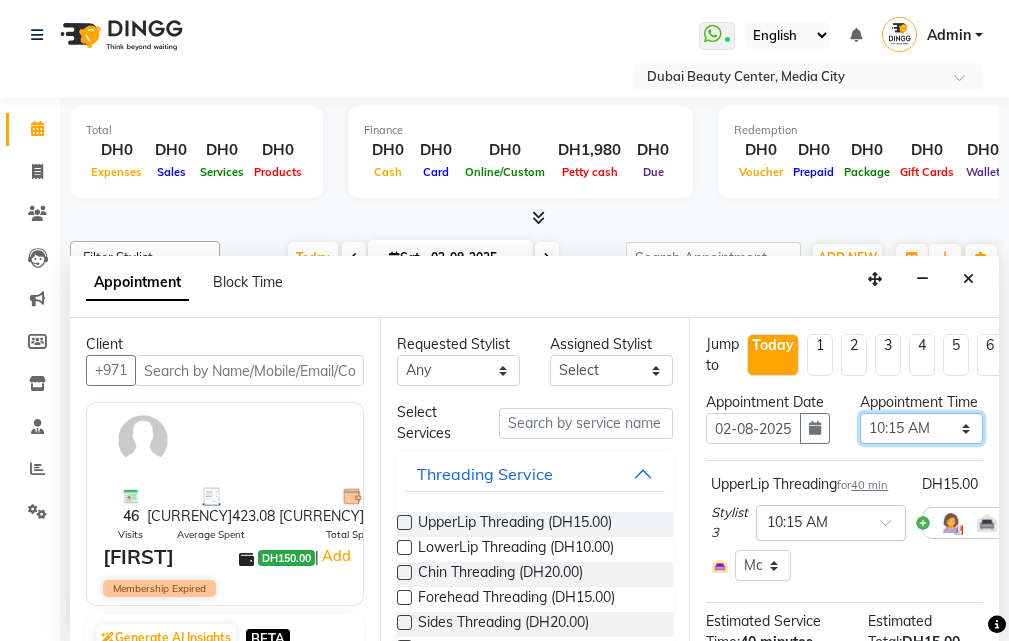 select on "930" 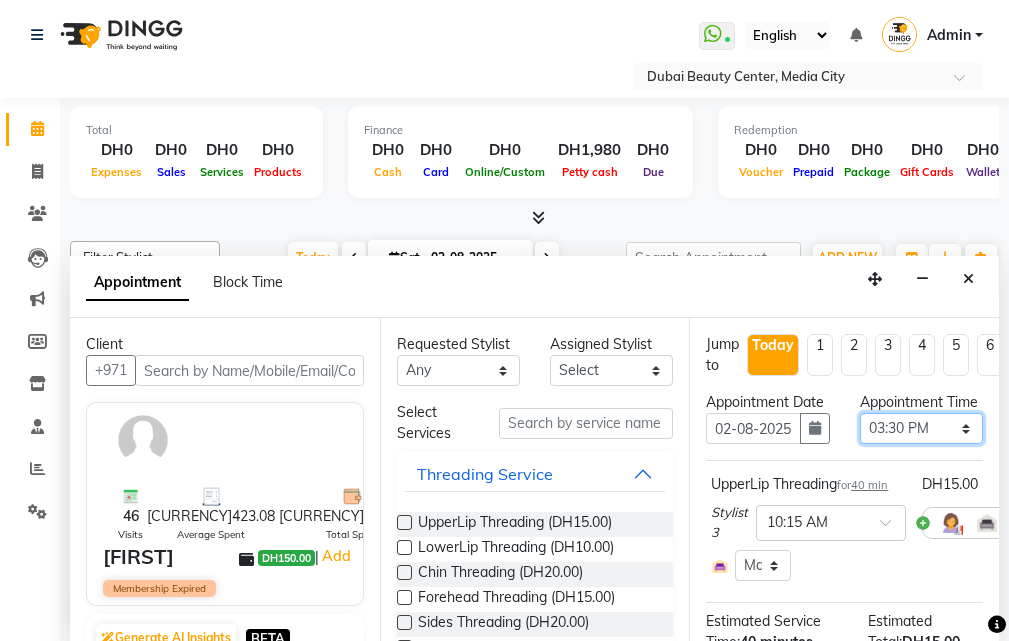 click on "Select 09:00 AM 09:05 AM 09:10 AM 09:15 AM 09:20 AM 09:25 AM 09:30 AM 09:35 AM 09:40 AM 09:45 AM 09:50 AM 09:55 AM 10:00 AM 10:05 AM 10:10 AM 10:15 AM 10:20 AM 10:25 AM 10:30 AM 10:35 AM 10:40 AM 10:45 AM 10:50 AM 10:55 AM 11:00 AM 11:05 AM 11:10 AM 11:15 AM 11:20 AM 11:25 AM 11:30 AM 11:35 AM 11:40 AM 11:45 AM 11:50 AM 11:55 AM 12:00 PM 12:05 PM 12:10 PM 12:15 PM 12:20 PM 12:25 PM 12:30 PM 12:35 PM 12:40 PM 12:45 PM 12:50 PM 12:55 PM 01:00 PM 01:05 PM 01:10 PM 01:15 PM 01:20 PM 01:25 PM 01:30 PM 01:35 PM 01:40 PM 01:45 PM 01:50 PM 01:55 PM 02:00 PM 02:05 PM 02:10 PM 02:15 PM 02:20 PM 02:25 PM 02:30 PM 02:35 PM 02:40 PM 02:45 PM 02:50 PM 02:55 PM 03:00 PM 03:05 PM 03:10 PM 03:15 PM 03:20 PM 03:25 PM 03:30 PM 03:35 PM 03:40 PM 03:45 PM 03:50 PM 03:55 PM 04:00 PM 04:05 PM 04:10 PM 04:15 PM 04:20 PM 04:25 PM 04:30 PM 04:35 PM 04:40 PM 04:45 PM 04:50 PM 04:55 PM 05:00 PM 05:05 PM 05:10 PM 05:15 PM 05:20 PM 05:25 PM 05:30 PM 05:35 PM 05:40 PM 05:45 PM 05:50 PM 05:55 PM 06:00 PM 06:05 PM 06:10 PM 06:15 PM 06:20 PM" at bounding box center (921, 428) 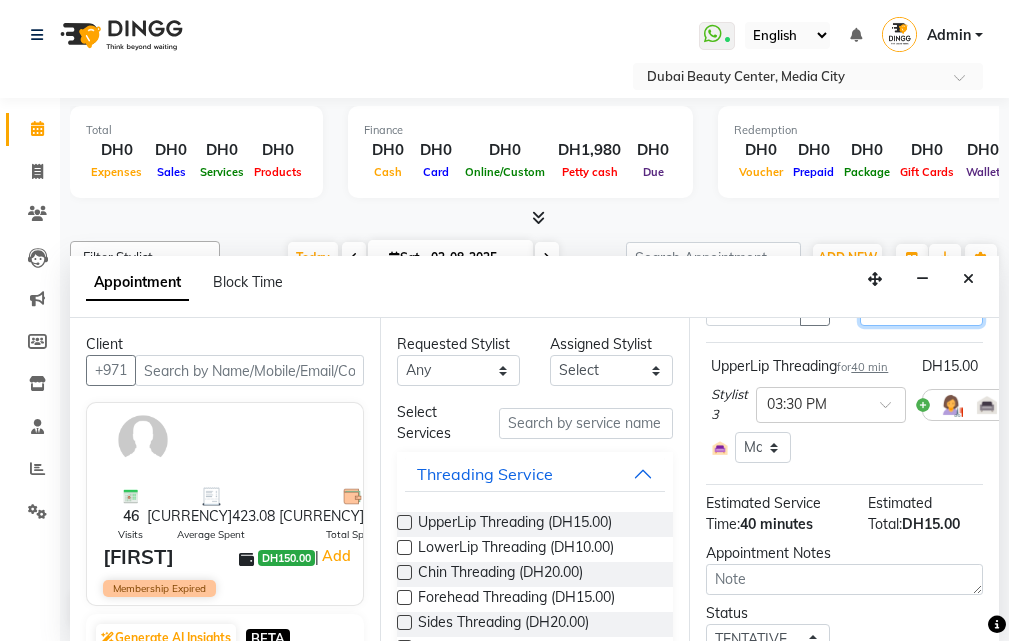 scroll, scrollTop: 236, scrollLeft: 0, axis: vertical 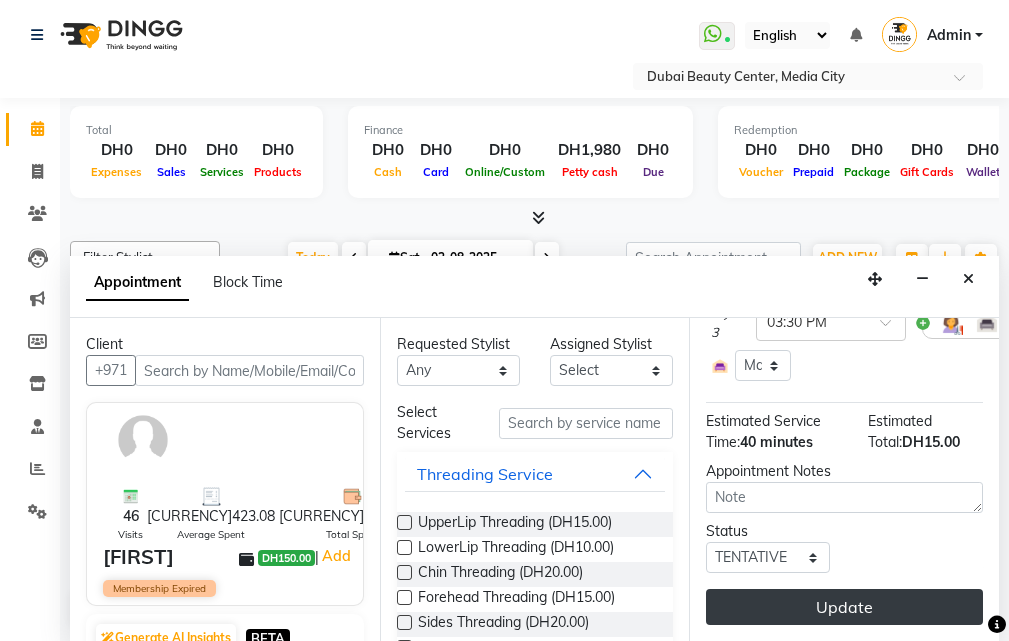 click on "Update" at bounding box center [844, 607] 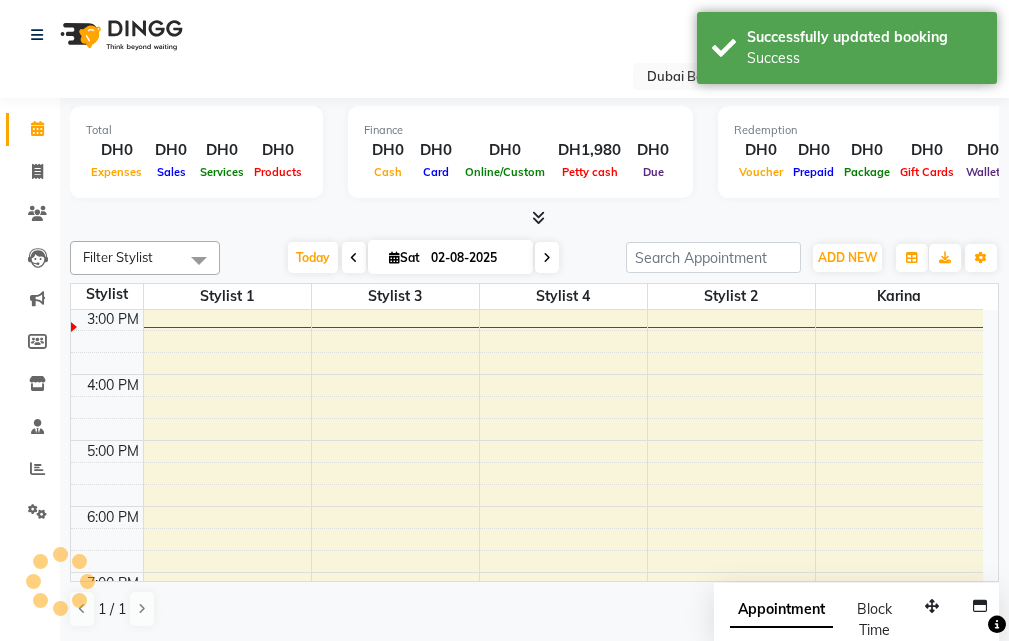 scroll, scrollTop: 0, scrollLeft: 0, axis: both 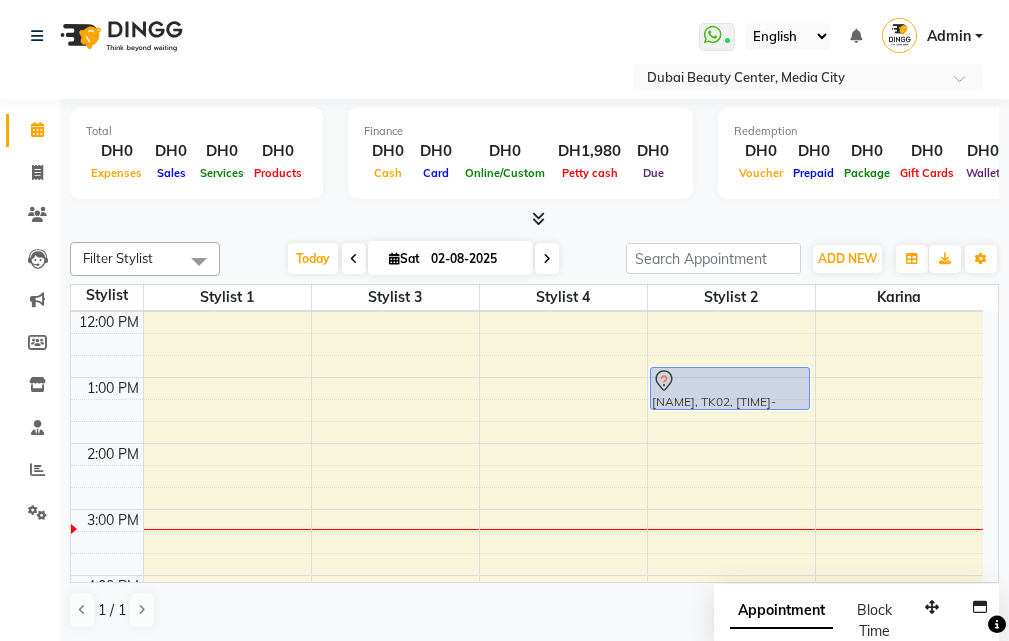 drag, startPoint x: 351, startPoint y: 553, endPoint x: 741, endPoint y: 363, distance: 433.82025 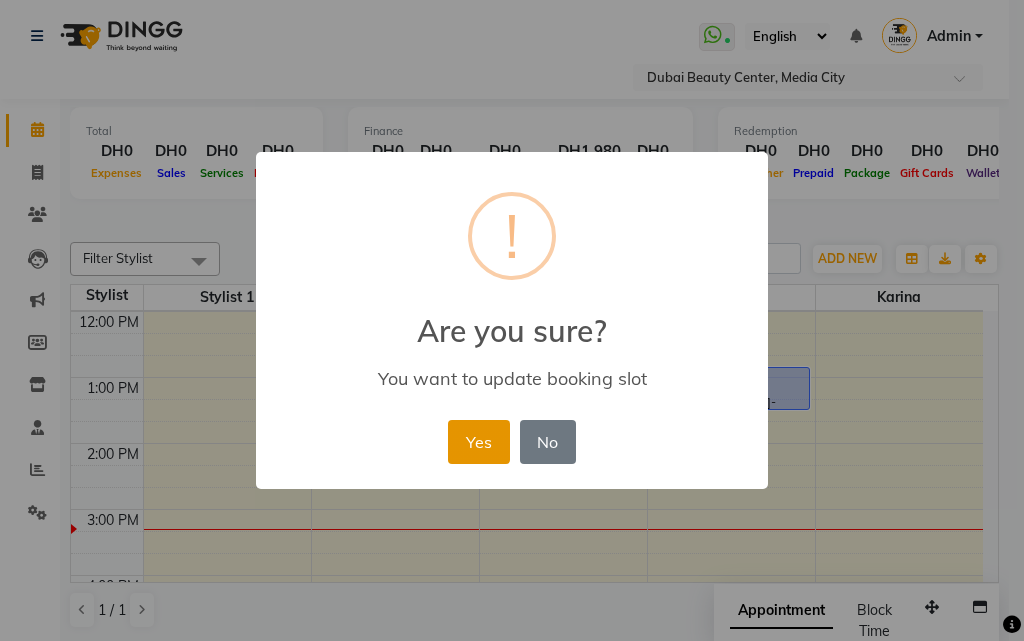 click on "Yes" at bounding box center (478, 442) 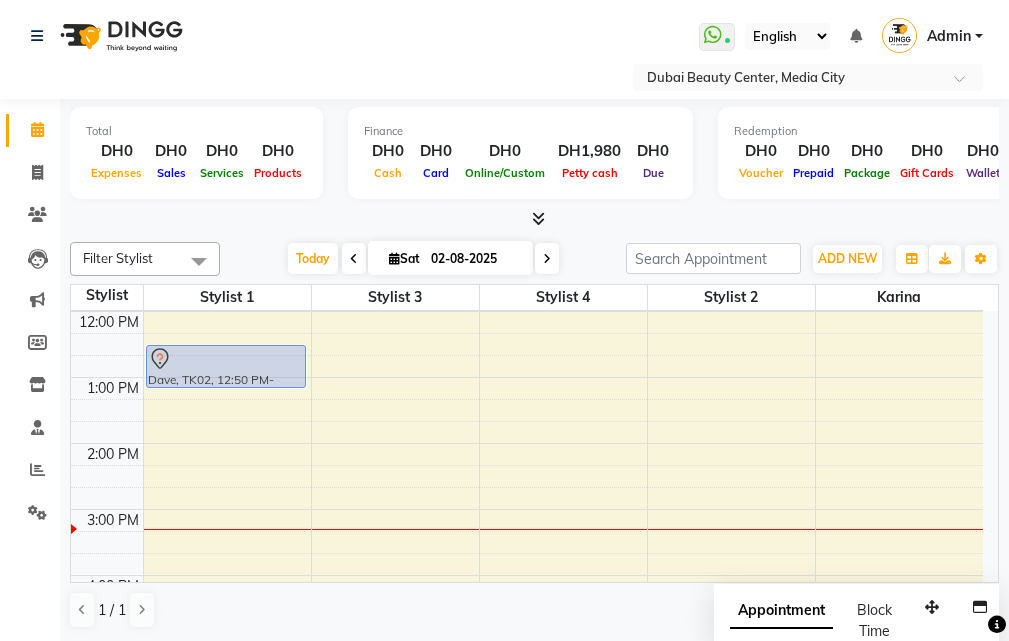 drag, startPoint x: 753, startPoint y: 385, endPoint x: 217, endPoint y: 360, distance: 536.5827 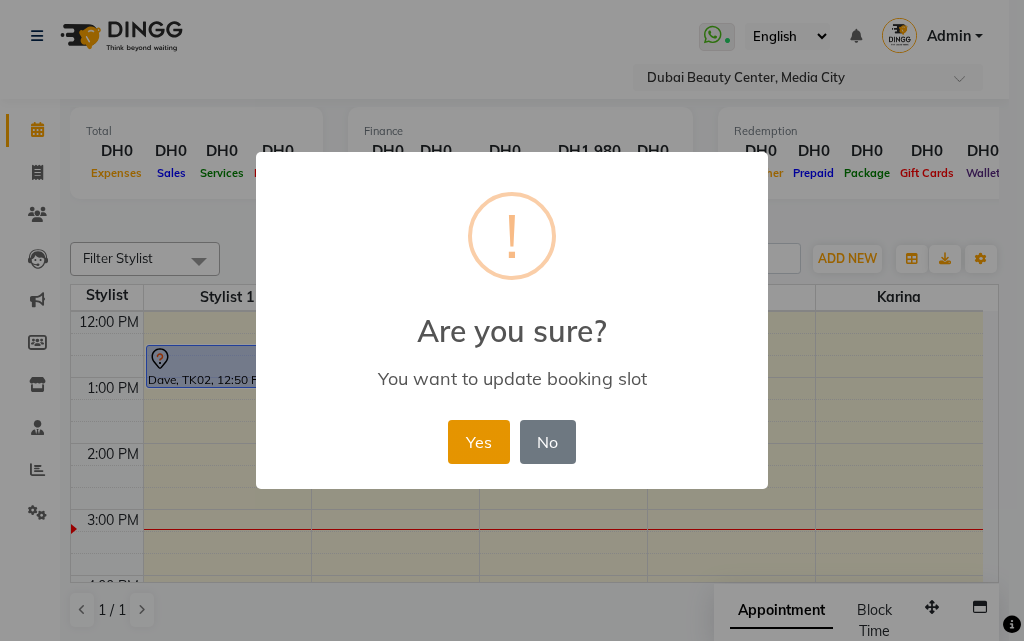 click on "Yes" at bounding box center [478, 442] 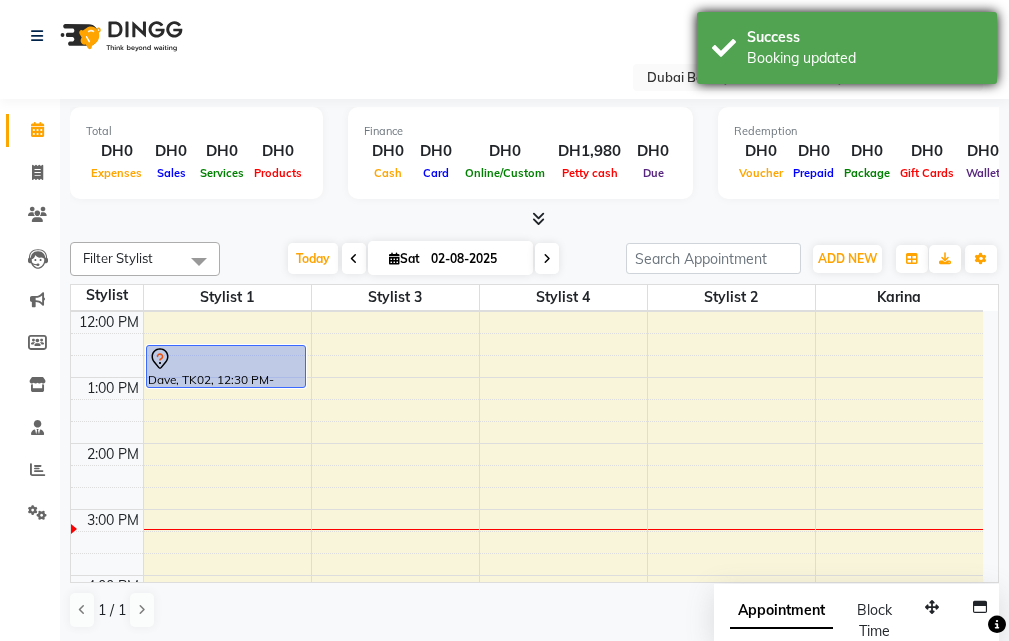 click on "Success   Booking updated" at bounding box center (847, 48) 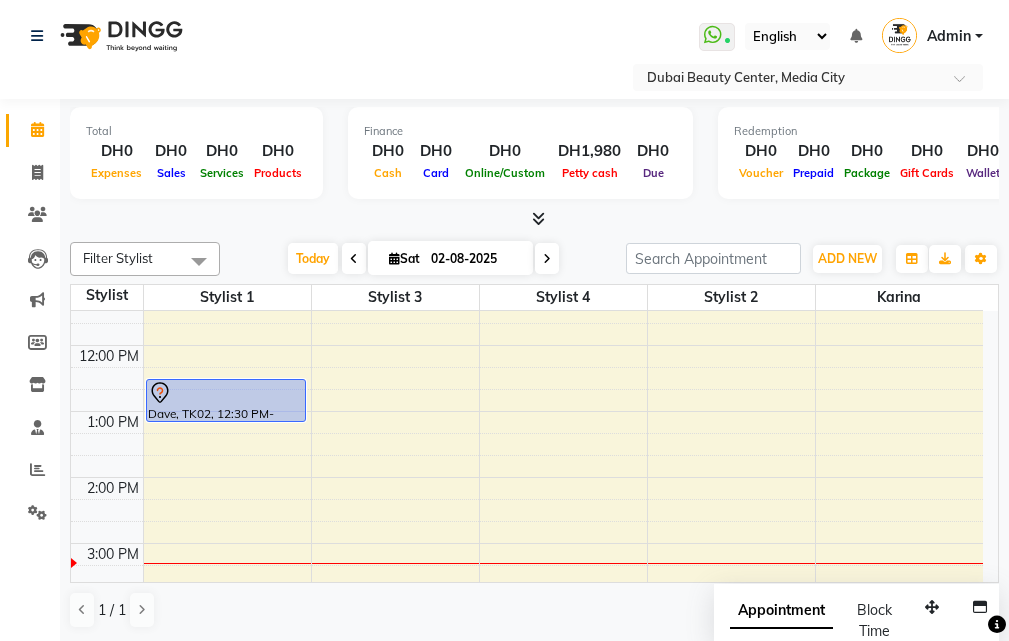 scroll, scrollTop: 200, scrollLeft: 0, axis: vertical 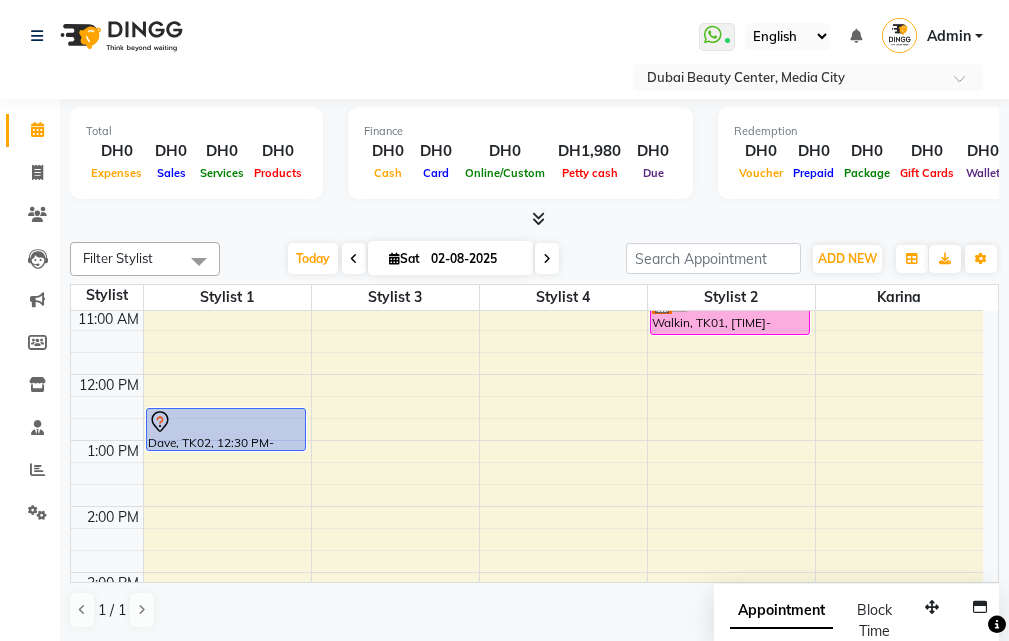 click on "Dave, TK02, 12:30 PM-01:10 PM, UpperLip Threading" at bounding box center [226, 429] 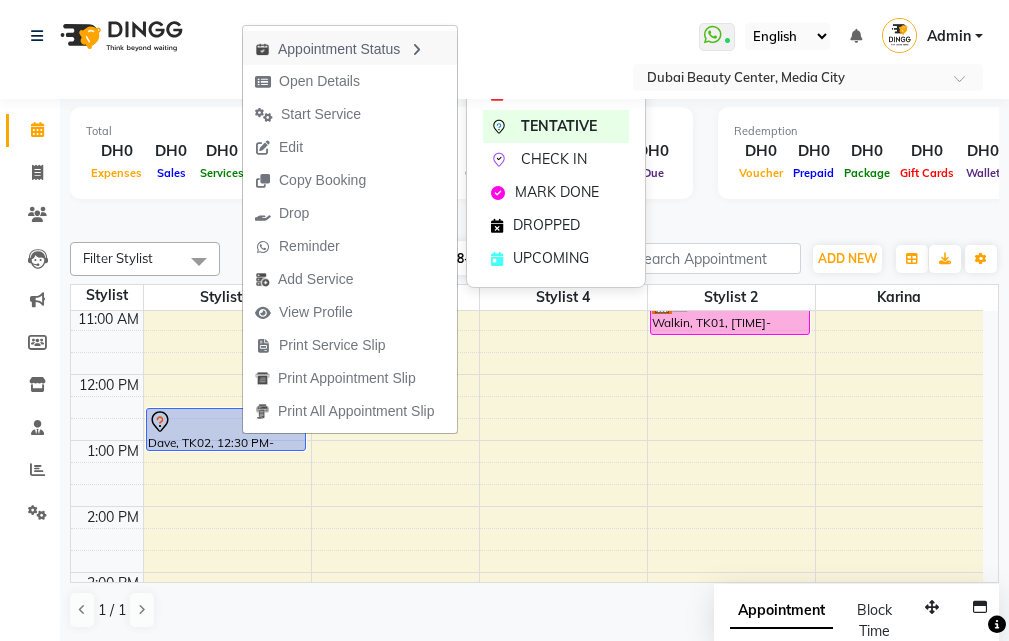 click on "Appointment Status" at bounding box center (350, 48) 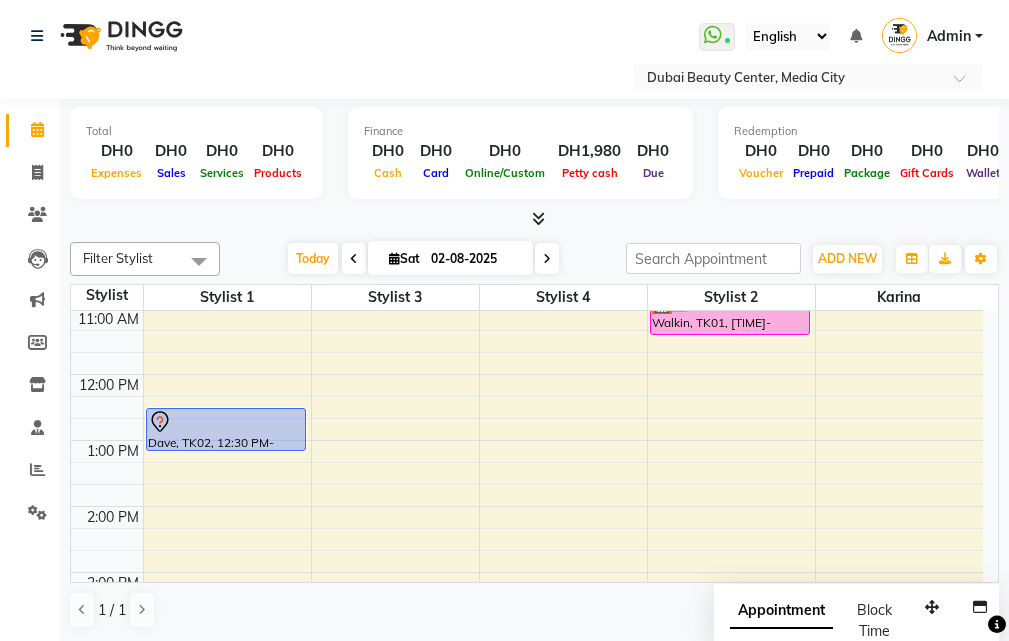 click at bounding box center (226, 422) 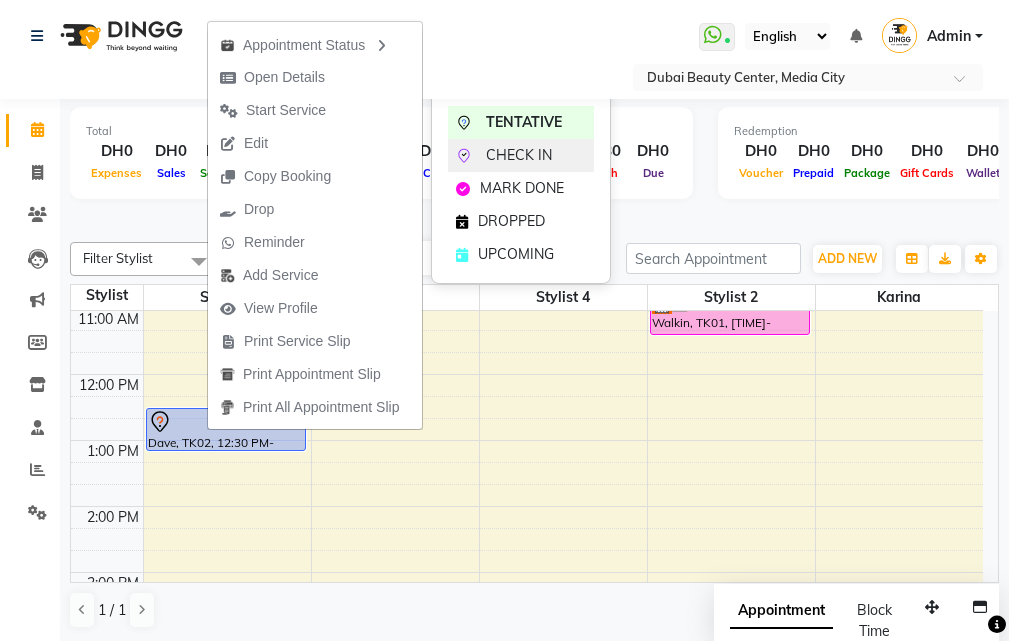 click on "CHECK IN" 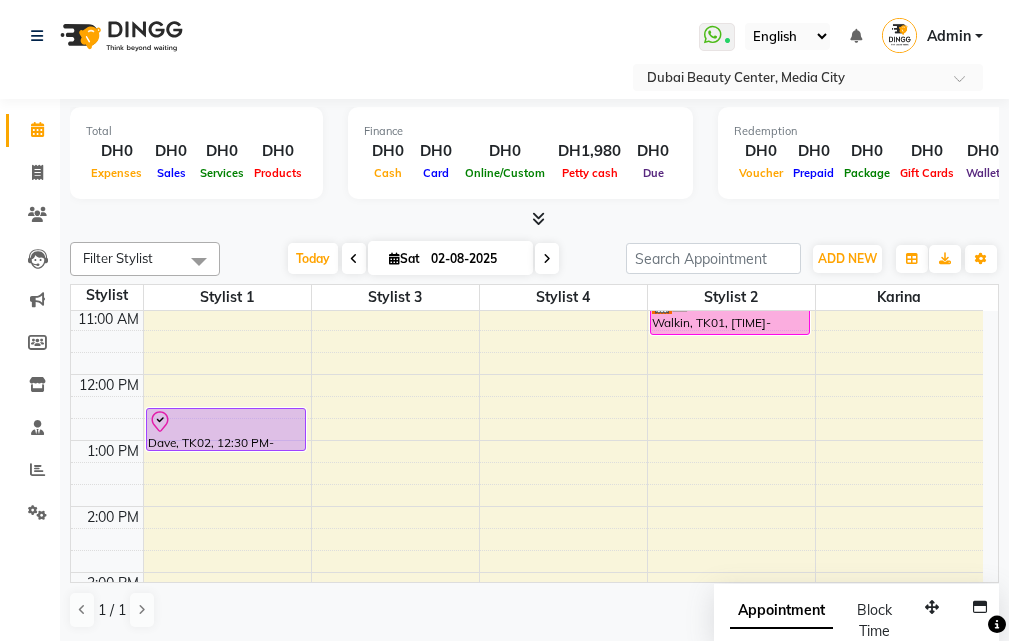 click at bounding box center [226, 422] 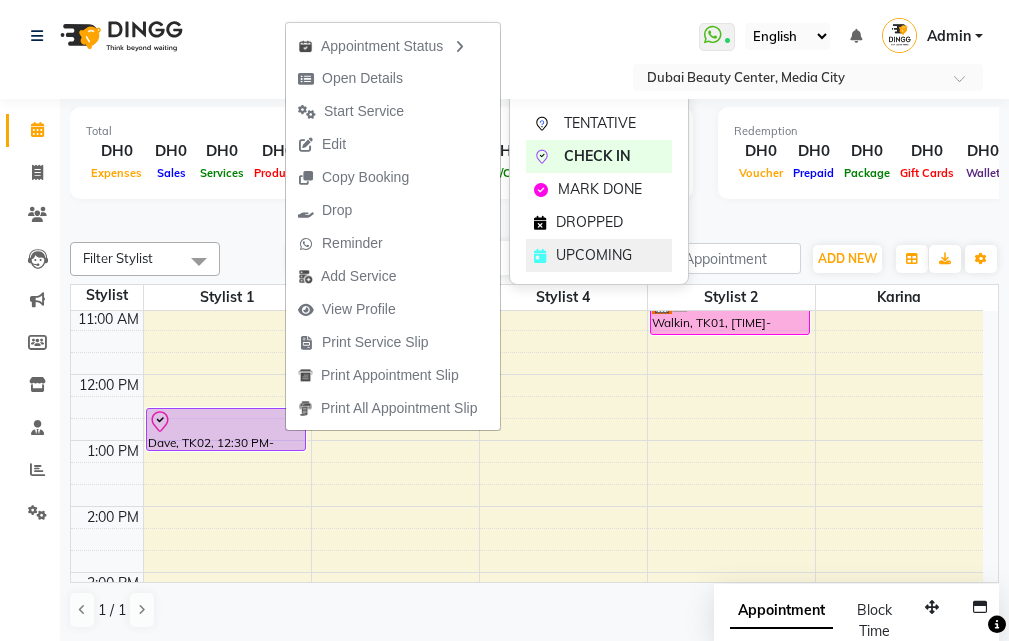 click on "UPCOMING" 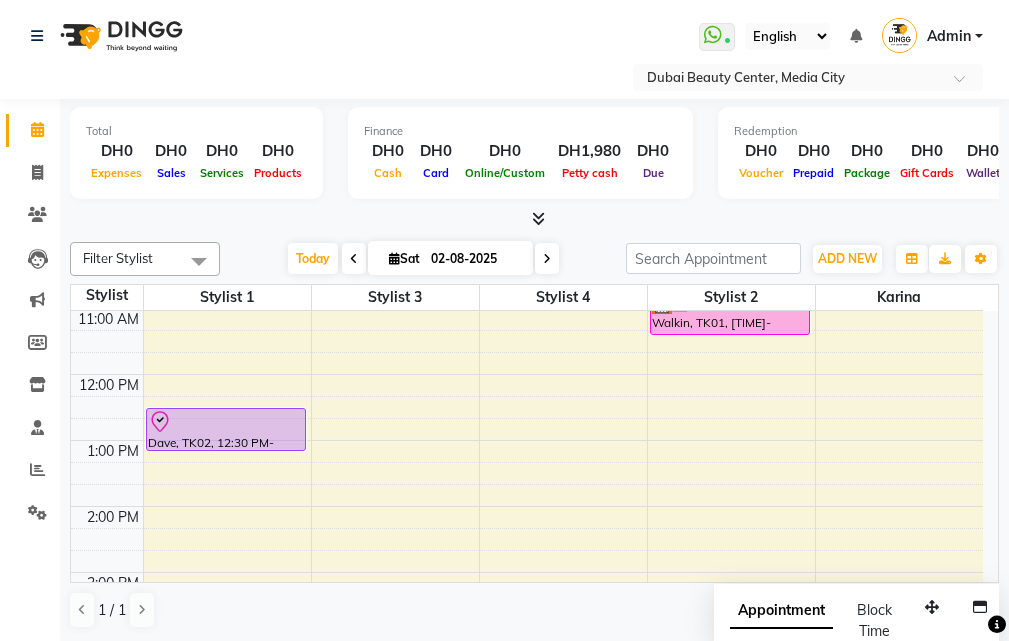 click at bounding box center [226, 422] 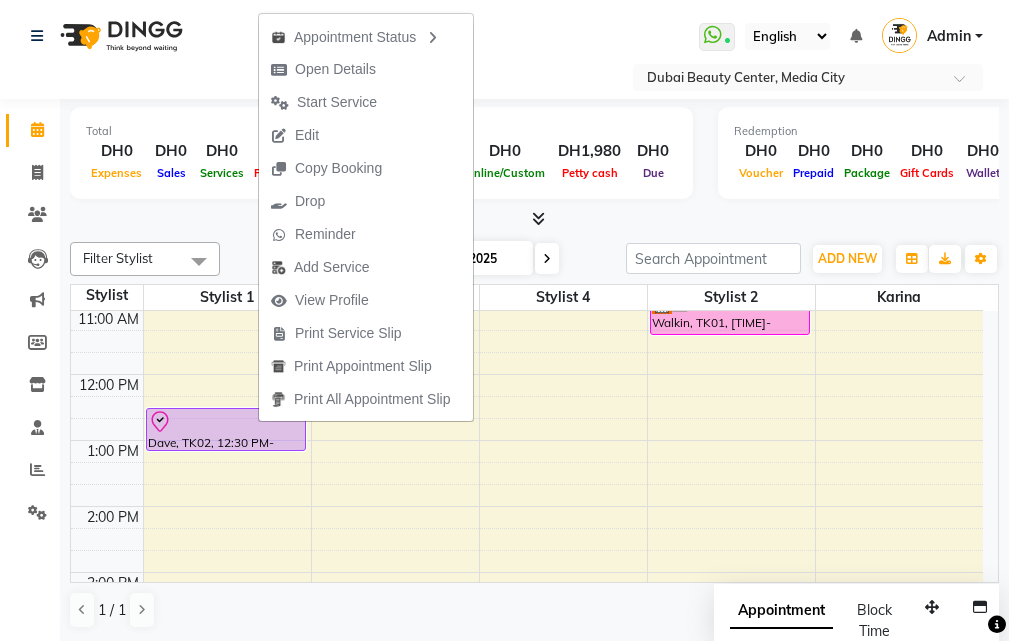 click on "Finance  DH0  Cash DH0  Card DH0  Online/Custom DH1,980 Petty cash DH0 Due" at bounding box center (520, 153) 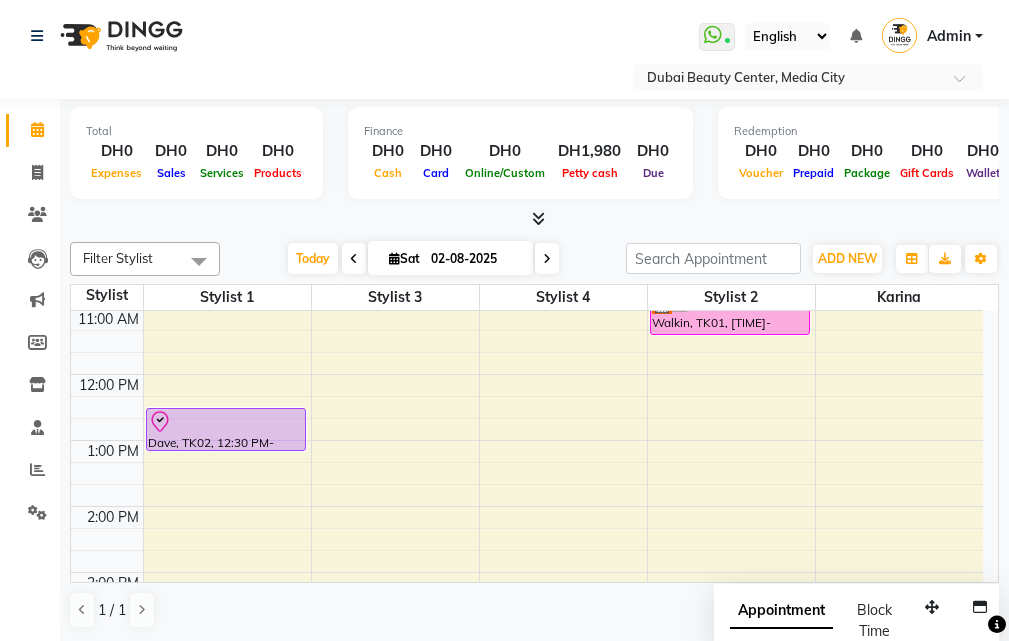 click at bounding box center [226, 422] 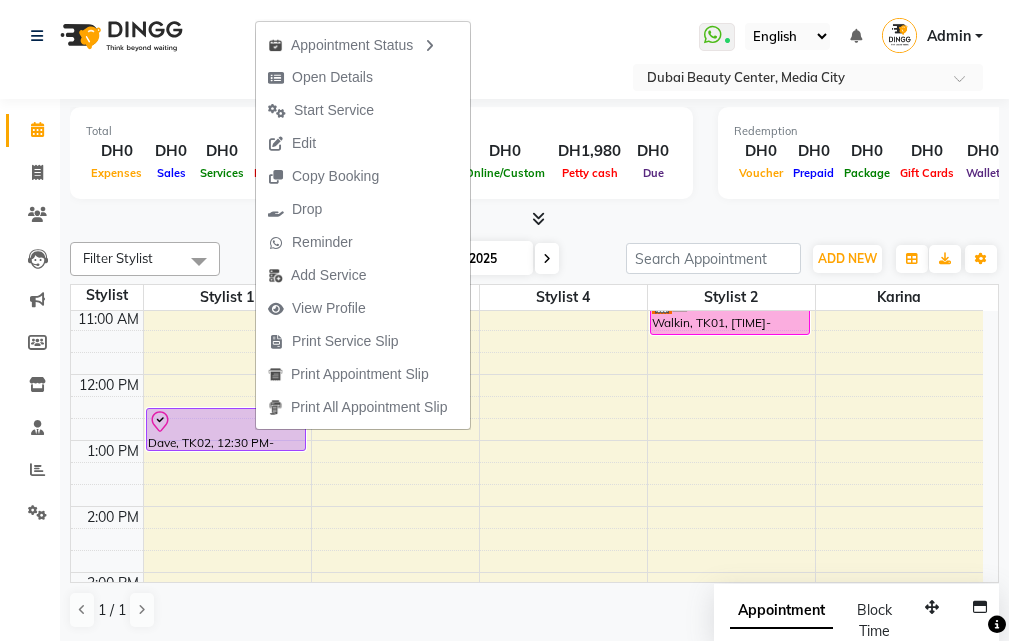 click at bounding box center (534, 219) 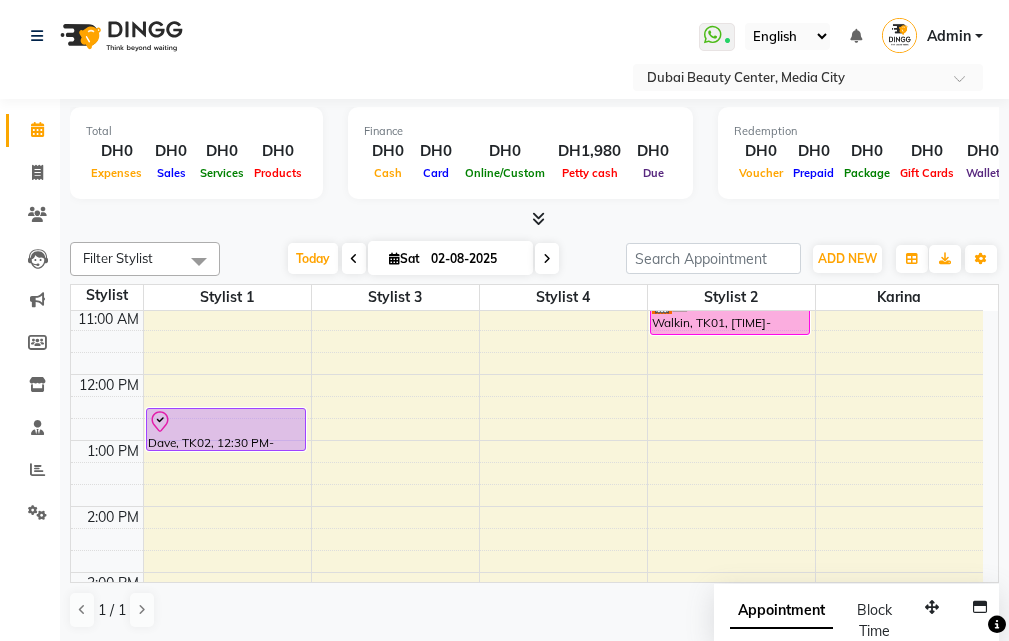 click at bounding box center [226, 422] 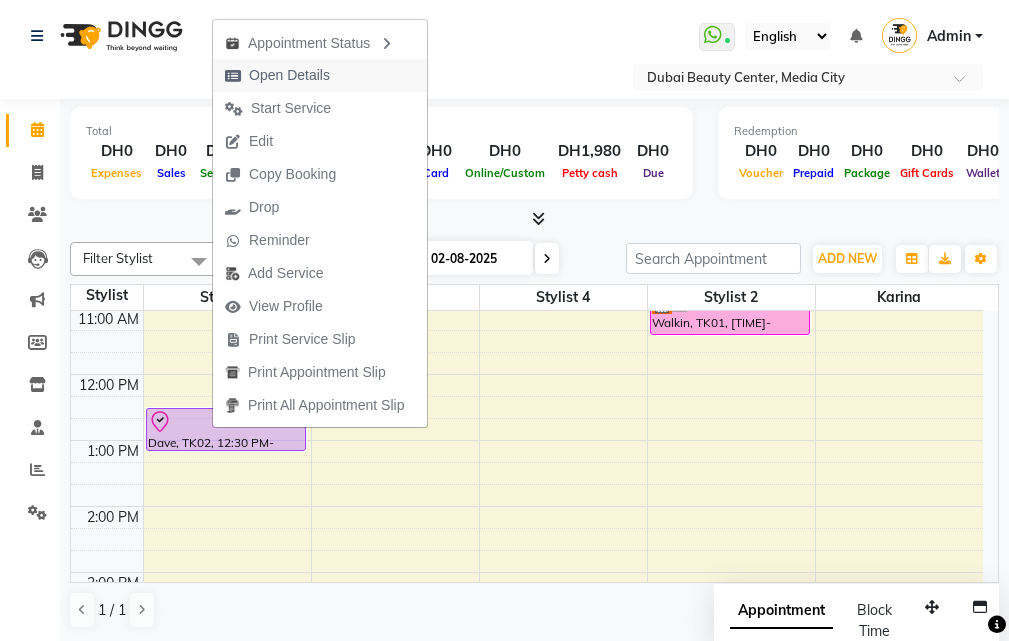 click on "Open Details" at bounding box center [289, 75] 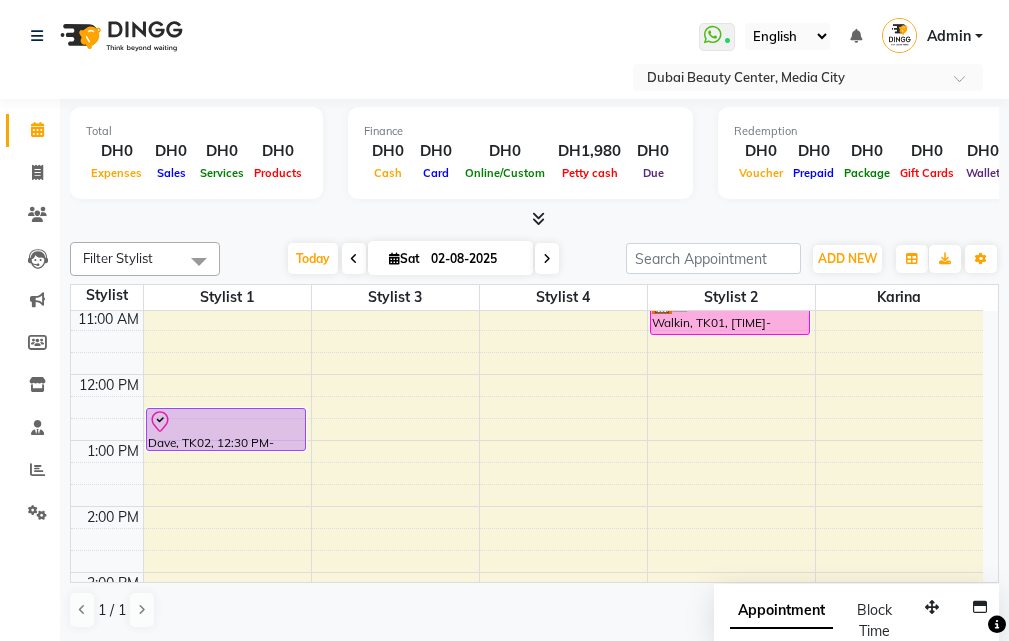 click at bounding box center (226, 422) 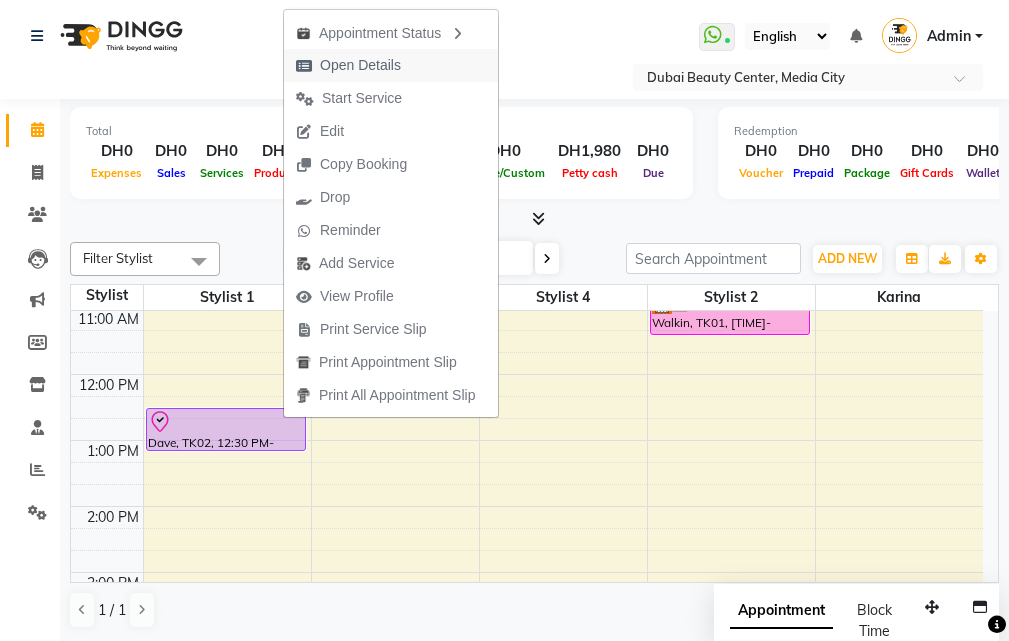 click on "Open Details" at bounding box center [360, 65] 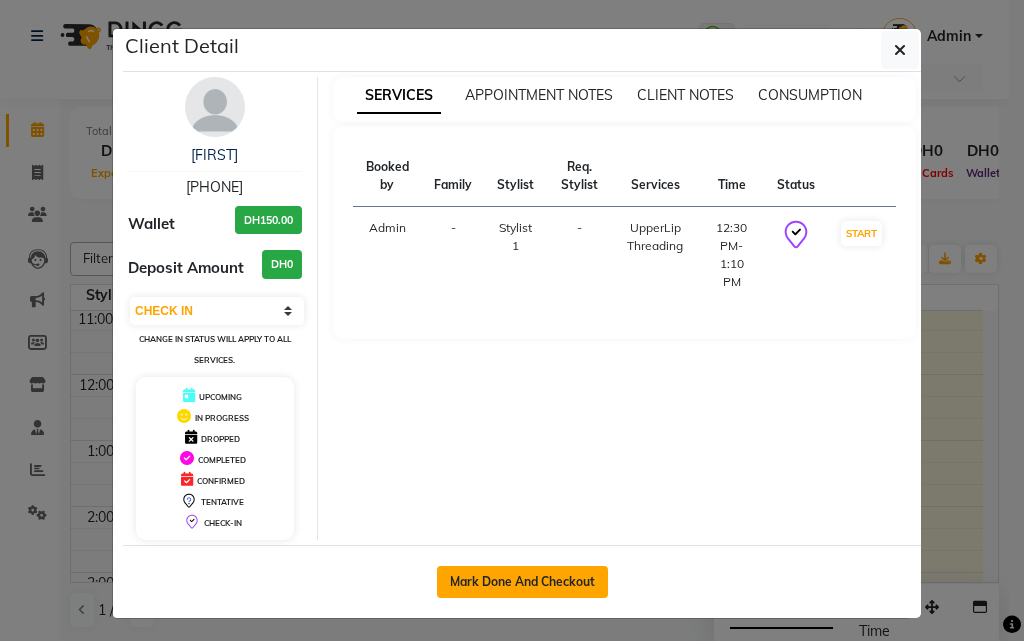 click on "Mark Done And Checkout" 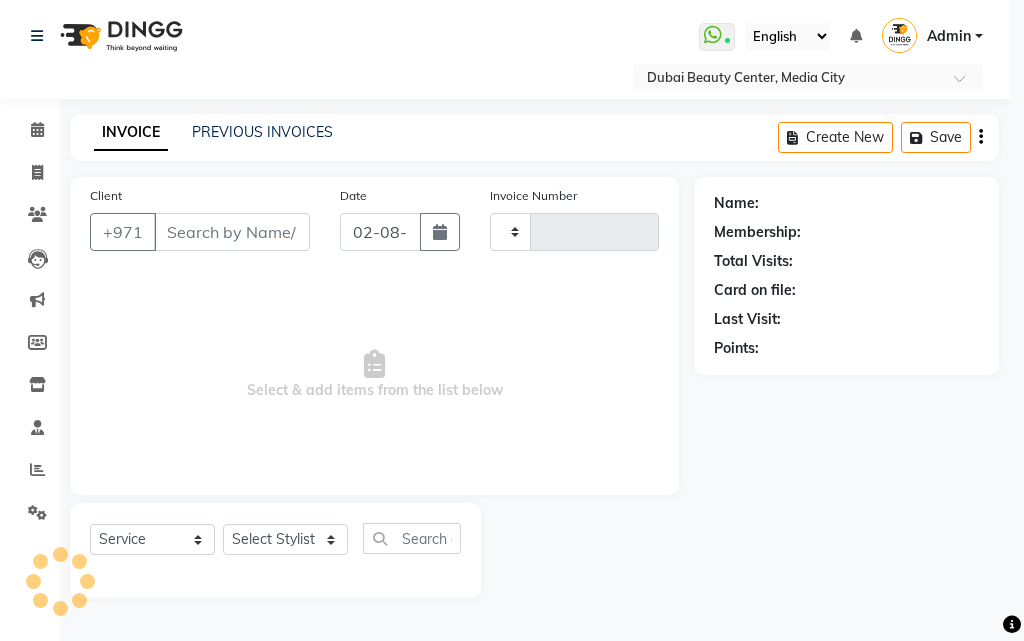 type on "0103" 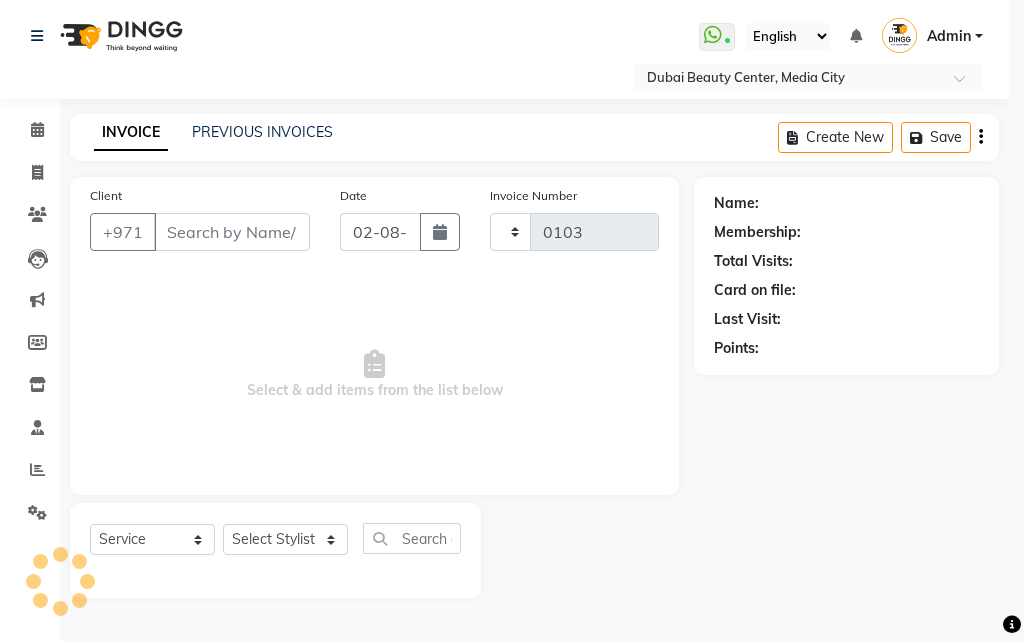 select on "3551" 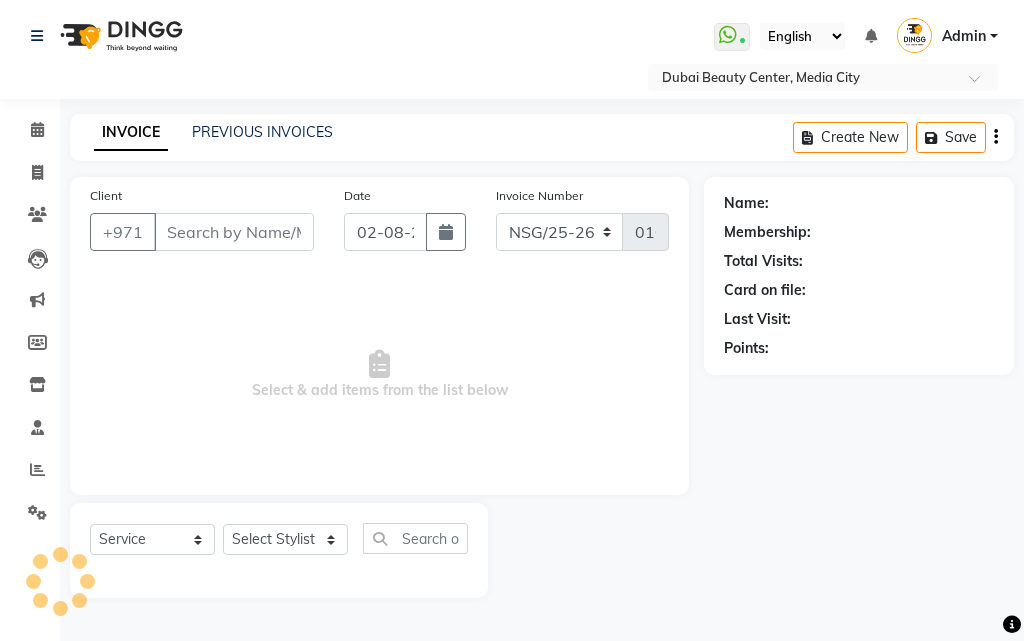 type on "507741521" 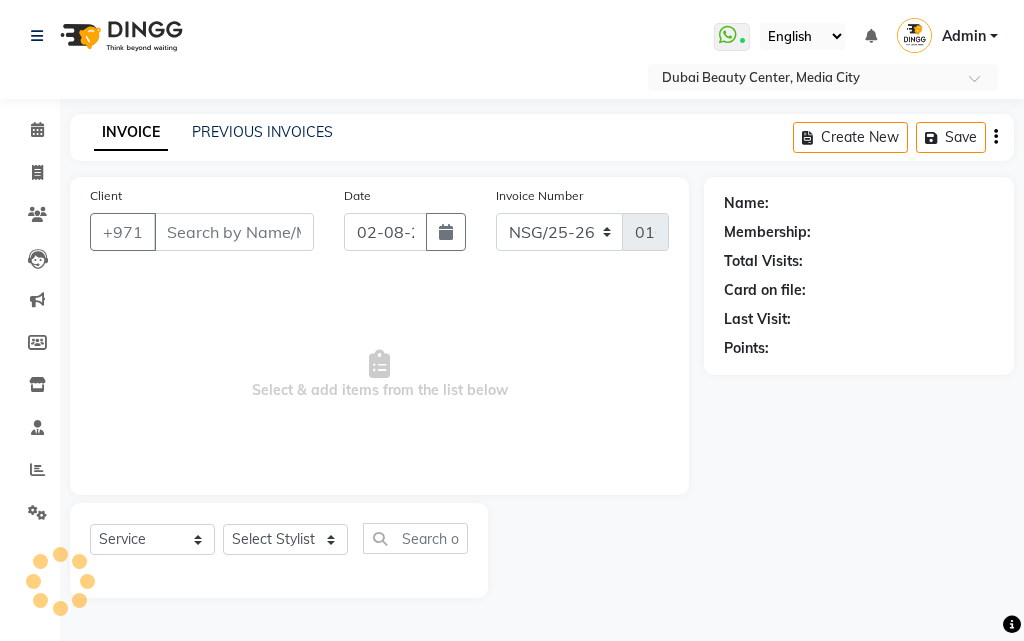 select on "7201" 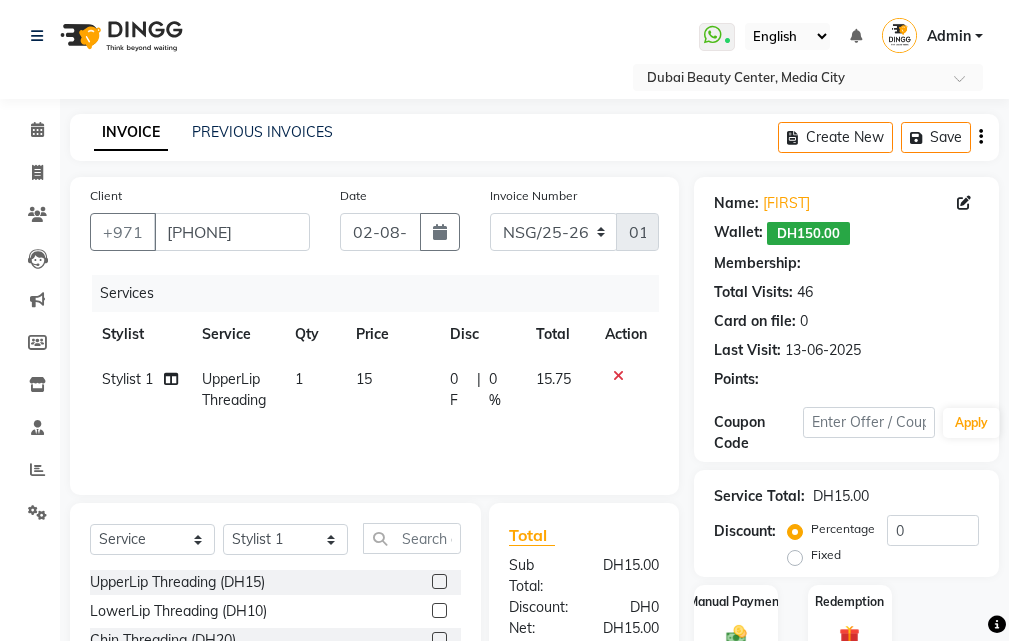 type on "20" 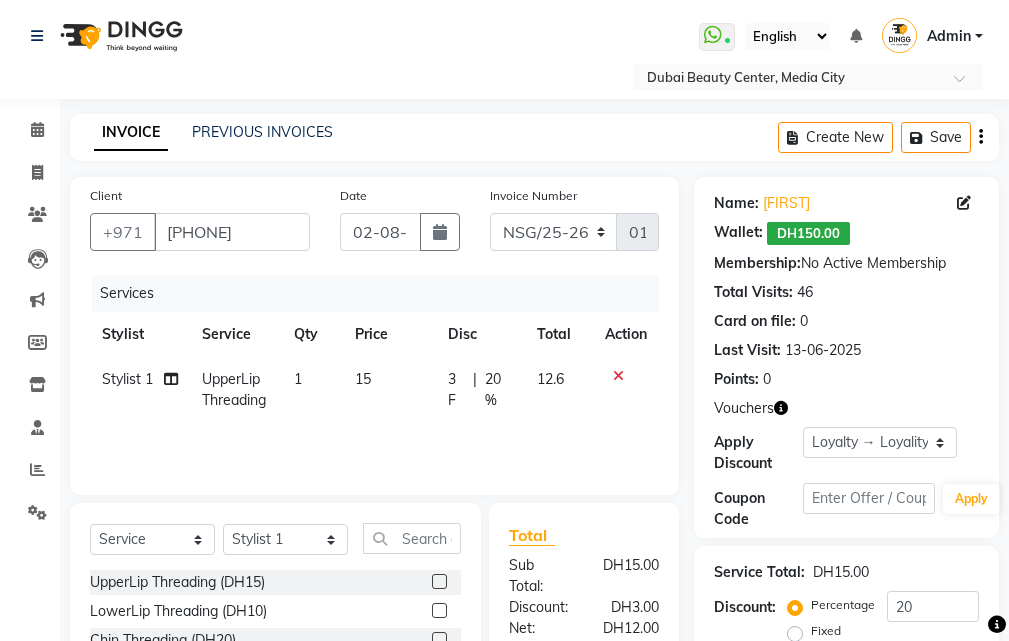 scroll, scrollTop: 100, scrollLeft: 0, axis: vertical 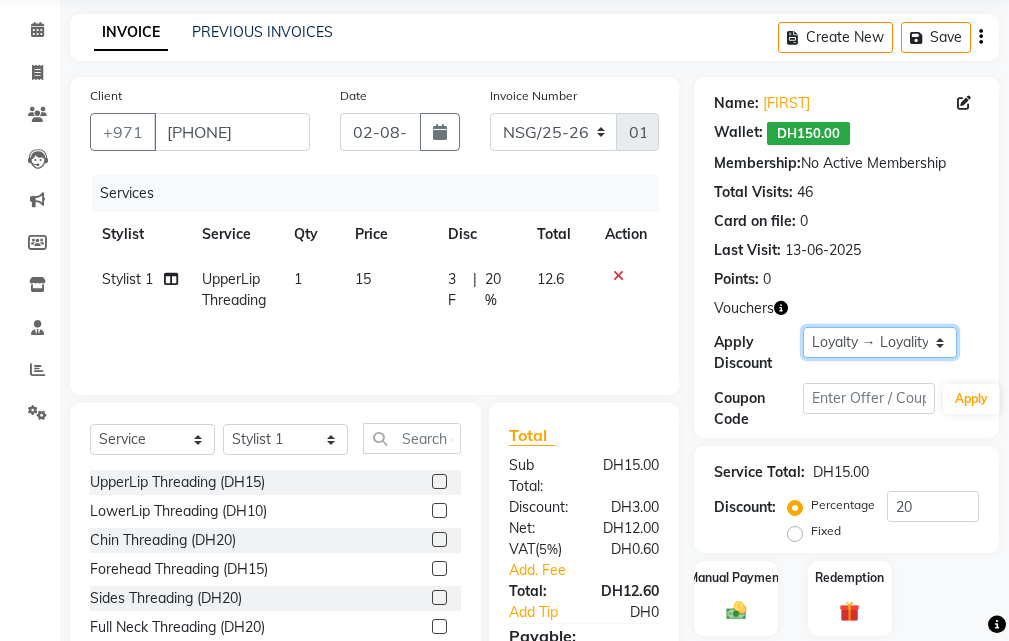 click on "Select  Loyalty → Loyality level 3" 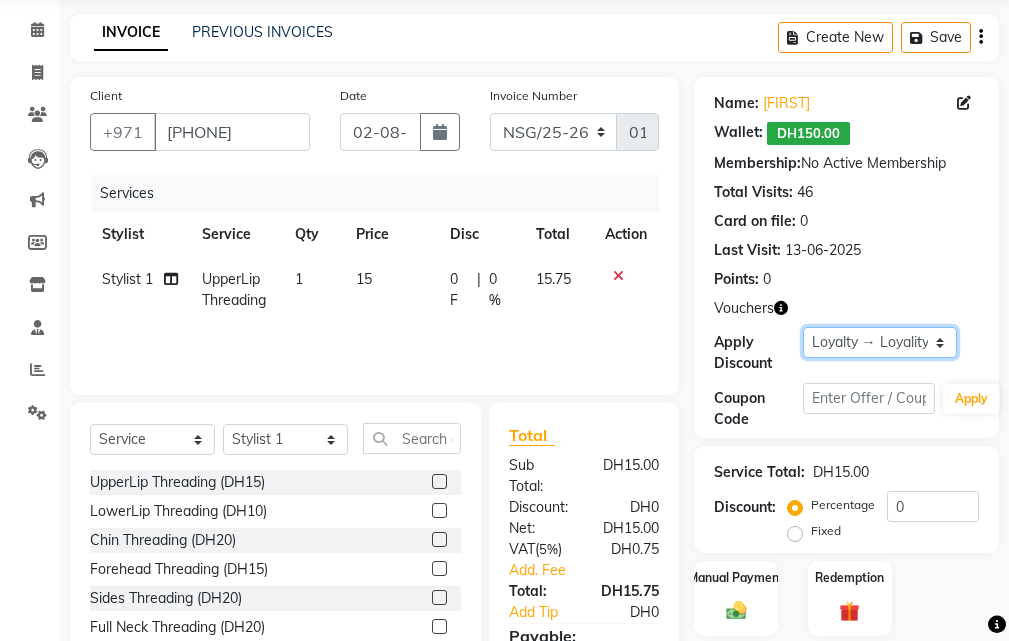 scroll, scrollTop: 252, scrollLeft: 0, axis: vertical 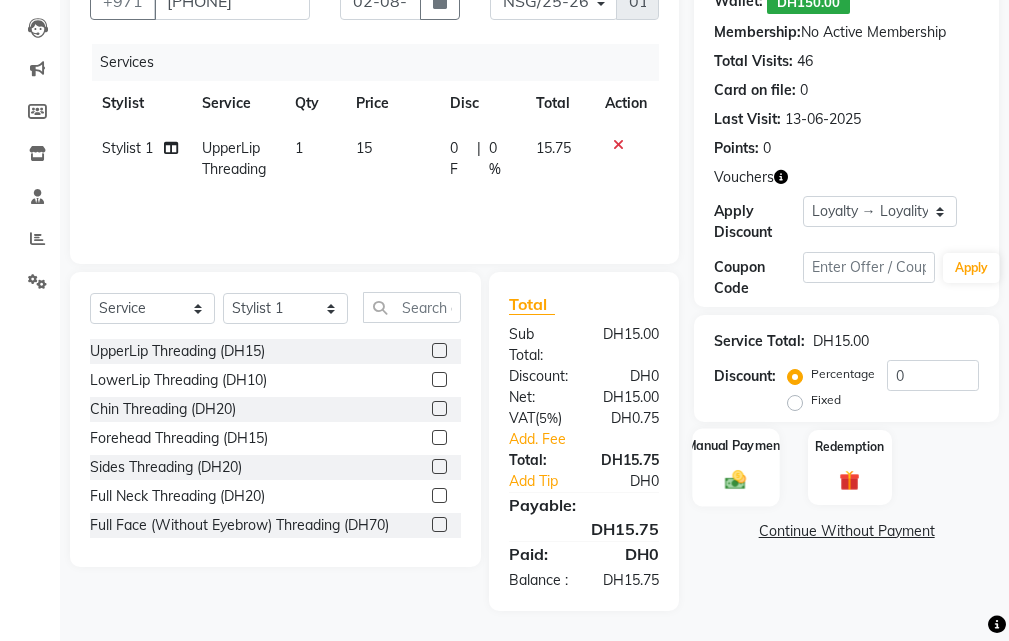click on "Manual Payment" 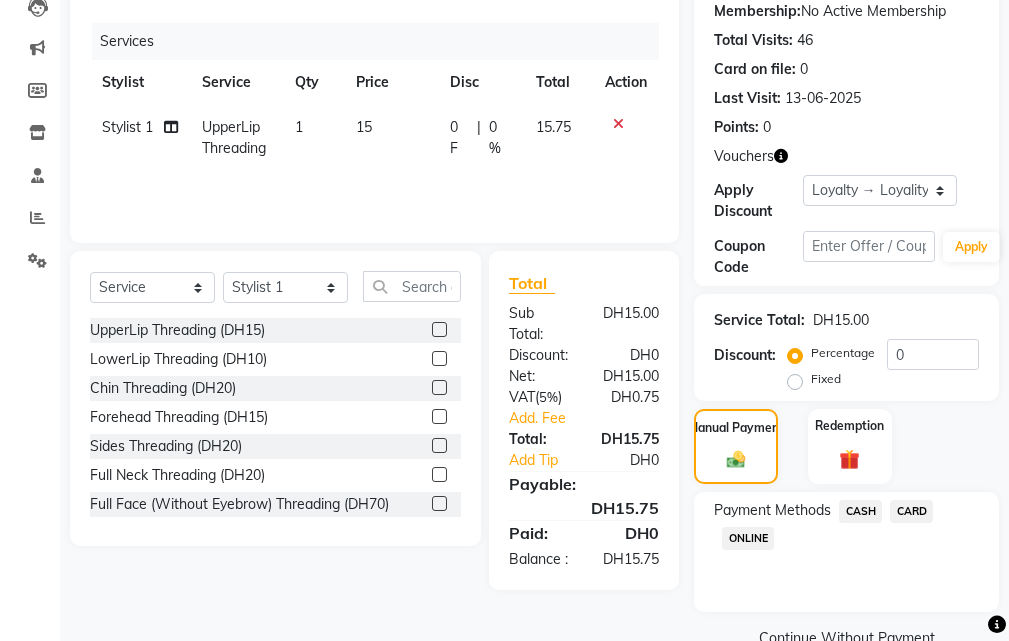 click on "CASH" 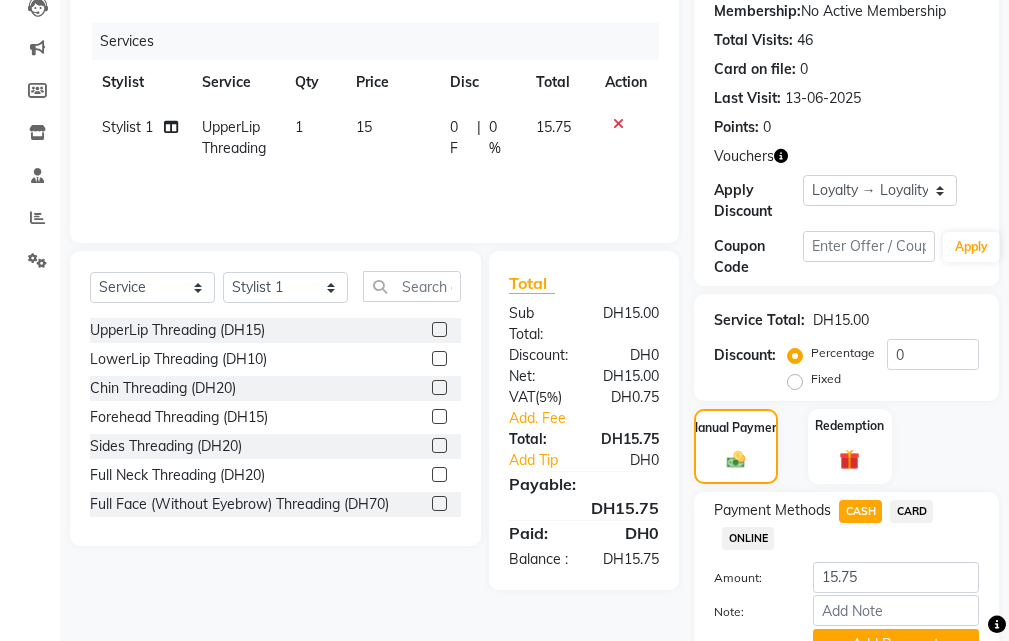 scroll, scrollTop: 350, scrollLeft: 0, axis: vertical 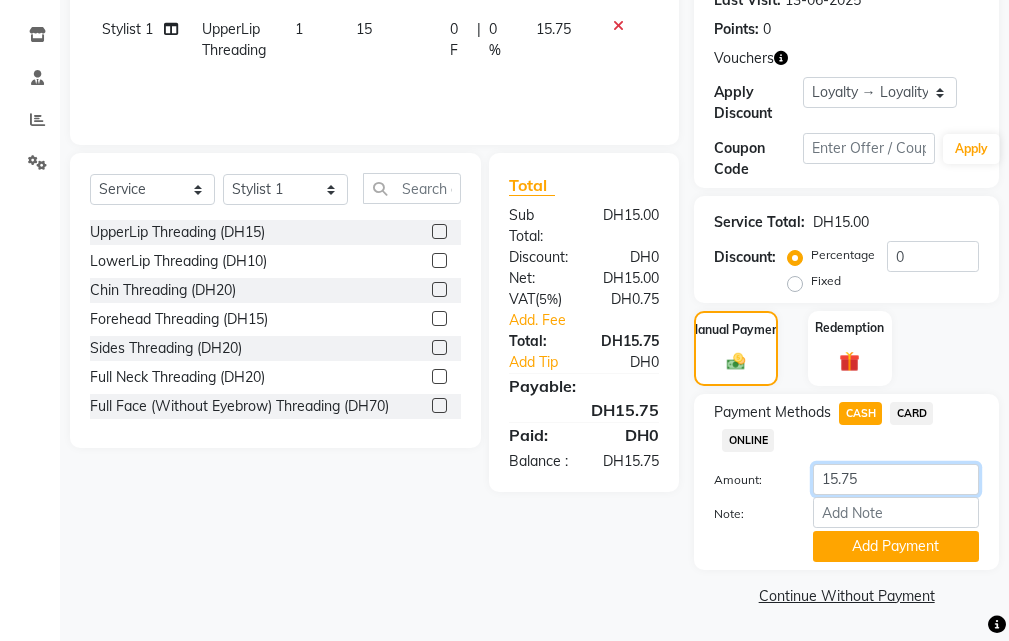 click on "15.75" 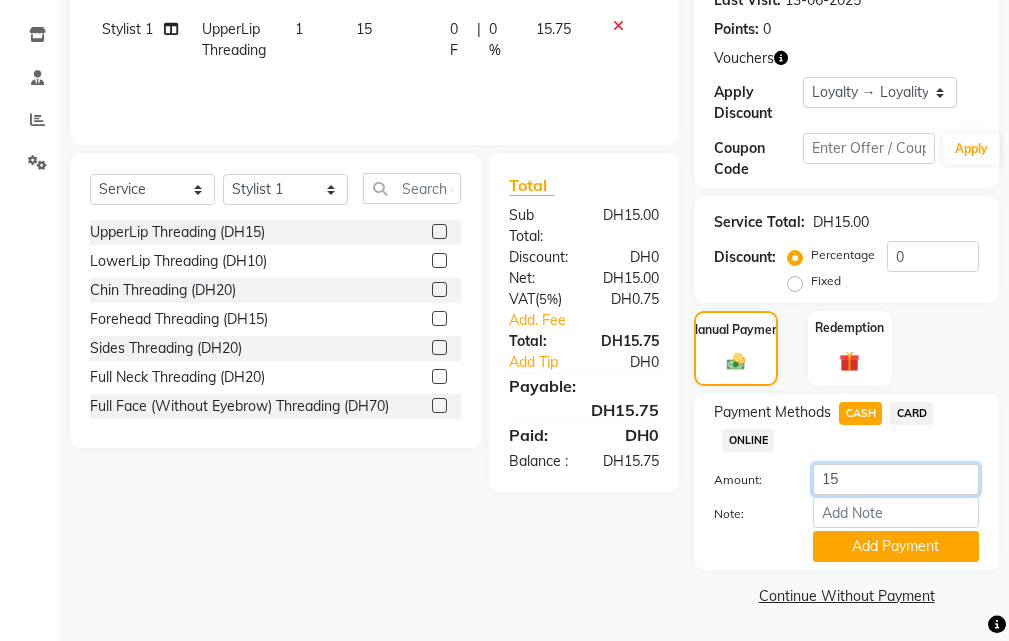 type on "1" 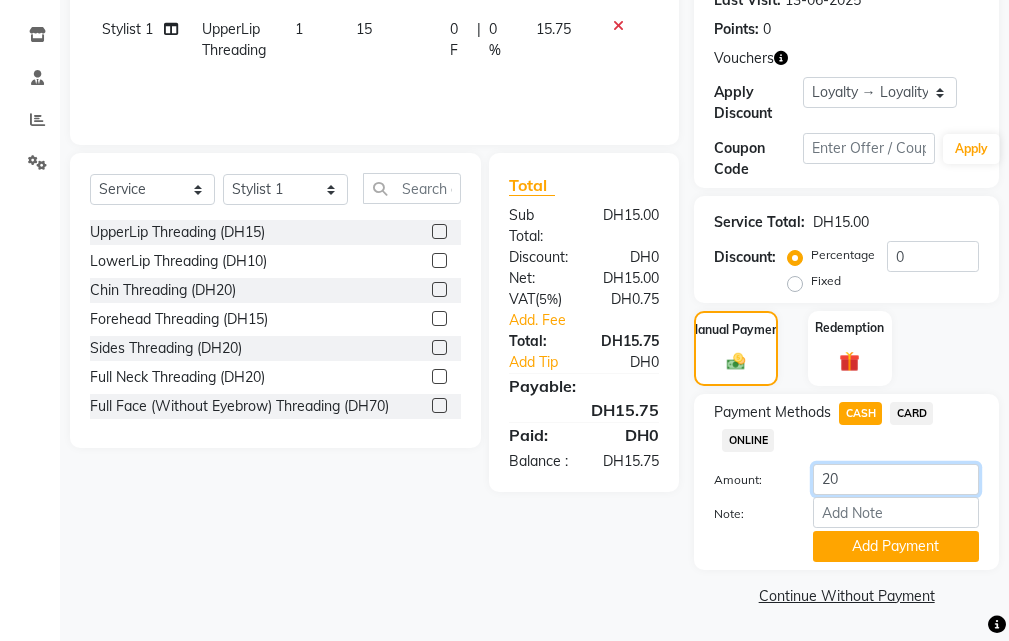 click on "20" 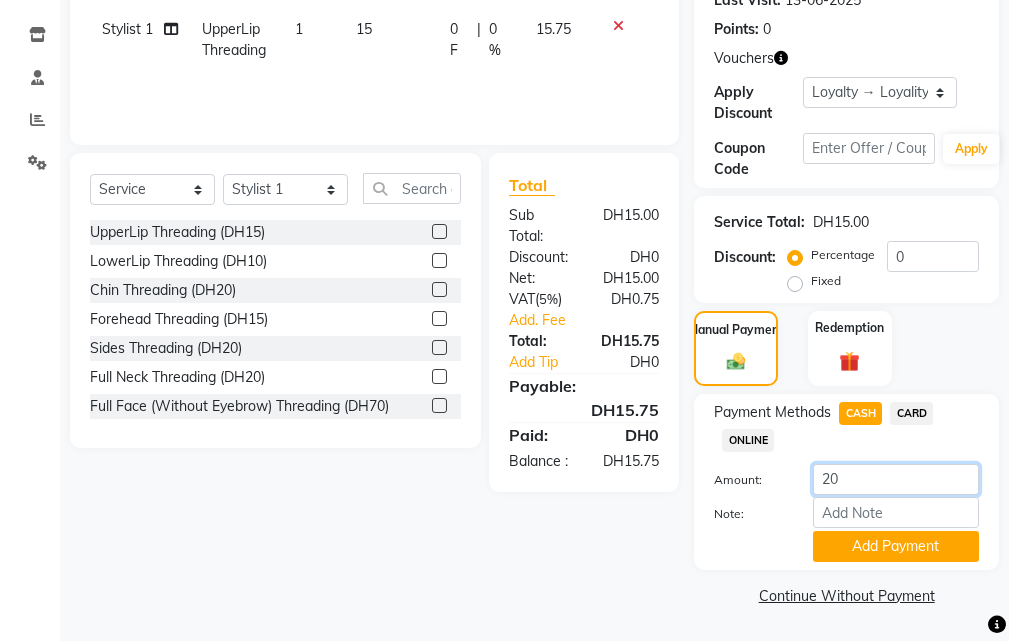 click on "20" 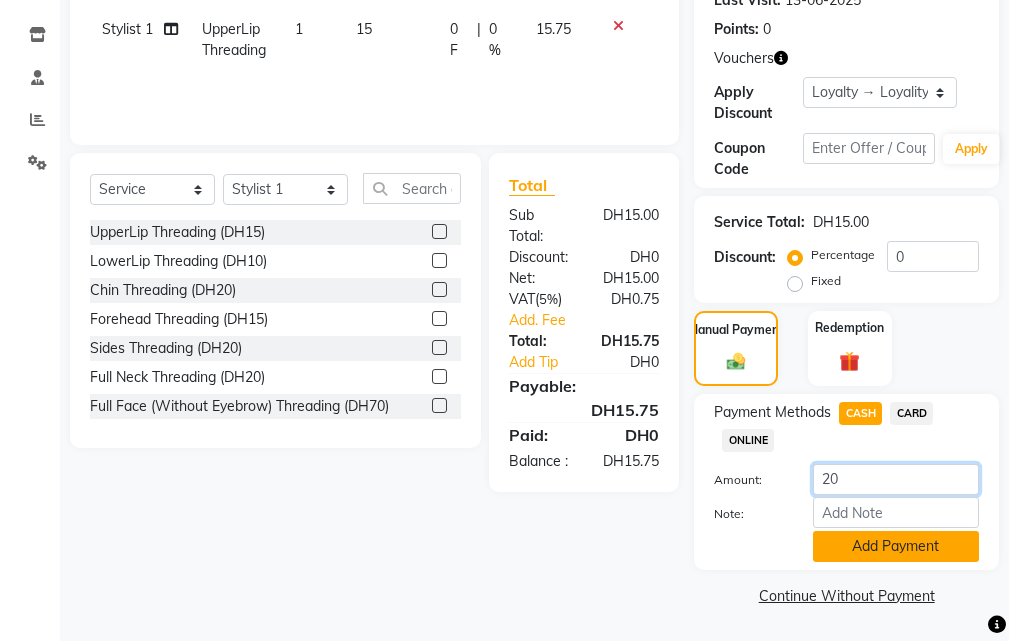 type on "20" 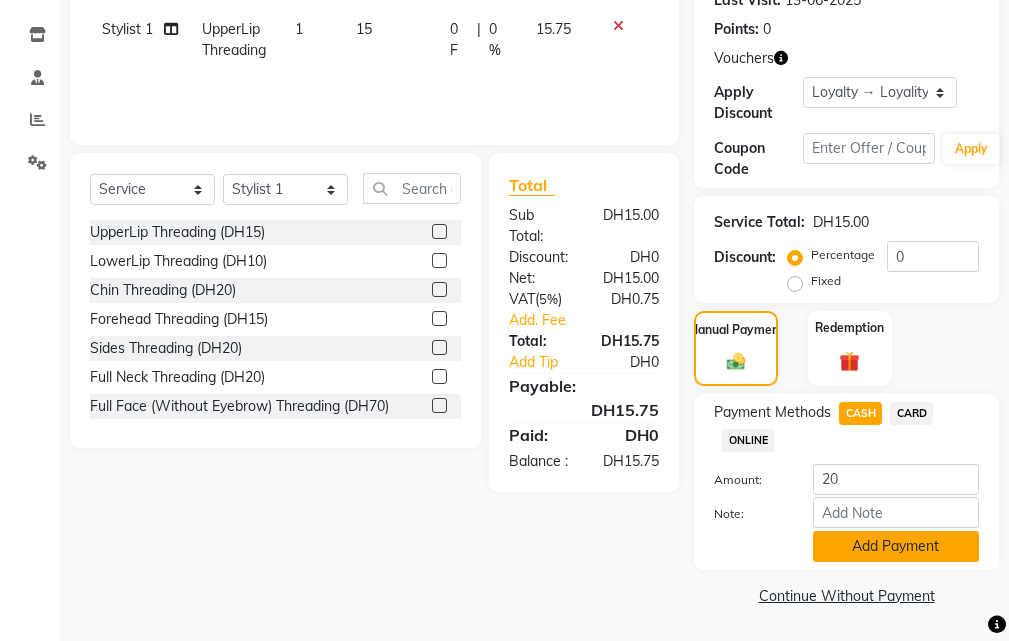 click on "Add Payment" 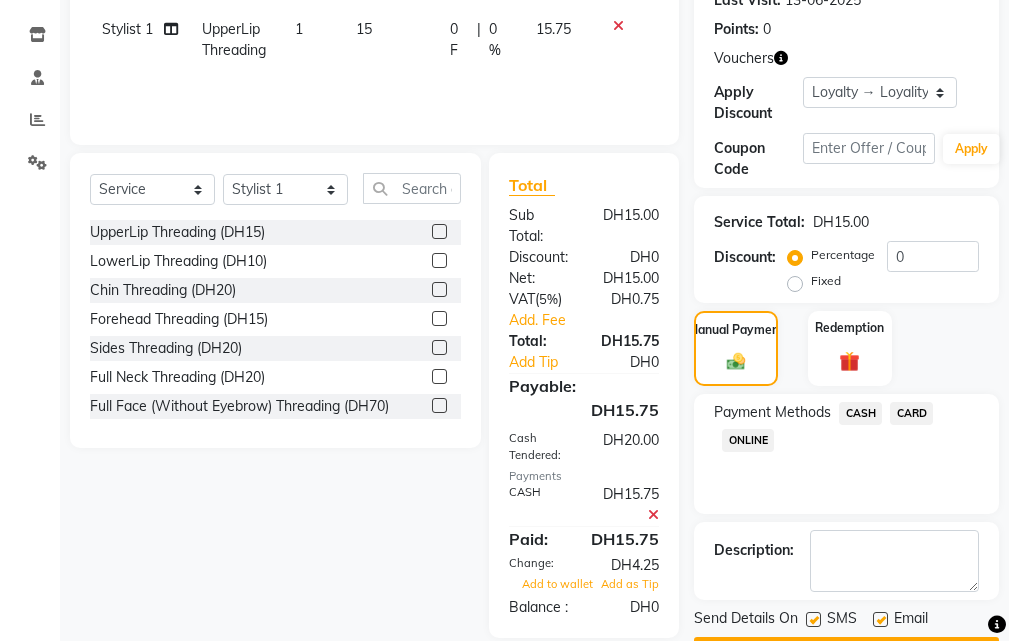 scroll, scrollTop: 407, scrollLeft: 0, axis: vertical 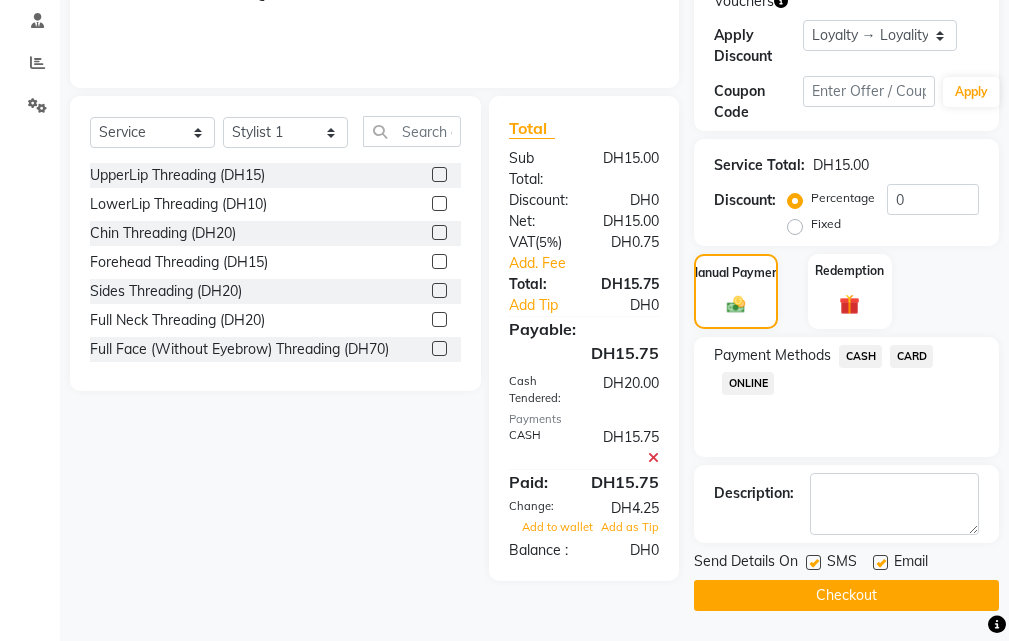 click on "Checkout" 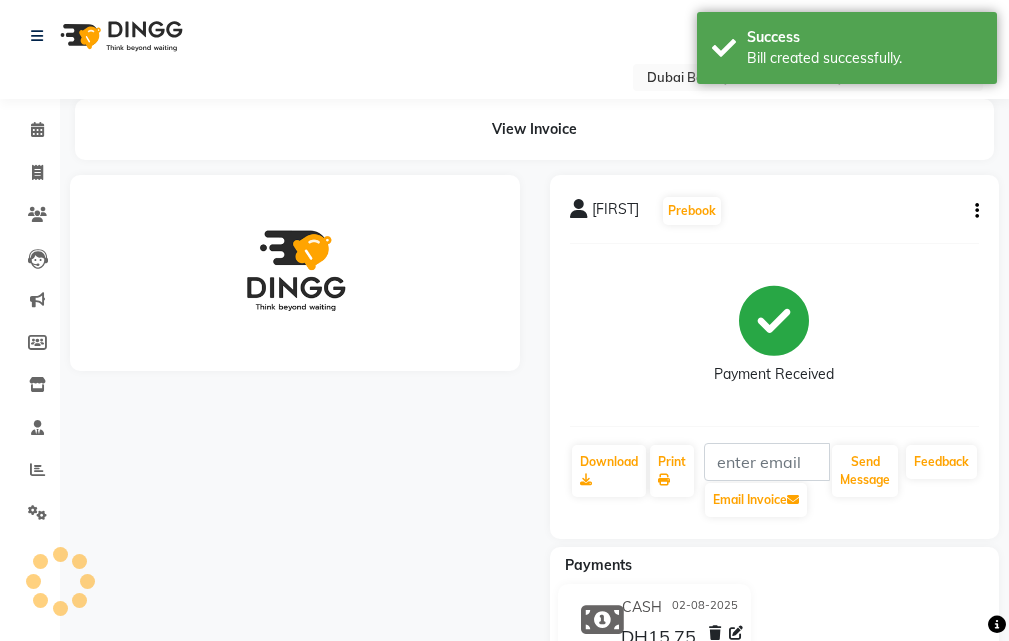 scroll, scrollTop: 0, scrollLeft: 0, axis: both 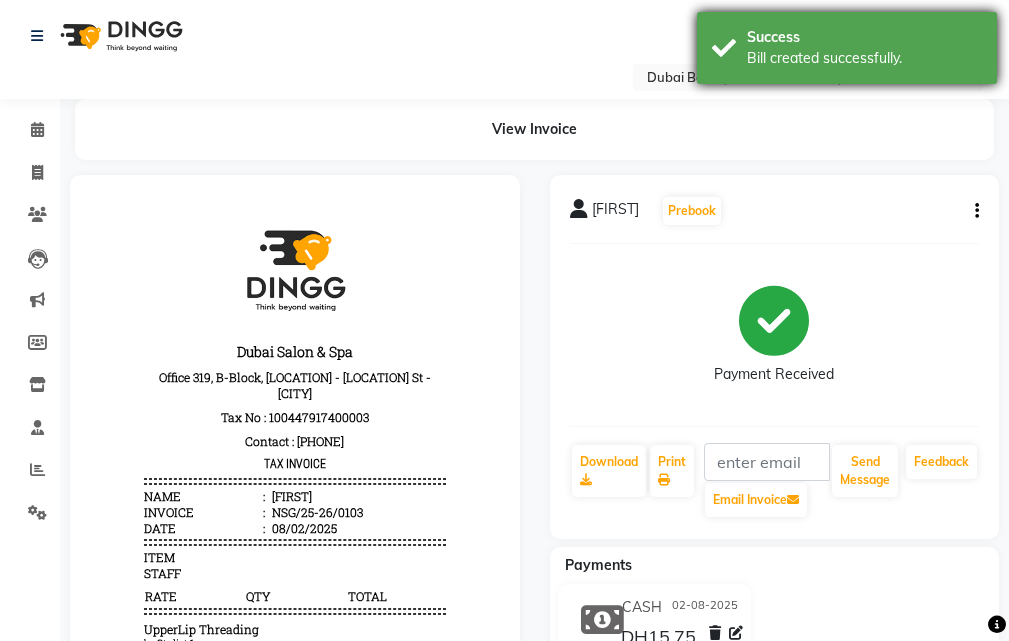 click on "Success   Bill created successfully." at bounding box center [847, 48] 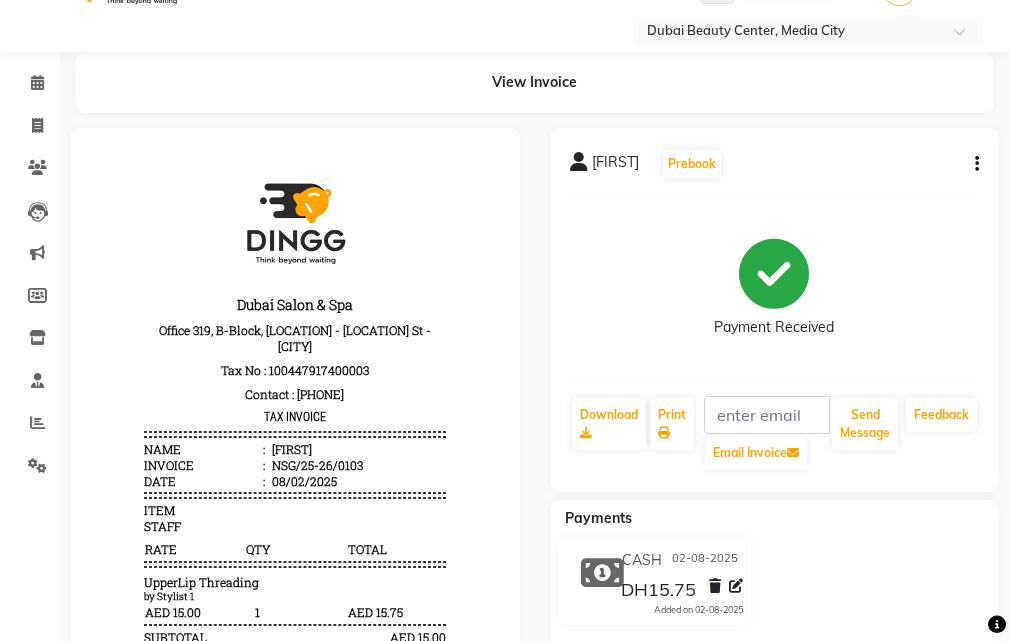 scroll, scrollTop: 0, scrollLeft: 0, axis: both 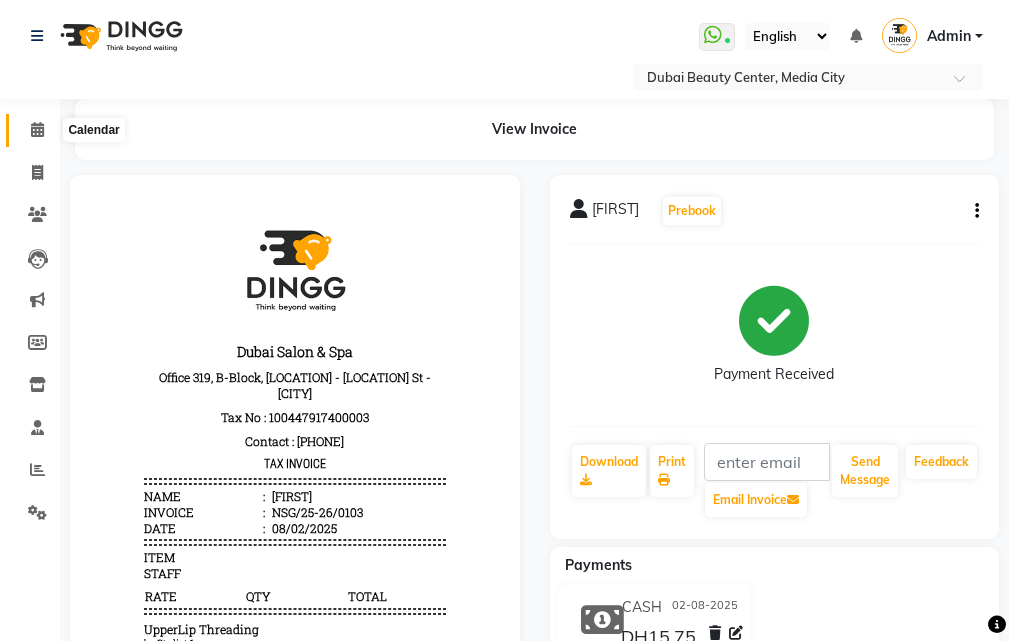 click 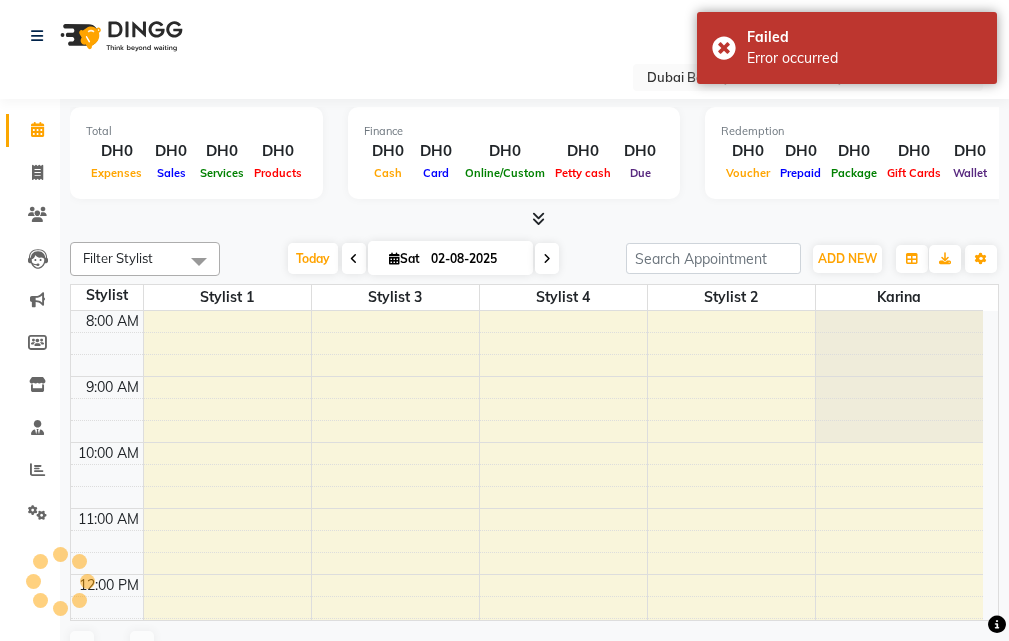 scroll, scrollTop: 0, scrollLeft: 0, axis: both 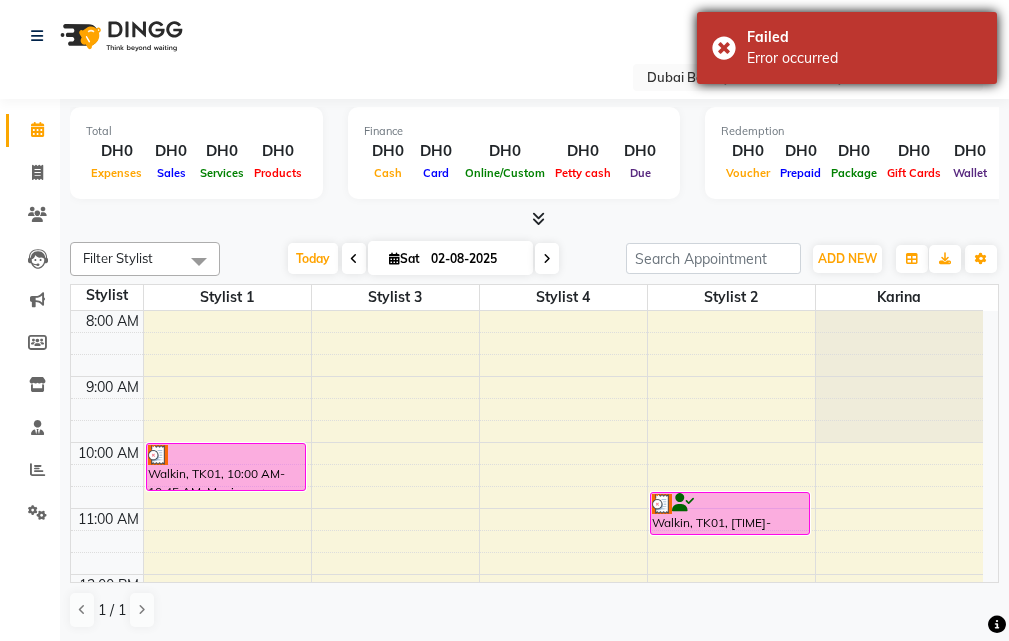 click on "Failed   Error occurred" at bounding box center [847, 48] 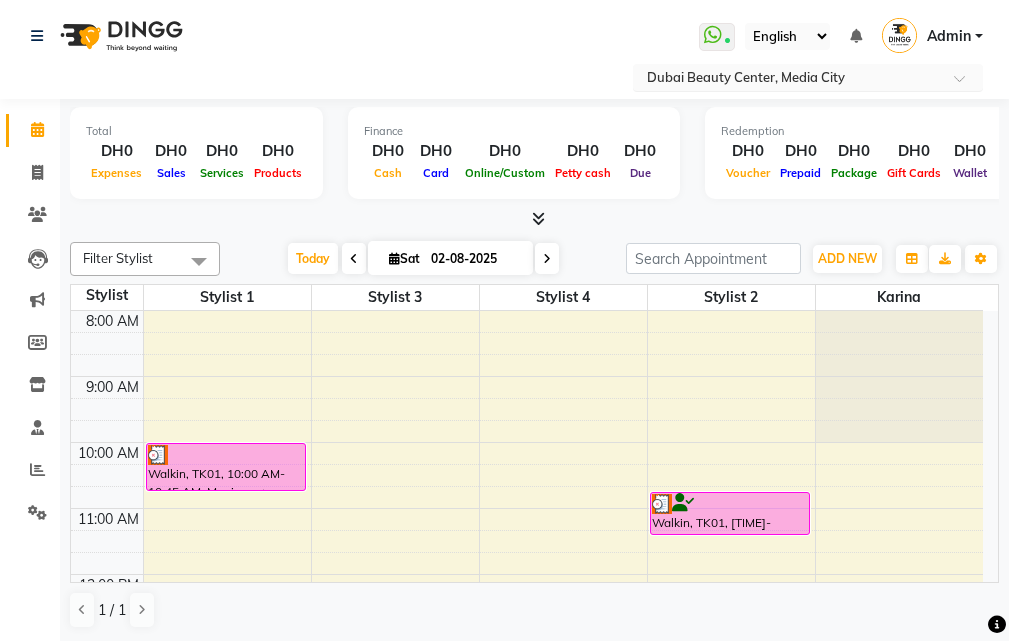 click on "Dubai Beauty Center, Media City" at bounding box center [746, 77] 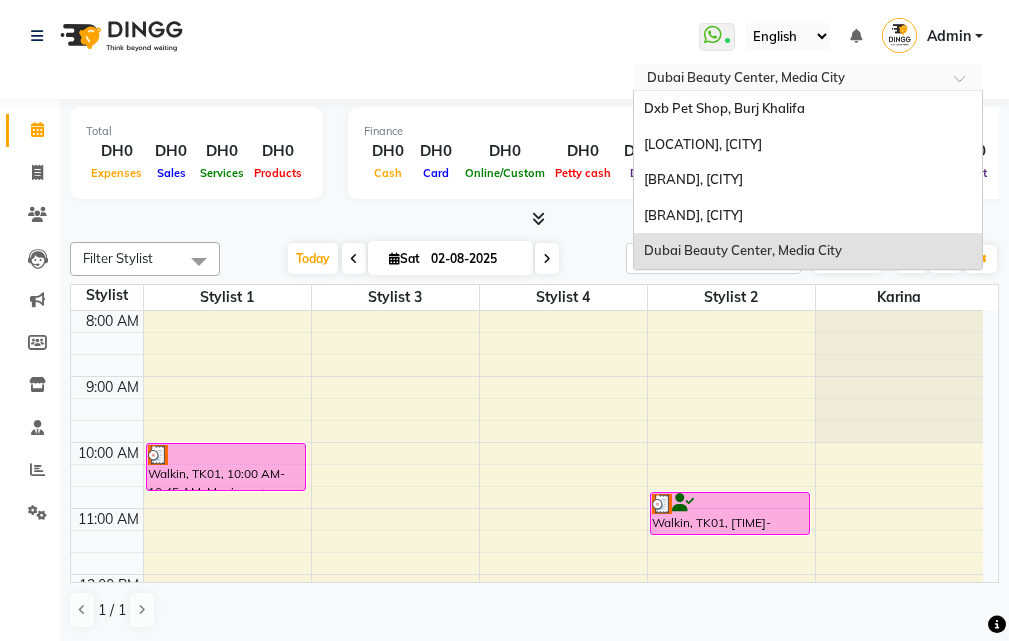 click on "Select Location × Dubai Beauty Center, Media City Dxb Pet Shop, Burj Khalifa Dxb Home Service, Dubai Marina Gents Best Studio, Bur Dubai Salon Fitness, Downtown Dubai Dubai Beauty Center, Media City" at bounding box center (504, 77) 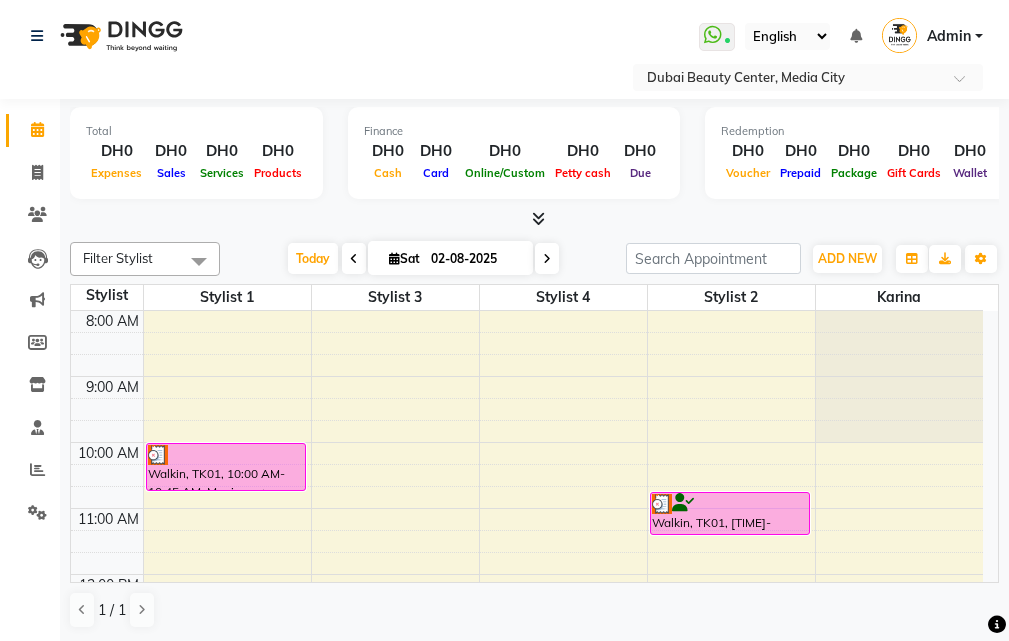click at bounding box center [226, 455] 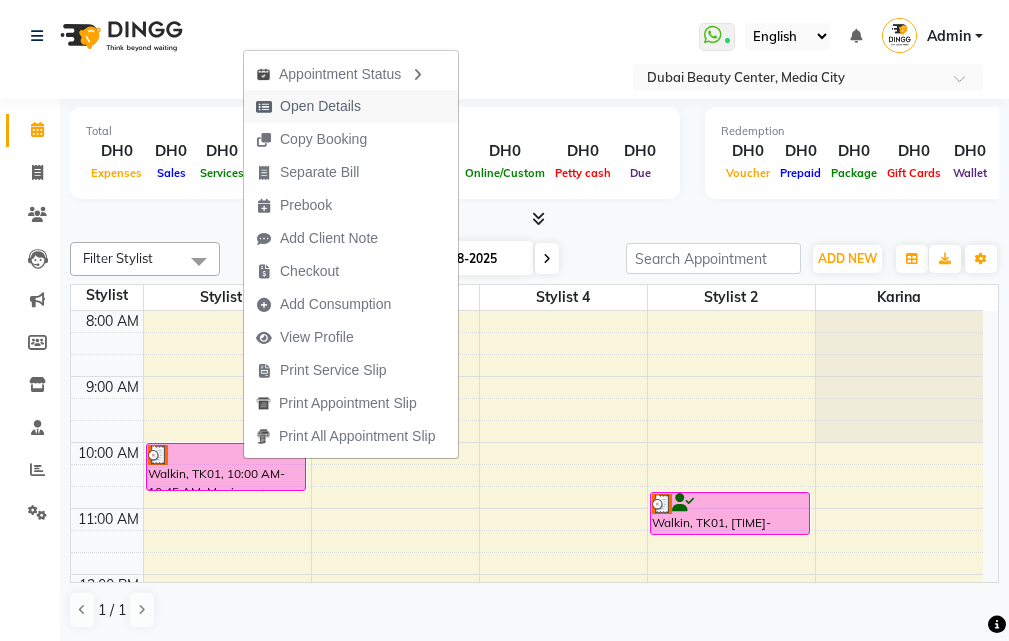 click on "Open Details" at bounding box center (308, 106) 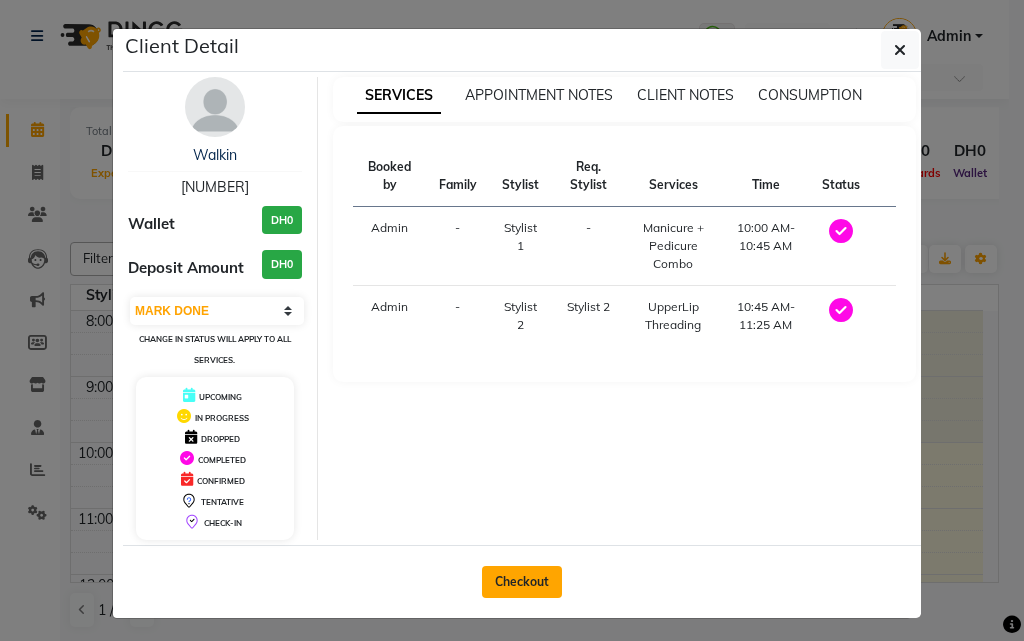 click on "Checkout" 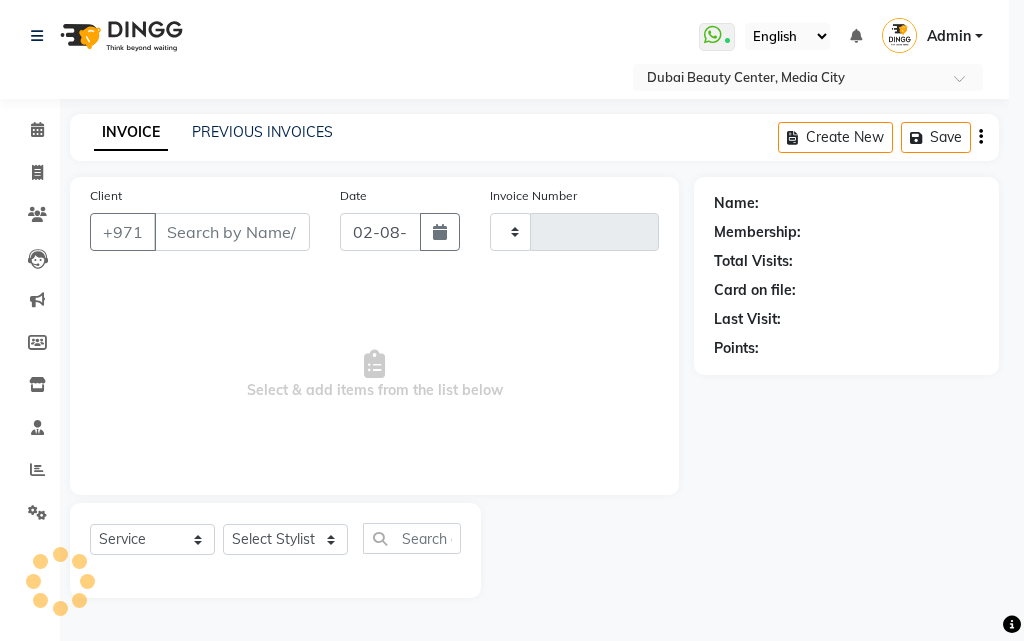 type on "0104" 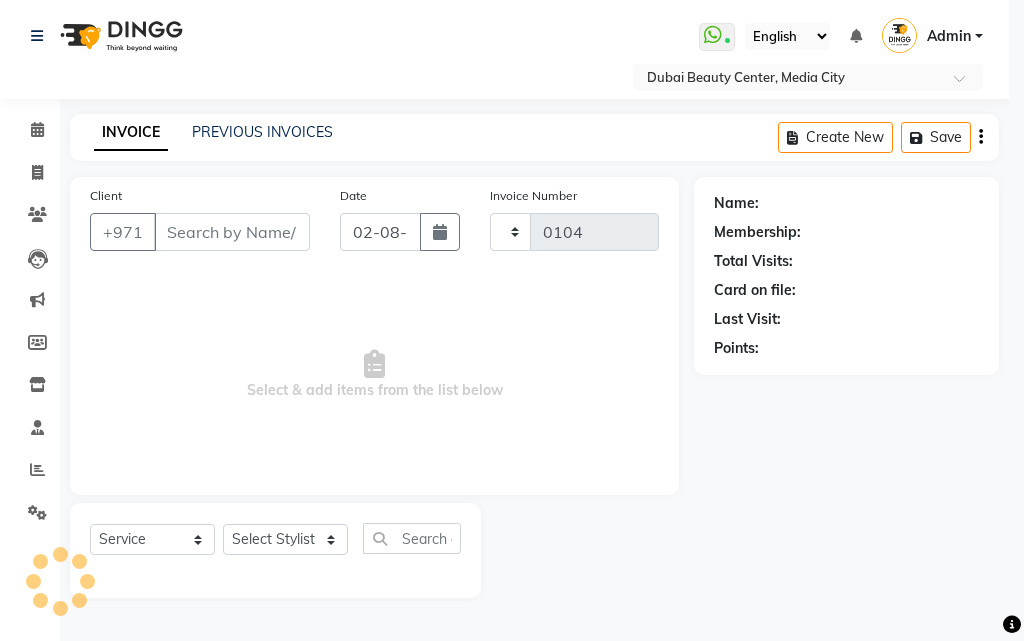 select on "3551" 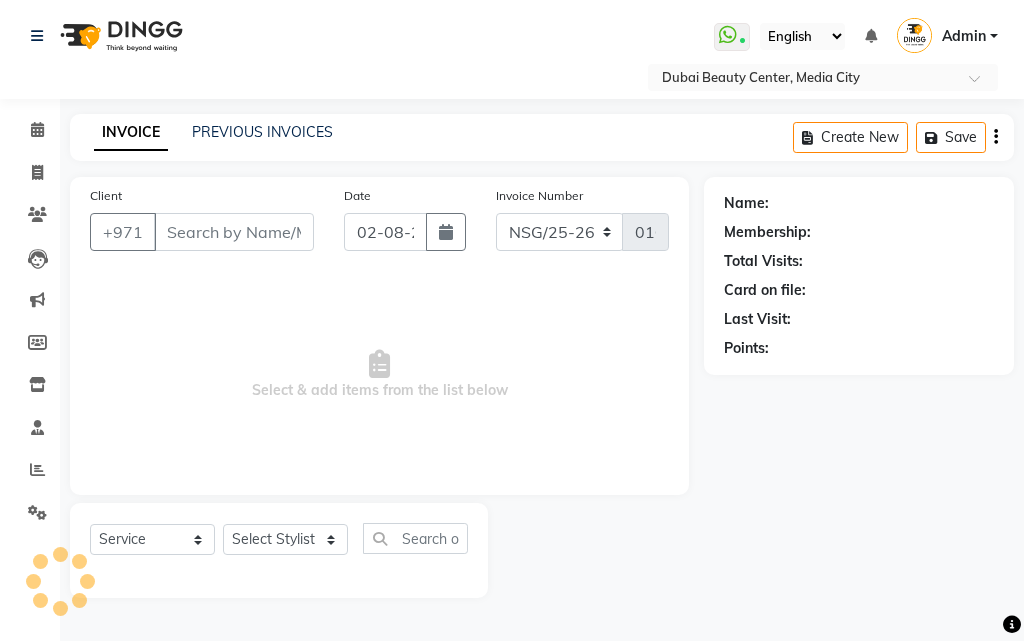 type on "10123456230" 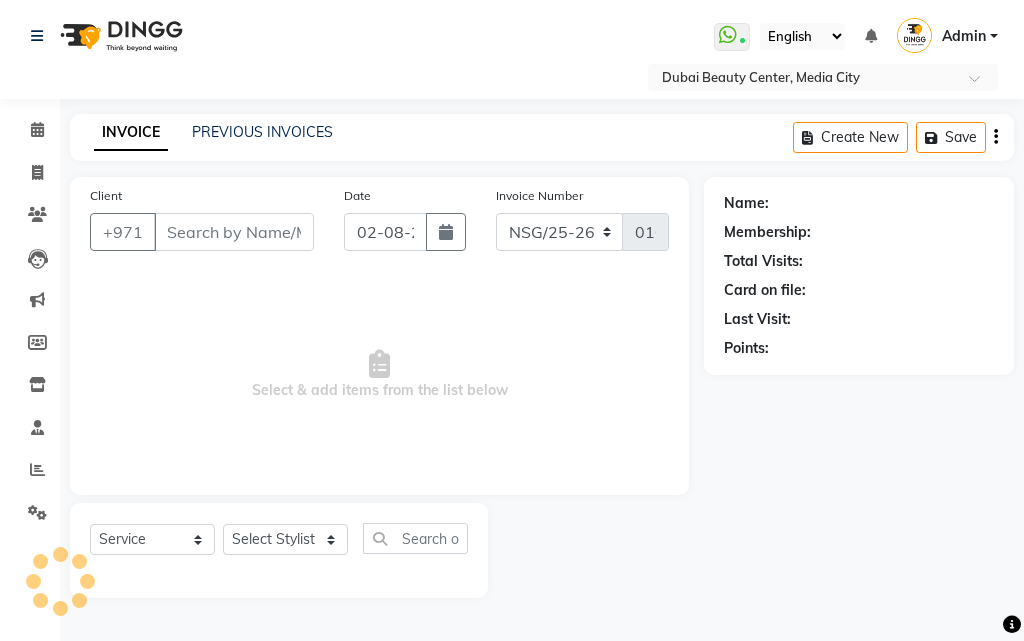select on "12088" 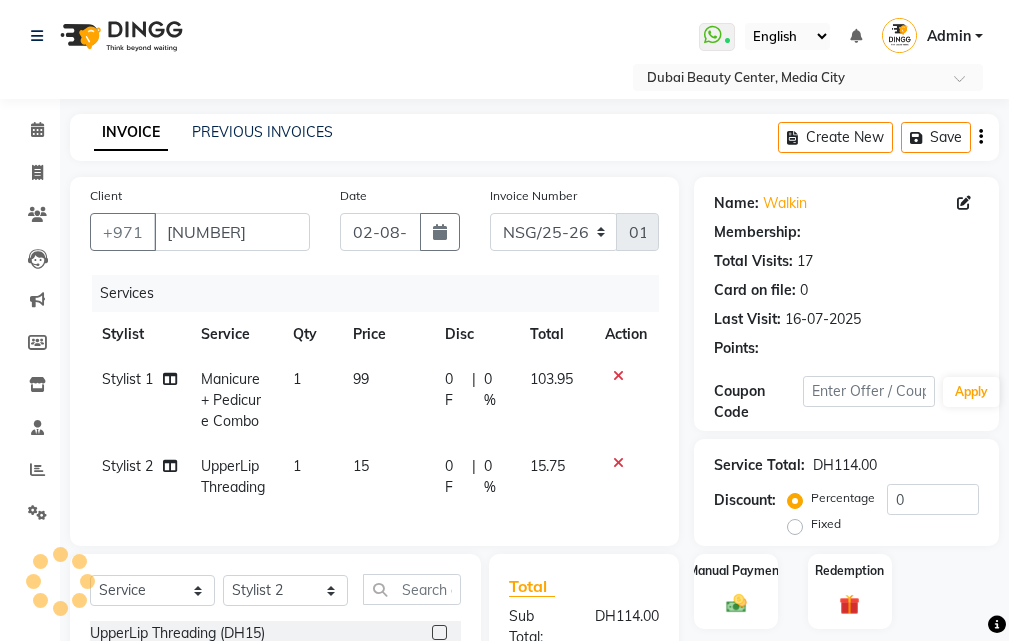select on "1: Object" 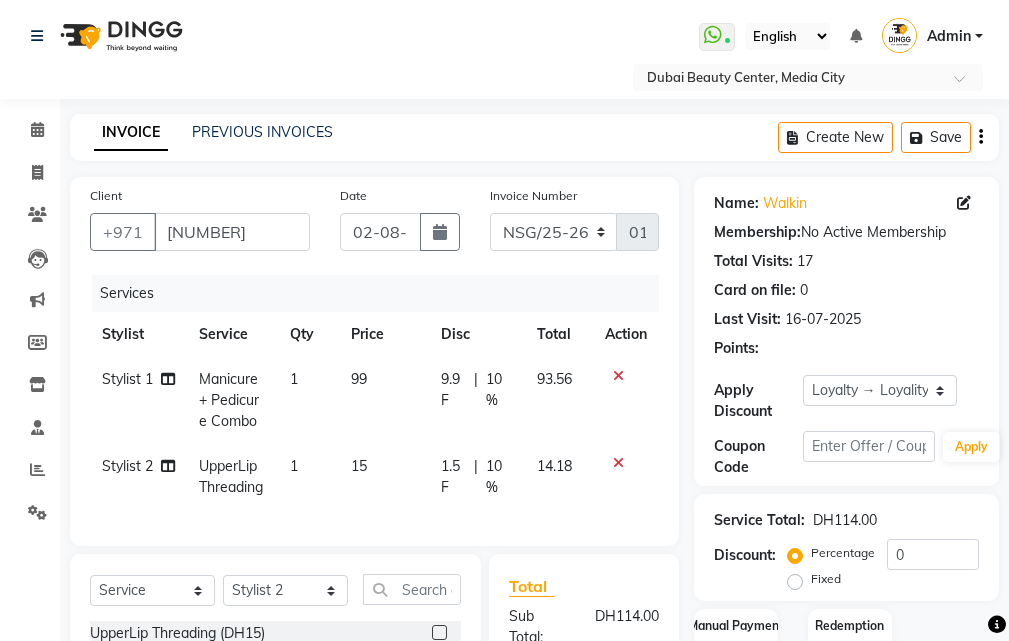 type on "10" 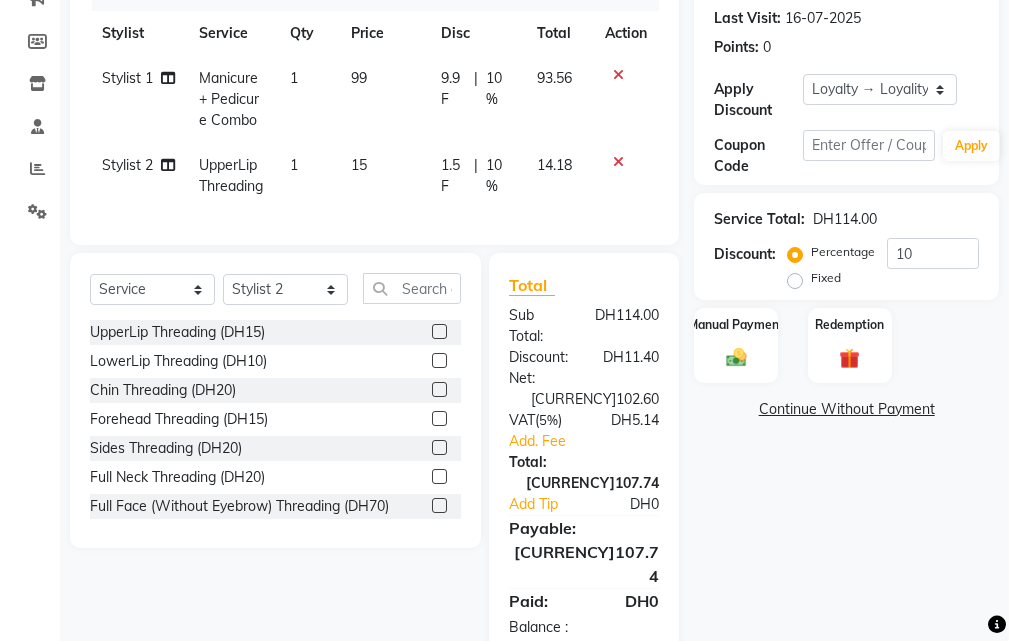 scroll, scrollTop: 318, scrollLeft: 0, axis: vertical 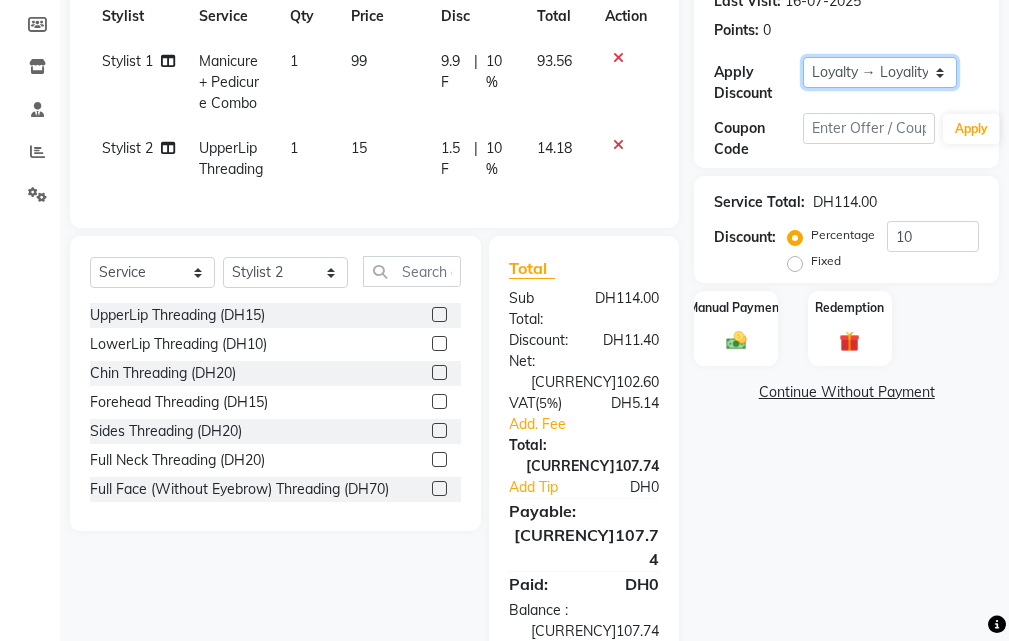 click on "Select  Loyalty → Loyality level 2" 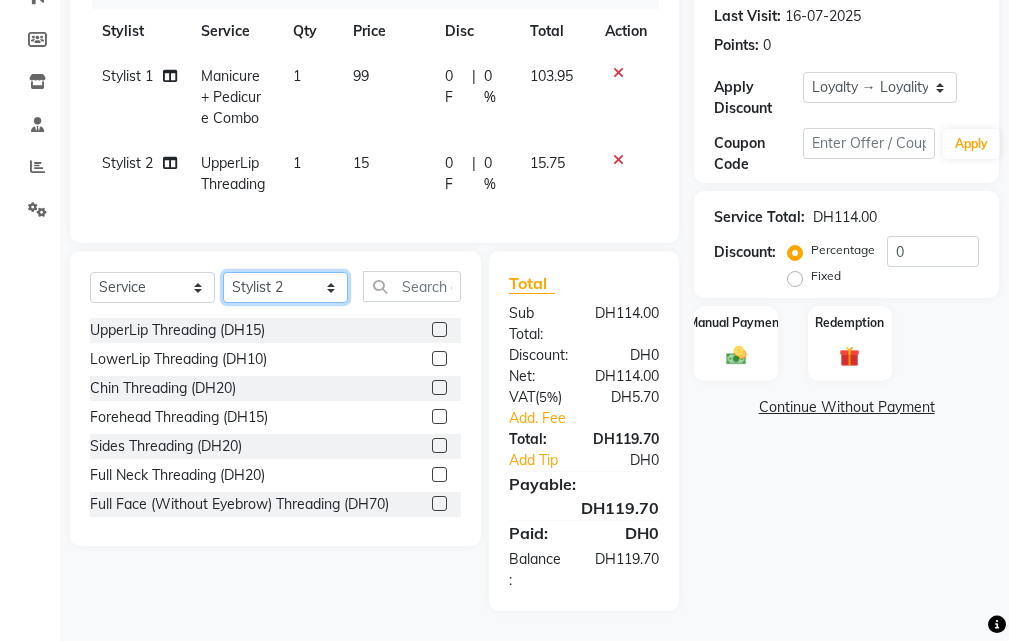 click on "Select Stylist Advance Basic Karina Premium Reception Stylist 1 Stylist 2 Stylist 3 Stylist 4" 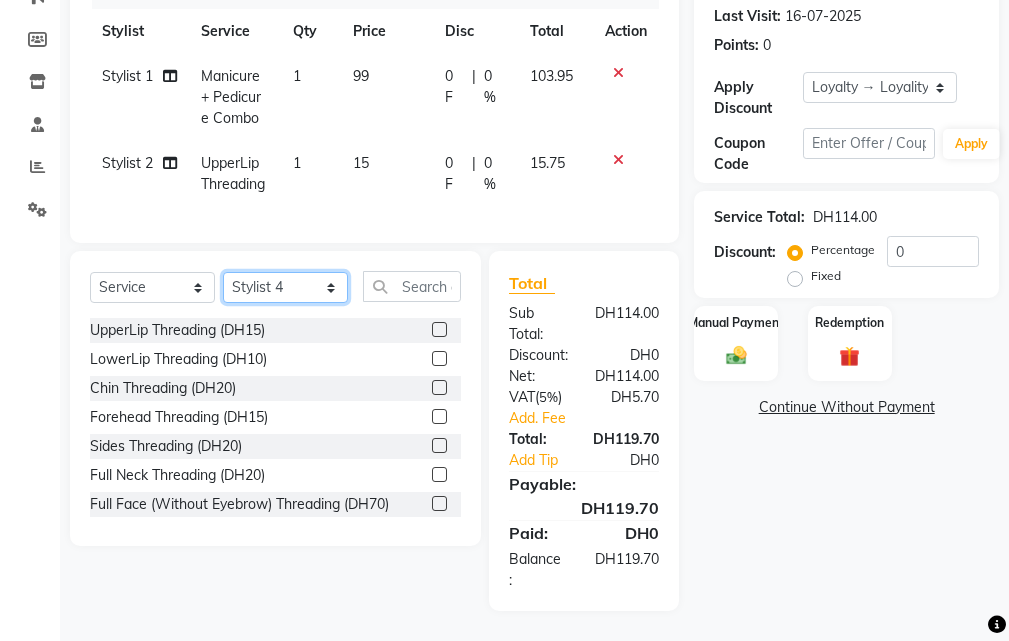 click on "Select Stylist Advance Basic Karina Premium Reception Stylist 1 Stylist 2 Stylist 3 Stylist 4" 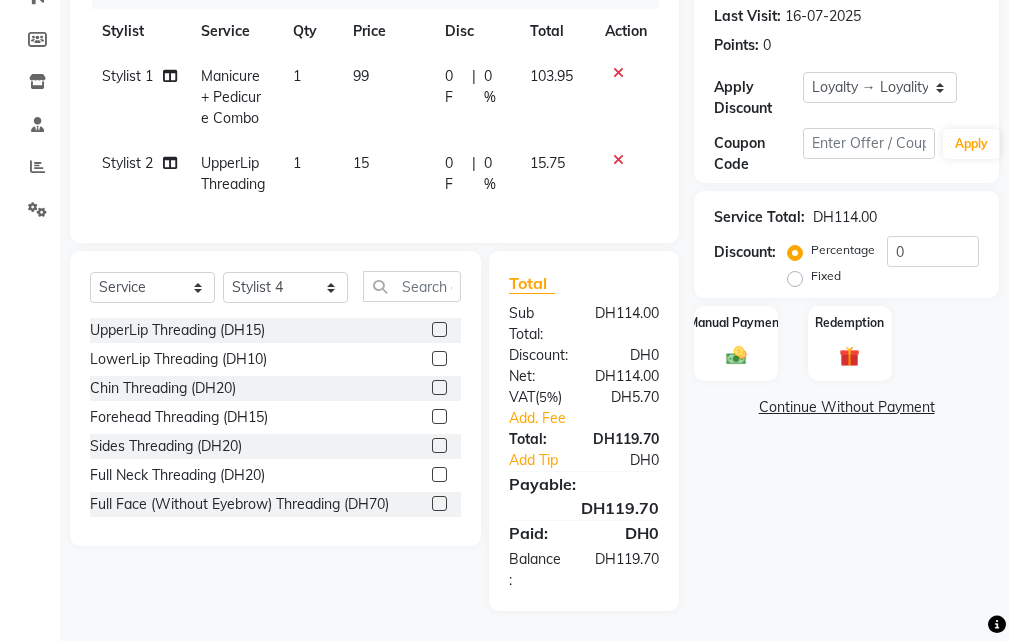 click on "Select  Service  Product  Membership  Package Voucher Prepaid Gift Card  Select Stylist Advance Basic Karina Premium Reception Stylist 1 Stylist 2 Stylist 3 Stylist 4" 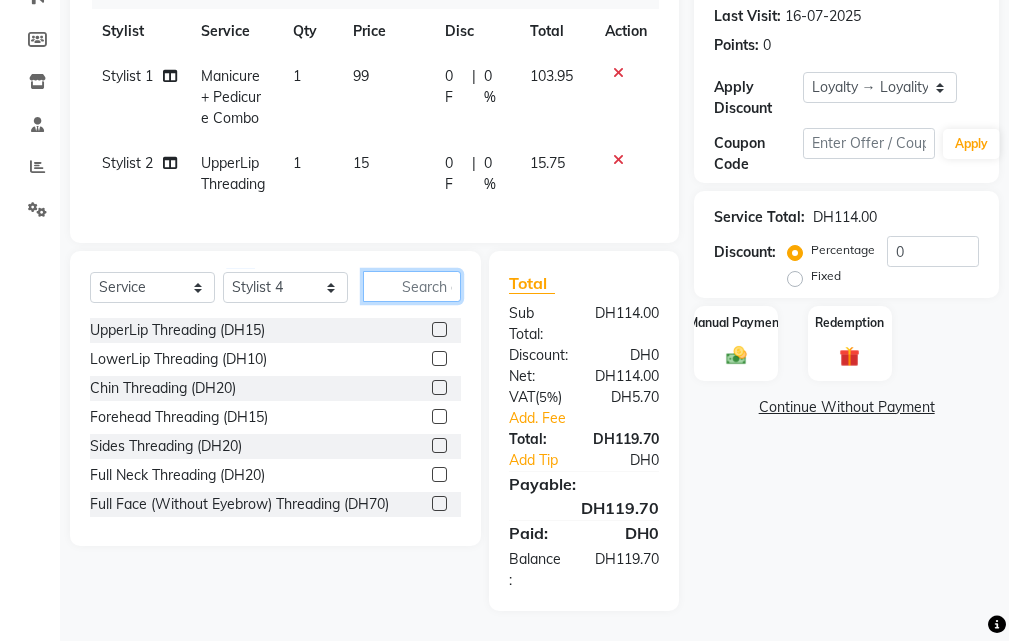 click 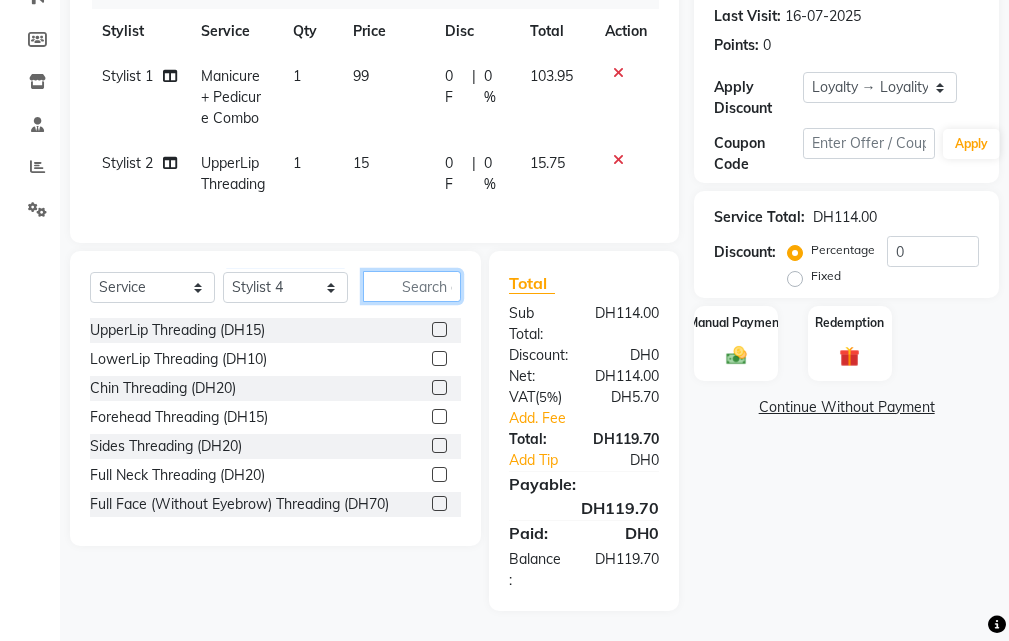 click 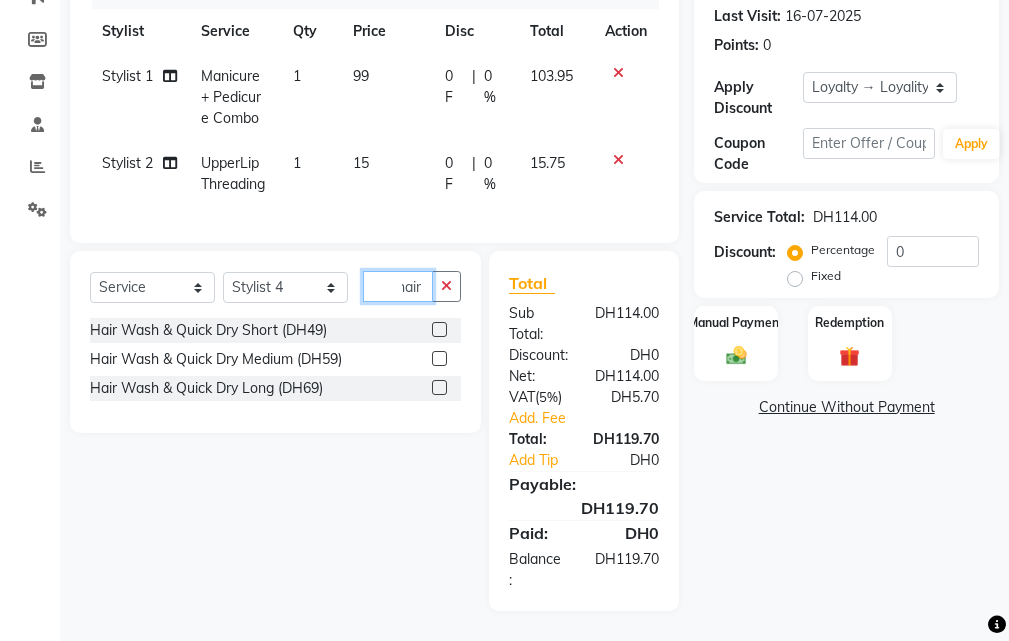 scroll, scrollTop: 0, scrollLeft: 10, axis: horizontal 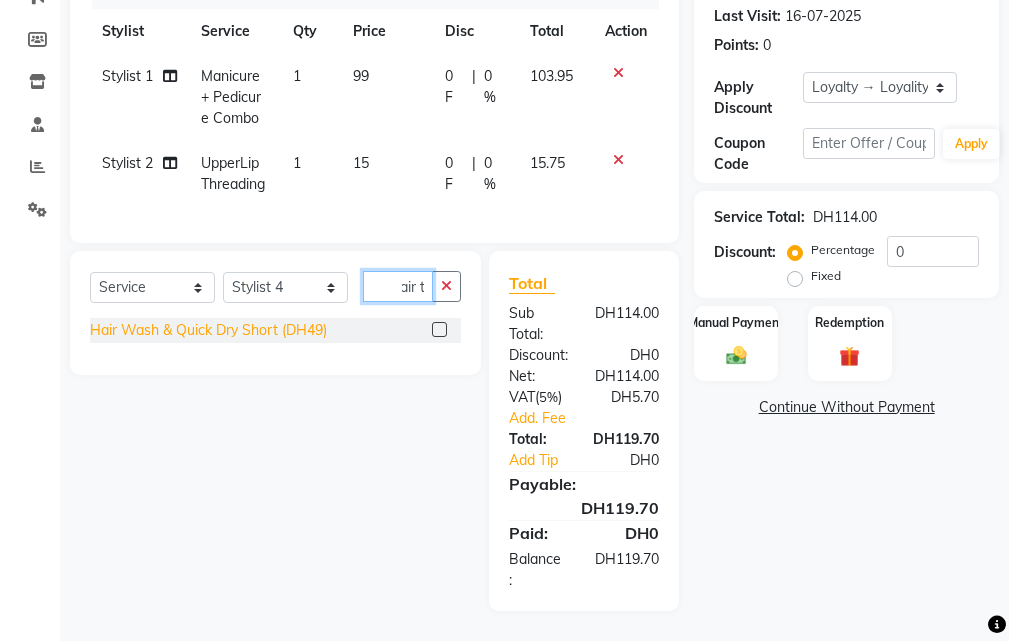 type on "hair t" 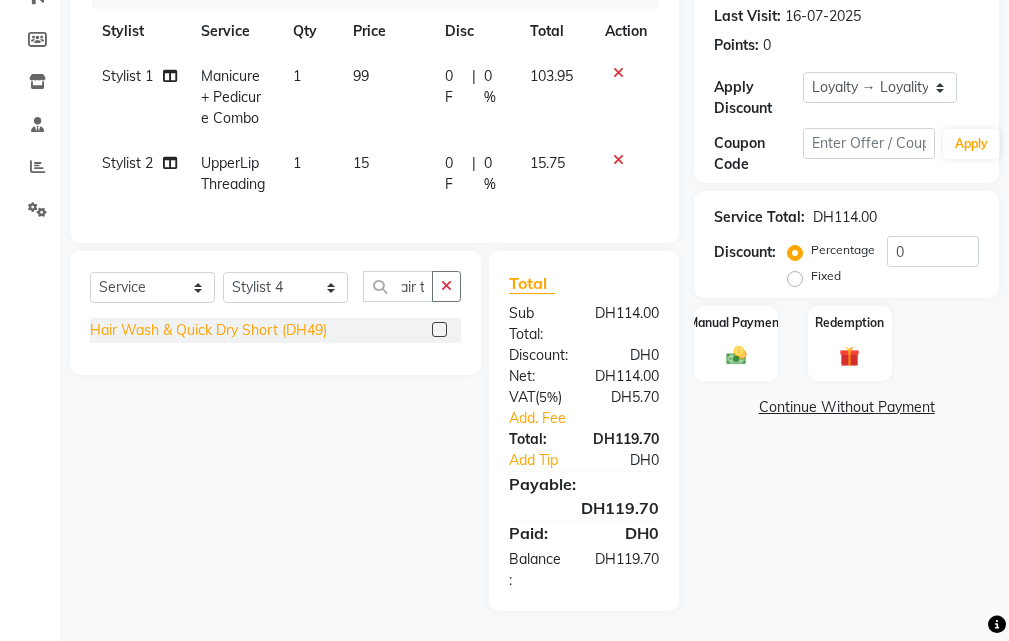 scroll, scrollTop: 0, scrollLeft: 0, axis: both 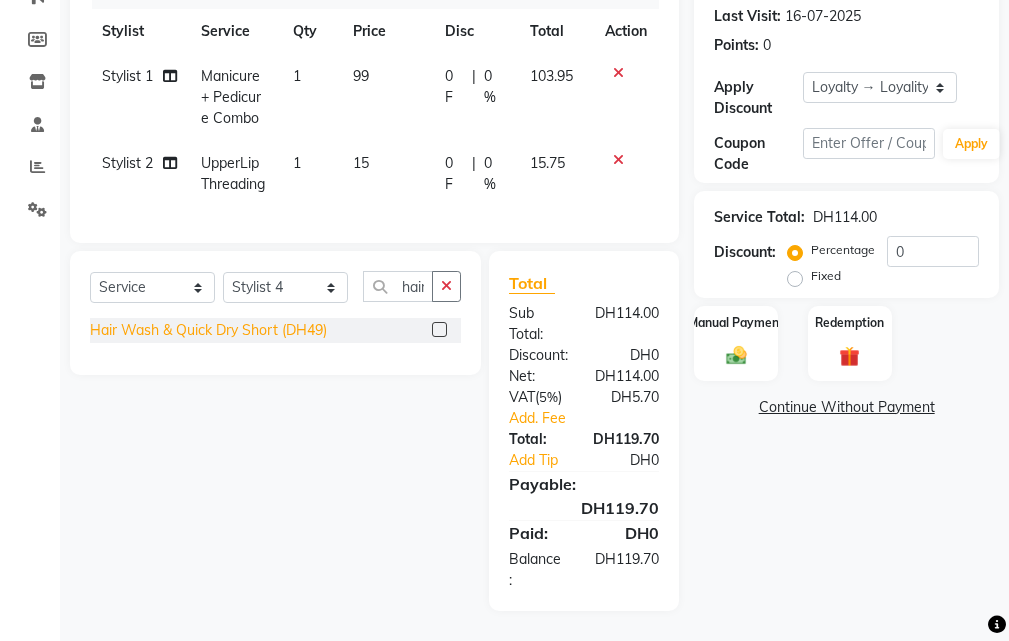 click on "Hair Wash & Quick Dry Short (DH49)" 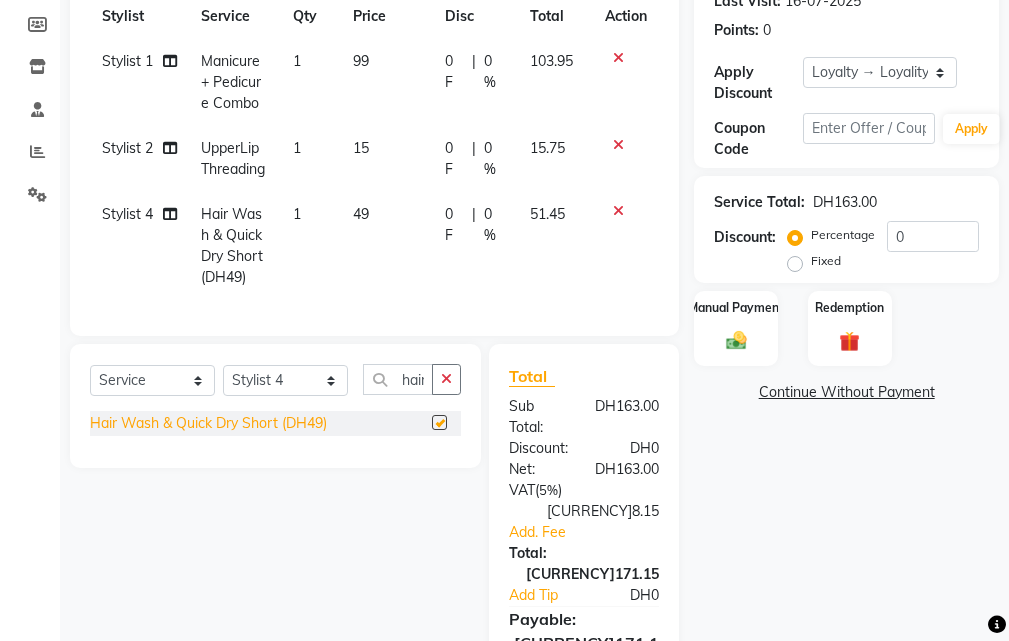 checkbox on "false" 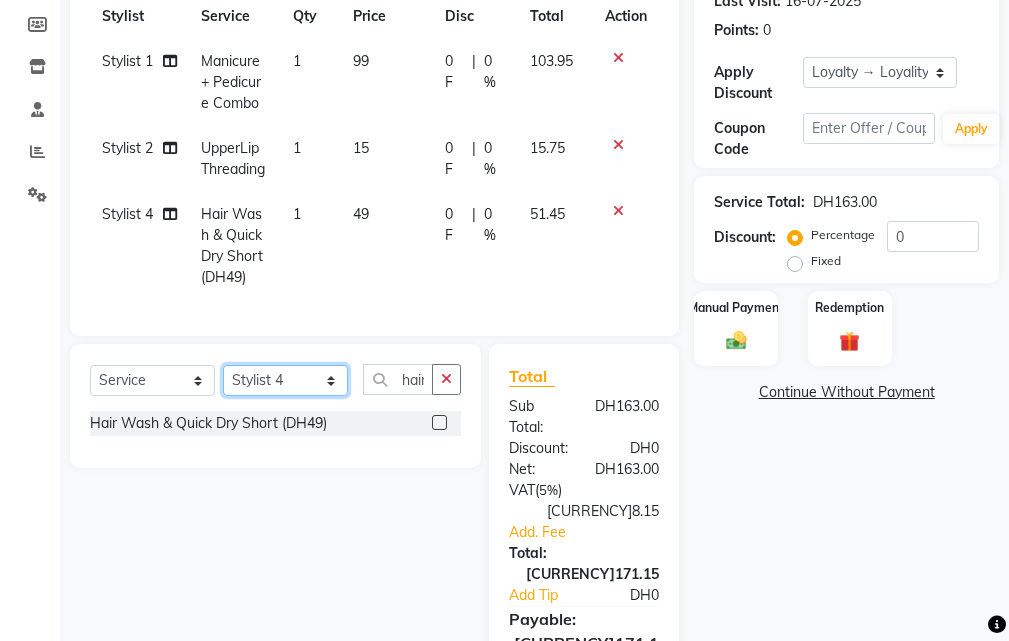 click on "Select Stylist Advance Basic Karina Premium Reception Stylist 1 Stylist 2 Stylist 3 Stylist 4" 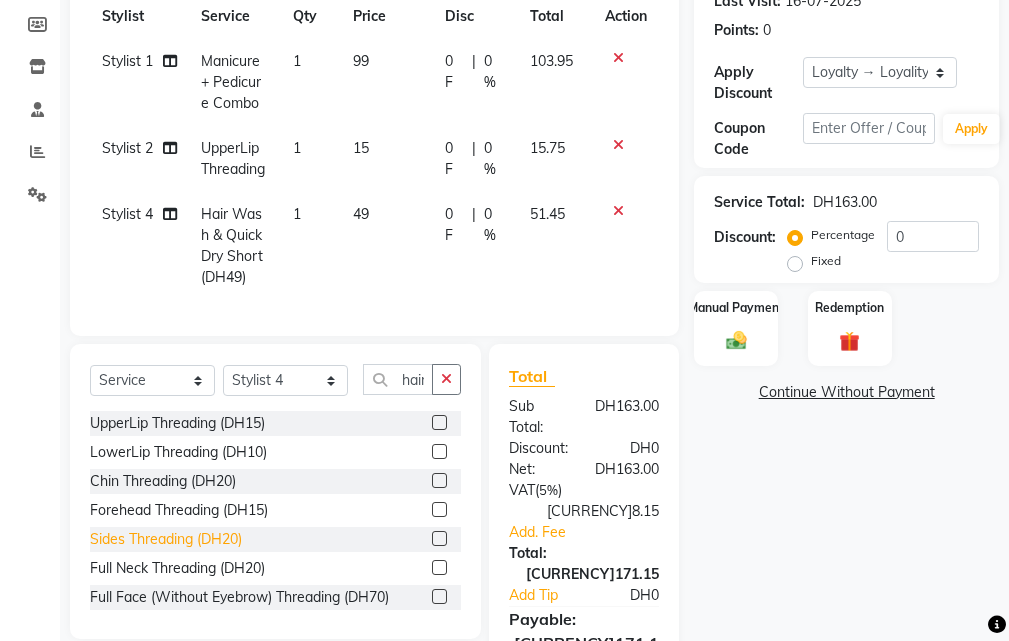 click on "Sides Threading (DH20)" 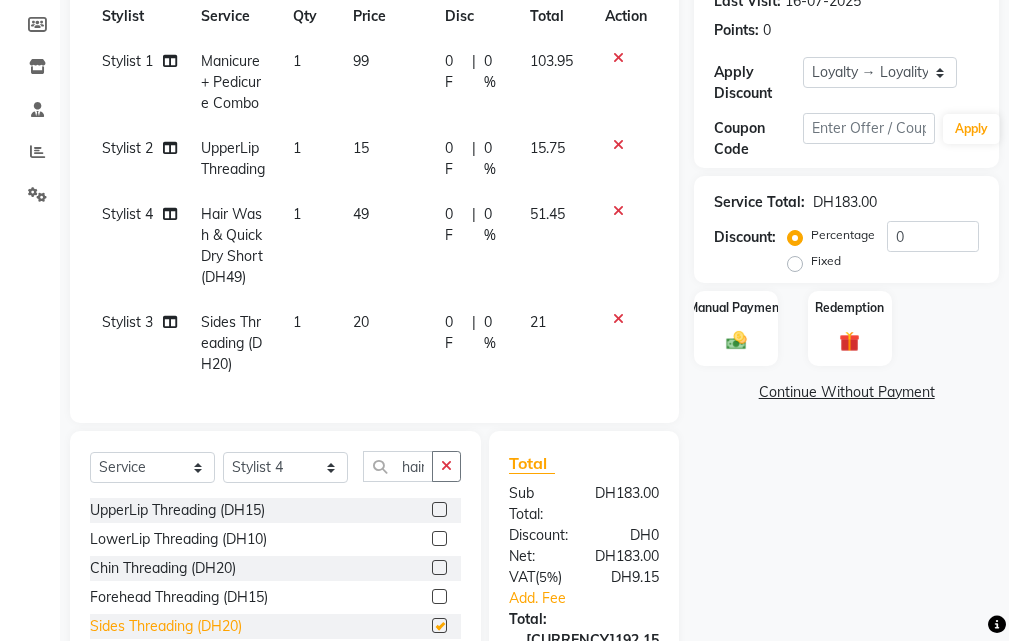 checkbox on "false" 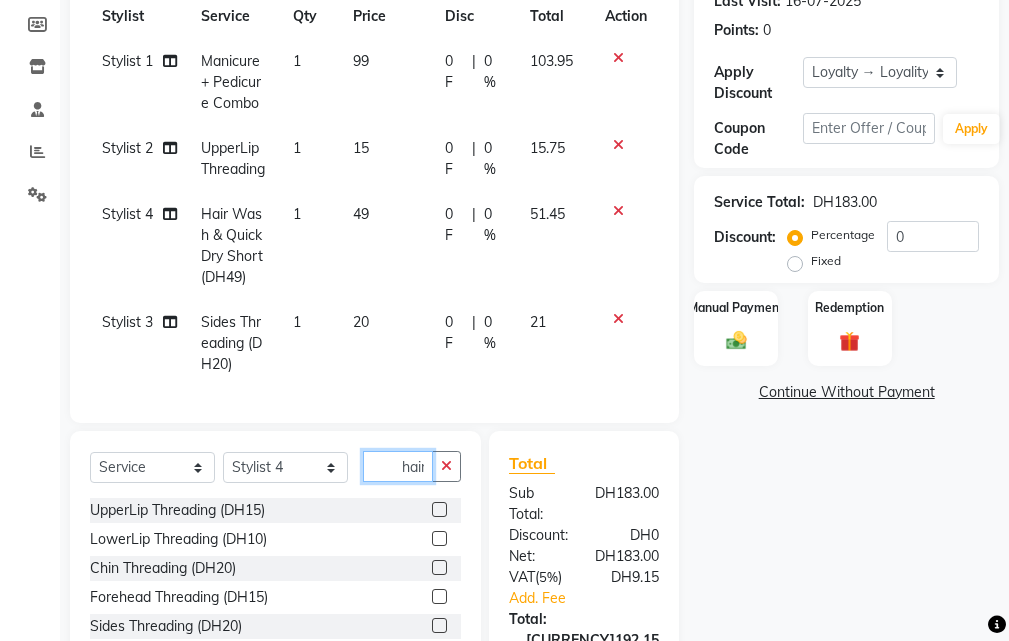 click on "hair t" 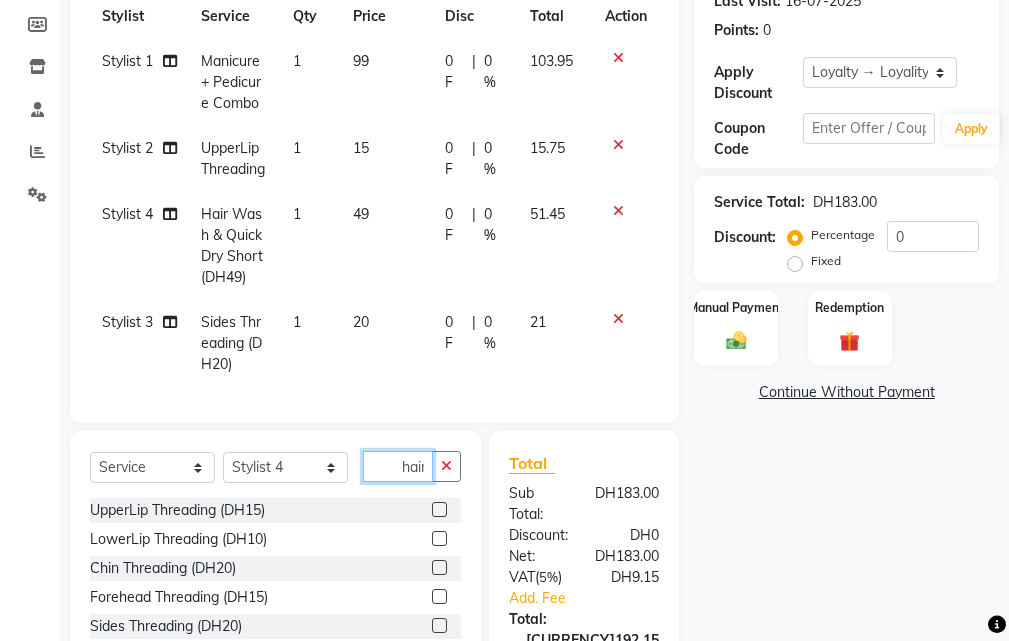 click on "hair t" 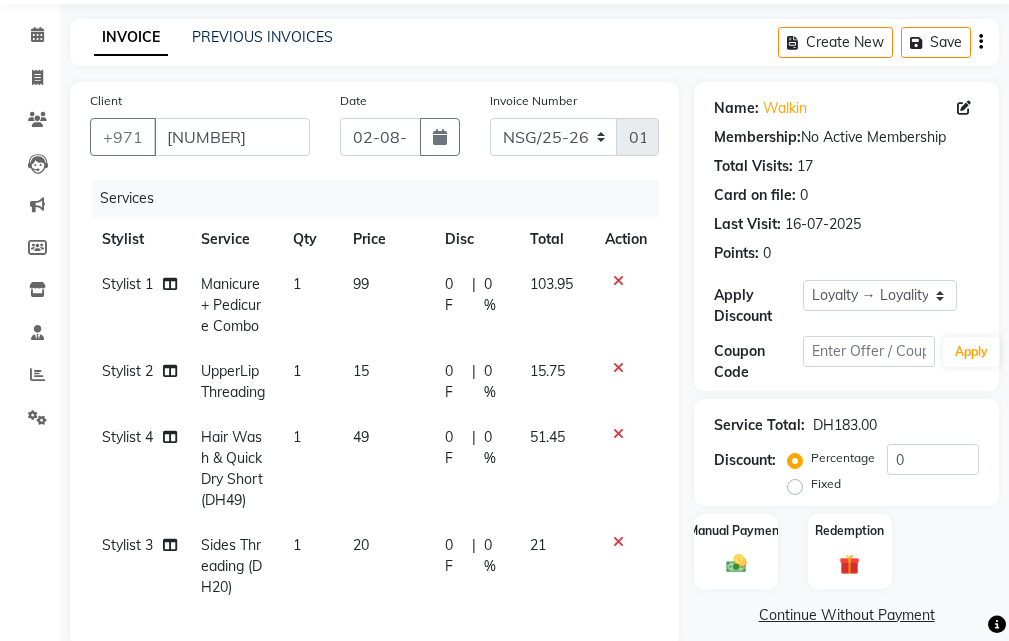 scroll, scrollTop: 200, scrollLeft: 0, axis: vertical 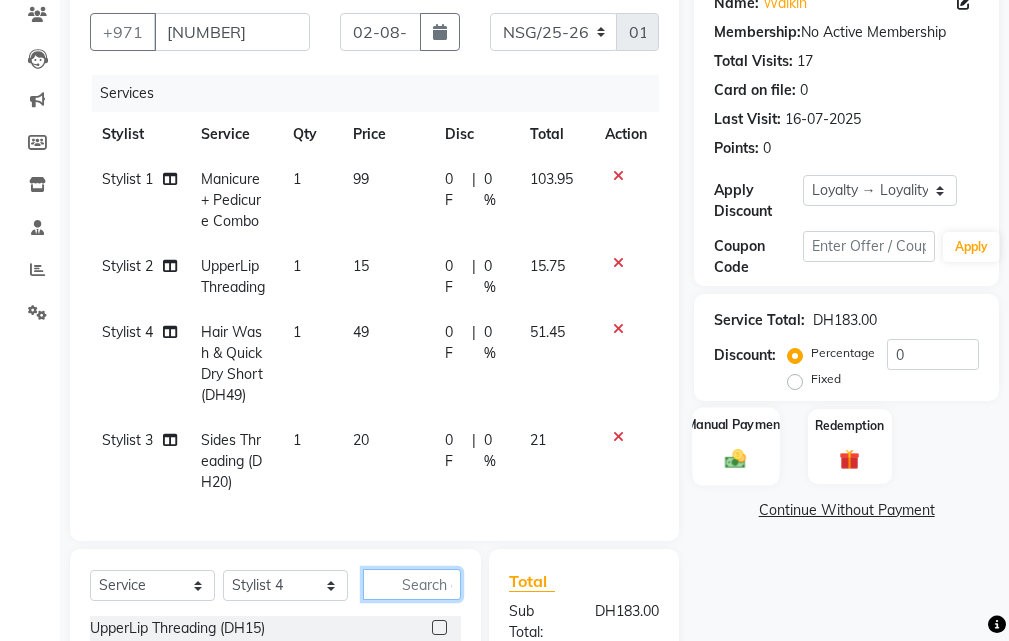 type 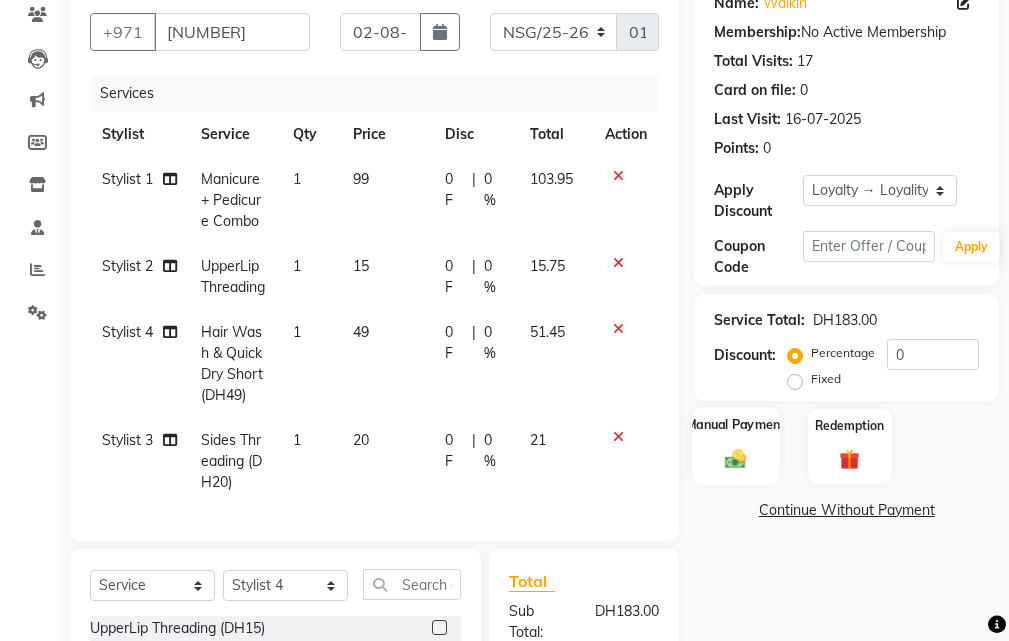 click 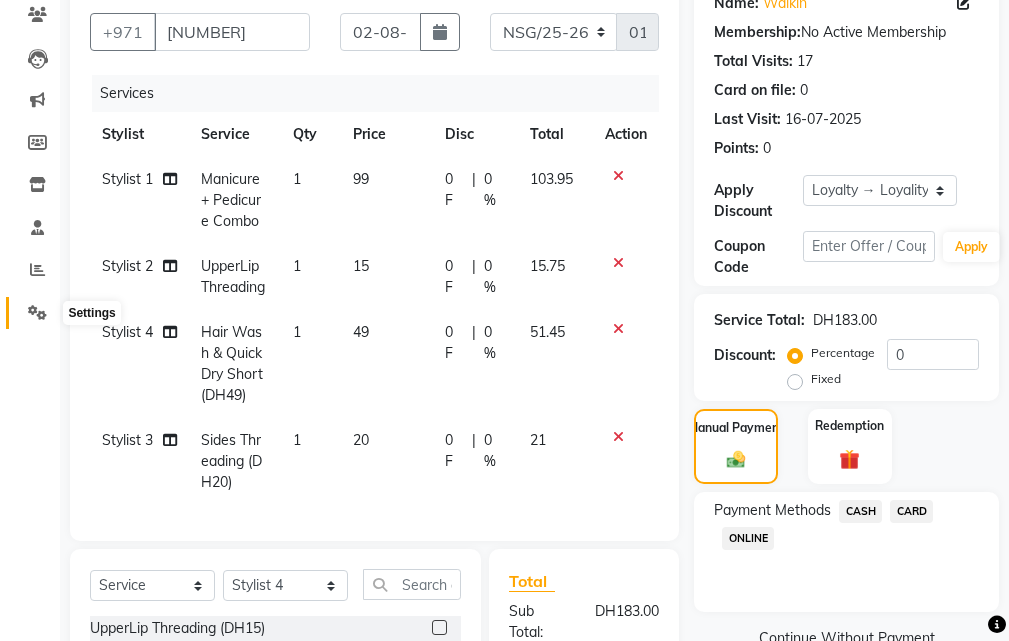 click 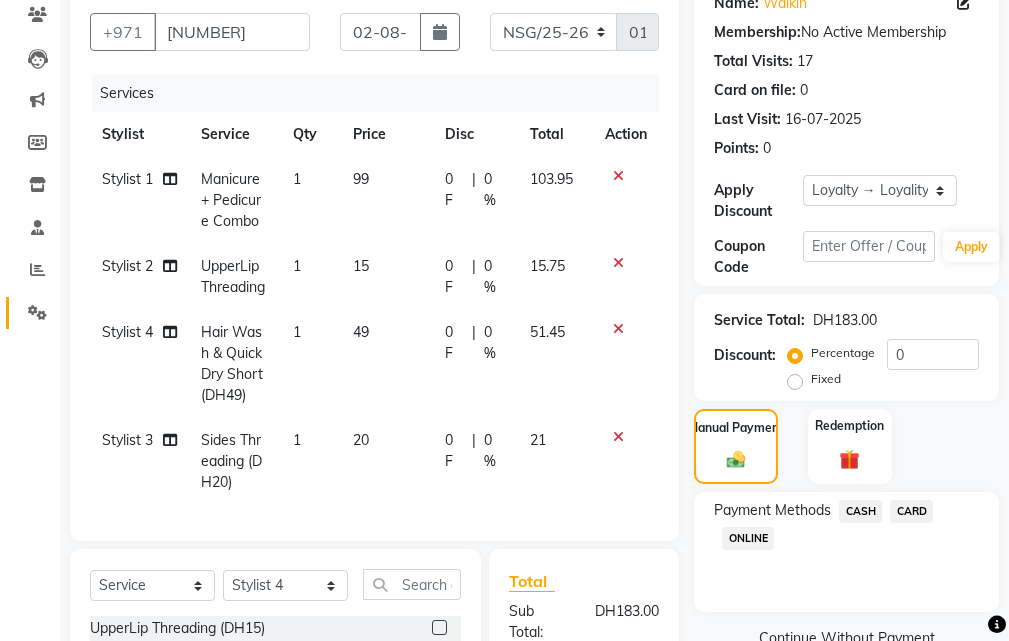 scroll, scrollTop: 0, scrollLeft: 0, axis: both 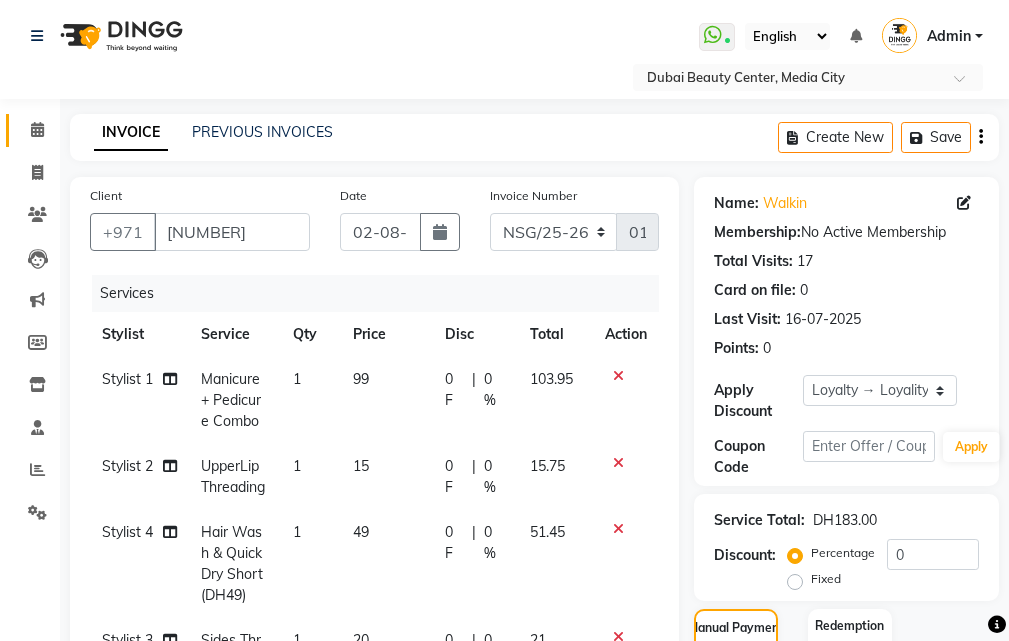 click on "Calendar" 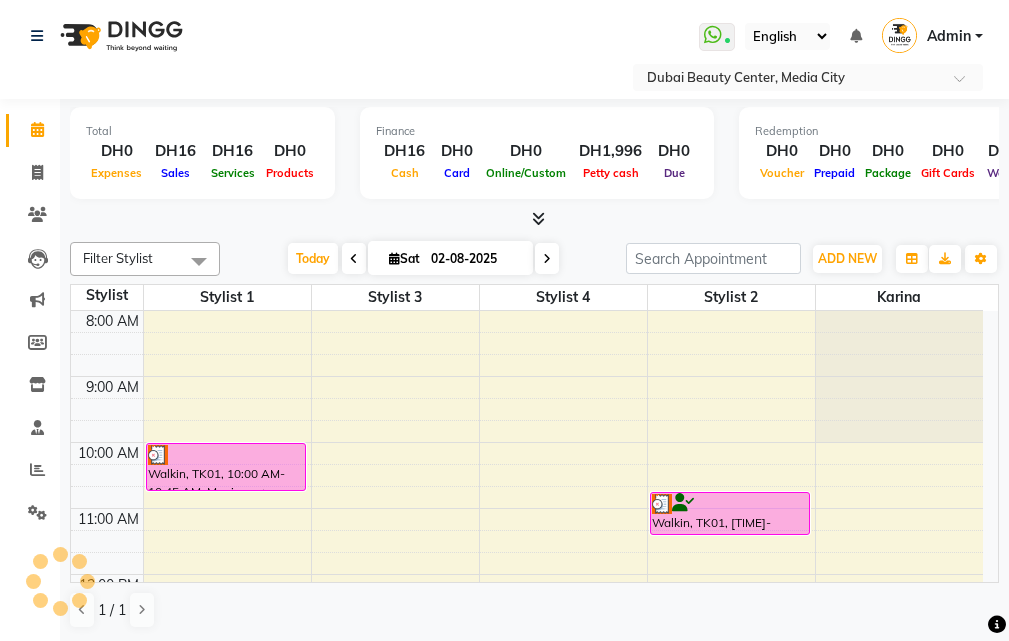 scroll, scrollTop: 0, scrollLeft: 0, axis: both 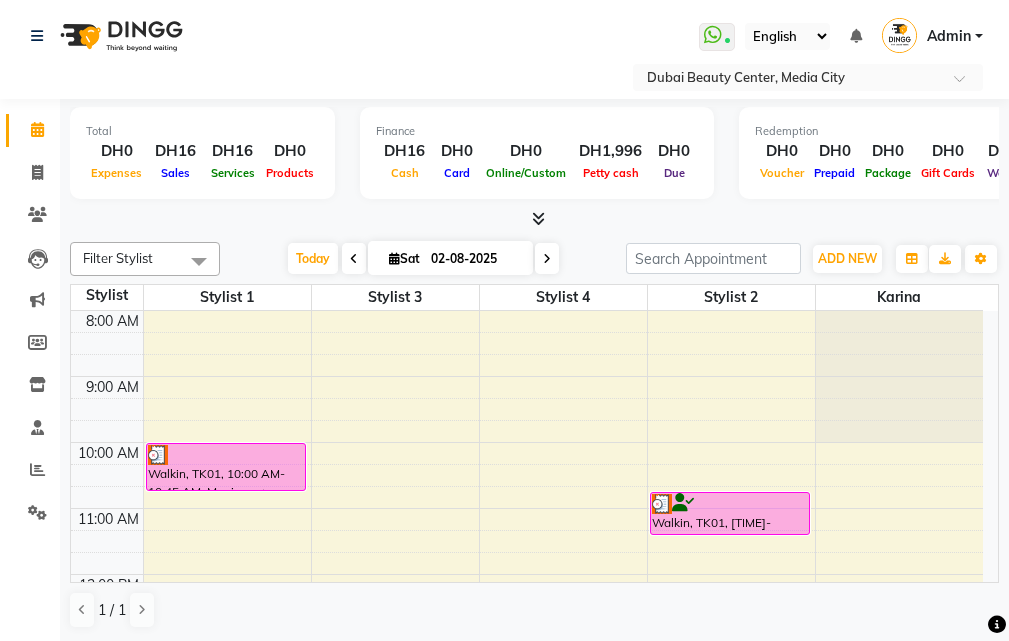 click at bounding box center [563, 365] 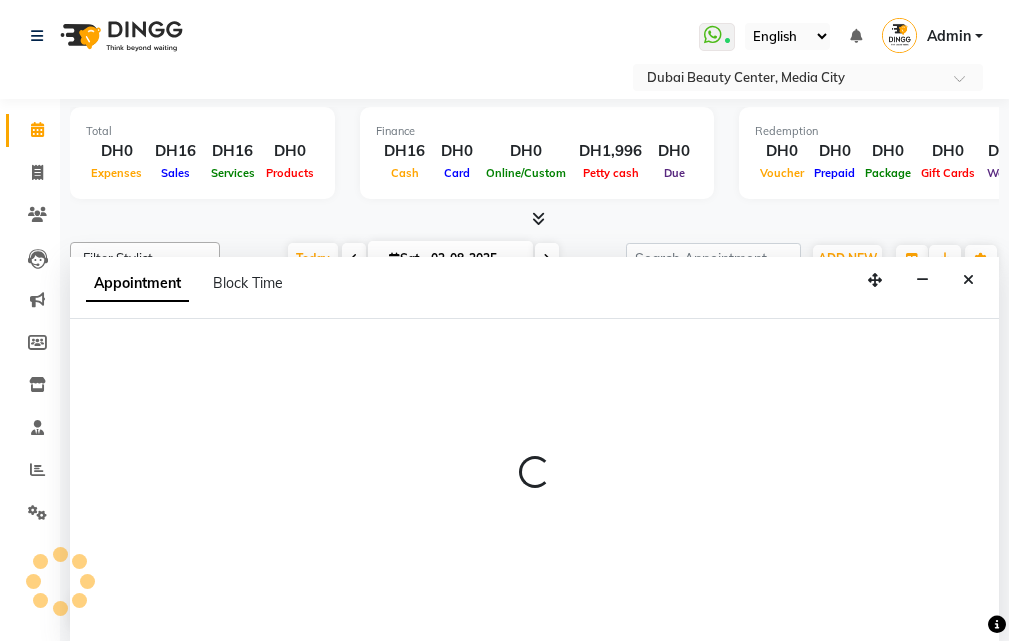scroll, scrollTop: 1, scrollLeft: 0, axis: vertical 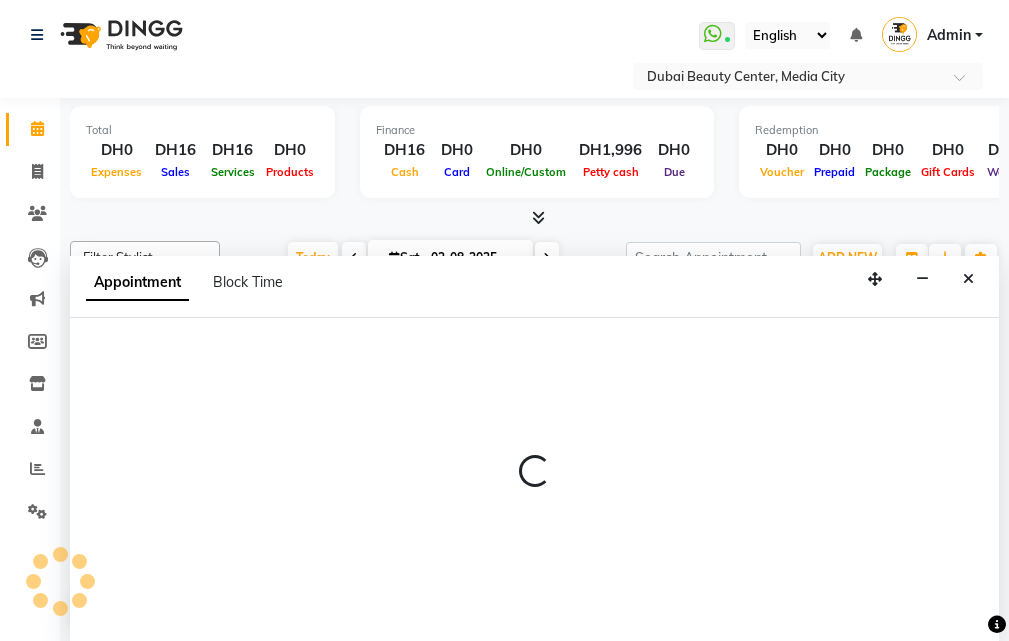select on "9905" 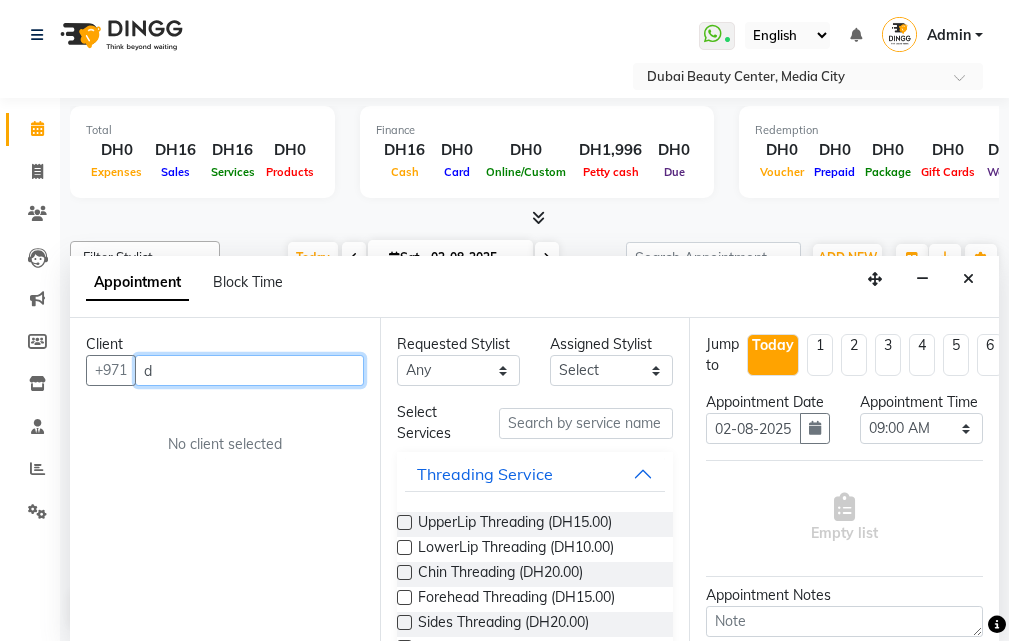 type on "da" 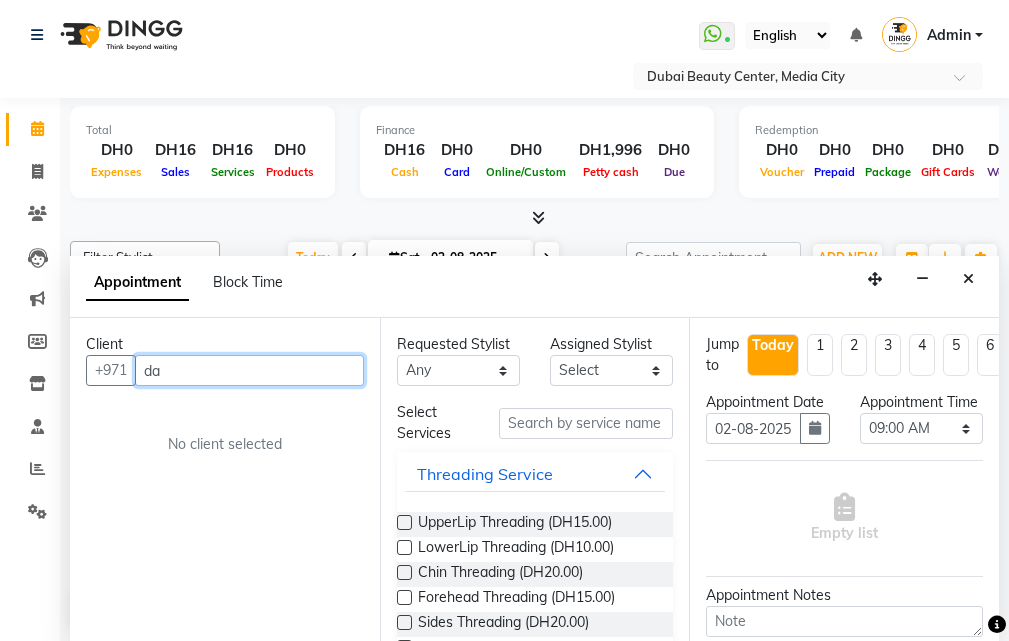 click on "da" at bounding box center (249, 370) 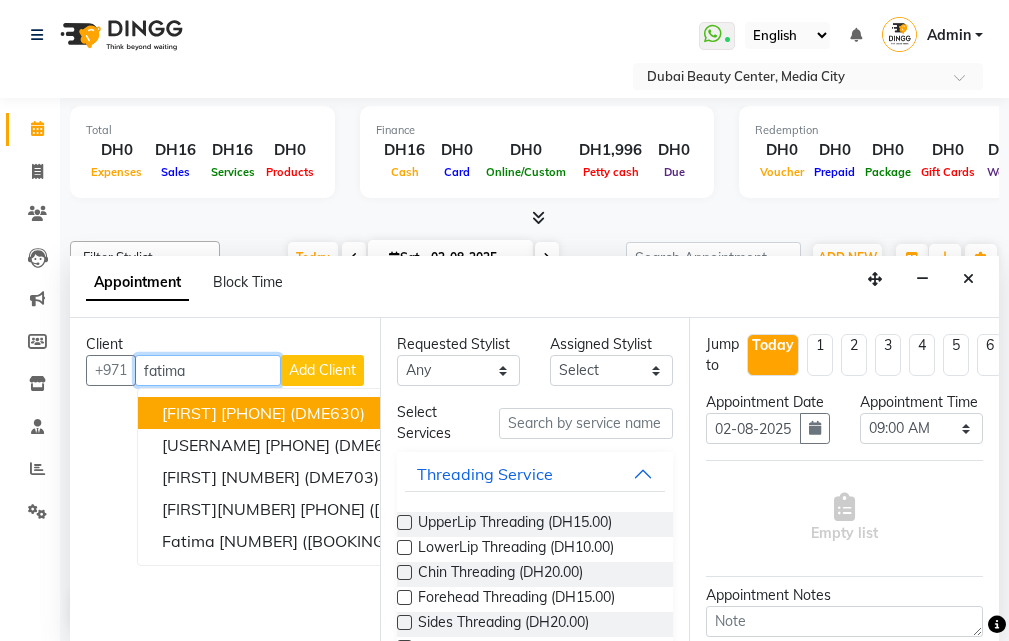 click on "Fatimaa2" at bounding box center (189, 413) 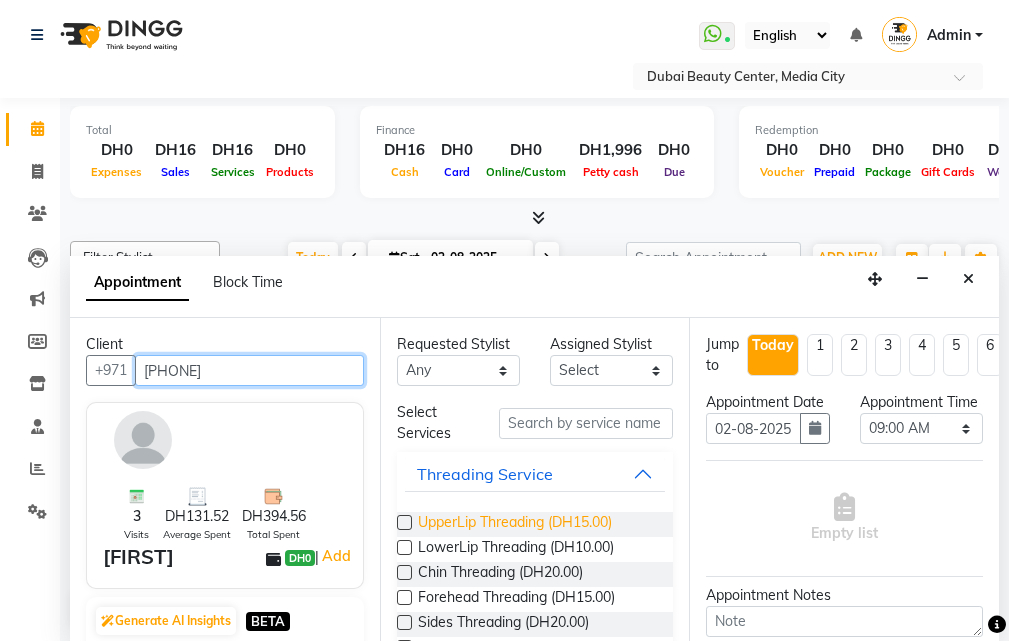 type on "589123871" 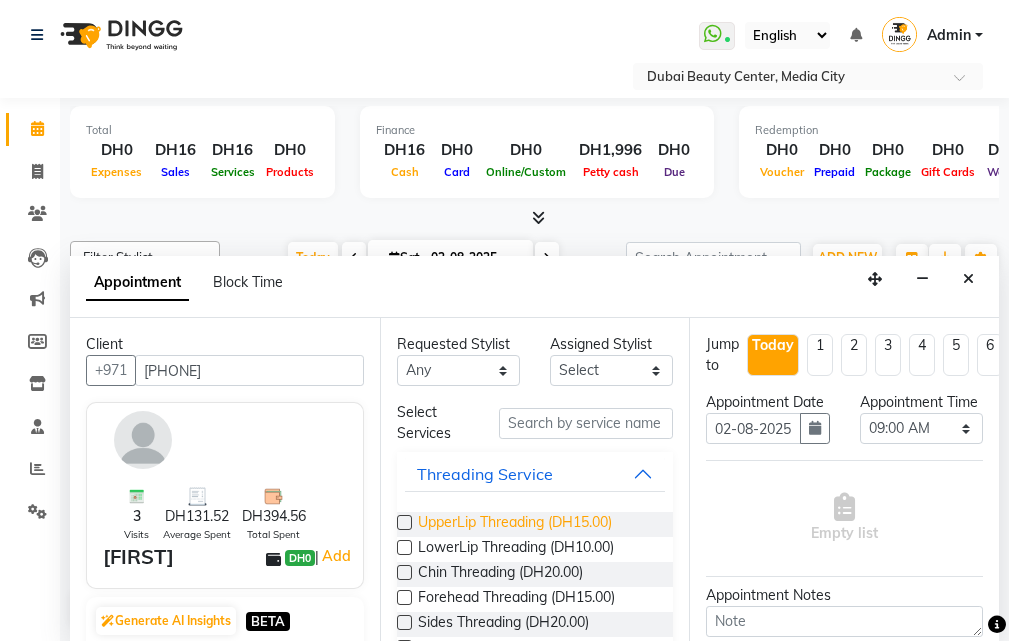 click on "UpperLip Threading (DH15.00)" at bounding box center [515, 524] 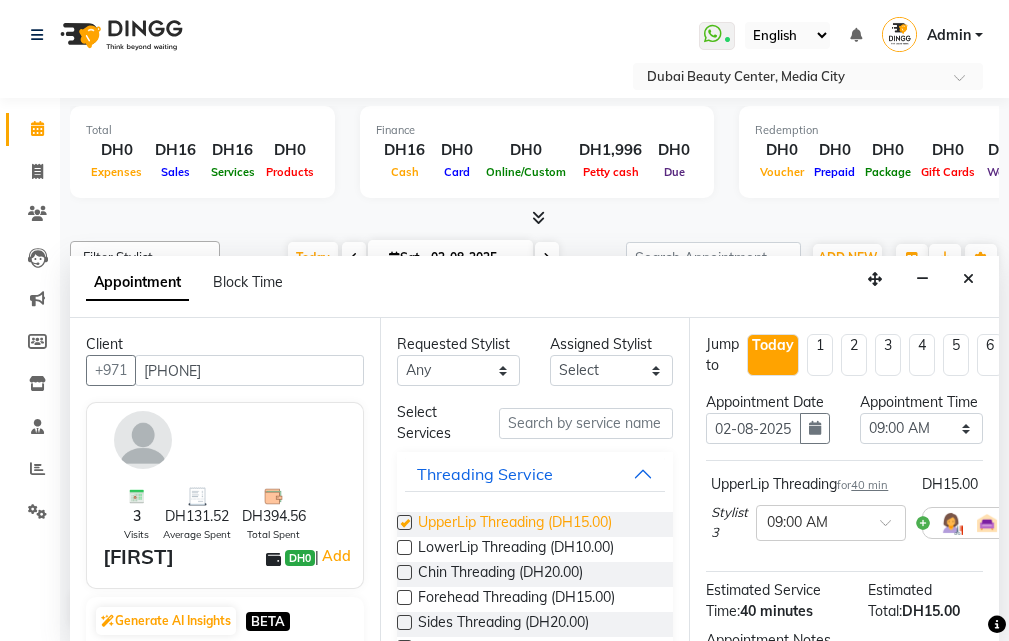 checkbox on "false" 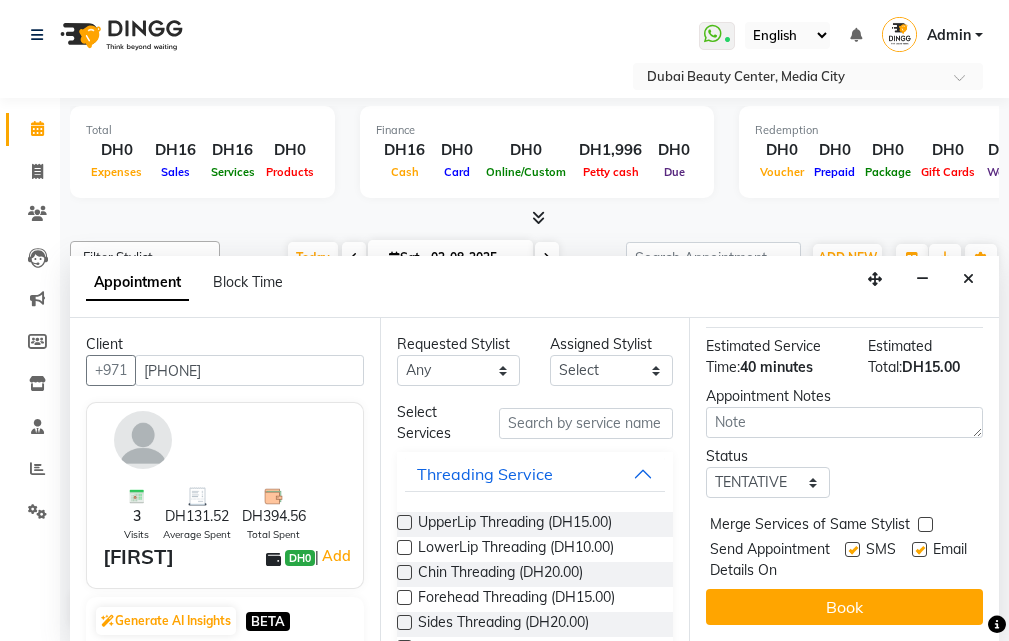 scroll, scrollTop: 301, scrollLeft: 0, axis: vertical 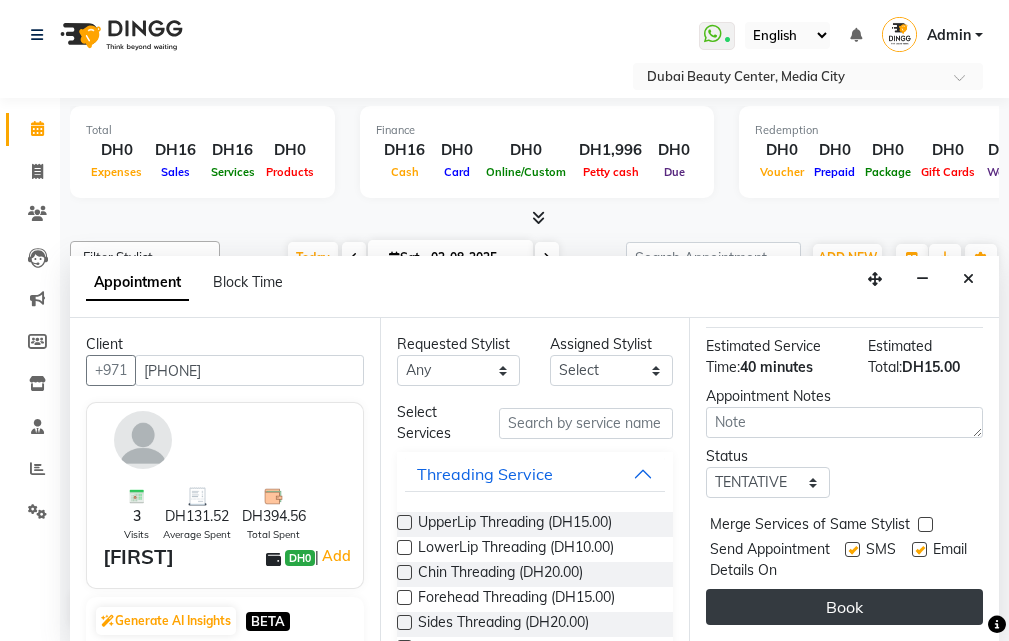 click on "Book" at bounding box center (844, 607) 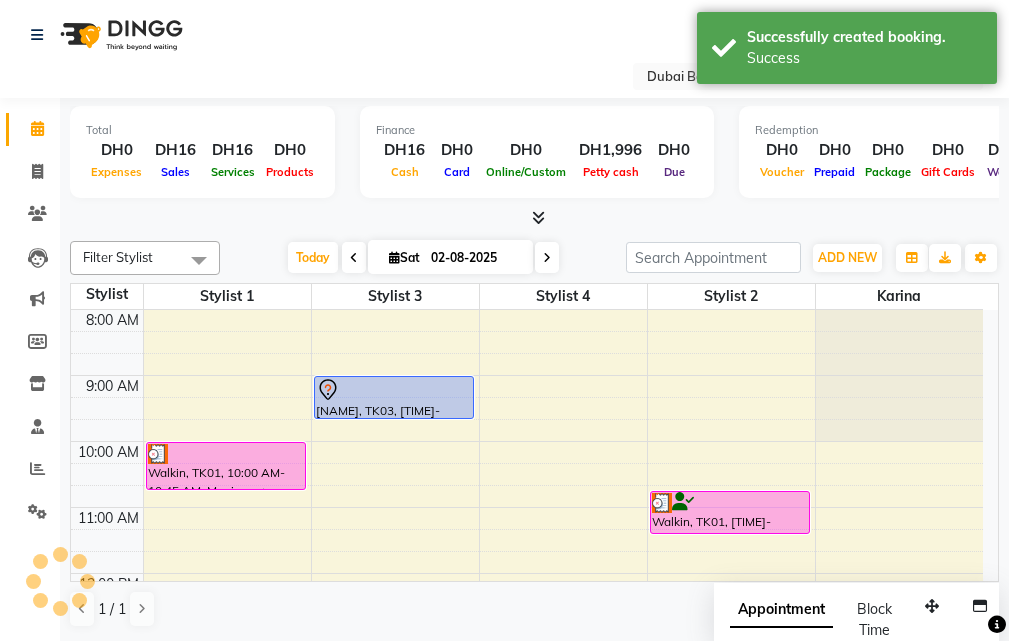 scroll, scrollTop: 0, scrollLeft: 0, axis: both 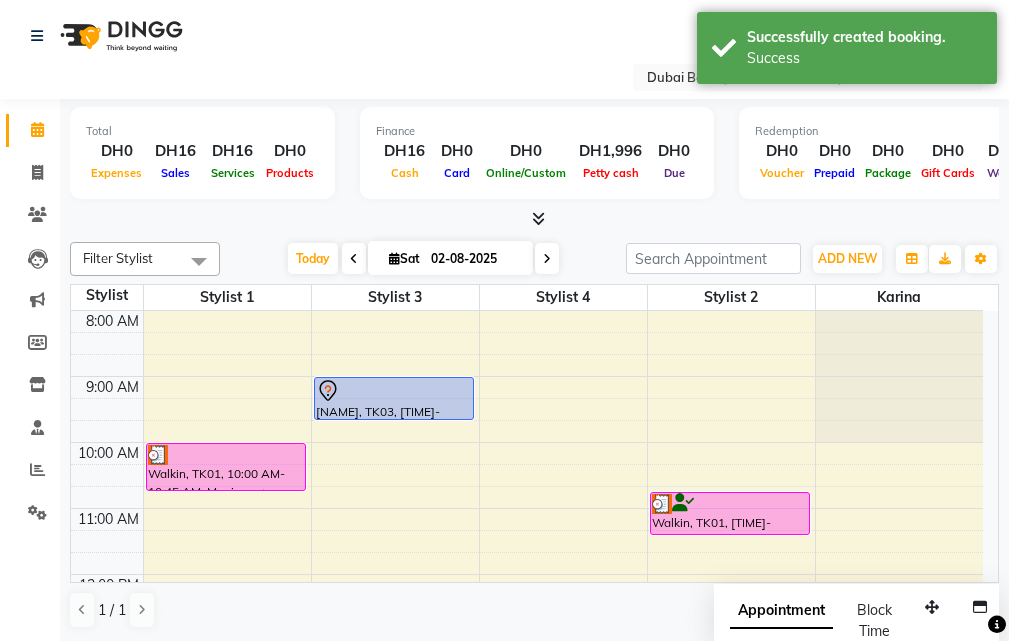 click on "[FIRST], TK03, [TIME]-[TIME], UpperLip Threading" at bounding box center [394, 398] 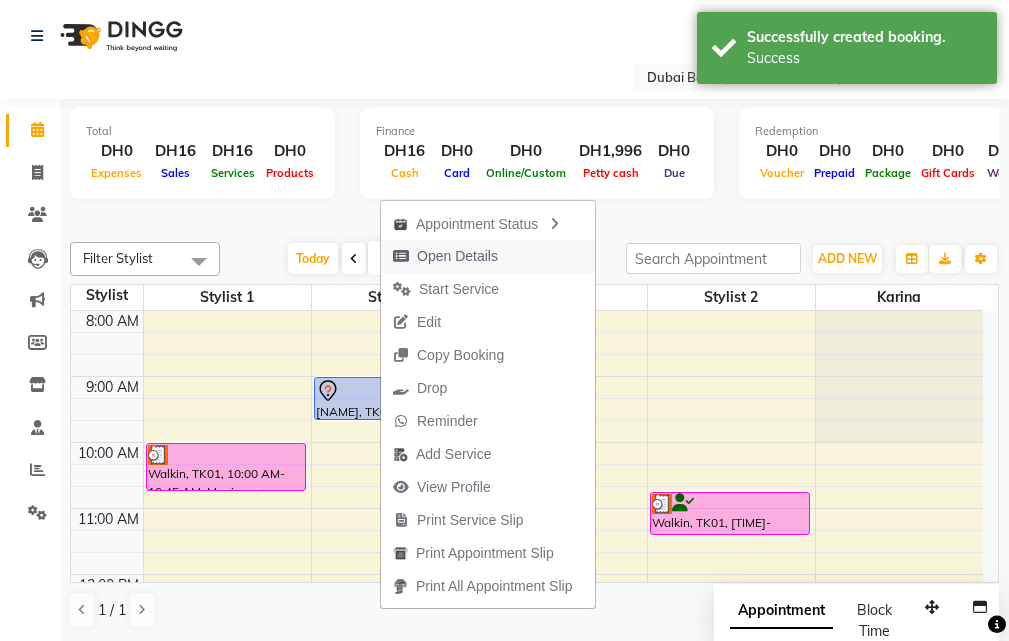 click on "Open Details" at bounding box center [457, 256] 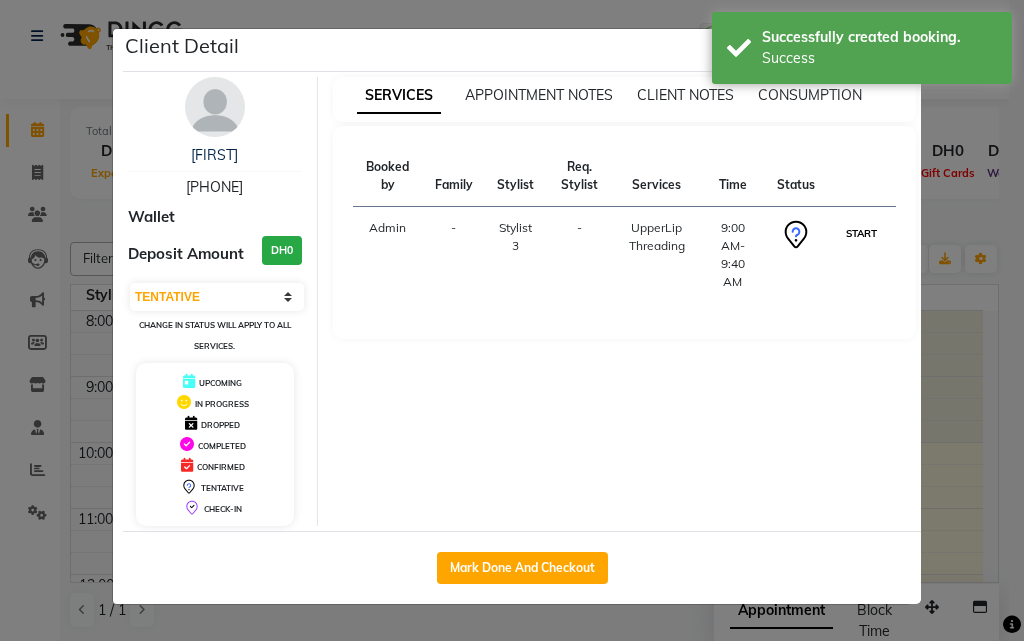 click on "START" at bounding box center [861, 233] 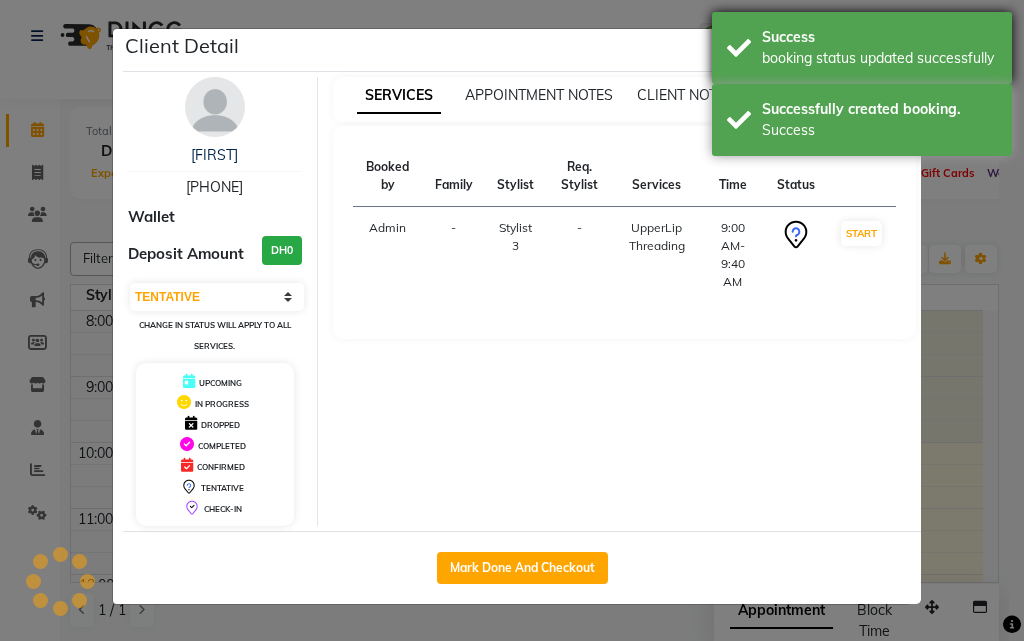 select on "1" 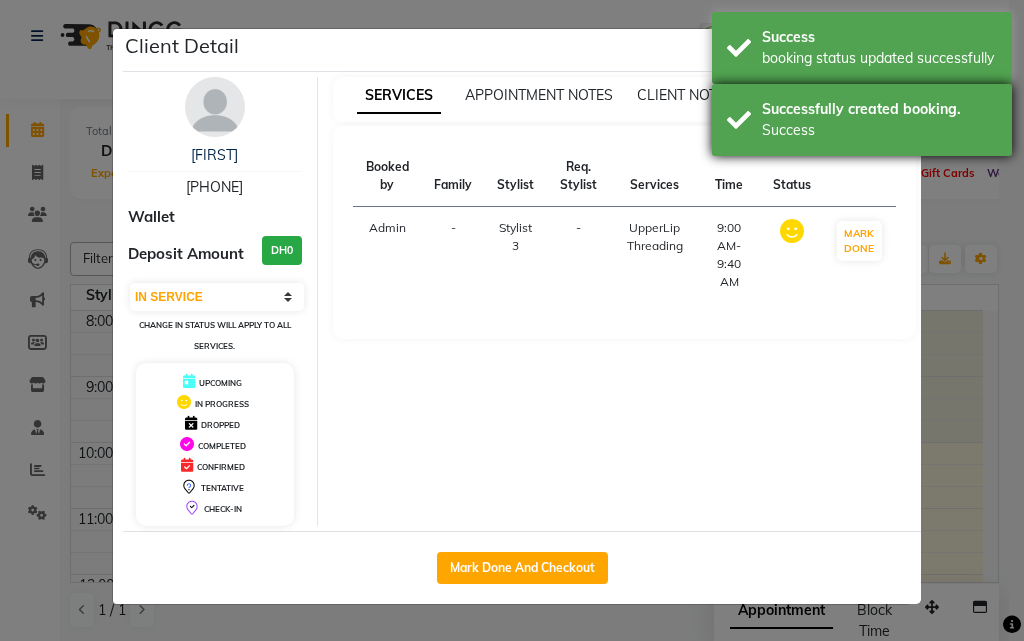 click on "Successfully created booking." at bounding box center (879, 109) 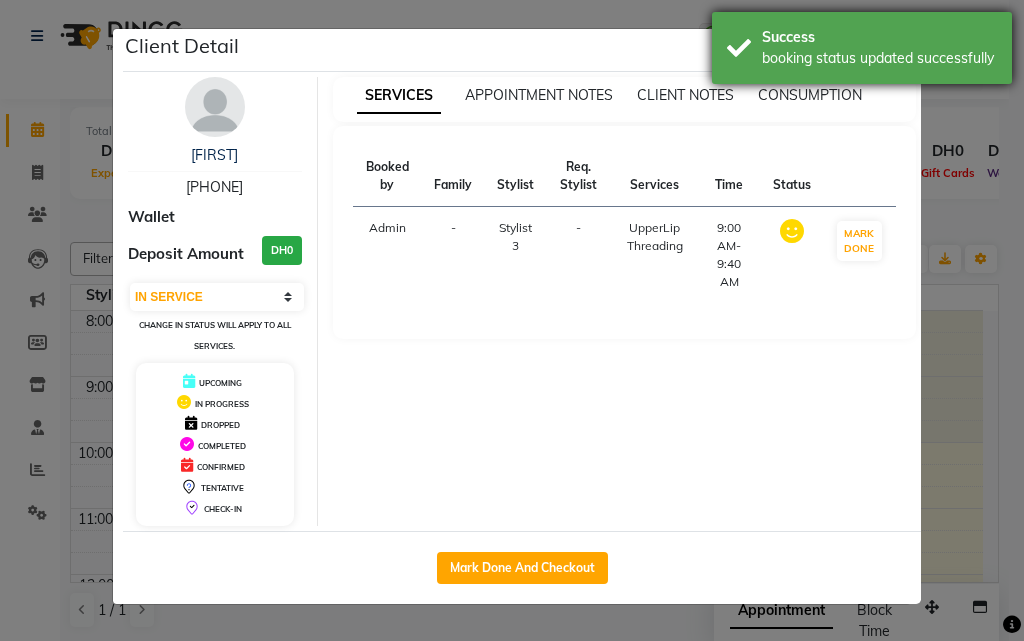 click on "booking status updated successfully" at bounding box center [879, 58] 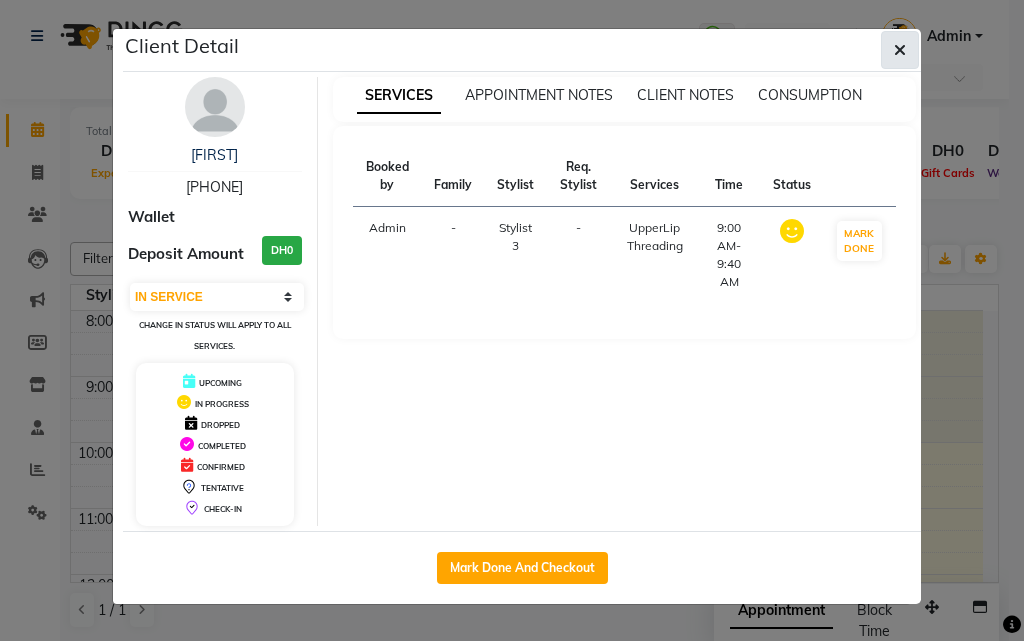 click 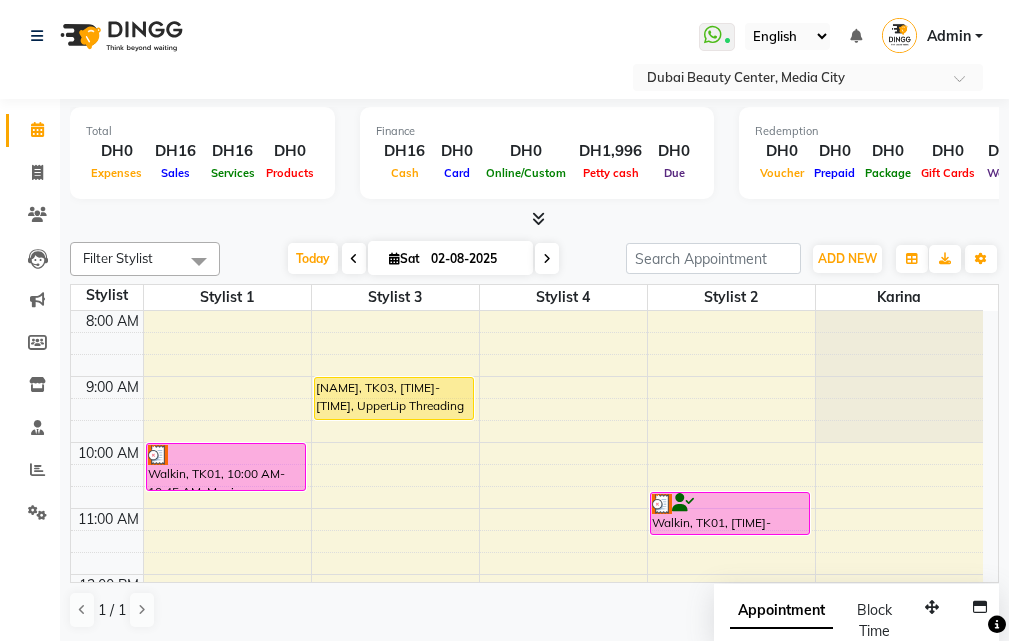 click on "[FIRST], TK03, [TIME]-[TIME], UpperLip Threading" at bounding box center [394, 398] 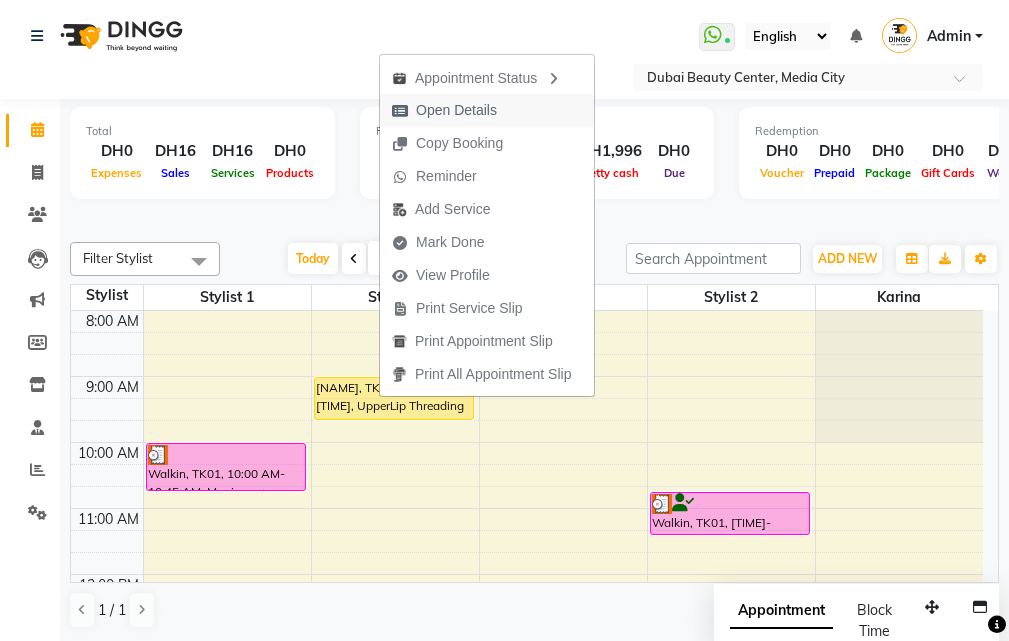 click on "Open Details" at bounding box center (456, 110) 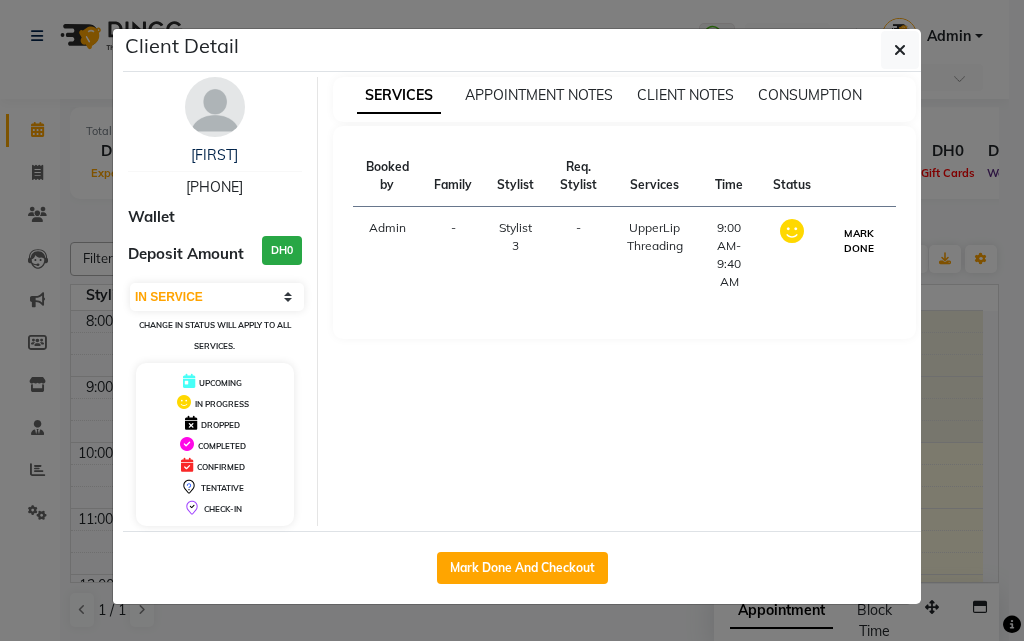 click on "MARK DONE" at bounding box center [859, 241] 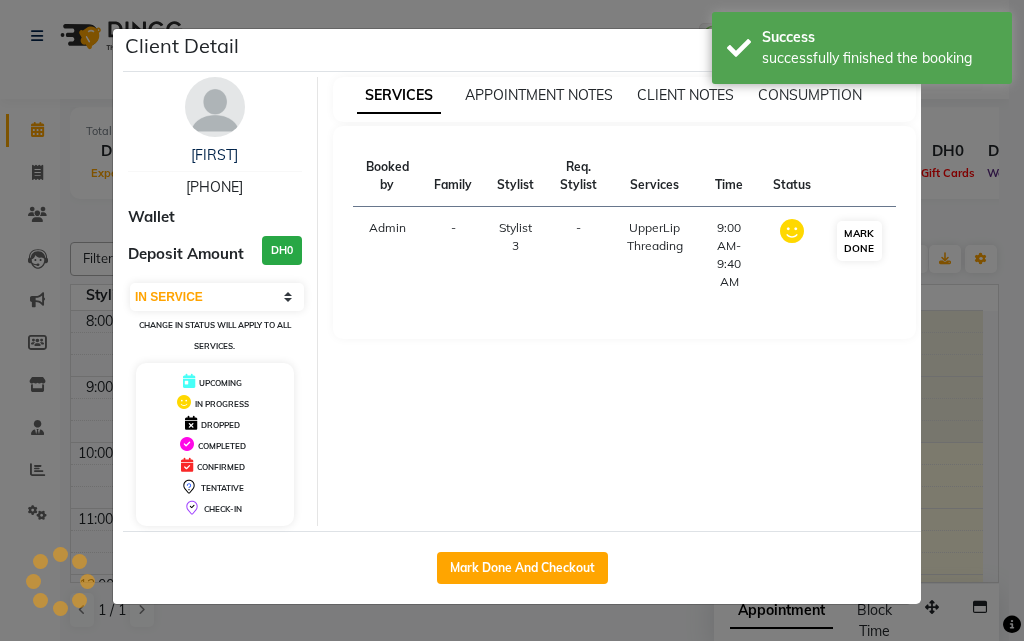 select on "3" 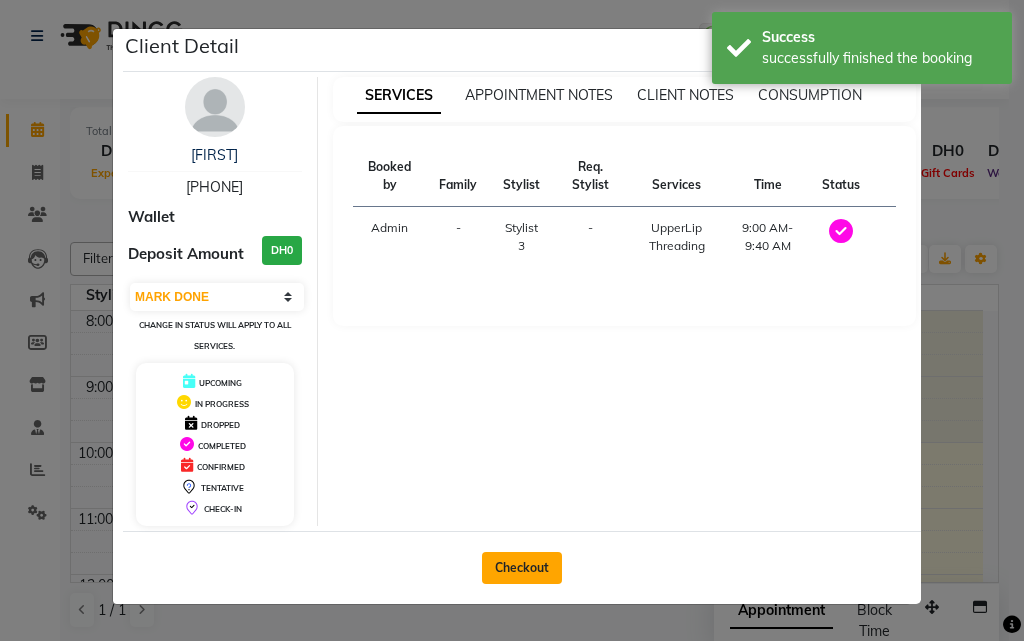 click on "Checkout" 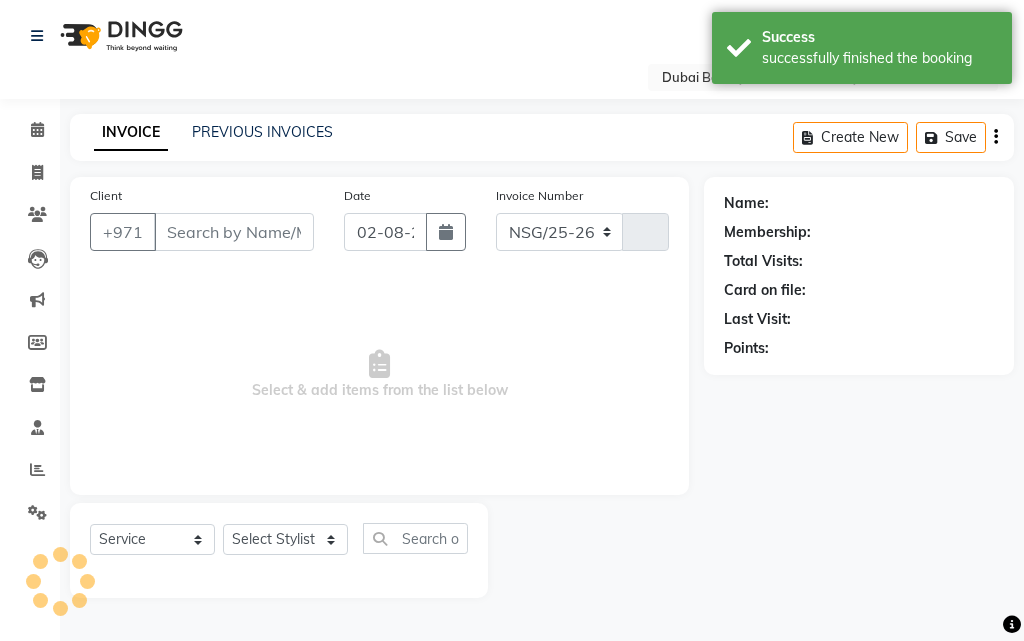 select on "3551" 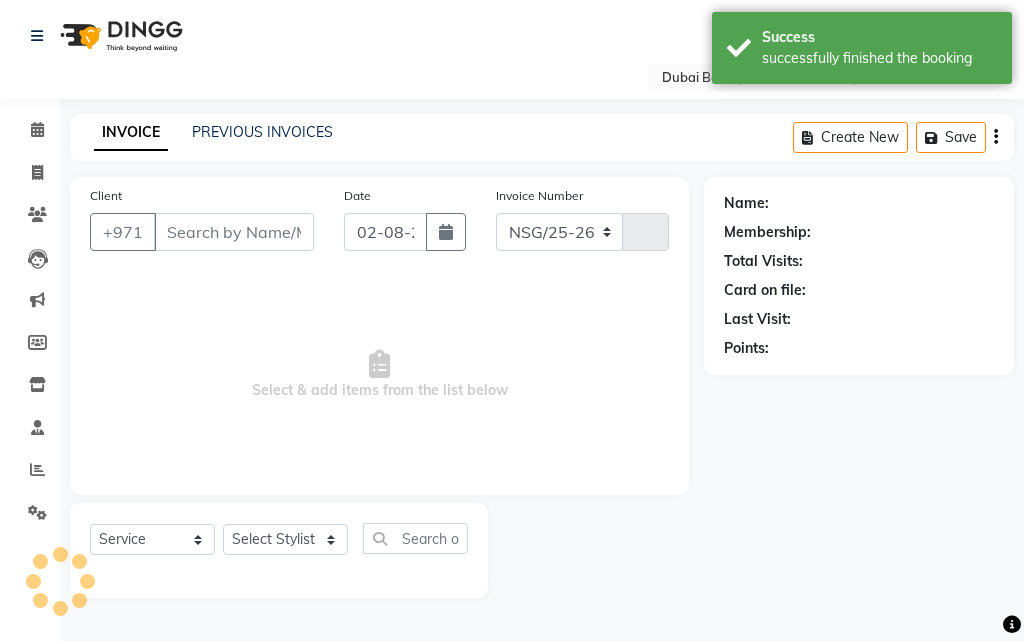 type on "0104" 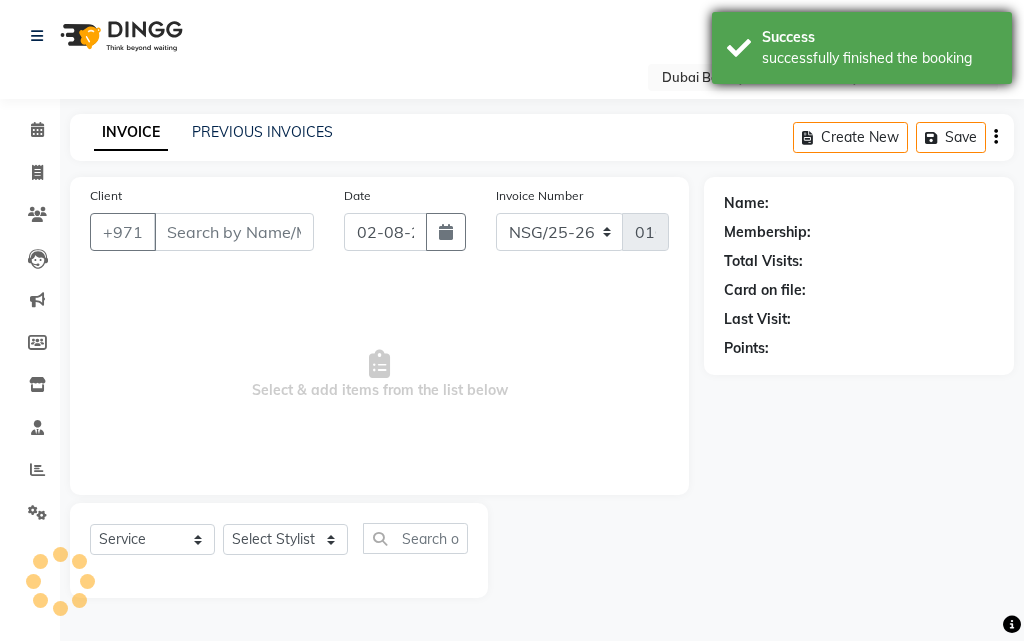 click on "successfully finished the booking" at bounding box center [879, 58] 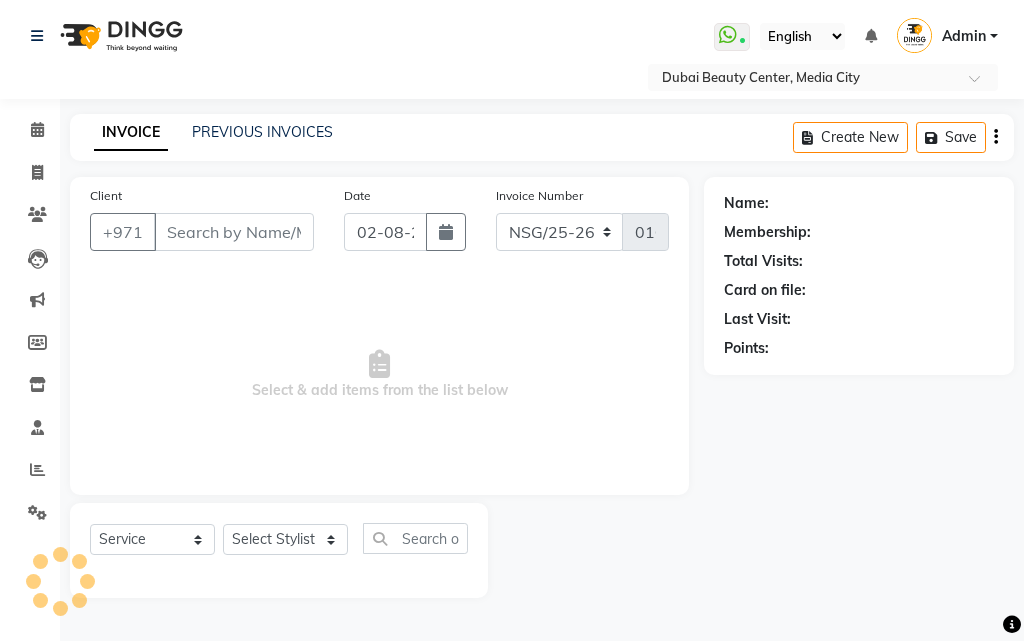 type on "589123871" 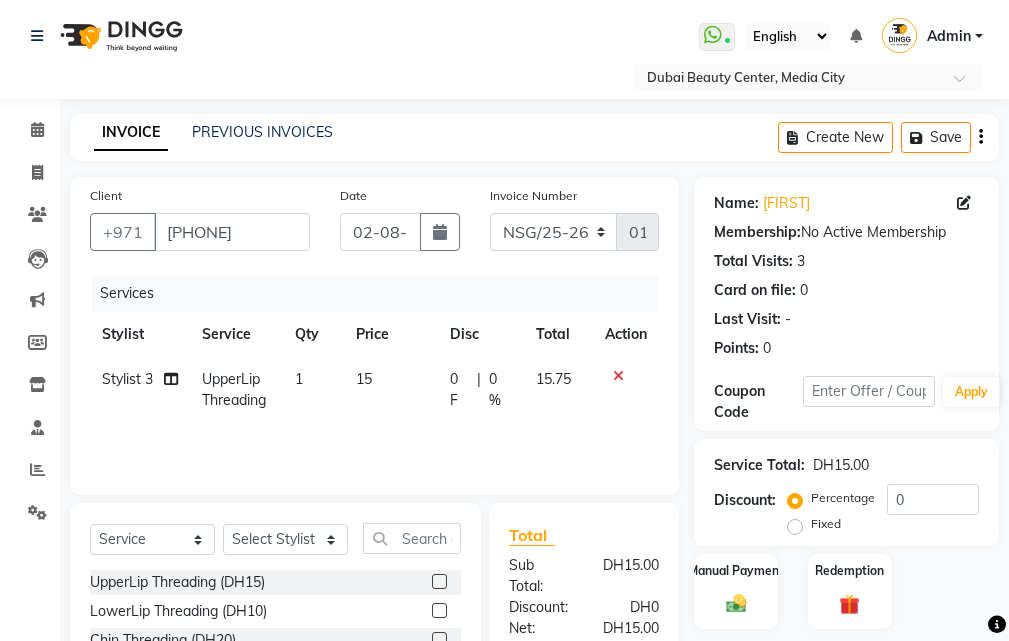 scroll, scrollTop: 200, scrollLeft: 0, axis: vertical 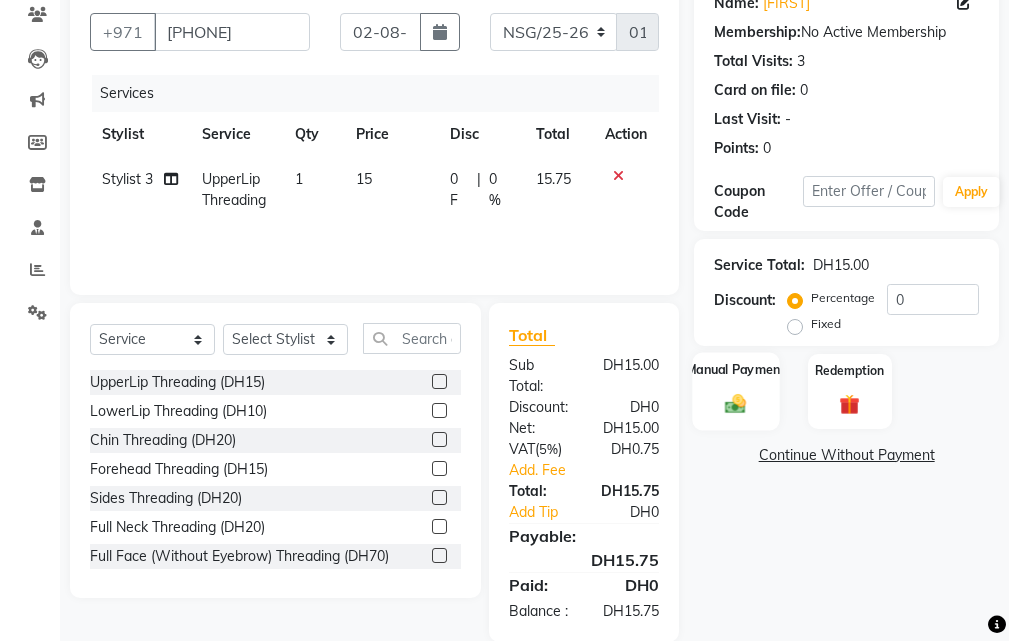 click on "Manual Payment" 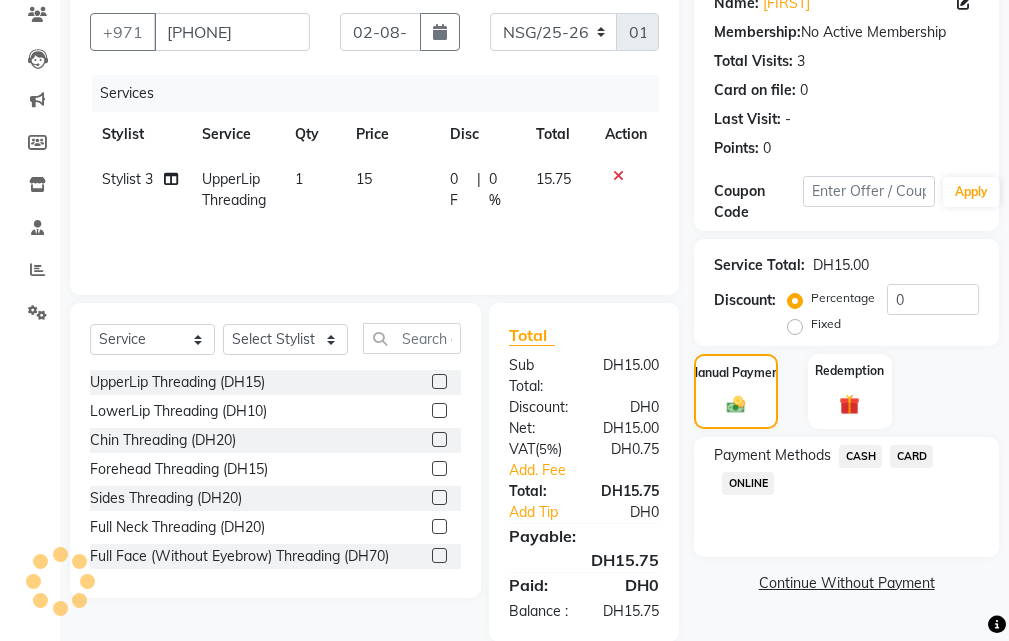 click on "CARD" 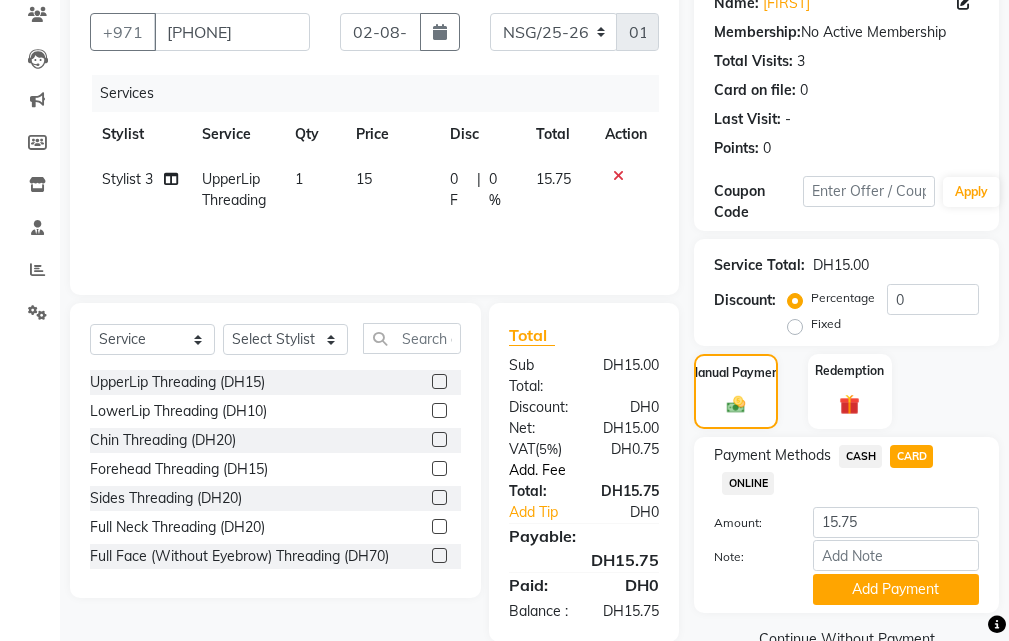 scroll, scrollTop: 0, scrollLeft: 0, axis: both 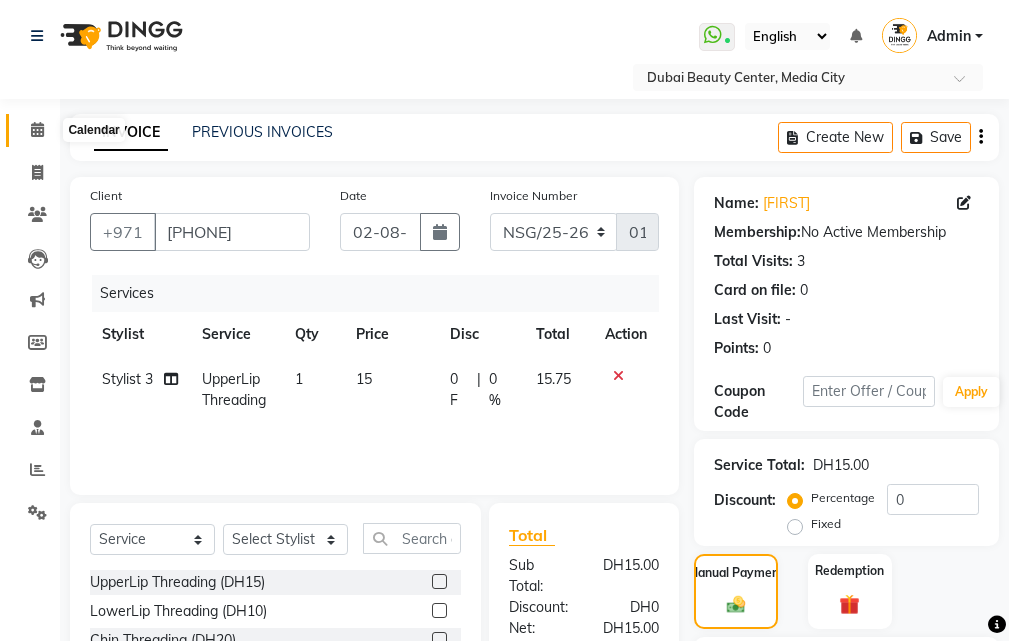 click 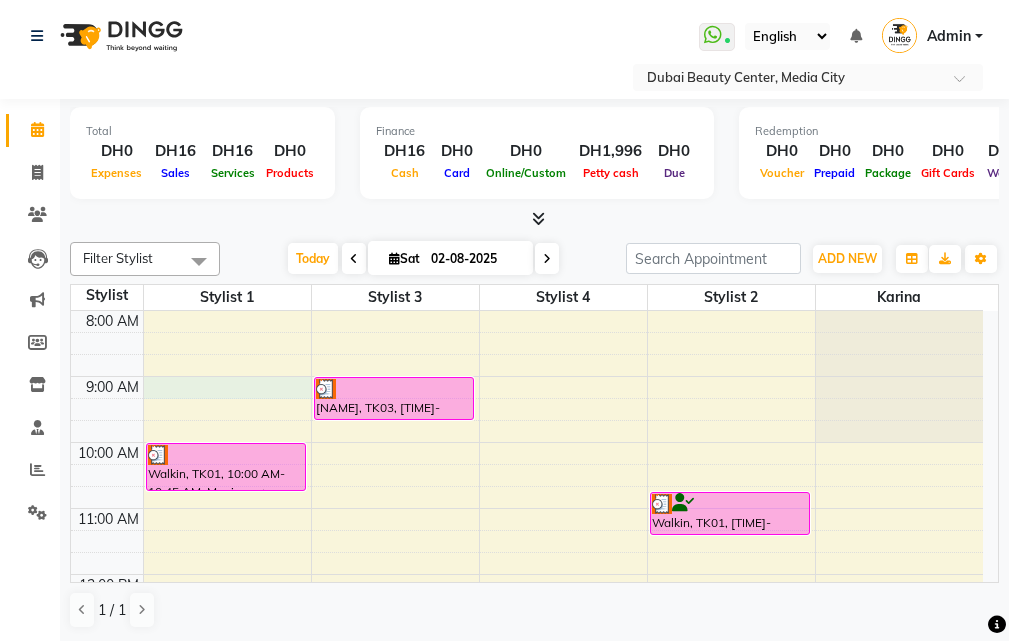 click on "8:00 AM 9:00 AM 10:00 AM 11:00 AM 12:00 PM 1:00 PM 2:00 PM 3:00 PM 4:00 PM 5:00 PM 6:00 PM 7:00 PM 8:00 PM 9:00 PM 10:00 PM     Walkin, TK01, 10:00 AM-10:45 AM, Manicure +  Pedicure Combo     Dave, TK02, 12:30 PM-01:10 PM, UpperLip Threading     Fatimaa2, TK03, 09:00 AM-09:40 AM, UpperLip Threading     Walkin, TK01, 10:45 AM-11:25 AM, UpperLip Threading" at bounding box center (527, 805) 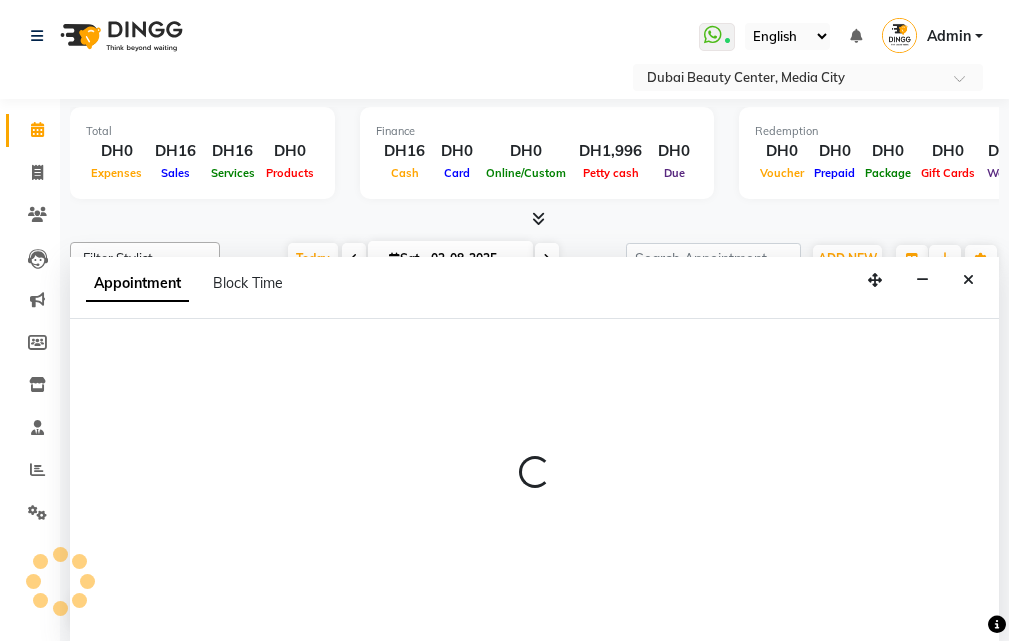 select on "7201" 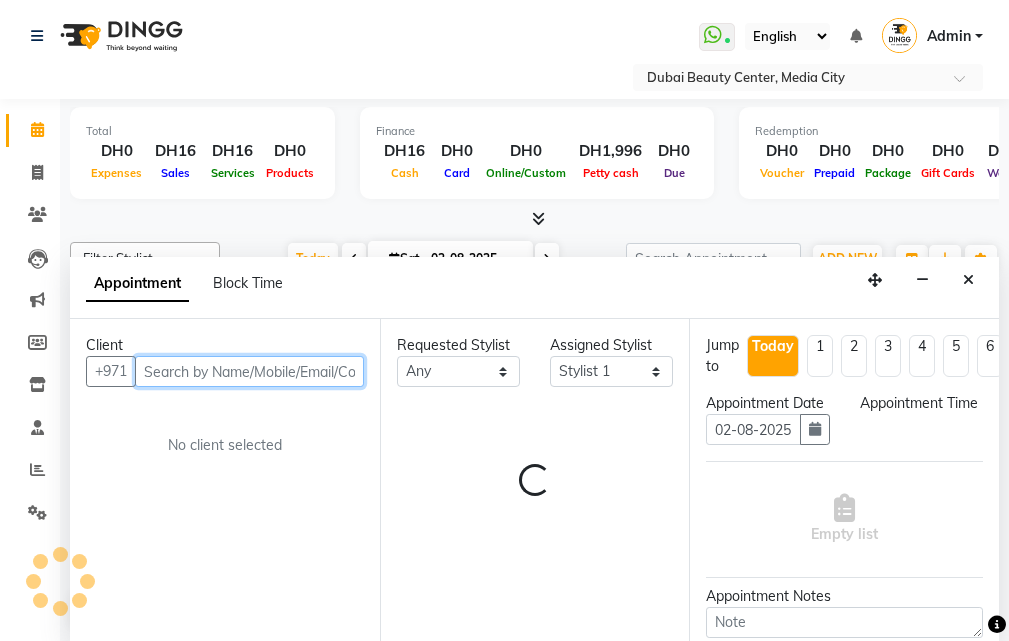 select on "540" 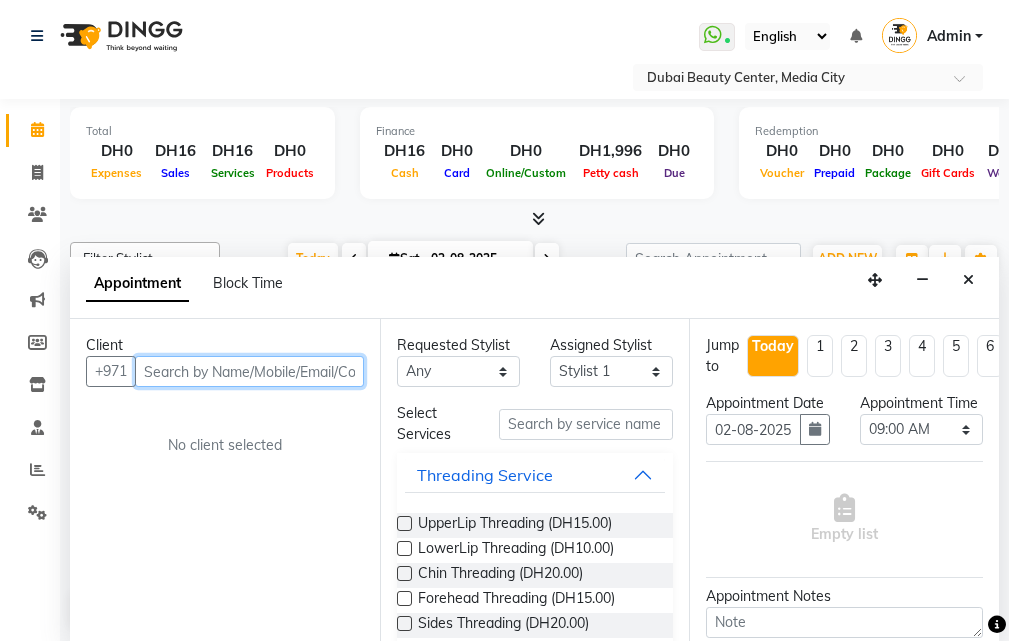 scroll, scrollTop: 1, scrollLeft: 0, axis: vertical 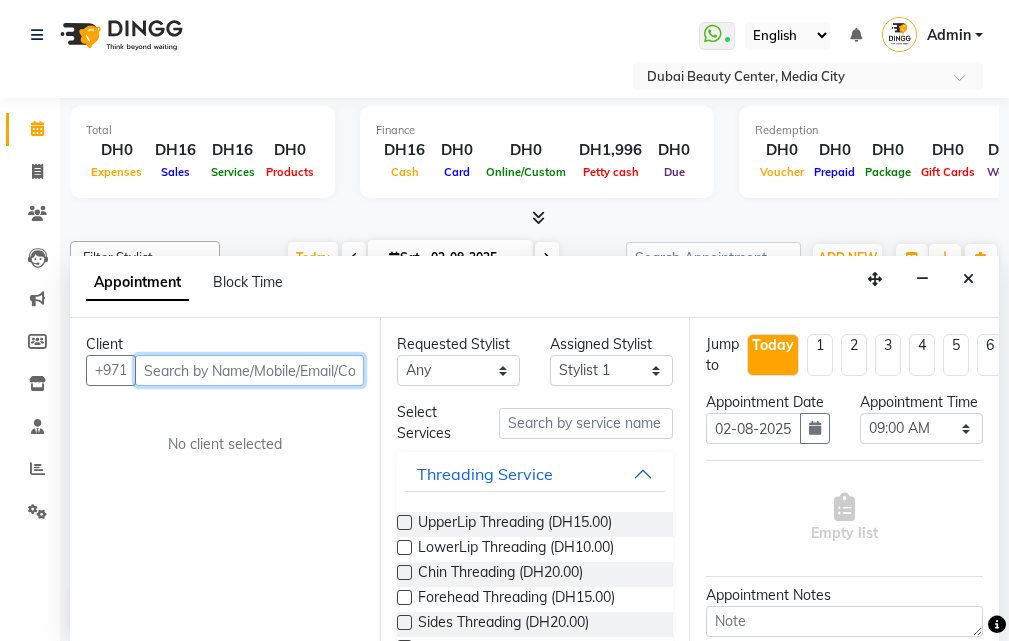 click at bounding box center [249, 370] 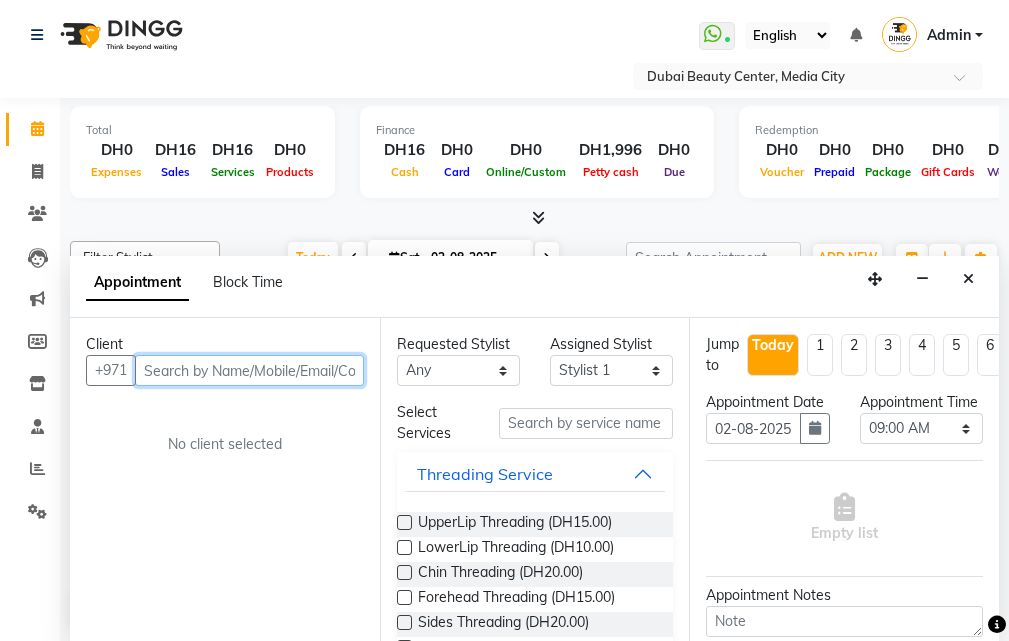 type on "l" 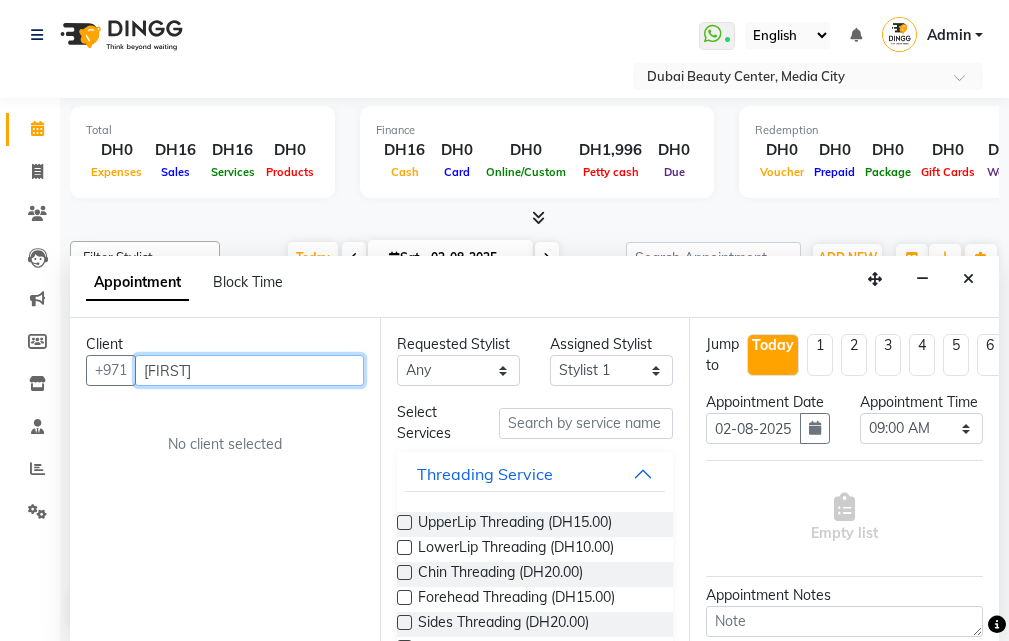 type on "irsh" 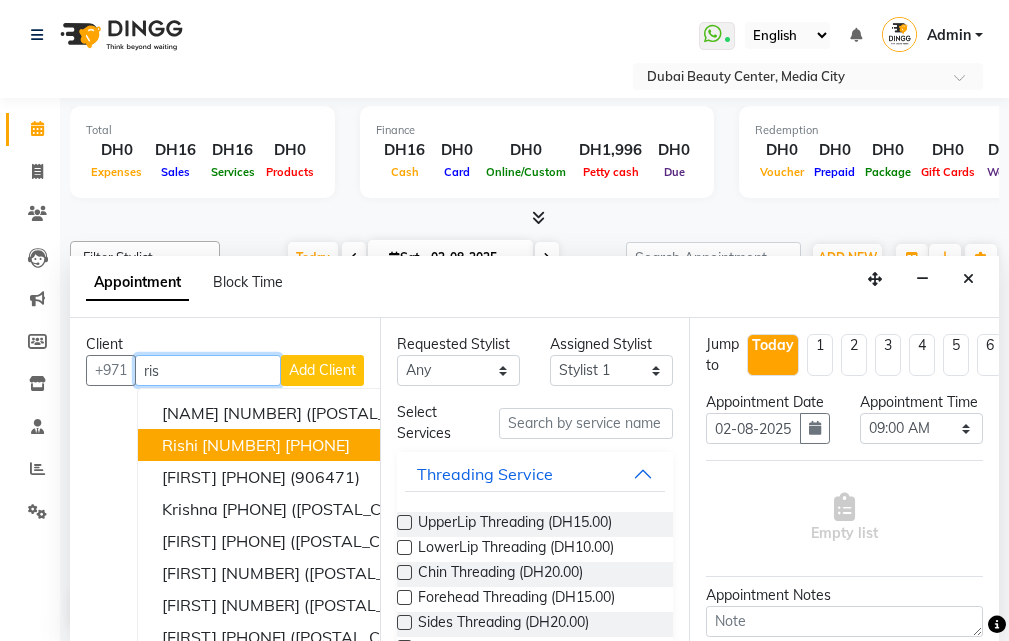 click on "Rishi  1020630326 (906415)" at bounding box center (302, 445) 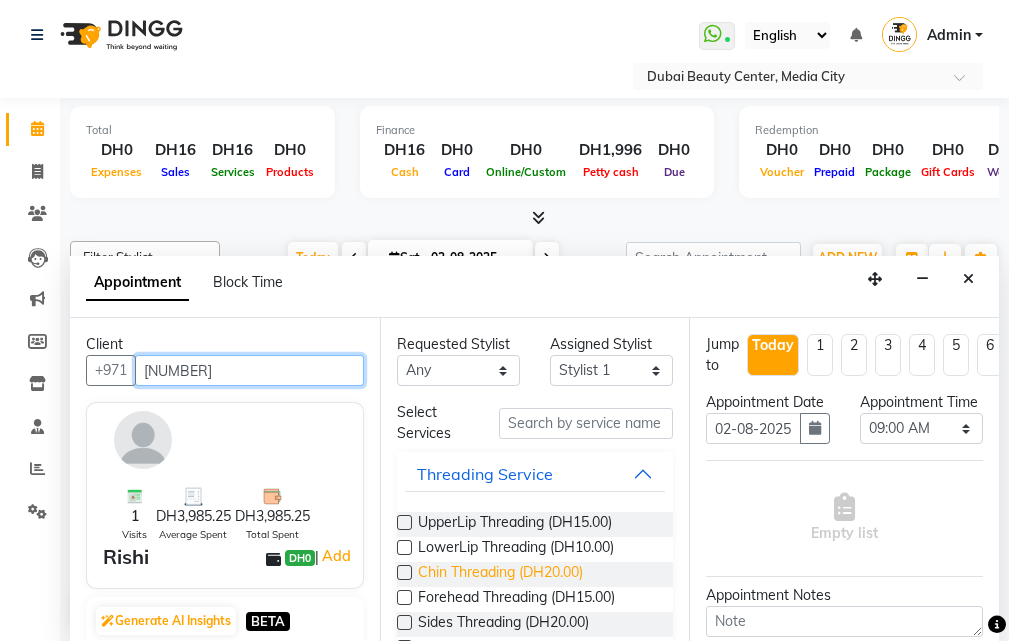 type on "1020630326" 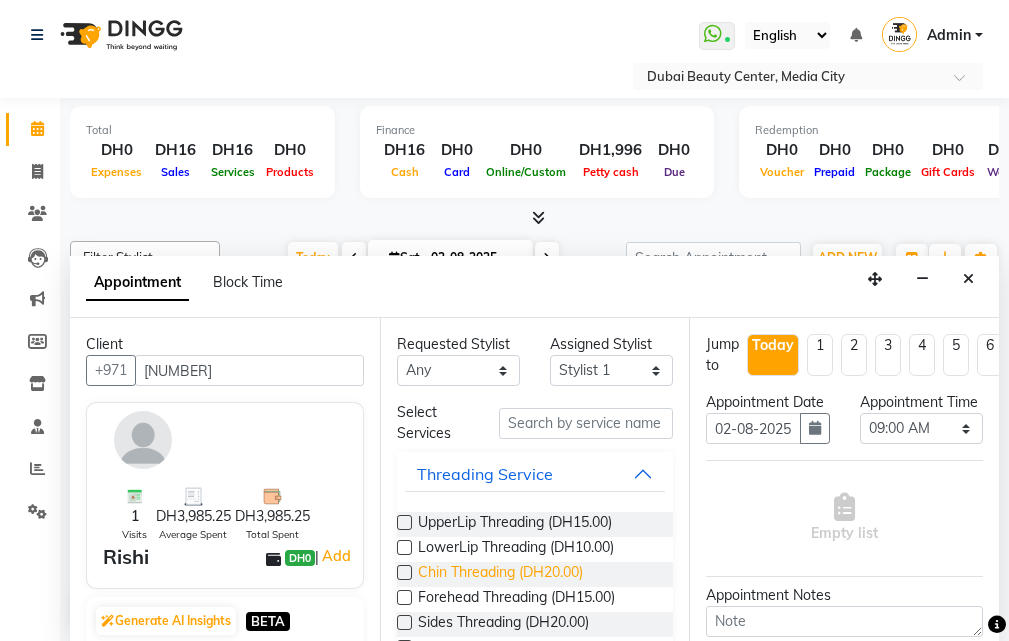click on "Chin Threading (DH20.00)" at bounding box center [500, 574] 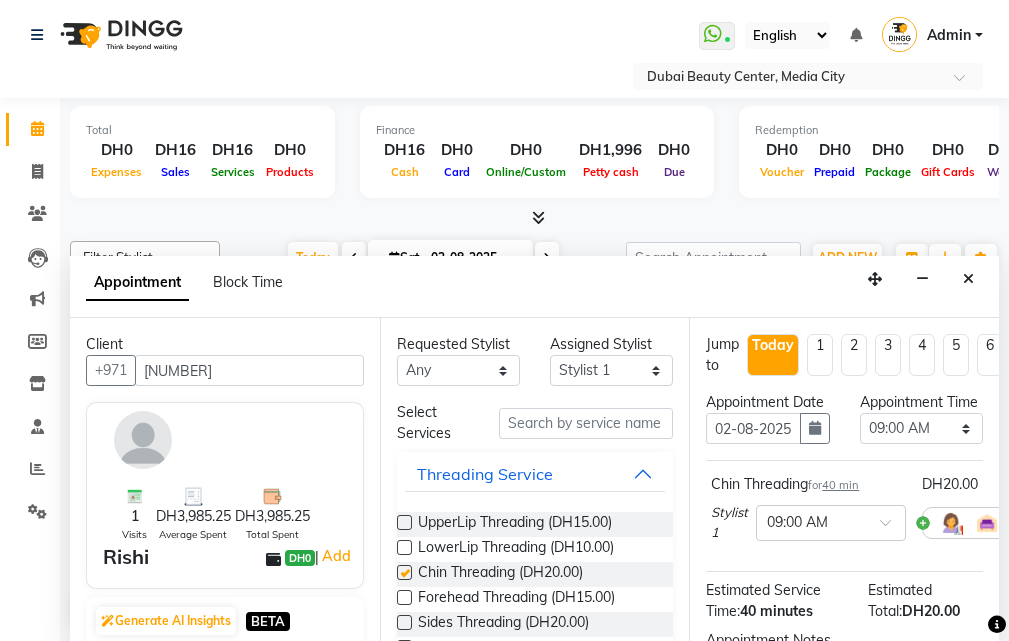 checkbox on "false" 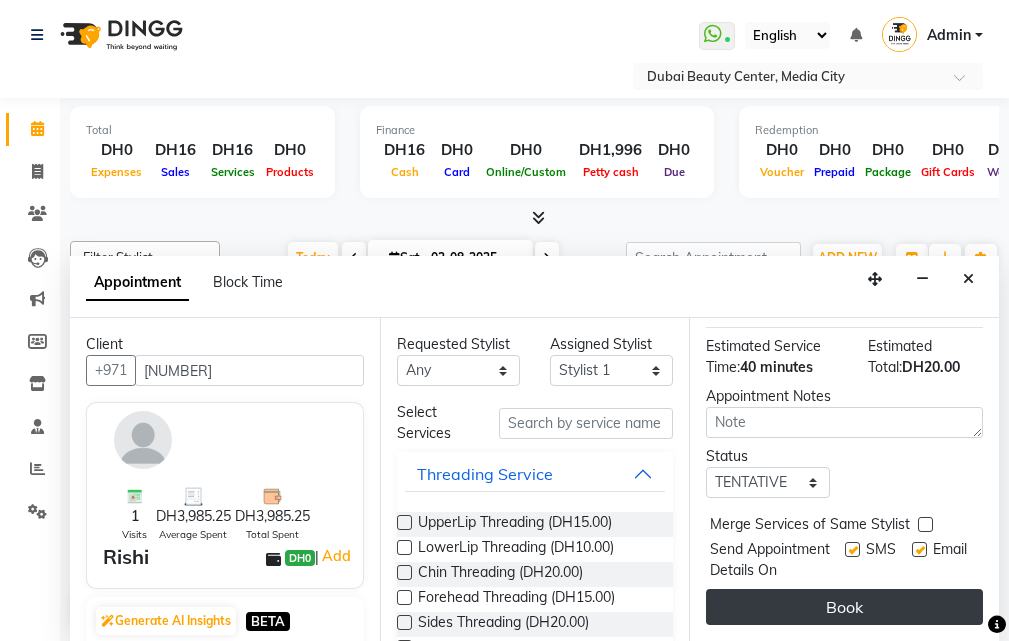 scroll, scrollTop: 301, scrollLeft: 0, axis: vertical 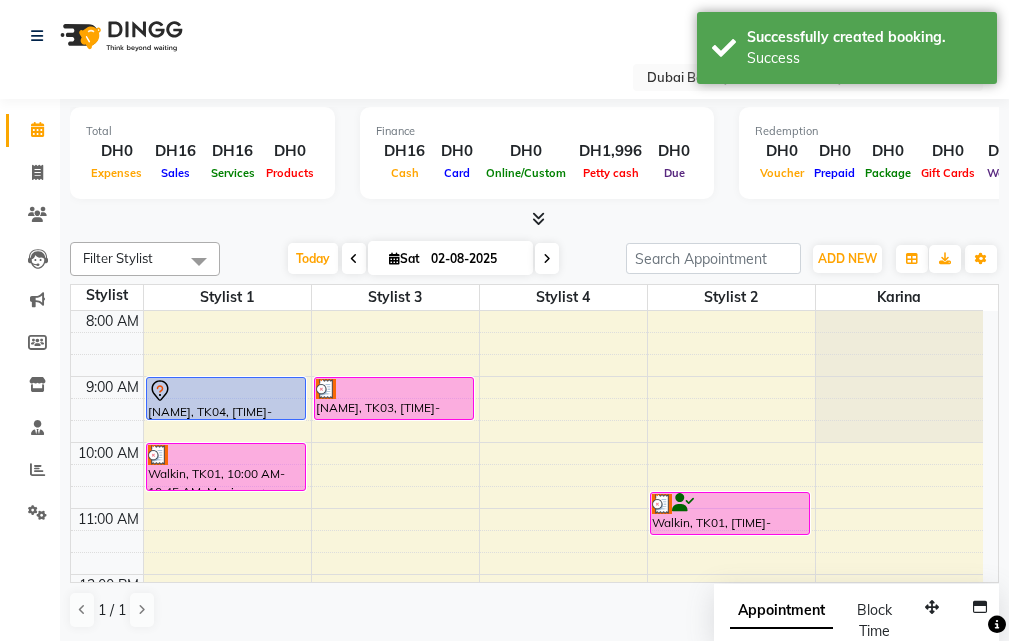 click at bounding box center (226, 391) 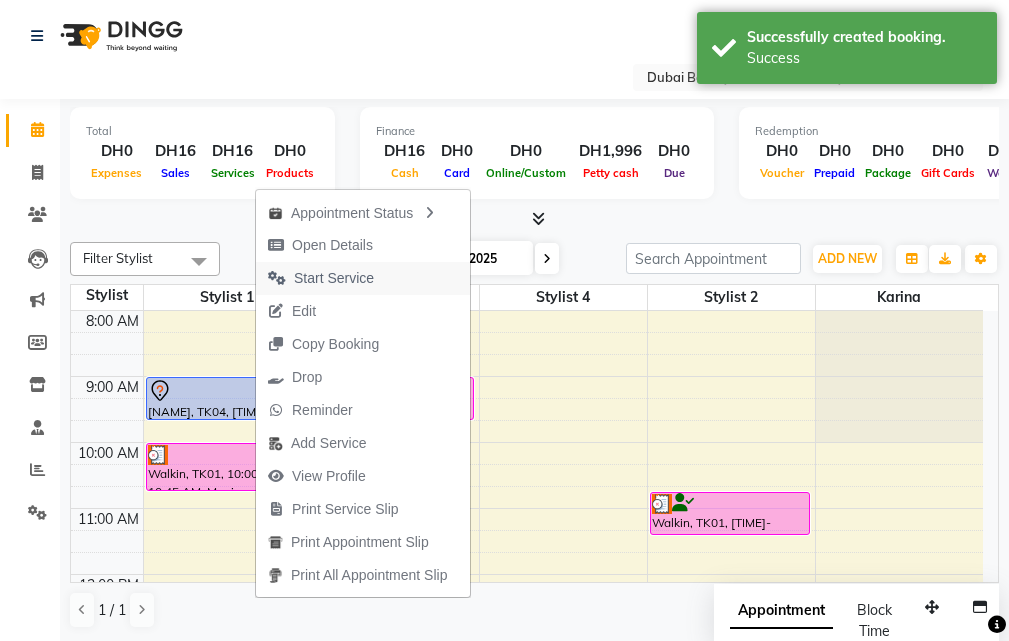 click on "Start Service" at bounding box center [334, 278] 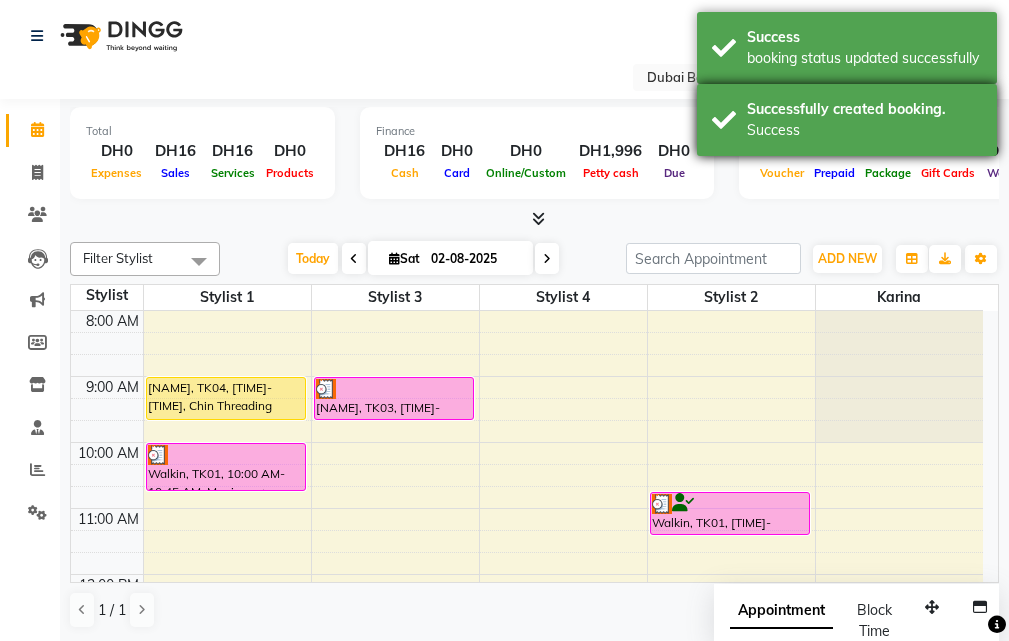 click on "Successfully created booking.   Success" at bounding box center (847, 120) 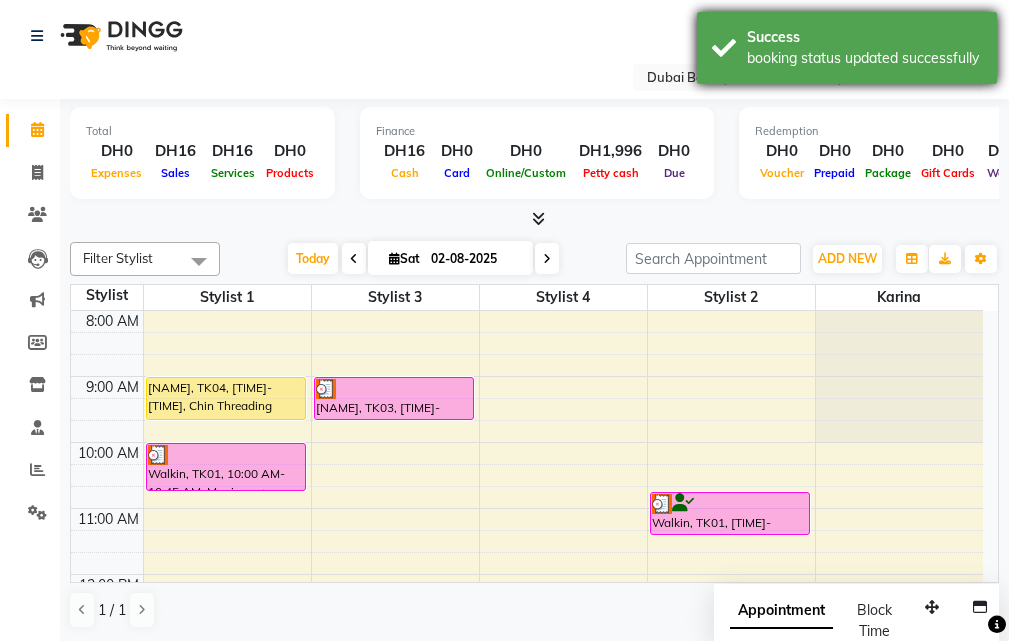 click on "booking status updated successfully" at bounding box center [864, 58] 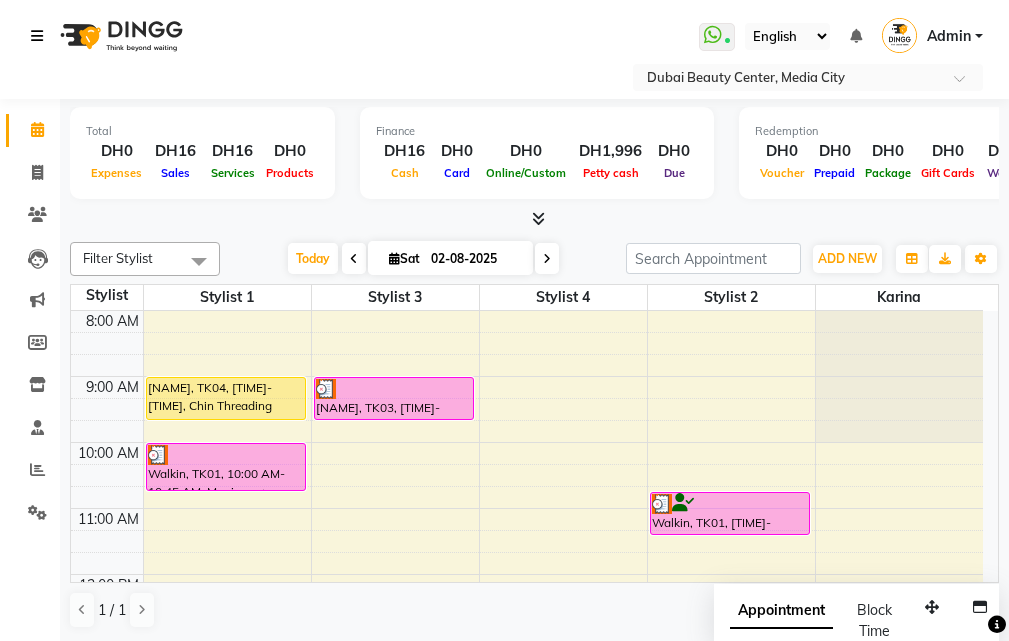 click at bounding box center [37, 36] 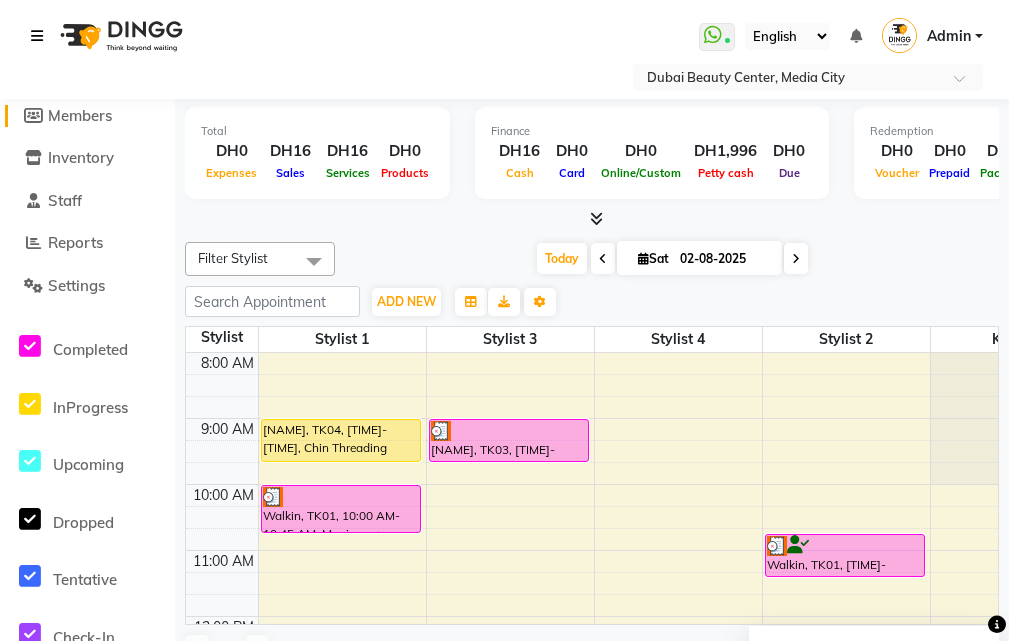 scroll, scrollTop: 0, scrollLeft: 0, axis: both 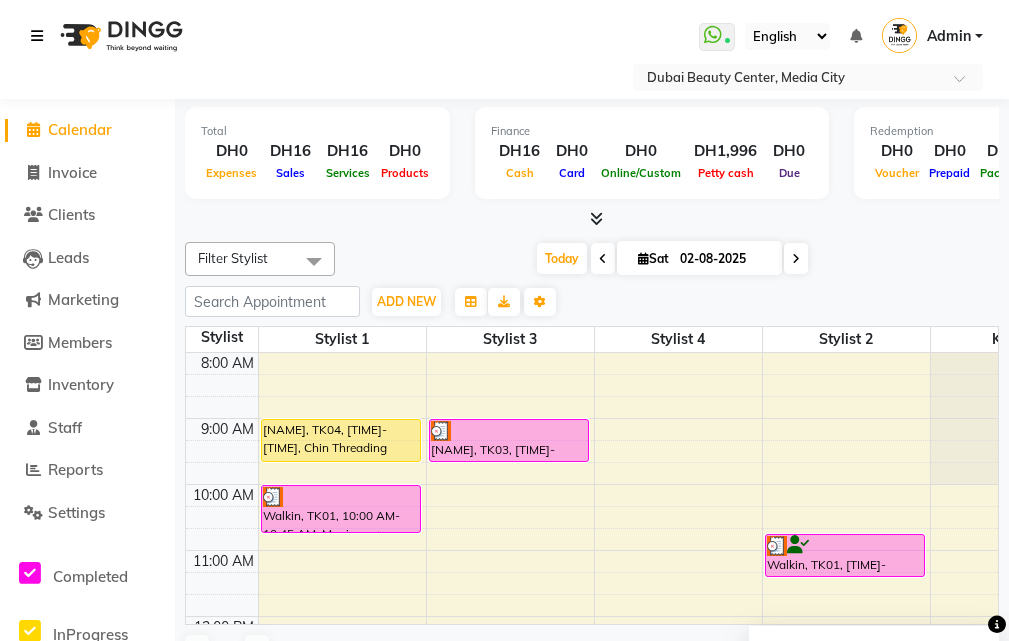 click at bounding box center [41, 36] 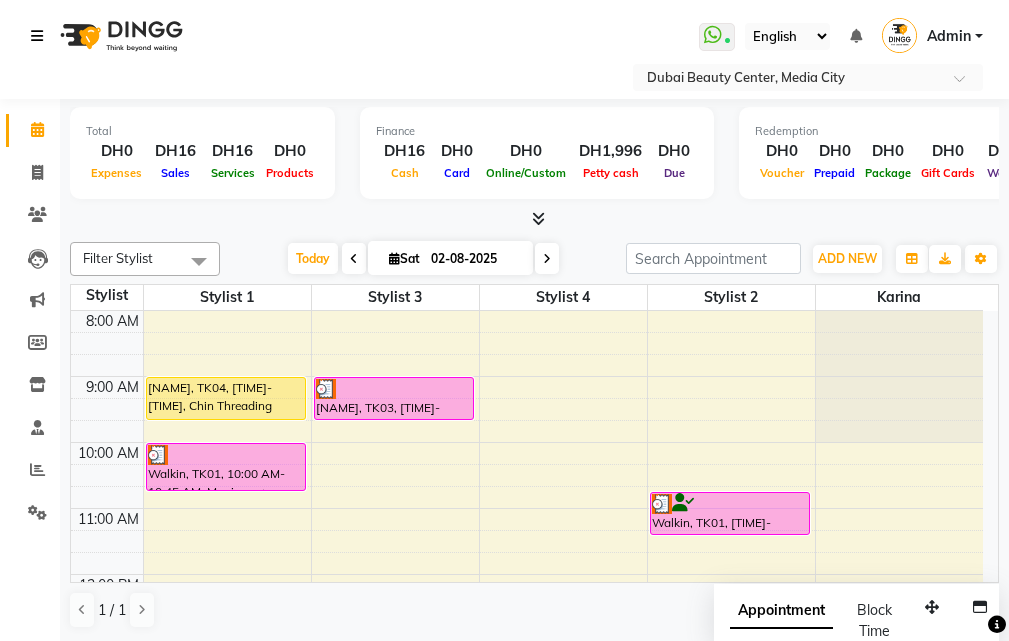 click at bounding box center [41, 36] 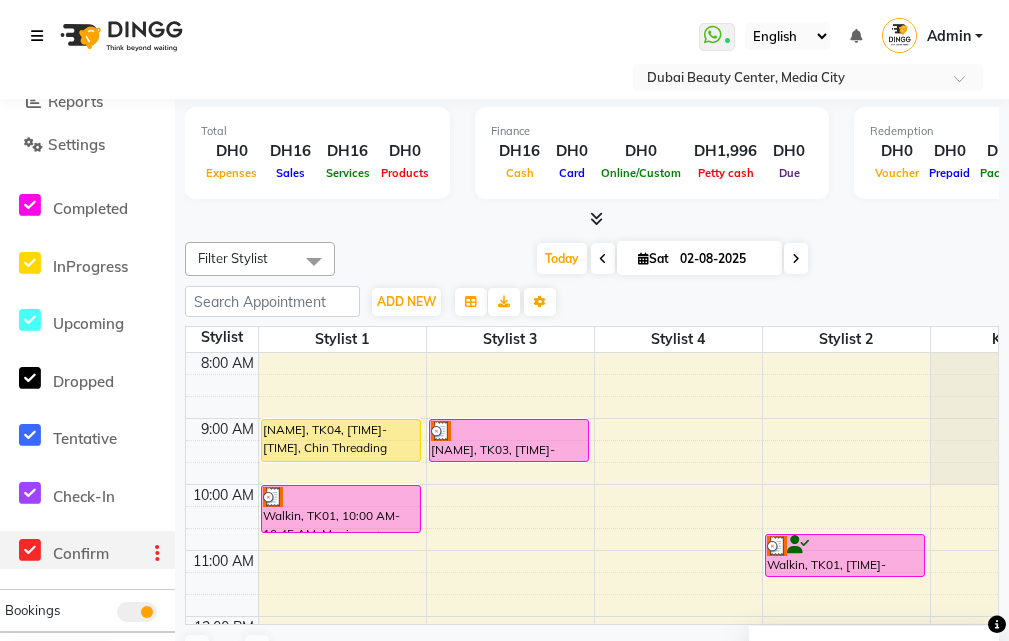 scroll, scrollTop: 322, scrollLeft: 0, axis: vertical 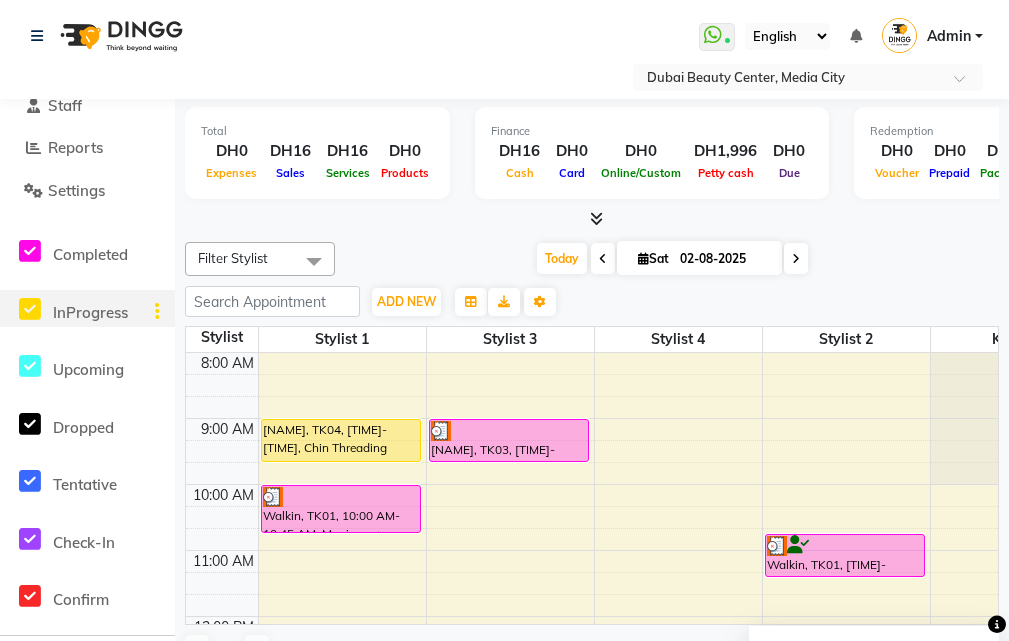 click 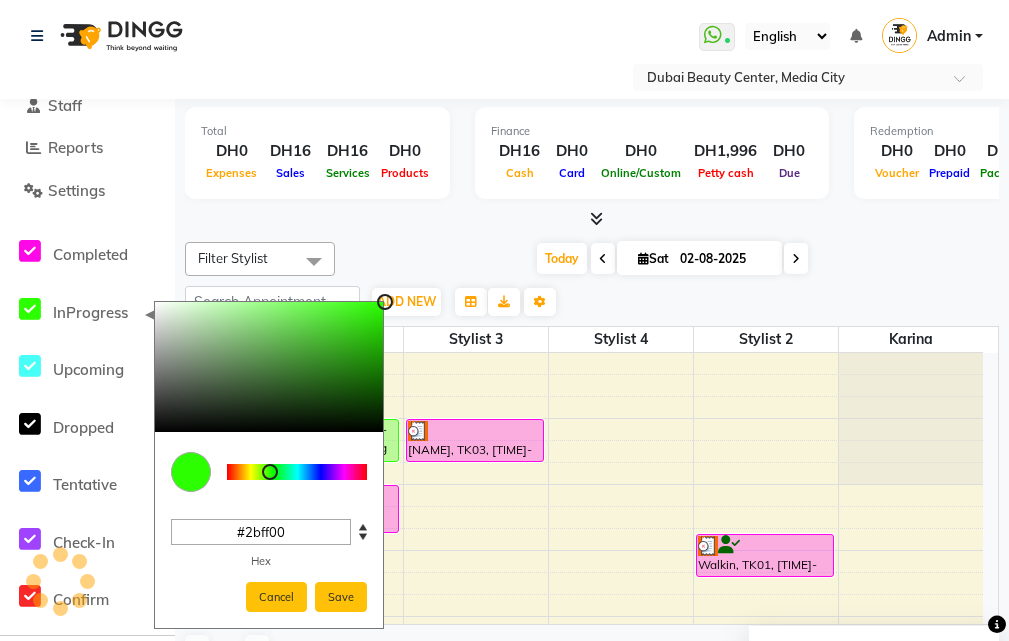 drag, startPoint x: 249, startPoint y: 466, endPoint x: 270, endPoint y: 477, distance: 23.70654 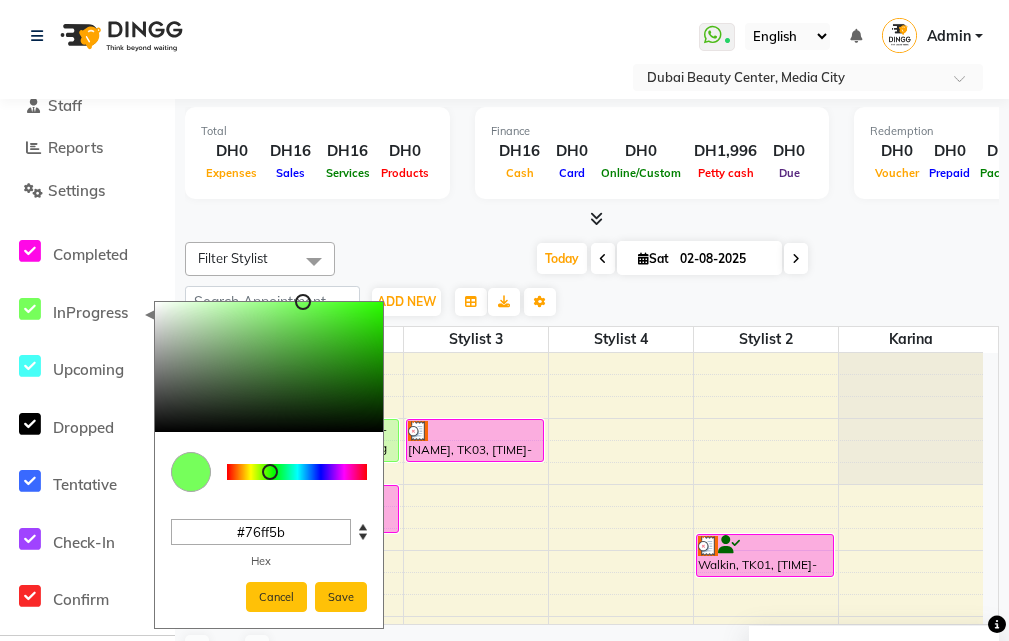type on "#77ff5c" 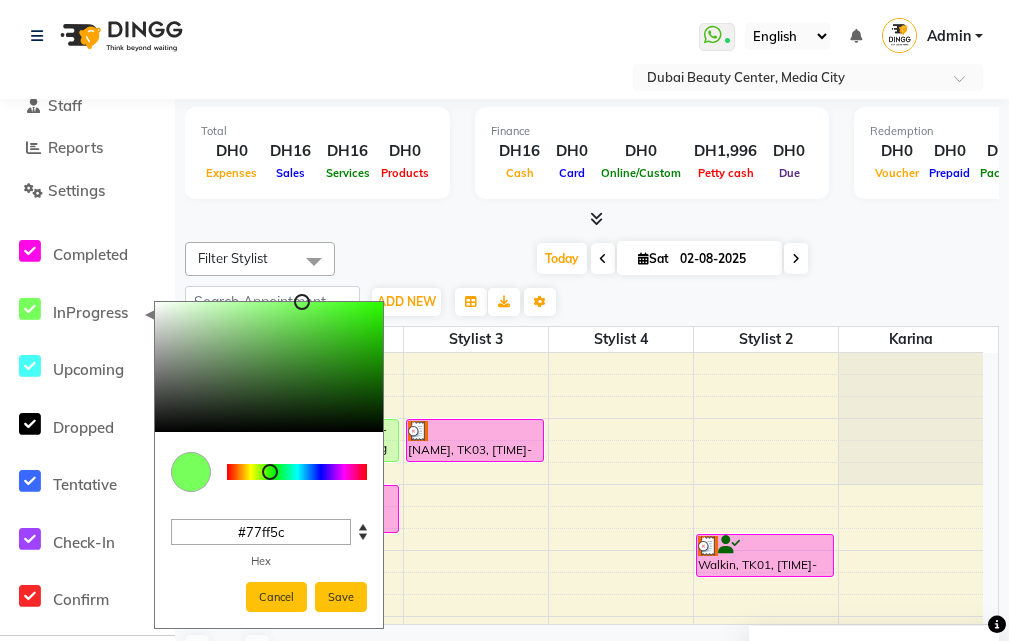 drag, startPoint x: 348, startPoint y: 308, endPoint x: 301, endPoint y: 286, distance: 51.894123 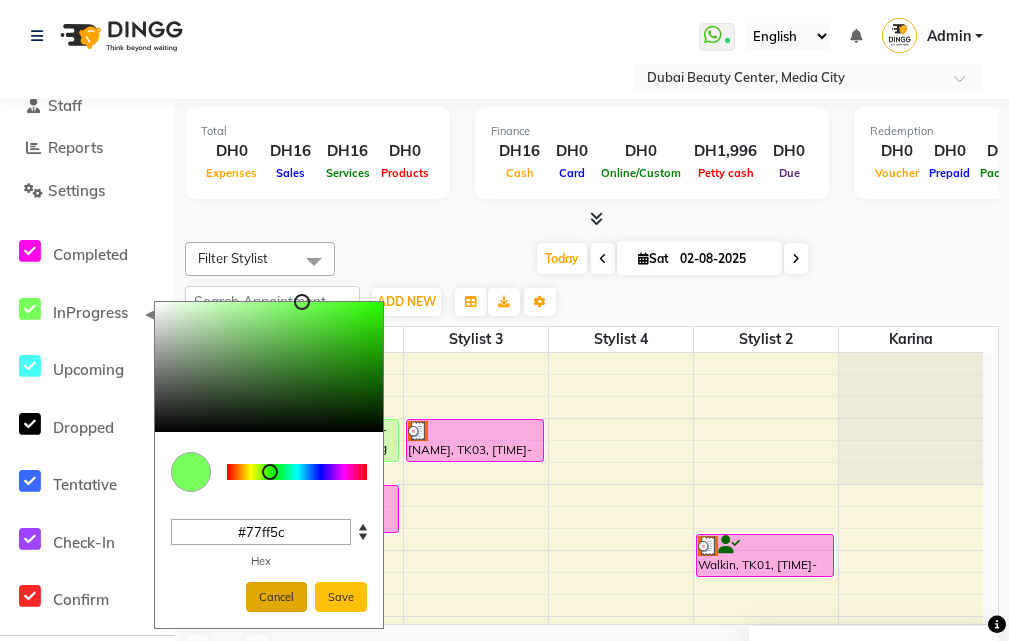 click on "Cancel" 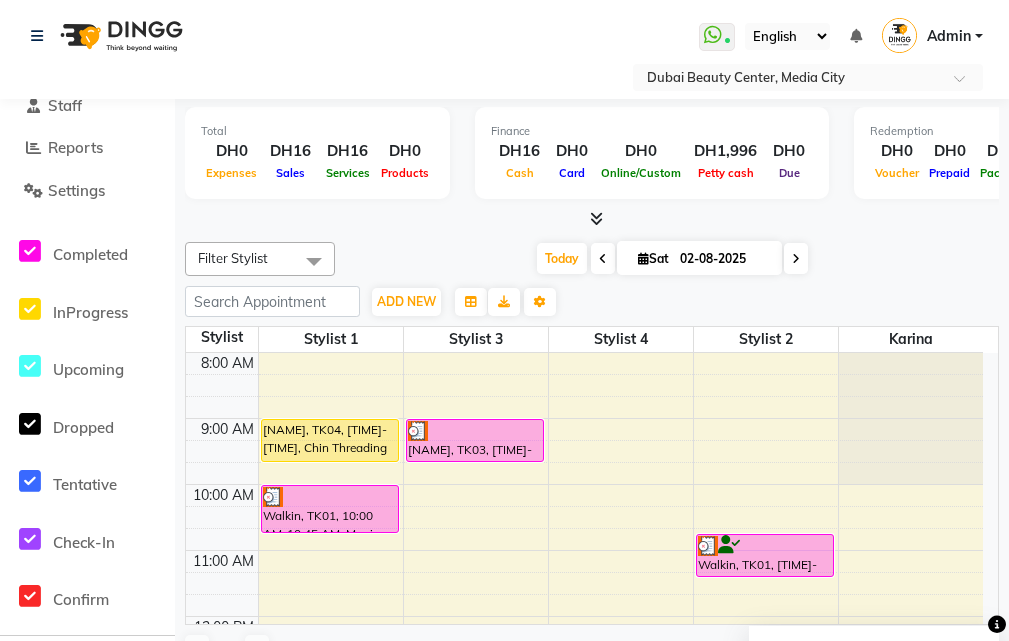 click at bounding box center (330, 497) 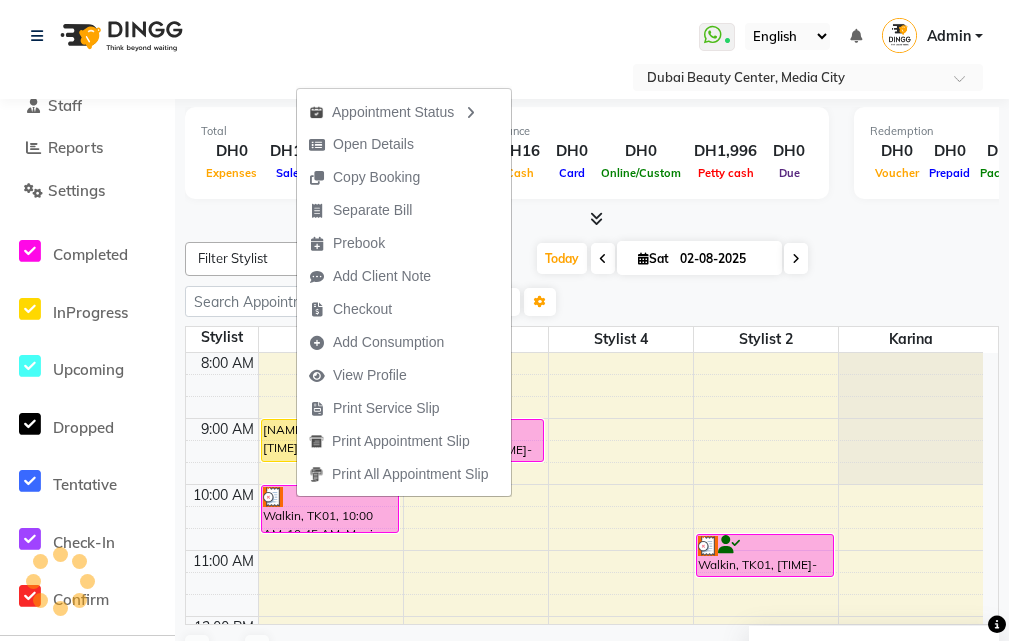 click on "Filter Stylist Select All Karina Stylist 1 Stylist 2 Stylist 3 Stylist 4 Today  Sat 02-08-2025 Toggle Dropdown Add Appointment Add Invoice Add Expense Add Attendance Add Client Add Transaction Toggle Dropdown Add Appointment Add Invoice Add Expense Add Attendance Add Client ADD NEW Toggle Dropdown Add Appointment Add Invoice Add Expense Add Attendance Add Client Add Transaction Filter Stylist Select All Karina Stylist 1 Stylist 2 Stylist 3 Stylist 4 Group By  Staff View   Room View  View as Vertical  Vertical - Week View  Horizontal  Horizontal - Week View  List  Toggle Dropdown Calendar Settings Manage Tags   Arrange Stylists   Reset Stylists  Full Screen  Show Available Stylist  Appointment Form Zoom 75% Staff/Room Display Count 5" at bounding box center [592, 280] 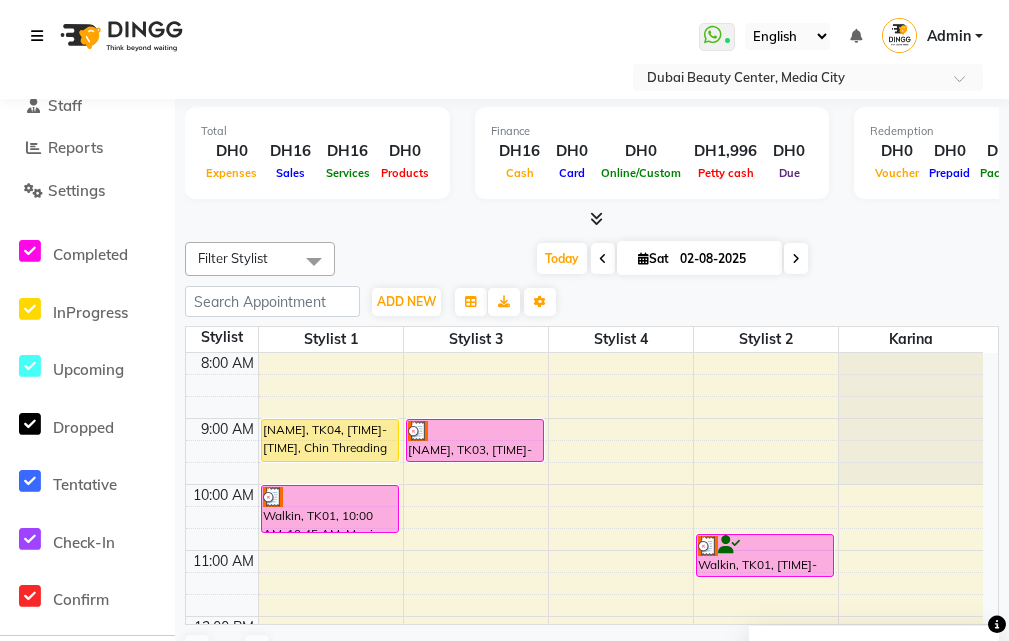 click at bounding box center [37, 36] 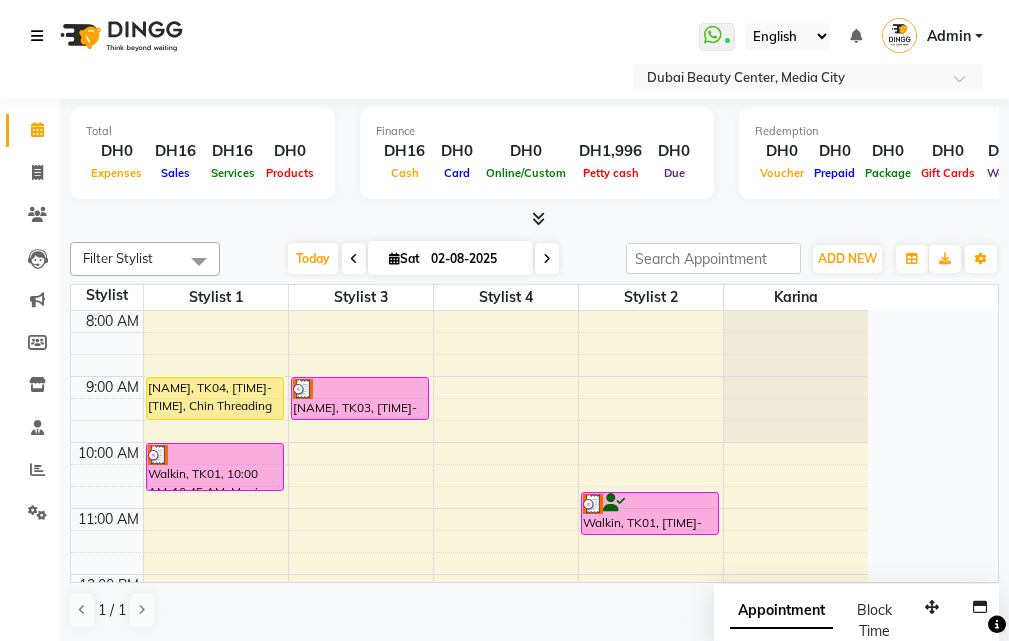 scroll, scrollTop: 0, scrollLeft: 0, axis: both 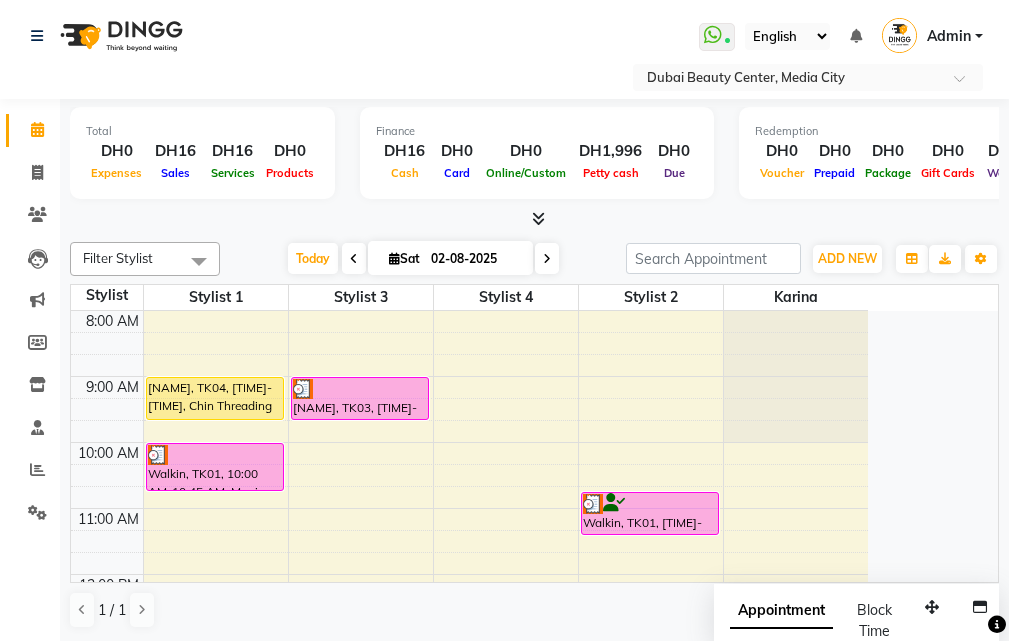 click at bounding box center (534, 219) 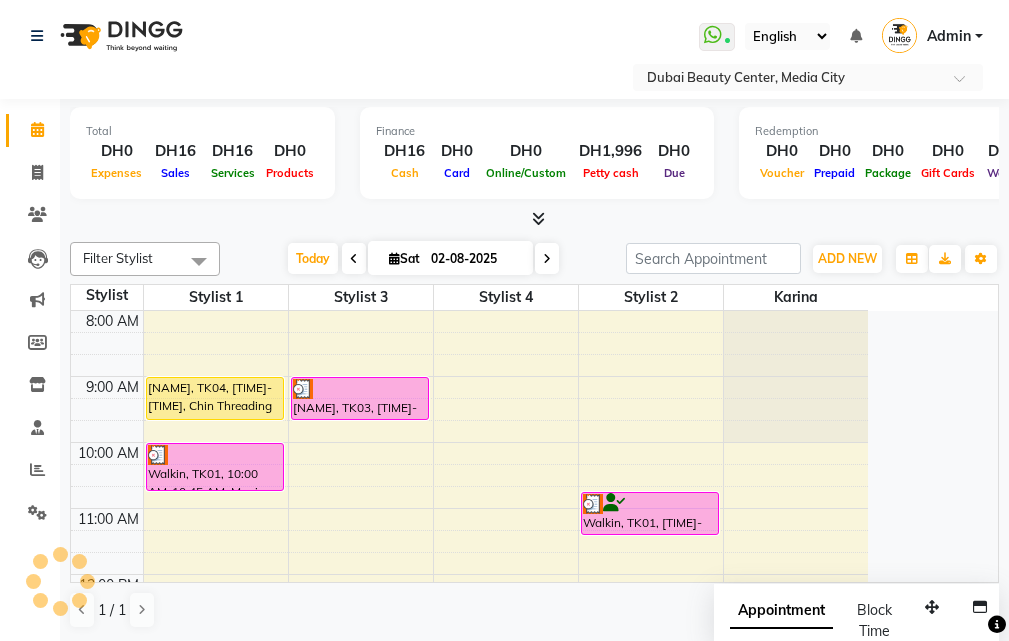 click on "[FIRST], TK03, [TIME]-[TIME], UpperLip Threading" at bounding box center (360, 398) 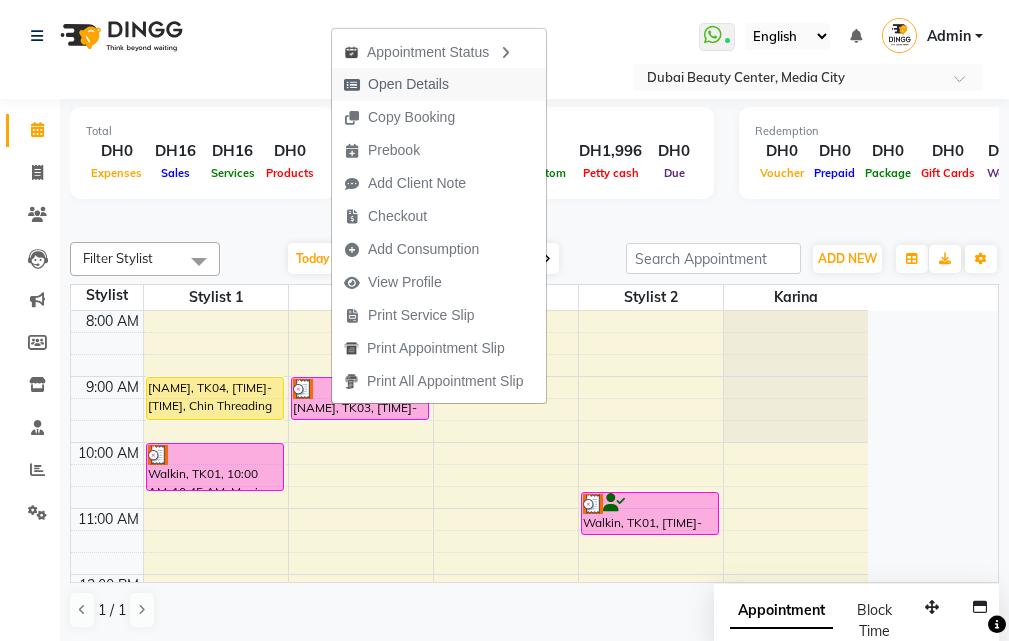 click on "Open Details" at bounding box center [408, 84] 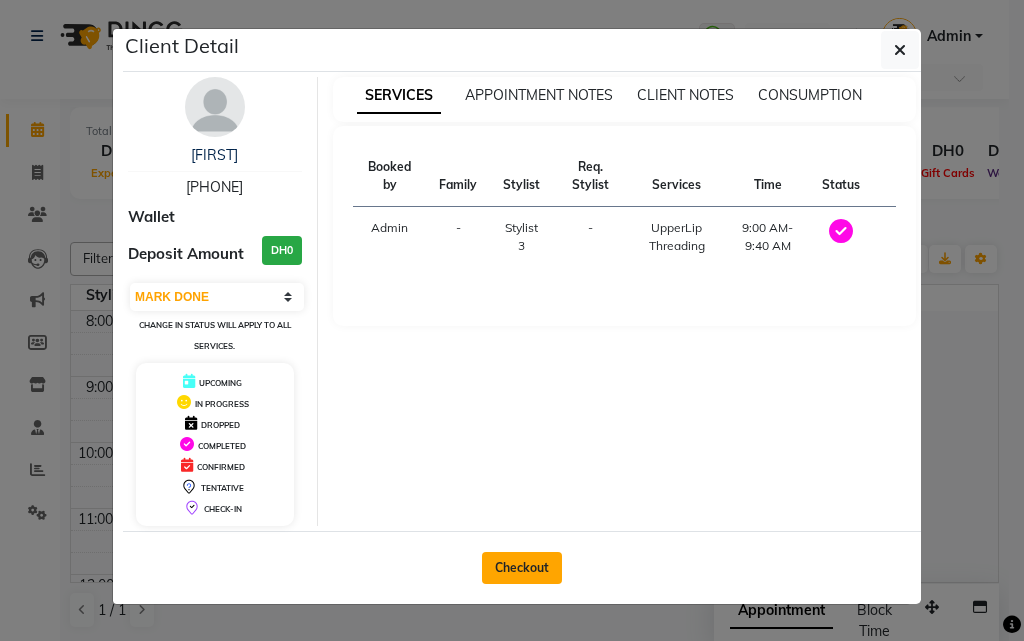 click on "Checkout" 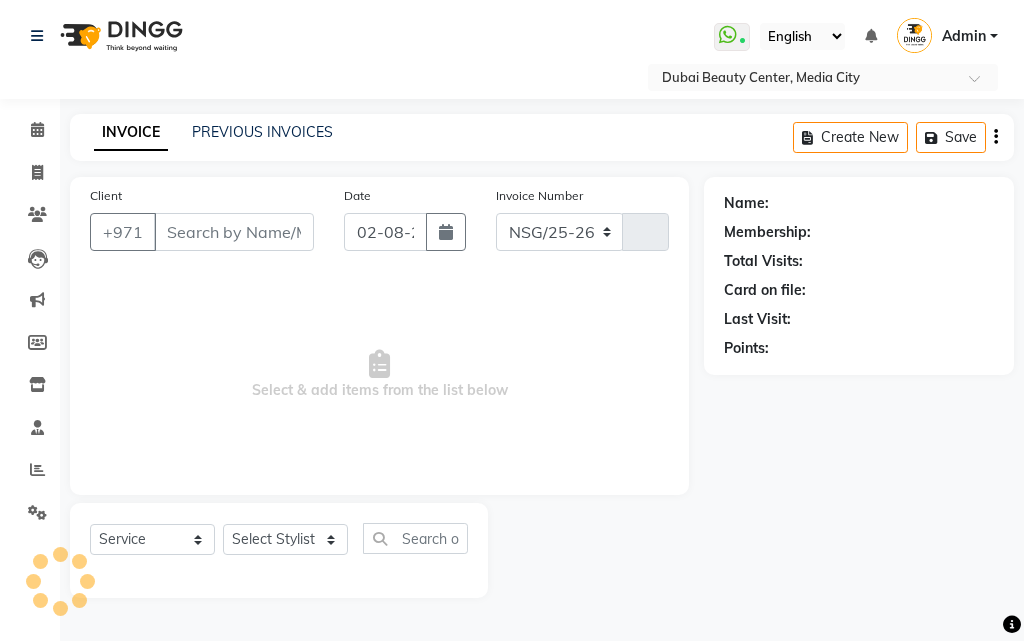 select on "3551" 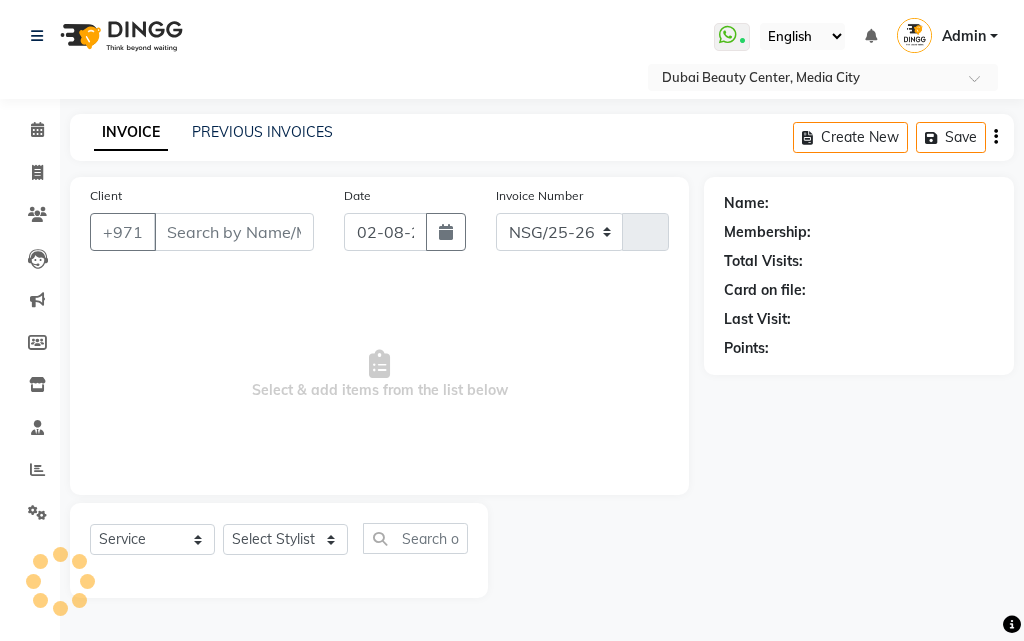 type on "0104" 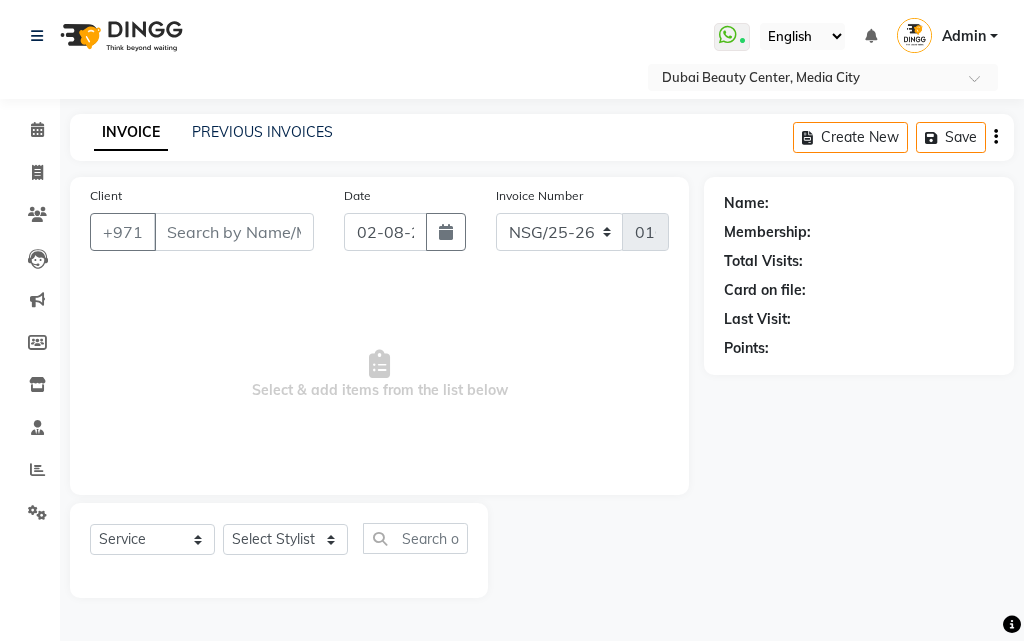 type on "589123871" 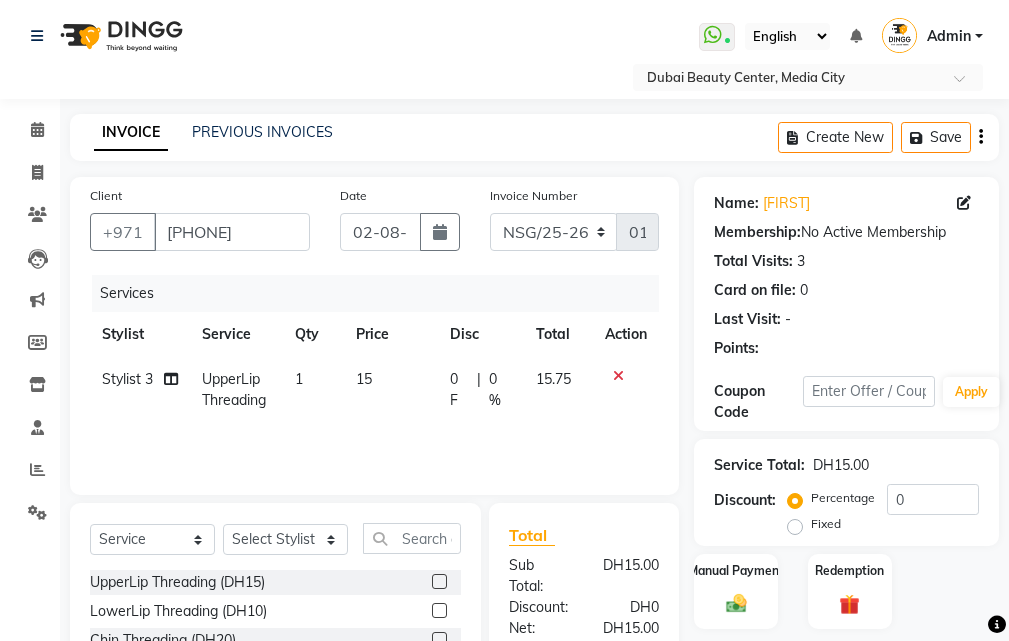 scroll, scrollTop: 252, scrollLeft: 0, axis: vertical 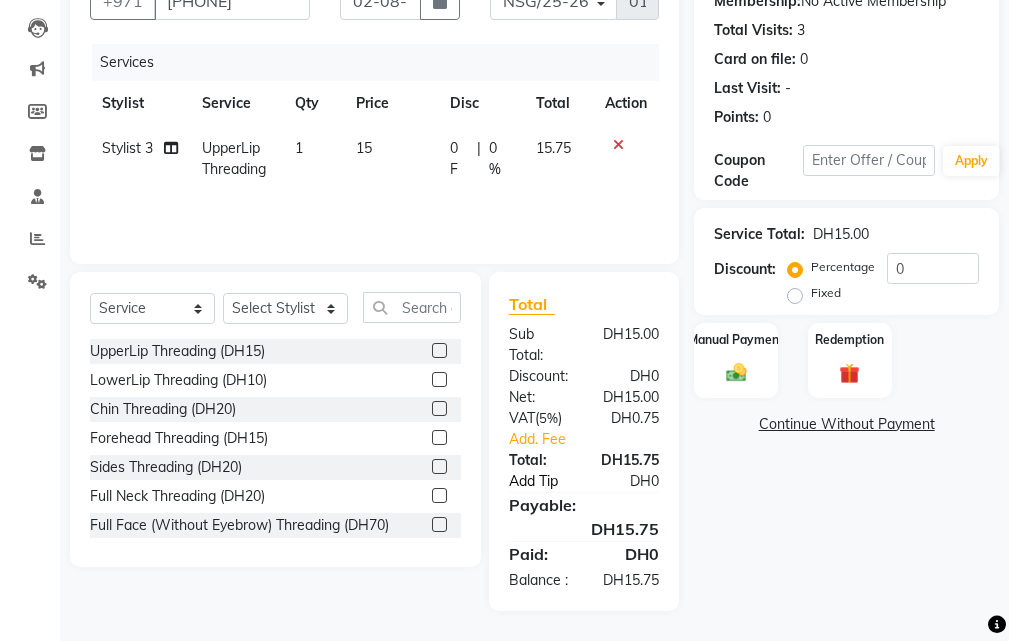 click on "Add Tip" 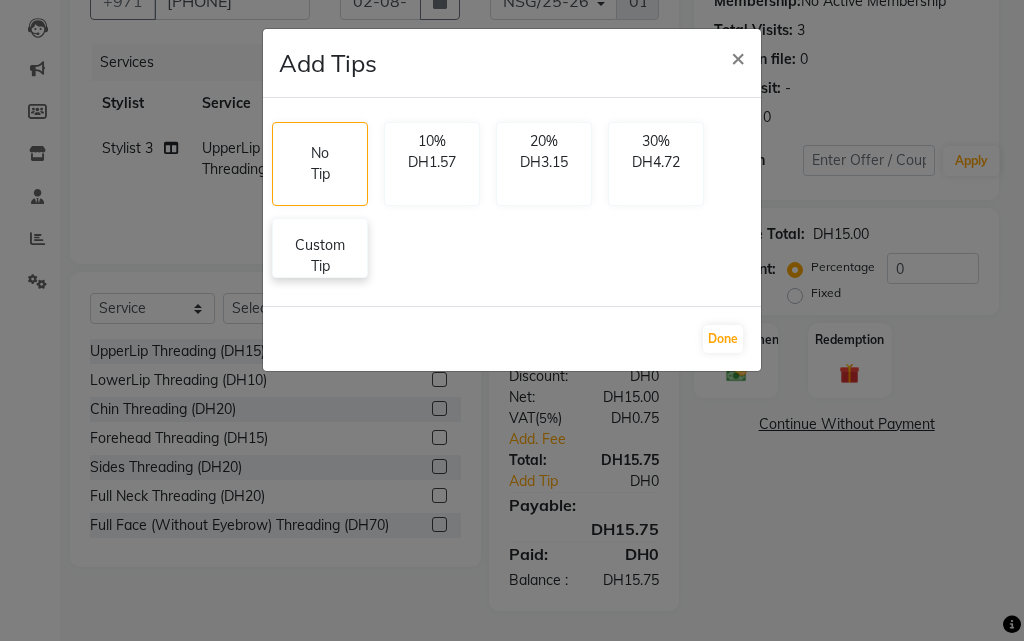 click on "Custom Tip" 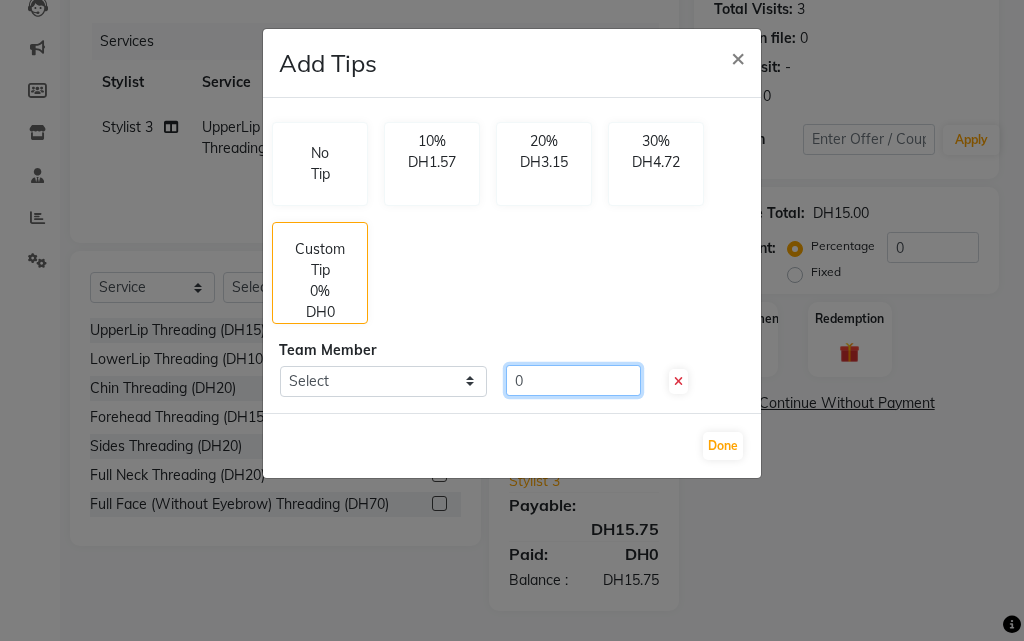 click on "0" 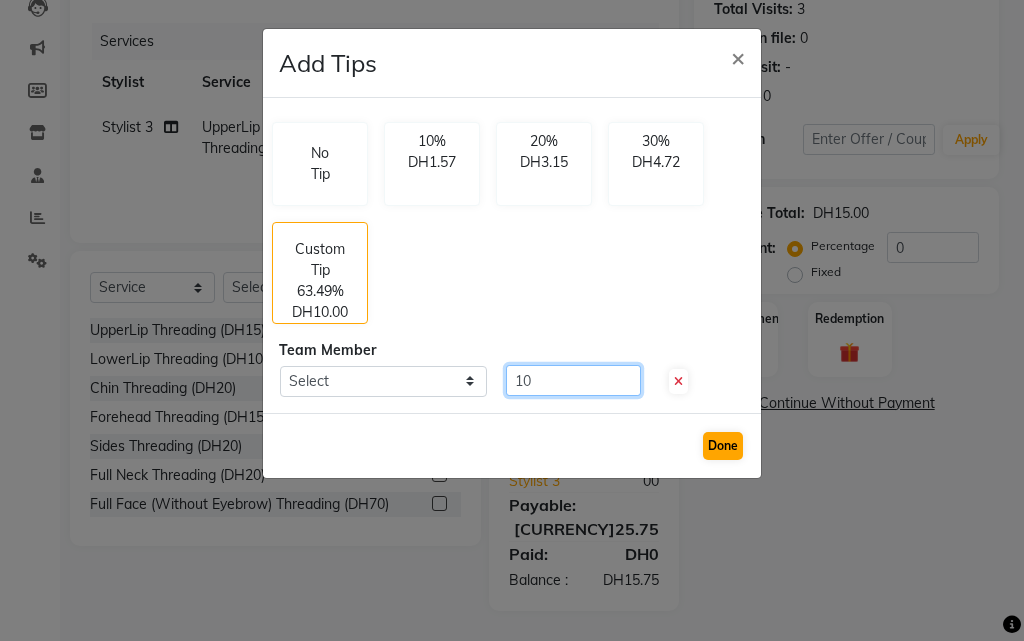 type on "10" 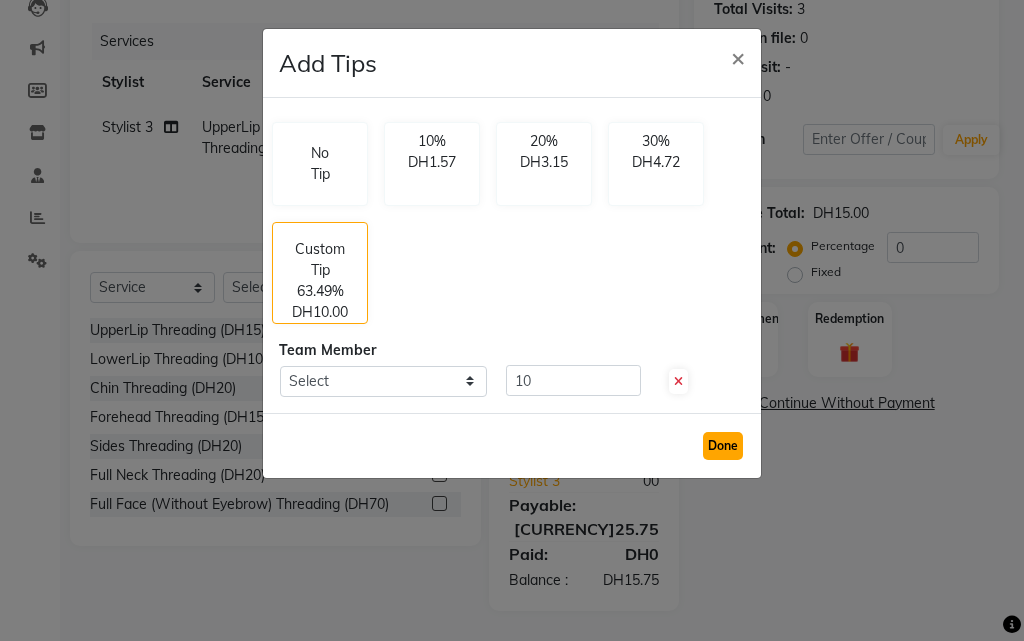 click on "Done" 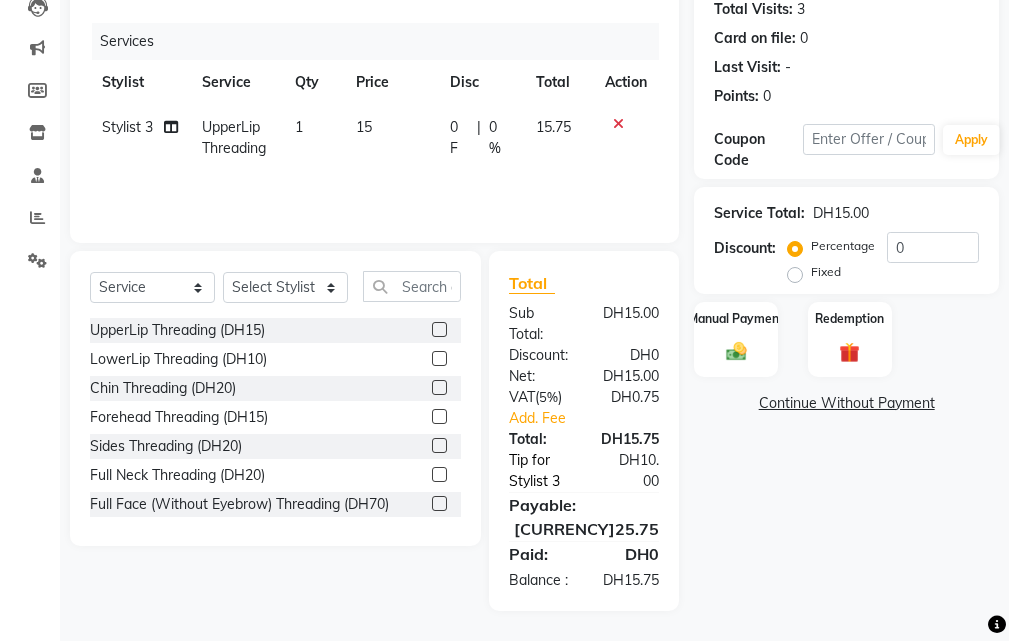click on "Tip for Stylist 3" 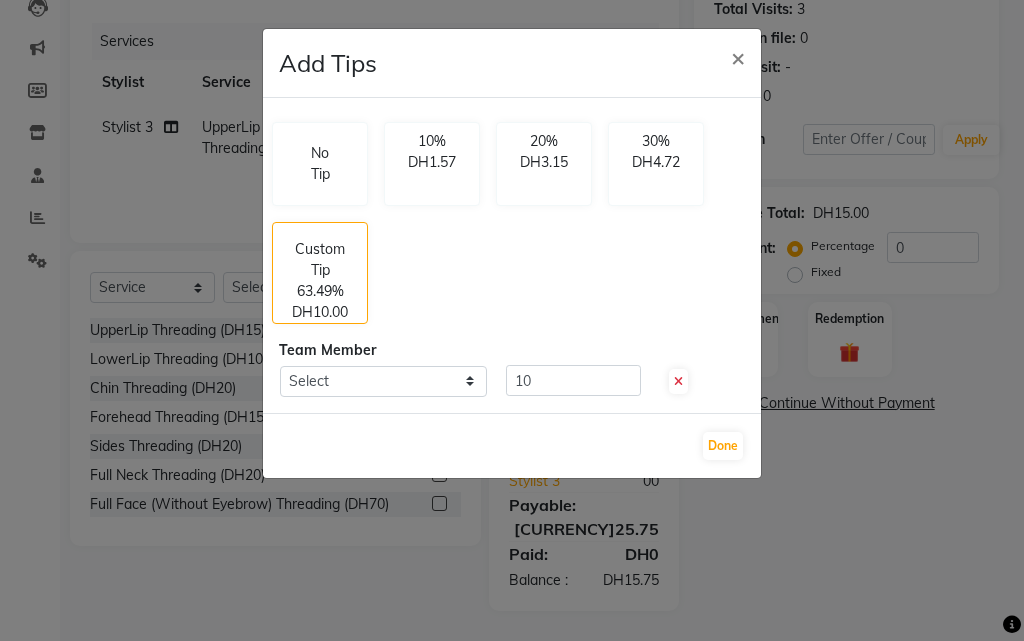 click 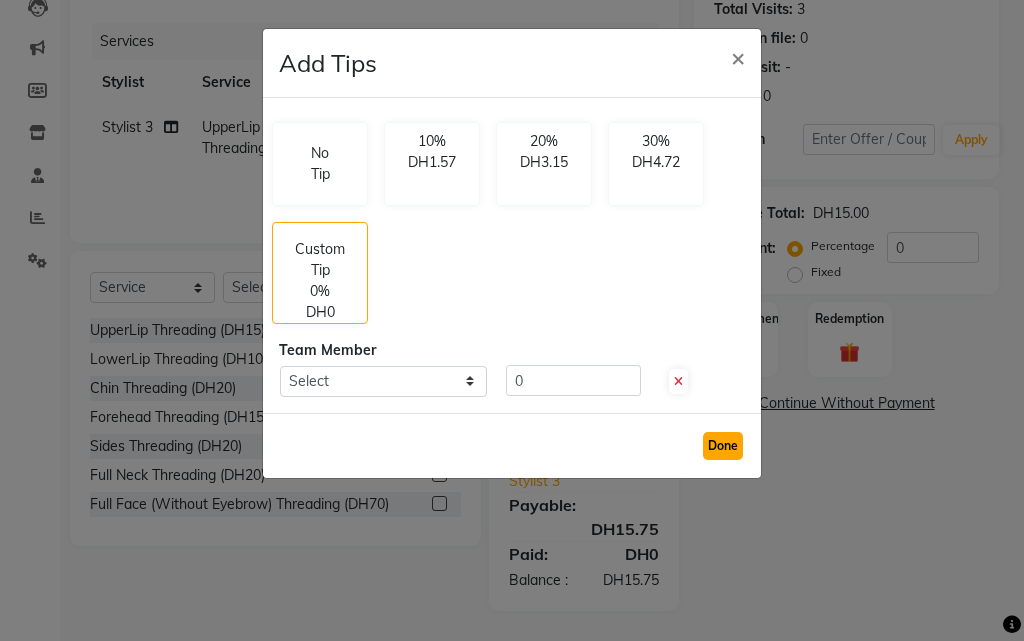 click on "Done" 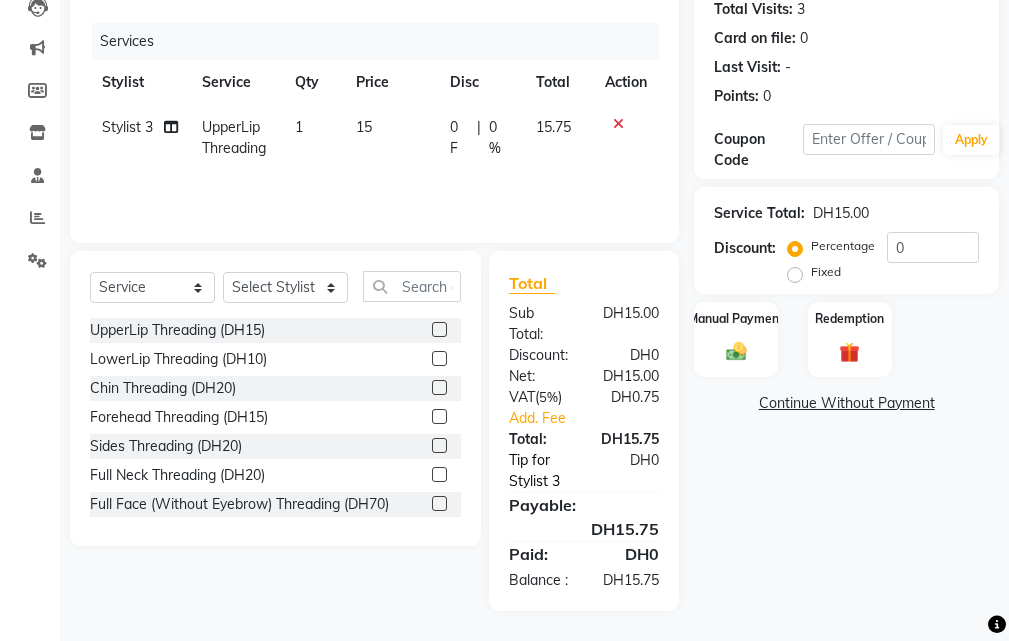 click on "Tip for Stylist 3" 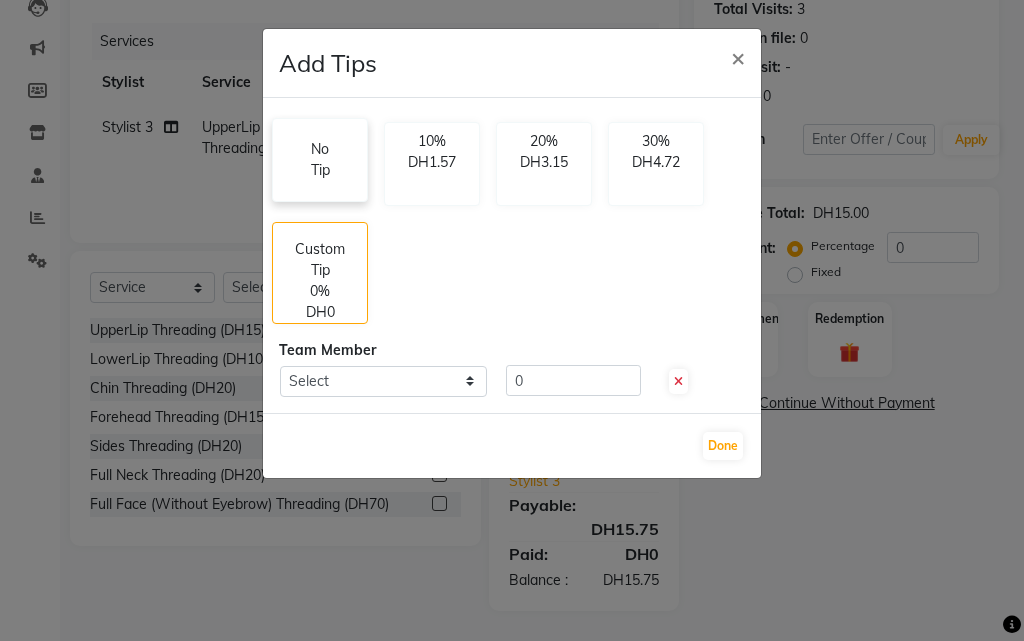 click on "No Tip" 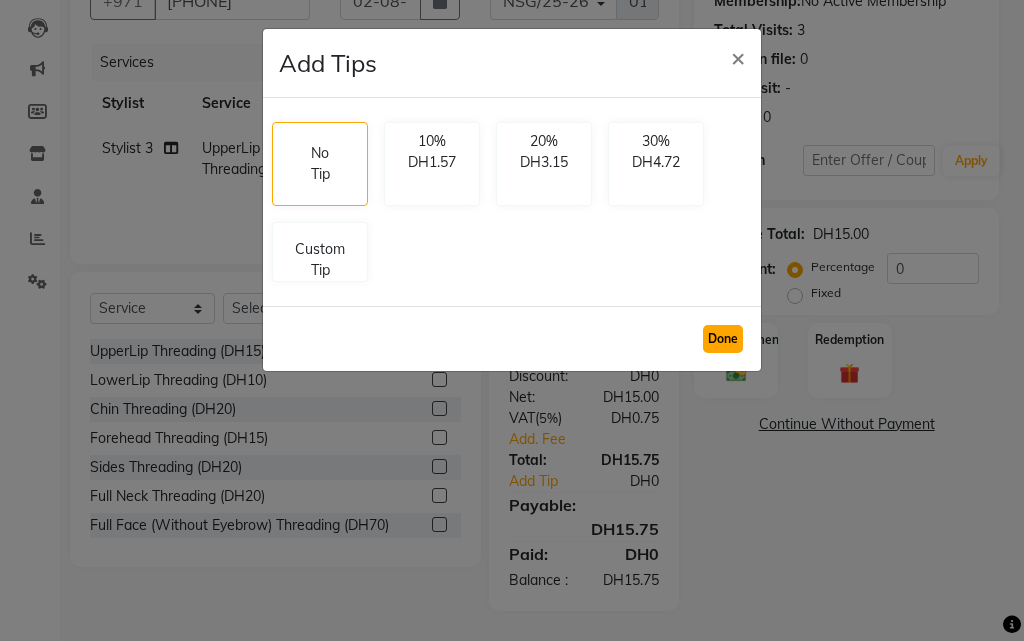 click on "Done" 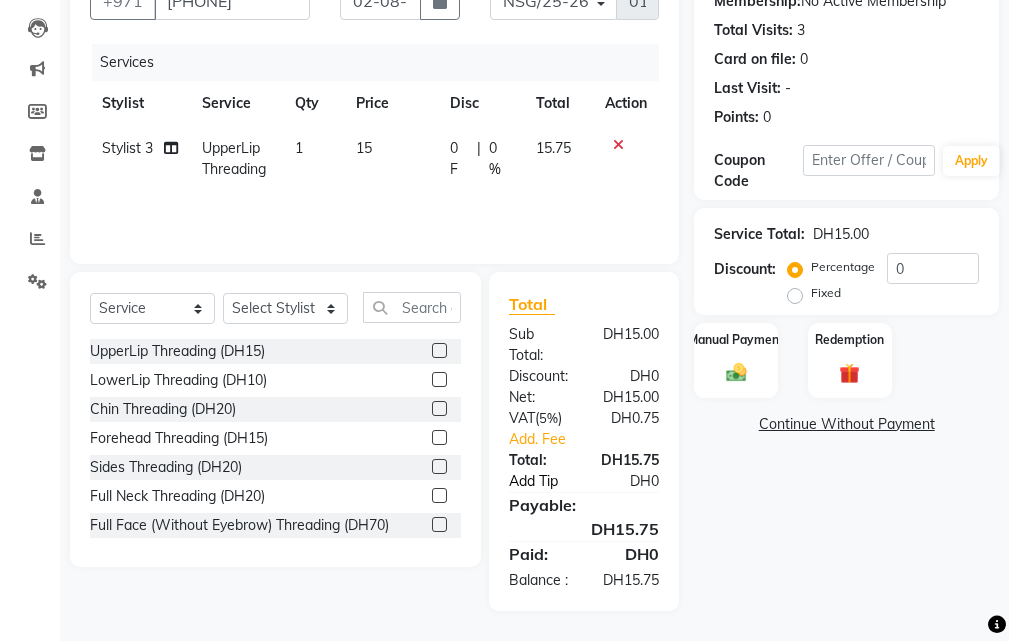 click on "Add Tip" 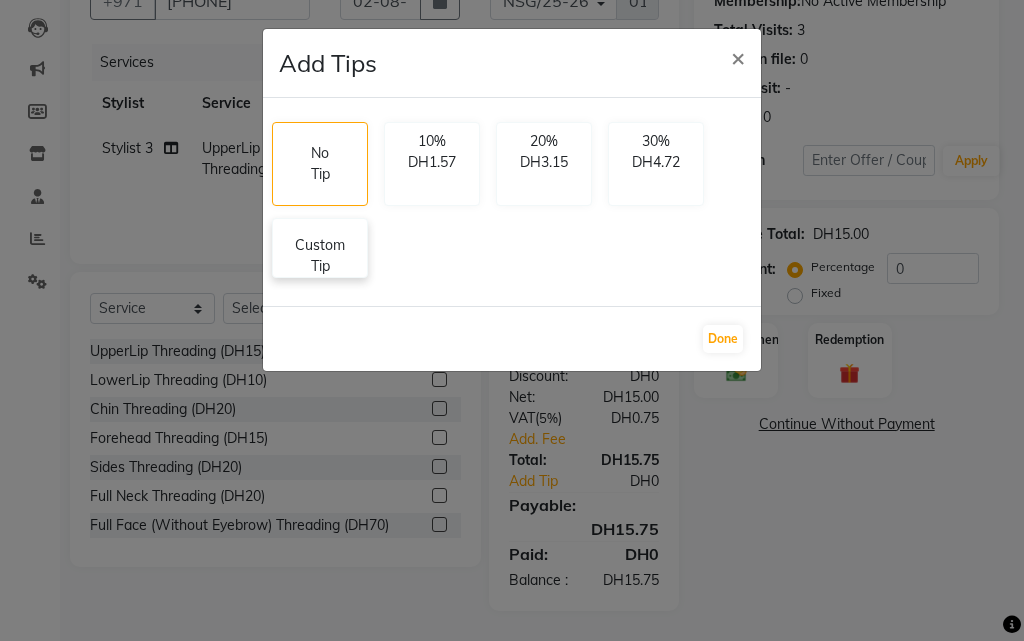 click on "Custom Tip" 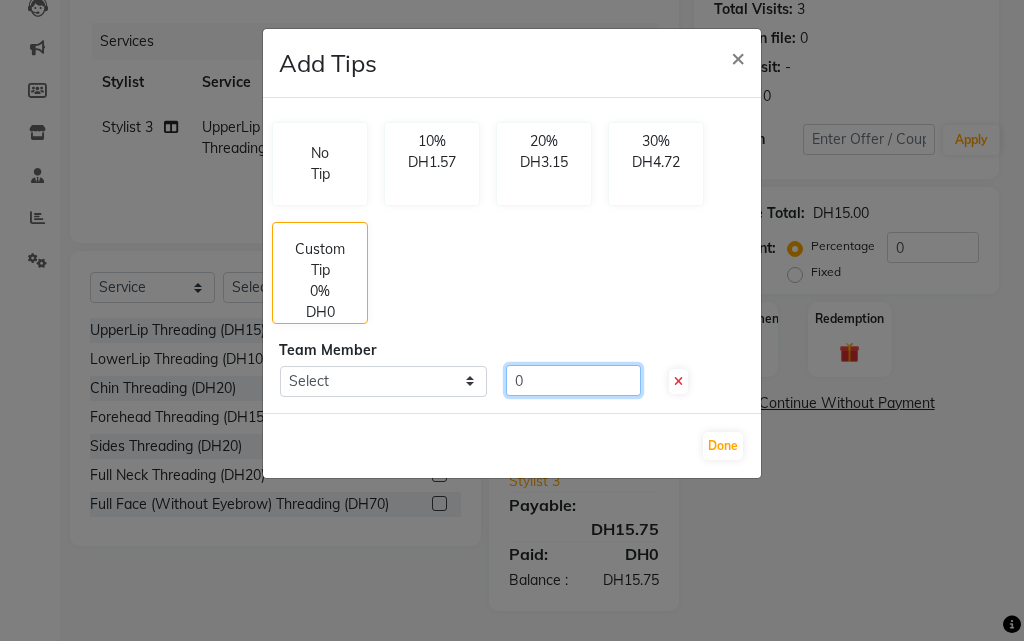 click on "0" 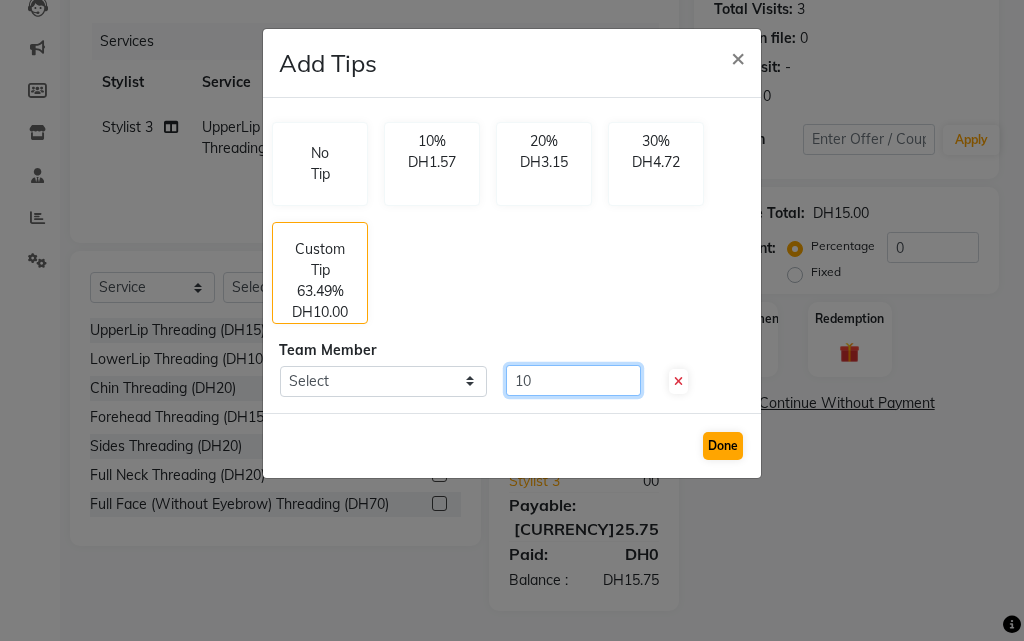 type on "10" 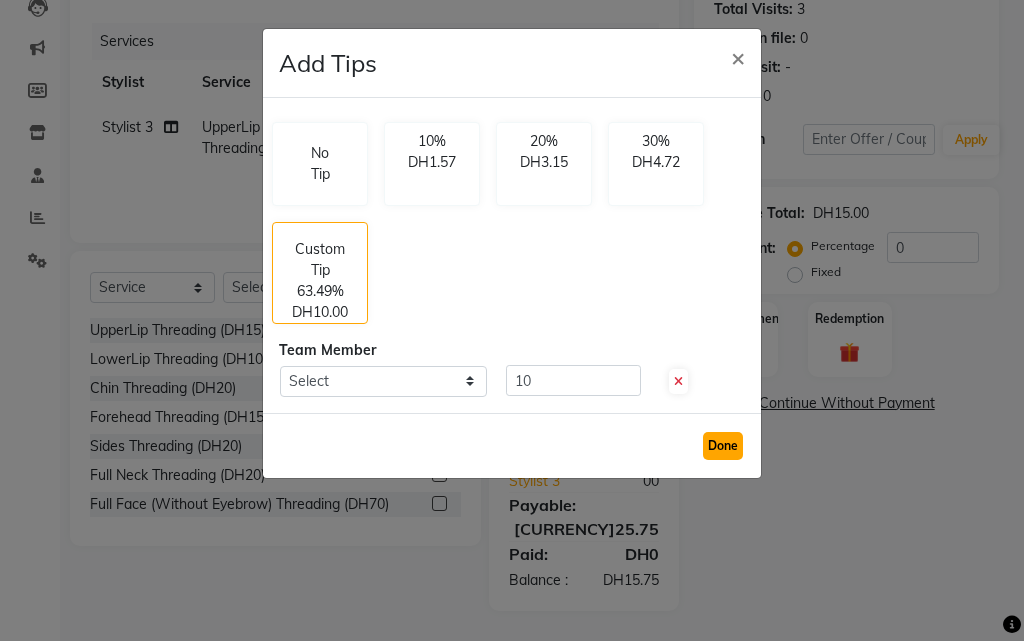click on "Done" 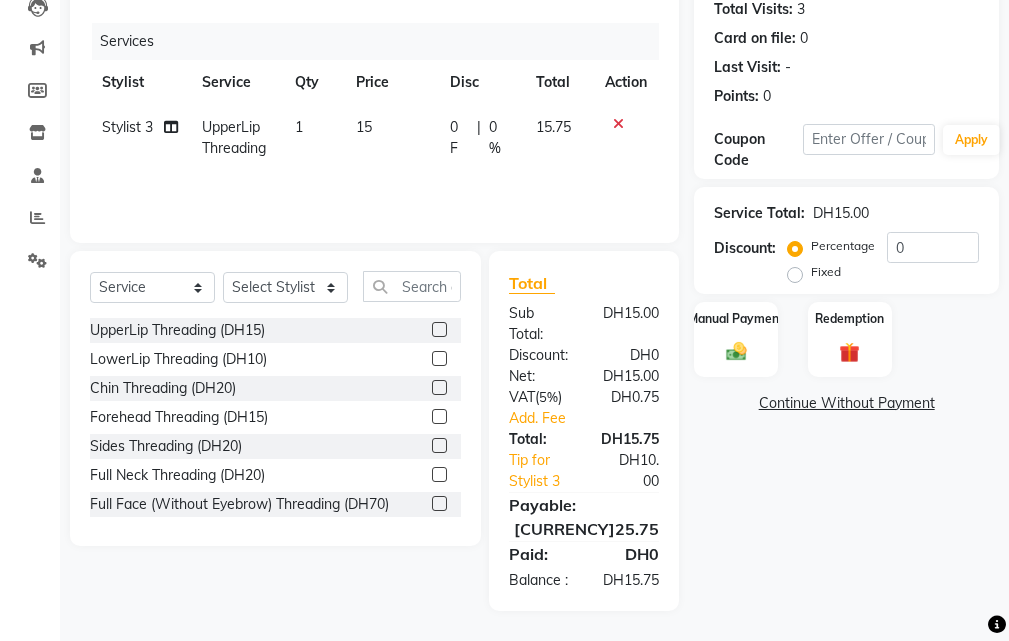 click on "DH25.75" 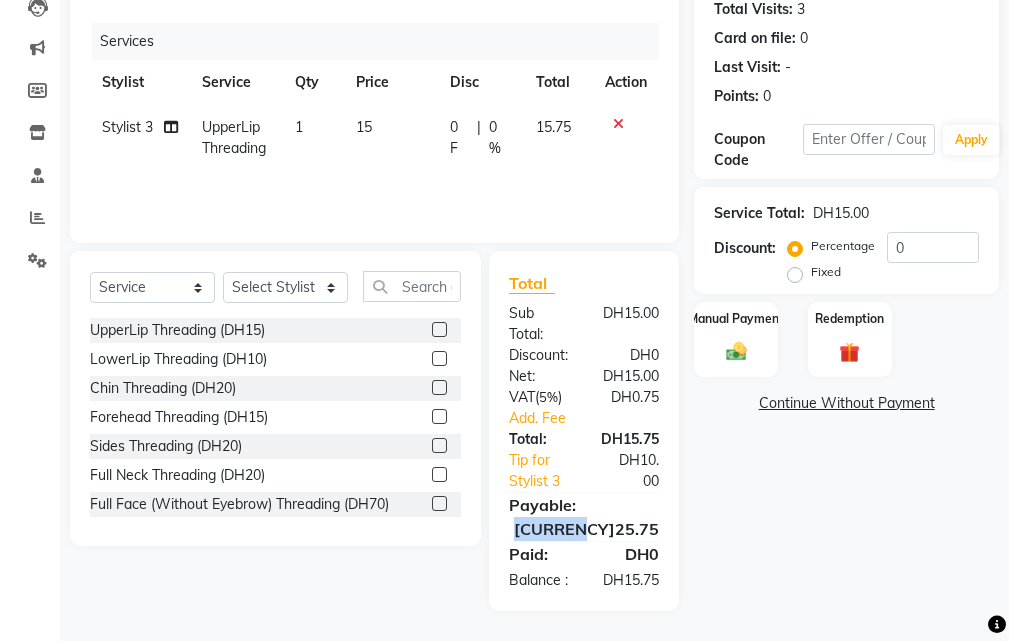 click on "DH25.75" 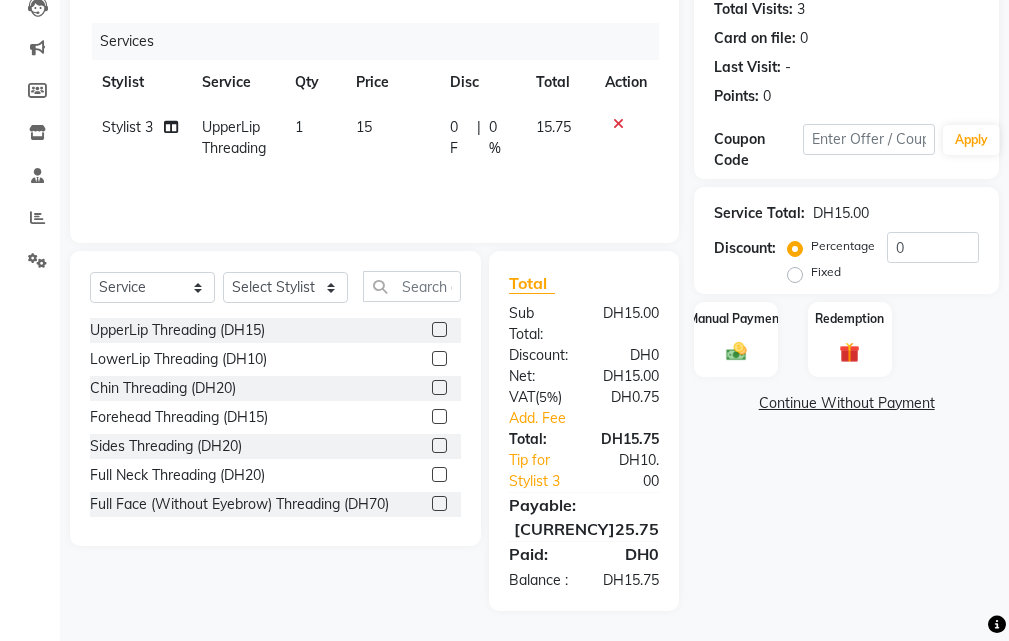 click on "Name: Fatimaa2  Membership:  No Active Membership  Total Visits:  3 Card on file:  0 Last Visit:   - Points:   0  Coupon Code Apply Service Total:  DH15.00  Discount:  Percentage   Fixed  0 Manual Payment Redemption  Continue Without Payment" 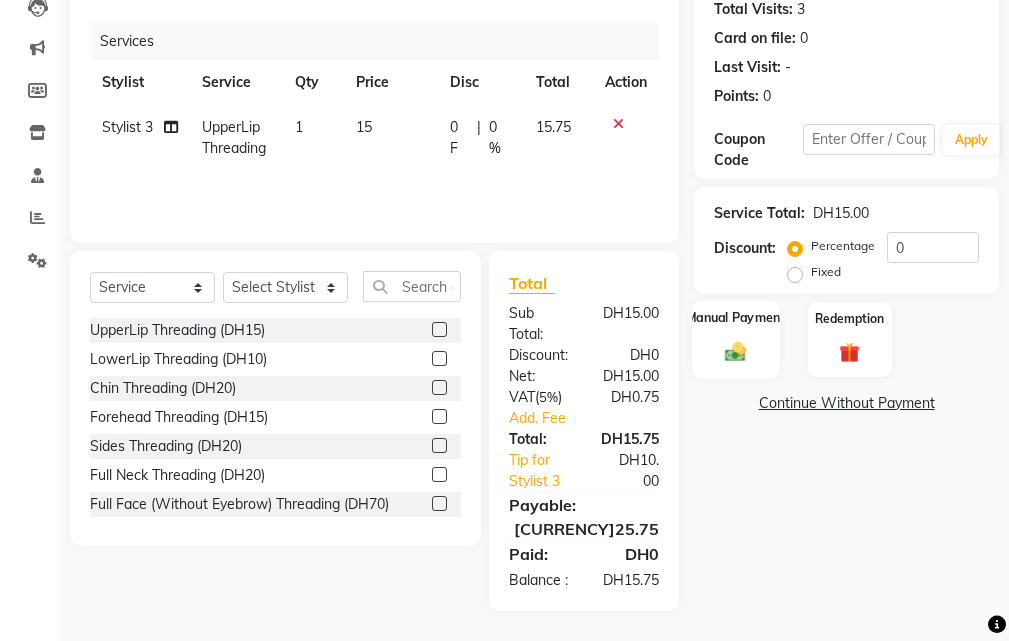 click 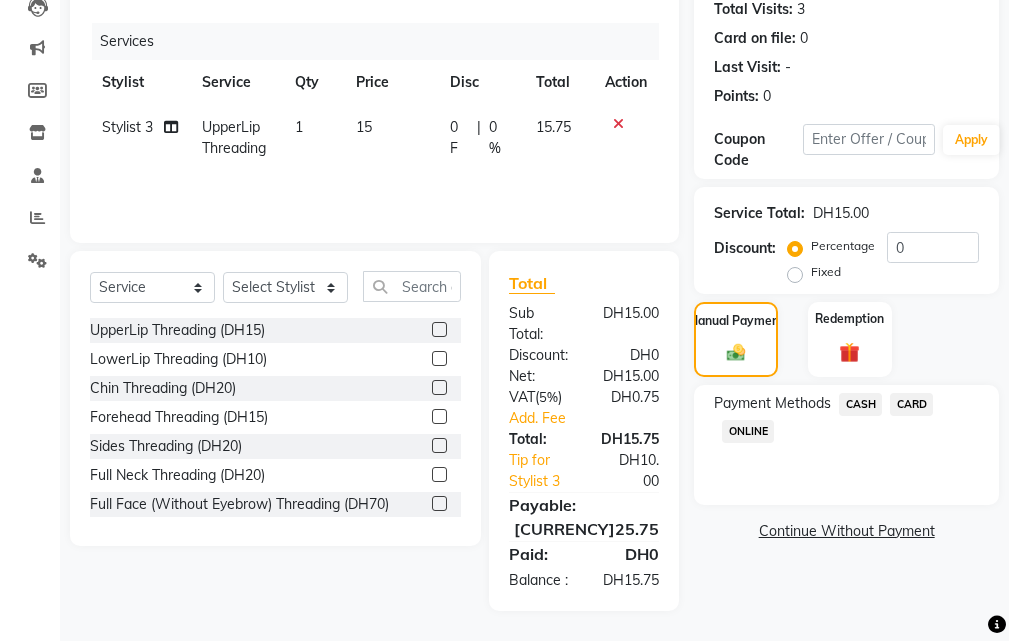 click on "CASH" 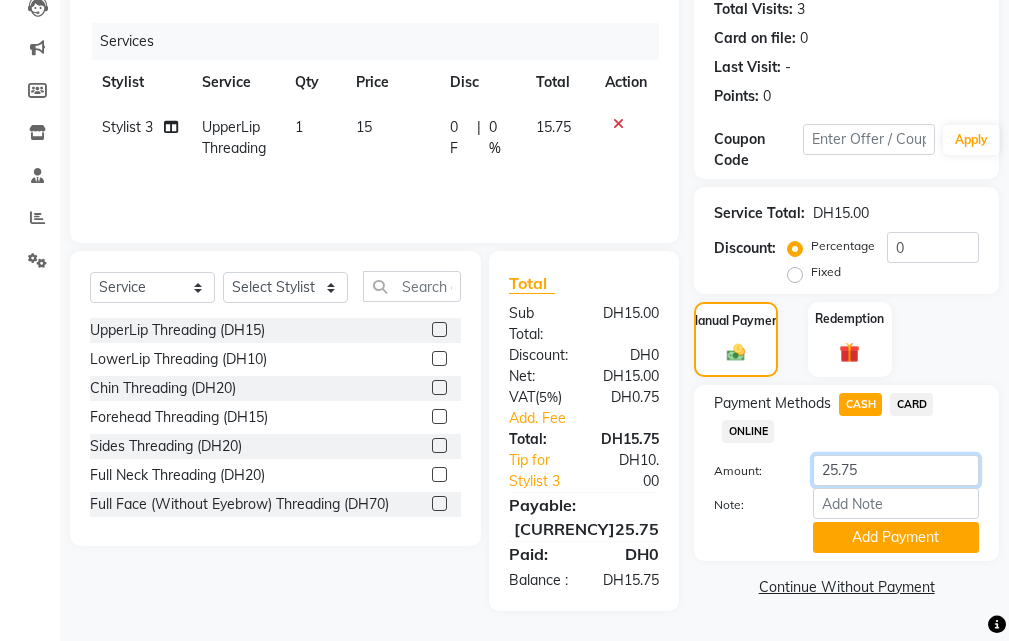 click on "25.75" 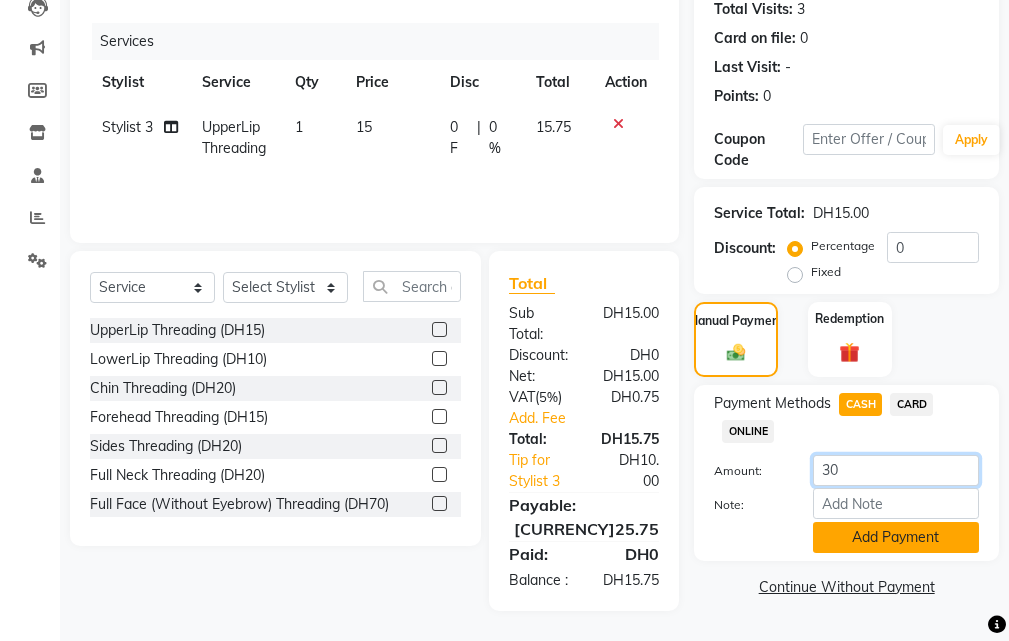 type on "30" 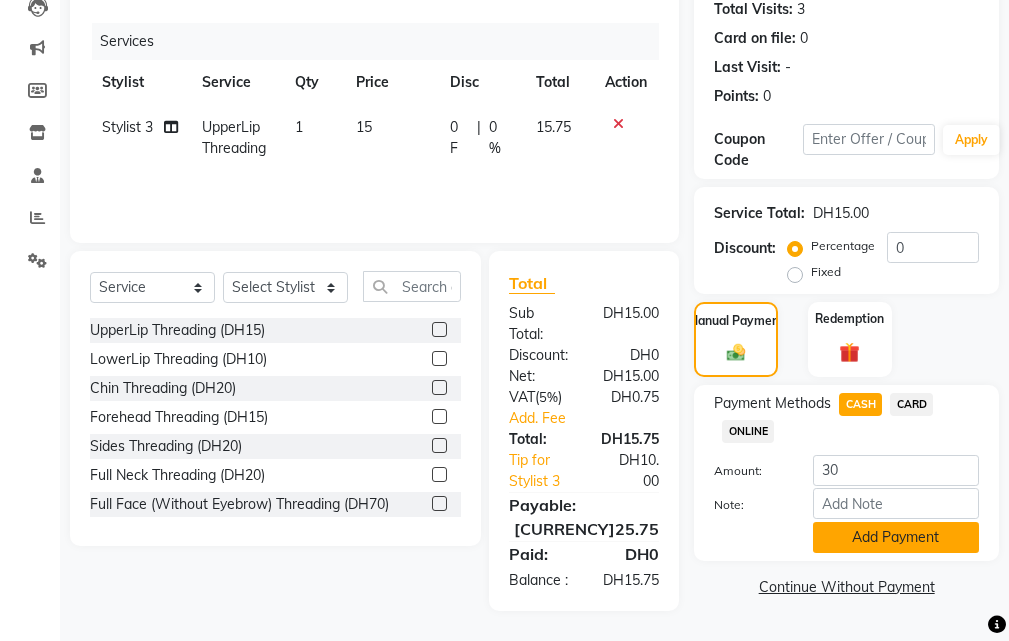 click on "Add Payment" 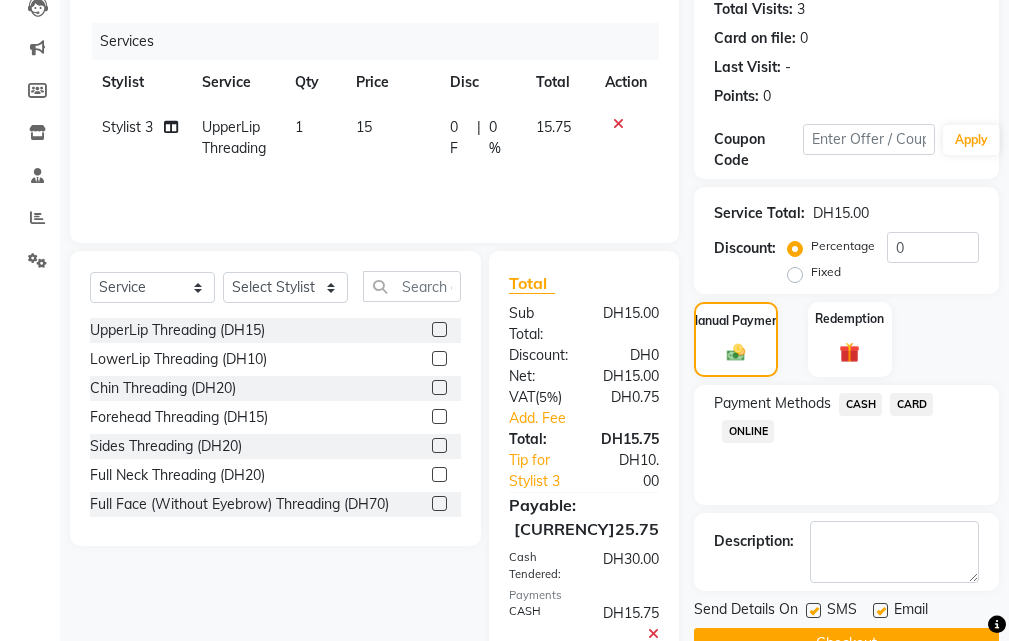scroll, scrollTop: 452, scrollLeft: 0, axis: vertical 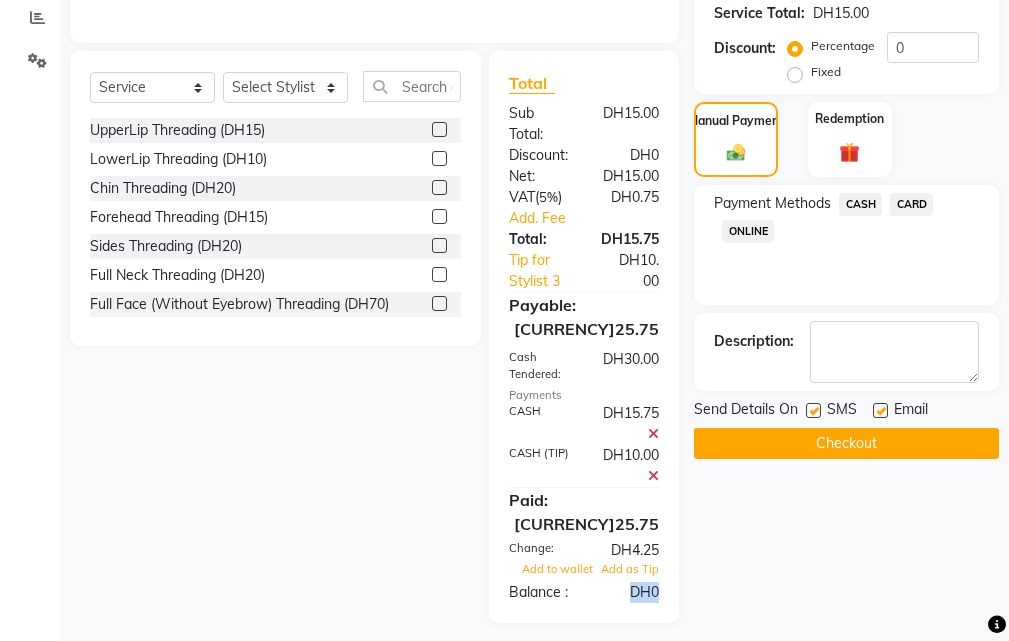 drag, startPoint x: 624, startPoint y: 568, endPoint x: 657, endPoint y: 573, distance: 33.37664 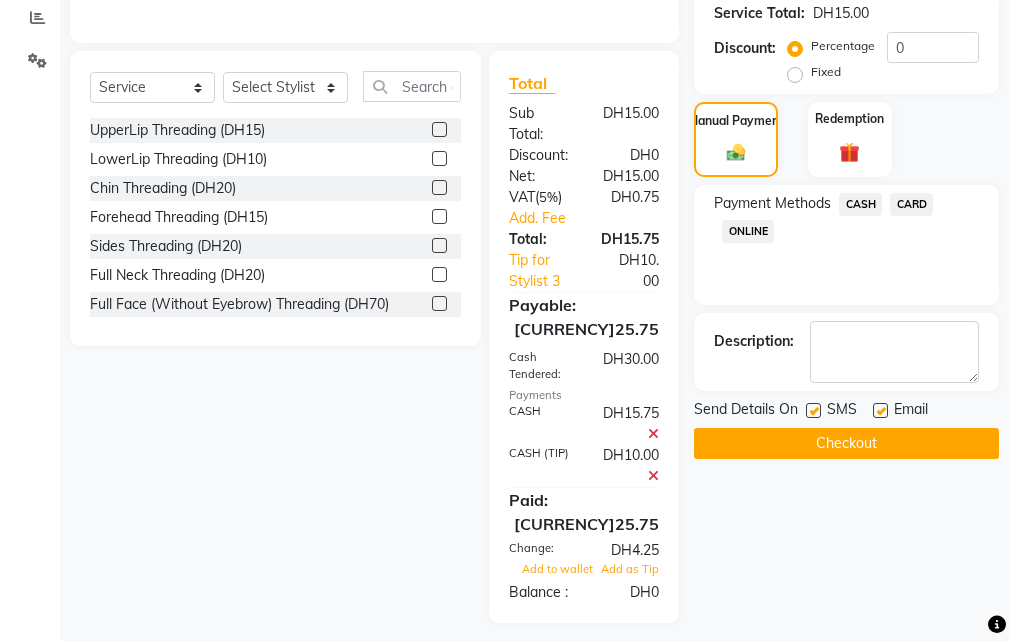 click on "Name: Fatimaa2  Membership:  No Active Membership  Total Visits:  3 Card on file:  0 Last Visit:   - Points:   0  Coupon Code Apply Service Total:  DH15.00  Discount:  Percentage   Fixed  0 Manual Payment Redemption Payment Methods  CASH   CARD   ONLINE  Description:                  Send Details On SMS Email  Checkout" 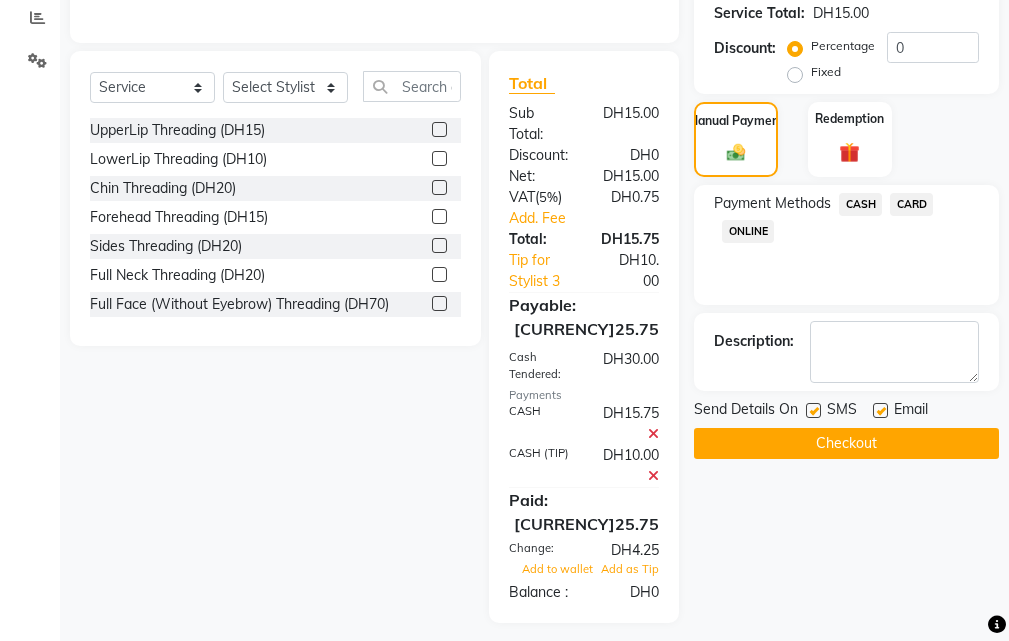 click on "Checkout" 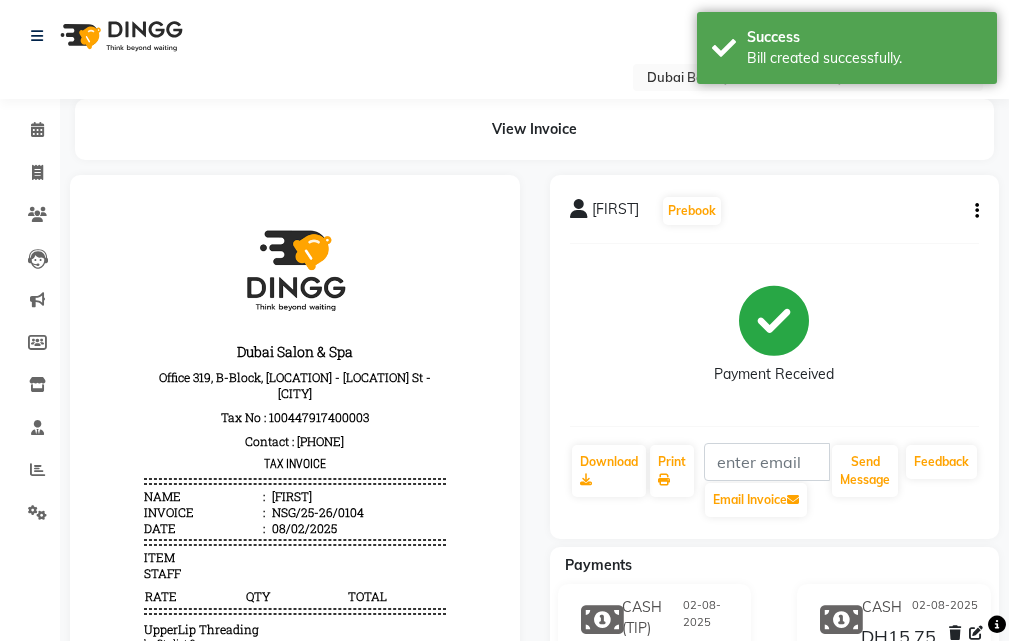 scroll, scrollTop: 0, scrollLeft: 0, axis: both 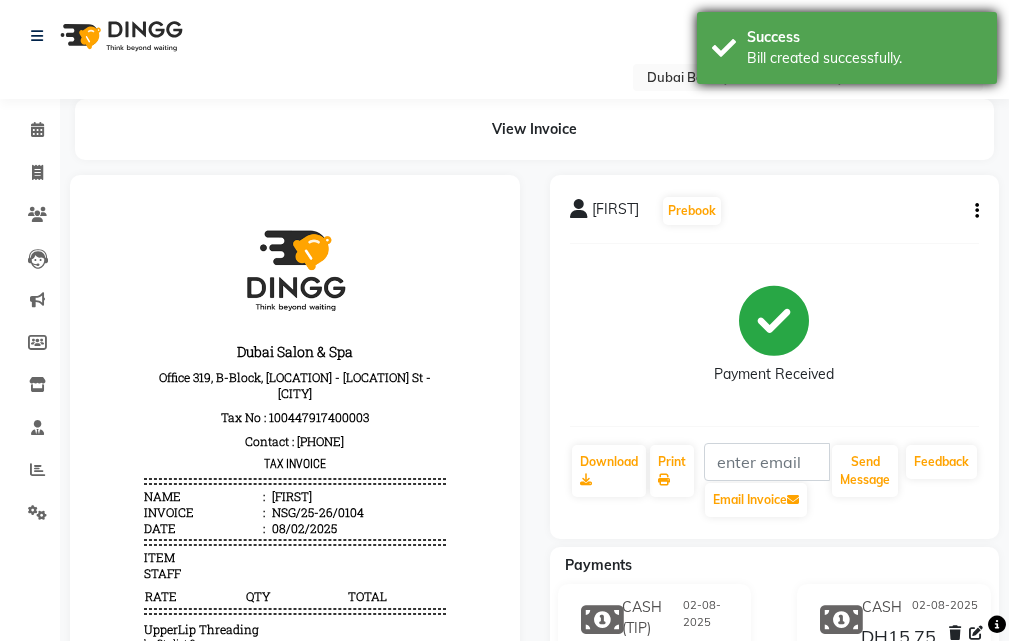 click on "Bill created successfully." at bounding box center [864, 58] 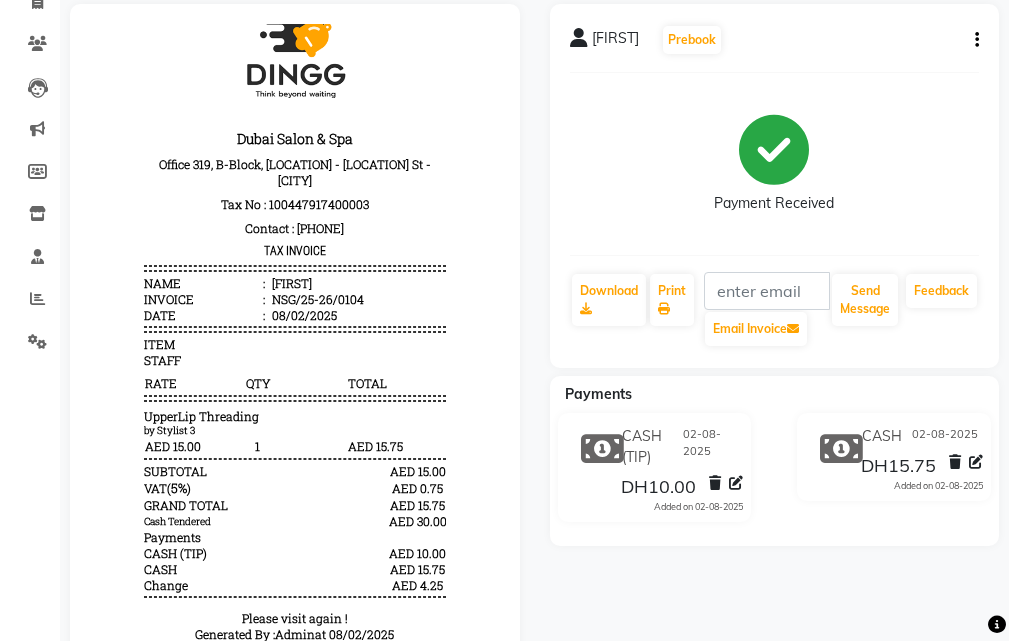 scroll, scrollTop: 0, scrollLeft: 0, axis: both 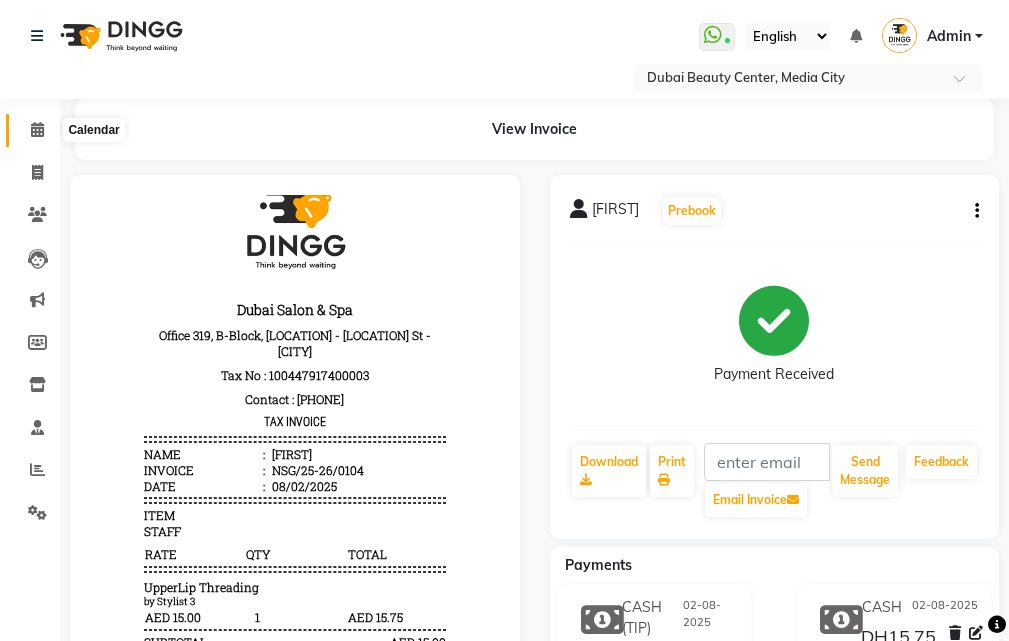 click 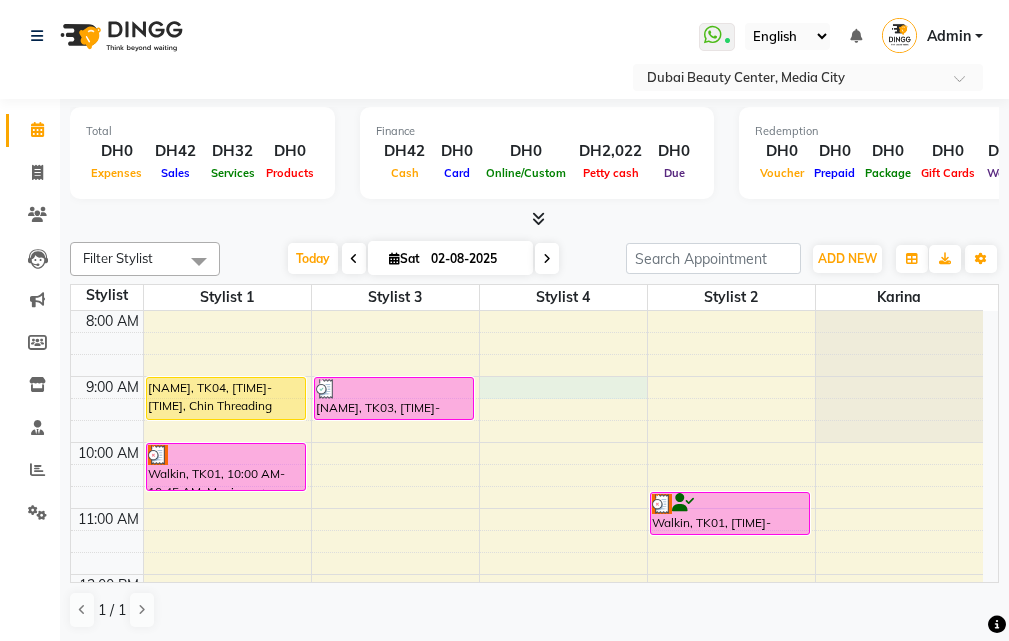 click on "8:00 AM 9:00 AM 10:00 AM 11:00 AM 12:00 PM 1:00 PM 2:00 PM 3:00 PM 4:00 PM 5:00 PM 6:00 PM 7:00 PM 8:00 PM 9:00 PM 10:00 PM    Rishi, TK04, 09:00 AM-09:40 AM, Chin Threading     Walkin, TK01, 10:00 AM-10:45 AM, Manicure +  Pedicure Combo     Dave, TK02, 12:30 PM-01:10 PM, UpperLip Threading     Fatimaa2, TK03, 09:00 AM-09:40 AM, UpperLip Threading     Walkin, TK01, 10:45 AM-11:25 AM, UpperLip Threading" at bounding box center [527, 805] 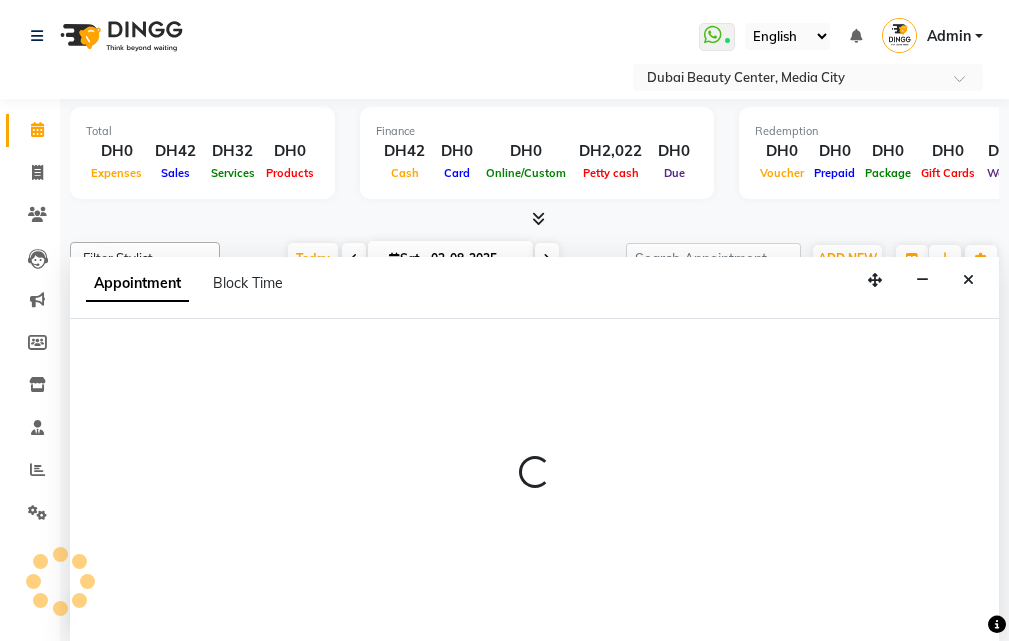 scroll, scrollTop: 1, scrollLeft: 0, axis: vertical 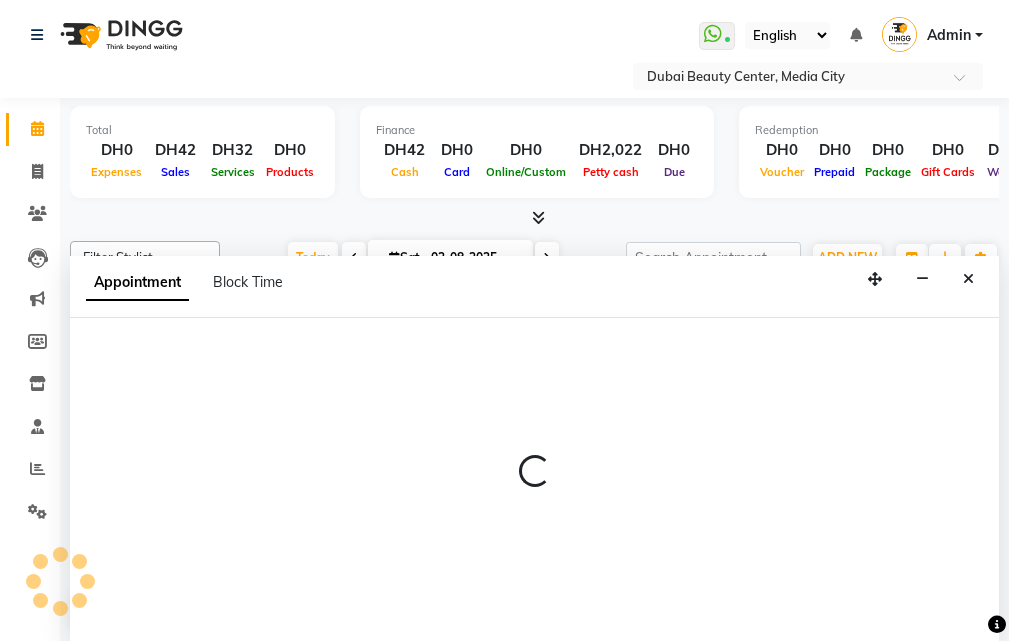 select on "10162" 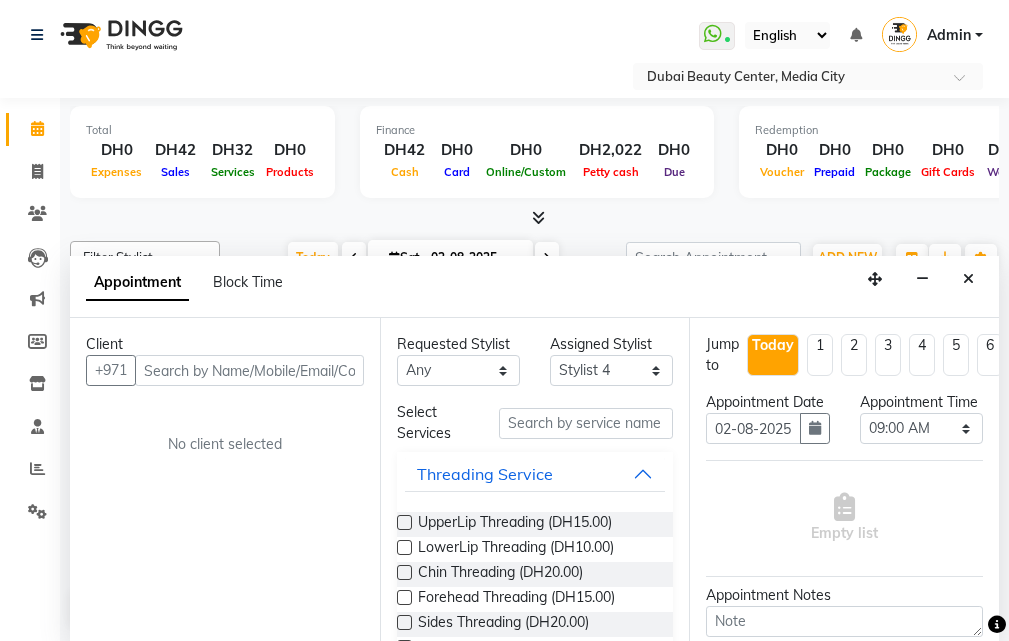click at bounding box center [249, 370] 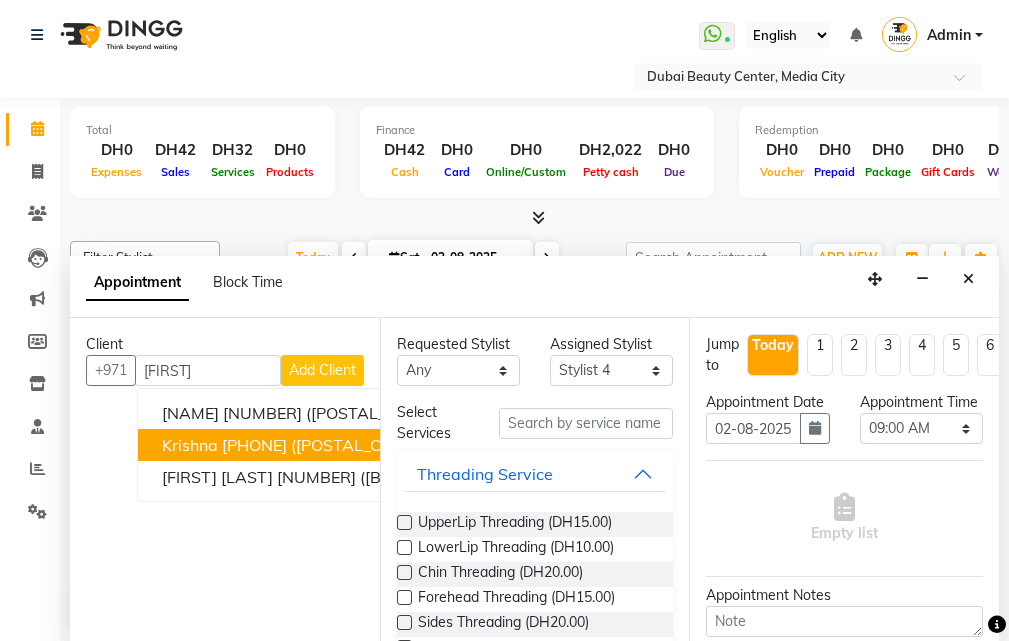 click on "5566778899" at bounding box center (254, 445) 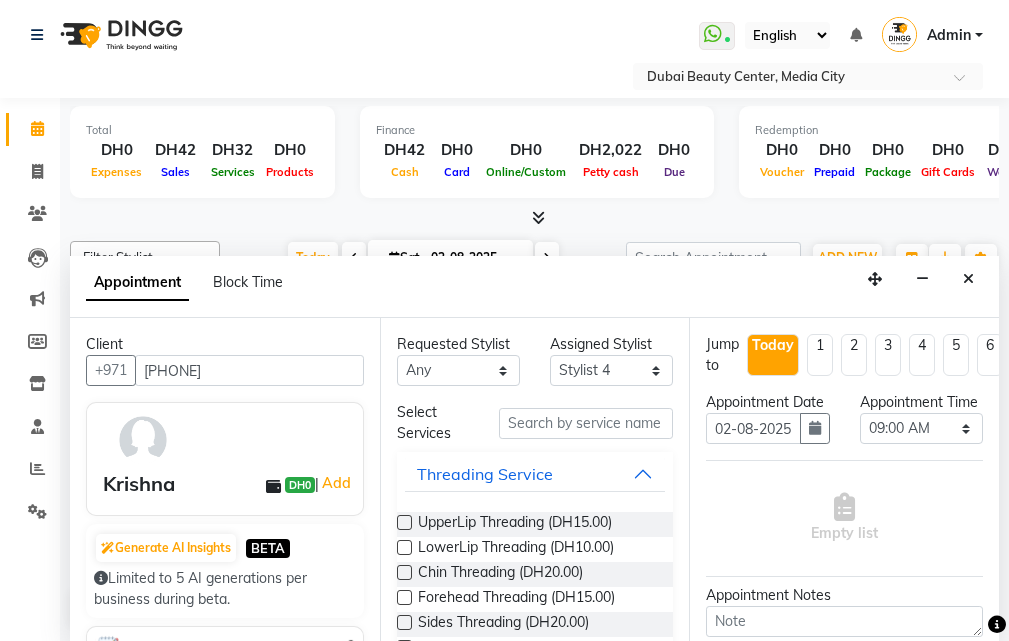 type on "5566778899" 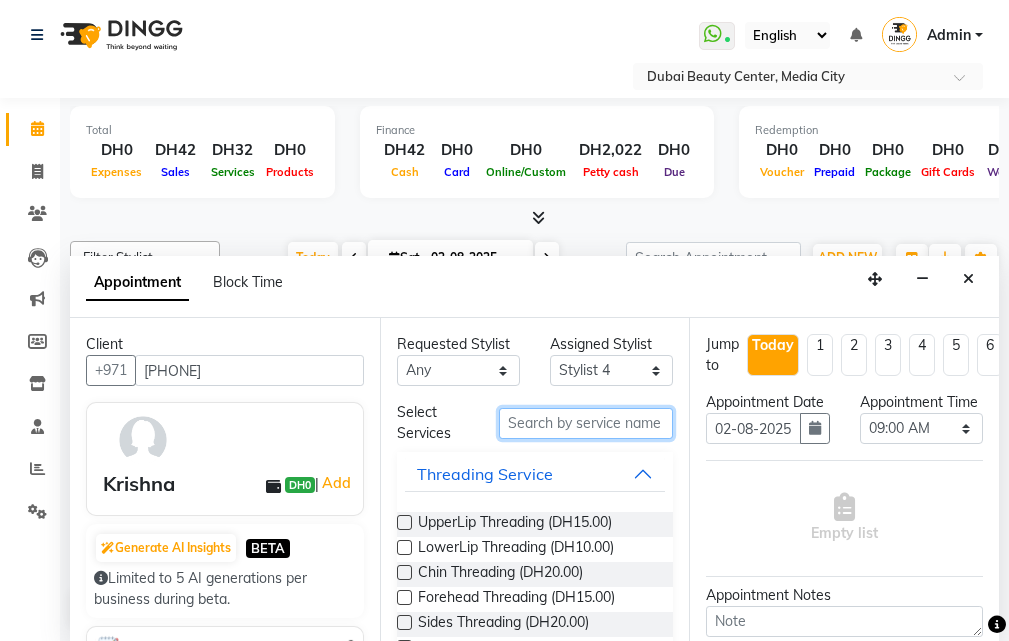 click at bounding box center (586, 423) 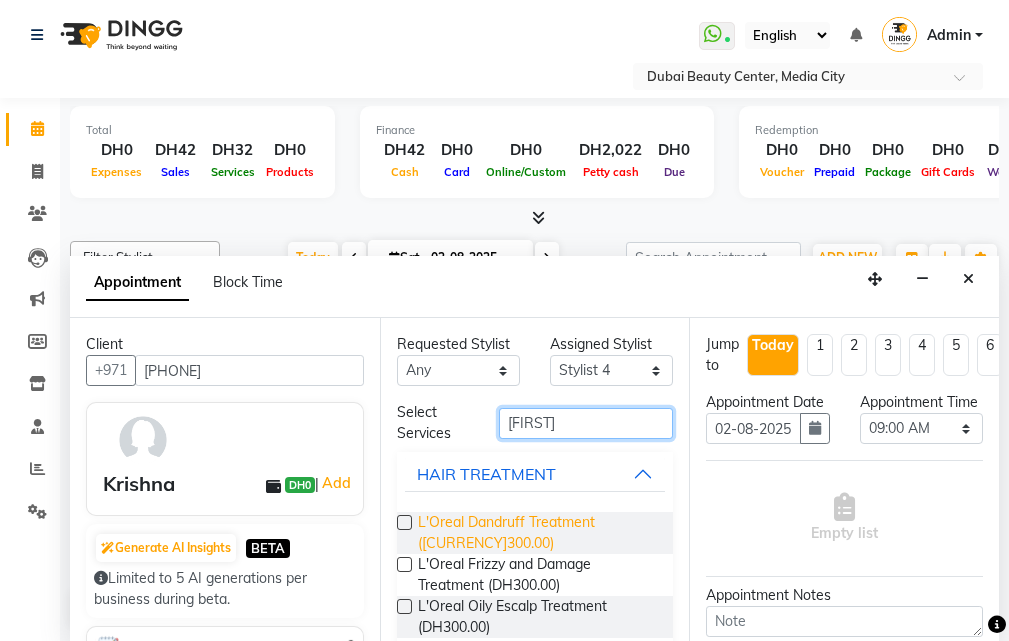 type on "Tre" 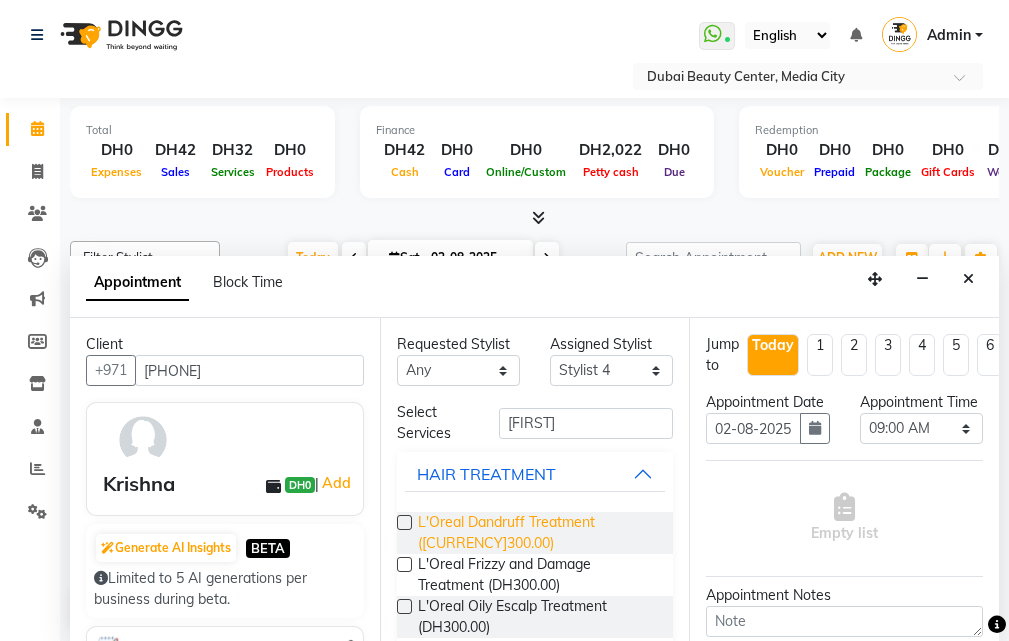 click on "L'Oreal Dandruff Treatment (DH300.00)" at bounding box center [538, 533] 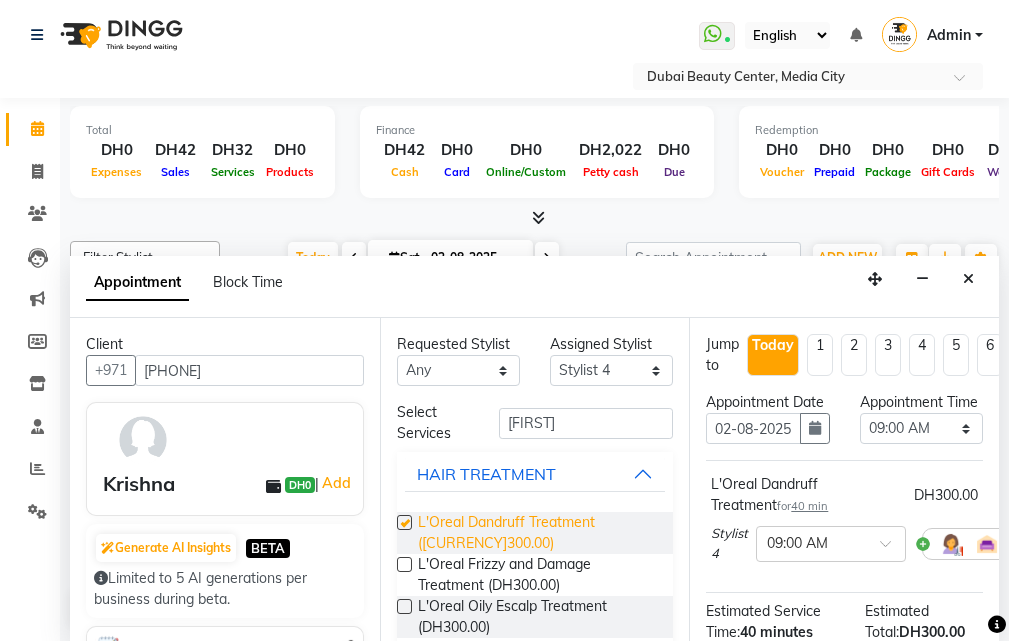 checkbox on "false" 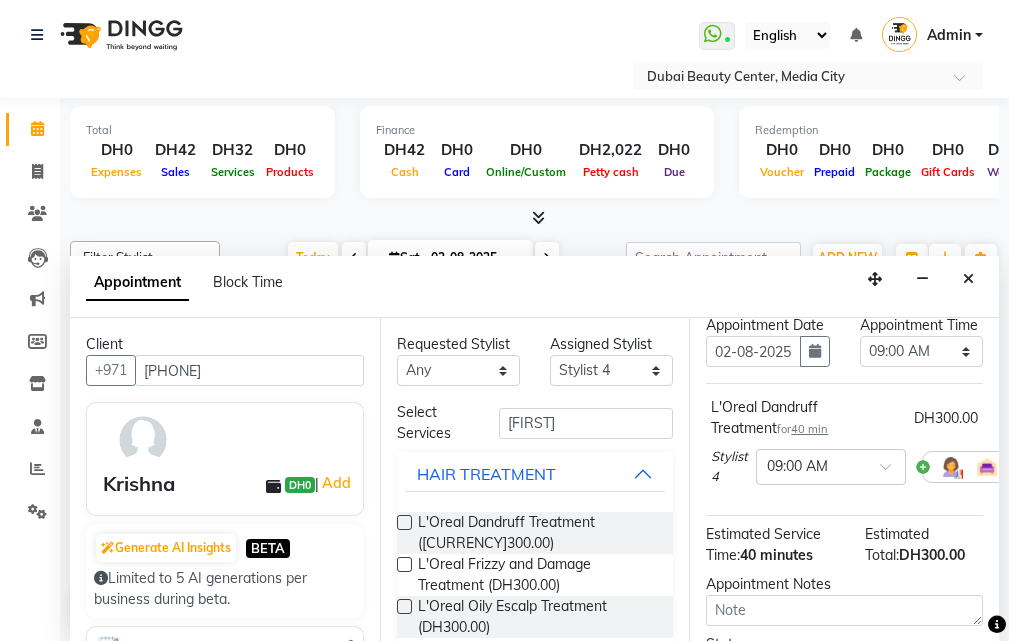 scroll, scrollTop: 22, scrollLeft: 0, axis: vertical 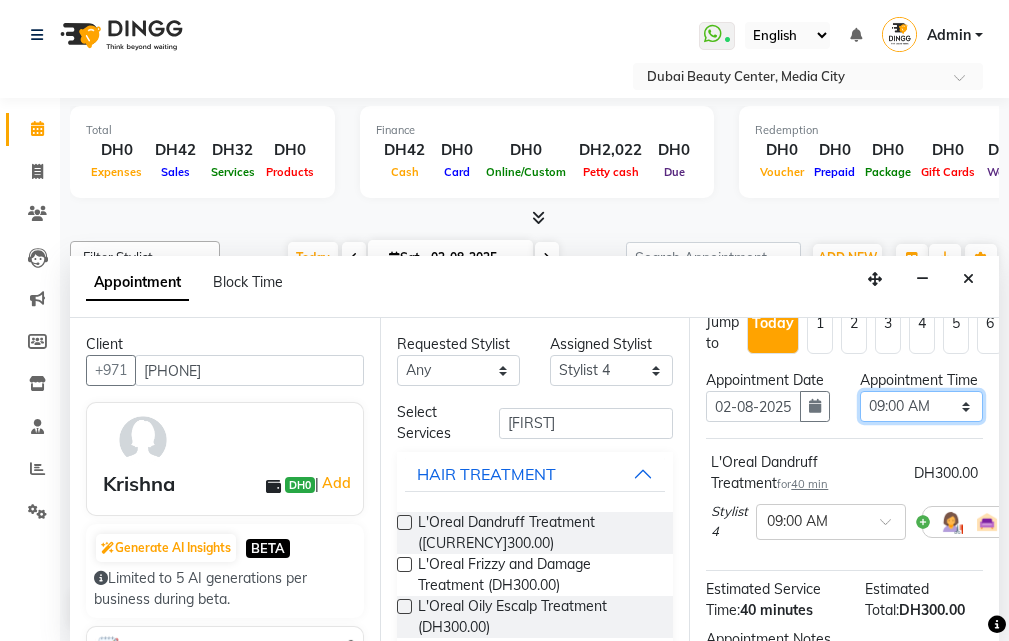 click on "Select 09:00 AM 09:05 AM 09:10 AM 09:15 AM 09:20 AM 09:25 AM 09:30 AM 09:35 AM 09:40 AM 09:45 AM 09:50 AM 09:55 AM 10:00 AM 10:05 AM 10:10 AM 10:15 AM 10:20 AM 10:25 AM 10:30 AM 10:35 AM 10:40 AM 10:45 AM 10:50 AM 10:55 AM 11:00 AM 11:05 AM 11:10 AM 11:15 AM 11:20 AM 11:25 AM 11:30 AM 11:35 AM 11:40 AM 11:45 AM 11:50 AM 11:55 AM 12:00 PM 12:05 PM 12:10 PM 12:15 PM 12:20 PM 12:25 PM 12:30 PM 12:35 PM 12:40 PM 12:45 PM 12:50 PM 12:55 PM 01:00 PM 01:05 PM 01:10 PM 01:15 PM 01:20 PM 01:25 PM 01:30 PM 01:35 PM 01:40 PM 01:45 PM 01:50 PM 01:55 PM 02:00 PM 02:05 PM 02:10 PM 02:15 PM 02:20 PM 02:25 PM 02:30 PM 02:35 PM 02:40 PM 02:45 PM 02:50 PM 02:55 PM 03:00 PM 03:05 PM 03:10 PM 03:15 PM 03:20 PM 03:25 PM 03:30 PM 03:35 PM 03:40 PM 03:45 PM 03:50 PM 03:55 PM 04:00 PM 04:05 PM 04:10 PM 04:15 PM 04:20 PM 04:25 PM 04:30 PM 04:35 PM 04:40 PM 04:45 PM 04:50 PM 04:55 PM 05:00 PM 05:05 PM 05:10 PM 05:15 PM 05:20 PM 05:25 PM 05:30 PM 05:35 PM 05:40 PM 05:45 PM 05:50 PM 05:55 PM 06:00 PM 06:05 PM 06:10 PM 06:15 PM 06:20 PM" at bounding box center [921, 406] 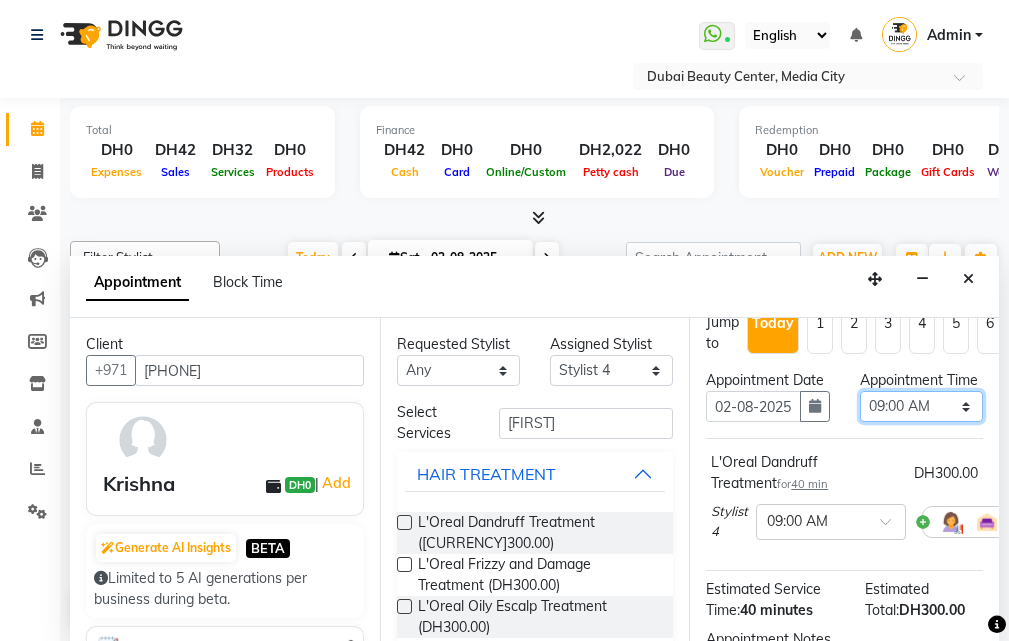 select on "700" 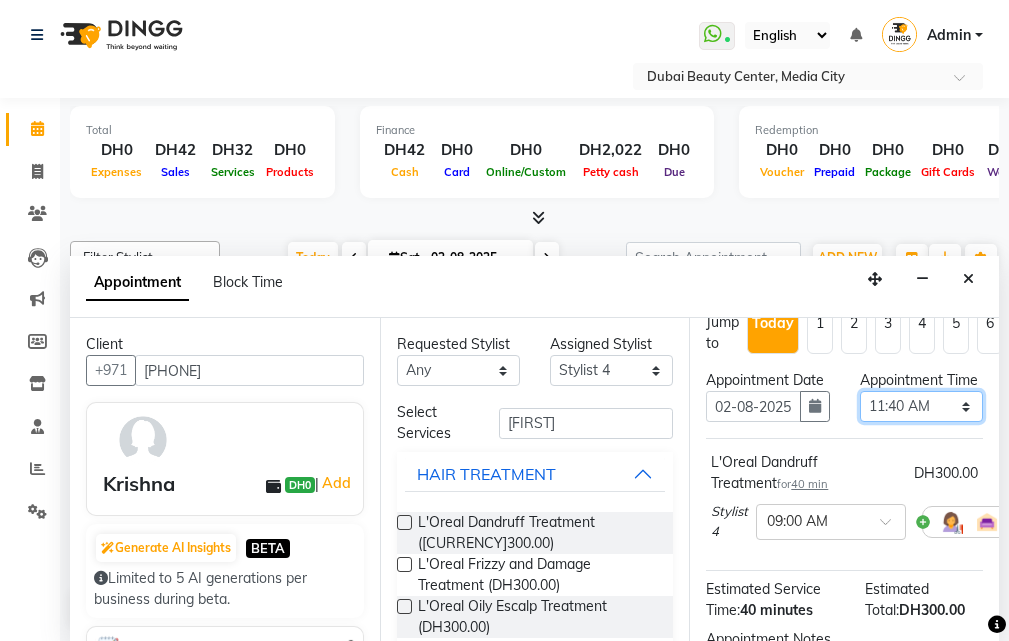 click on "Select 09:00 AM 09:05 AM 09:10 AM 09:15 AM 09:20 AM 09:25 AM 09:30 AM 09:35 AM 09:40 AM 09:45 AM 09:50 AM 09:55 AM 10:00 AM 10:05 AM 10:10 AM 10:15 AM 10:20 AM 10:25 AM 10:30 AM 10:35 AM 10:40 AM 10:45 AM 10:50 AM 10:55 AM 11:00 AM 11:05 AM 11:10 AM 11:15 AM 11:20 AM 11:25 AM 11:30 AM 11:35 AM 11:40 AM 11:45 AM 11:50 AM 11:55 AM 12:00 PM 12:05 PM 12:10 PM 12:15 PM 12:20 PM 12:25 PM 12:30 PM 12:35 PM 12:40 PM 12:45 PM 12:50 PM 12:55 PM 01:00 PM 01:05 PM 01:10 PM 01:15 PM 01:20 PM 01:25 PM 01:30 PM 01:35 PM 01:40 PM 01:45 PM 01:50 PM 01:55 PM 02:00 PM 02:05 PM 02:10 PM 02:15 PM 02:20 PM 02:25 PM 02:30 PM 02:35 PM 02:40 PM 02:45 PM 02:50 PM 02:55 PM 03:00 PM 03:05 PM 03:10 PM 03:15 PM 03:20 PM 03:25 PM 03:30 PM 03:35 PM 03:40 PM 03:45 PM 03:50 PM 03:55 PM 04:00 PM 04:05 PM 04:10 PM 04:15 PM 04:20 PM 04:25 PM 04:30 PM 04:35 PM 04:40 PM 04:45 PM 04:50 PM 04:55 PM 05:00 PM 05:05 PM 05:10 PM 05:15 PM 05:20 PM 05:25 PM 05:30 PM 05:35 PM 05:40 PM 05:45 PM 05:50 PM 05:55 PM 06:00 PM 06:05 PM 06:10 PM 06:15 PM 06:20 PM" at bounding box center [921, 406] 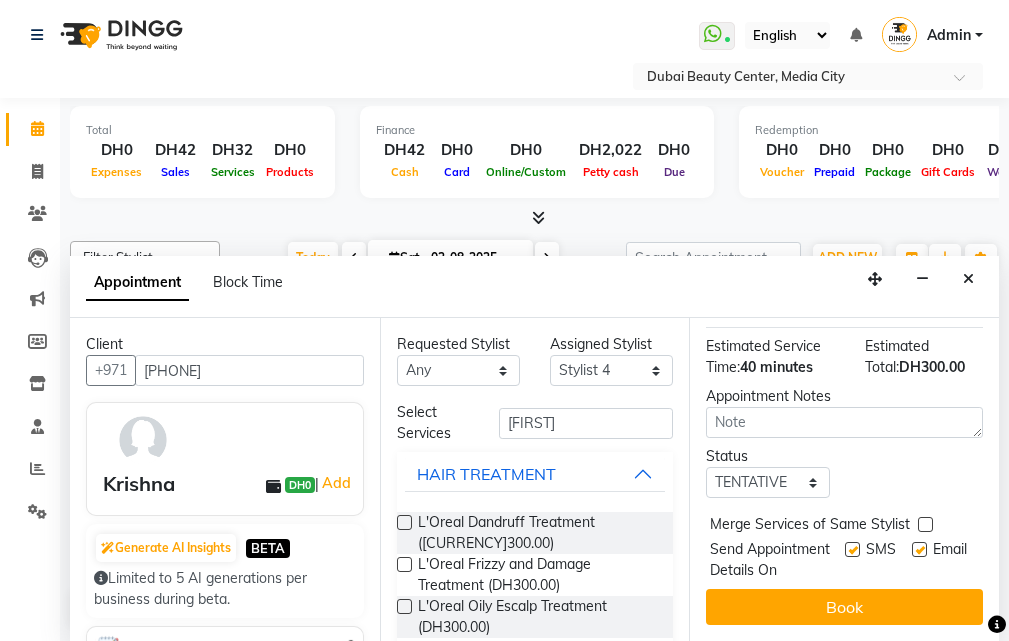scroll, scrollTop: 322, scrollLeft: 0, axis: vertical 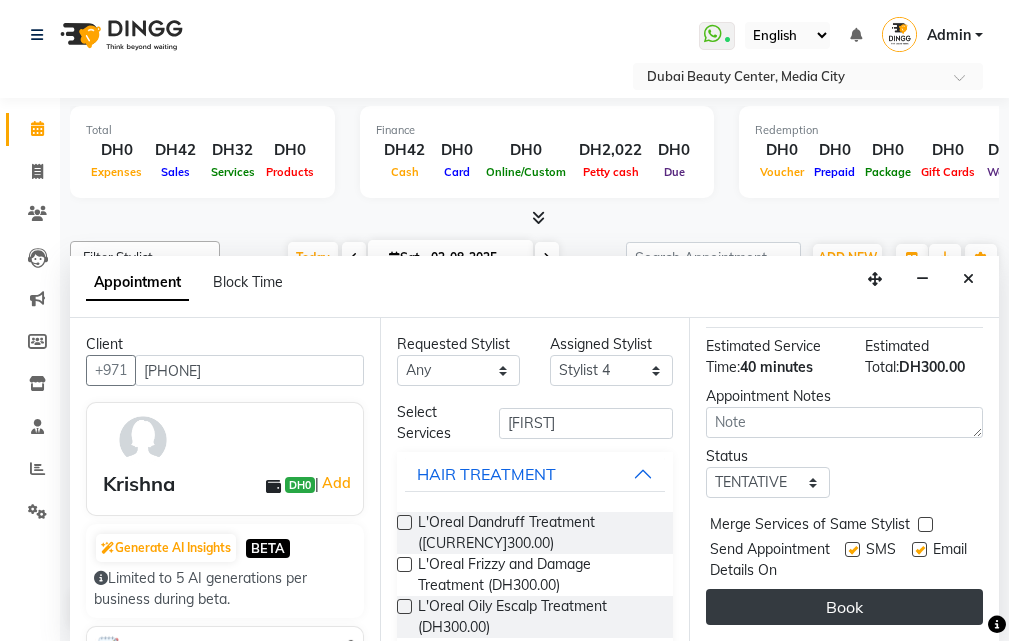 click on "Book" at bounding box center [844, 607] 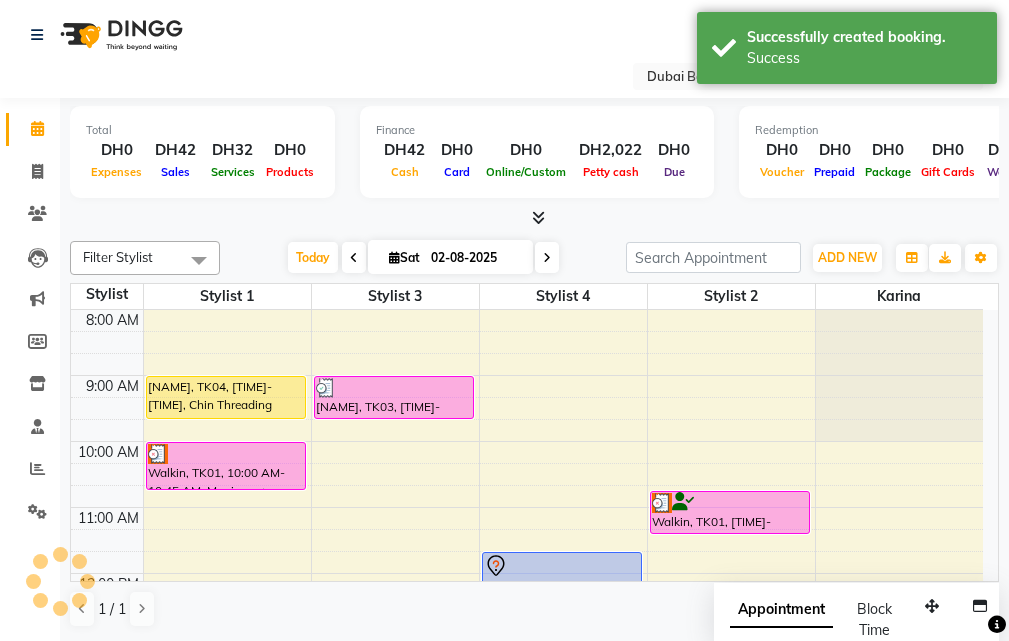 scroll, scrollTop: 0, scrollLeft: 0, axis: both 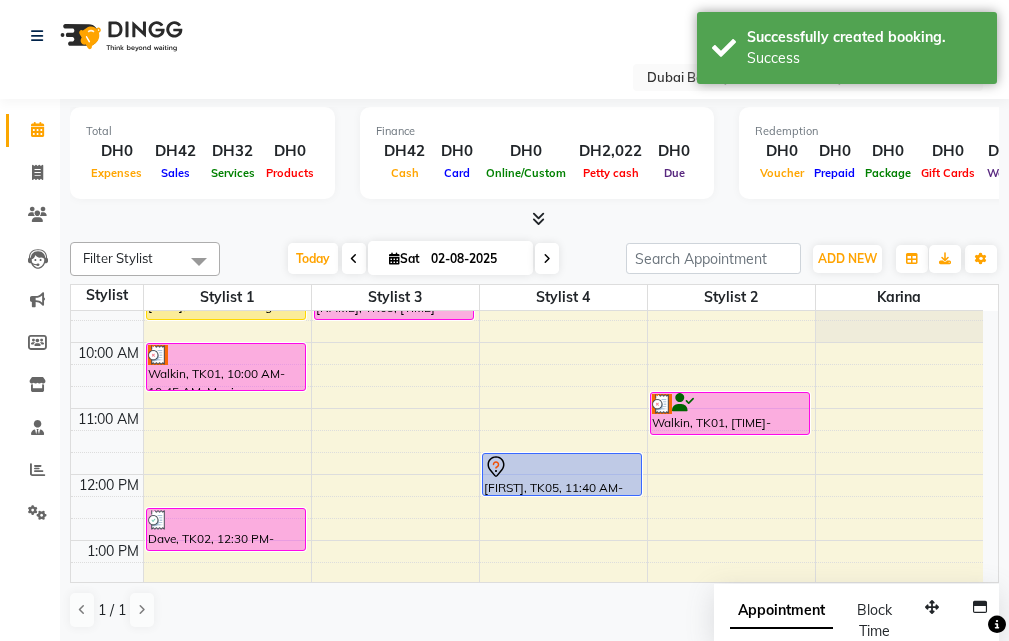 click at bounding box center (562, 467) 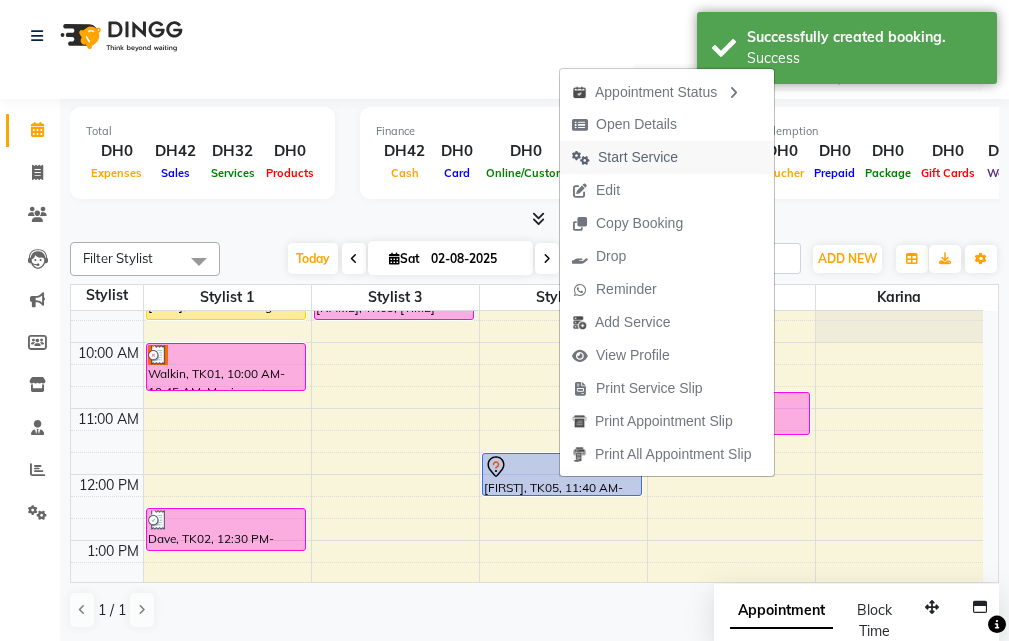 click on "Start Service" at bounding box center (638, 157) 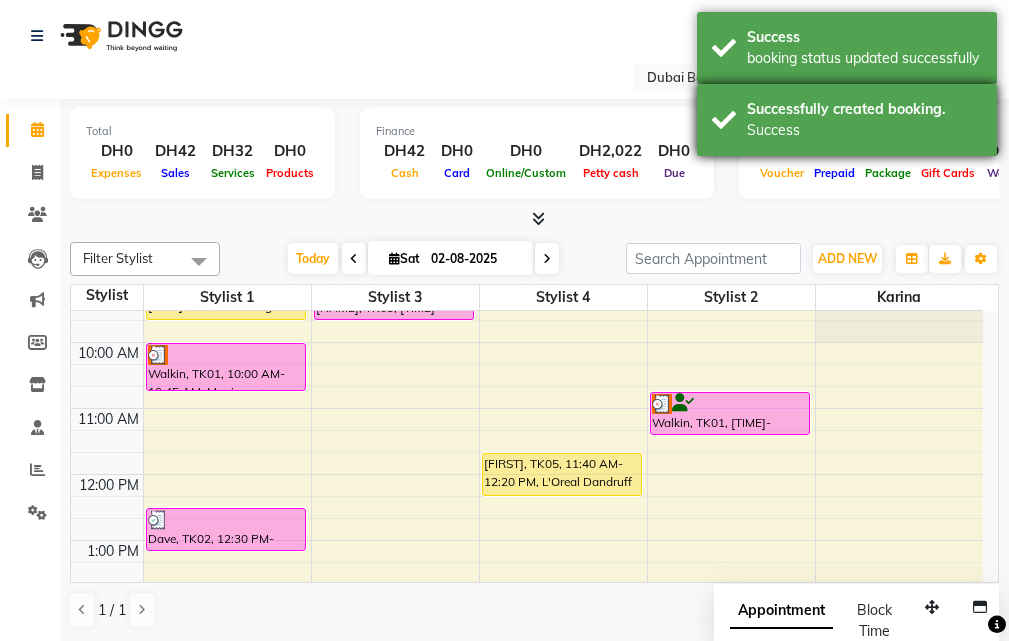 click on "Success" at bounding box center (864, 130) 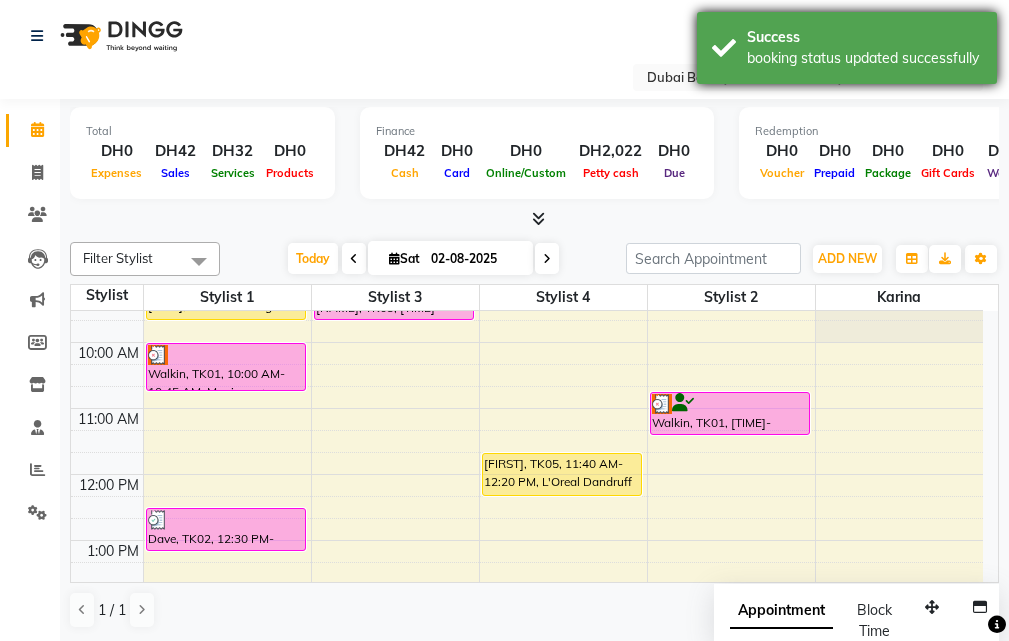 click on "Success   booking status updated successfully" at bounding box center (847, 48) 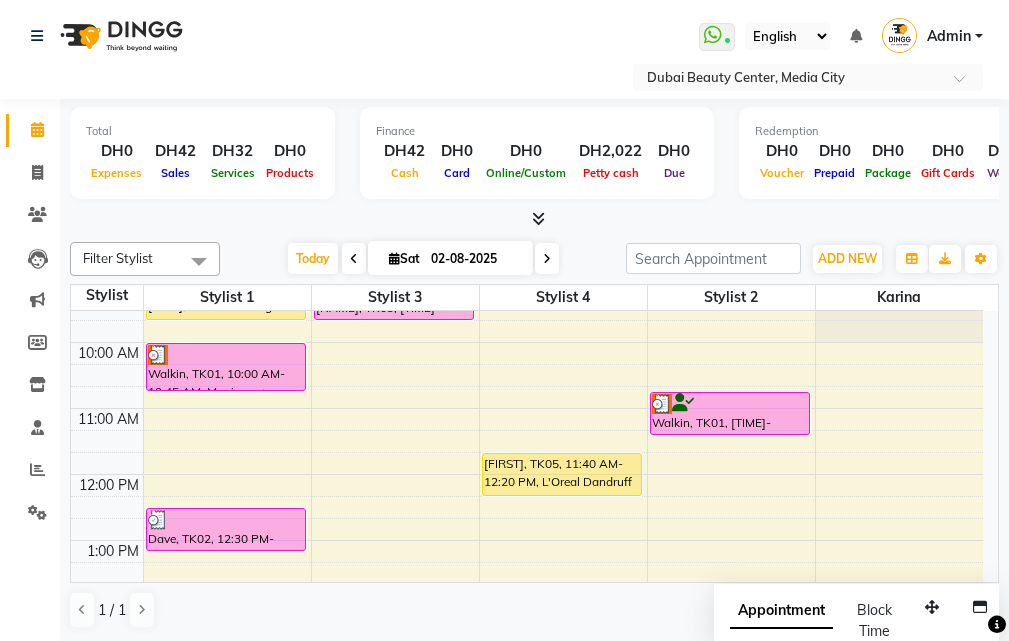 click on "Krishna, TK05, 11:40 AM-12:20 PM, L'Oreal Dandruff Treatment" at bounding box center (562, 474) 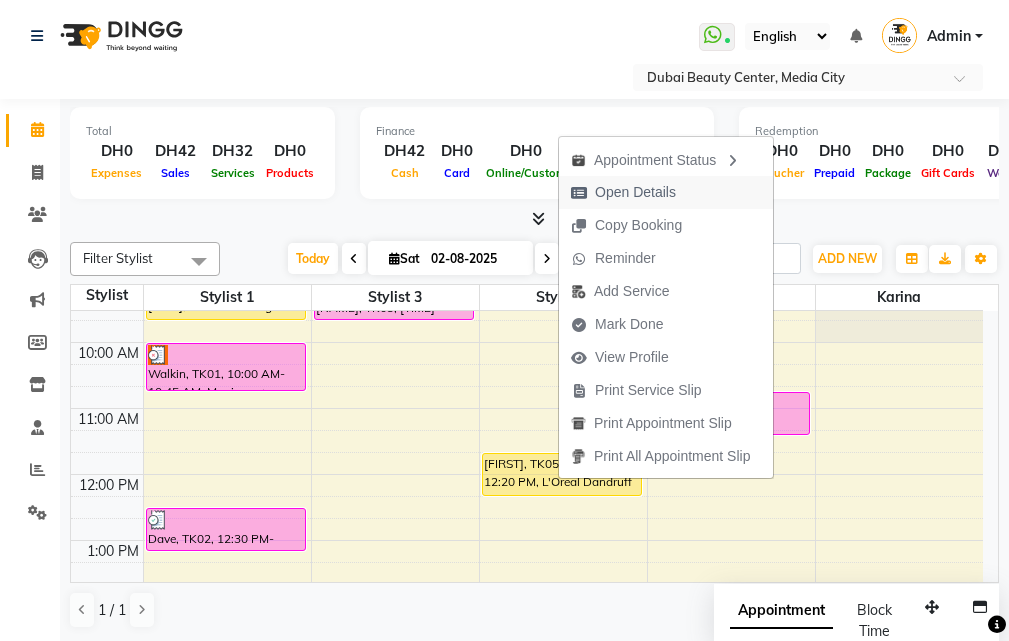 click on "Open Details" at bounding box center (635, 192) 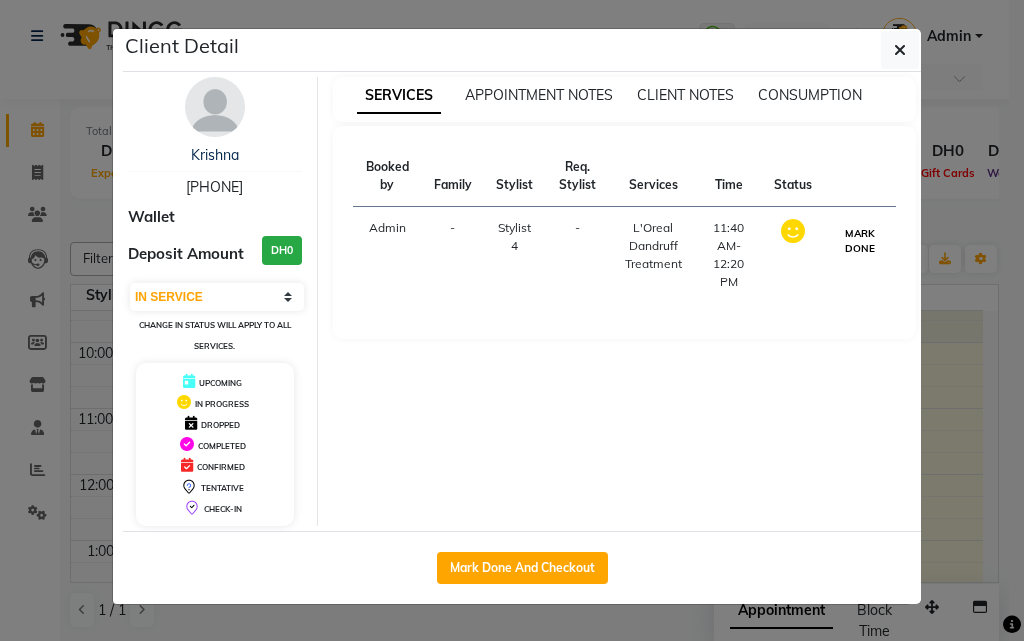 click on "MARK DONE" at bounding box center (860, 241) 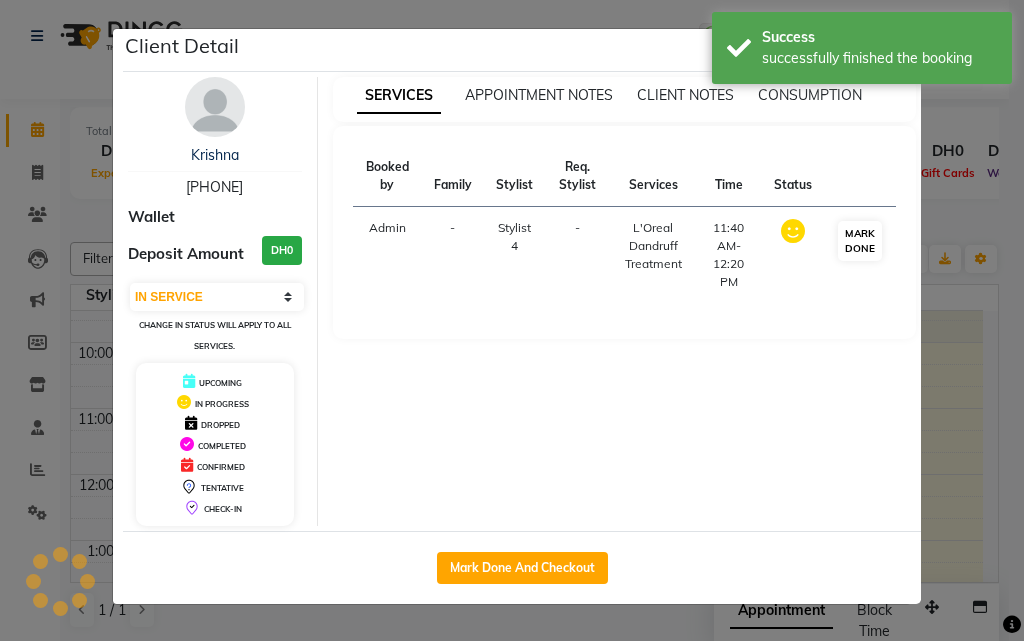select on "3" 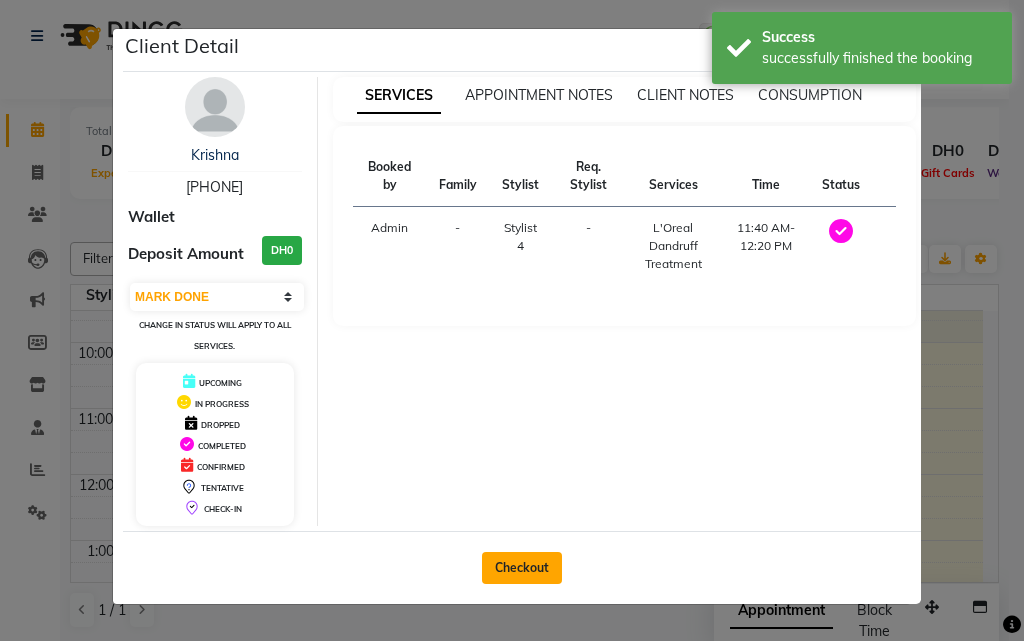 click on "Checkout" 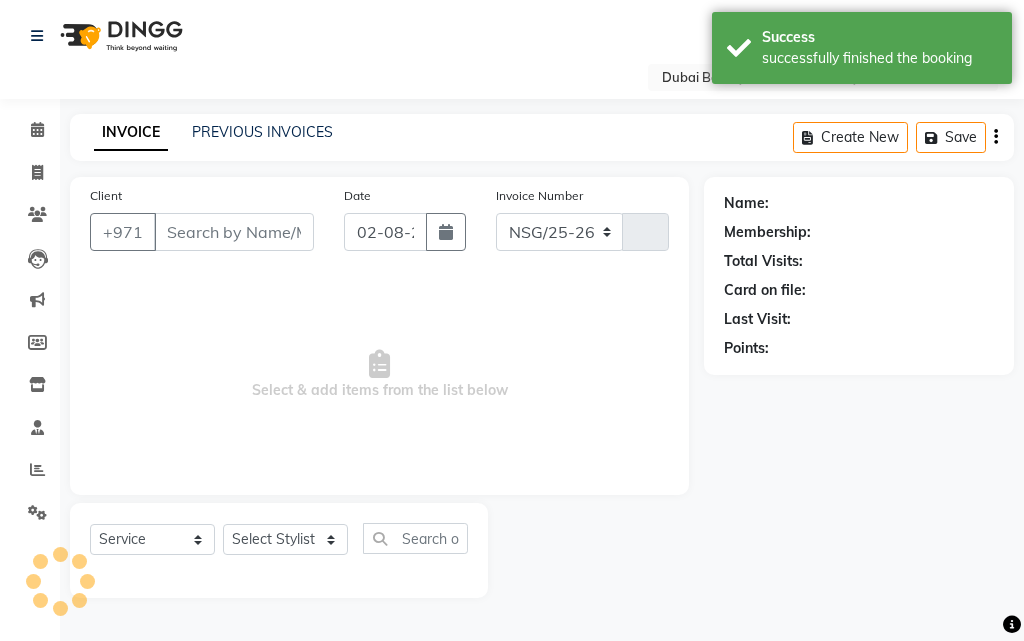 select on "3551" 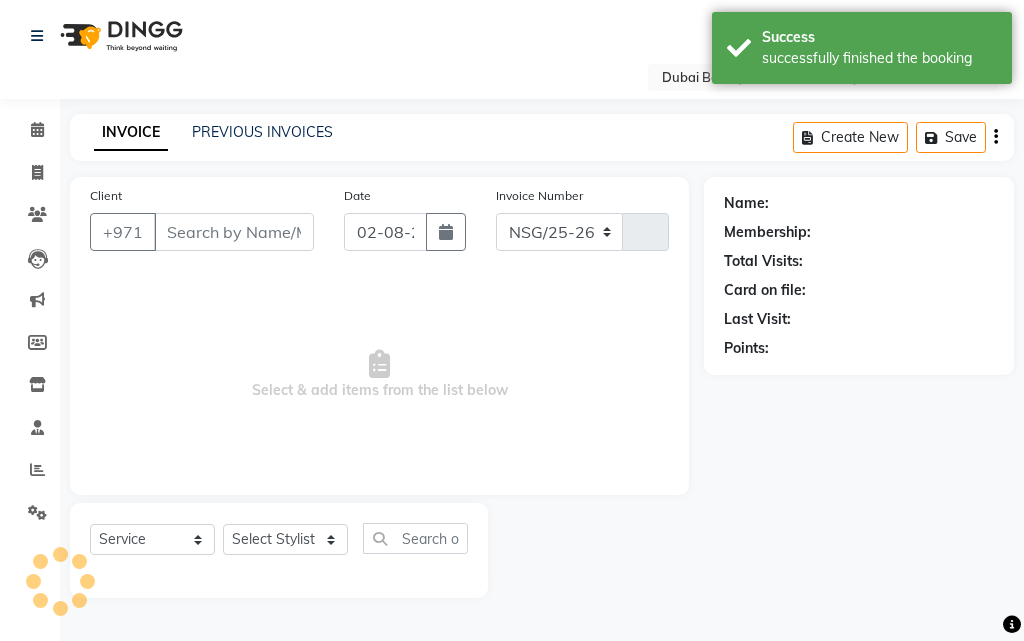 type on "0105" 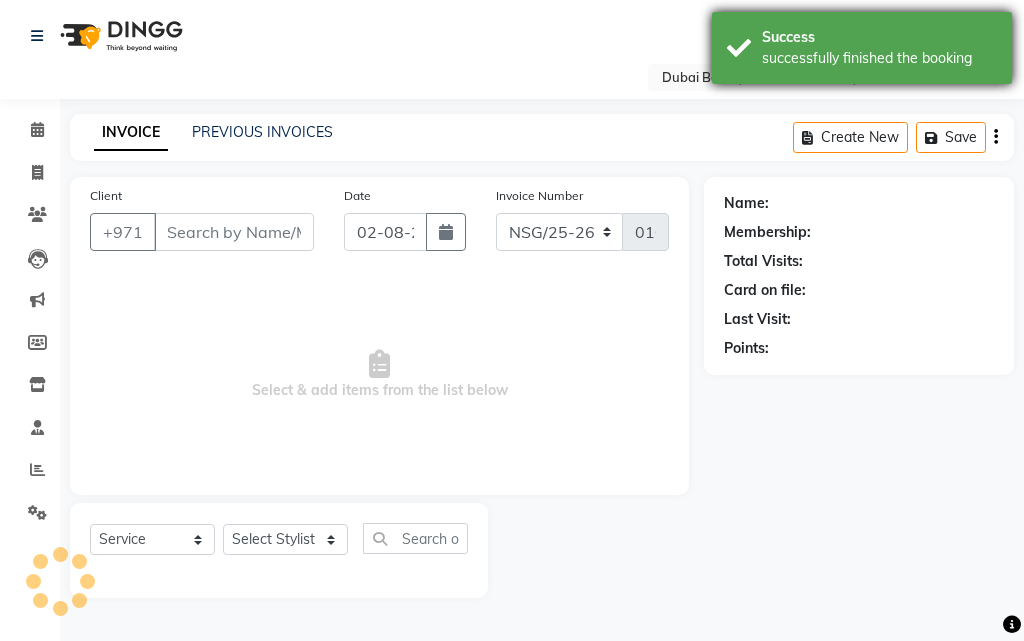 click on "successfully finished the booking" at bounding box center [879, 58] 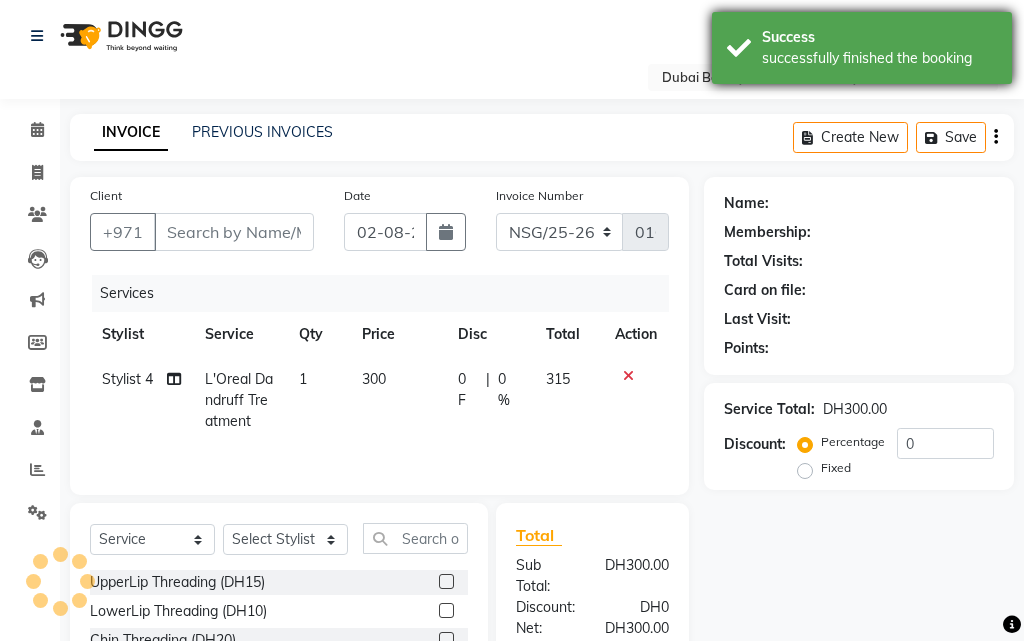 type on "5566778899" 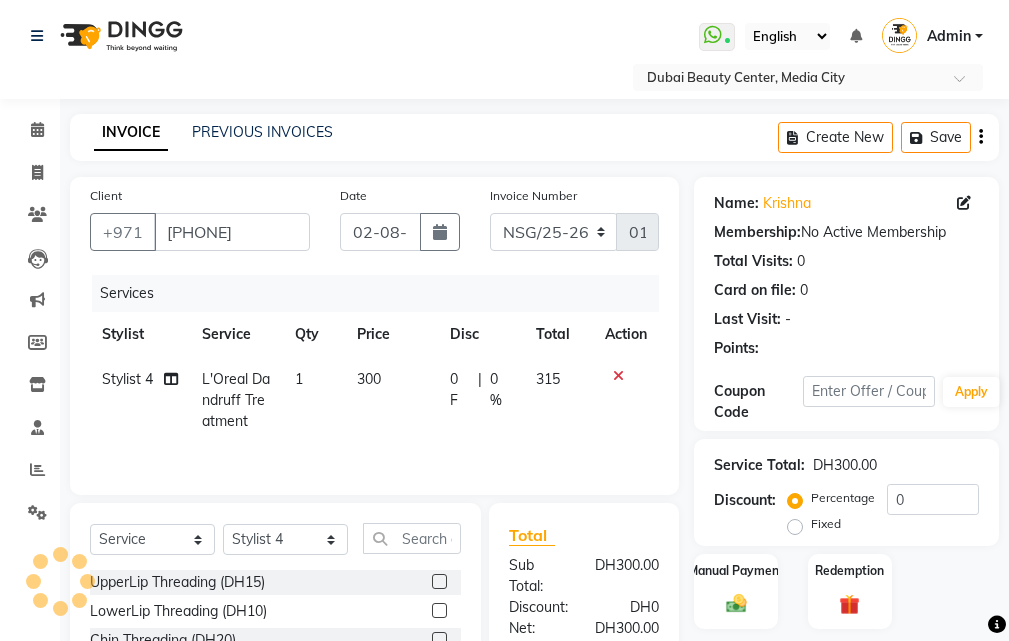 scroll, scrollTop: 100, scrollLeft: 0, axis: vertical 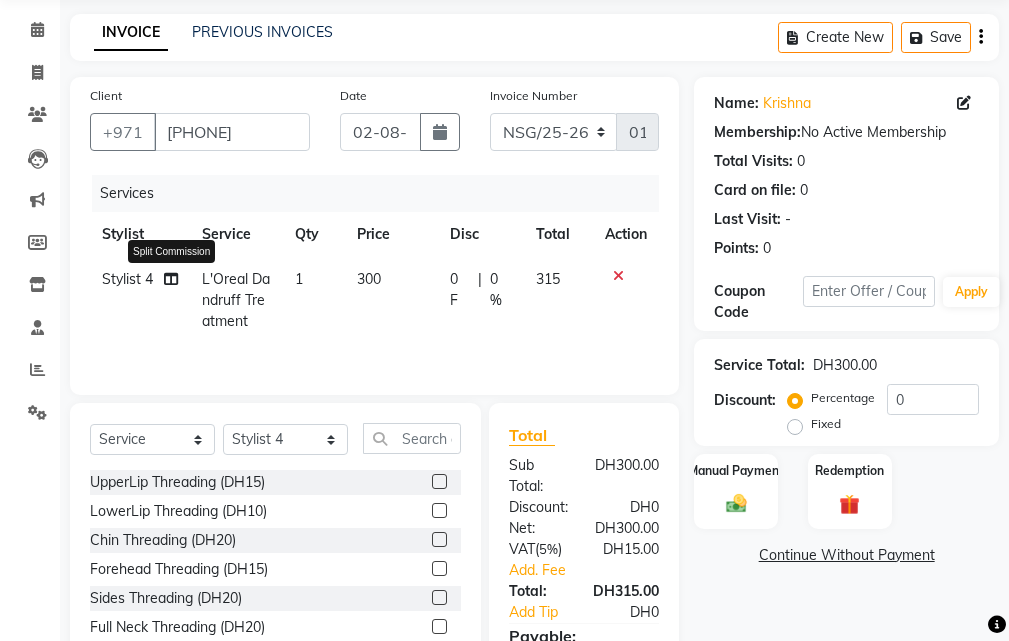 click 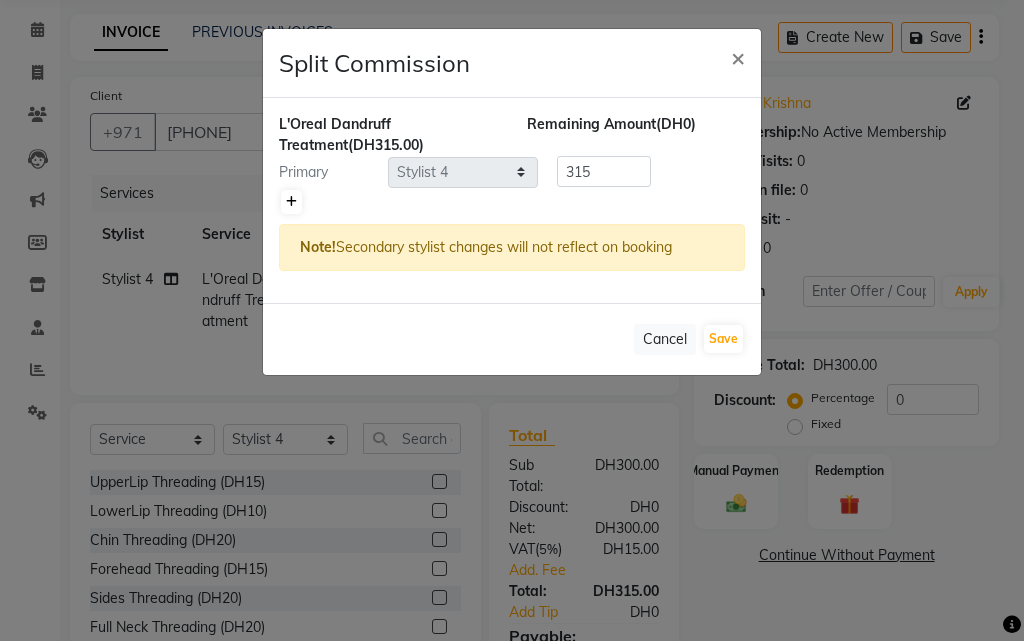 click 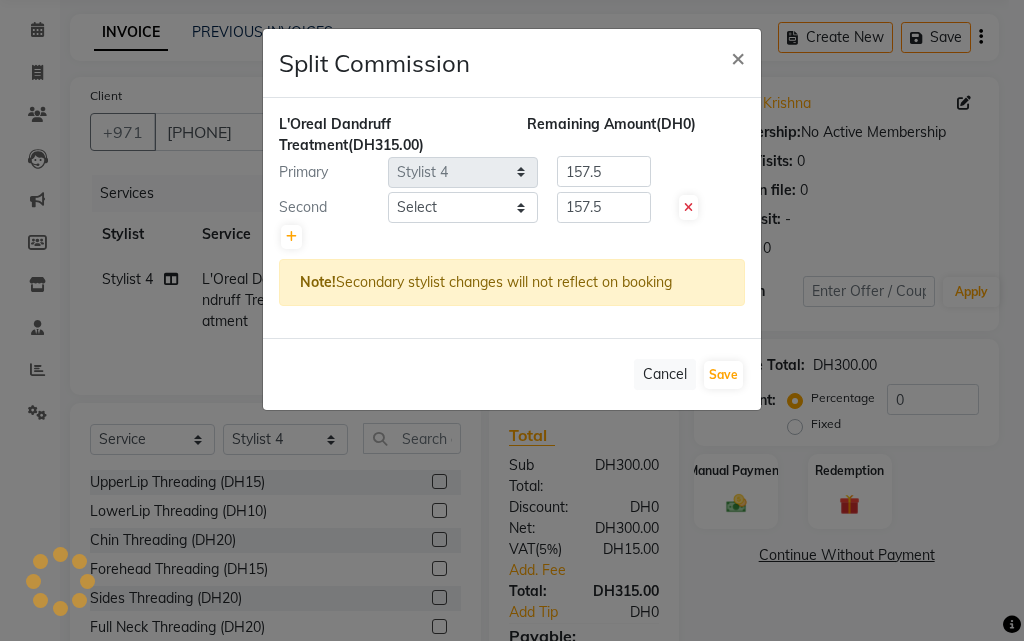 click 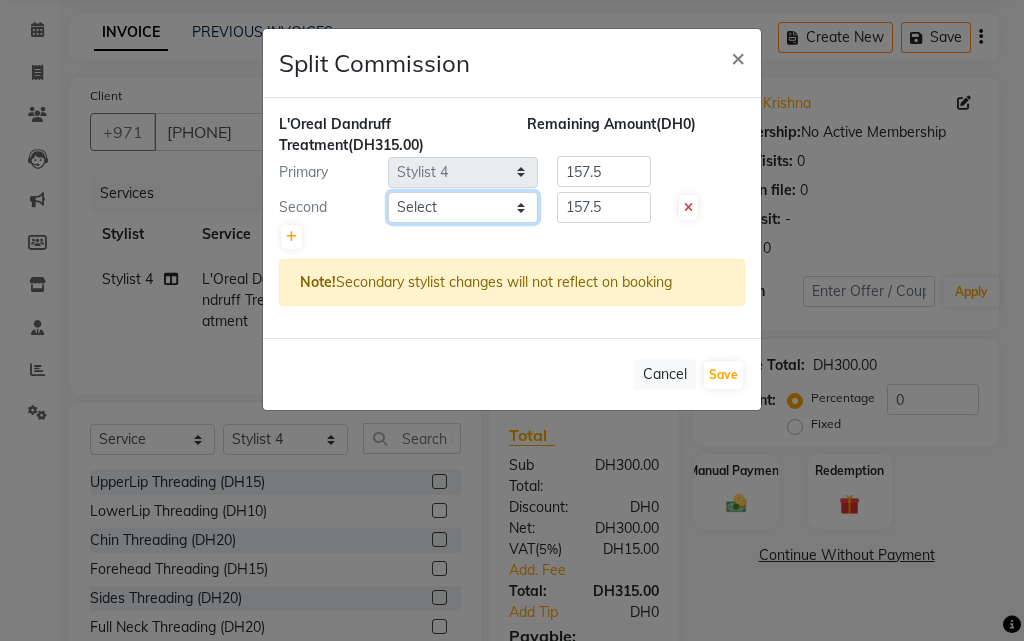 click on "Select  Advance   Basic   Karina   Premium   Reception   Stylist 1   Stylist 2   Stylist 3   Stylist 4" 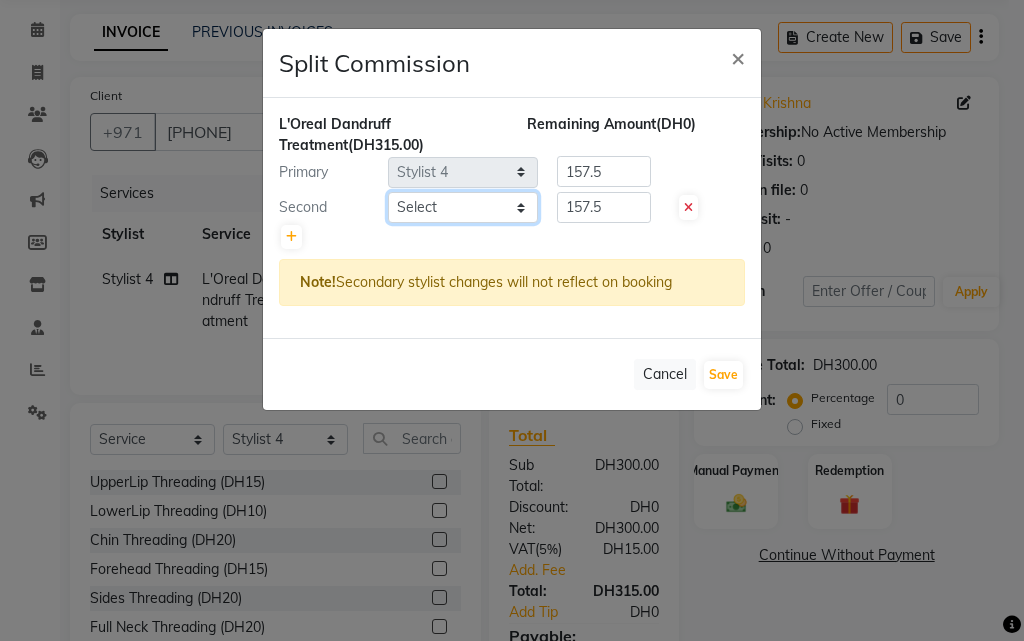 select on "9905" 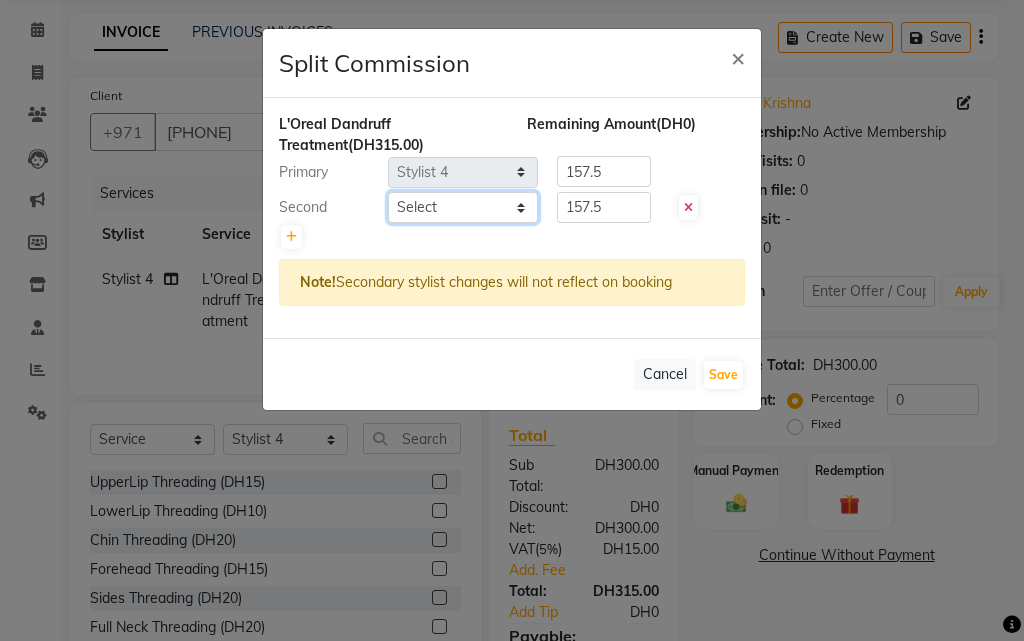 click on "Select  Advance   Basic   Karina   Premium   Reception   Stylist 1   Stylist 2   Stylist 3   Stylist 4" 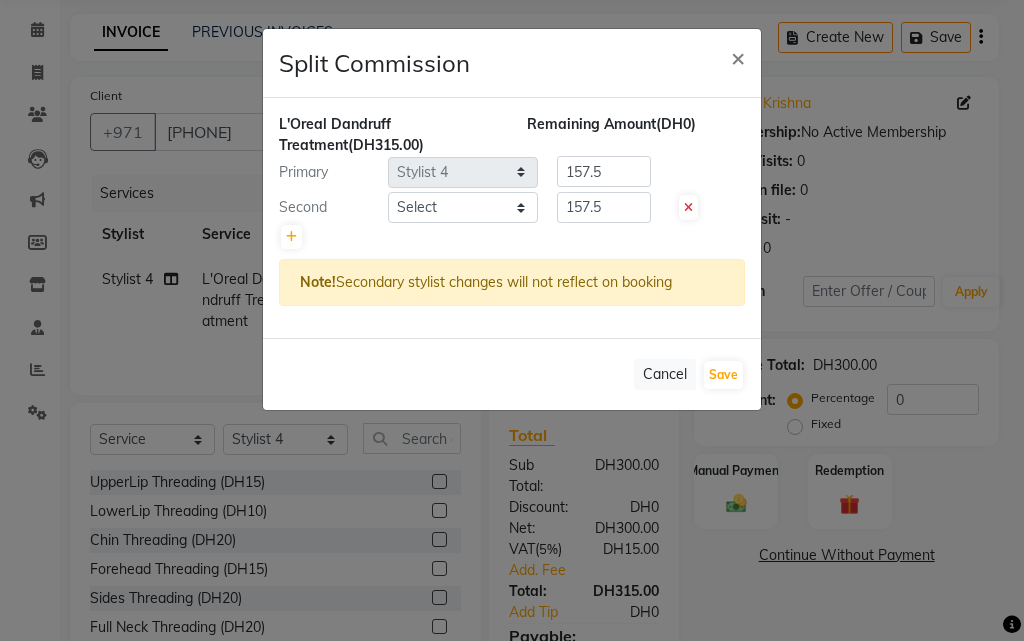 click 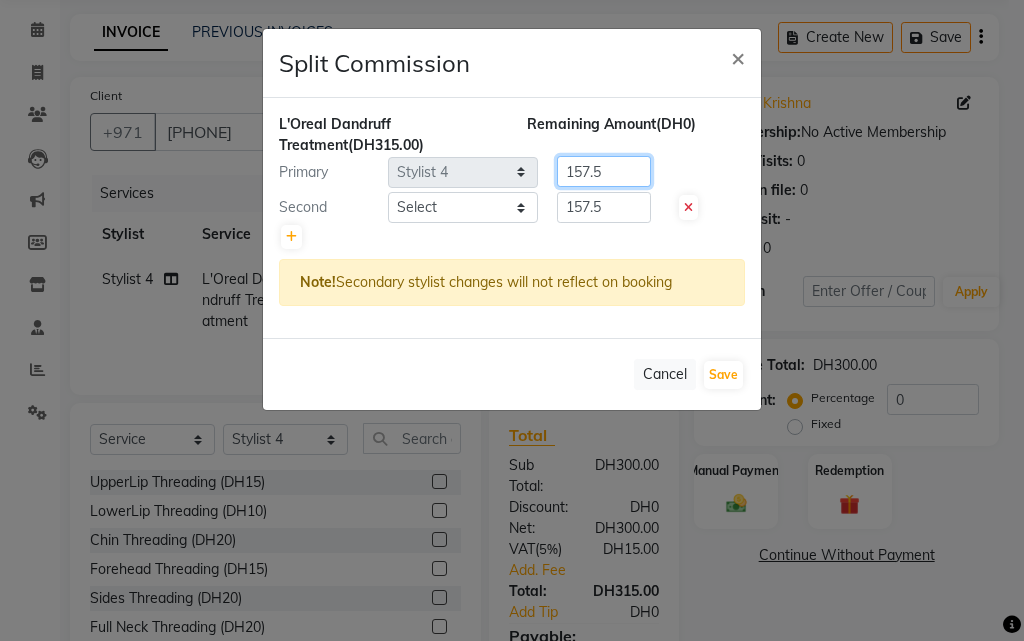 click on "157.5" 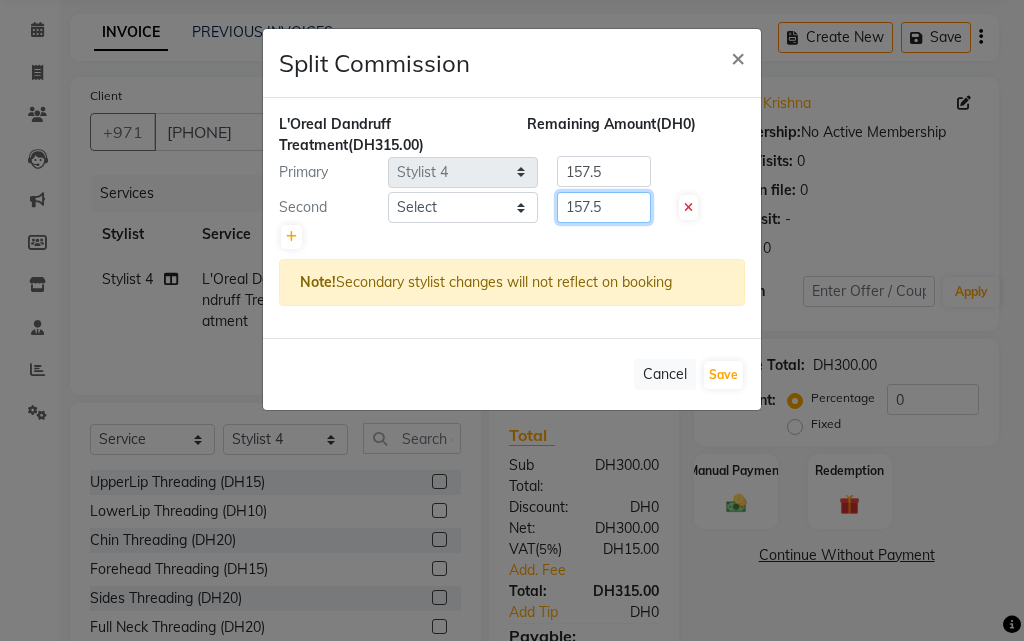 click on "157.5" 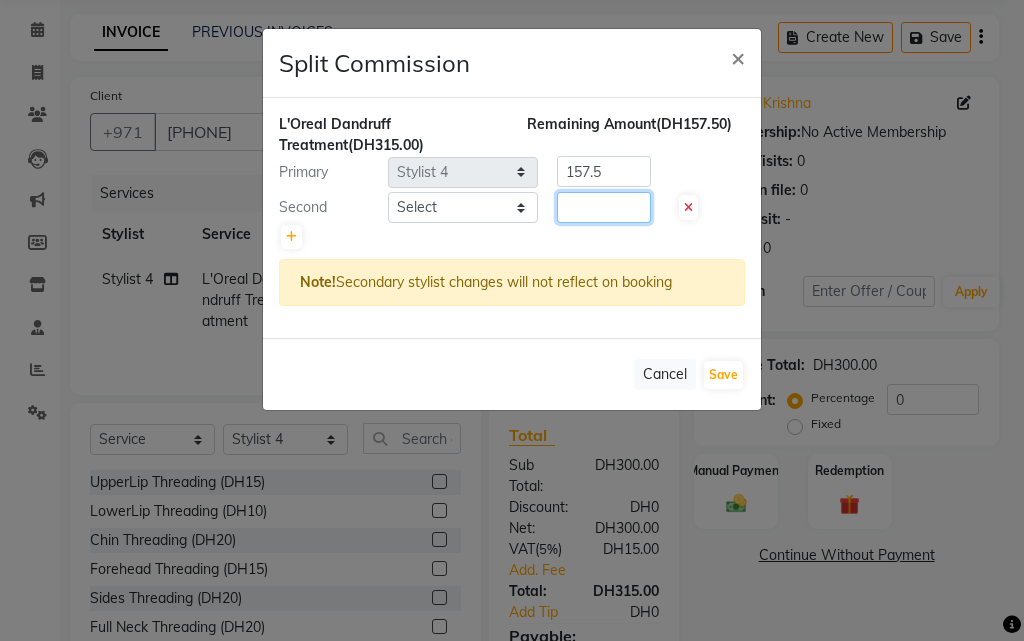type 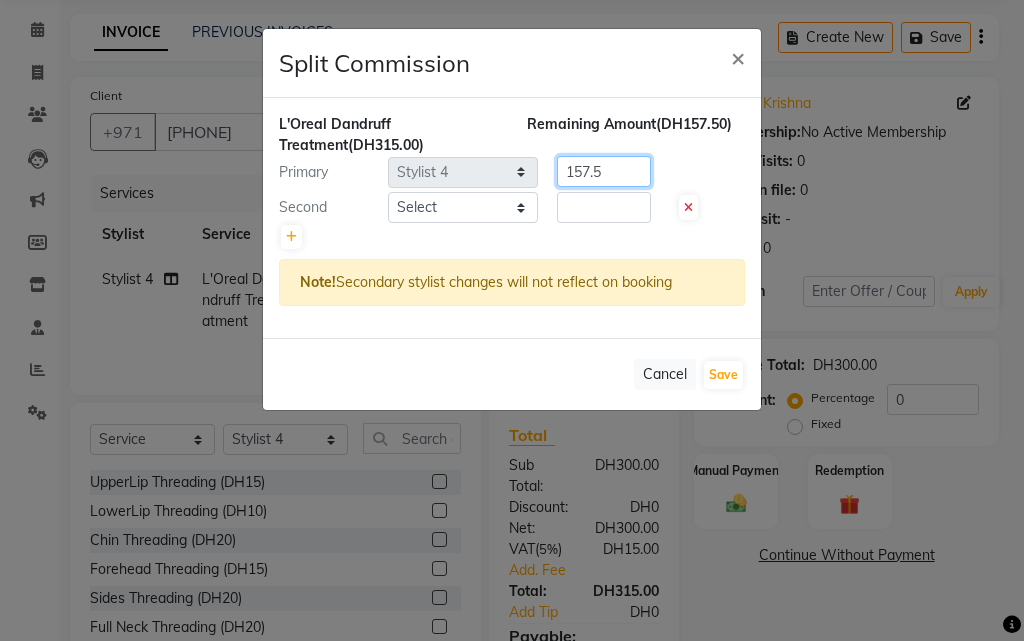 click on "157.5" 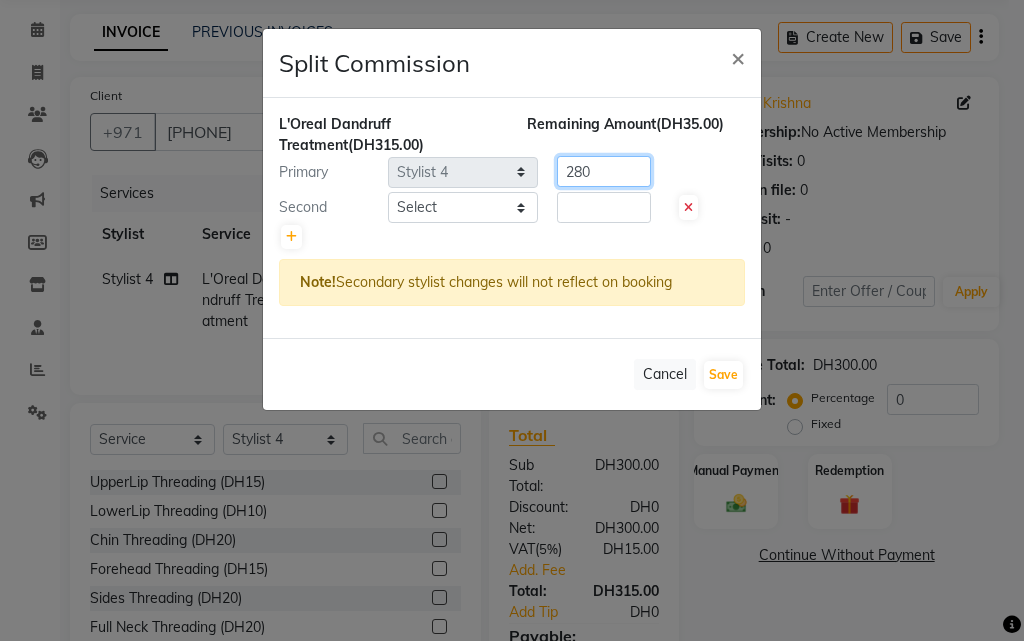 type on "280" 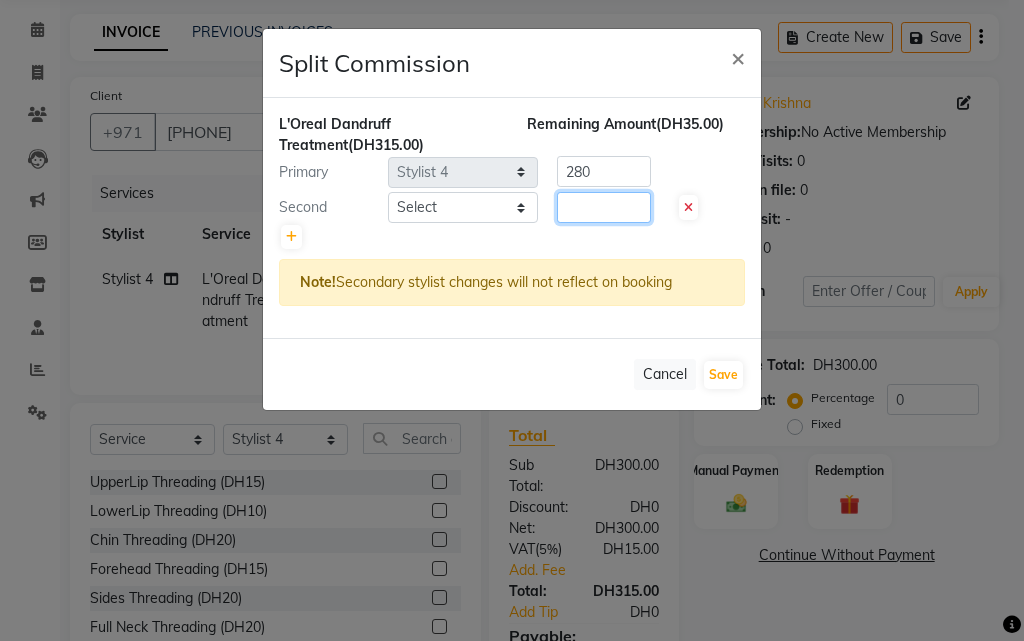 click 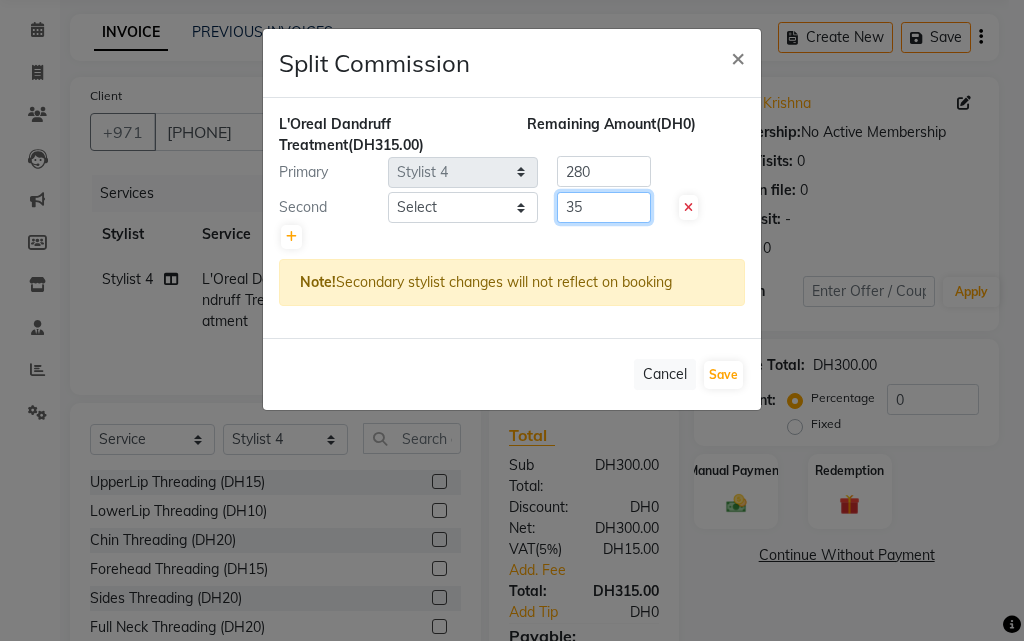 click on "35" 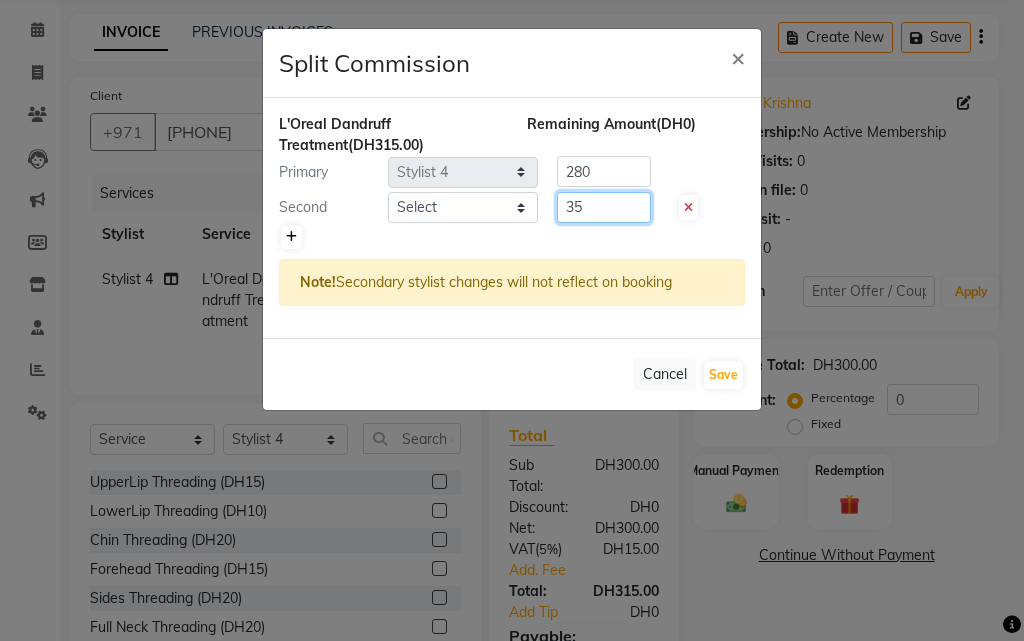 type on "35" 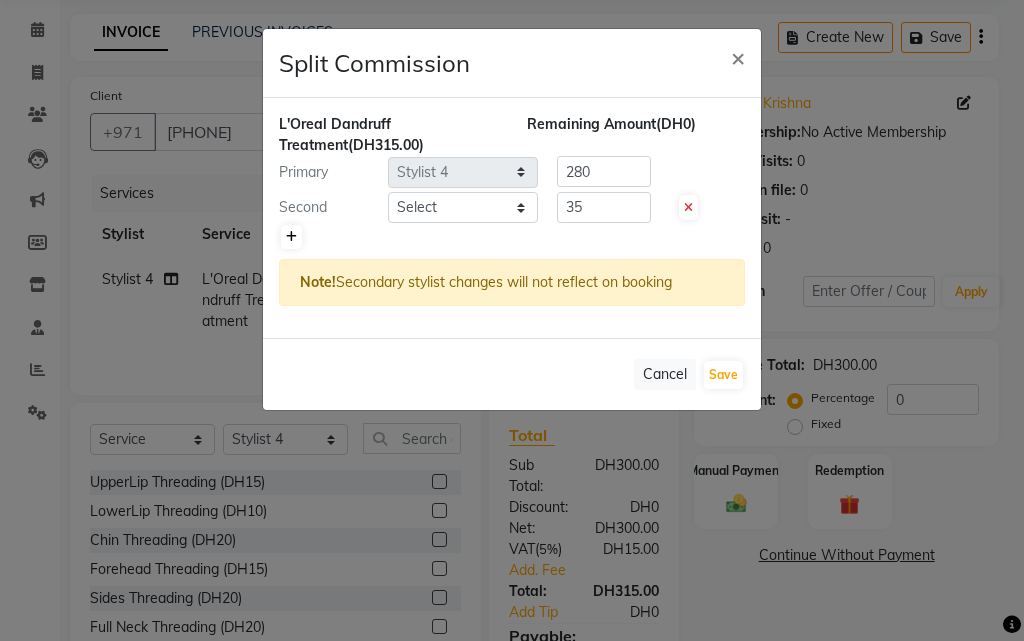 click 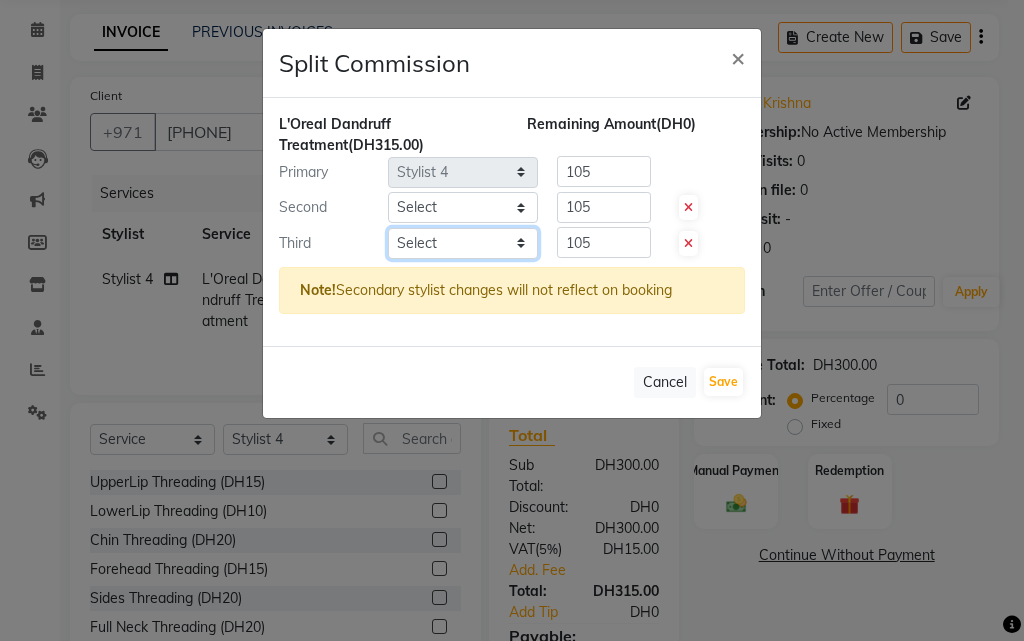 click on "Select  Advance   Basic   Karina   Premium   Reception   Stylist 1   Stylist 2   Stylist 3   Stylist 4" 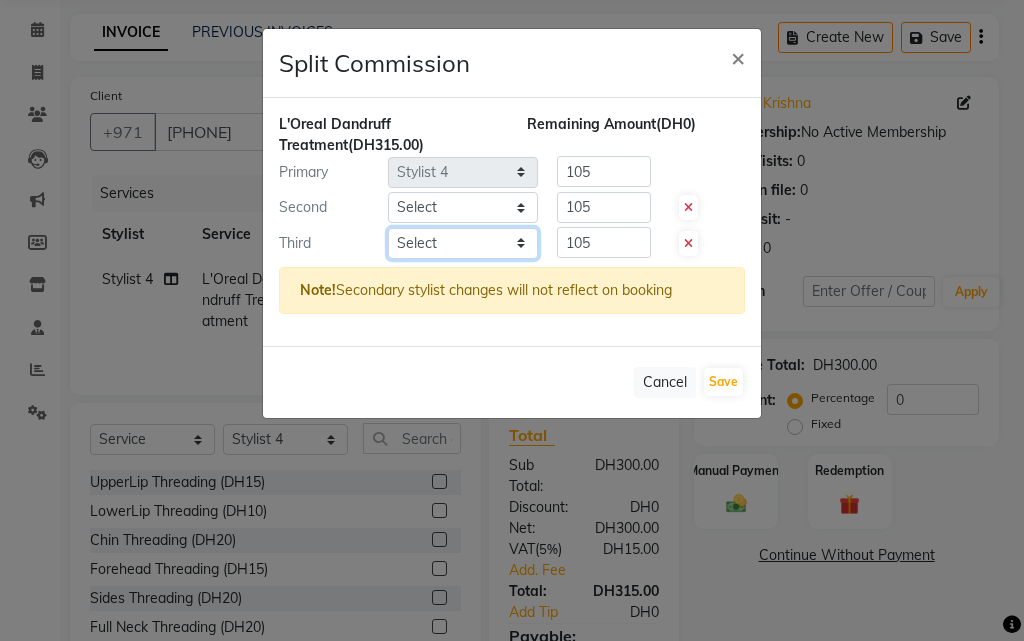 select on "7201" 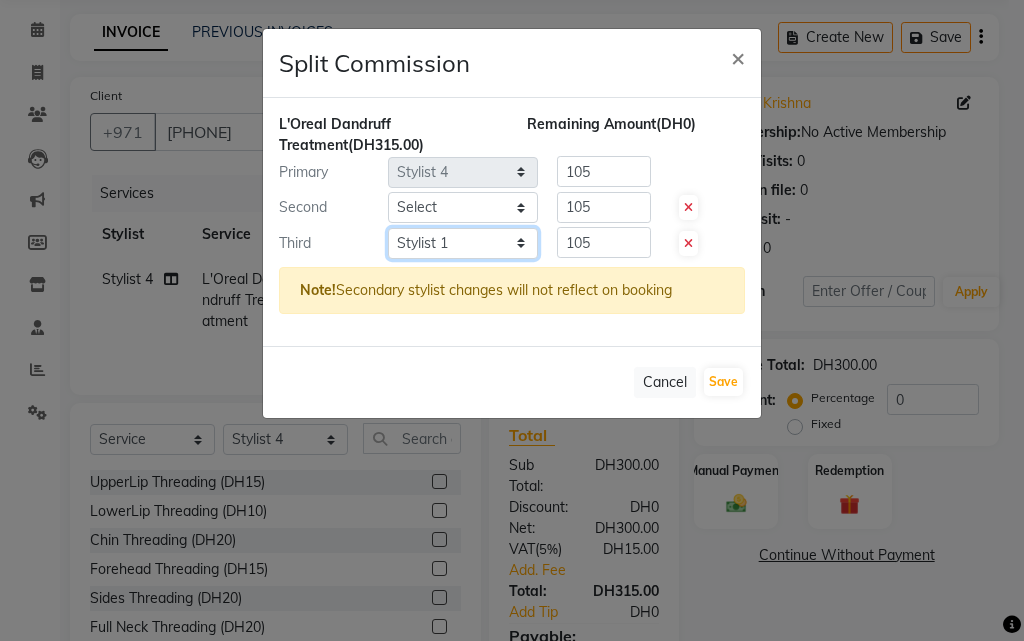 click on "Select  Advance   Basic   Karina   Premium   Reception   Stylist 1   Stylist 2   Stylist 3   Stylist 4" 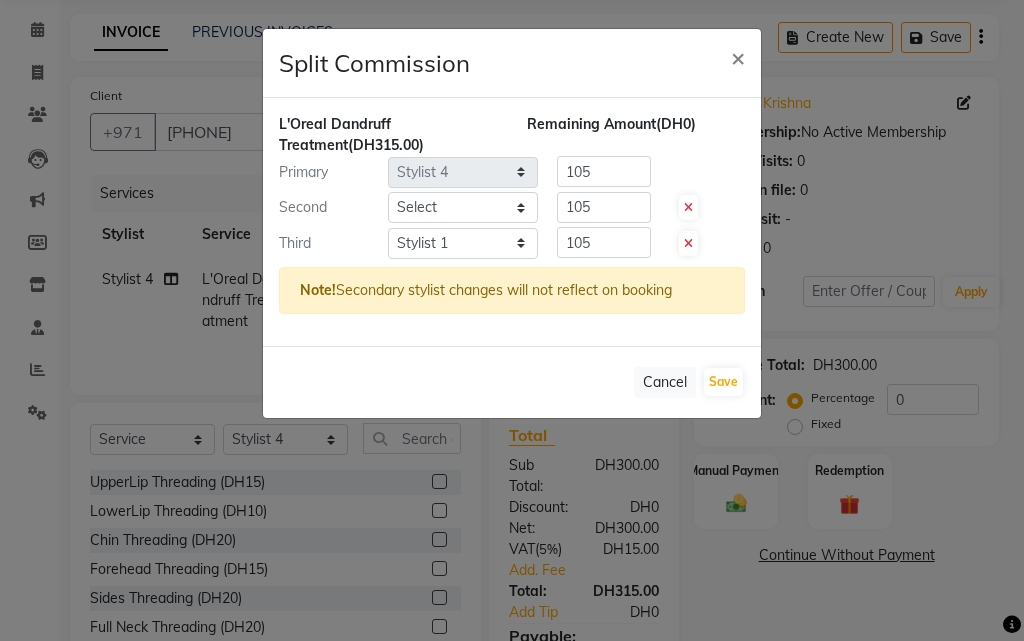 click 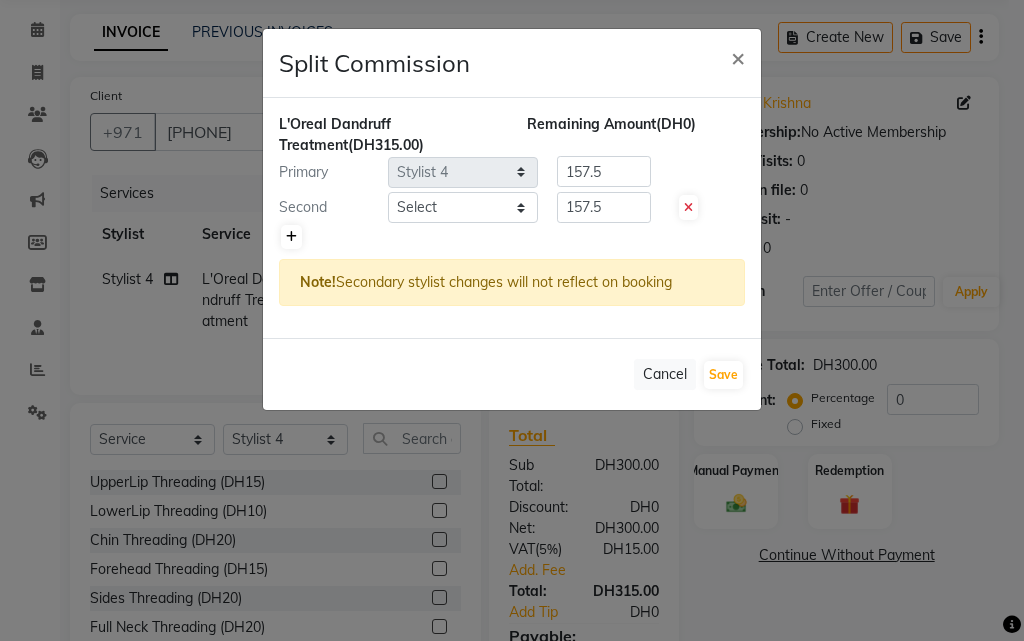 click 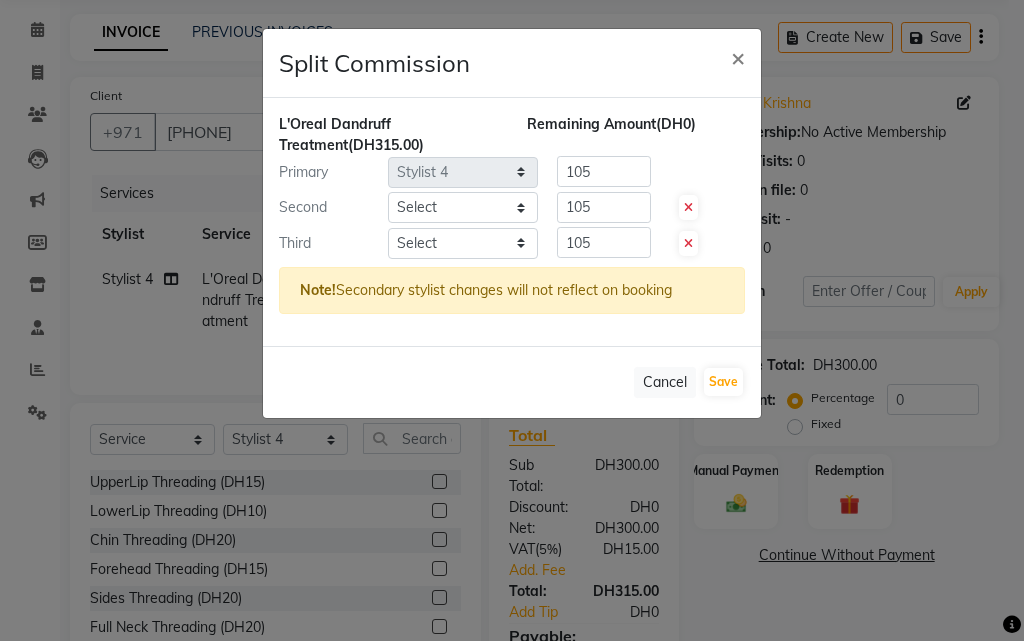 click 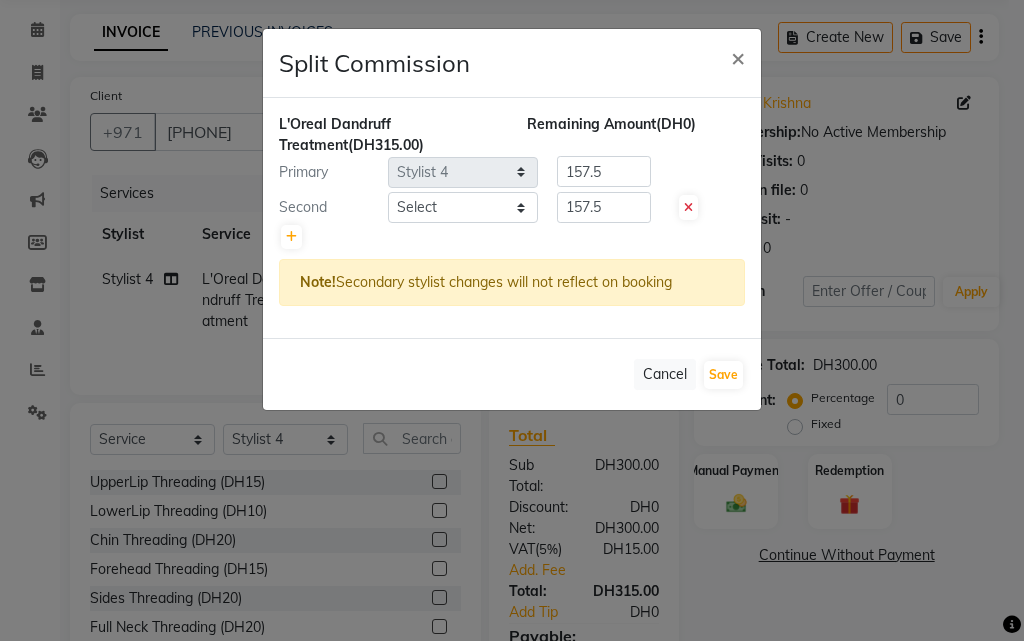 click 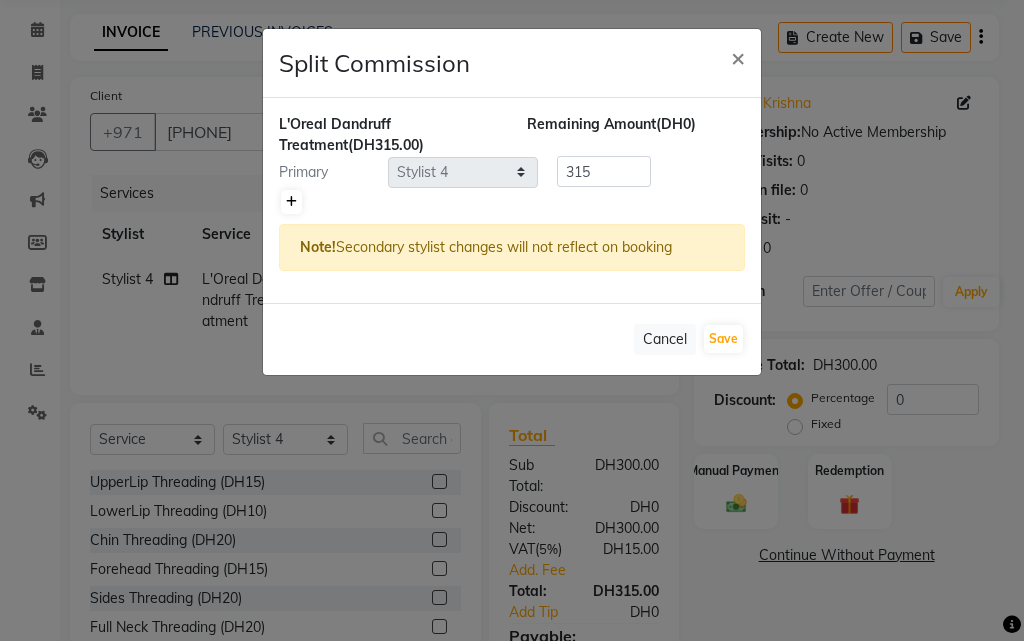 click 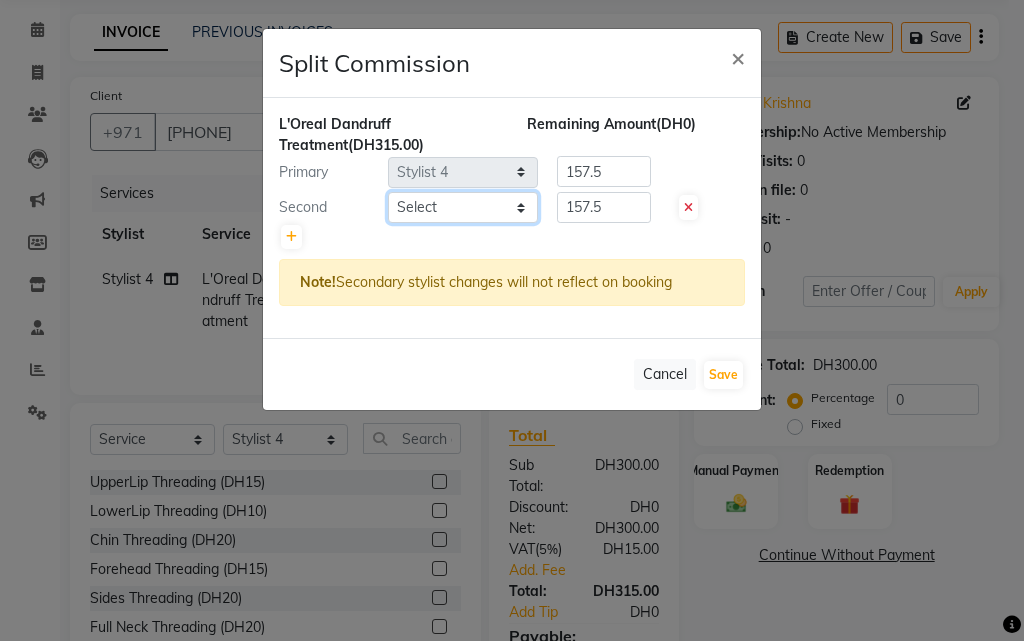 click on "Select  Advance   Basic   Karina   Premium   Reception   Stylist 1   Stylist 2   Stylist 3   Stylist 4" 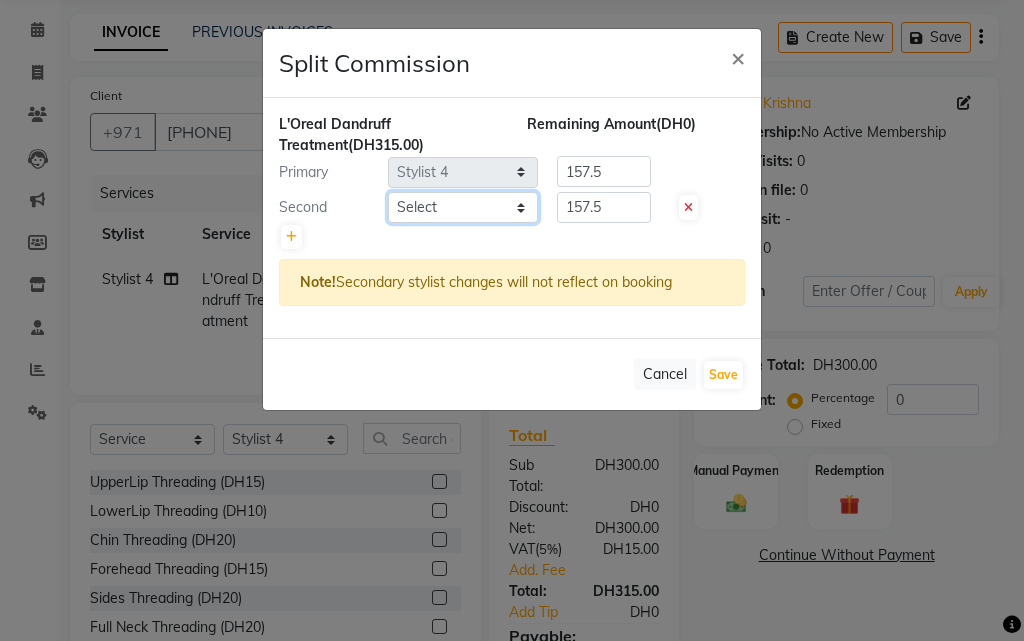 select on "9905" 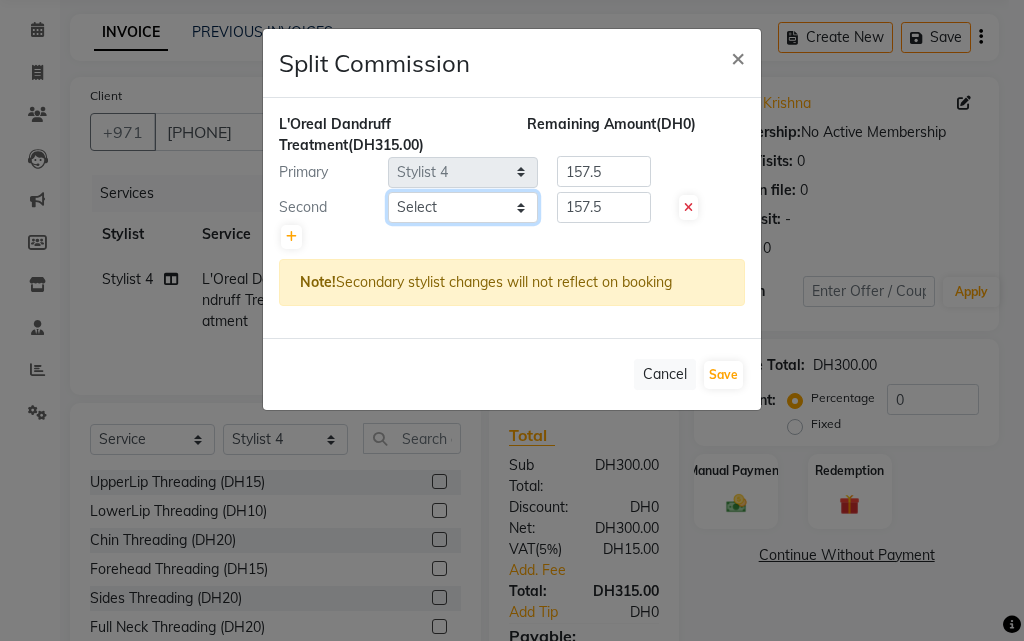click on "Select  Advance   Basic   Karina   Premium   Reception   Stylist 1   Stylist 2   Stylist 3   Stylist 4" 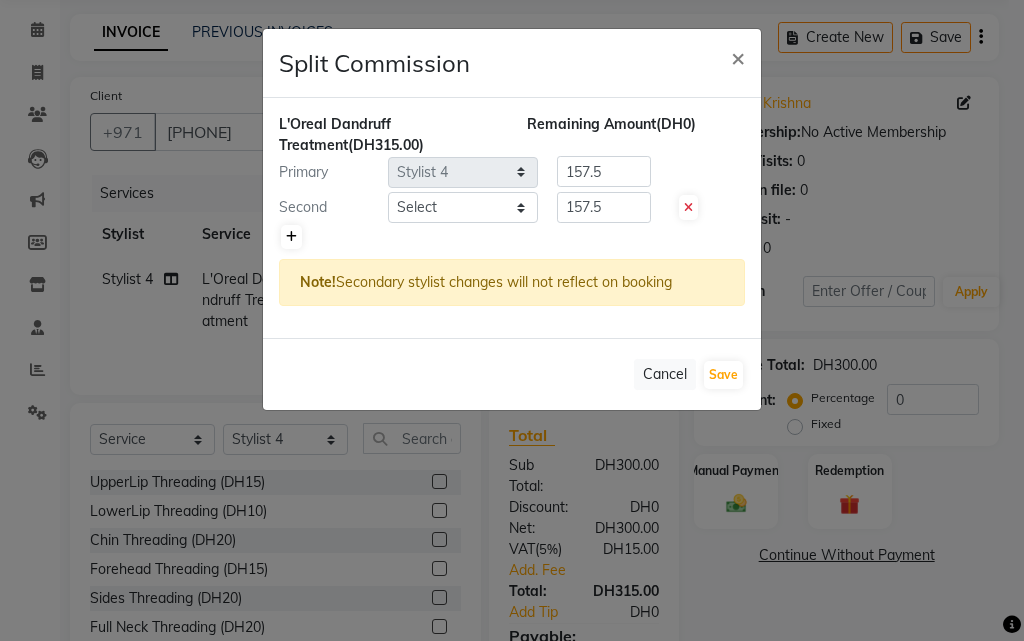 click 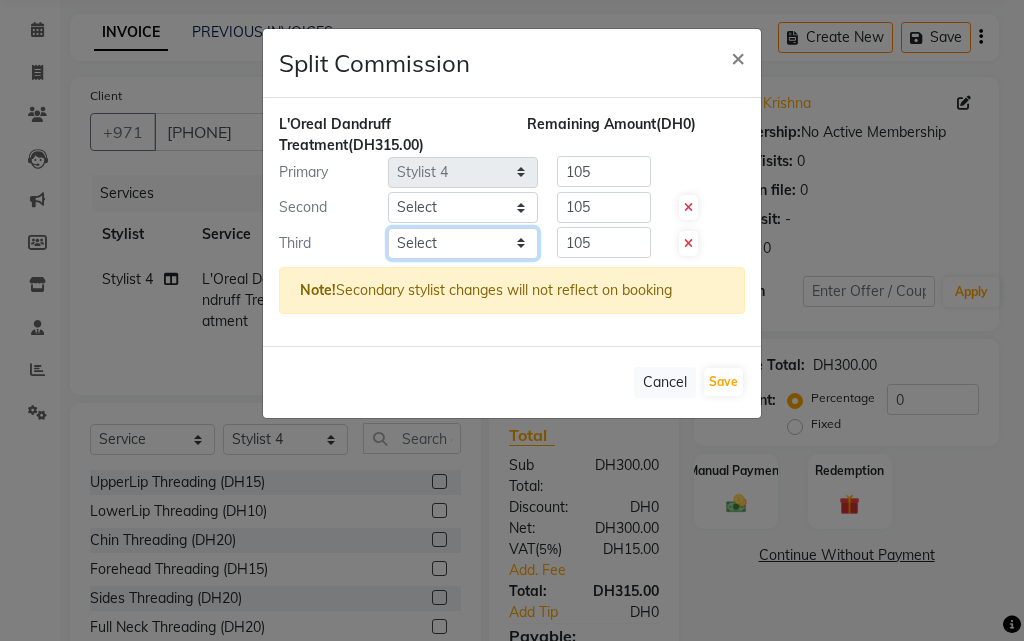click on "Select  Advance   Basic   Karina   Premium   Reception   Stylist 1   Stylist 2   Stylist 3   Stylist 4" 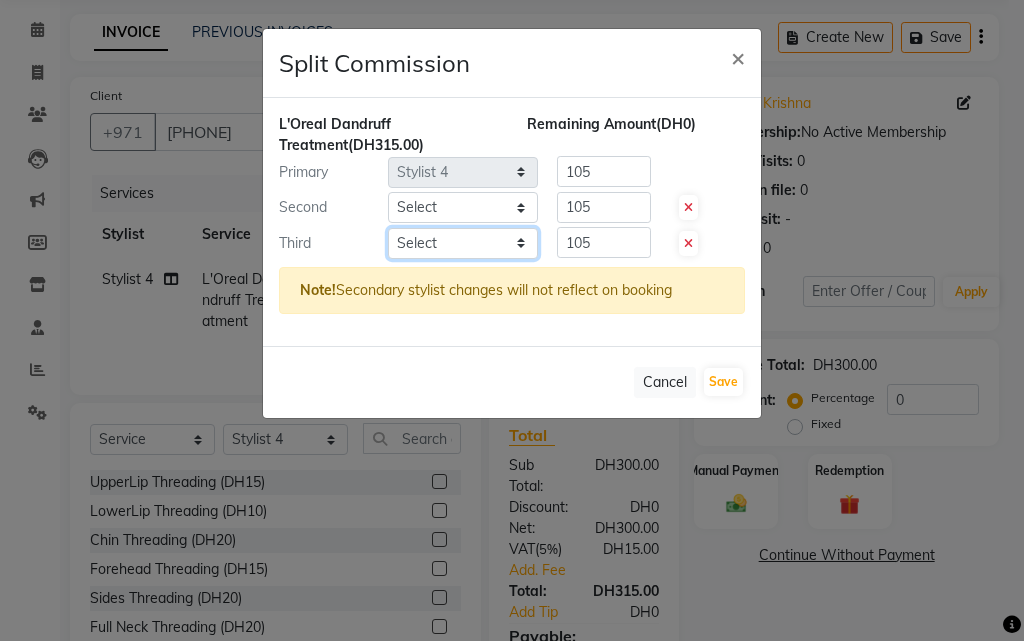 select on "7201" 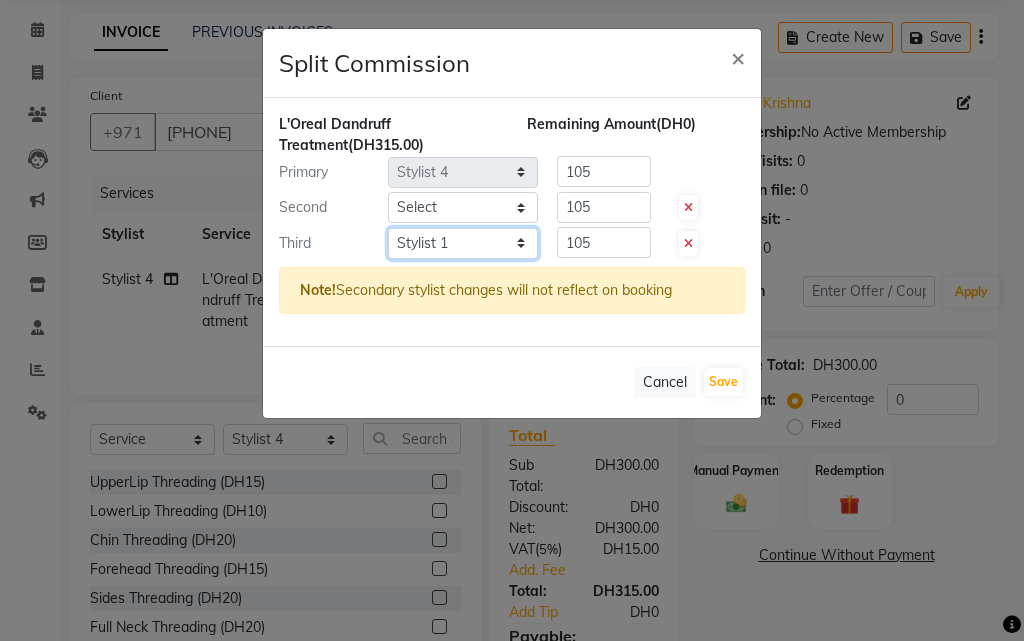 click on "Select  Advance   Basic   Karina   Premium   Reception   Stylist 1   Stylist 2   Stylist 3   Stylist 4" 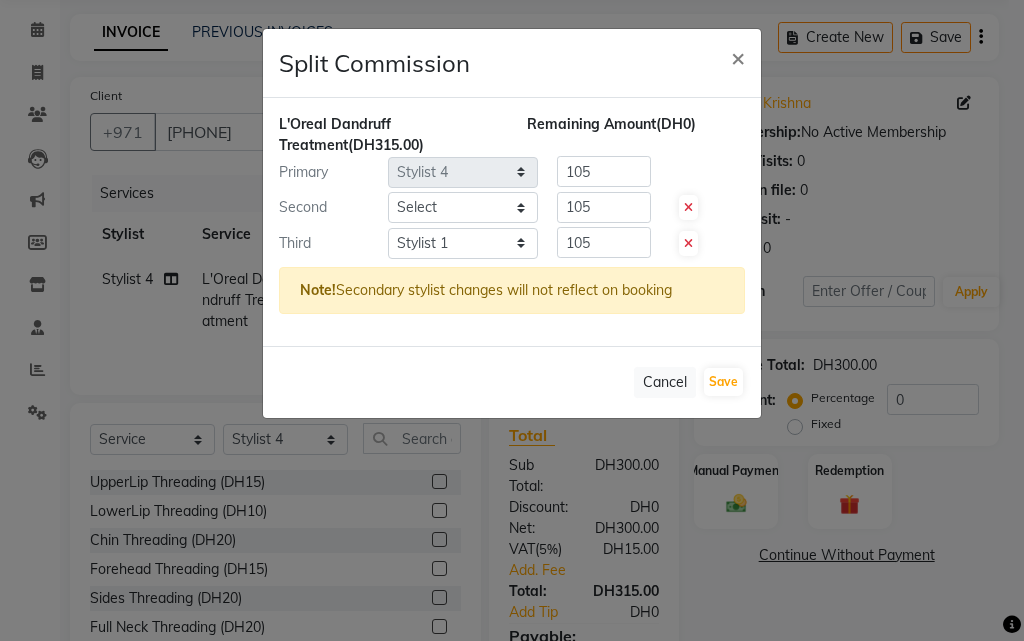 click on "L'Oreal Dandruff Treatment  (DH315.00) Remaining Amount  (DH0) Primary Select  Advance   Basic   Karina   Premium   Reception   Stylist 1   Stylist 2   Stylist 3   Stylist 4  105 Second Select  Advance   Basic   Karina   Premium   Reception   Stylist 1   Stylist 2   Stylist 3   Stylist 4  105 Third Select  Advance   Basic   Karina   Premium   Reception   Stylist 1   Stylist 2   Stylist 3   Stylist 4  105 Note!  Secondary stylist changes will not reflect on booking" 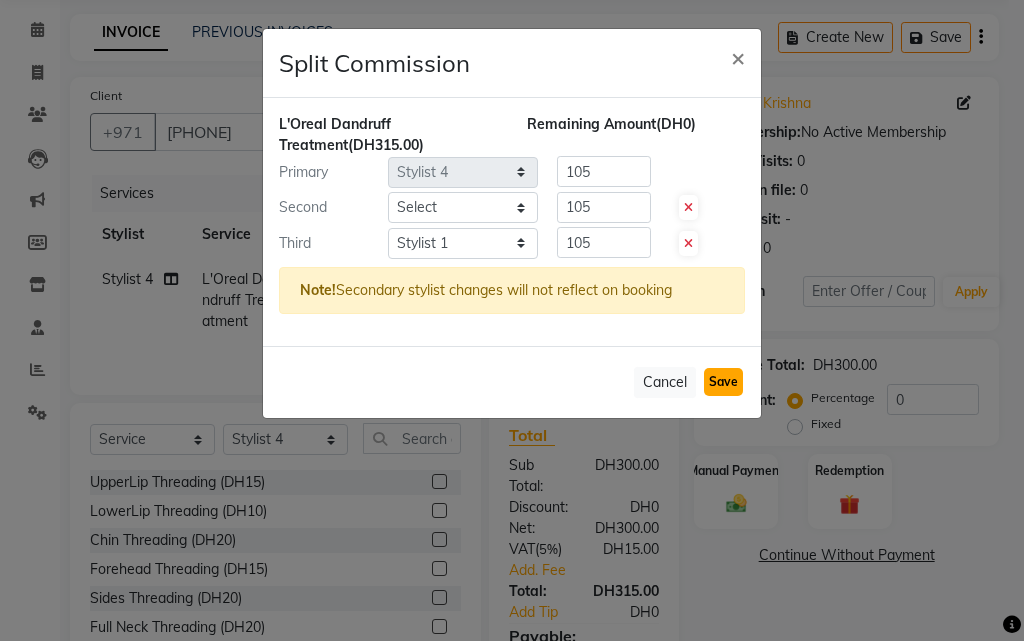 click on "Save" 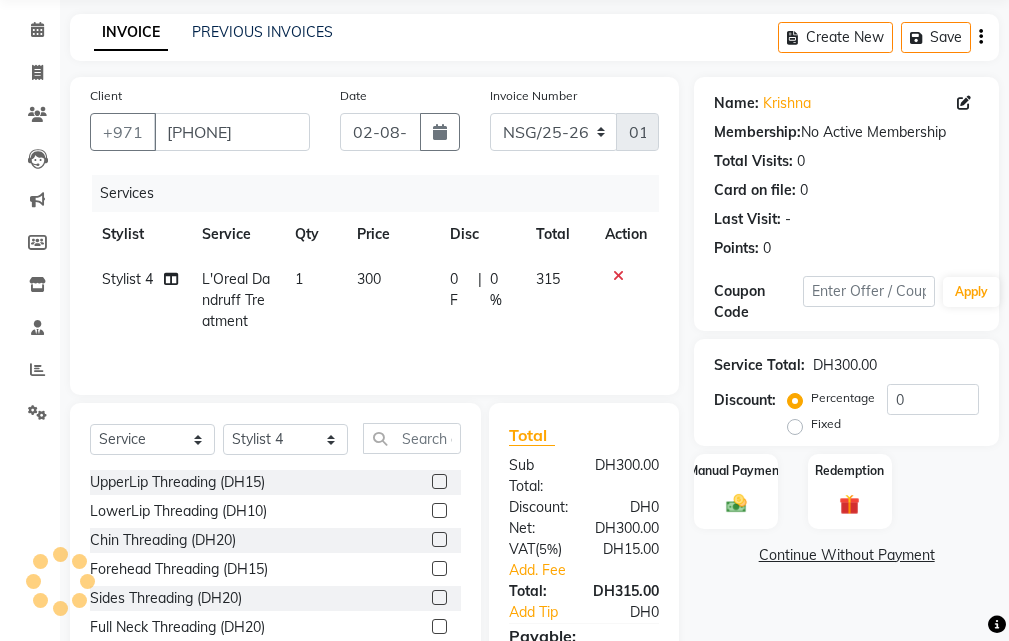 scroll, scrollTop: 252, scrollLeft: 0, axis: vertical 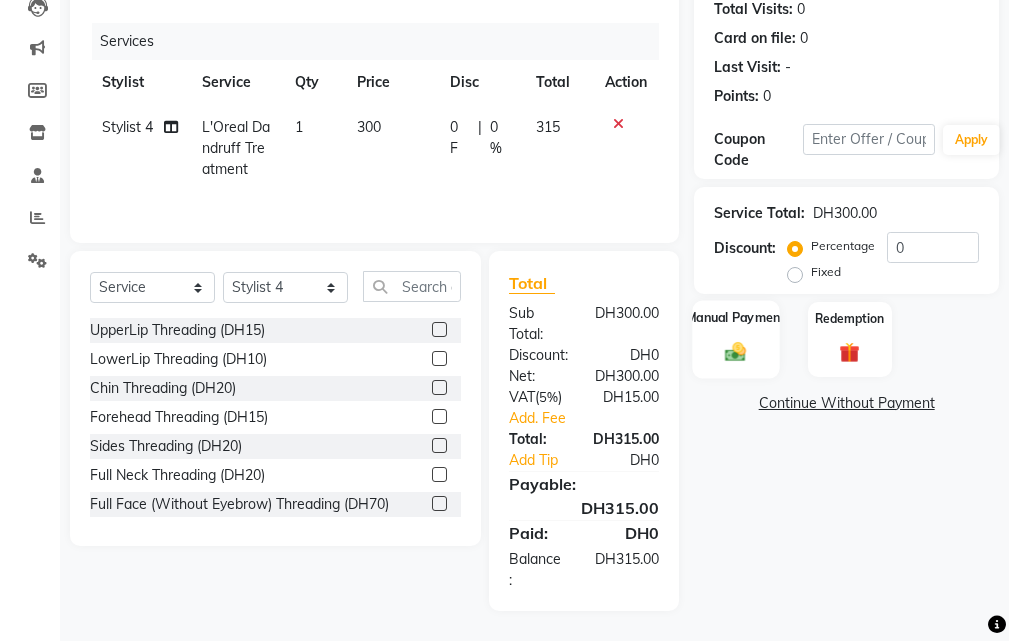 click on "Manual Payment" 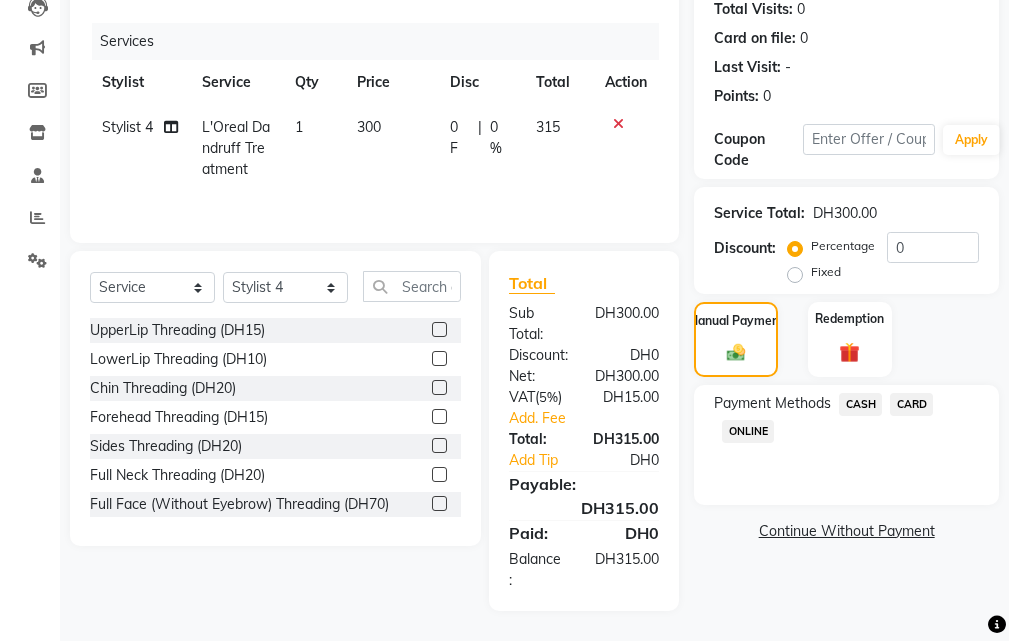 click on "CARD" 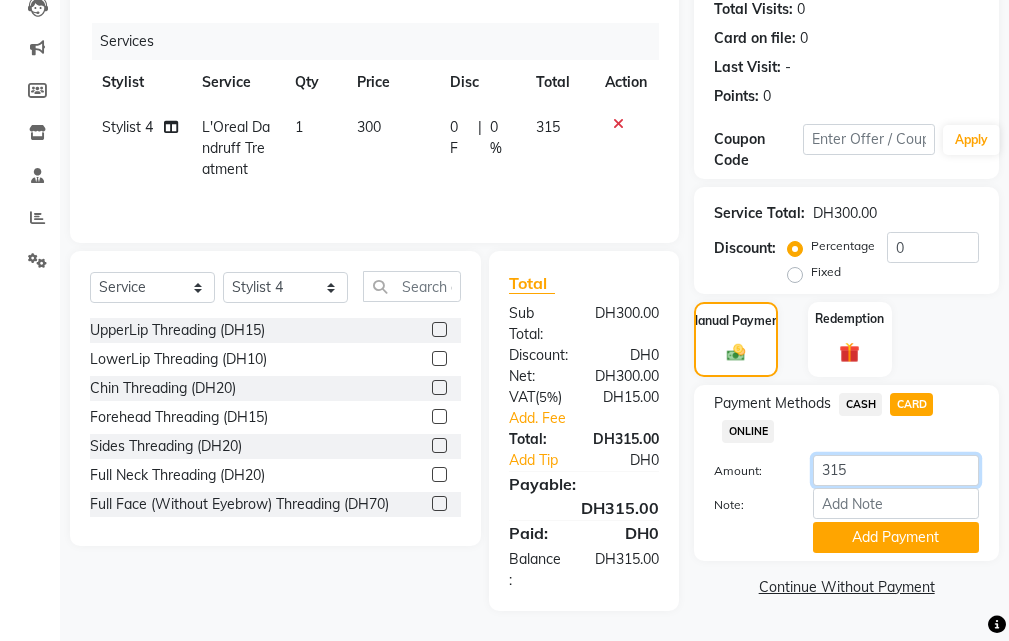 click on "315" 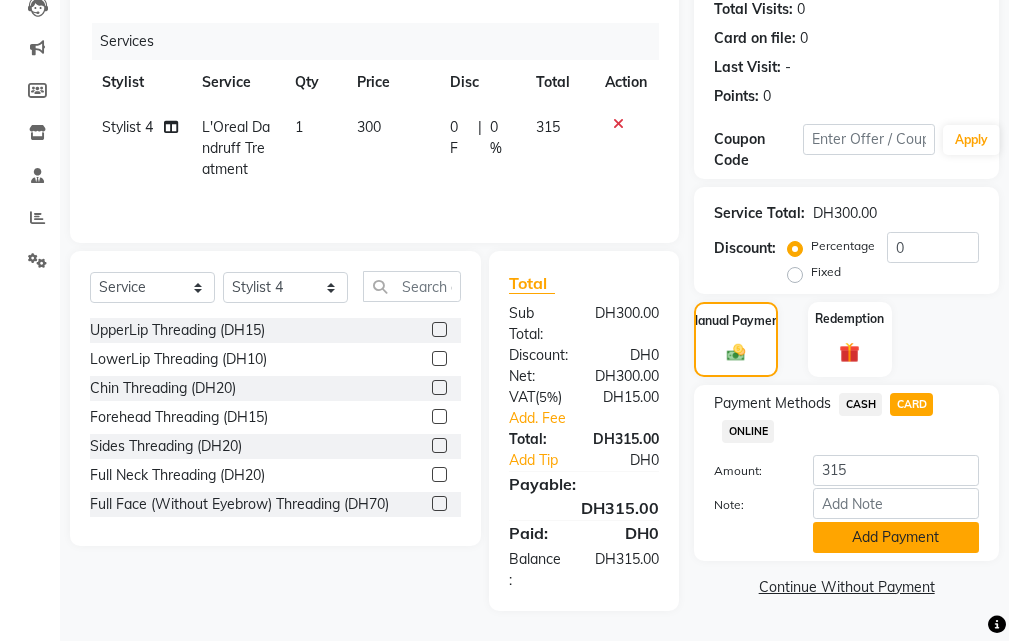 click on "Add Payment" 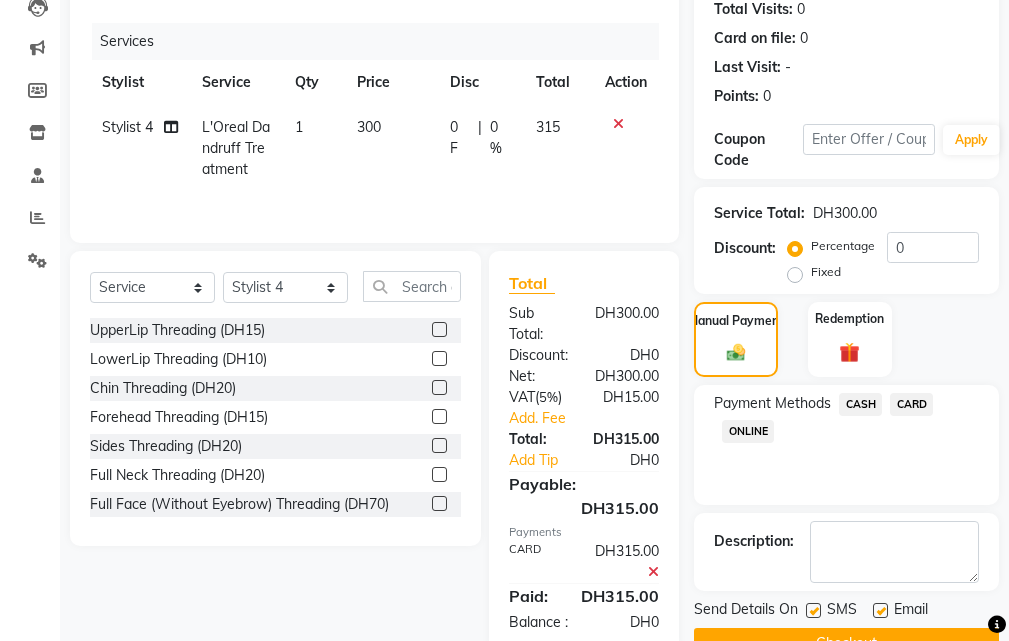 scroll, scrollTop: 315, scrollLeft: 0, axis: vertical 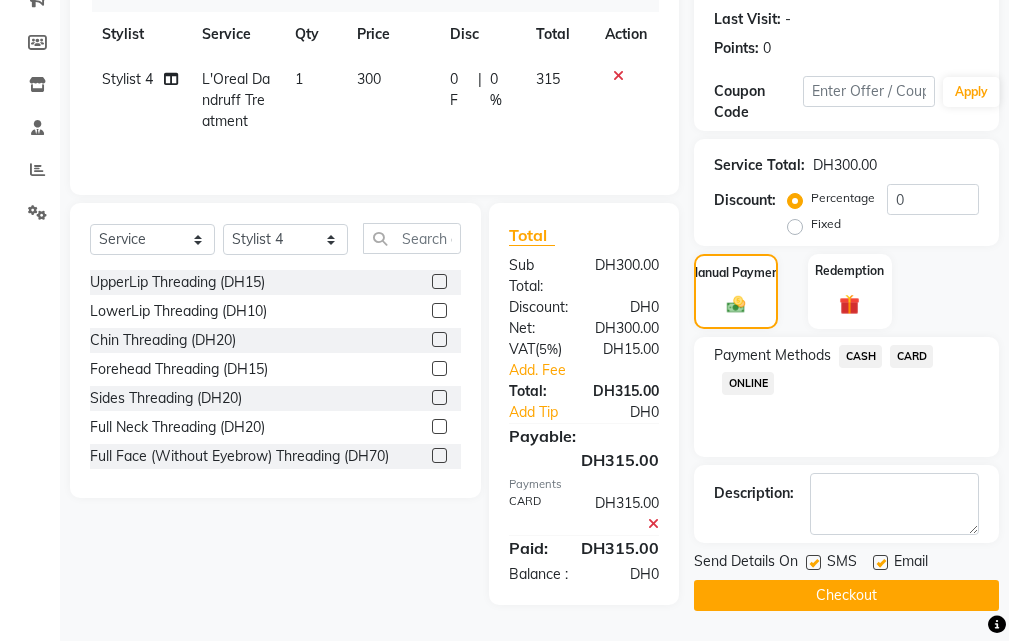click on "Checkout" 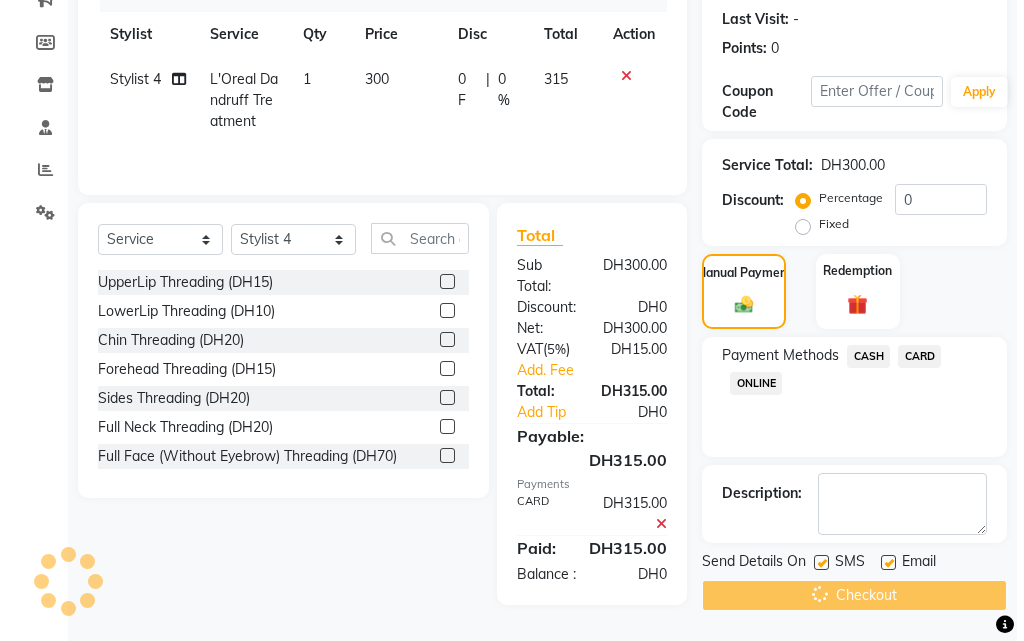 scroll, scrollTop: 0, scrollLeft: 0, axis: both 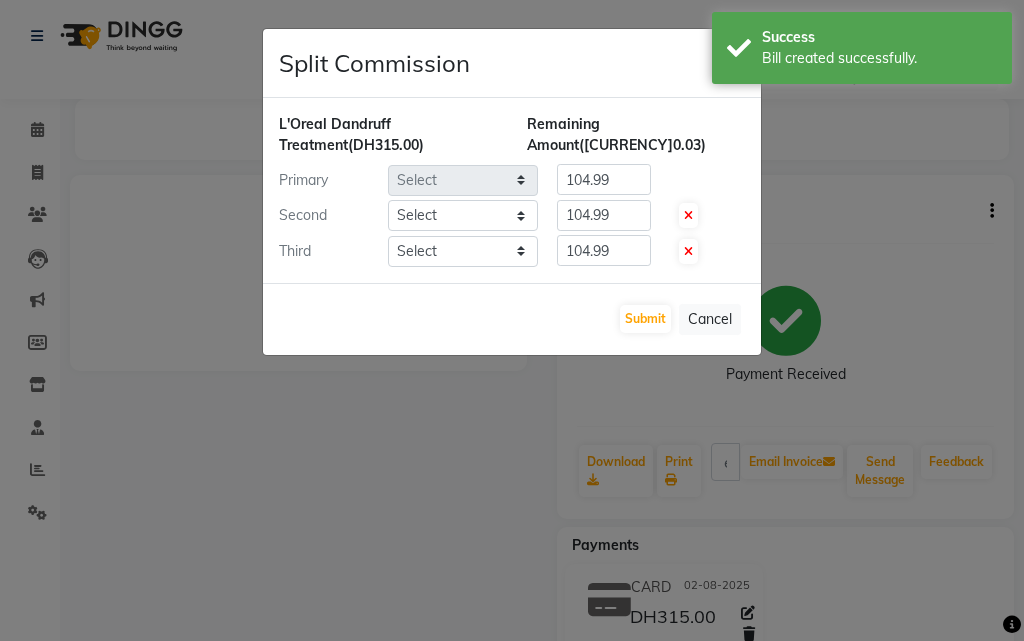select on "10162" 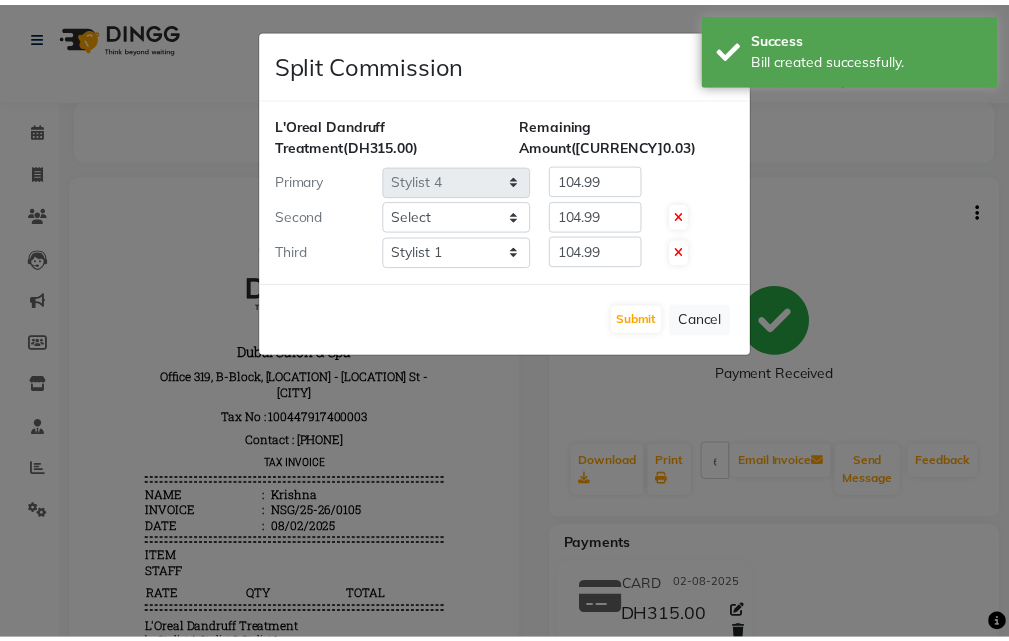 scroll, scrollTop: 0, scrollLeft: 0, axis: both 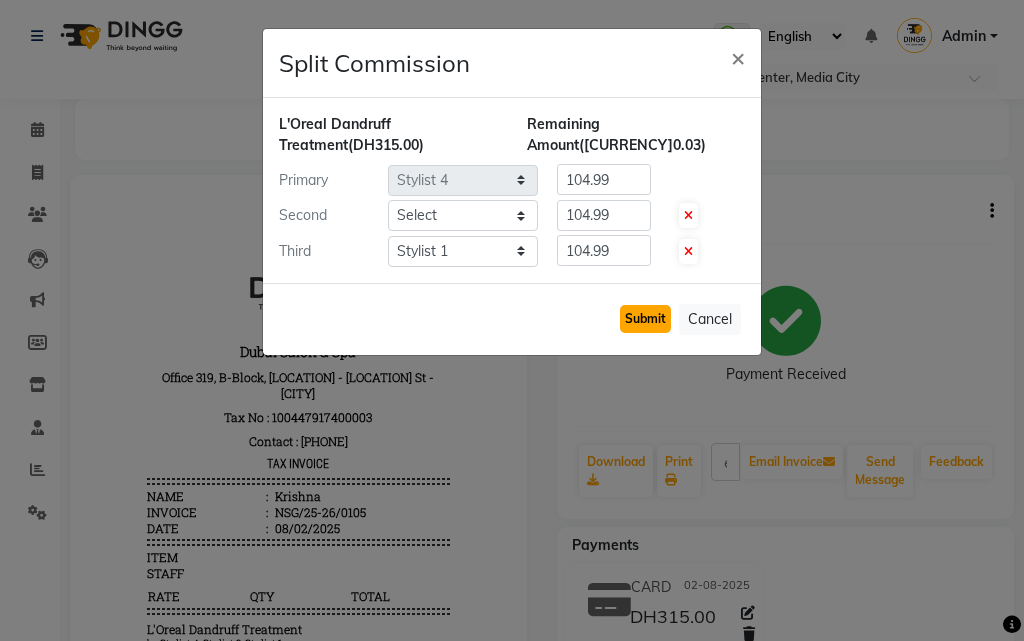 click on "Submit" 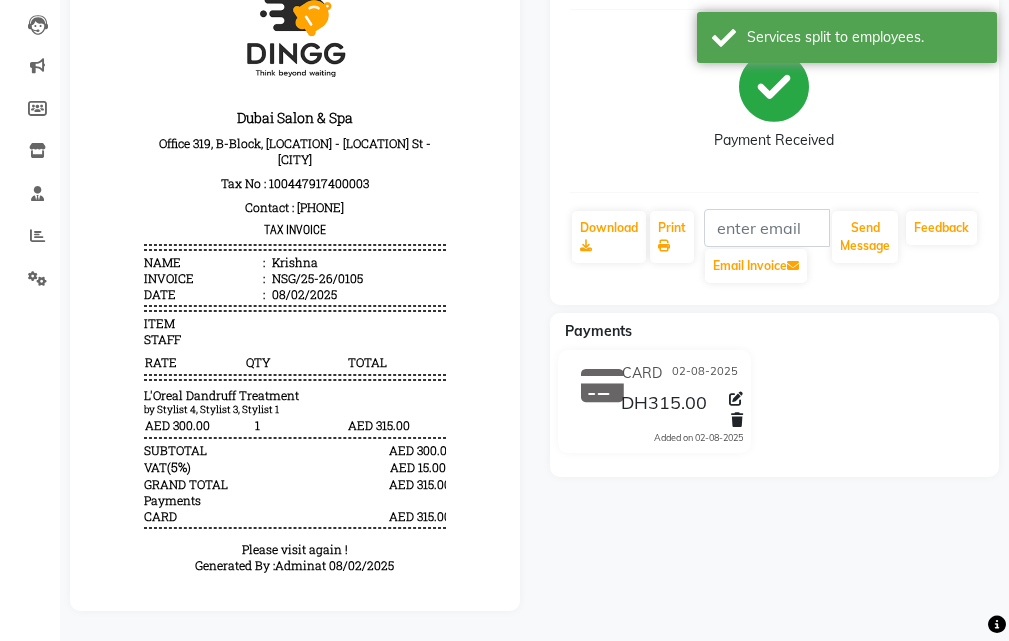 scroll, scrollTop: 0, scrollLeft: 0, axis: both 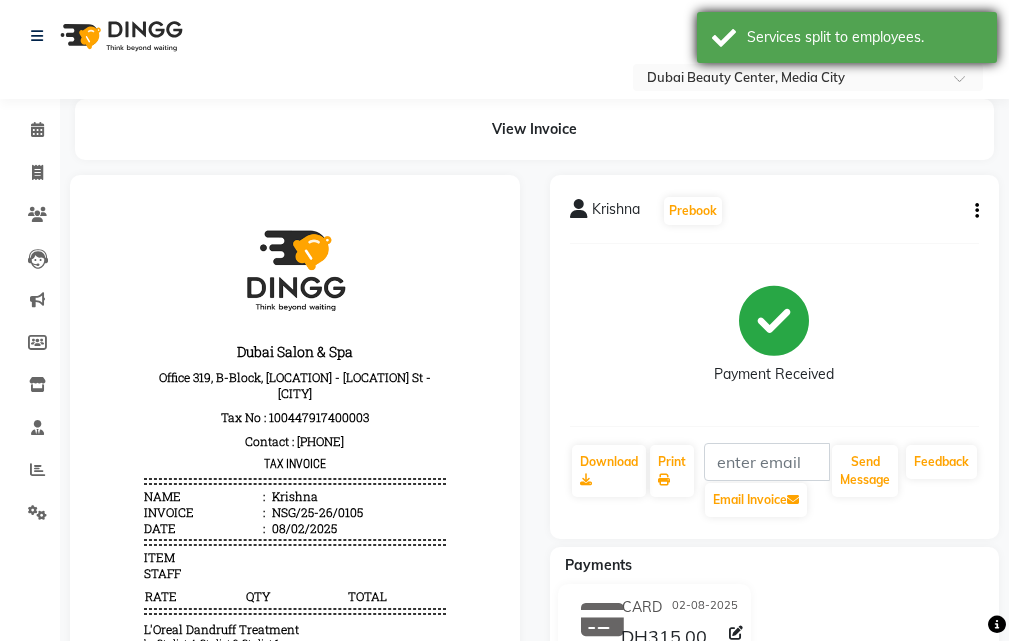 click on "Services split to employees." at bounding box center (864, 37) 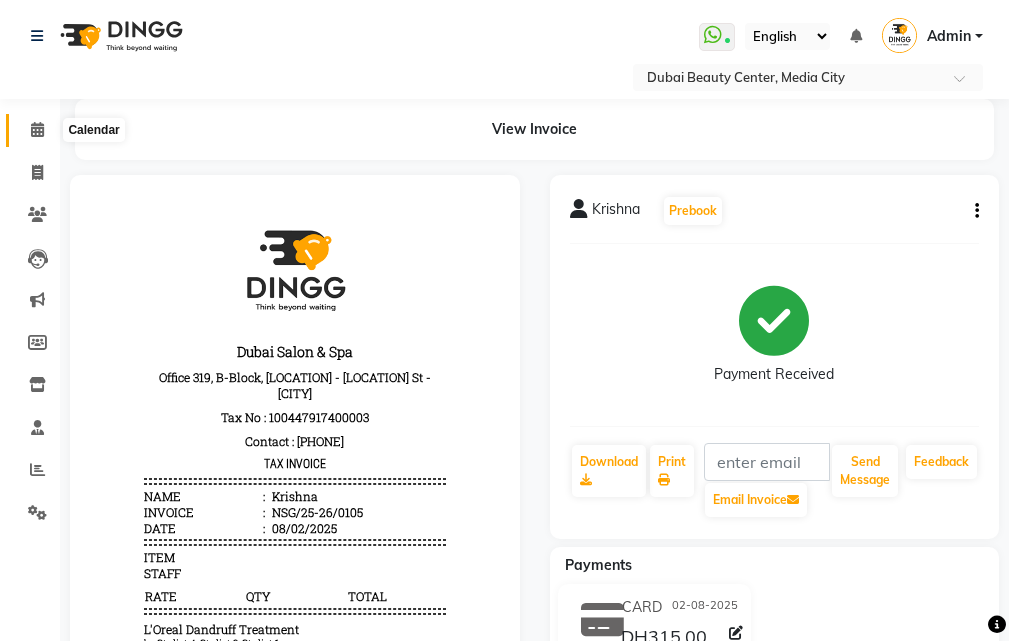 click 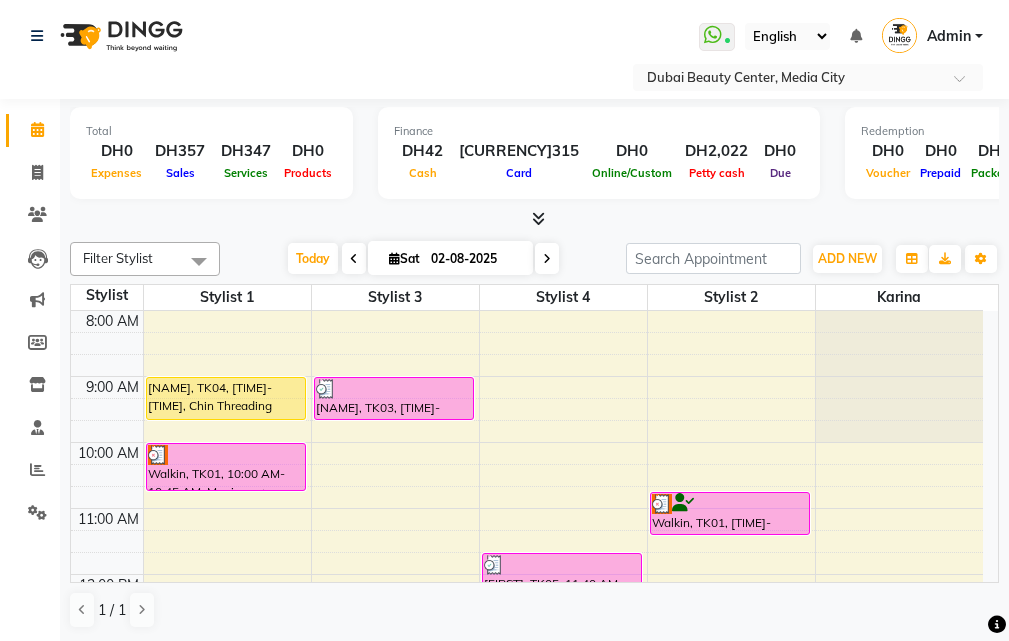 click on "[FIRST], TK04, [TIME]-[TIME], Chin Threading" at bounding box center (226, 398) 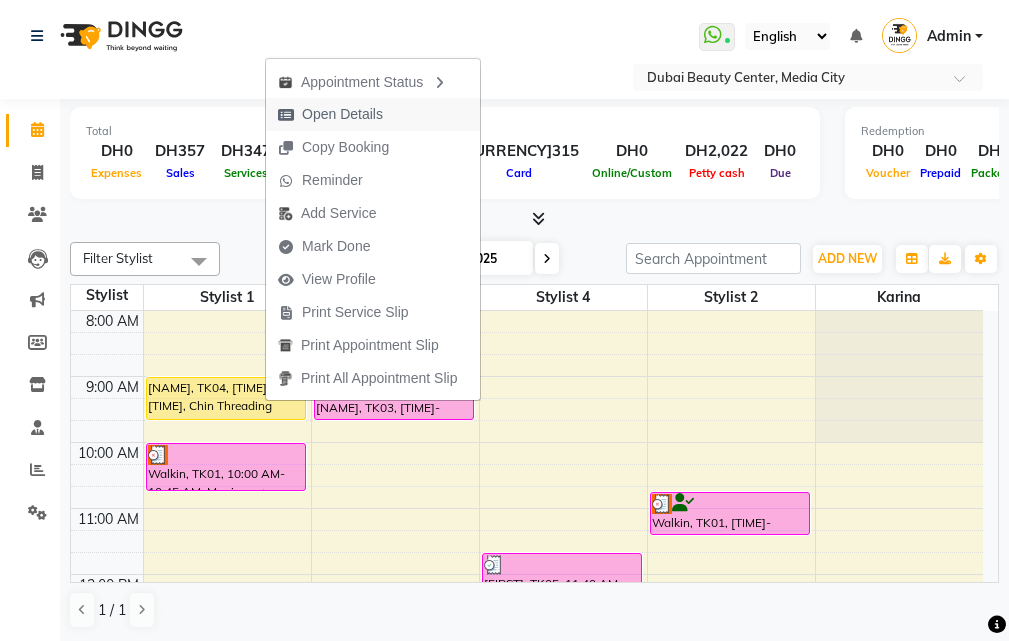 click on "Open Details" at bounding box center (342, 114) 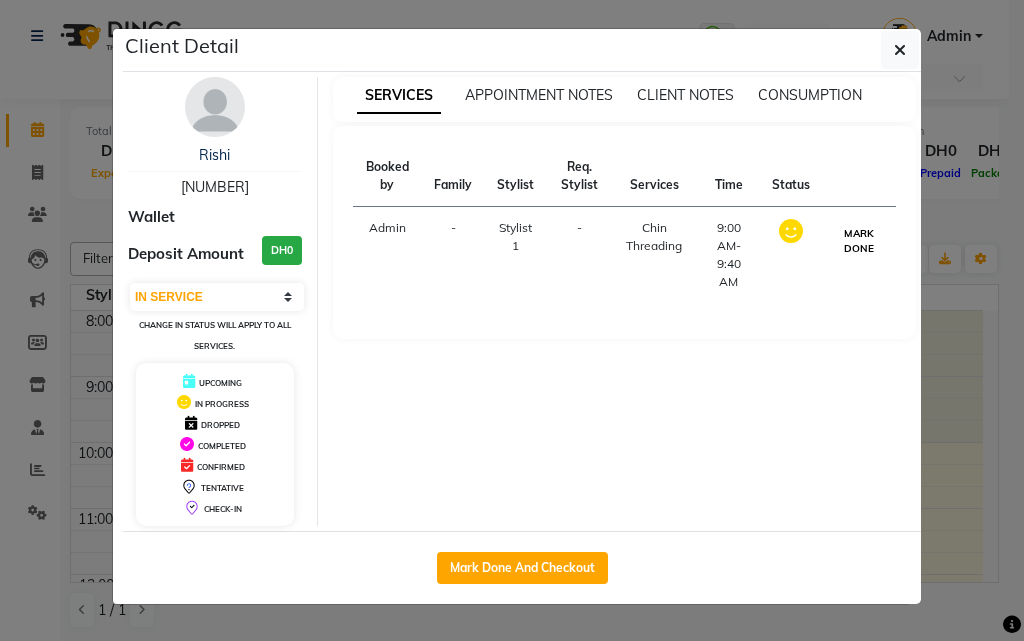 click on "MARK DONE" at bounding box center (859, 241) 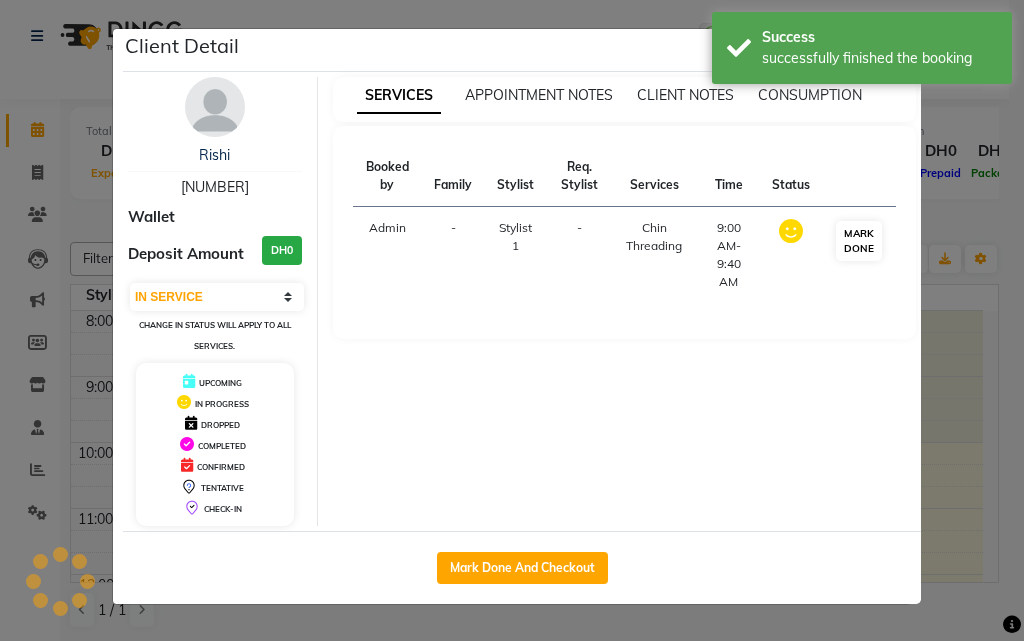 select on "3" 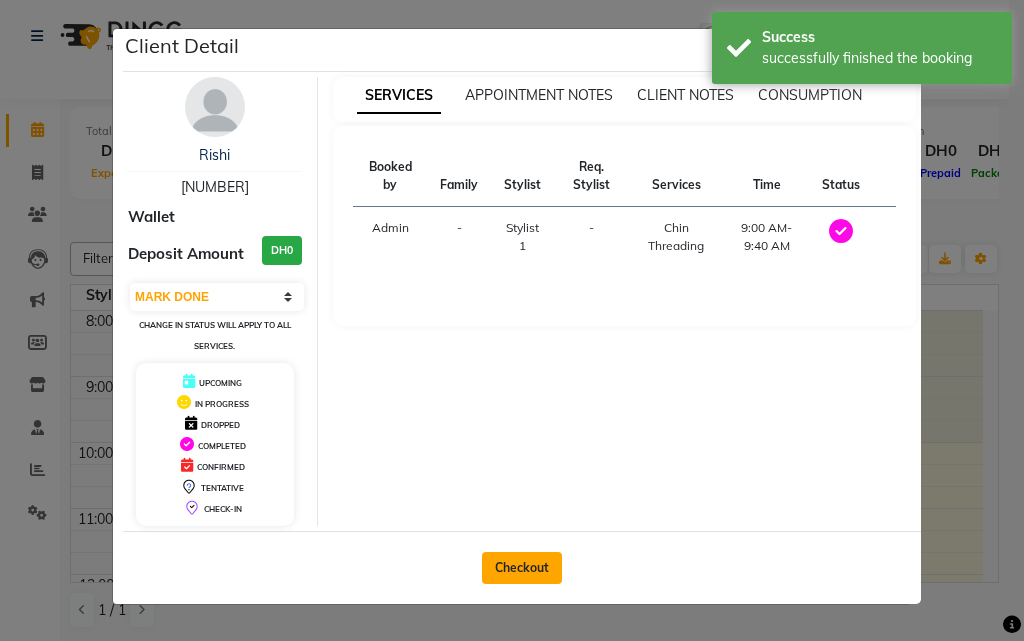 click on "Checkout" 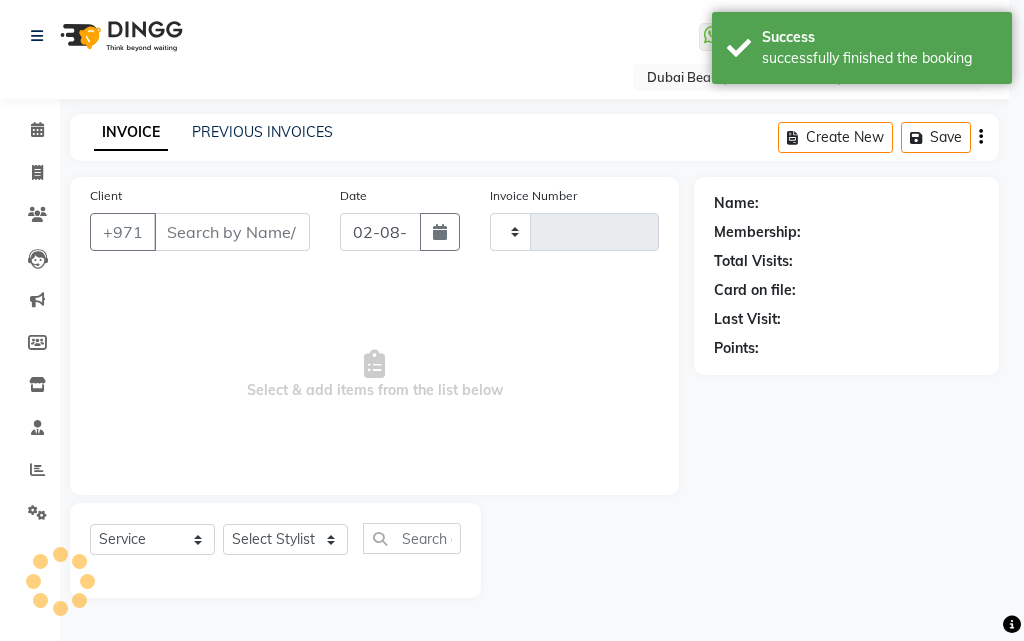 type on "0106" 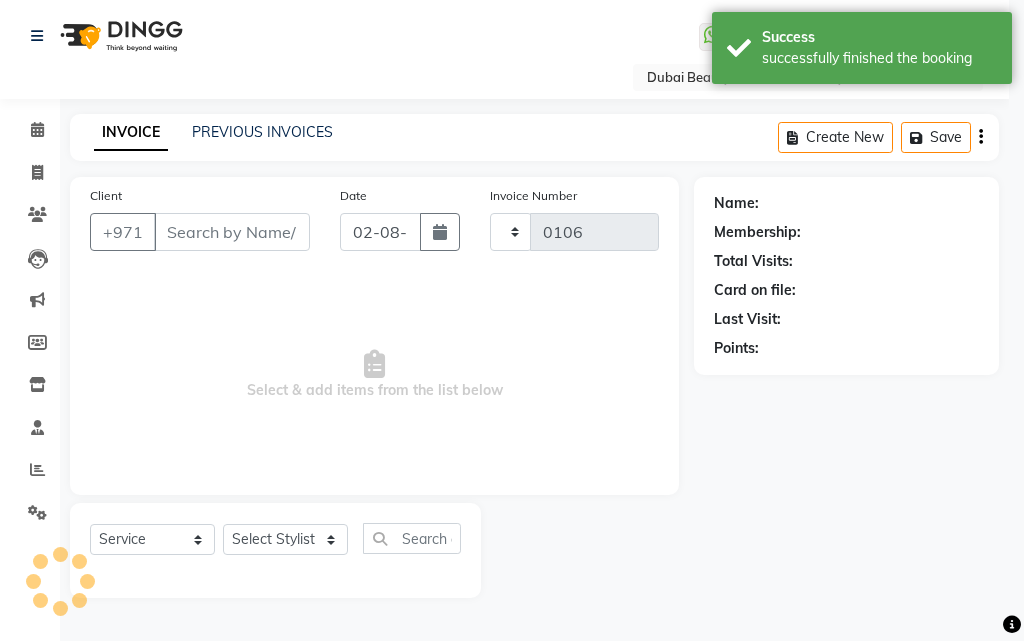 select on "3551" 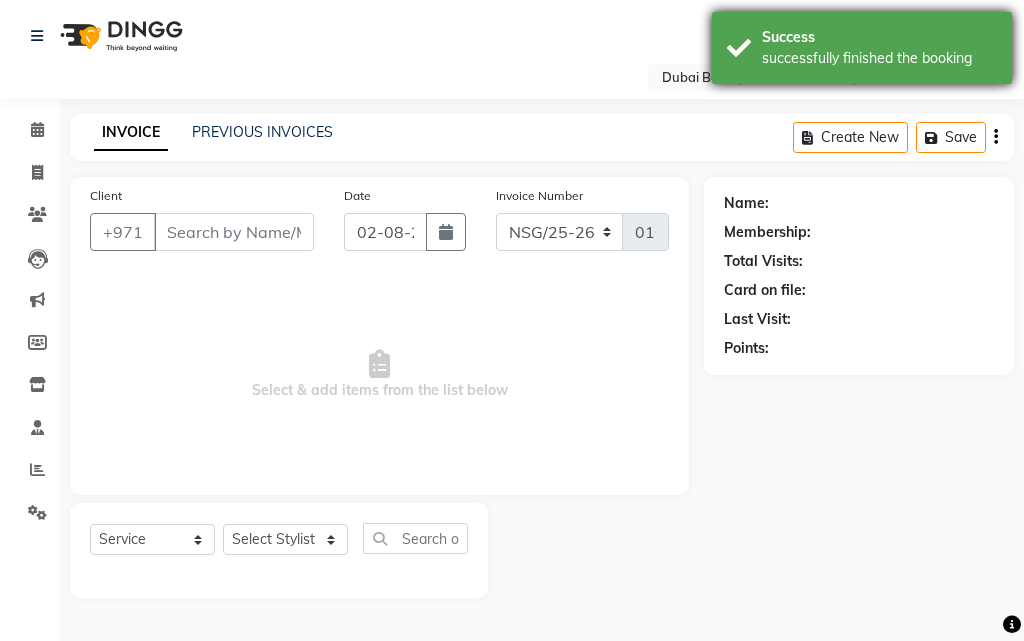 type on "1020630326" 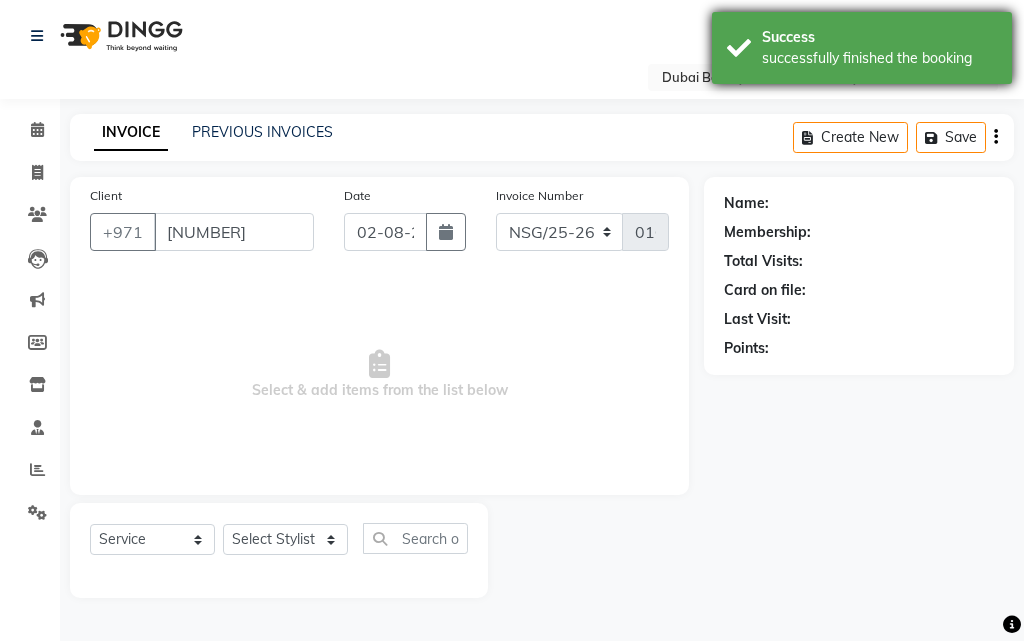 select on "7201" 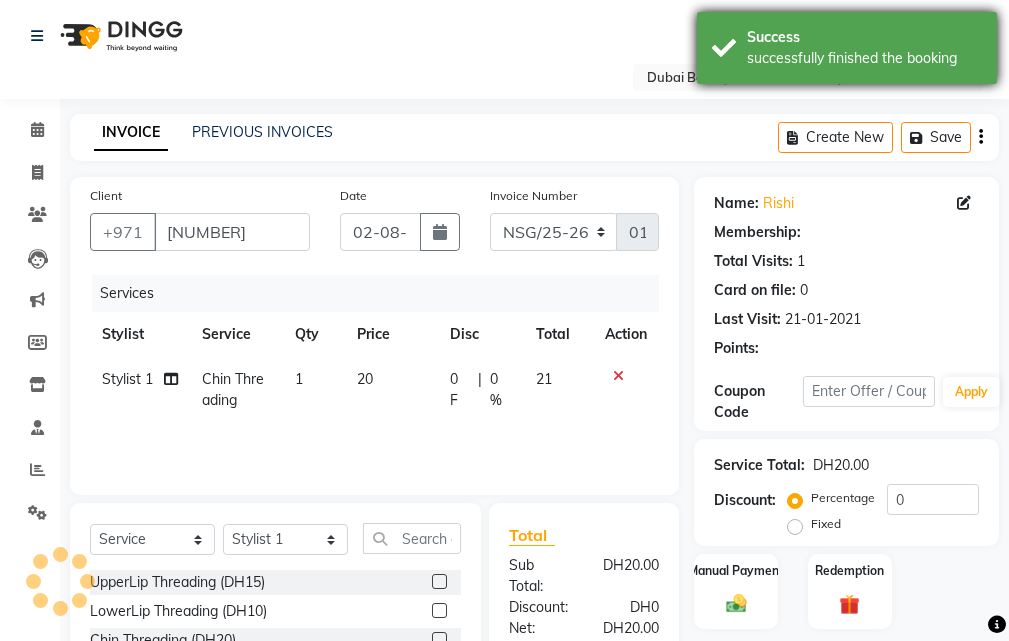 click on "successfully finished the booking" at bounding box center (864, 58) 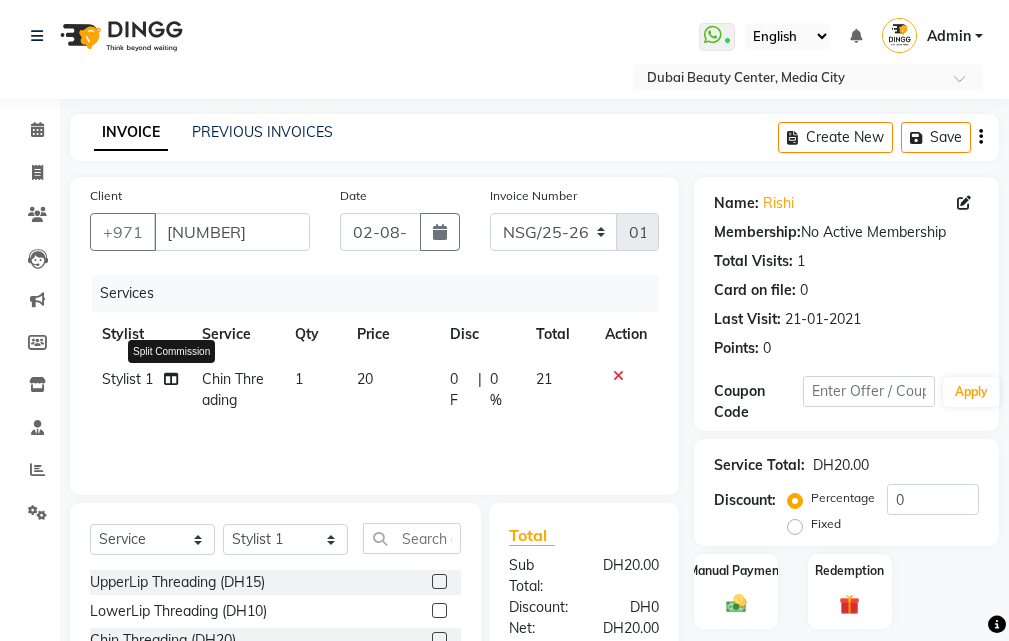 click 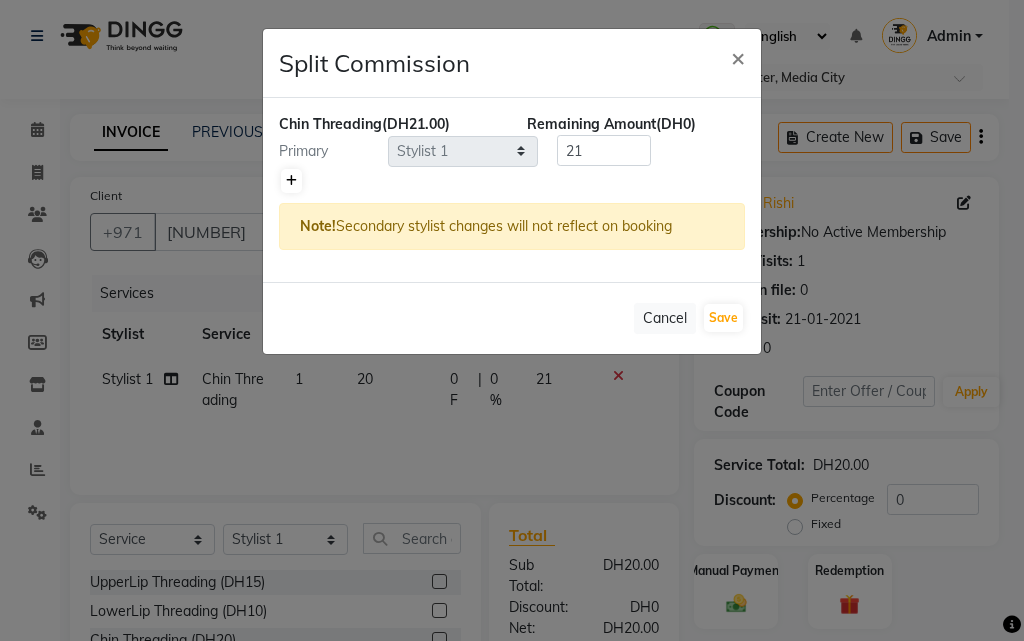click 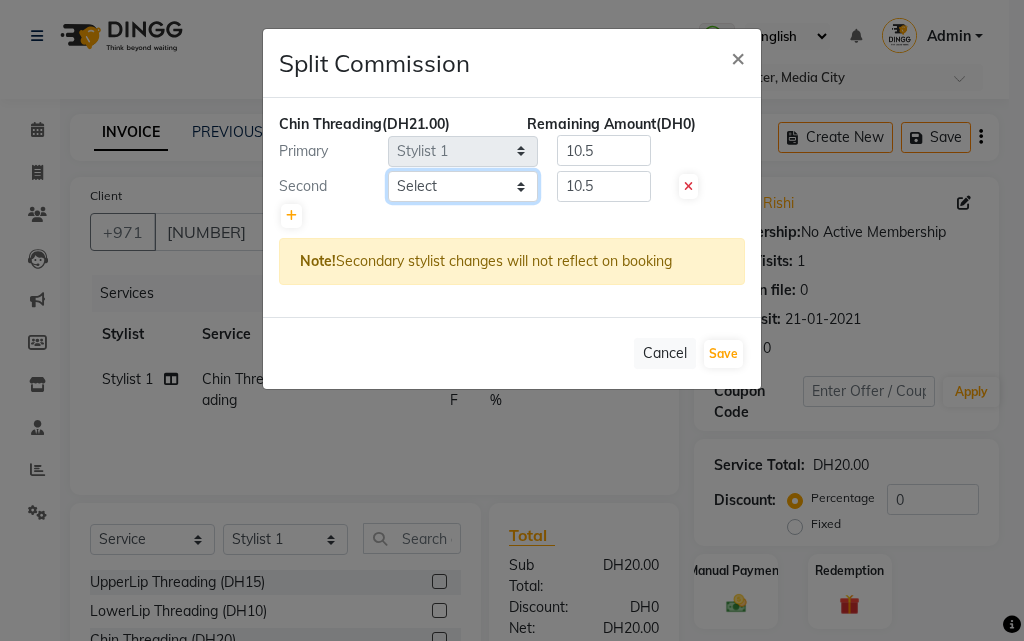 click on "Select  Advance   Basic   Karina   Premium   Reception   Stylist 1   Stylist 2   Stylist 3   Stylist 4" 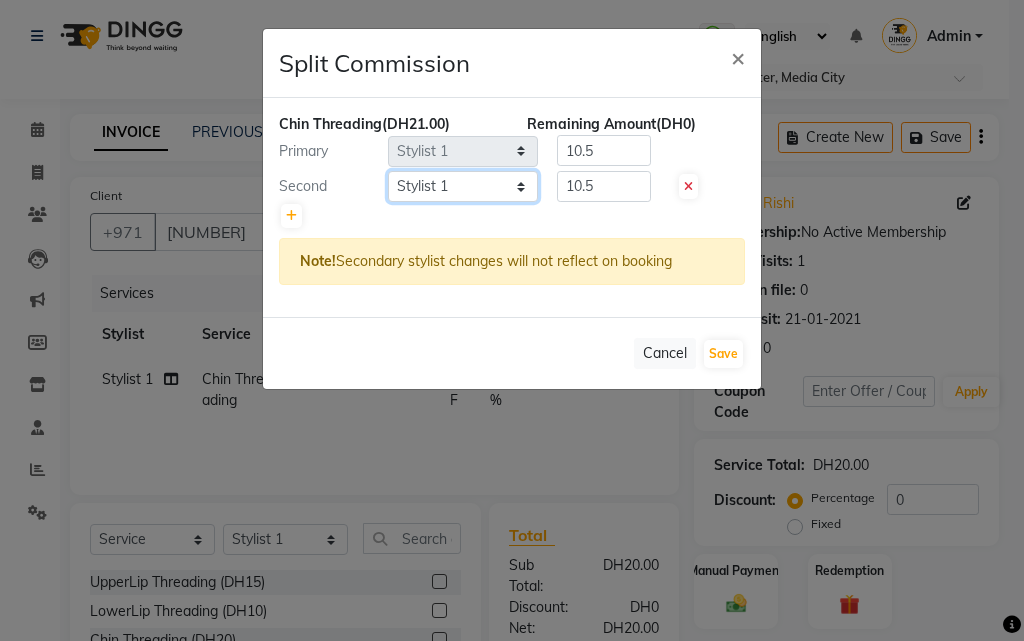 click on "Select  Advance   Basic   Karina   Premium   Reception   Stylist 1   Stylist 2   Stylist 3   Stylist 4" 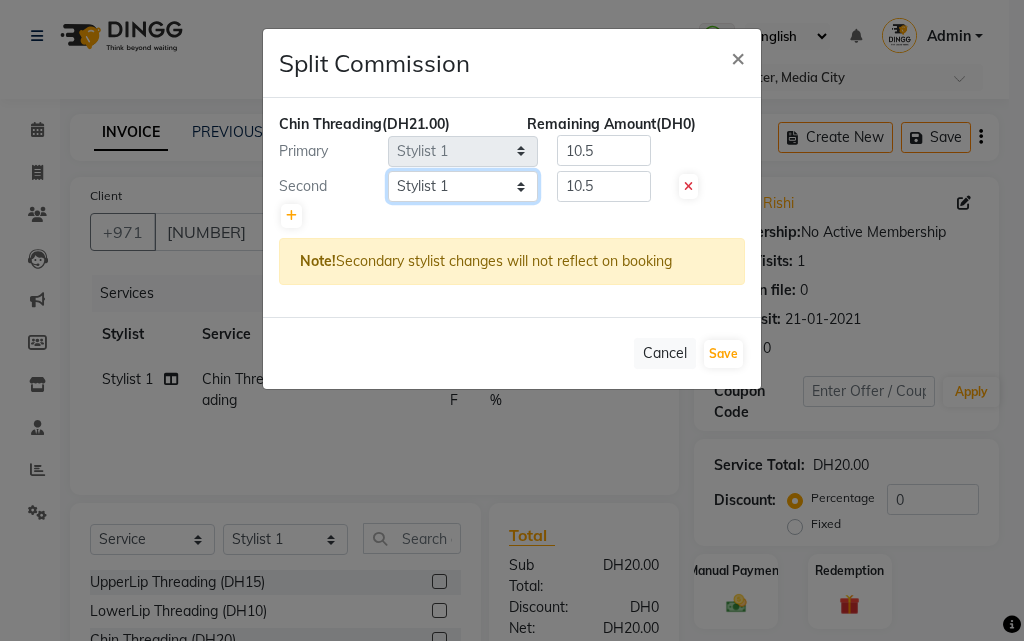 click on "Select  Advance   Basic   Karina   Premium   Reception   Stylist 1   Stylist 2   Stylist 3   Stylist 4" 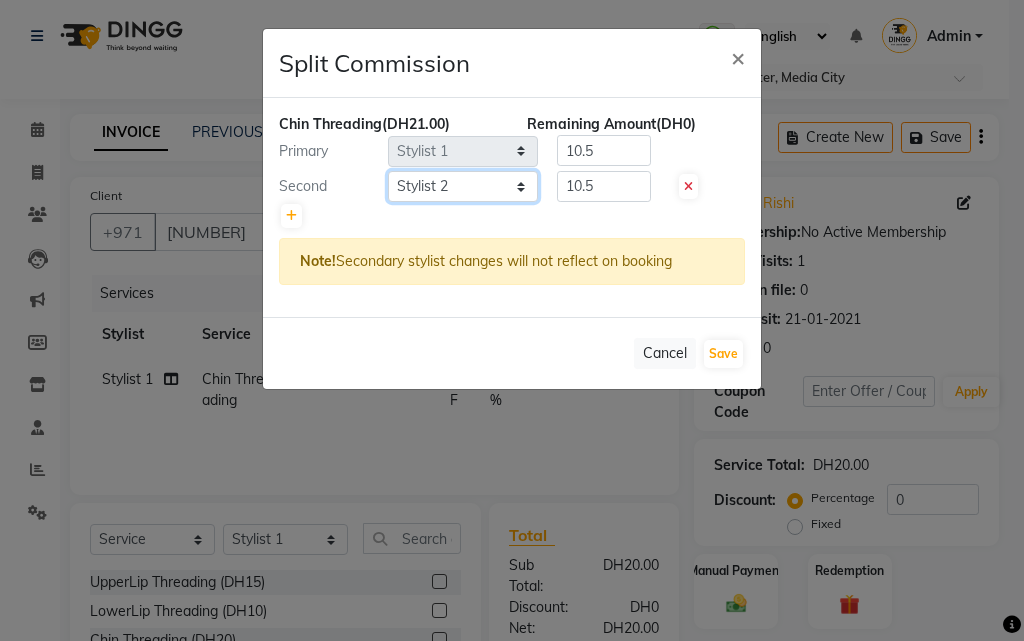 click on "Select  Advance   Basic   Karina   Premium   Reception   Stylist 1   Stylist 2   Stylist 3   Stylist 4" 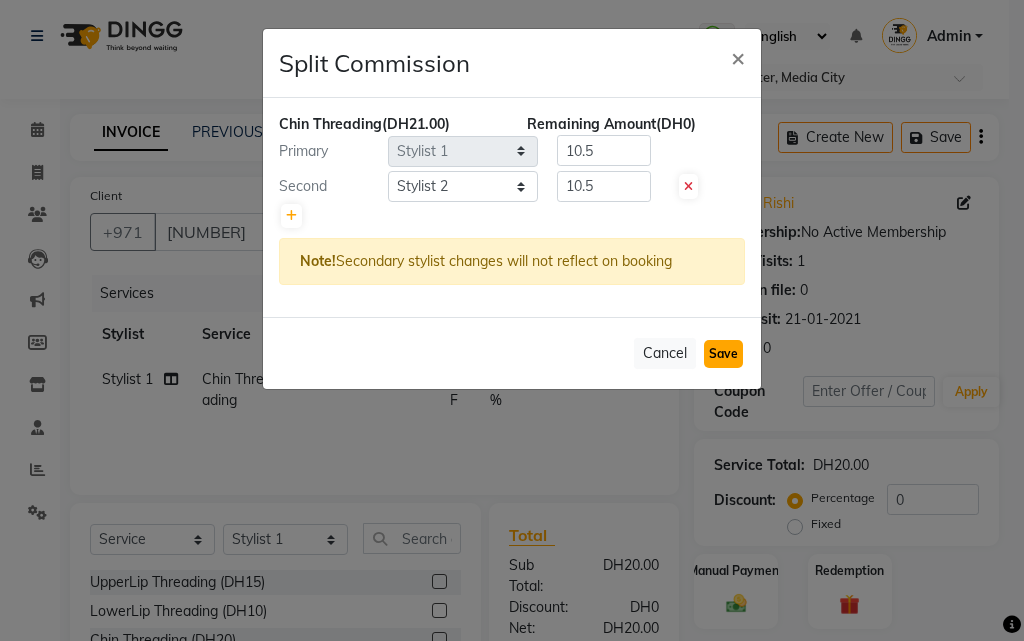 click on "Save" 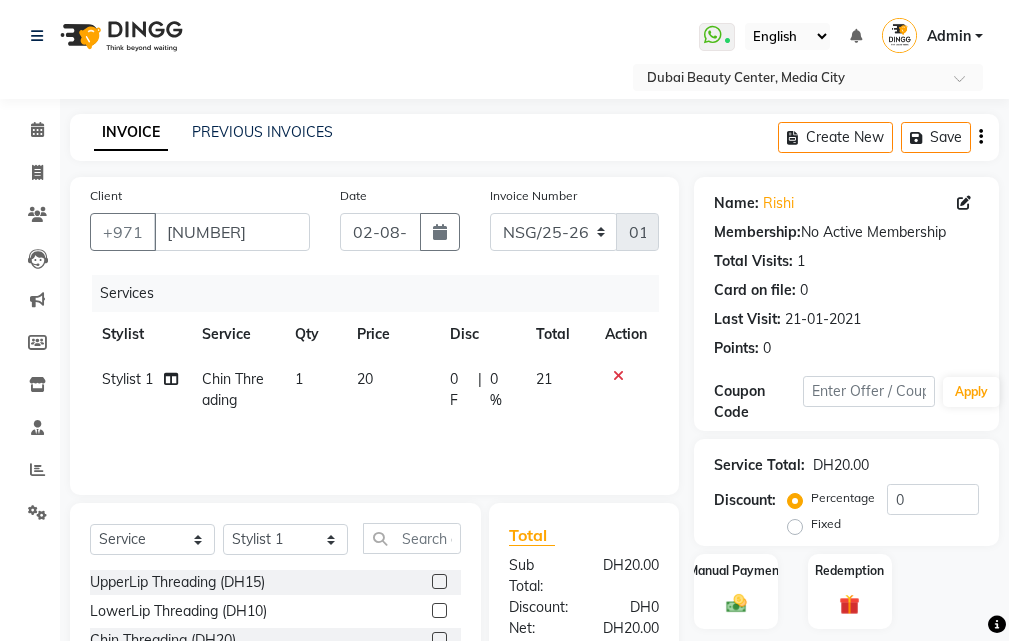 scroll, scrollTop: 252, scrollLeft: 0, axis: vertical 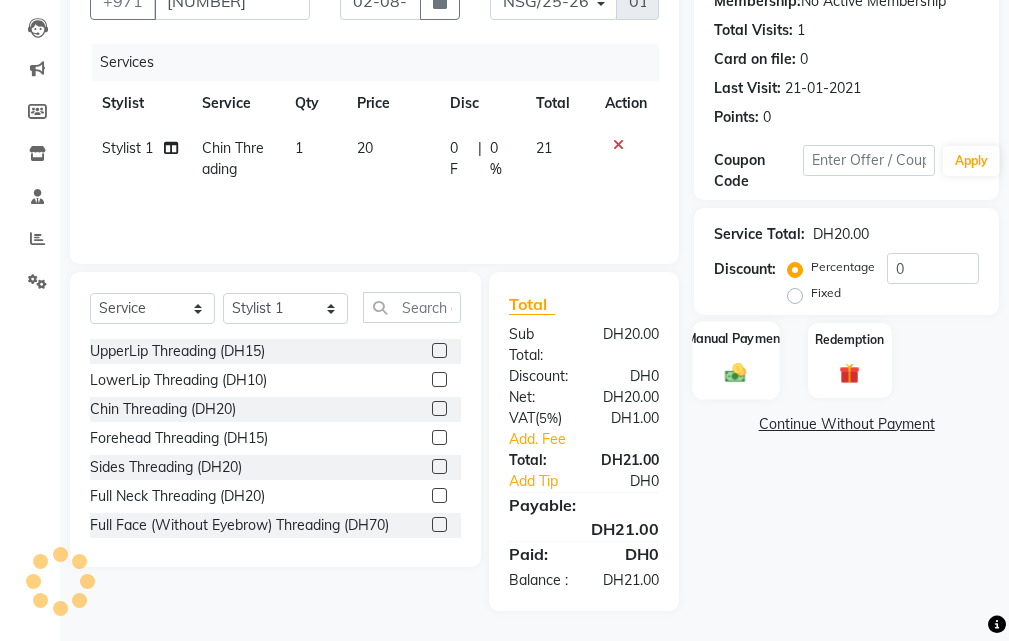 click on "Manual Payment" 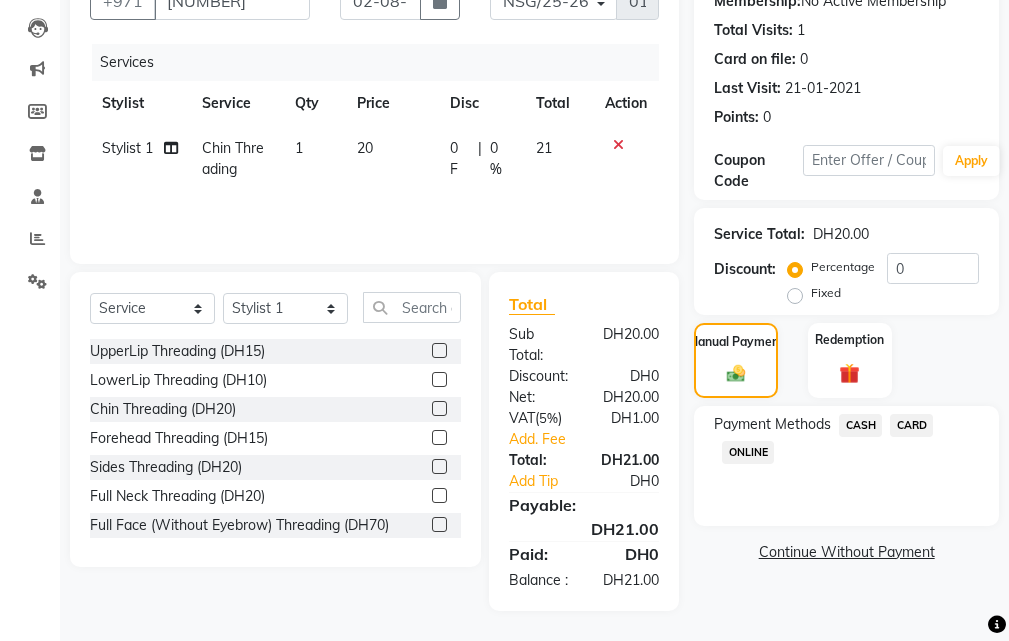 click on "CASH" 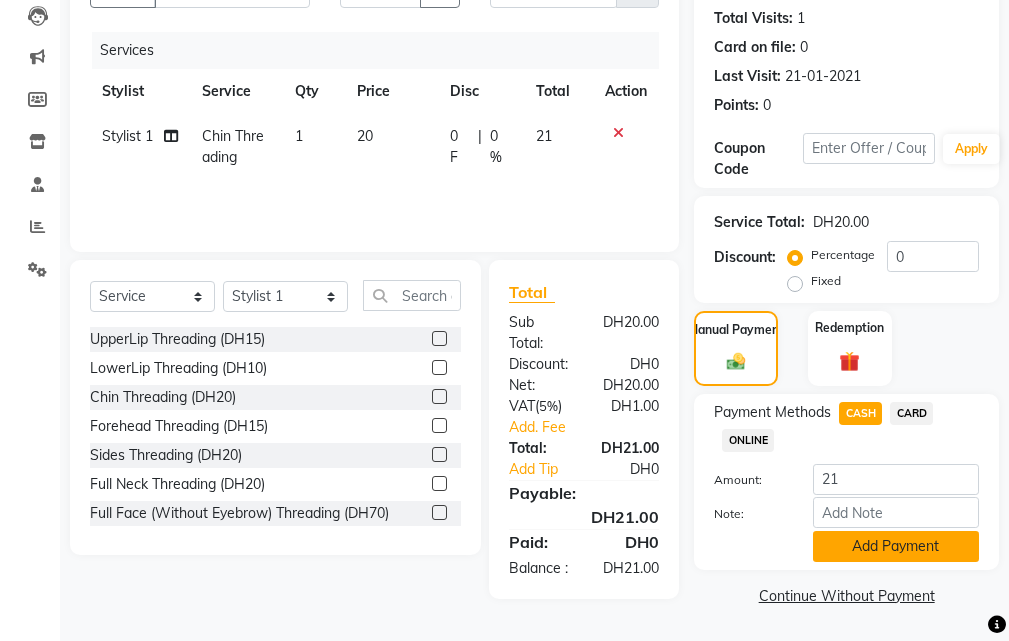 click on "Add Payment" 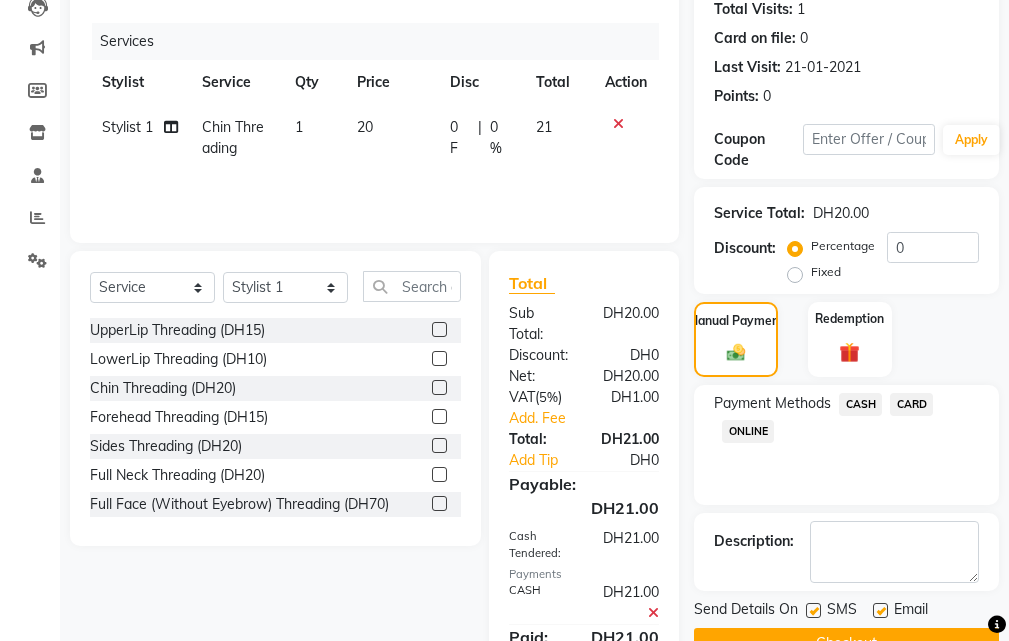 scroll, scrollTop: 356, scrollLeft: 0, axis: vertical 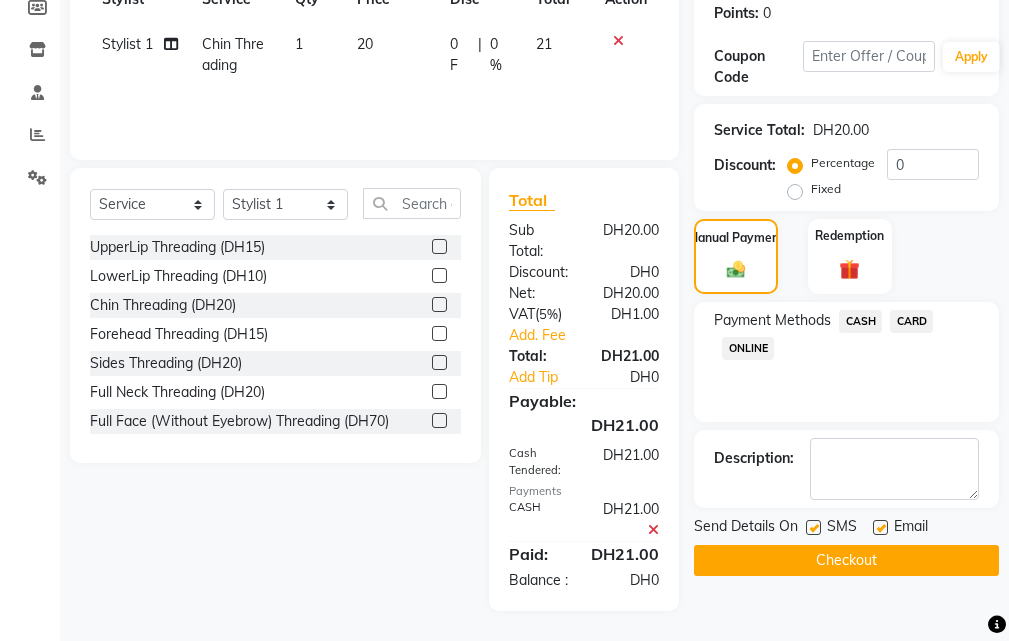 click on "Checkout" 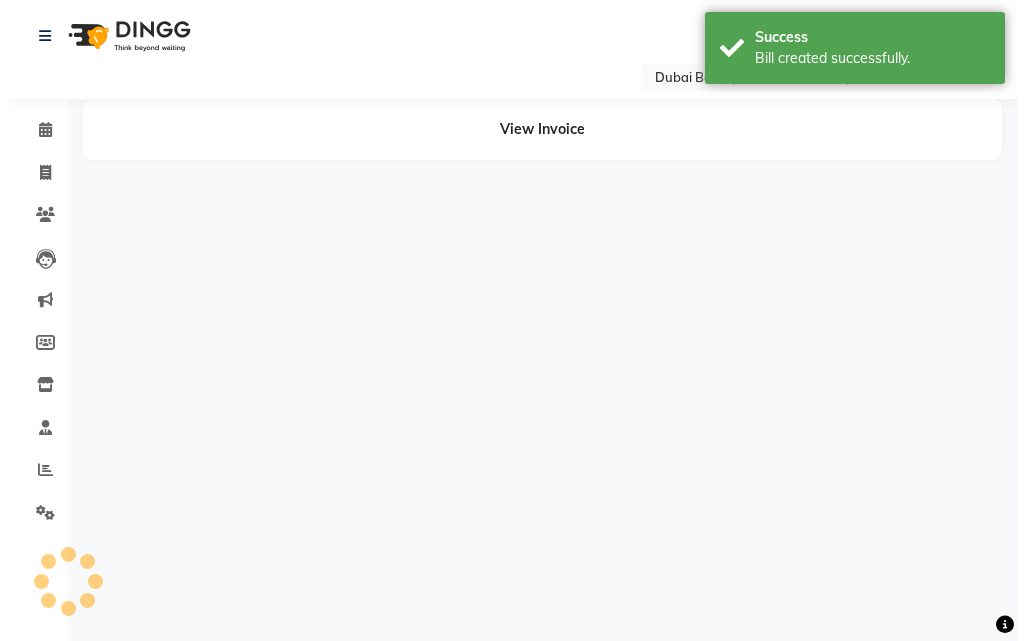 scroll, scrollTop: 0, scrollLeft: 0, axis: both 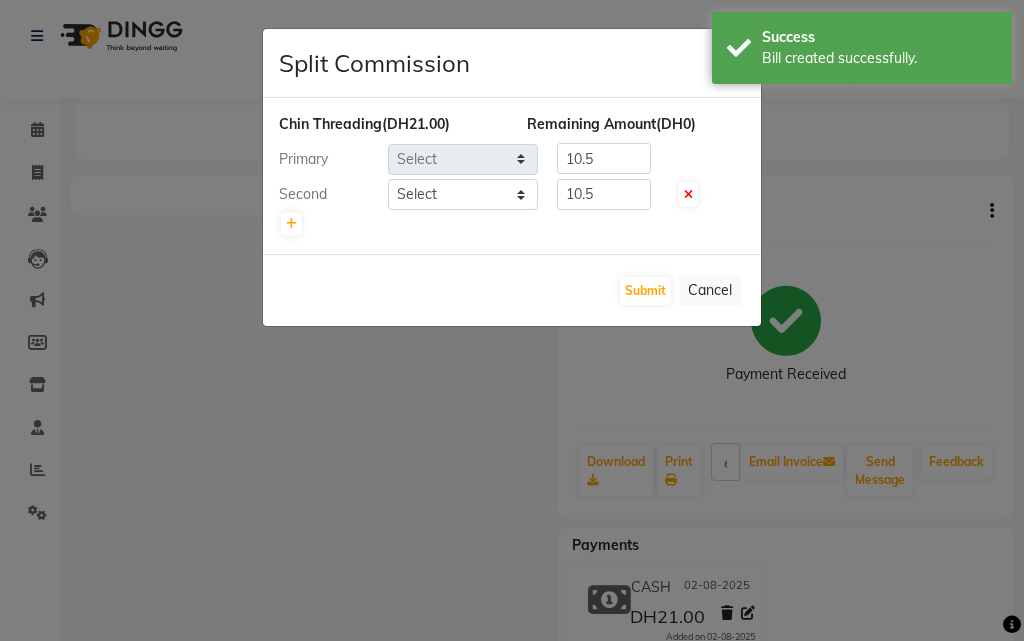select on "7201" 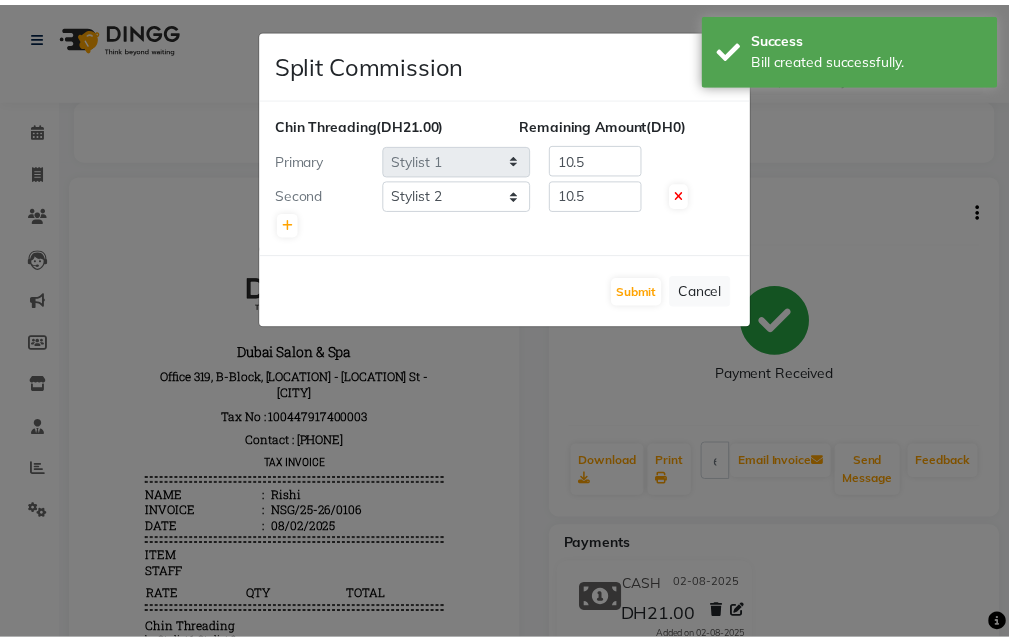 scroll, scrollTop: 0, scrollLeft: 0, axis: both 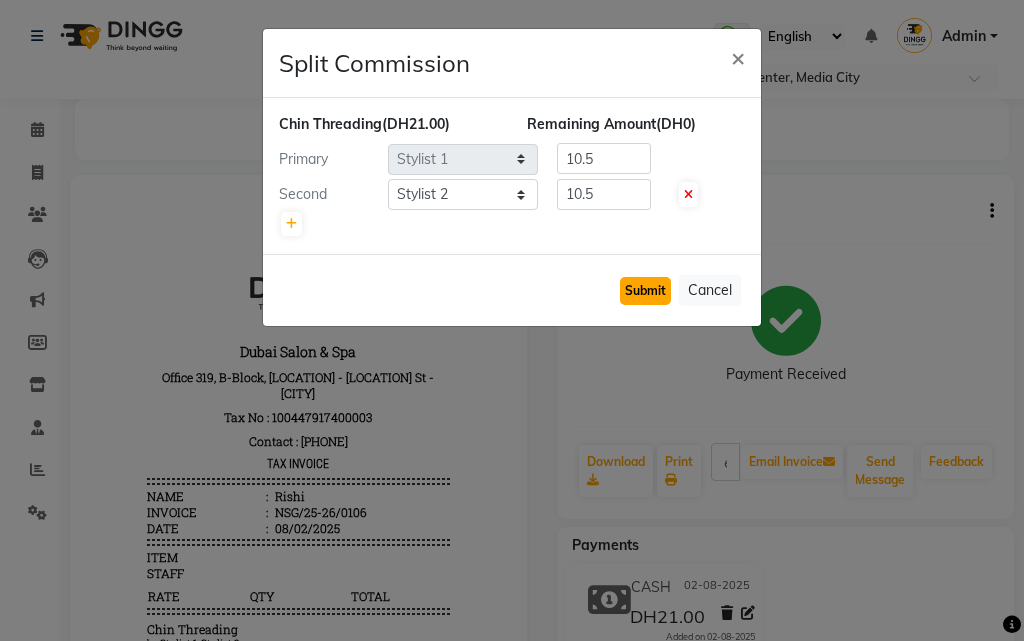 click on "Submit" 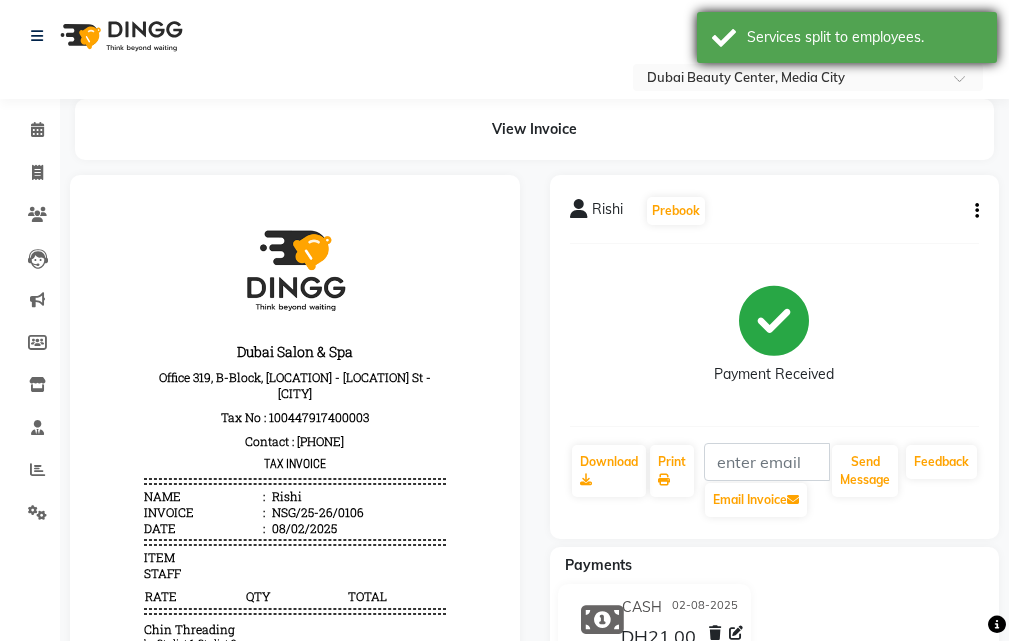click on "Services split to employees." at bounding box center [847, 37] 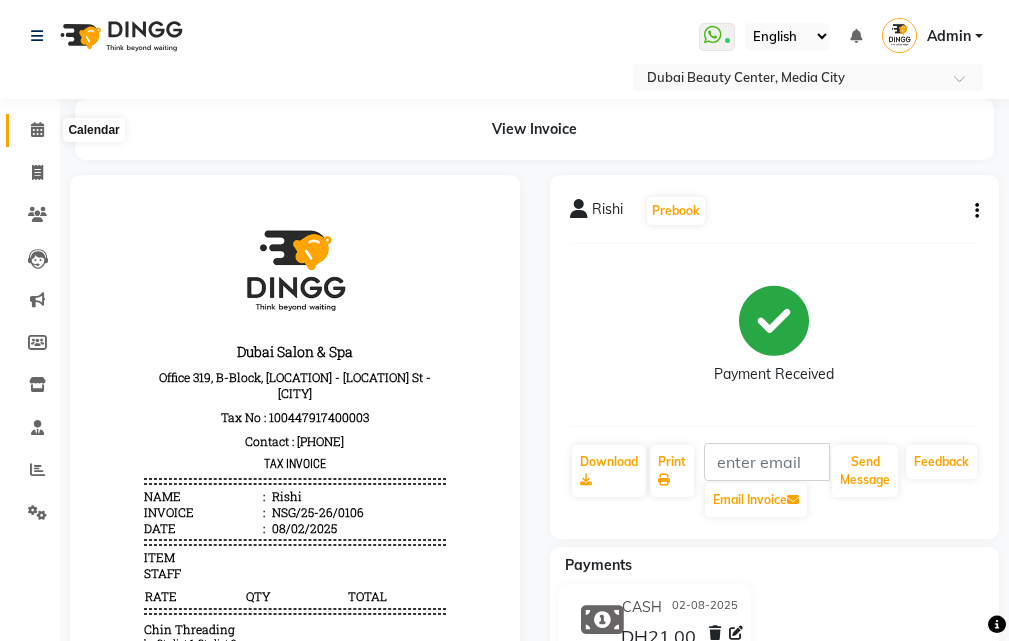 click 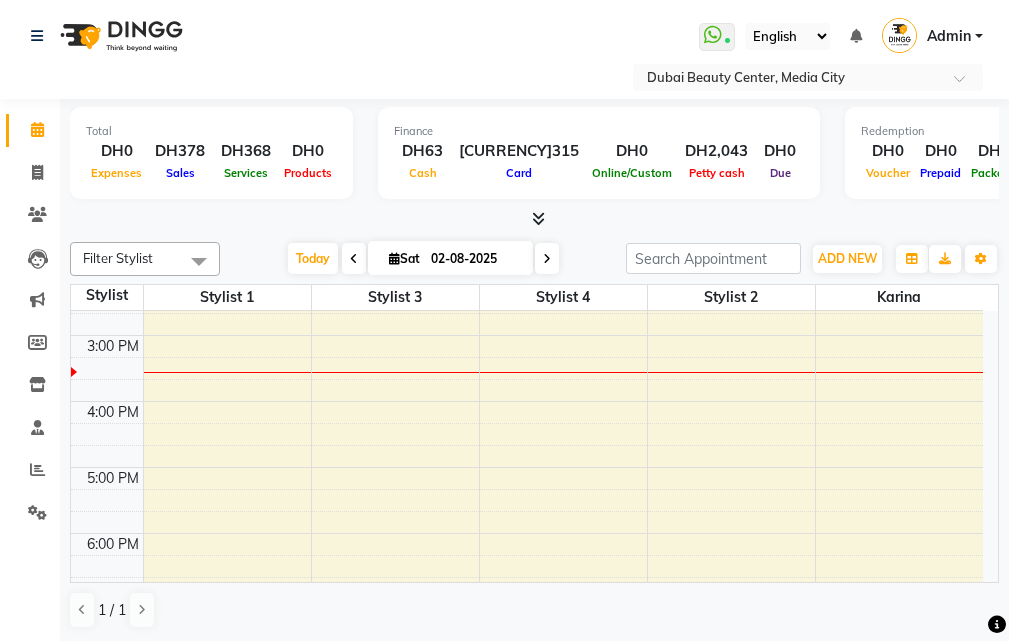 scroll, scrollTop: 300, scrollLeft: 0, axis: vertical 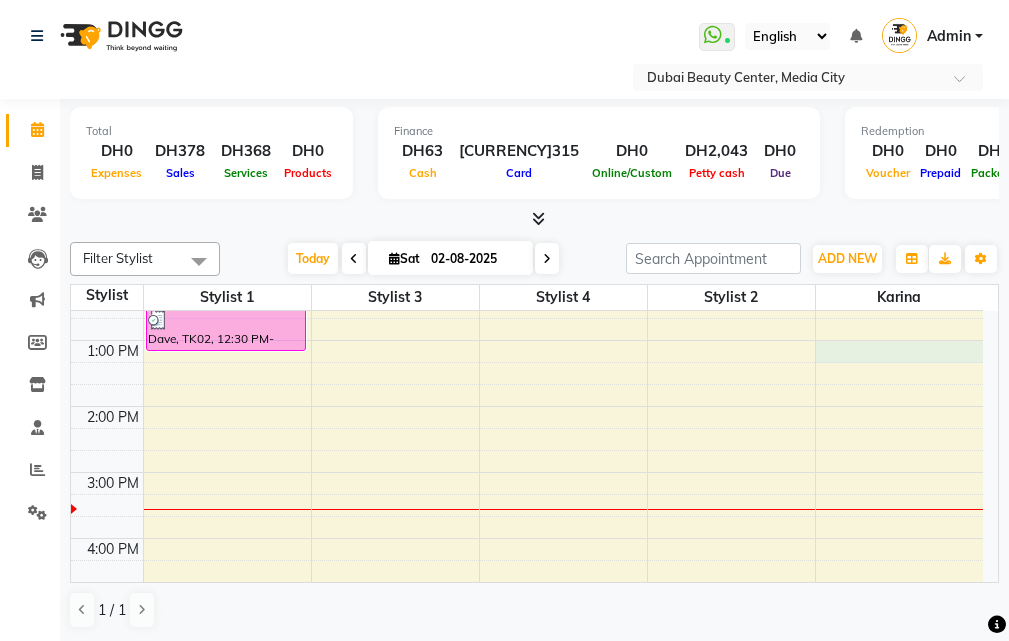 click on "8:00 AM 9:00 AM 10:00 AM 11:00 AM 12:00 PM 1:00 PM 2:00 PM 3:00 PM 4:00 PM 5:00 PM 6:00 PM 7:00 PM 8:00 PM 9:00 PM 10:00 PM     Rishi, TK04, 09:00 AM-09:40 AM, Chin Threading     Walkin, TK01, 10:00 AM-10:45 AM, Manicure +  Pedicure Combo     Dave, TK02, 12:30 PM-01:10 PM, UpperLip Threading     Fatimaa2, TK03, 09:00 AM-09:40 AM, UpperLip Threading     Krishna, TK05, 11:40 AM-12:20 PM, L'Oreal Dandruff Treatment     Walkin, TK01, 10:45 AM-11:25 AM, UpperLip Threading" at bounding box center [527, 505] 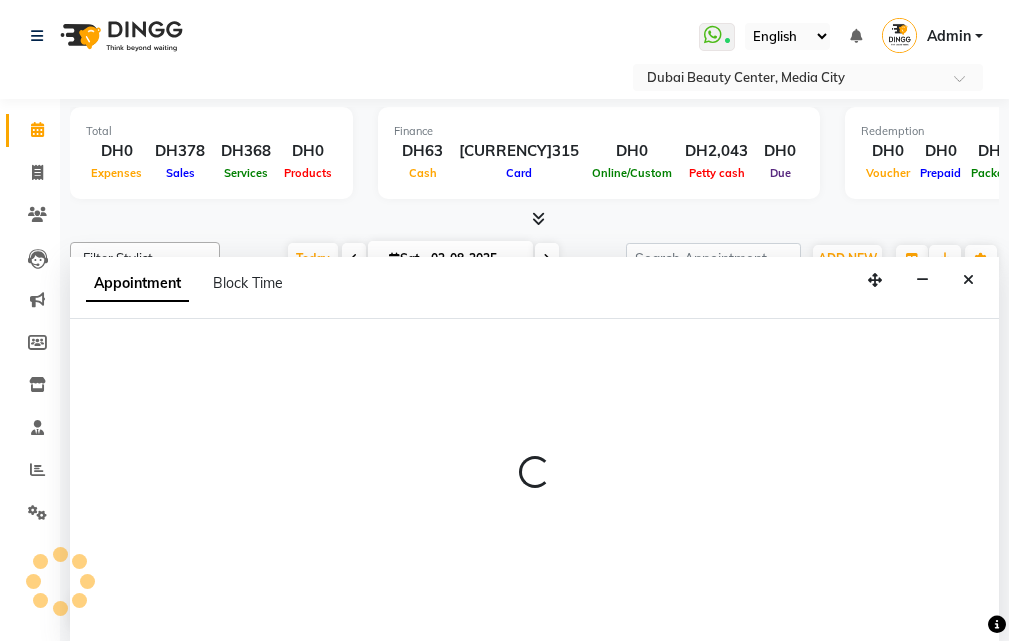 select on "84575" 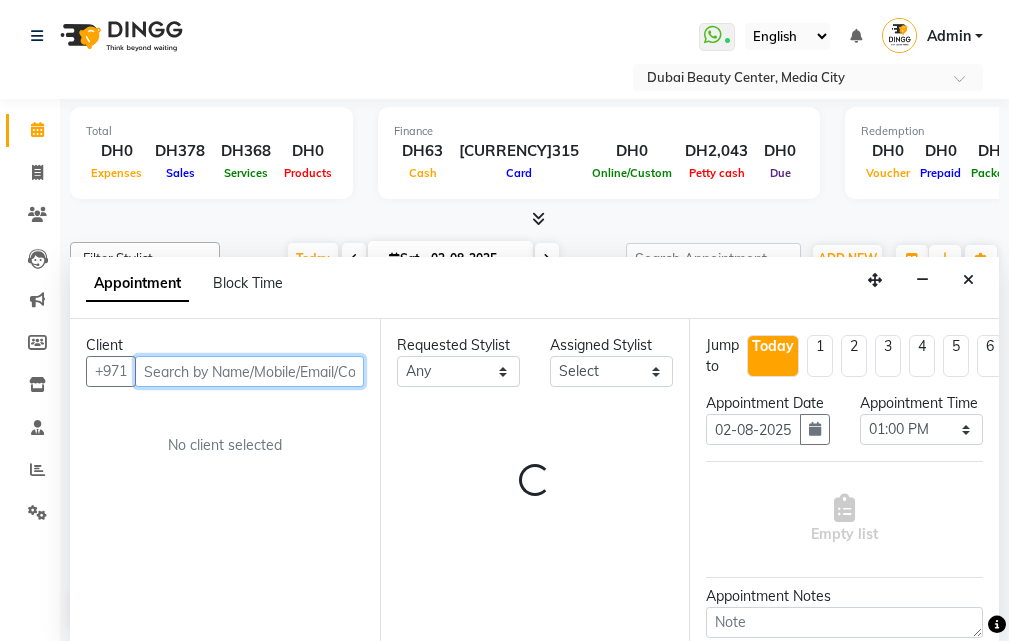 scroll, scrollTop: 1, scrollLeft: 0, axis: vertical 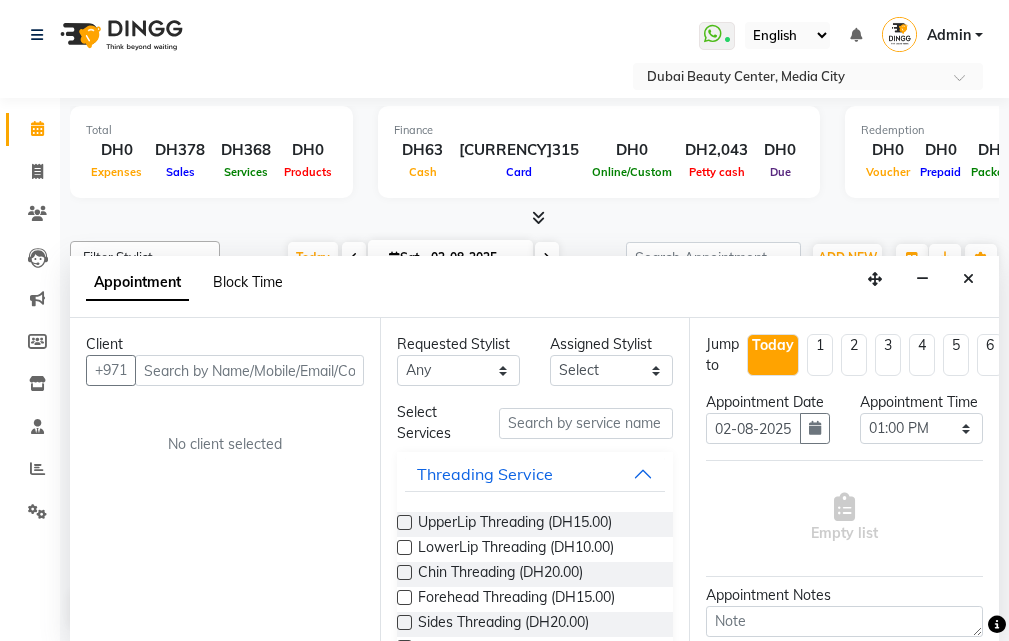 click on "Block Time" at bounding box center [248, 282] 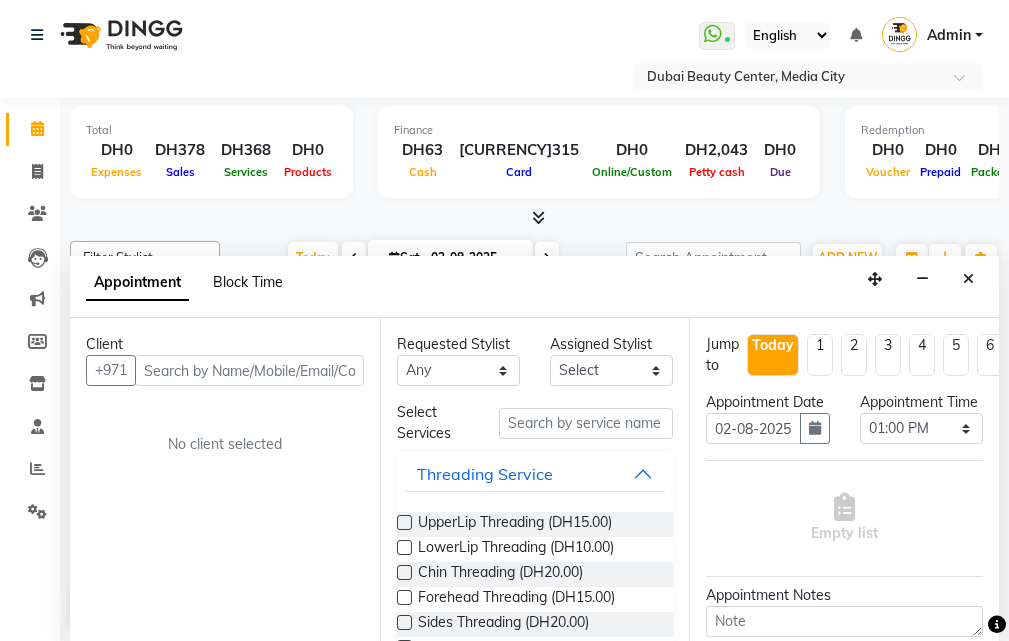 select on "84575" 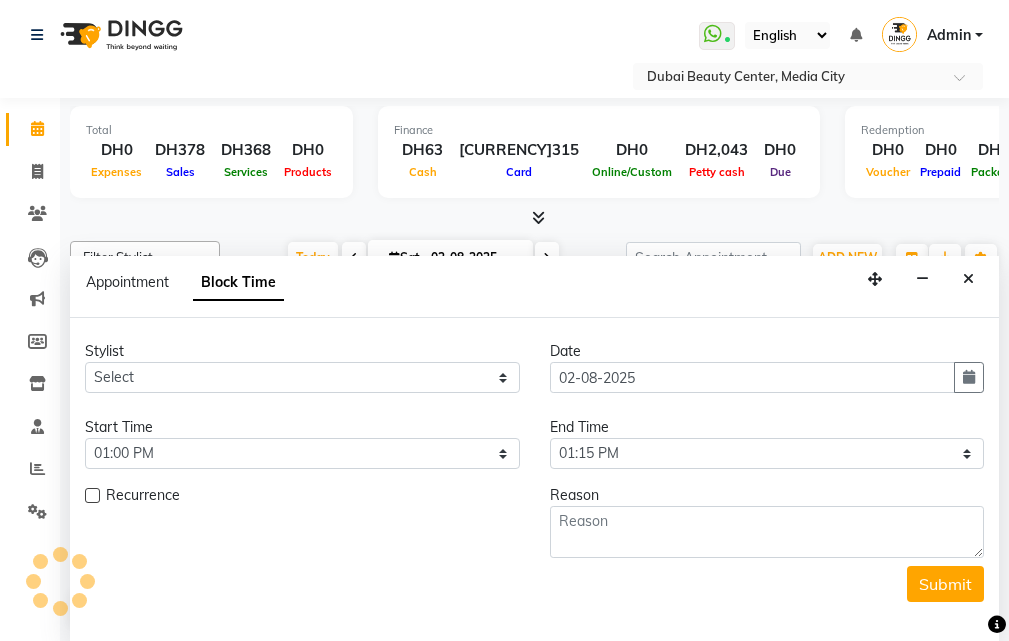 scroll, scrollTop: 463, scrollLeft: 0, axis: vertical 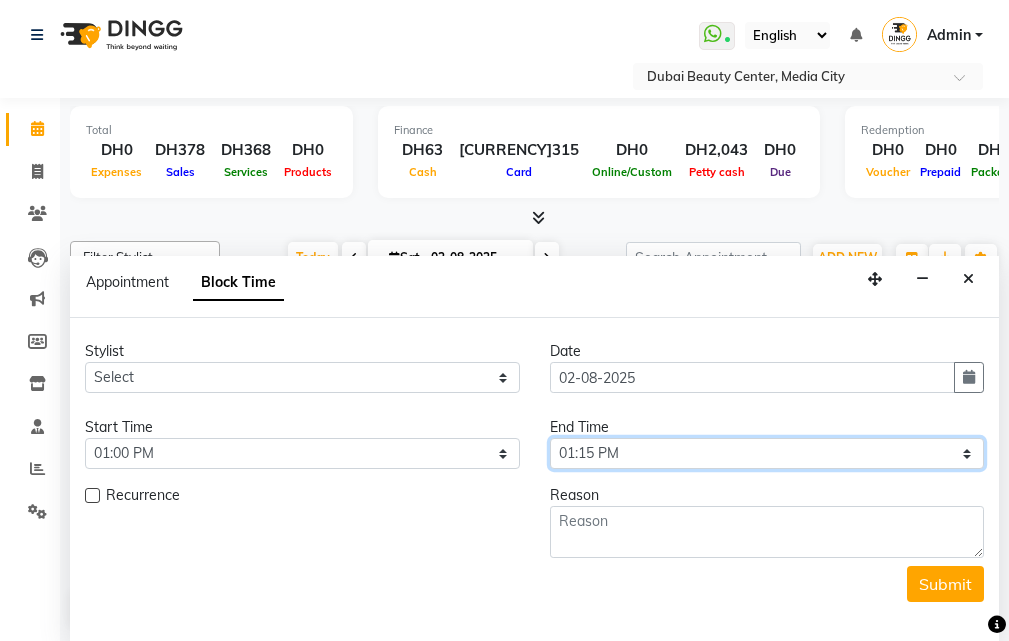 click on "Select 09:00 AM 09:05 AM 09:10 AM 09:15 AM 09:20 AM 09:25 AM 09:30 AM 09:35 AM 09:40 AM 09:45 AM 09:50 AM 09:55 AM 10:00 AM 10:05 AM 10:10 AM 10:15 AM 10:20 AM 10:25 AM 10:30 AM 10:35 AM 10:40 AM 10:45 AM 10:50 AM 10:55 AM 11:00 AM 11:05 AM 11:10 AM 11:15 AM 11:20 AM 11:25 AM 11:30 AM 11:35 AM 11:40 AM 11:45 AM 11:50 AM 11:55 AM 12:00 PM 12:05 PM 12:10 PM 12:15 PM 12:20 PM 12:25 PM 12:30 PM 12:35 PM 12:40 PM 12:45 PM 12:50 PM 12:55 PM 01:00 PM 01:05 PM 01:10 PM 01:15 PM 01:20 PM 01:25 PM 01:30 PM 01:35 PM 01:40 PM 01:45 PM 01:50 PM 01:55 PM 02:00 PM 02:05 PM 02:10 PM 02:15 PM 02:20 PM 02:25 PM 02:30 PM 02:35 PM 02:40 PM 02:45 PM 02:50 PM 02:55 PM 03:00 PM 03:05 PM 03:10 PM 03:15 PM 03:20 PM 03:25 PM 03:30 PM 03:35 PM 03:40 PM 03:45 PM 03:50 PM 03:55 PM 04:00 PM 04:05 PM 04:10 PM 04:15 PM 04:20 PM 04:25 PM 04:30 PM 04:35 PM 04:40 PM 04:45 PM 04:50 PM 04:55 PM 05:00 PM 05:05 PM 05:10 PM 05:15 PM 05:20 PM 05:25 PM 05:30 PM 05:35 PM 05:40 PM 05:45 PM 05:50 PM 05:55 PM 06:00 PM 06:05 PM 06:10 PM 06:15 PM 06:20 PM" at bounding box center [767, 453] 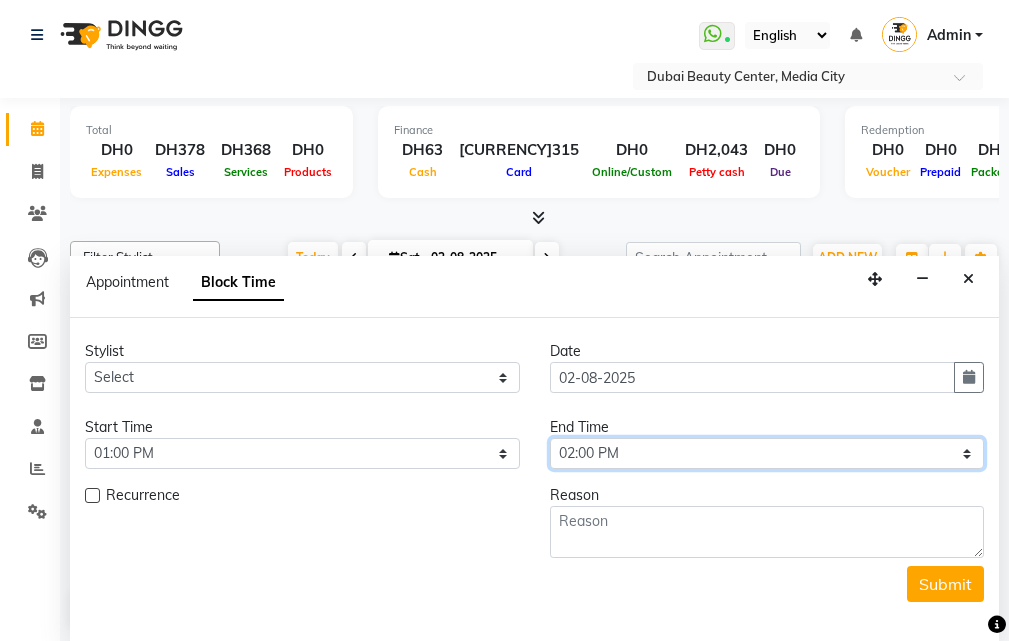 click on "Select 09:00 AM 09:05 AM 09:10 AM 09:15 AM 09:20 AM 09:25 AM 09:30 AM 09:35 AM 09:40 AM 09:45 AM 09:50 AM 09:55 AM 10:00 AM 10:05 AM 10:10 AM 10:15 AM 10:20 AM 10:25 AM 10:30 AM 10:35 AM 10:40 AM 10:45 AM 10:50 AM 10:55 AM 11:00 AM 11:05 AM 11:10 AM 11:15 AM 11:20 AM 11:25 AM 11:30 AM 11:35 AM 11:40 AM 11:45 AM 11:50 AM 11:55 AM 12:00 PM 12:05 PM 12:10 PM 12:15 PM 12:20 PM 12:25 PM 12:30 PM 12:35 PM 12:40 PM 12:45 PM 12:50 PM 12:55 PM 01:00 PM 01:05 PM 01:10 PM 01:15 PM 01:20 PM 01:25 PM 01:30 PM 01:35 PM 01:40 PM 01:45 PM 01:50 PM 01:55 PM 02:00 PM 02:05 PM 02:10 PM 02:15 PM 02:20 PM 02:25 PM 02:30 PM 02:35 PM 02:40 PM 02:45 PM 02:50 PM 02:55 PM 03:00 PM 03:05 PM 03:10 PM 03:15 PM 03:20 PM 03:25 PM 03:30 PM 03:35 PM 03:40 PM 03:45 PM 03:50 PM 03:55 PM 04:00 PM 04:05 PM 04:10 PM 04:15 PM 04:20 PM 04:25 PM 04:30 PM 04:35 PM 04:40 PM 04:45 PM 04:50 PM 04:55 PM 05:00 PM 05:05 PM 05:10 PM 05:15 PM 05:20 PM 05:25 PM 05:30 PM 05:35 PM 05:40 PM 05:45 PM 05:50 PM 05:55 PM 06:00 PM 06:05 PM 06:10 PM 06:15 PM 06:20 PM" at bounding box center [767, 453] 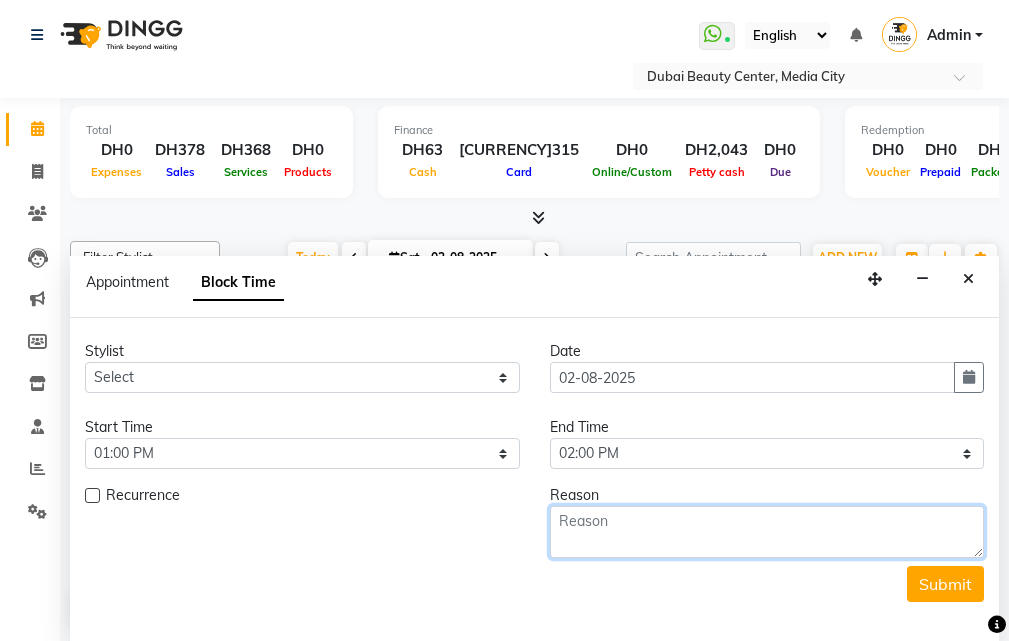 click at bounding box center (767, 532) 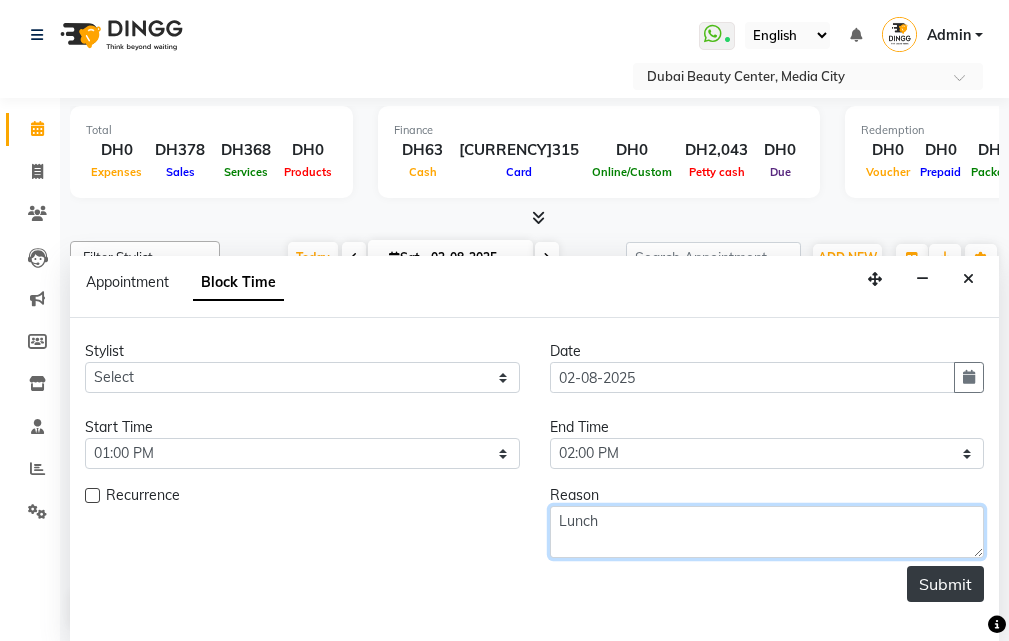 type on "Lunch" 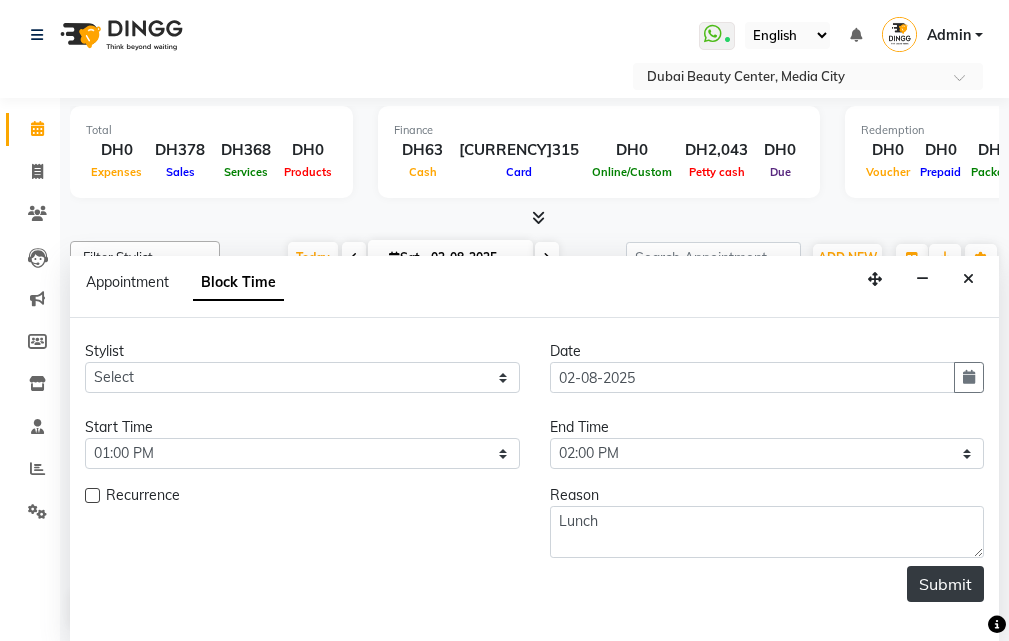 click on "Submit" at bounding box center [945, 584] 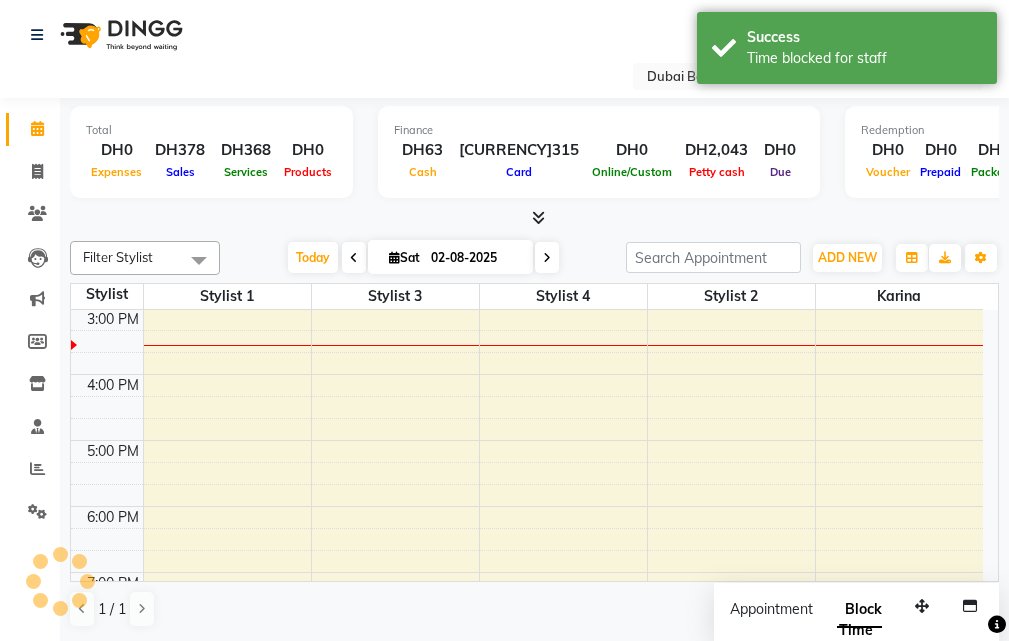 scroll, scrollTop: 0, scrollLeft: 0, axis: both 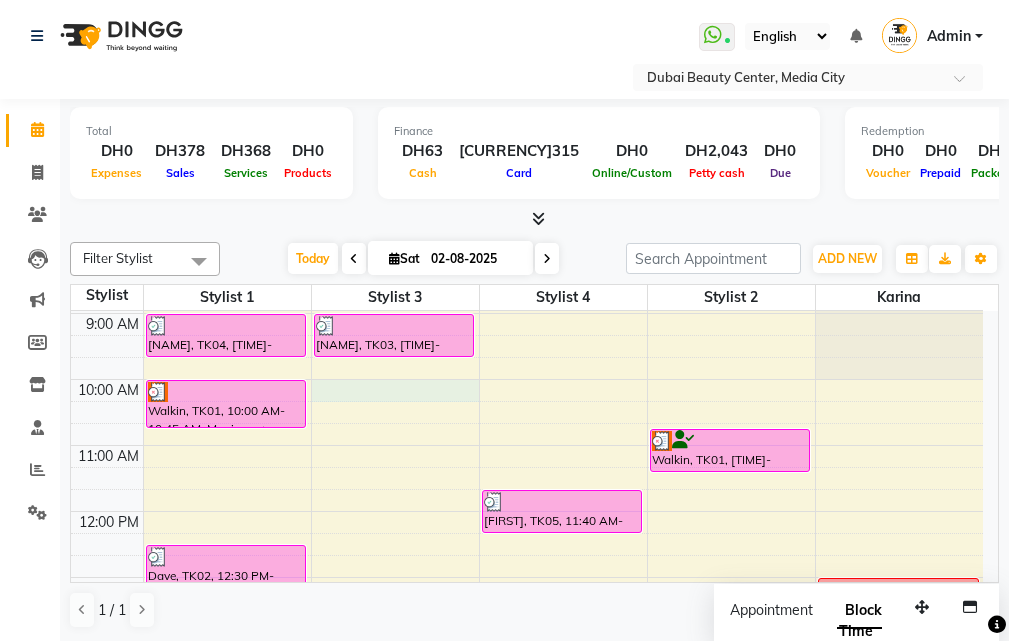 click on "8:00 AM 9:00 AM 10:00 AM 11:00 AM 12:00 PM 1:00 PM 2:00 PM 3:00 PM 4:00 PM 5:00 PM 6:00 PM 7:00 PM 8:00 PM 9:00 PM 10:00 PM     Rishi, TK04, 09:00 AM-09:40 AM, Chin Threading     Walkin, TK01, 10:00 AM-10:45 AM, Manicure +  Pedicure Combo     Dave, TK02, 12:30 PM-01:10 PM, UpperLip Threading     Fatimaa2, TK03, 09:00 AM-09:40 AM, UpperLip Threading     Krishna, TK05, 11:40 AM-12:20 PM, L'Oreal Dandruff Treatment     Walkin, TK01, 10:45 AM-11:25 AM, UpperLip Threading  Lunch" at bounding box center (527, 742) 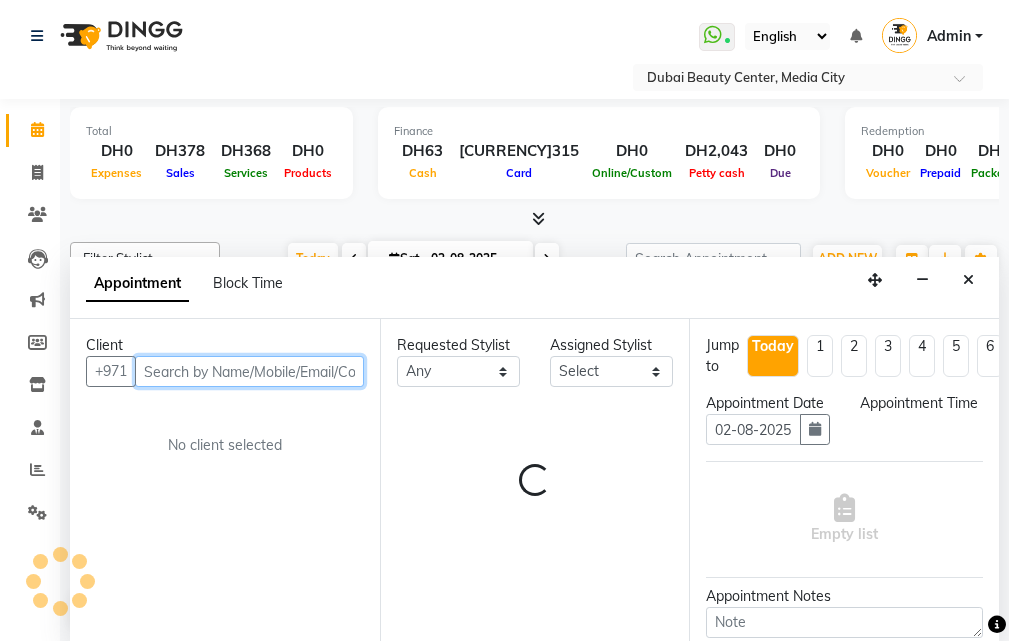 select on "600" 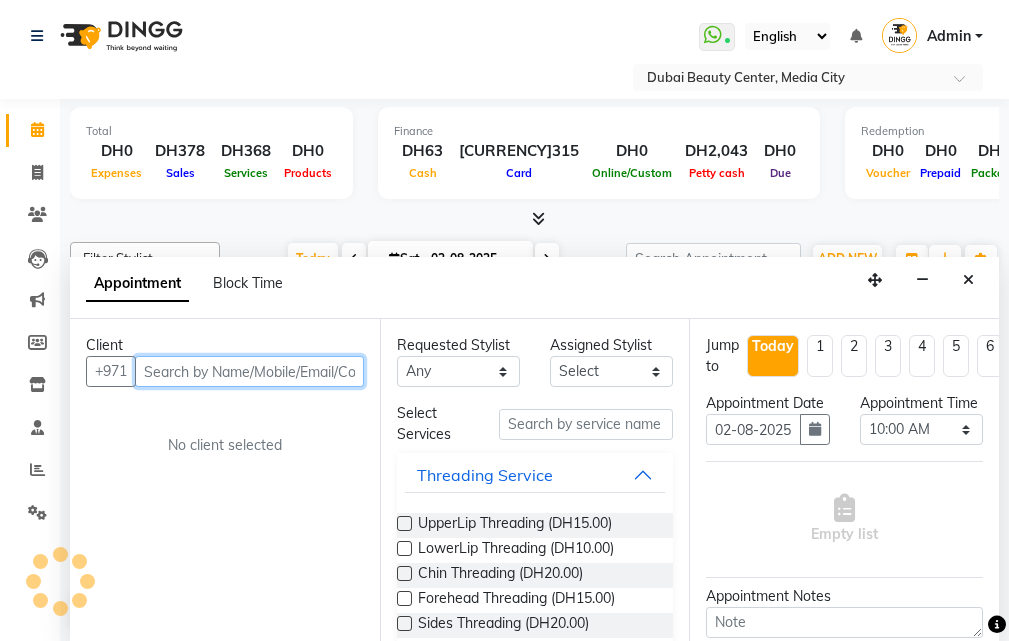 scroll, scrollTop: 1, scrollLeft: 0, axis: vertical 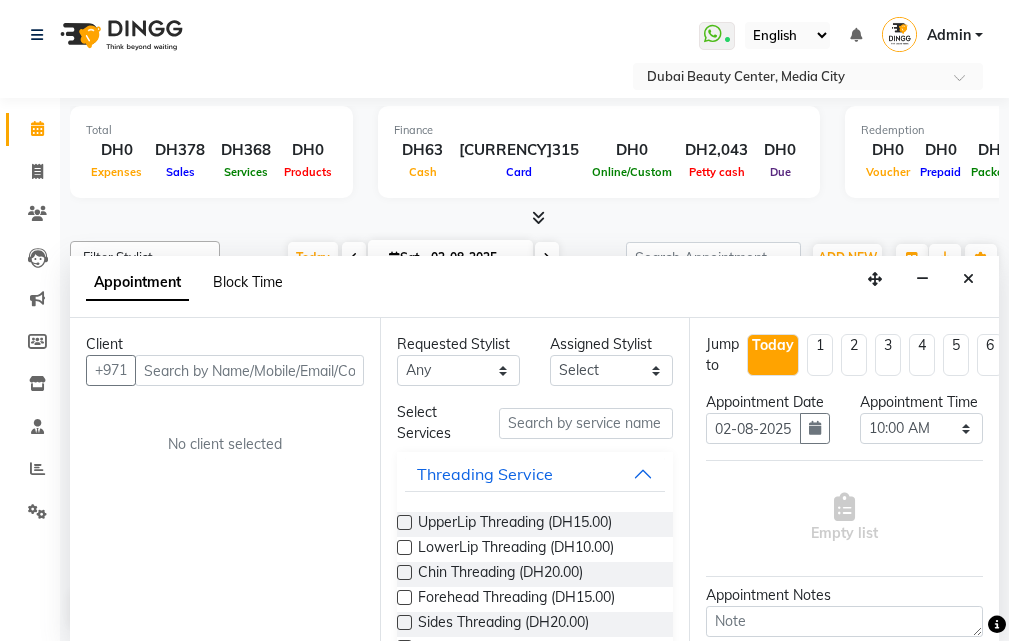 click on "Block Time" at bounding box center [248, 282] 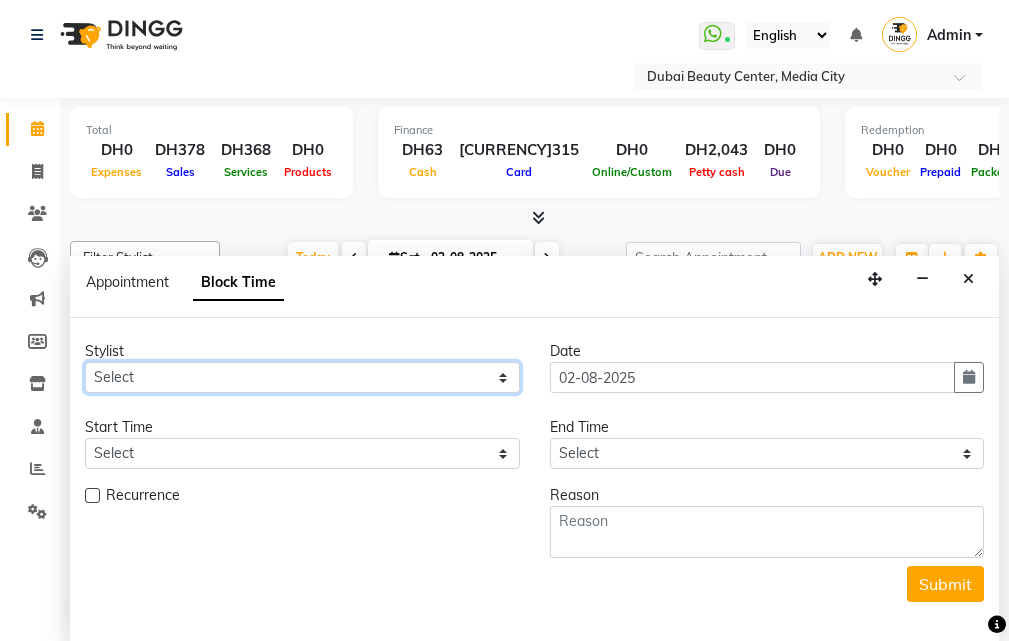 click on "Select Karina Stylist 1 Stylist 2 Stylist 3 Stylist 4" at bounding box center (302, 377) 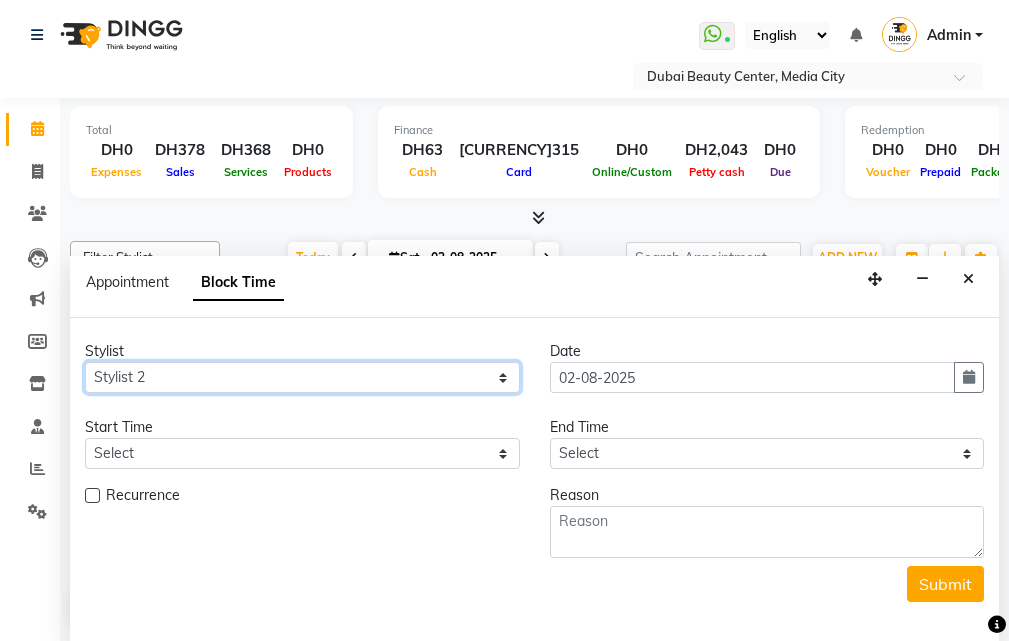 click on "Select Karina Stylist 1 Stylist 2 Stylist 3 Stylist 4" at bounding box center [302, 377] 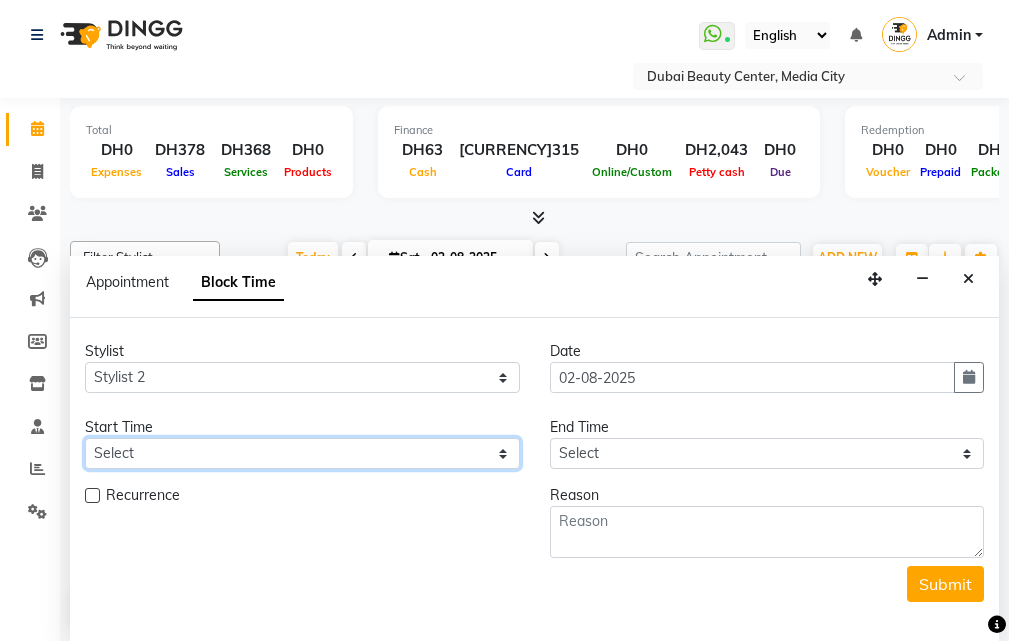 click on "Select" at bounding box center (302, 453) 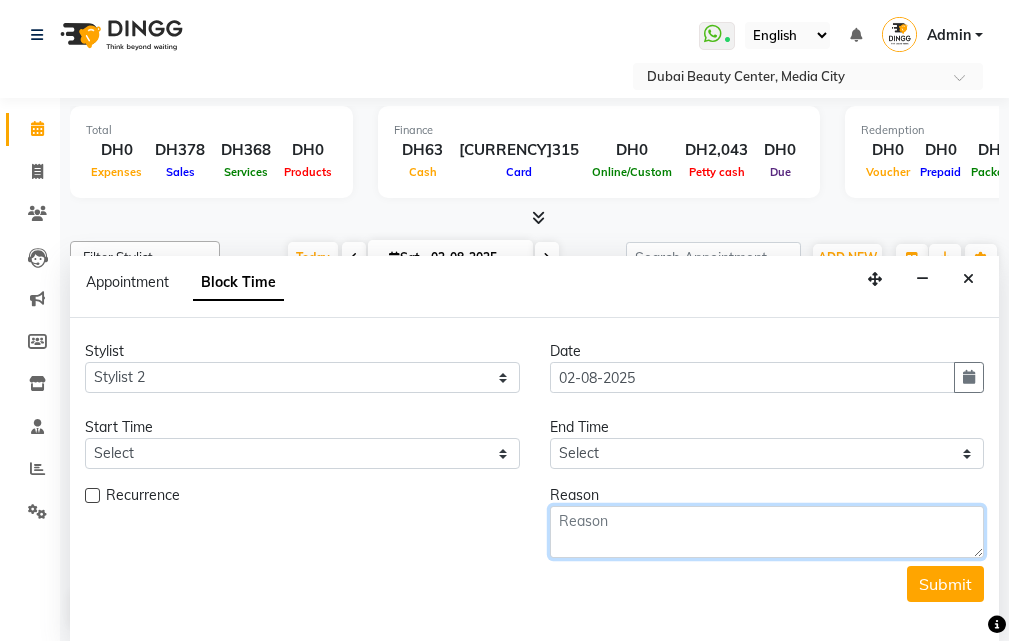 click at bounding box center [767, 532] 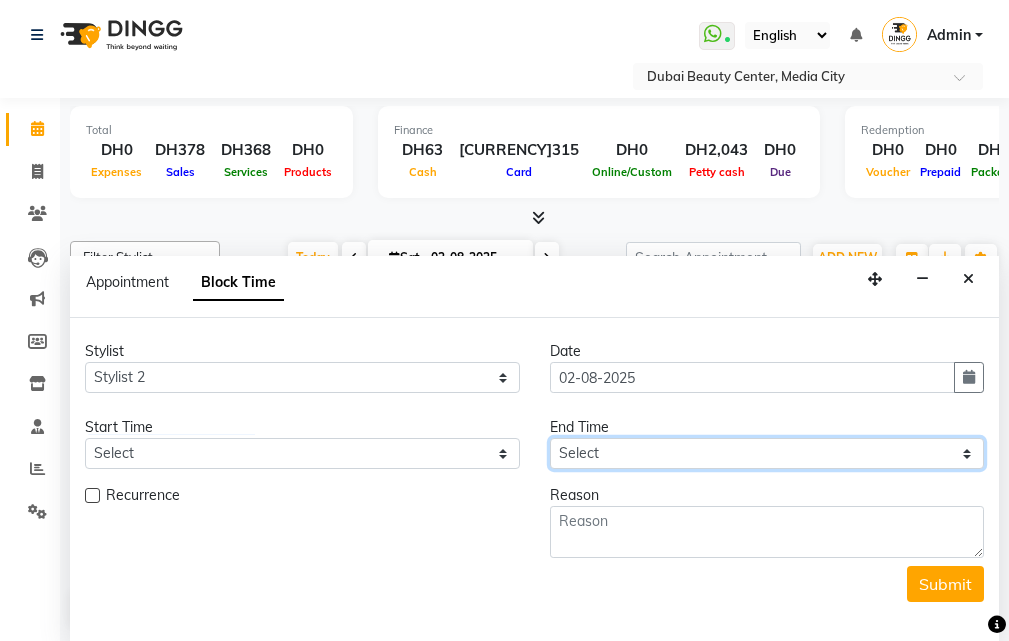 click on "Select" at bounding box center [767, 453] 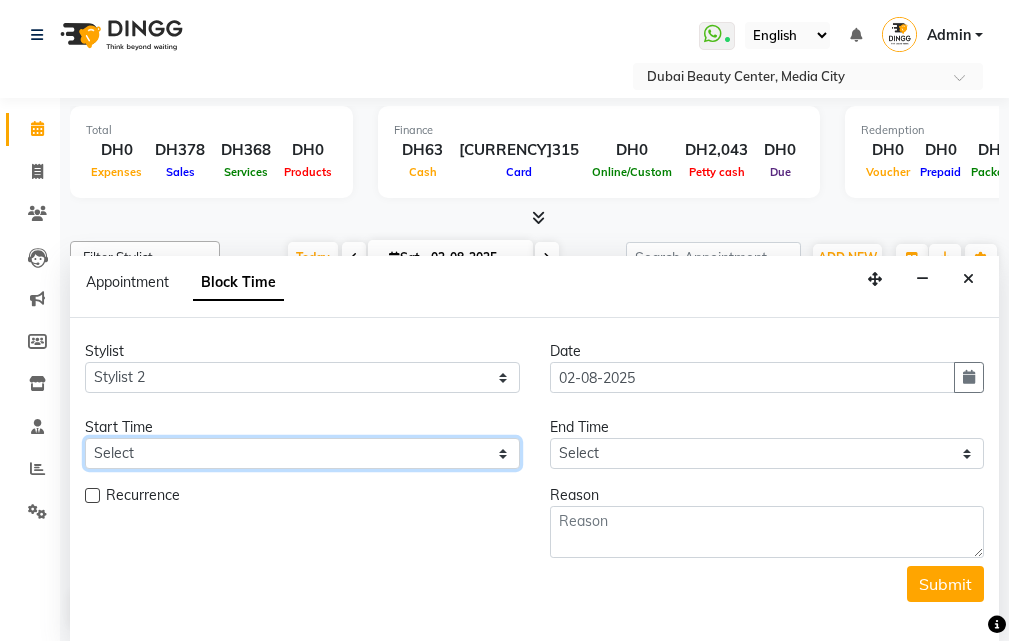 click on "Select" at bounding box center [302, 453] 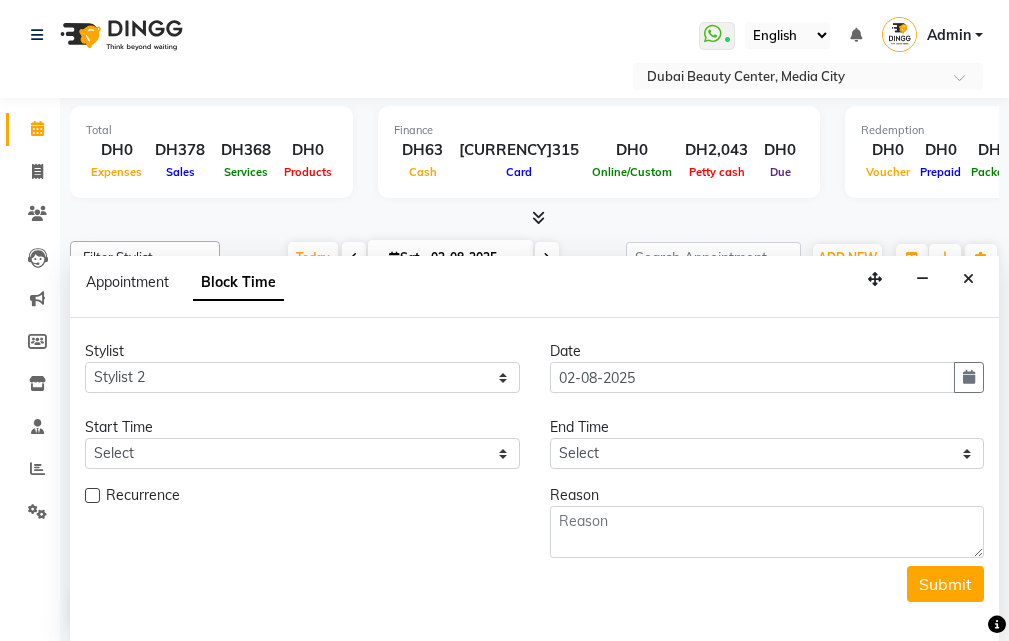 click on "Recurrence" at bounding box center (302, 497) 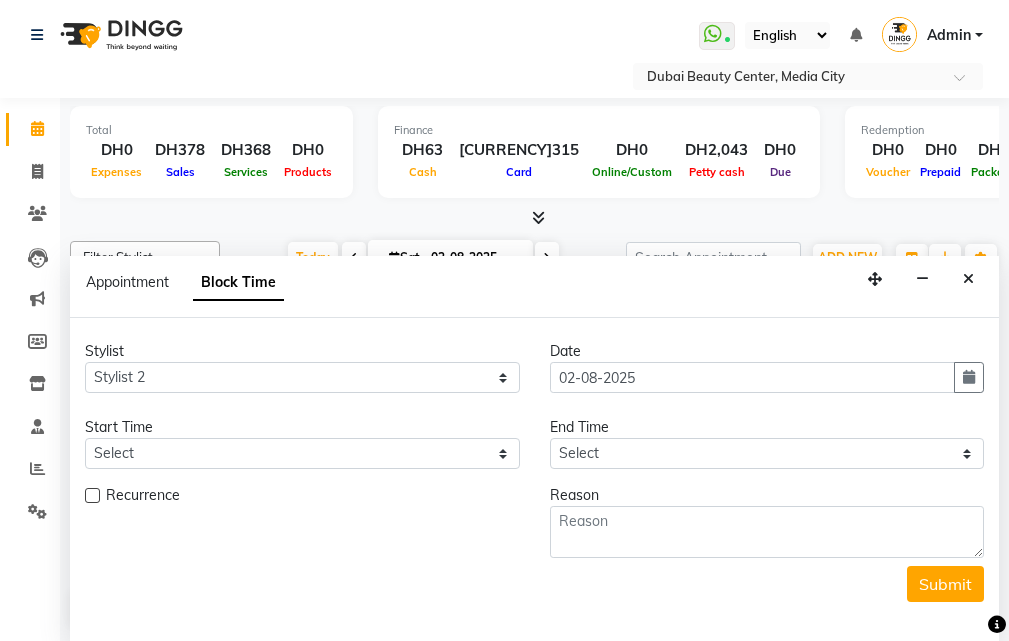 click at bounding box center (968, 279) 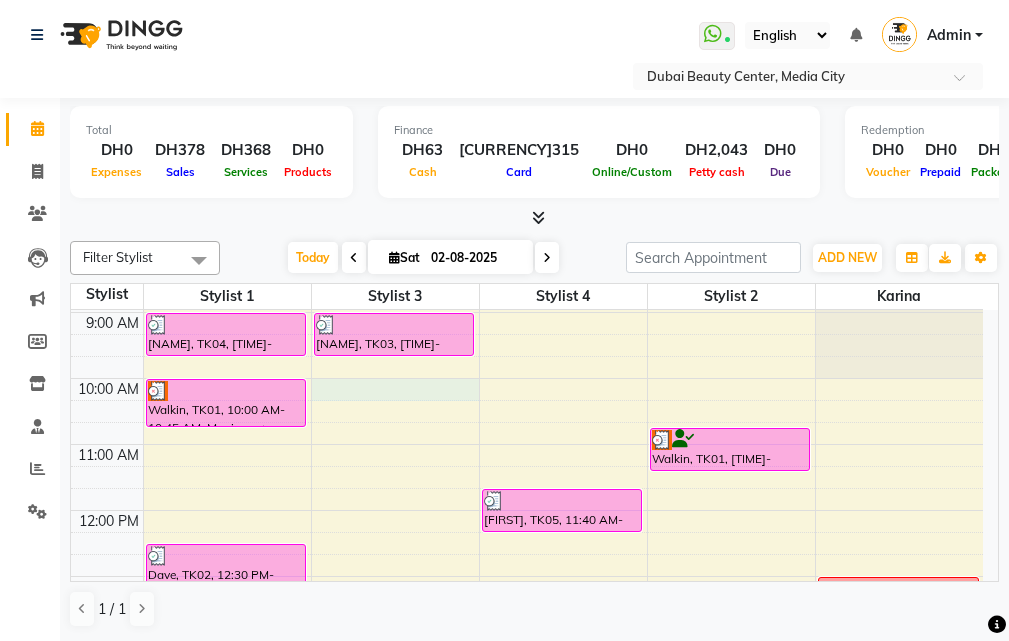 click on "8:00 AM 9:00 AM 10:00 AM 11:00 AM 12:00 PM 1:00 PM 2:00 PM 3:00 PM 4:00 PM 5:00 PM 6:00 PM 7:00 PM 8:00 PM 9:00 PM 10:00 PM     Rishi, TK04, 09:00 AM-09:40 AM, Chin Threading     Walkin, TK01, 10:00 AM-10:45 AM, Manicure +  Pedicure Combo     Dave, TK02, 12:30 PM-01:10 PM, UpperLip Threading     Fatimaa2, TK03, 09:00 AM-09:40 AM, UpperLip Threading     Krishna, TK05, 11:40 AM-12:20 PM, L'Oreal Dandruff Treatment     Walkin, TK01, 10:45 AM-11:25 AM, UpperLip Threading  Lunch" at bounding box center (527, 741) 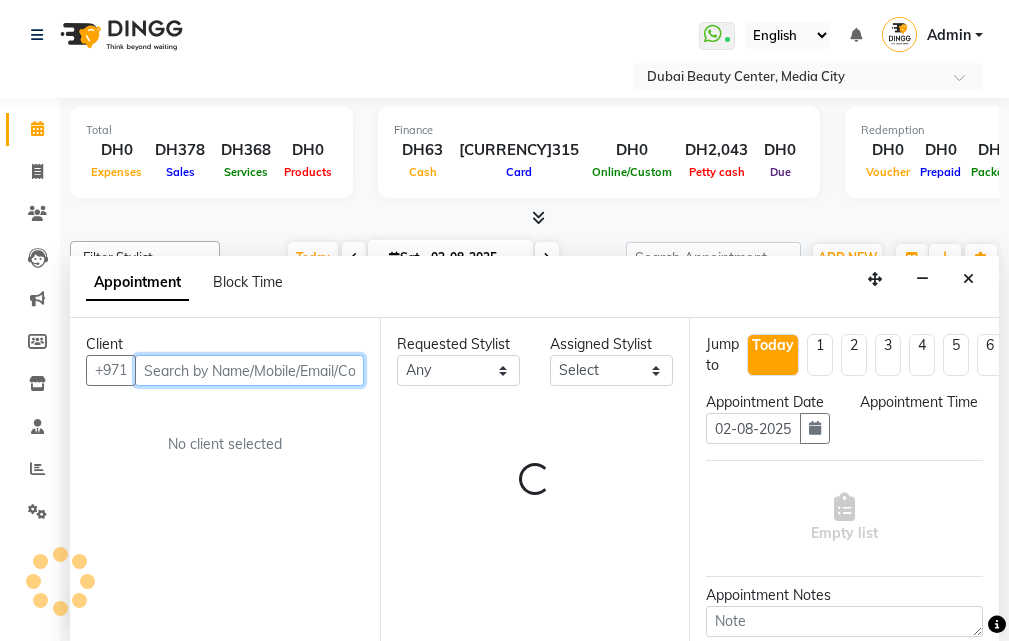 select on "600" 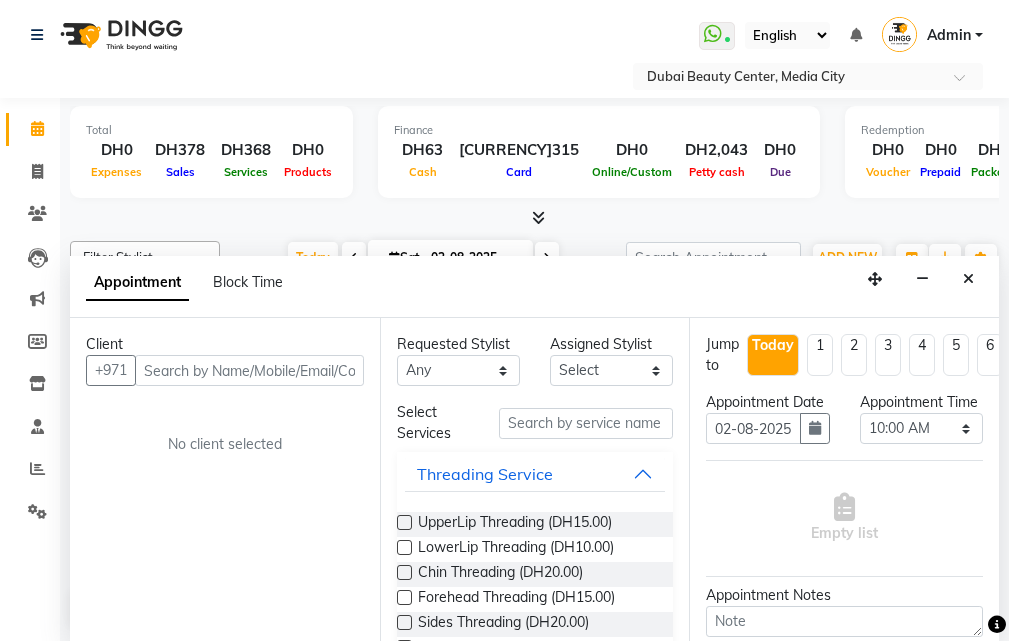 click on "Appointment Block Time" at bounding box center [196, 286] 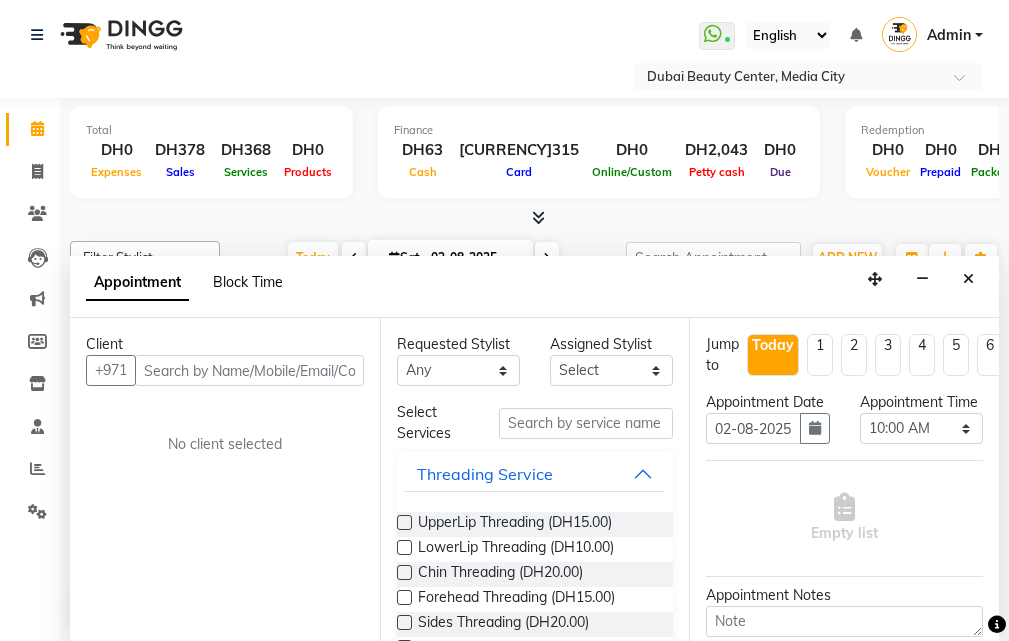 click on "Block Time" at bounding box center [248, 282] 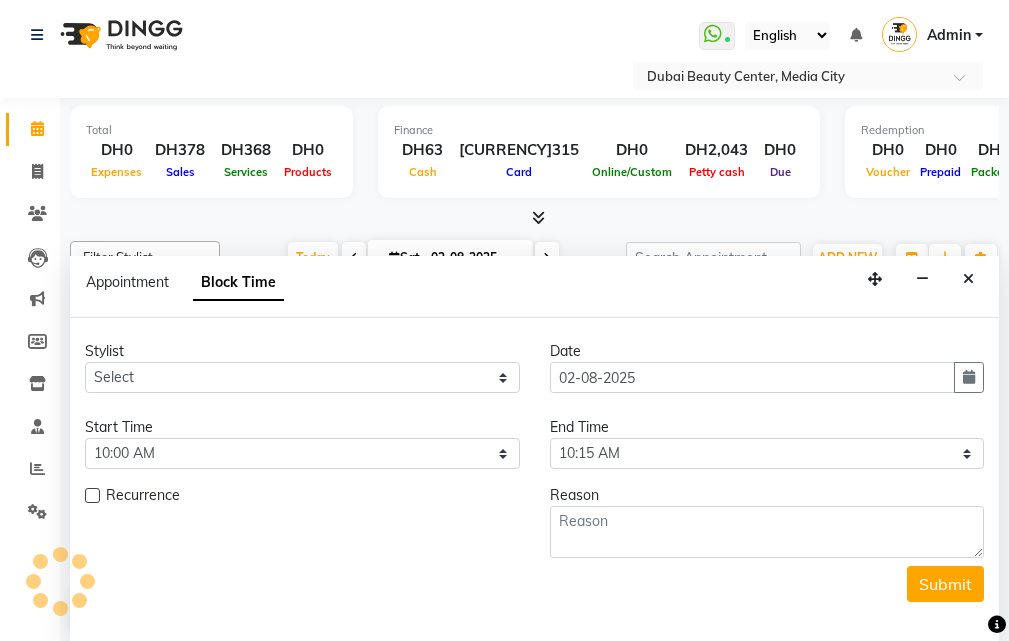scroll, scrollTop: 463, scrollLeft: 0, axis: vertical 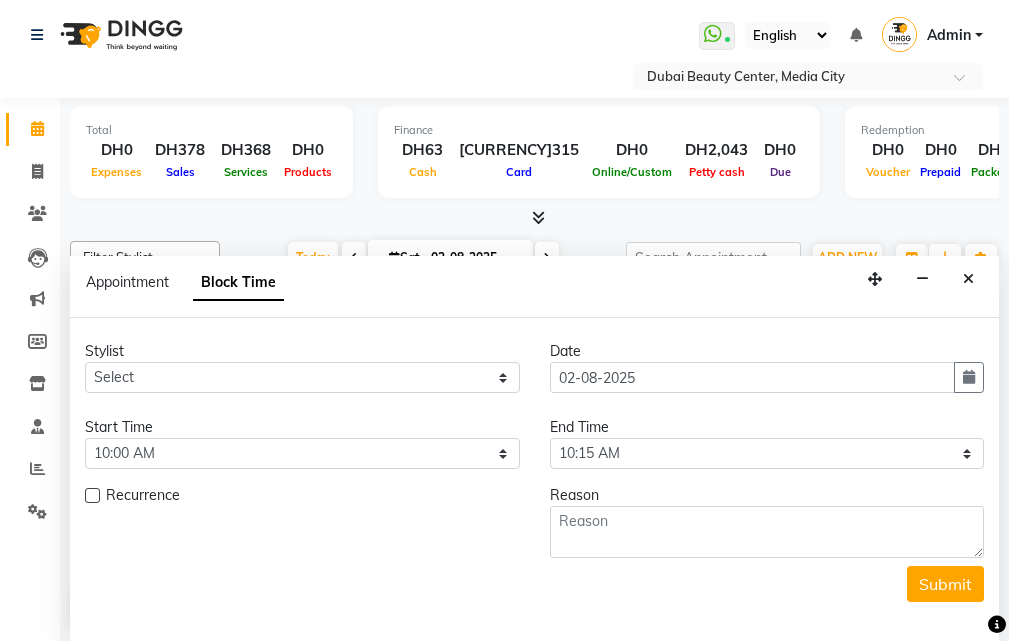 click on "Stylist Select Karina Stylist 1 Stylist 2 Stylist 3 Stylist 4 Date 02-08-2025 Start Time Select 09:00 AM 09:05 AM 09:10 AM 09:15 AM 09:20 AM 09:25 AM 09:30 AM 09:35 AM 09:40 AM 09:45 AM 09:50 AM 09:55 AM 10:00 AM 10:05 AM 10:10 AM 10:15 AM 10:20 AM 10:25 AM 10:30 AM 10:35 AM 10:40 AM 10:45 AM 10:50 AM 10:55 AM 11:00 AM 11:05 AM 11:10 AM 11:15 AM 11:20 AM 11:25 AM 11:30 AM 11:35 AM 11:40 AM 11:45 AM 11:50 AM 11:55 AM 12:00 PM 12:05 PM 12:10 PM 12:15 PM 12:20 PM 12:25 PM 12:30 PM 12:35 PM 12:40 PM 12:45 PM 12:50 PM 12:55 PM 01:00 PM 01:05 PM 01:10 PM 01:15 PM 01:20 PM 01:25 PM 01:30 PM 01:35 PM 01:40 PM 01:45 PM 01:50 PM 01:55 PM 02:00 PM 02:05 PM 02:10 PM 02:15 PM 02:20 PM 02:25 PM 02:30 PM 02:35 PM 02:40 PM 02:45 PM 02:50 PM 02:55 PM 03:00 PM 03:05 PM 03:10 PM 03:15 PM 03:20 PM 03:25 PM 03:30 PM 03:35 PM 03:40 PM 03:45 PM 03:50 PM 03:55 PM 04:00 PM 04:05 PM 04:10 PM 04:15 PM 04:20 PM 04:25 PM 04:30 PM 04:35 PM 04:40 PM 04:45 PM 04:50 PM 04:55 PM 05:00 PM 05:05 PM 05:10 PM 05:15 PM 05:20 PM 05:25 PM 05:30 PM" at bounding box center [534, 471] 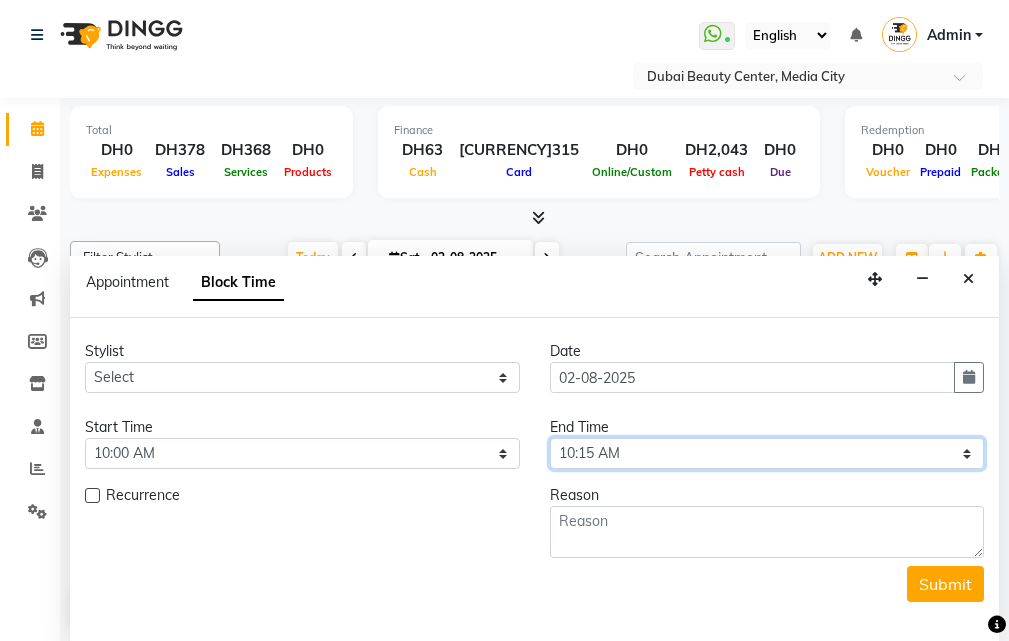 click on "Select 09:00 AM 09:05 AM 09:10 AM 09:15 AM 09:20 AM 09:25 AM 09:30 AM 09:35 AM 09:40 AM 09:45 AM 09:50 AM 09:55 AM 10:00 AM 10:05 AM 10:10 AM 10:15 AM 10:20 AM 10:25 AM 10:30 AM 10:35 AM 10:40 AM 10:45 AM 10:50 AM 10:55 AM 11:00 AM 11:05 AM 11:10 AM 11:15 AM 11:20 AM 11:25 AM 11:30 AM 11:35 AM 11:40 AM 11:45 AM 11:50 AM 11:55 AM 12:00 PM 12:05 PM 12:10 PM 12:15 PM 12:20 PM 12:25 PM 12:30 PM 12:35 PM 12:40 PM 12:45 PM 12:50 PM 12:55 PM 01:00 PM 01:05 PM 01:10 PM 01:15 PM 01:20 PM 01:25 PM 01:30 PM 01:35 PM 01:40 PM 01:45 PM 01:50 PM 01:55 PM 02:00 PM 02:05 PM 02:10 PM 02:15 PM 02:20 PM 02:25 PM 02:30 PM 02:35 PM 02:40 PM 02:45 PM 02:50 PM 02:55 PM 03:00 PM 03:05 PM 03:10 PM 03:15 PM 03:20 PM 03:25 PM 03:30 PM 03:35 PM 03:40 PM 03:45 PM 03:50 PM 03:55 PM 04:00 PM 04:05 PM 04:10 PM 04:15 PM 04:20 PM 04:25 PM 04:30 PM 04:35 PM 04:40 PM 04:45 PM 04:50 PM 04:55 PM 05:00 PM 05:05 PM 05:10 PM 05:15 PM 05:20 PM 05:25 PM 05:30 PM 05:35 PM 05:40 PM 05:45 PM 05:50 PM 05:55 PM 06:00 PM 06:05 PM 06:10 PM 06:15 PM 06:20 PM" at bounding box center (767, 453) 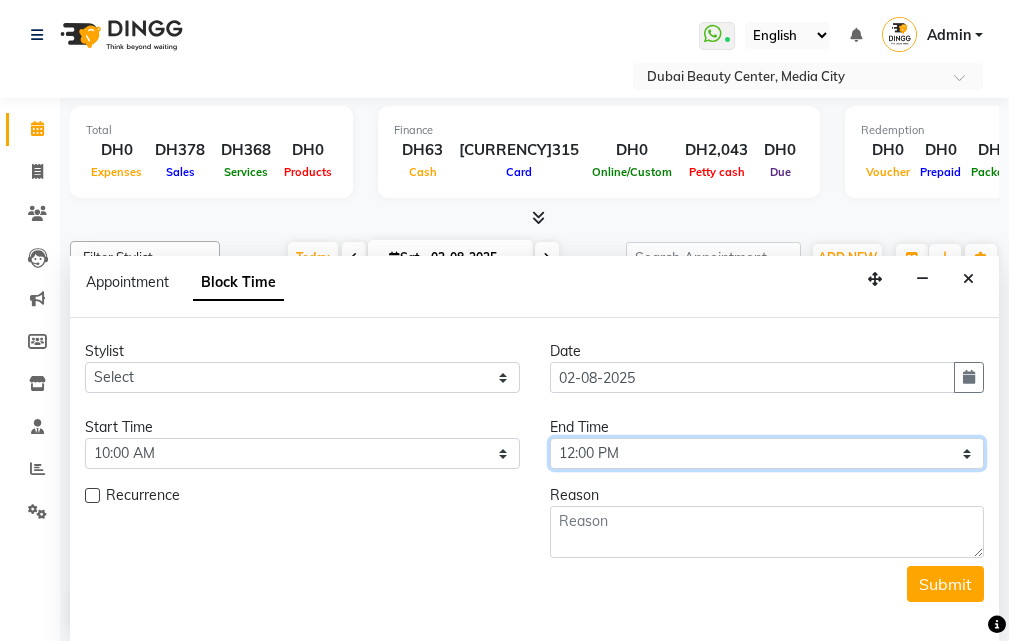 click on "Select 09:00 AM 09:05 AM 09:10 AM 09:15 AM 09:20 AM 09:25 AM 09:30 AM 09:35 AM 09:40 AM 09:45 AM 09:50 AM 09:55 AM 10:00 AM 10:05 AM 10:10 AM 10:15 AM 10:20 AM 10:25 AM 10:30 AM 10:35 AM 10:40 AM 10:45 AM 10:50 AM 10:55 AM 11:00 AM 11:05 AM 11:10 AM 11:15 AM 11:20 AM 11:25 AM 11:30 AM 11:35 AM 11:40 AM 11:45 AM 11:50 AM 11:55 AM 12:00 PM 12:05 PM 12:10 PM 12:15 PM 12:20 PM 12:25 PM 12:30 PM 12:35 PM 12:40 PM 12:45 PM 12:50 PM 12:55 PM 01:00 PM 01:05 PM 01:10 PM 01:15 PM 01:20 PM 01:25 PM 01:30 PM 01:35 PM 01:40 PM 01:45 PM 01:50 PM 01:55 PM 02:00 PM 02:05 PM 02:10 PM 02:15 PM 02:20 PM 02:25 PM 02:30 PM 02:35 PM 02:40 PM 02:45 PM 02:50 PM 02:55 PM 03:00 PM 03:05 PM 03:10 PM 03:15 PM 03:20 PM 03:25 PM 03:30 PM 03:35 PM 03:40 PM 03:45 PM 03:50 PM 03:55 PM 04:00 PM 04:05 PM 04:10 PM 04:15 PM 04:20 PM 04:25 PM 04:30 PM 04:35 PM 04:40 PM 04:45 PM 04:50 PM 04:55 PM 05:00 PM 05:05 PM 05:10 PM 05:15 PM 05:20 PM 05:25 PM 05:30 PM 05:35 PM 05:40 PM 05:45 PM 05:50 PM 05:55 PM 06:00 PM 06:05 PM 06:10 PM 06:15 PM 06:20 PM" at bounding box center (767, 453) 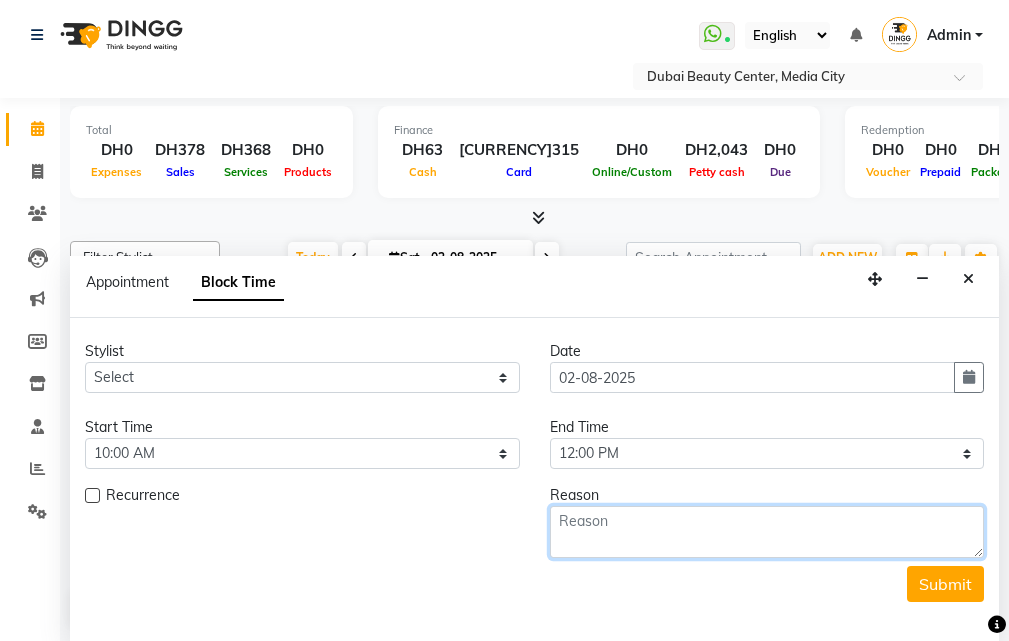 click at bounding box center (767, 532) 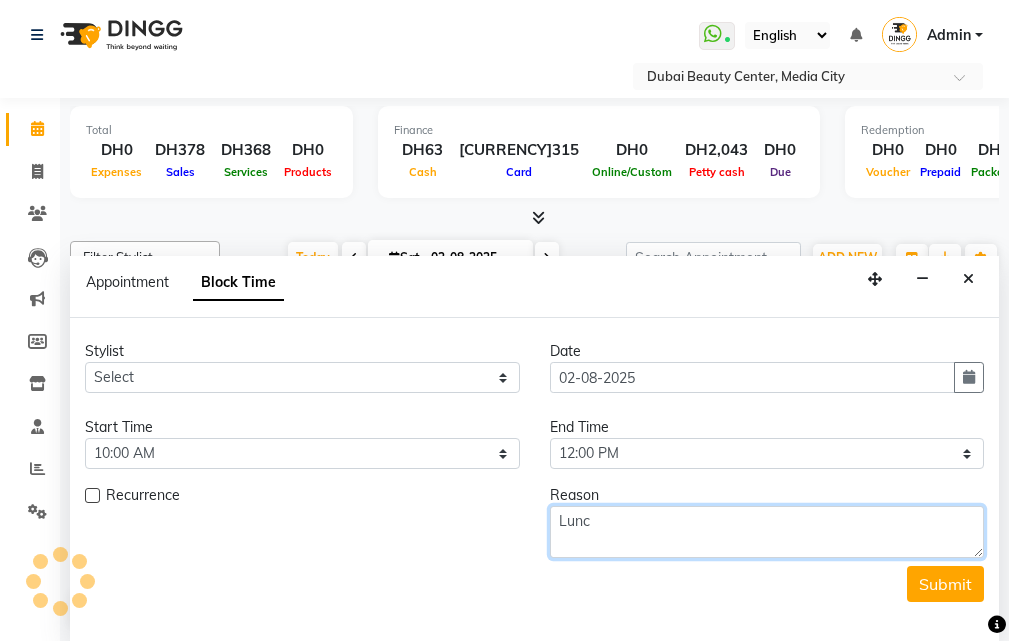 type on "Lunch" 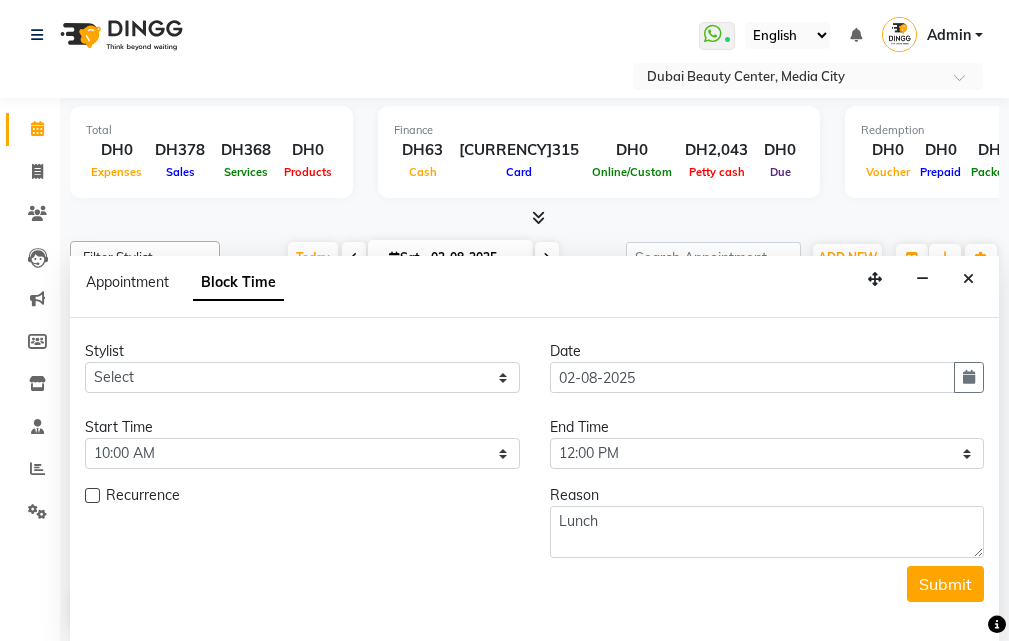 click on "Submit" at bounding box center [945, 584] 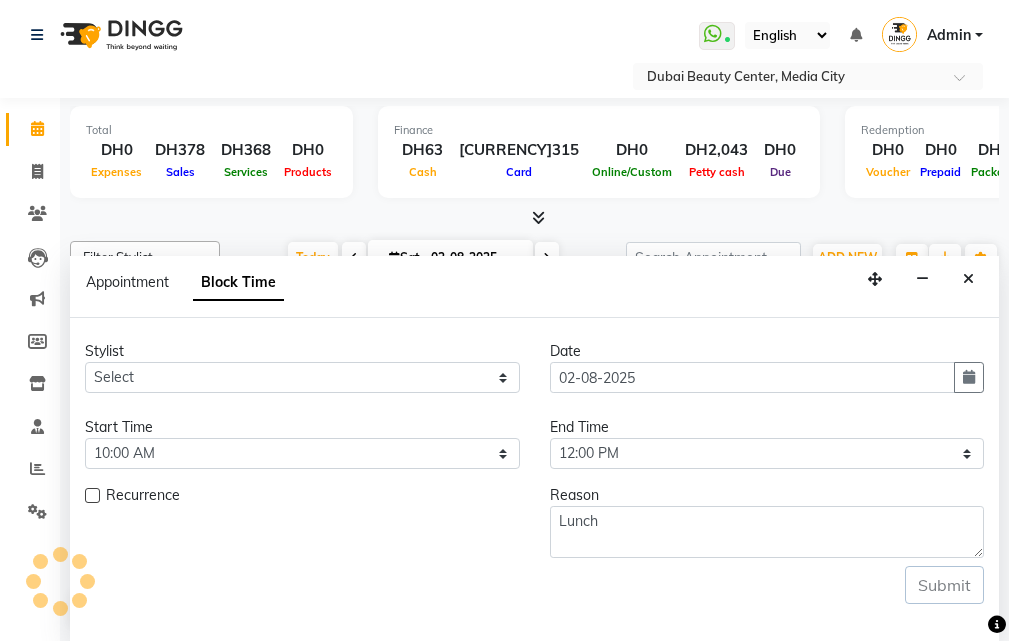 scroll, scrollTop: 0, scrollLeft: 0, axis: both 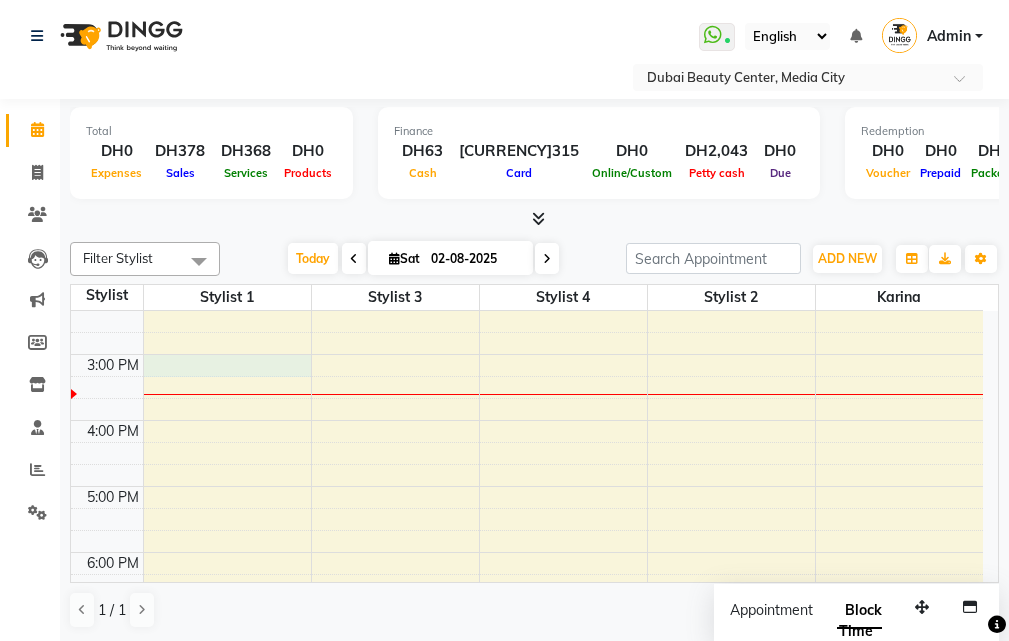 click on "8:00 AM 9:00 AM 10:00 AM 11:00 AM 12:00 PM 1:00 PM 2:00 PM 3:00 PM 4:00 PM 5:00 PM 6:00 PM 7:00 PM 8:00 PM 9:00 PM 10:00 PM     Rishi, TK04, 09:00 AM-09:40 AM, Chin Threading     Walkin, TK01, 10:00 AM-10:45 AM, Manicure +  Pedicure Combo     Dave, TK02, 12:30 PM-01:10 PM, UpperLip Threading     Fatimaa2, TK03, 09:00 AM-09:40 AM, UpperLip Threading  Lunch      Krishna, TK05, 11:40 AM-12:20 PM, L'Oreal Dandruff Treatment     Walkin, TK01, 10:45 AM-11:25 AM, UpperLip Threading  Lunch" at bounding box center [527, 387] 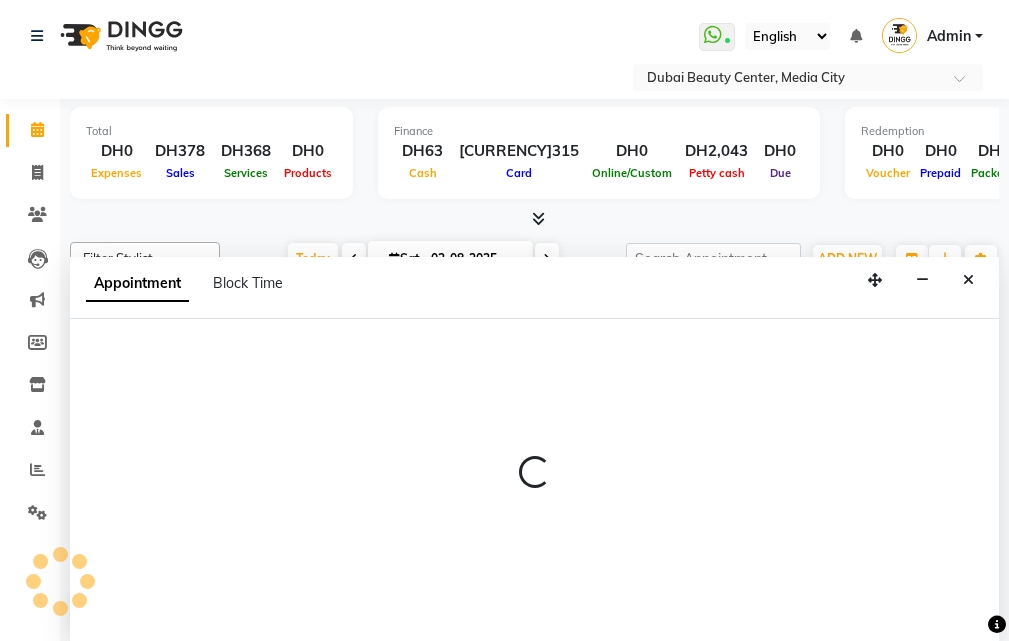 select on "7201" 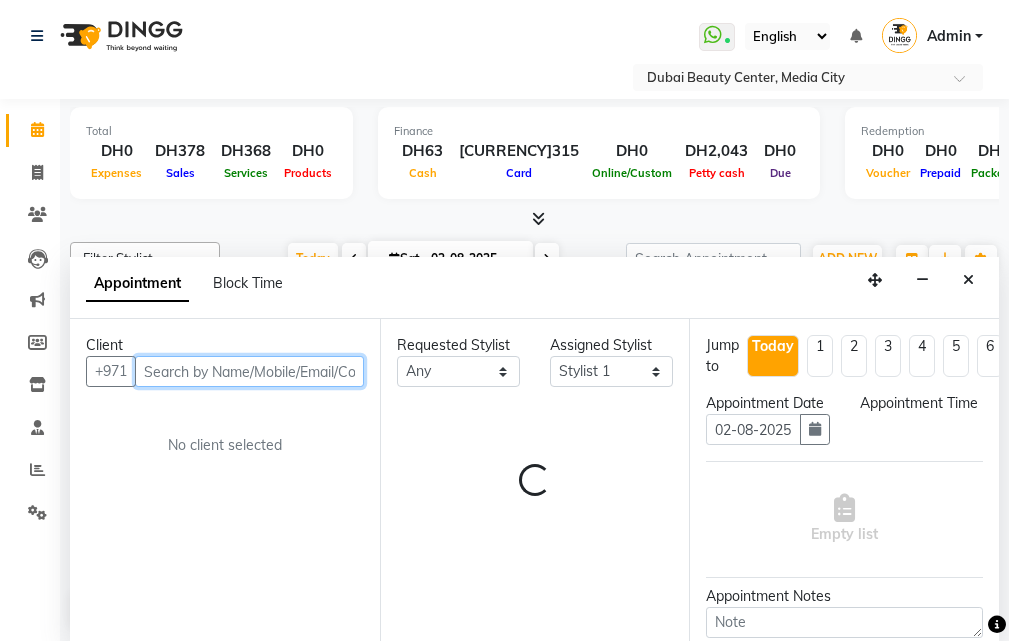 select on "900" 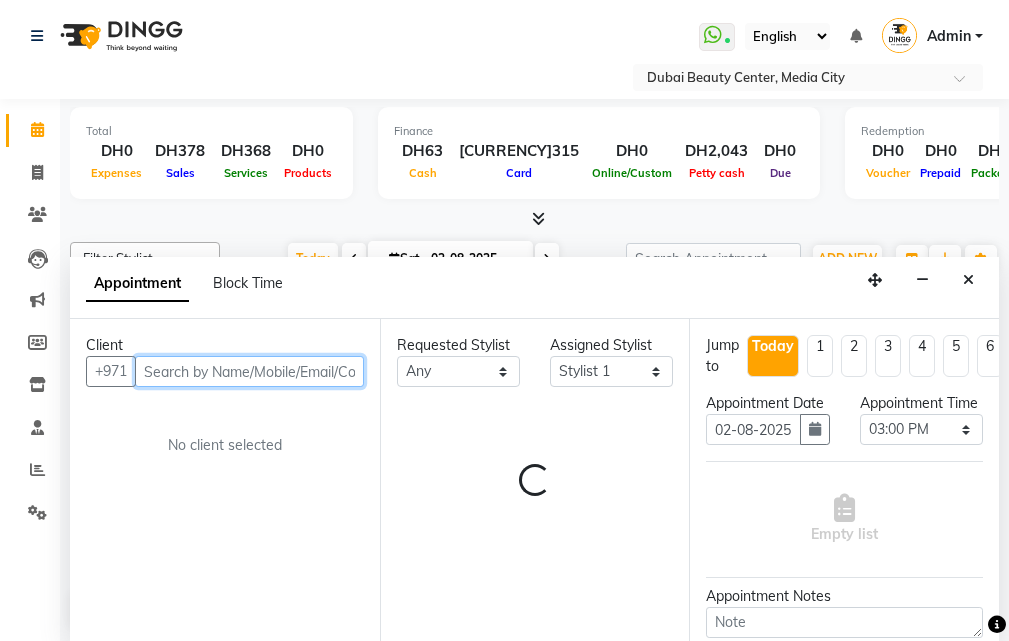 scroll, scrollTop: 1, scrollLeft: 0, axis: vertical 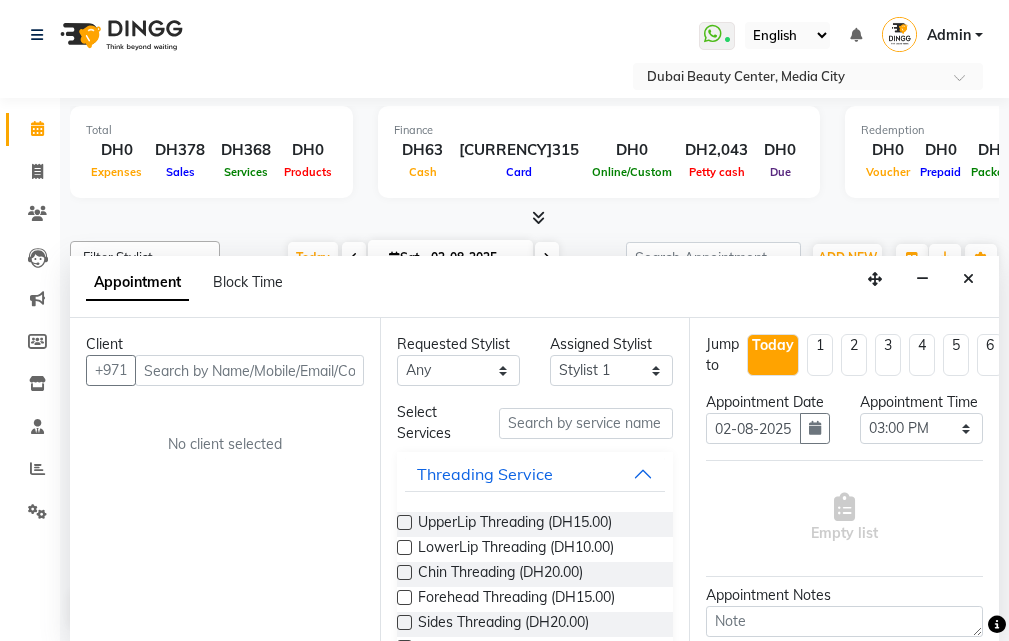 click on "Block Time" at bounding box center [248, 282] 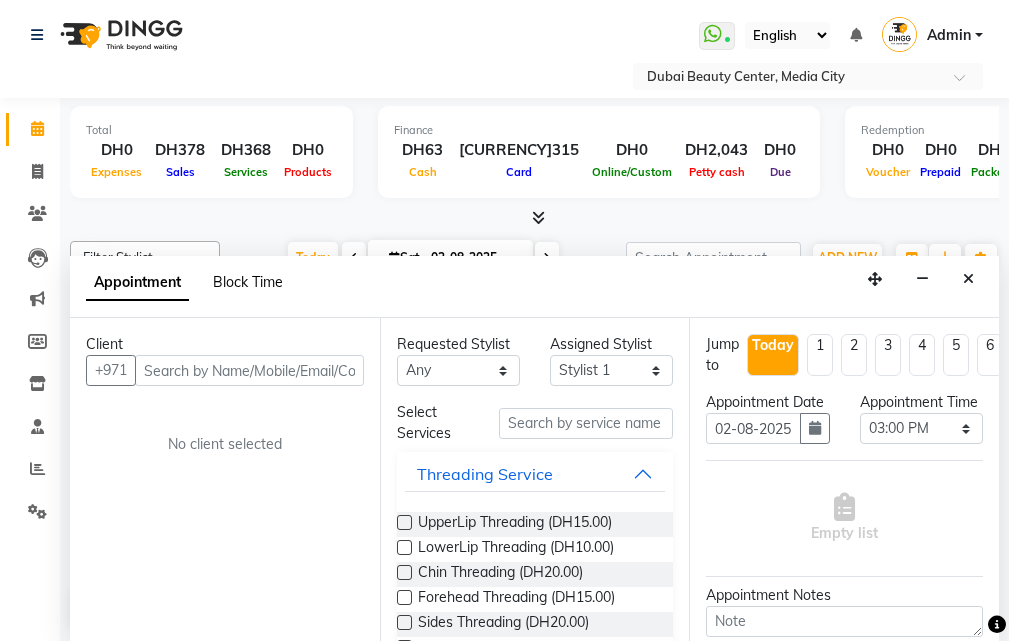 click on "Block Time" at bounding box center [248, 282] 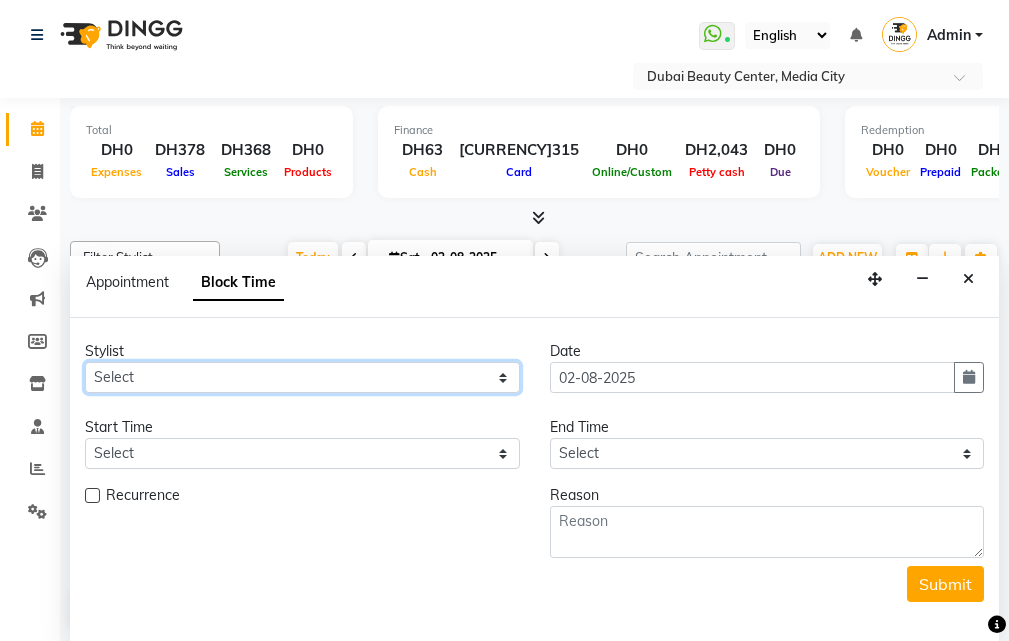 click on "Select Karina Stylist 1 Stylist 2 Stylist 3 Stylist 4" at bounding box center [302, 377] 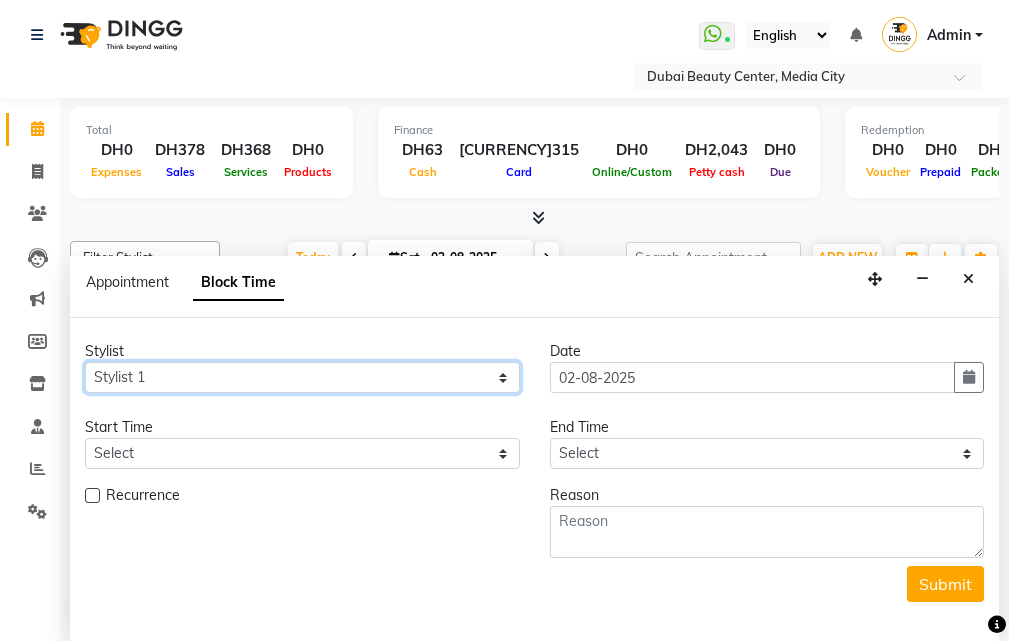 click on "Select Karina Stylist 1 Stylist 2 Stylist 3 Stylist 4" at bounding box center [302, 377] 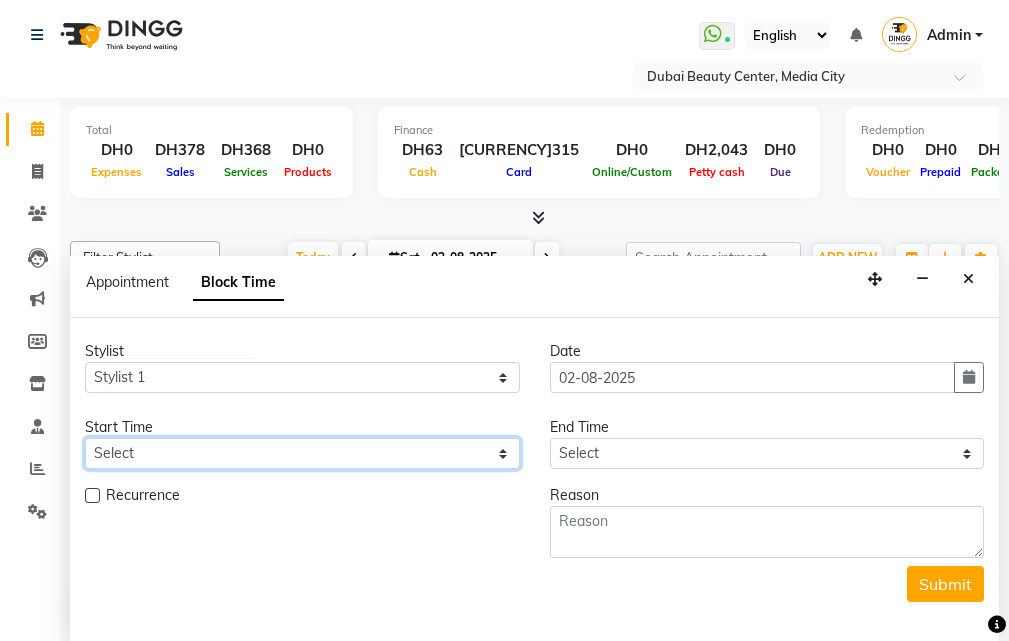 click on "Select" at bounding box center (302, 453) 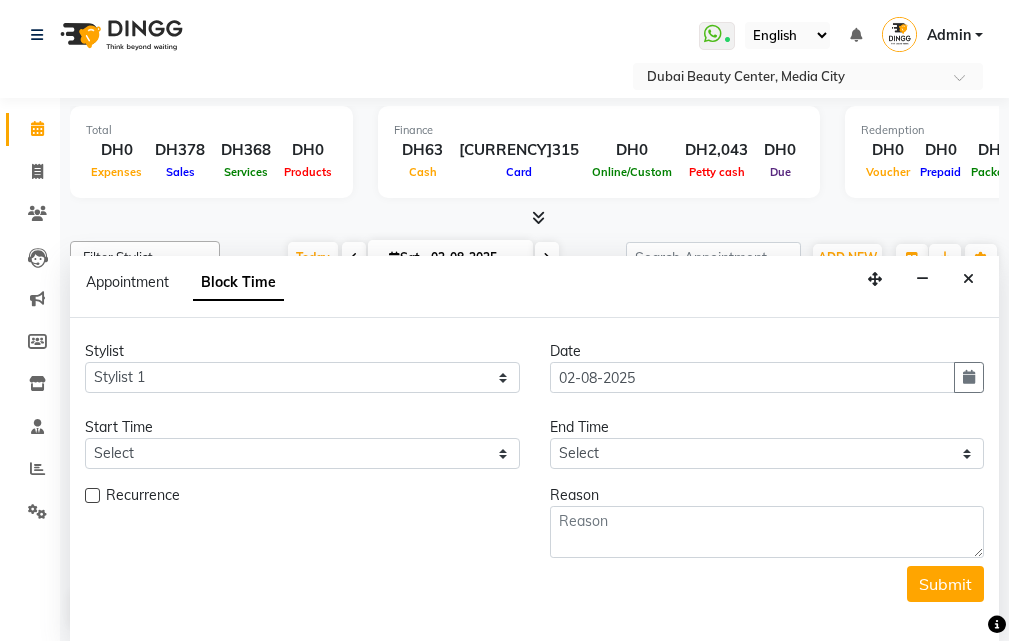 click on "Start Time" at bounding box center [302, 427] 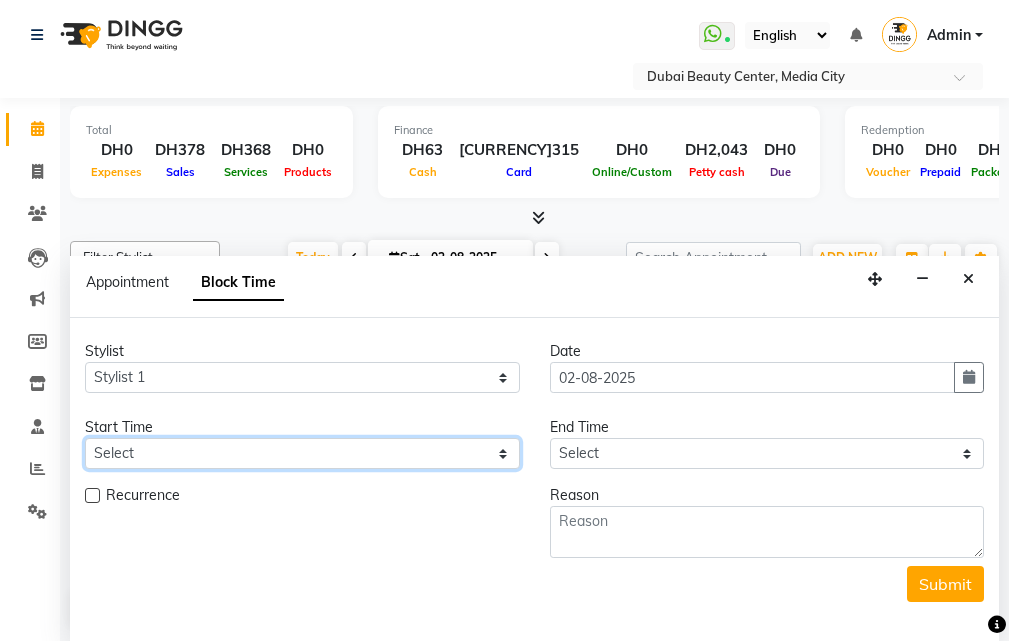 click on "Select" at bounding box center [302, 453] 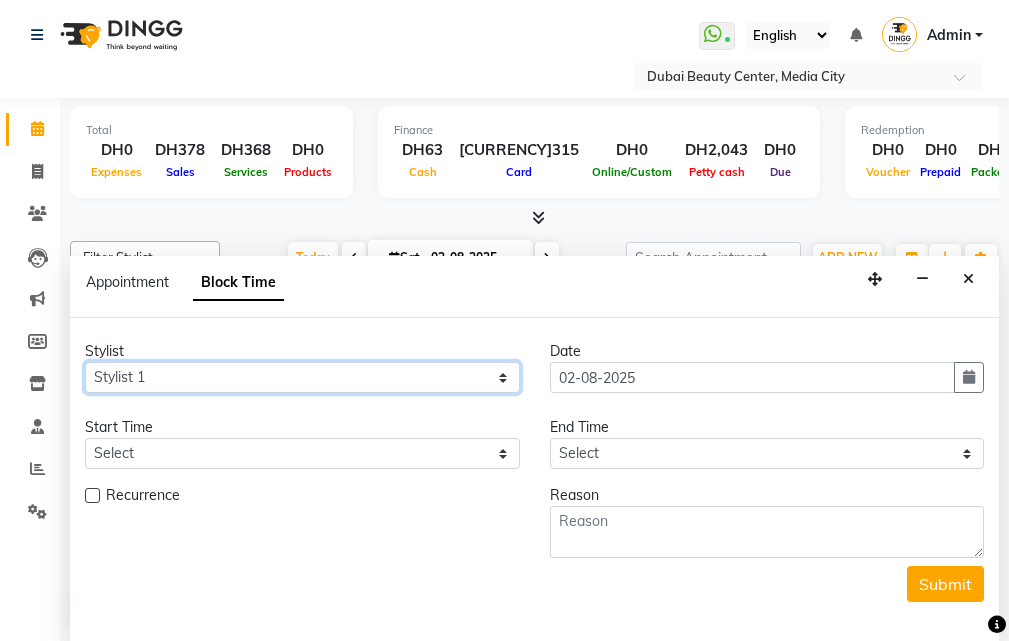 click on "Select Karina Stylist 1 Stylist 2 Stylist 3 Stylist 4" at bounding box center [302, 377] 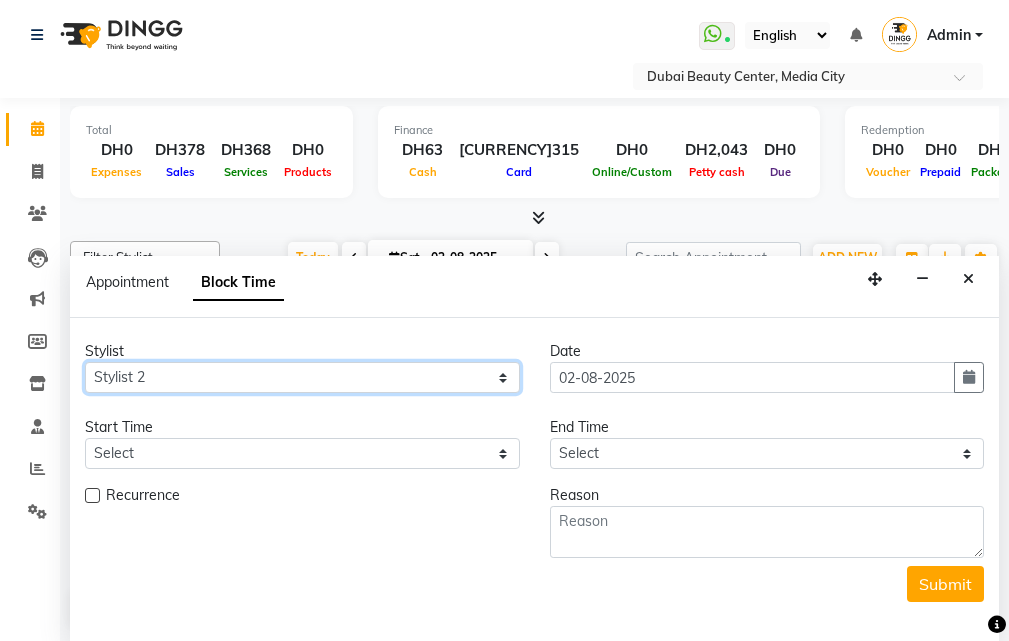 click on "Select Karina Stylist 1 Stylist 2 Stylist 3 Stylist 4" at bounding box center (302, 377) 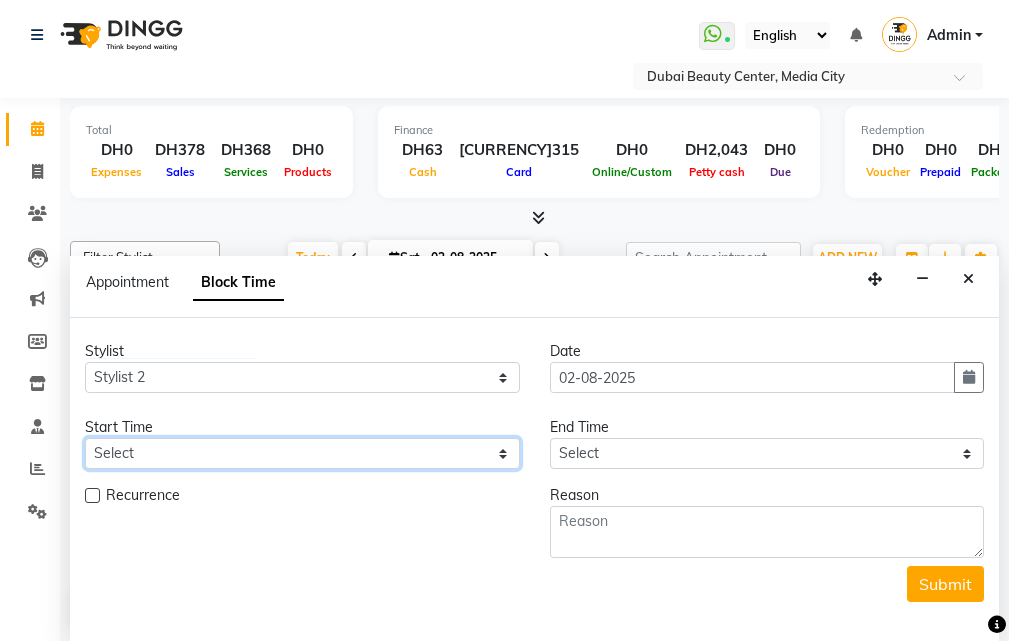 click on "Select" at bounding box center (302, 453) 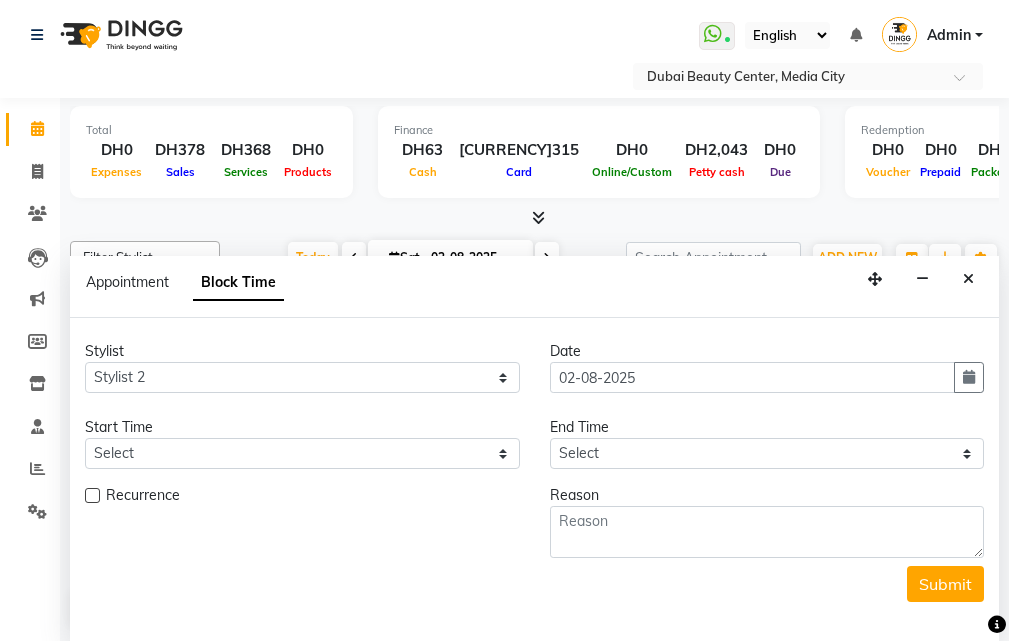 click on "Stylist Select Karina Stylist 1 Stylist 2 Stylist 3 Stylist 4 Date 02-08-2025 Start Time Select End Time Select Recurrence Reason  Submit" at bounding box center [534, 479] 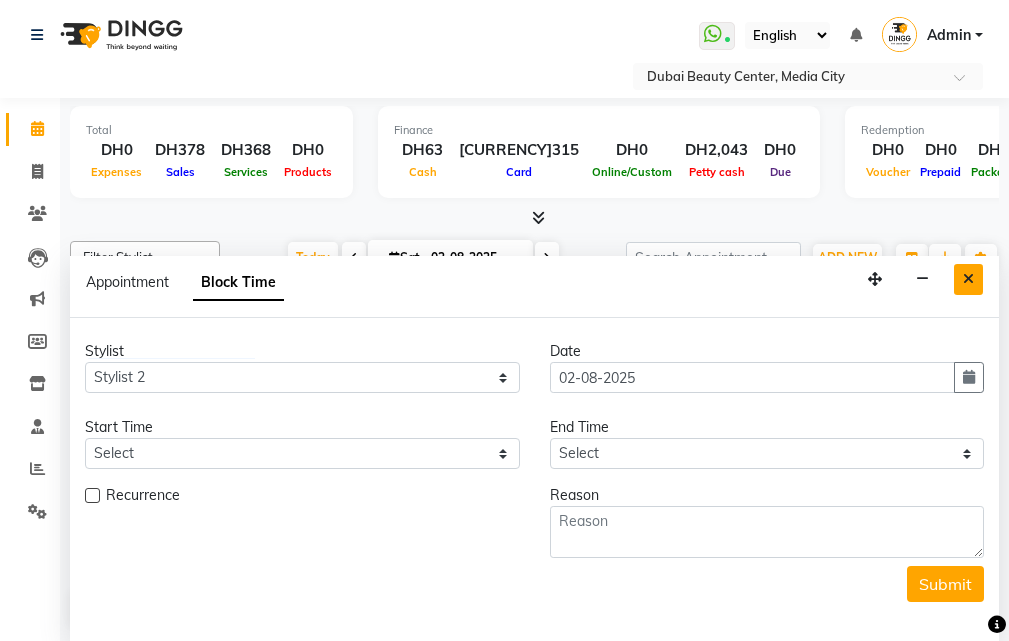 click at bounding box center (968, 279) 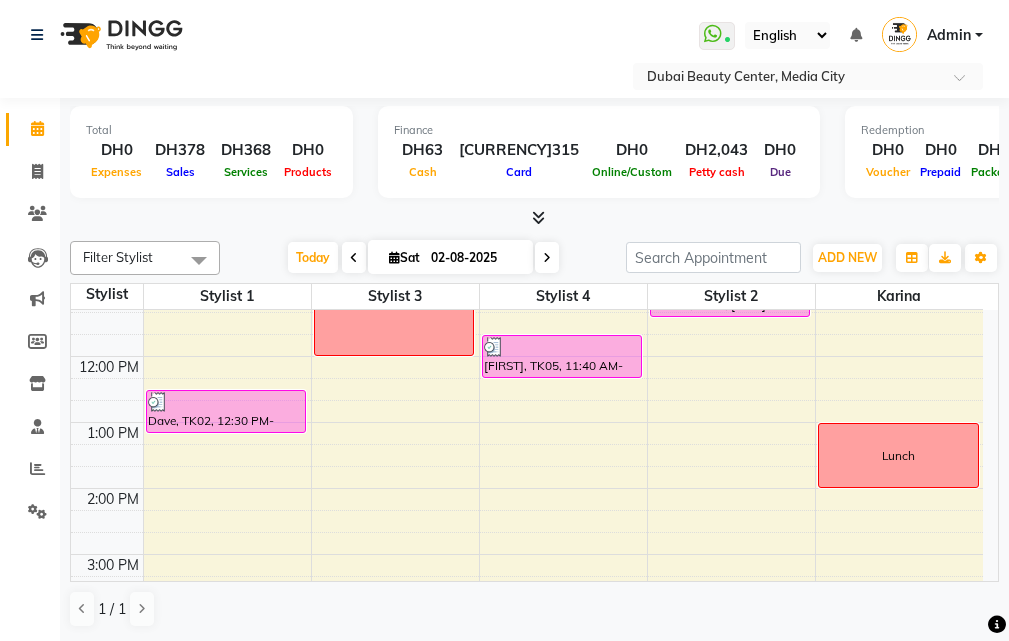 scroll, scrollTop: 218, scrollLeft: 0, axis: vertical 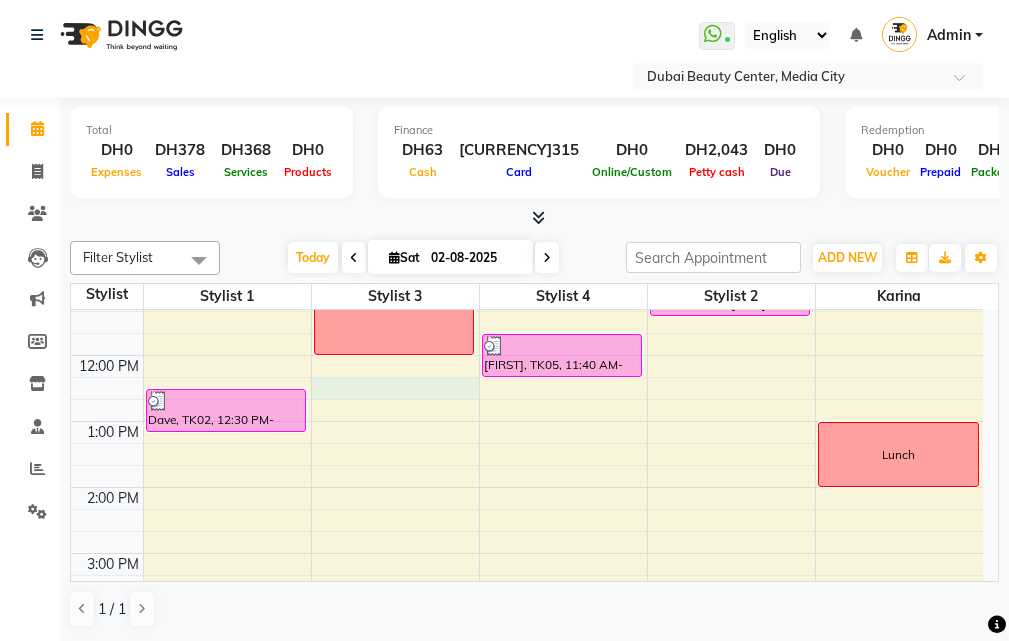 click on "8:00 AM 9:00 AM 10:00 AM 11:00 AM 12:00 PM 1:00 PM 2:00 PM 3:00 PM 4:00 PM 5:00 PM 6:00 PM 7:00 PM 8:00 PM 9:00 PM 10:00 PM     Rishi, TK04, 09:00 AM-09:40 AM, Chin Threading     Walkin, TK01, 10:00 AM-10:45 AM, Manicure +  Pedicure Combo     Dave, TK02, 12:30 PM-01:10 PM, UpperLip Threading     Fatimaa2, TK03, 09:00 AM-09:40 AM, UpperLip Threading  Lunch      Krishna, TK05, 11:40 AM-12:20 PM, L'Oreal Dandruff Treatment     Walkin, TK01, 10:45 AM-11:25 AM, UpperLip Threading  Lunch" at bounding box center (527, 586) 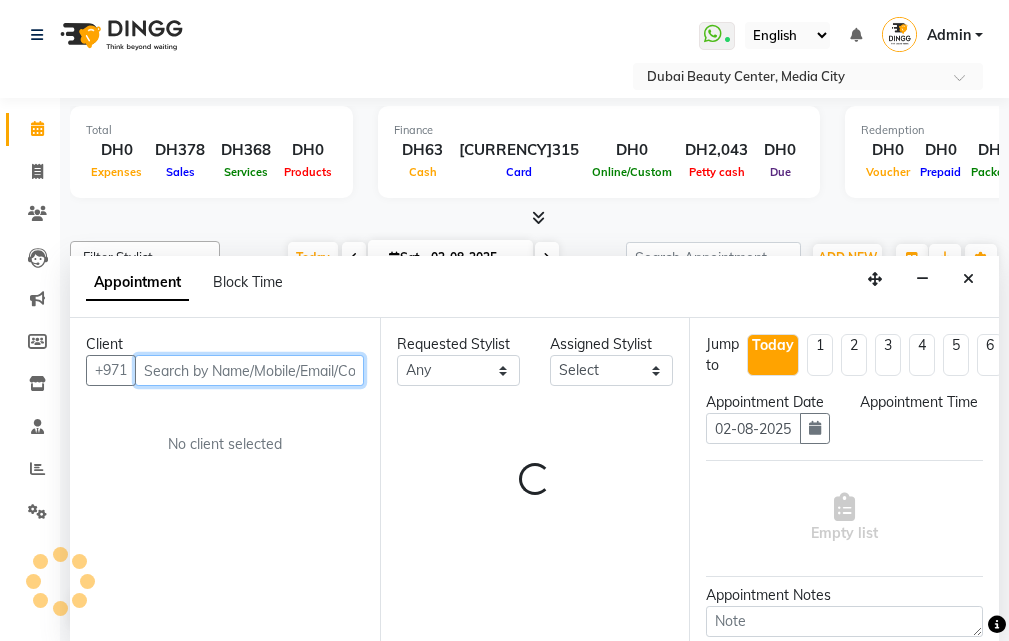 select on "735" 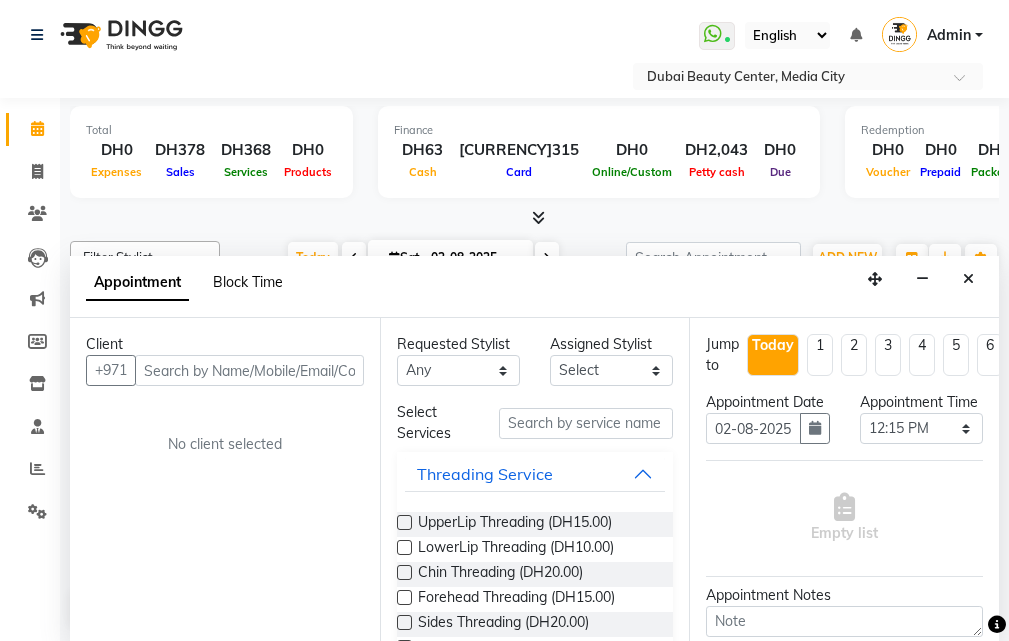 click on "Block Time" at bounding box center [248, 282] 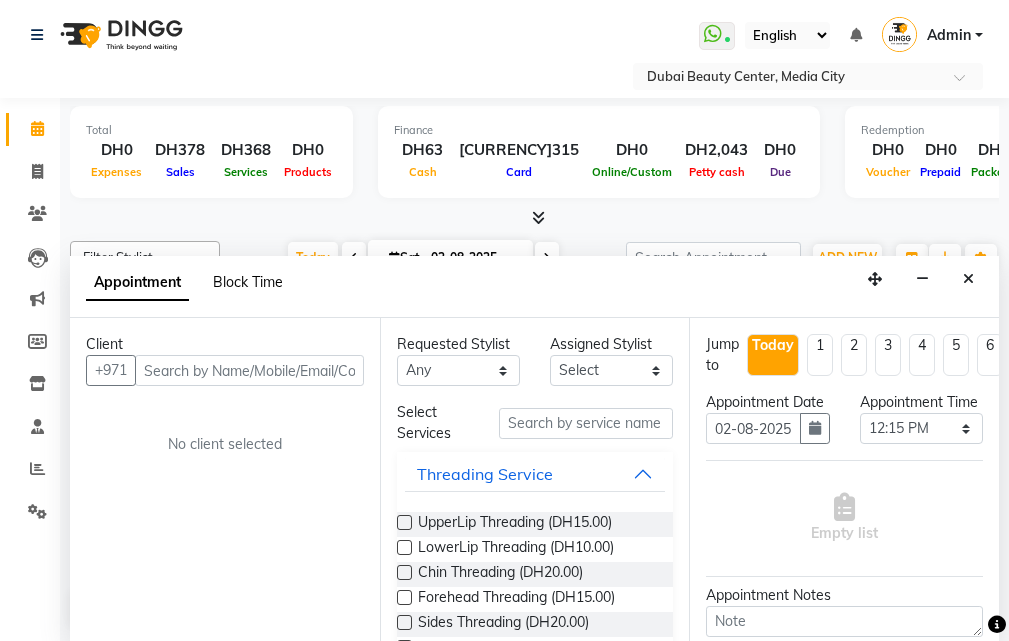 select on "9905" 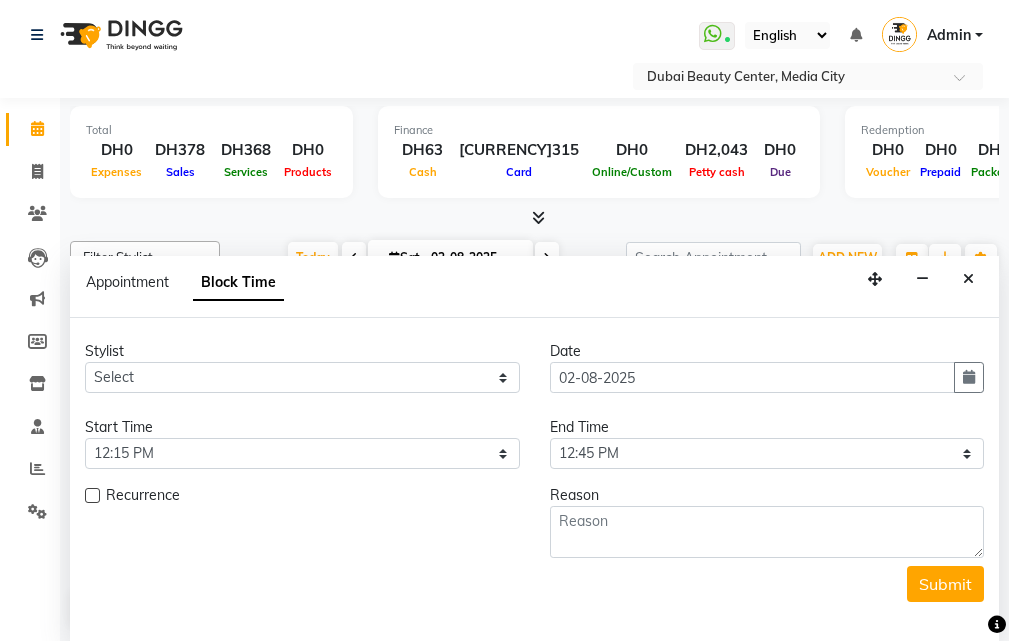 scroll, scrollTop: 463, scrollLeft: 0, axis: vertical 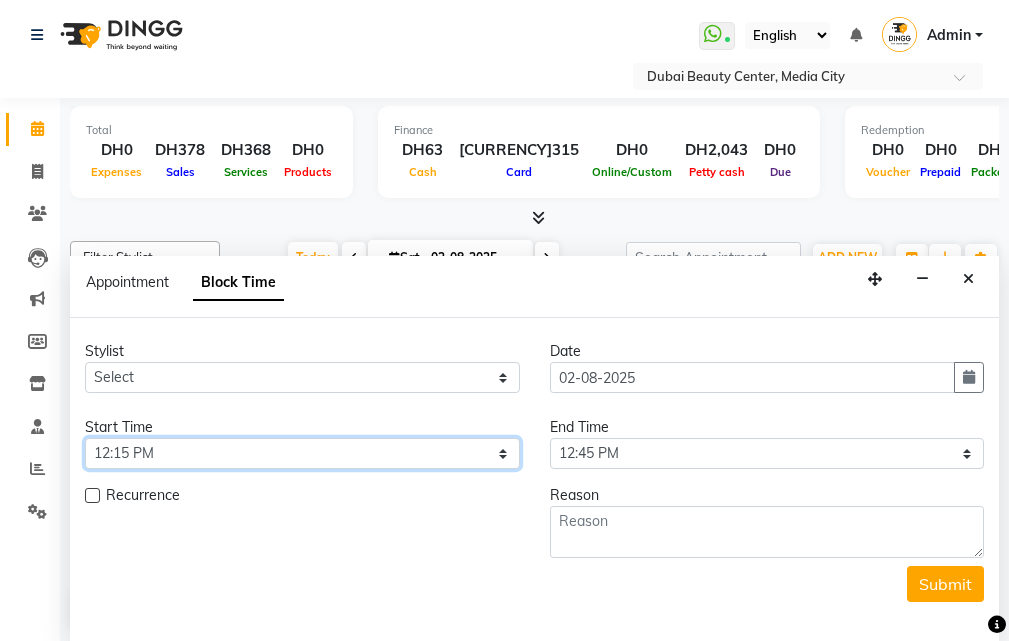 click on "Select 09:00 AM 09:05 AM 09:10 AM 09:15 AM 09:20 AM 09:25 AM 09:30 AM 09:35 AM 09:40 AM 09:45 AM 09:50 AM 09:55 AM 10:00 AM 10:05 AM 10:10 AM 10:15 AM 10:20 AM 10:25 AM 10:30 AM 10:35 AM 10:40 AM 10:45 AM 10:50 AM 10:55 AM 11:00 AM 11:05 AM 11:10 AM 11:15 AM 11:20 AM 11:25 AM 11:30 AM 11:35 AM 11:40 AM 11:45 AM 11:50 AM 11:55 AM 12:00 PM 12:05 PM 12:10 PM 12:15 PM 12:20 PM 12:25 PM 12:30 PM 12:35 PM 12:40 PM 12:45 PM 12:50 PM 12:55 PM 01:00 PM 01:05 PM 01:10 PM 01:15 PM 01:20 PM 01:25 PM 01:30 PM 01:35 PM 01:40 PM 01:45 PM 01:50 PM 01:55 PM 02:00 PM 02:05 PM 02:10 PM 02:15 PM 02:20 PM 02:25 PM 02:30 PM 02:35 PM 02:40 PM 02:45 PM 02:50 PM 02:55 PM 03:00 PM 03:05 PM 03:10 PM 03:15 PM 03:20 PM 03:25 PM 03:30 PM 03:35 PM 03:40 PM 03:45 PM 03:50 PM 03:55 PM 04:00 PM 04:05 PM 04:10 PM 04:15 PM 04:20 PM 04:25 PM 04:30 PM 04:35 PM 04:40 PM 04:45 PM 04:50 PM 04:55 PM 05:00 PM 05:05 PM 05:10 PM 05:15 PM 05:20 PM 05:25 PM 05:30 PM 05:35 PM 05:40 PM 05:45 PM 05:50 PM 05:55 PM 06:00 PM 06:05 PM 06:10 PM 06:15 PM 06:20 PM" at bounding box center (302, 453) 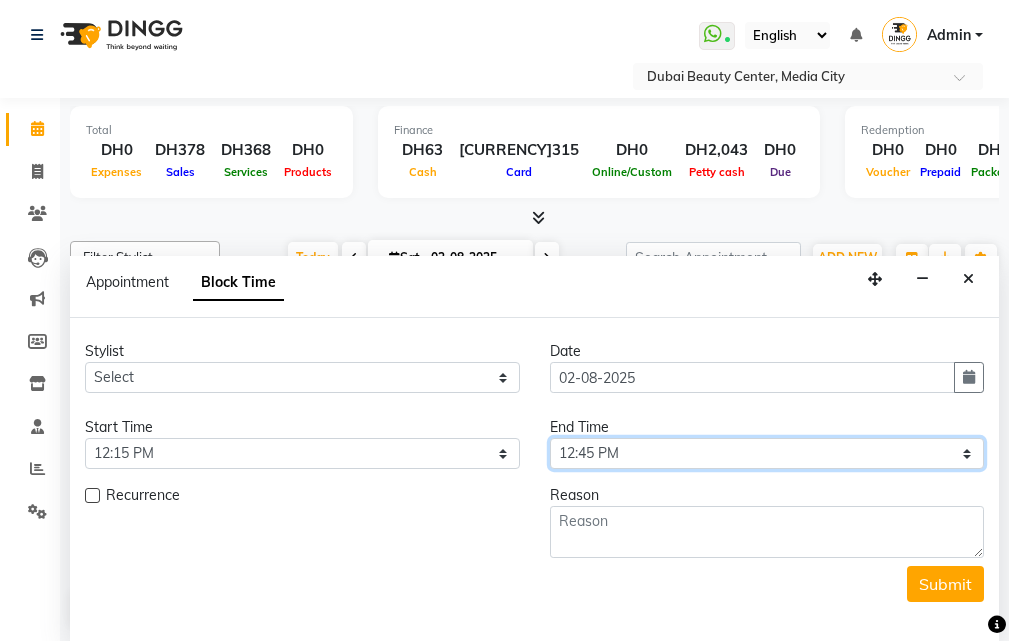 click on "Select 09:00 AM 09:05 AM 09:10 AM 09:15 AM 09:20 AM 09:25 AM 09:30 AM 09:35 AM 09:40 AM 09:45 AM 09:50 AM 09:55 AM 10:00 AM 10:05 AM 10:10 AM 10:15 AM 10:20 AM 10:25 AM 10:30 AM 10:35 AM 10:40 AM 10:45 AM 10:50 AM 10:55 AM 11:00 AM 11:05 AM 11:10 AM 11:15 AM 11:20 AM 11:25 AM 11:30 AM 11:35 AM 11:40 AM 11:45 AM 11:50 AM 11:55 AM 12:00 PM 12:05 PM 12:10 PM 12:15 PM 12:20 PM 12:25 PM 12:30 PM 12:35 PM 12:40 PM 12:45 PM 12:50 PM 12:55 PM 01:00 PM 01:05 PM 01:10 PM 01:15 PM 01:20 PM 01:25 PM 01:30 PM 01:35 PM 01:40 PM 01:45 PM 01:50 PM 01:55 PM 02:00 PM 02:05 PM 02:10 PM 02:15 PM 02:20 PM 02:25 PM 02:30 PM 02:35 PM 02:40 PM 02:45 PM 02:50 PM 02:55 PM 03:00 PM 03:05 PM 03:10 PM 03:15 PM 03:20 PM 03:25 PM 03:30 PM 03:35 PM 03:40 PM 03:45 PM 03:50 PM 03:55 PM 04:00 PM 04:05 PM 04:10 PM 04:15 PM 04:20 PM 04:25 PM 04:30 PM 04:35 PM 04:40 PM 04:45 PM 04:50 PM 04:55 PM 05:00 PM 05:05 PM 05:10 PM 05:15 PM 05:20 PM 05:25 PM 05:30 PM 05:35 PM 05:40 PM 05:45 PM 05:50 PM 05:55 PM 06:00 PM 06:05 PM 06:10 PM 06:15 PM 06:20 PM" at bounding box center [767, 453] 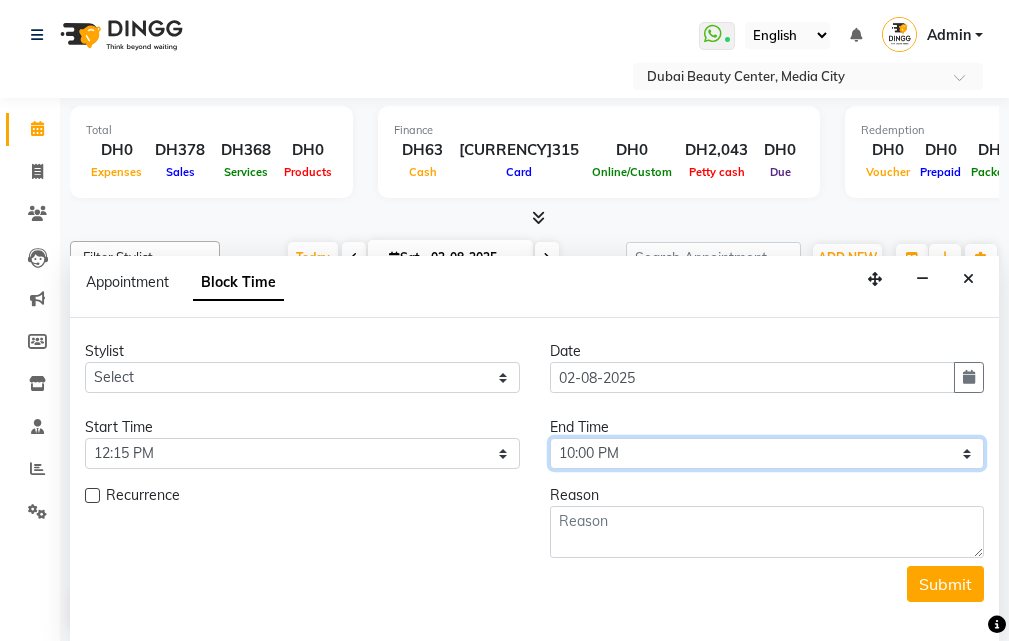 click on "Select 09:00 AM 09:05 AM 09:10 AM 09:15 AM 09:20 AM 09:25 AM 09:30 AM 09:35 AM 09:40 AM 09:45 AM 09:50 AM 09:55 AM 10:00 AM 10:05 AM 10:10 AM 10:15 AM 10:20 AM 10:25 AM 10:30 AM 10:35 AM 10:40 AM 10:45 AM 10:50 AM 10:55 AM 11:00 AM 11:05 AM 11:10 AM 11:15 AM 11:20 AM 11:25 AM 11:30 AM 11:35 AM 11:40 AM 11:45 AM 11:50 AM 11:55 AM 12:00 PM 12:05 PM 12:10 PM 12:15 PM 12:20 PM 12:25 PM 12:30 PM 12:35 PM 12:40 PM 12:45 PM 12:50 PM 12:55 PM 01:00 PM 01:05 PM 01:10 PM 01:15 PM 01:20 PM 01:25 PM 01:30 PM 01:35 PM 01:40 PM 01:45 PM 01:50 PM 01:55 PM 02:00 PM 02:05 PM 02:10 PM 02:15 PM 02:20 PM 02:25 PM 02:30 PM 02:35 PM 02:40 PM 02:45 PM 02:50 PM 02:55 PM 03:00 PM 03:05 PM 03:10 PM 03:15 PM 03:20 PM 03:25 PM 03:30 PM 03:35 PM 03:40 PM 03:45 PM 03:50 PM 03:55 PM 04:00 PM 04:05 PM 04:10 PM 04:15 PM 04:20 PM 04:25 PM 04:30 PM 04:35 PM 04:40 PM 04:45 PM 04:50 PM 04:55 PM 05:00 PM 05:05 PM 05:10 PM 05:15 PM 05:20 PM 05:25 PM 05:30 PM 05:35 PM 05:40 PM 05:45 PM 05:50 PM 05:55 PM 06:00 PM 06:05 PM 06:10 PM 06:15 PM 06:20 PM" at bounding box center (767, 453) 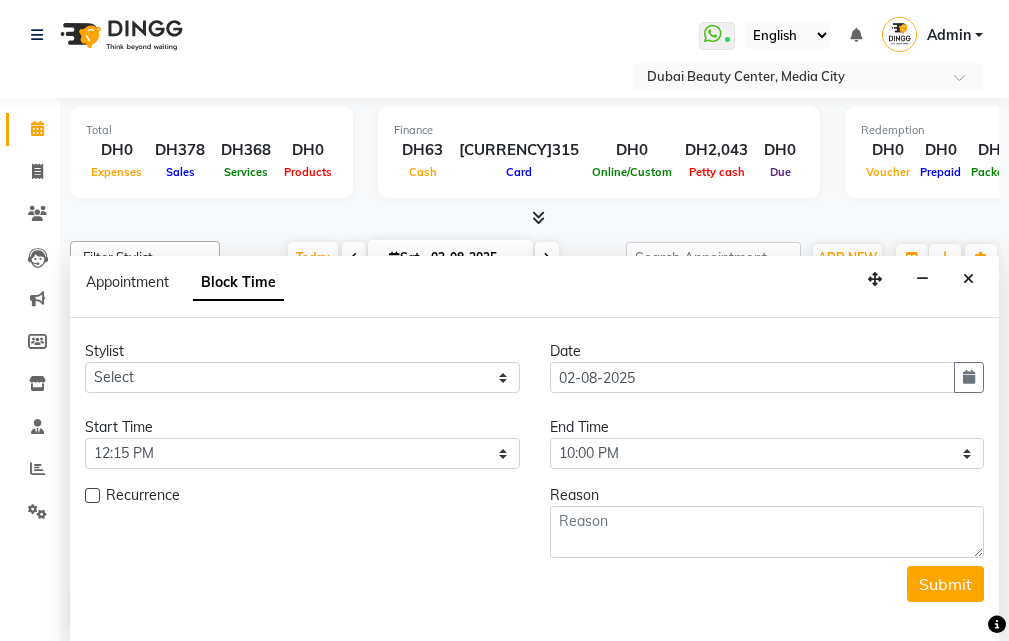 click on "Recurrence" at bounding box center (302, 521) 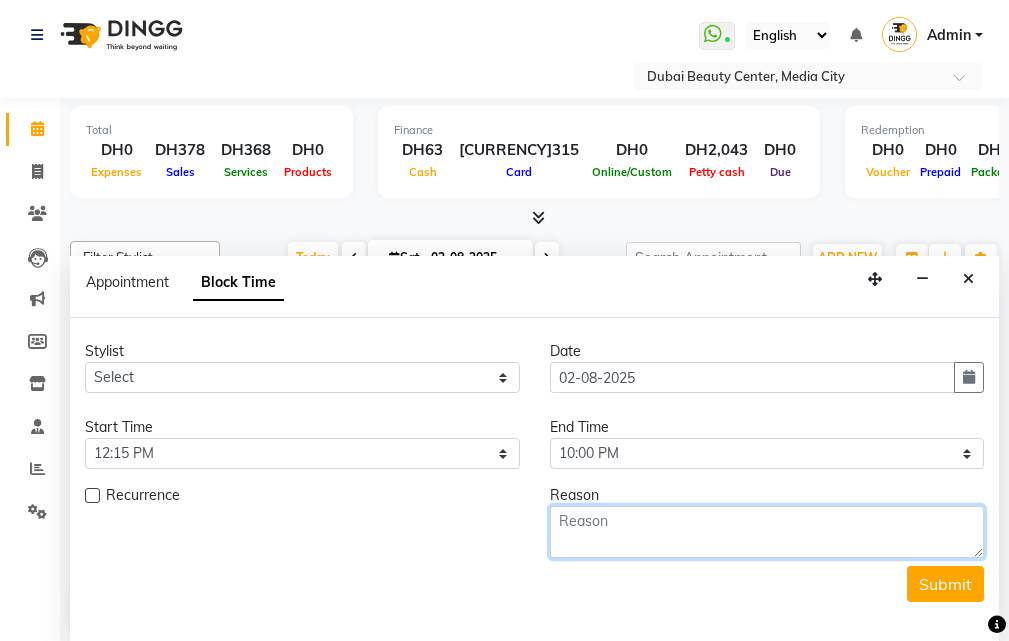 click at bounding box center (767, 532) 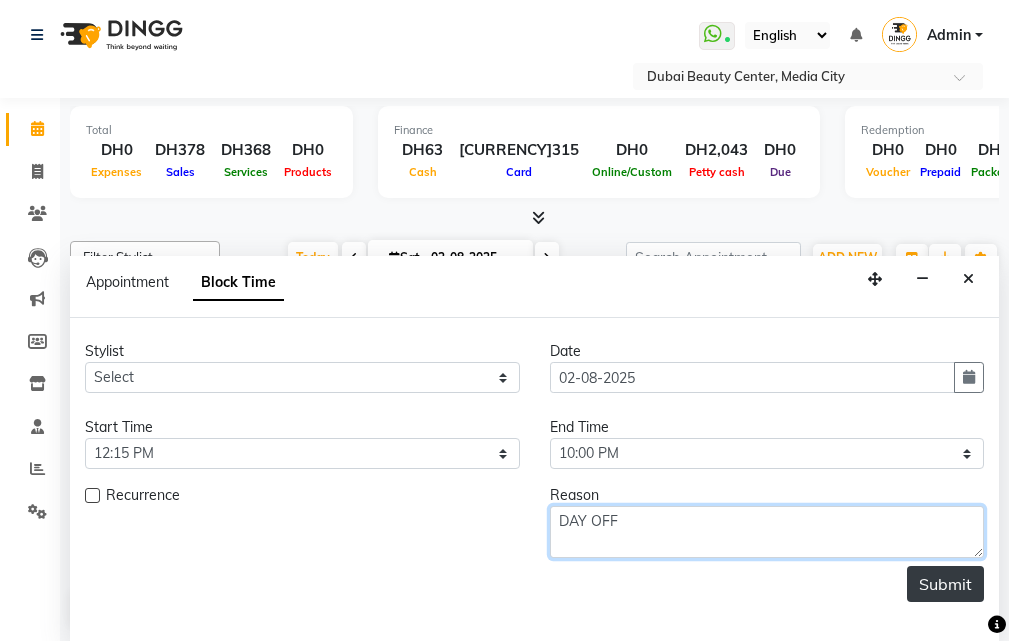 type on "DAY OFF" 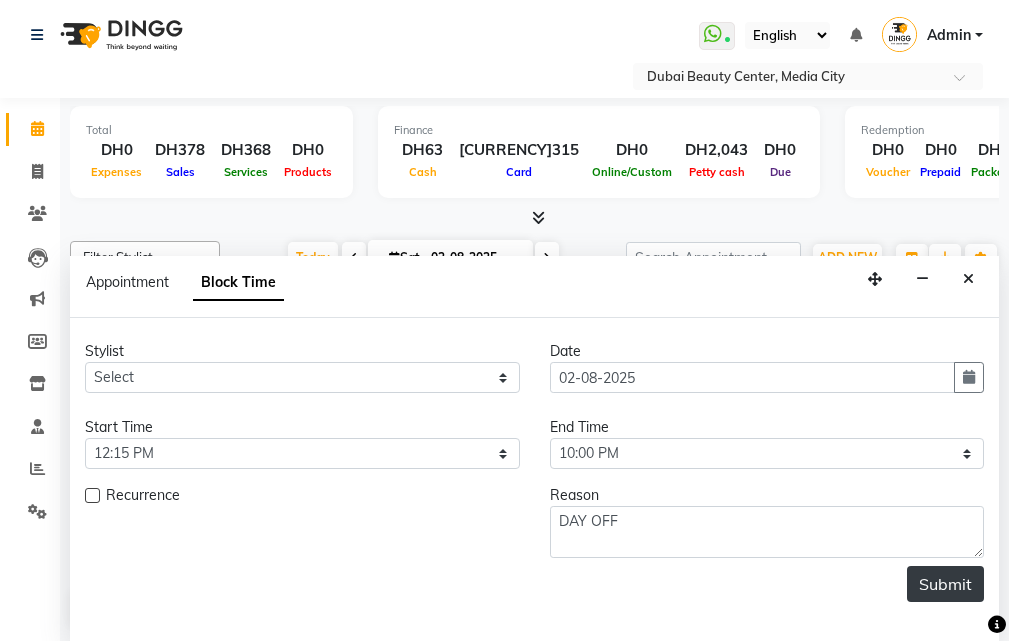 click on "Submit" at bounding box center [945, 584] 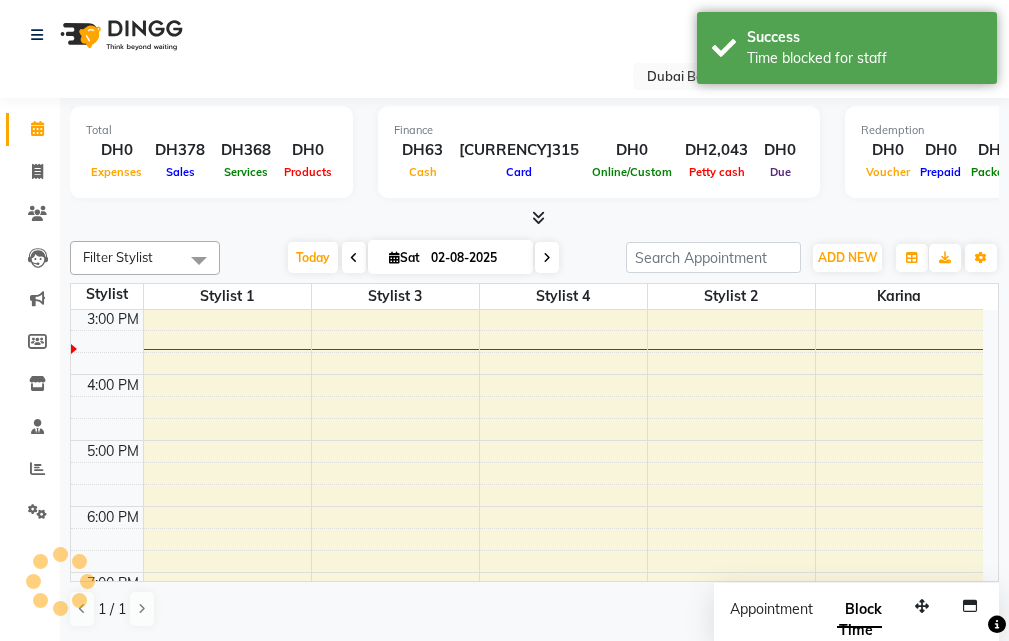 scroll, scrollTop: 0, scrollLeft: 0, axis: both 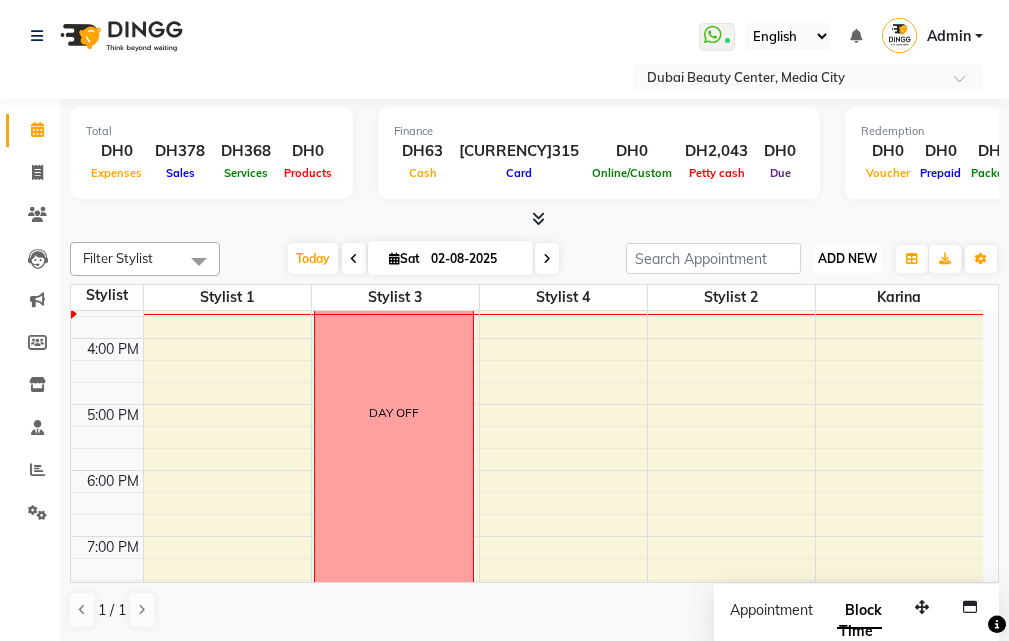 click on "ADD NEW" at bounding box center [847, 258] 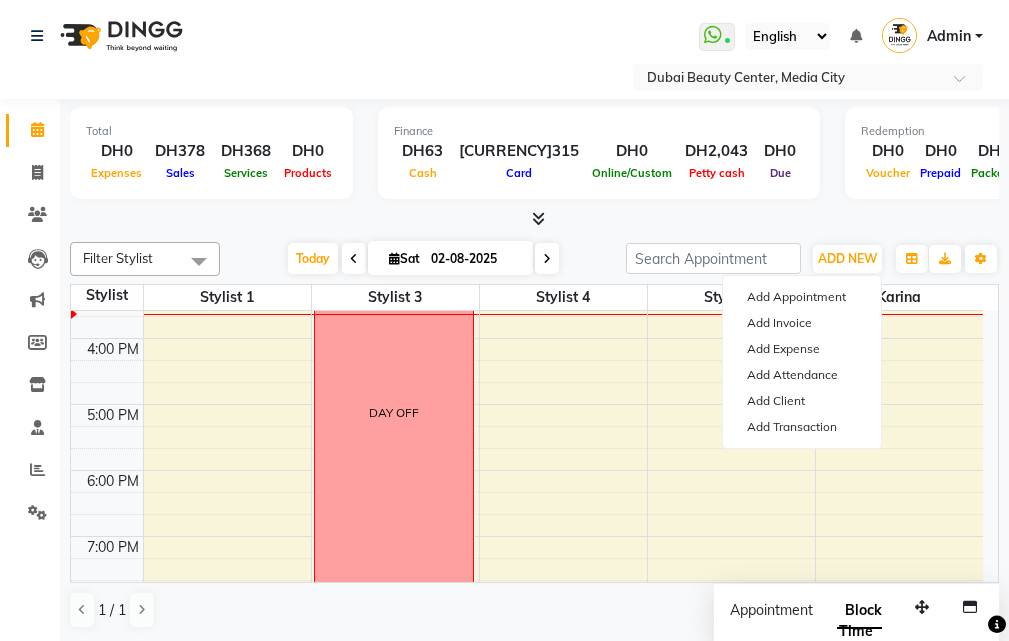click at bounding box center [534, 219] 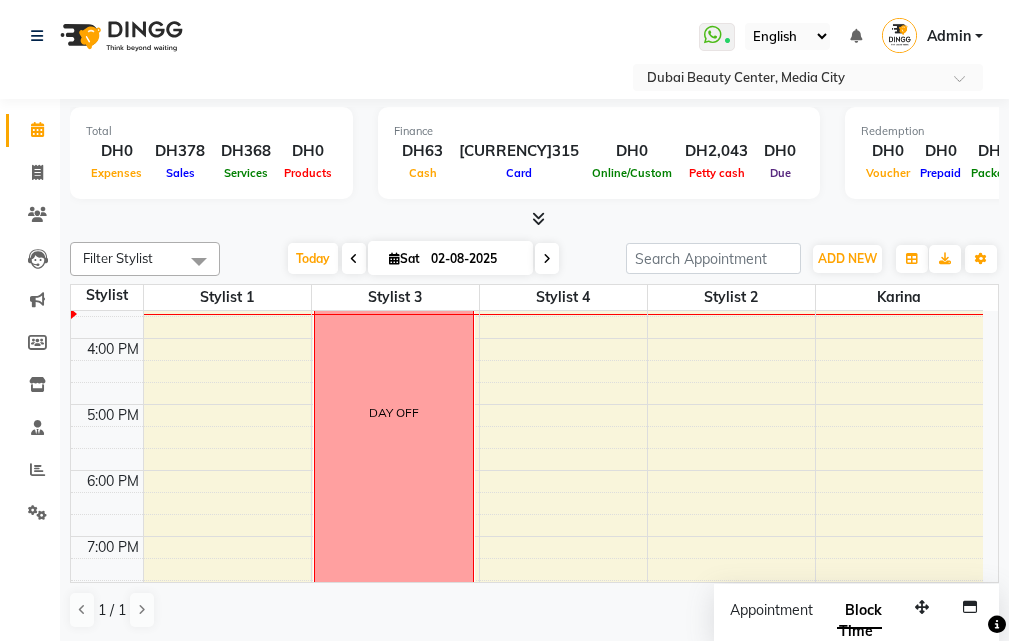click on "DAY OFF" at bounding box center [394, 412] 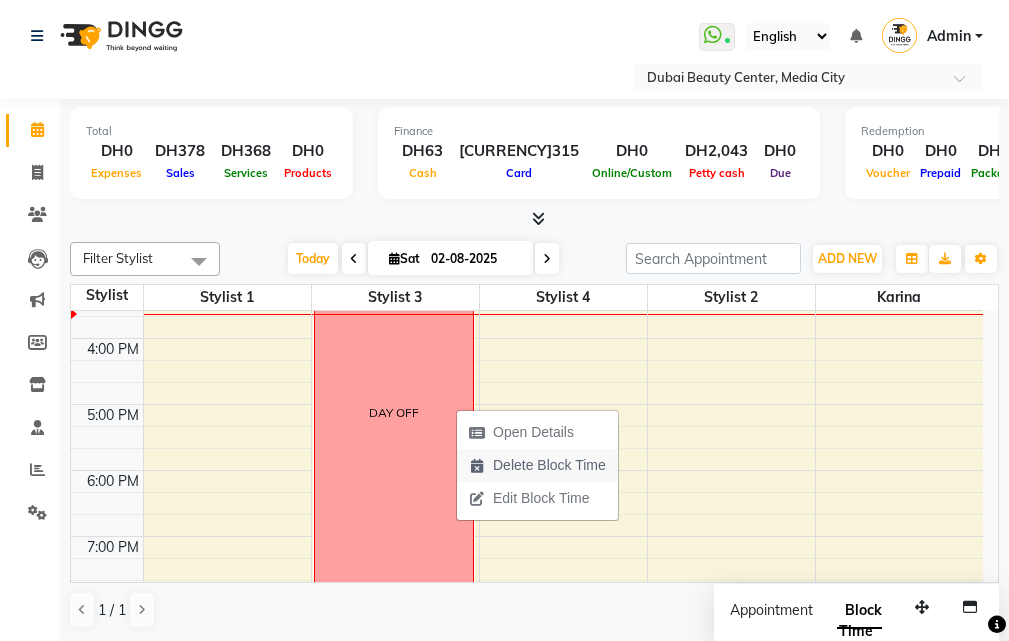 click on "Delete Block Time" at bounding box center [549, 465] 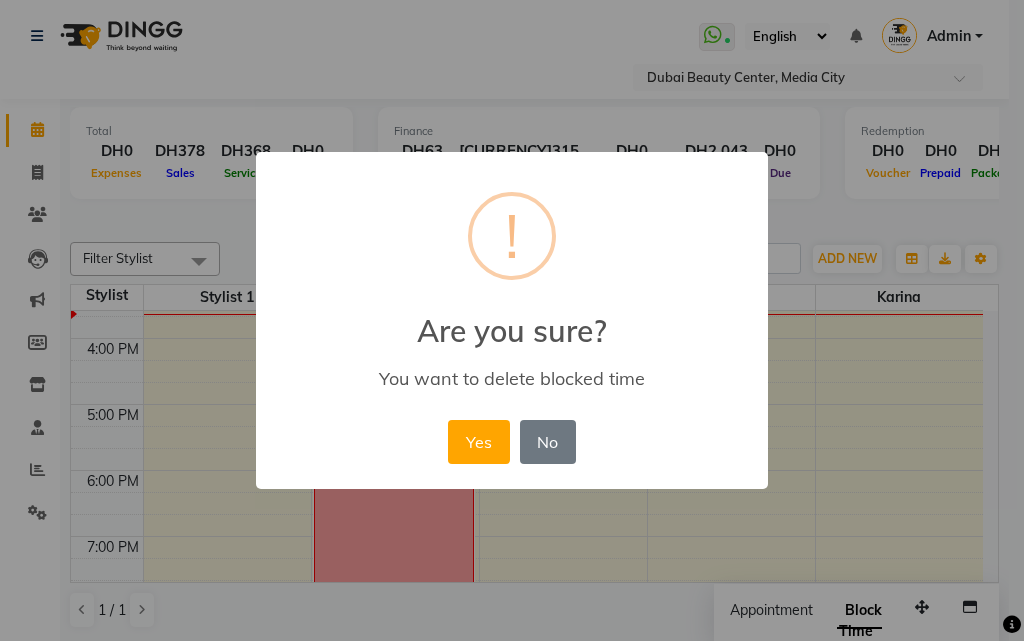 click on "× ! Are you sure? You want to delete blocked time Yes No No" at bounding box center (512, 321) 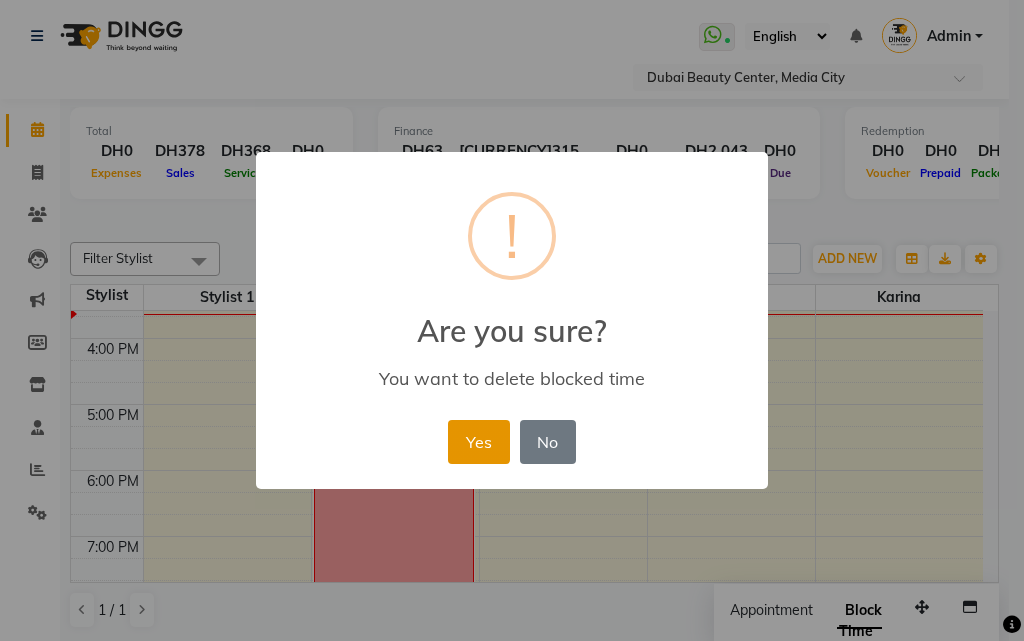 click on "Yes" at bounding box center [478, 442] 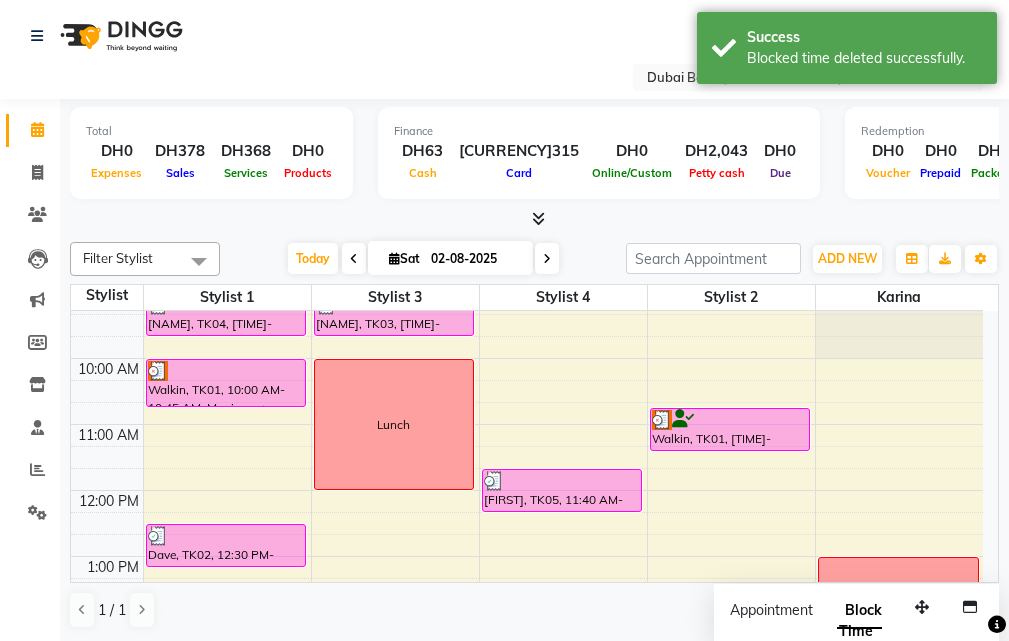 scroll, scrollTop: 200, scrollLeft: 0, axis: vertical 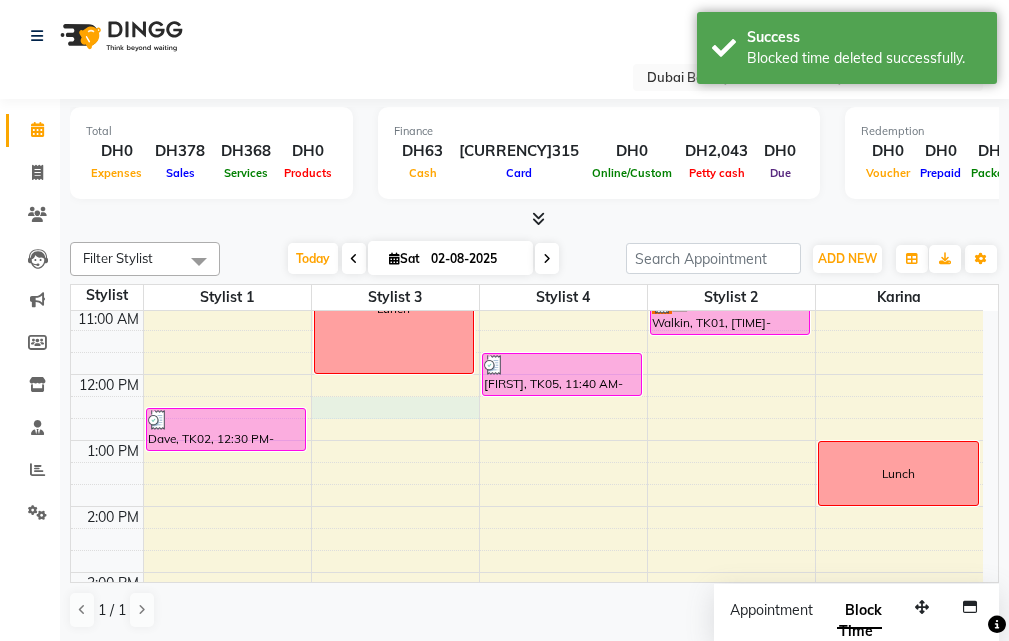 click on "8:00 AM 9:00 AM 10:00 AM 11:00 AM 12:00 PM 1:00 PM 2:00 PM 3:00 PM 4:00 PM 5:00 PM 6:00 PM 7:00 PM 8:00 PM 9:00 PM 10:00 PM     Rishi, TK04, 09:00 AM-09:40 AM, Chin Threading     Walkin, TK01, 10:00 AM-10:45 AM, Manicure +  Pedicure Combo     Dave, TK02, 12:30 PM-01:10 PM, UpperLip Threading     Fatimaa2, TK03, 09:00 AM-09:40 AM, UpperLip Threading  Lunch      Krishna, TK05, 11:40 AM-12:20 PM, L'Oreal Dandruff Treatment     Walkin, TK01, 10:45 AM-11:25 AM, UpperLip Threading  Lunch" at bounding box center (527, 605) 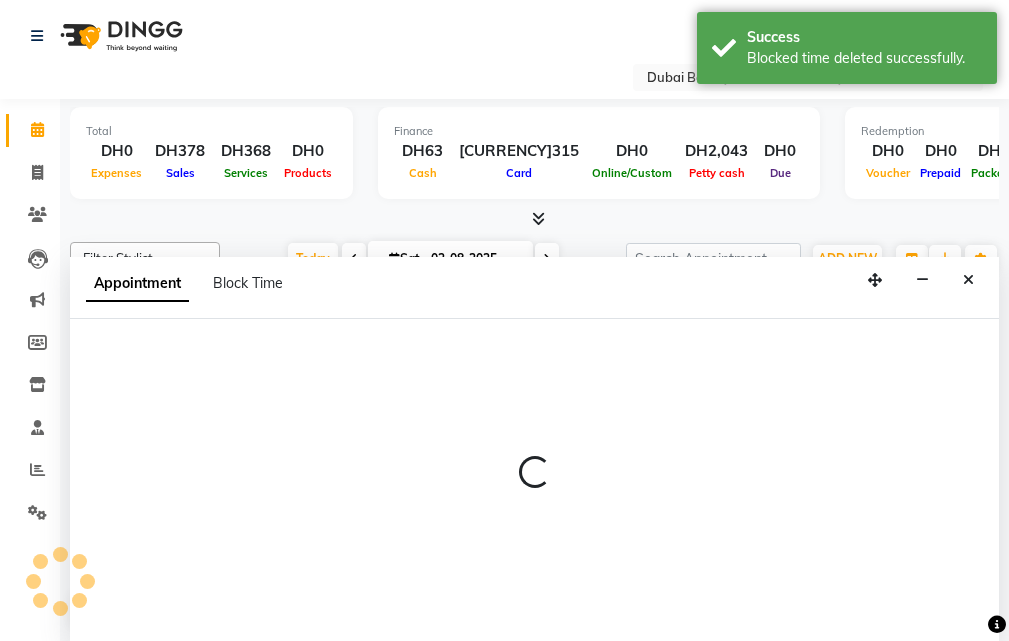 select on "9905" 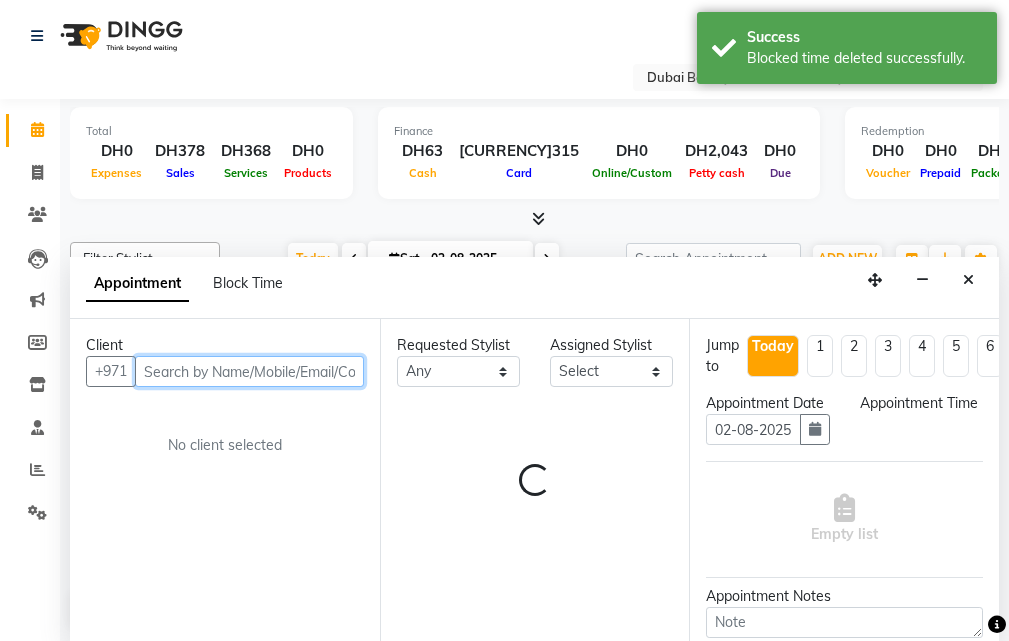 select on "735" 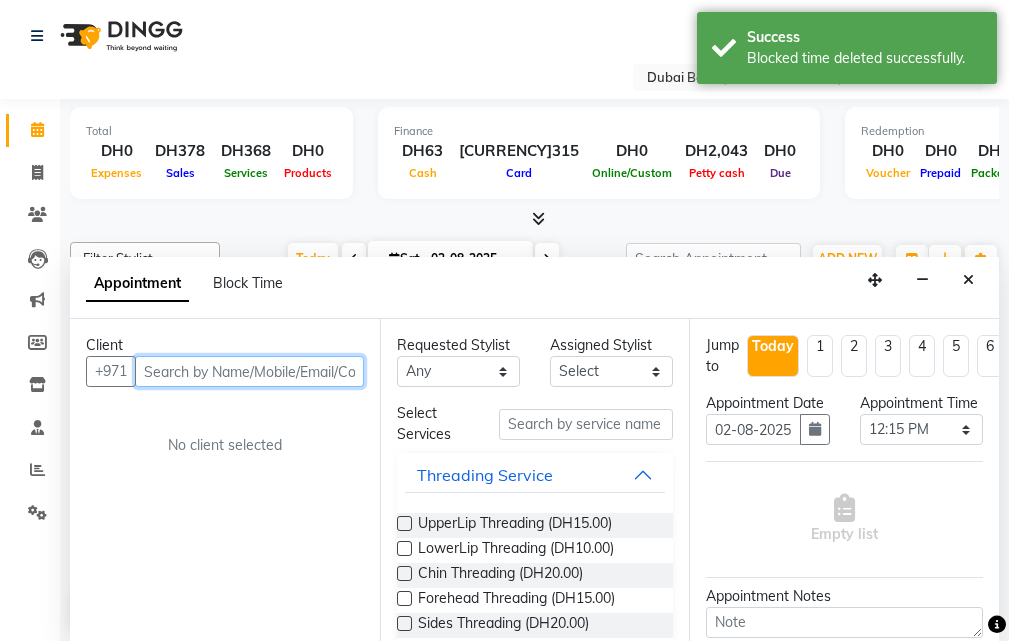 scroll, scrollTop: 1, scrollLeft: 0, axis: vertical 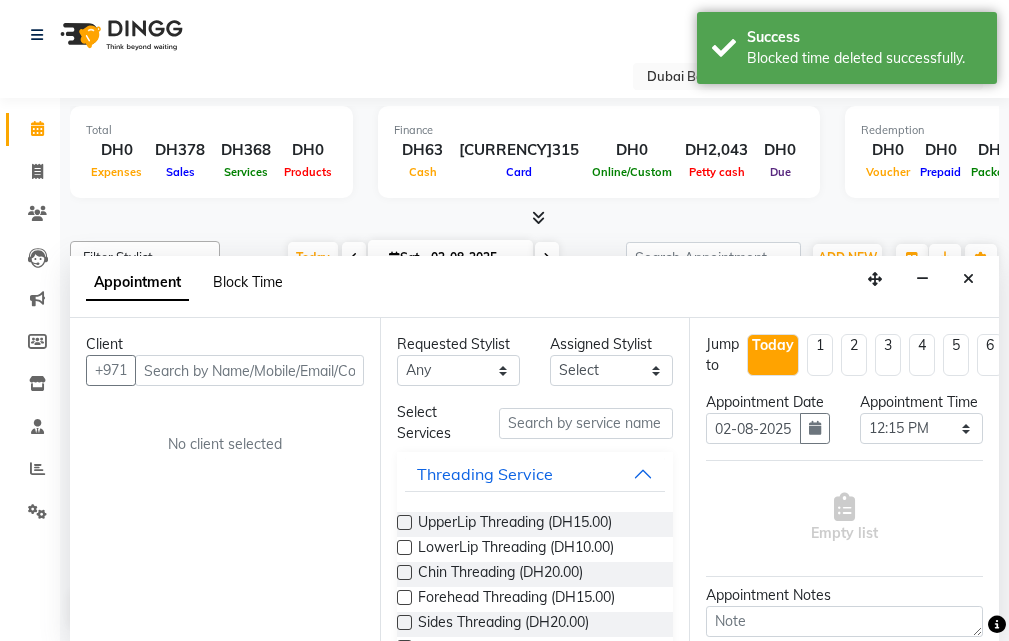 click on "Block Time" at bounding box center [248, 282] 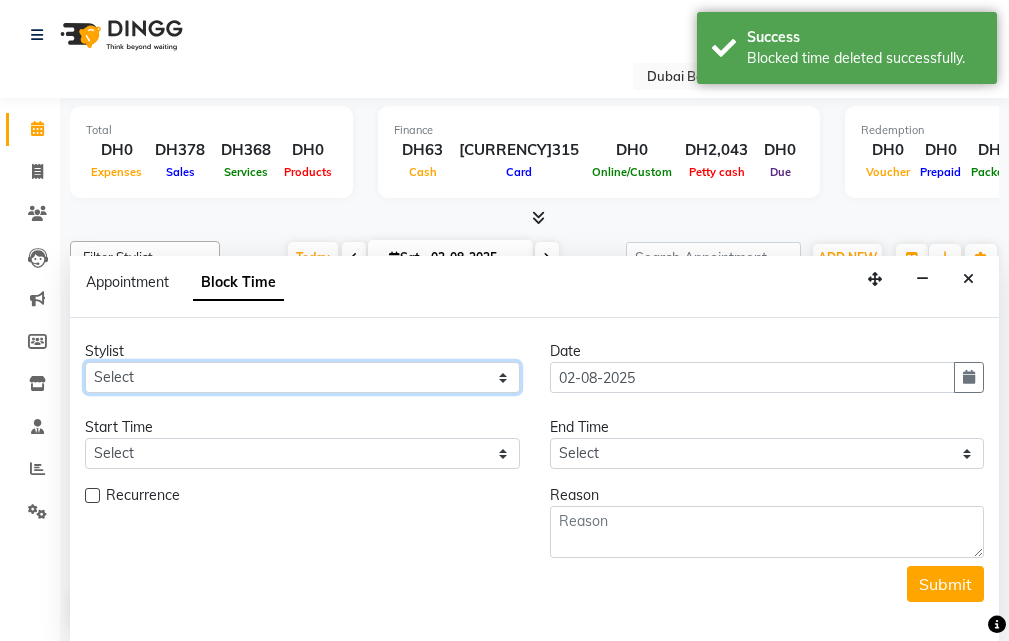 click on "Select Karina Stylist 1 Stylist 2 Stylist 3 Stylist 4" at bounding box center (302, 377) 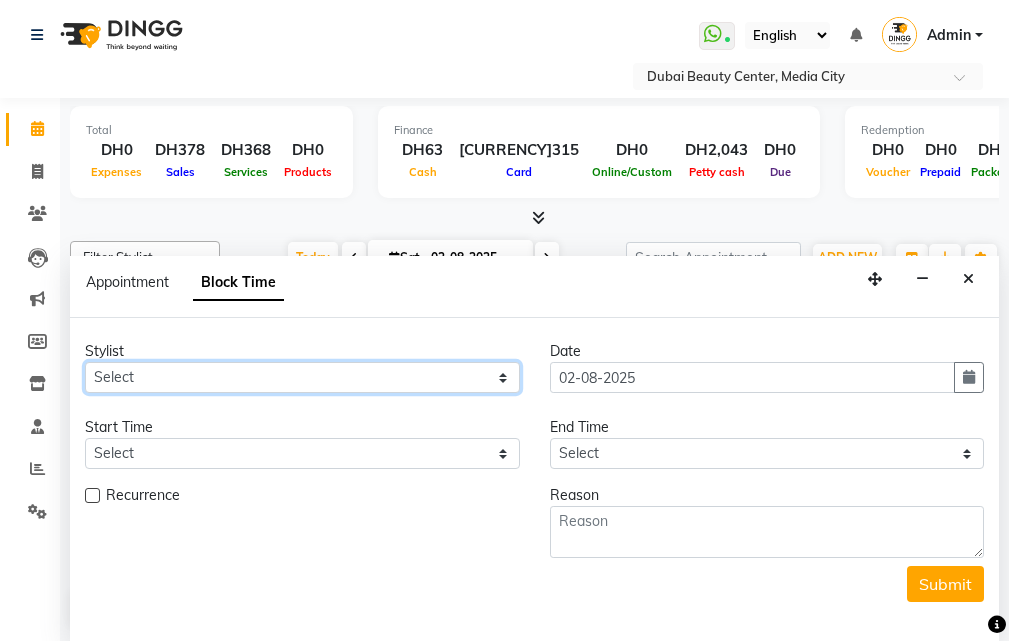 select on "9905" 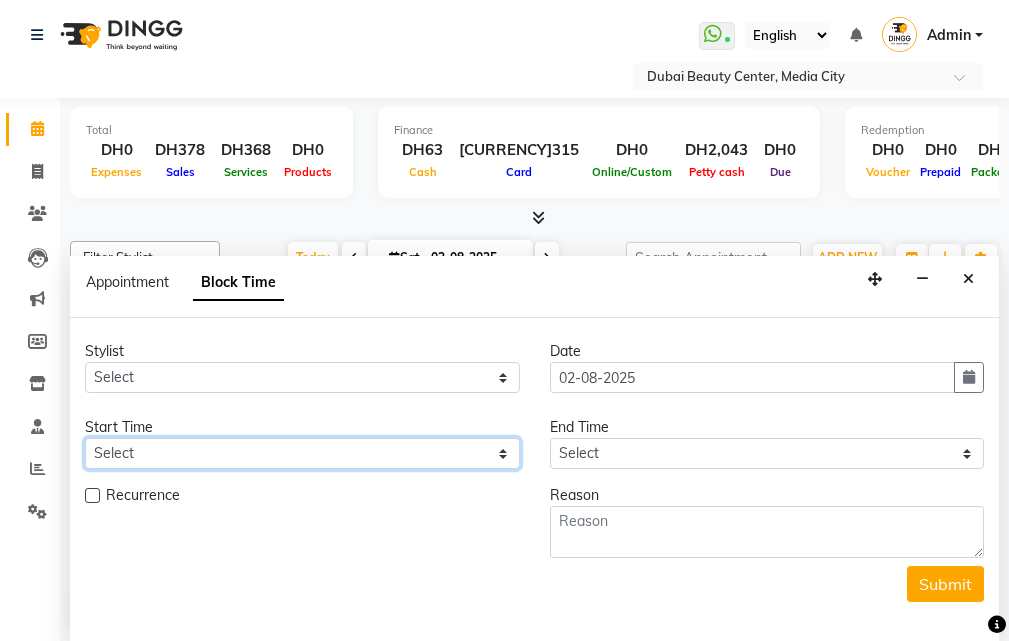 click on "Select" at bounding box center (302, 453) 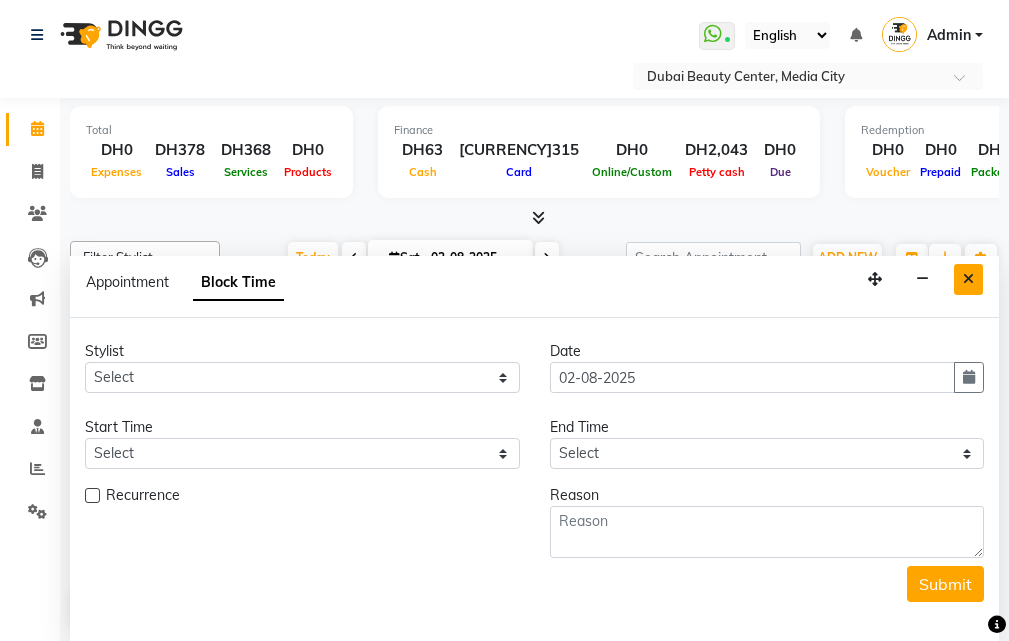 click at bounding box center [968, 279] 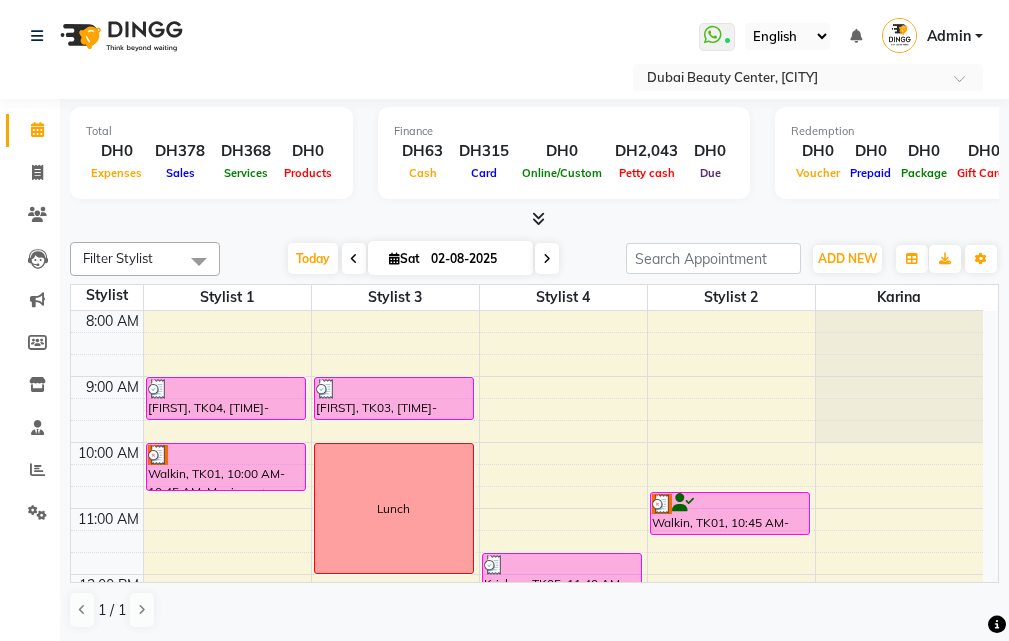 scroll, scrollTop: 0, scrollLeft: 0, axis: both 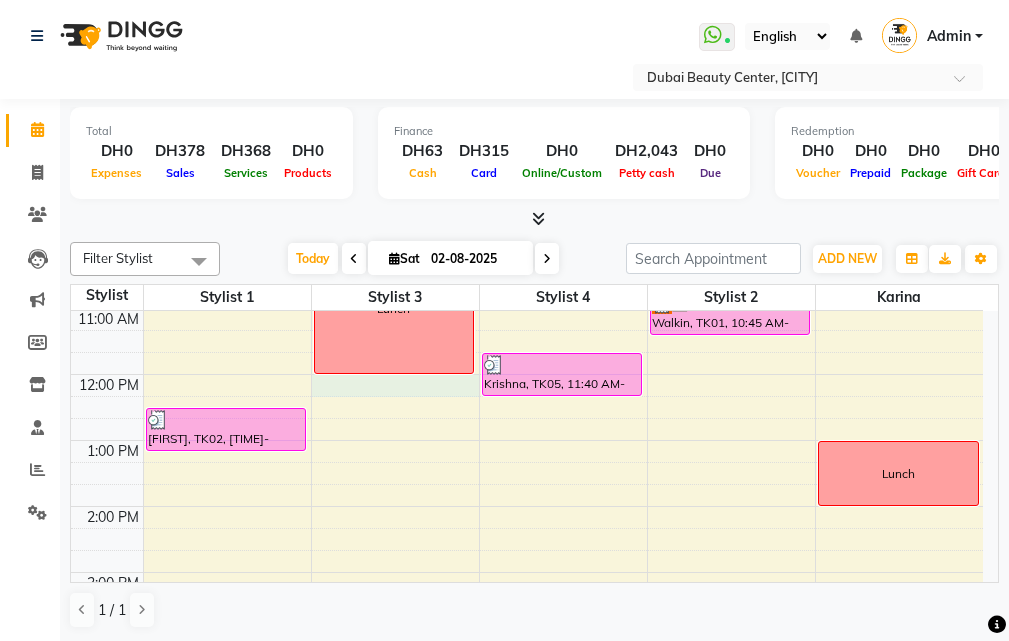 click on "[TIME] [TIME] [TIME] [TIME] [TIME] [TIME] [TIME] [TIME] [TIME] [TIME] [TIME] [TIME] [TIME] [TIME] [TIME] [TIME] [FIRST], TK04, [TIME]-[TIME], [SERVICE] [FIRST], TK01, [TIME]-[TIME], [SERVICE] [FIRST], TK02, [TIME]-[TIME], [SERVICE] [FIRST], TK03, [TIME]-[TIME], [SERVICE] [FIRST], TK05, [TIME]-[TIME], [SERVICE] [FIRST], TK01, [TIME]-[TIME], [SERVICE]" at bounding box center [527, 605] 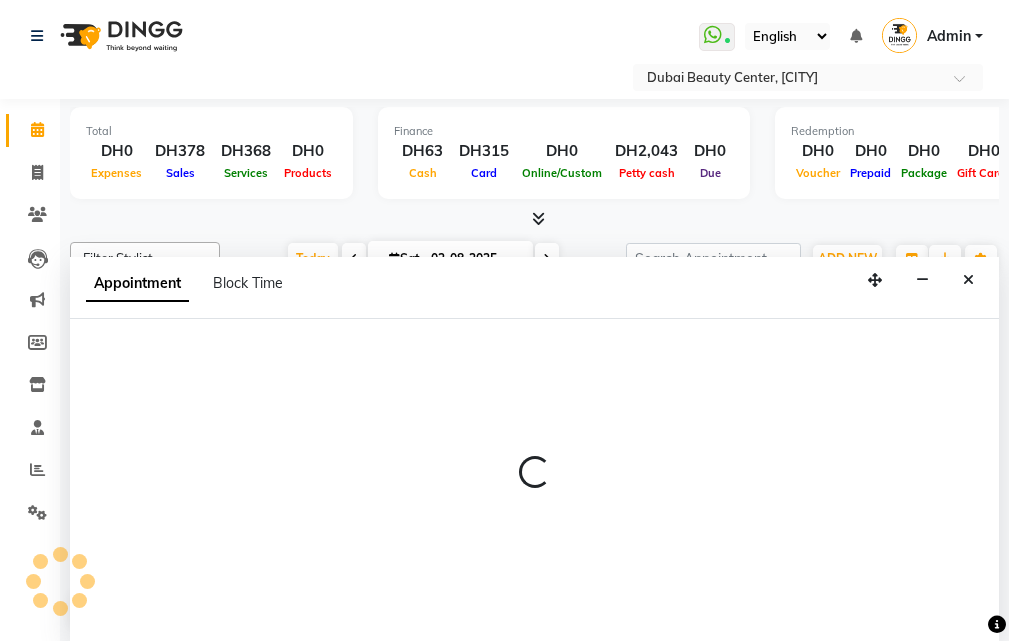 select on "9905" 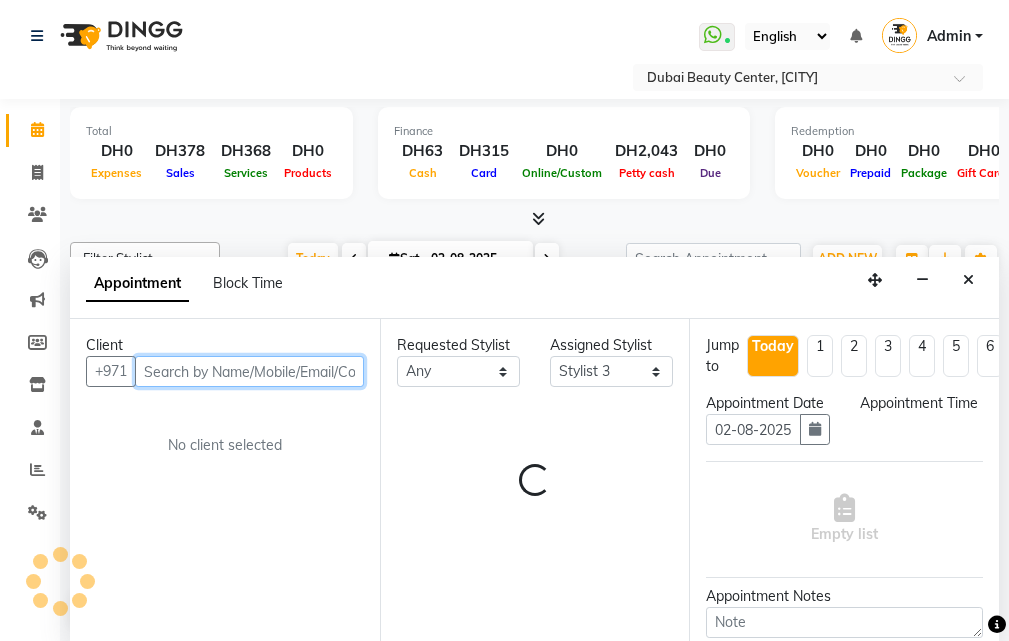 select on "720" 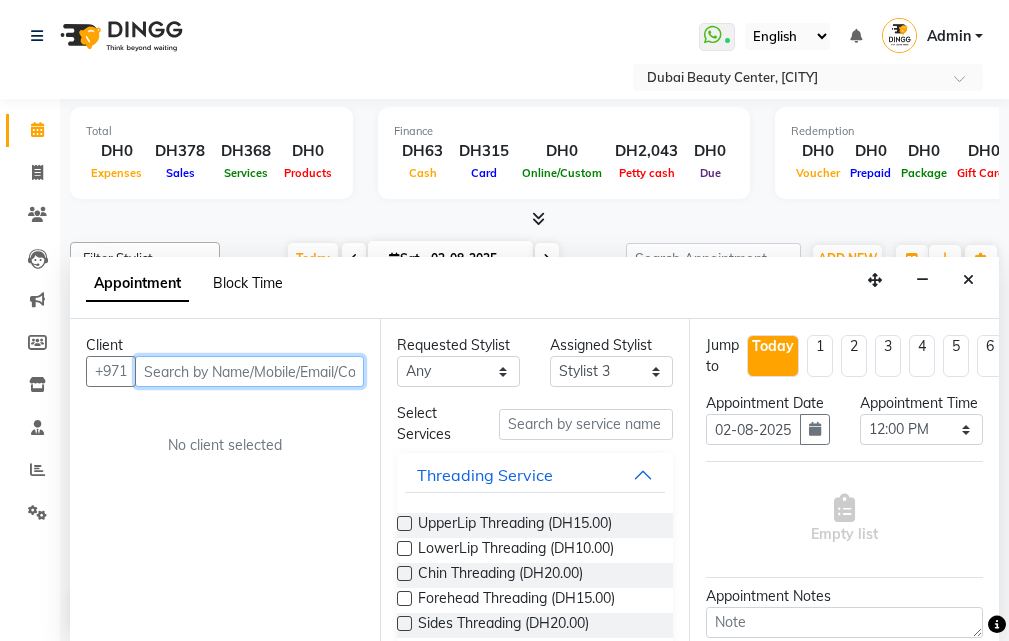 scroll, scrollTop: 1, scrollLeft: 0, axis: vertical 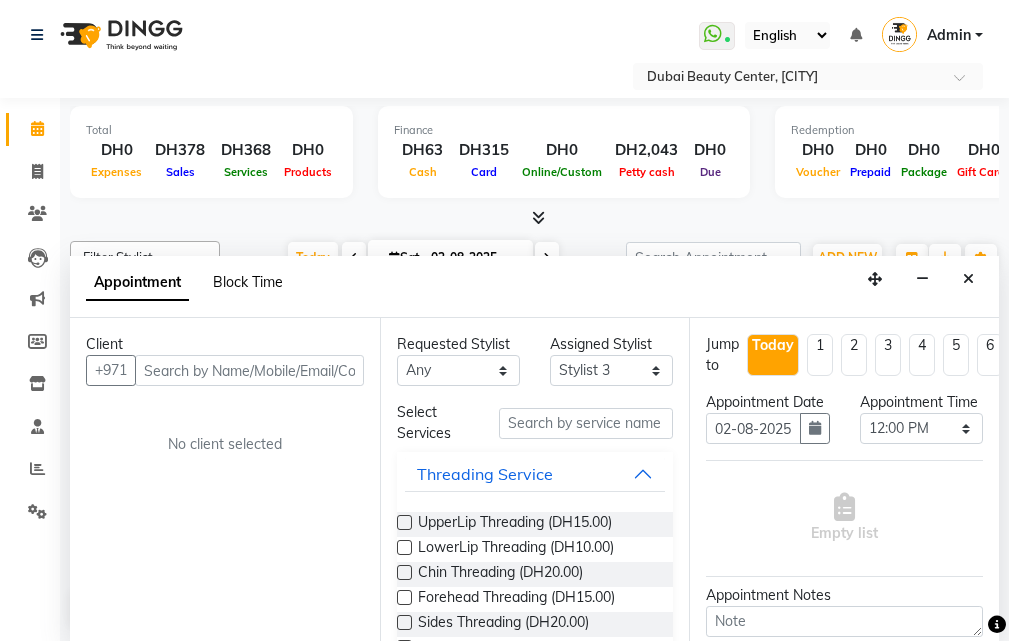 click on "Block Time" at bounding box center [248, 282] 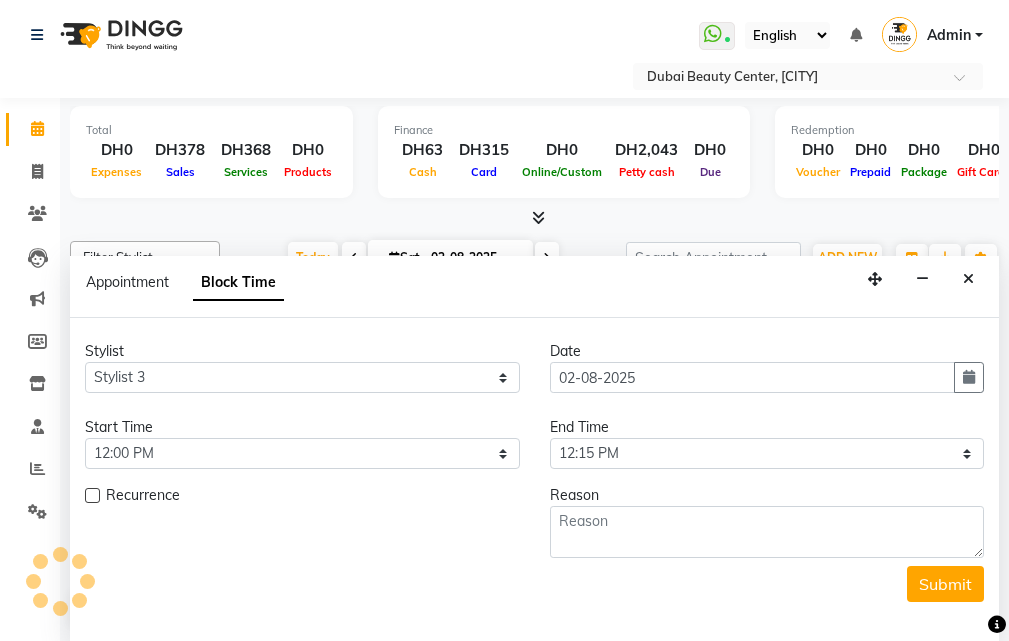 scroll, scrollTop: 463, scrollLeft: 0, axis: vertical 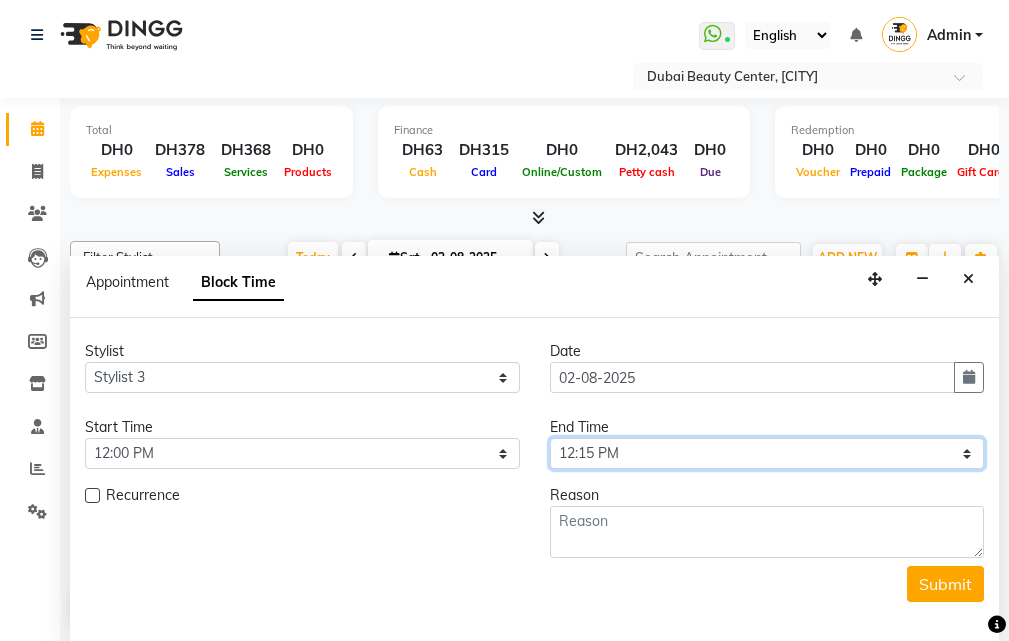 click on "Select 09:00 AM 09:05 AM 09:10 AM 09:15 AM 09:20 AM 09:25 AM 09:30 AM 09:35 AM 09:40 AM 09:45 AM 09:50 AM 09:55 AM 10:00 AM 10:05 AM 10:10 AM 10:15 AM 10:20 AM 10:25 AM 10:30 AM 10:35 AM 10:40 AM 10:45 AM 10:50 AM 10:55 AM 11:00 AM 11:05 AM 11:10 AM 11:15 AM 11:20 AM 11:25 AM 11:30 AM 11:35 AM 11:40 AM 11:45 AM 11:50 AM 11:55 AM 12:00 PM 12:05 PM 12:10 PM 12:15 PM 12:20 PM 12:25 PM 12:30 PM 12:35 PM 12:40 PM 12:45 PM 12:50 PM 12:55 PM 01:00 PM 01:05 PM 01:10 PM 01:15 PM 01:20 PM 01:25 PM 01:30 PM 01:35 PM 01:40 PM 01:45 PM 01:50 PM 01:55 PM 02:00 PM 02:05 PM 02:10 PM 02:15 PM 02:20 PM 02:25 PM 02:30 PM 02:35 PM 02:40 PM 02:45 PM 02:50 PM 02:55 PM 03:00 PM 03:05 PM 03:10 PM 03:15 PM 03:20 PM 03:25 PM 03:30 PM 03:35 PM 03:40 PM 03:45 PM 03:50 PM 03:55 PM 04:00 PM 04:05 PM 04:10 PM 04:15 PM 04:20 PM 04:25 PM 04:30 PM 04:35 PM 04:40 PM 04:45 PM 04:50 PM 04:55 PM 05:00 PM 05:05 PM 05:10 PM 05:15 PM 05:20 PM 05:25 PM 05:30 PM 05:35 PM 05:40 PM 05:45 PM 05:50 PM 05:55 PM 06:00 PM 06:05 PM 06:10 PM 06:15 PM 06:20 PM" at bounding box center [767, 453] 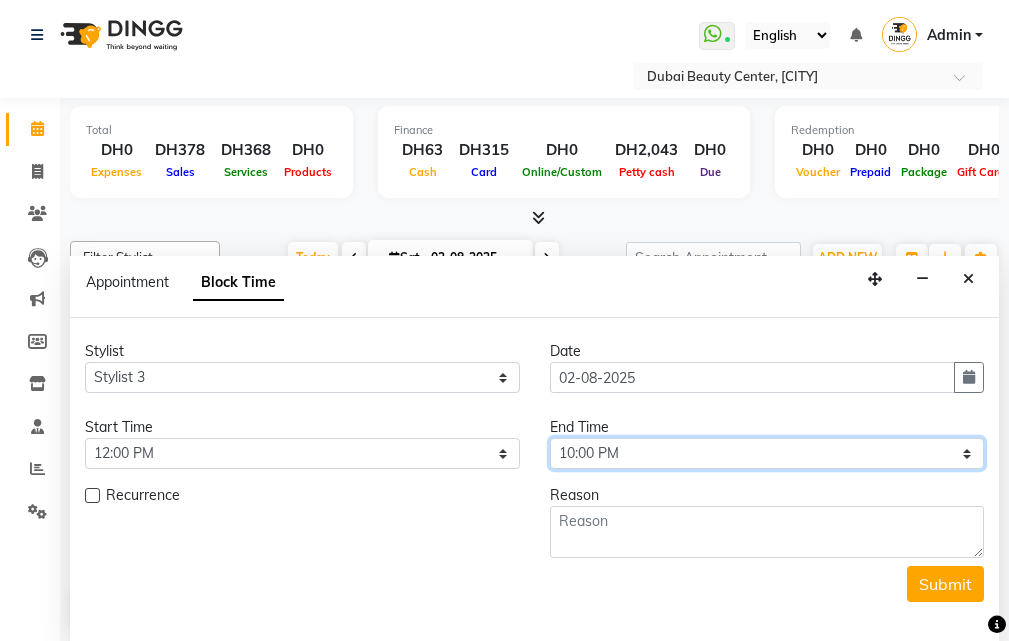 click on "Select 09:00 AM 09:05 AM 09:10 AM 09:15 AM 09:20 AM 09:25 AM 09:30 AM 09:35 AM 09:40 AM 09:45 AM 09:50 AM 09:55 AM 10:00 AM 10:05 AM 10:10 AM 10:15 AM 10:20 AM 10:25 AM 10:30 AM 10:35 AM 10:40 AM 10:45 AM 10:50 AM 10:55 AM 11:00 AM 11:05 AM 11:10 AM 11:15 AM 11:20 AM 11:25 AM 11:30 AM 11:35 AM 11:40 AM 11:45 AM 11:50 AM 11:55 AM 12:00 PM 12:05 PM 12:10 PM 12:15 PM 12:20 PM 12:25 PM 12:30 PM 12:35 PM 12:40 PM 12:45 PM 12:50 PM 12:55 PM 01:00 PM 01:05 PM 01:10 PM 01:15 PM 01:20 PM 01:25 PM 01:30 PM 01:35 PM 01:40 PM 01:45 PM 01:50 PM 01:55 PM 02:00 PM 02:05 PM 02:10 PM 02:15 PM 02:20 PM 02:25 PM 02:30 PM 02:35 PM 02:40 PM 02:45 PM 02:50 PM 02:55 PM 03:00 PM 03:05 PM 03:10 PM 03:15 PM 03:20 PM 03:25 PM 03:30 PM 03:35 PM 03:40 PM 03:45 PM 03:50 PM 03:55 PM 04:00 PM 04:05 PM 04:10 PM 04:15 PM 04:20 PM 04:25 PM 04:30 PM 04:35 PM 04:40 PM 04:45 PM 04:50 PM 04:55 PM 05:00 PM 05:05 PM 05:10 PM 05:15 PM 05:20 PM 05:25 PM 05:30 PM 05:35 PM 05:40 PM 05:45 PM 05:50 PM 05:55 PM 06:00 PM 06:05 PM 06:10 PM 06:15 PM 06:20 PM" at bounding box center (767, 453) 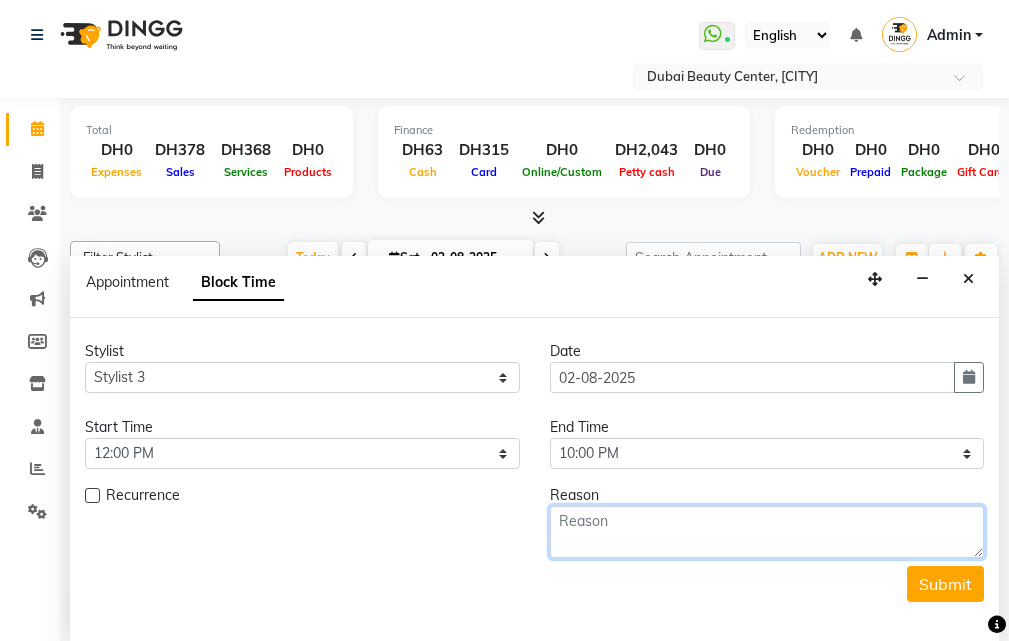 click at bounding box center (767, 532) 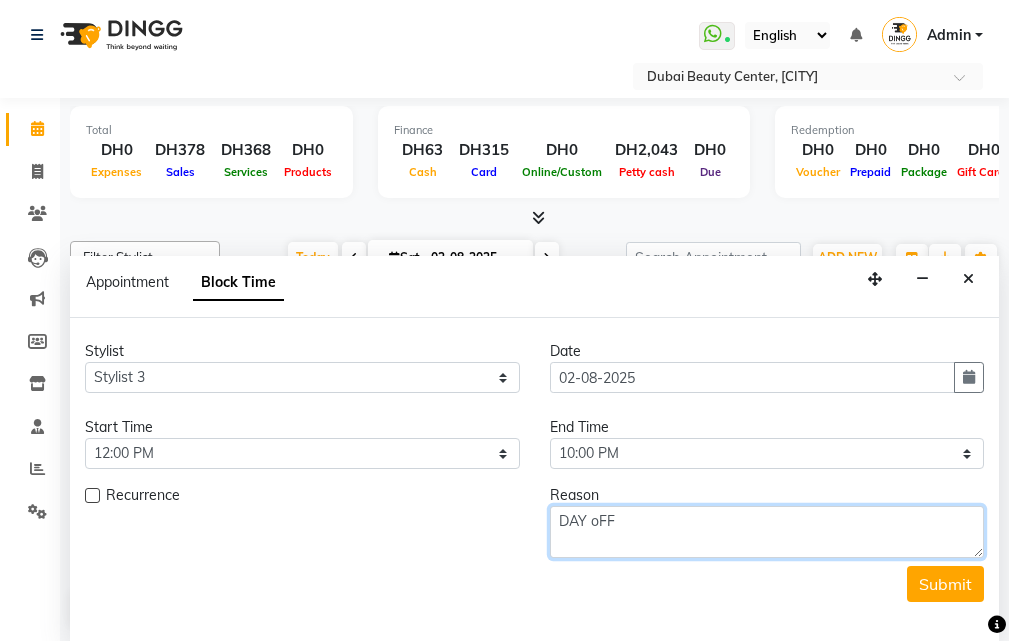 scroll, scrollTop: 0, scrollLeft: 0, axis: both 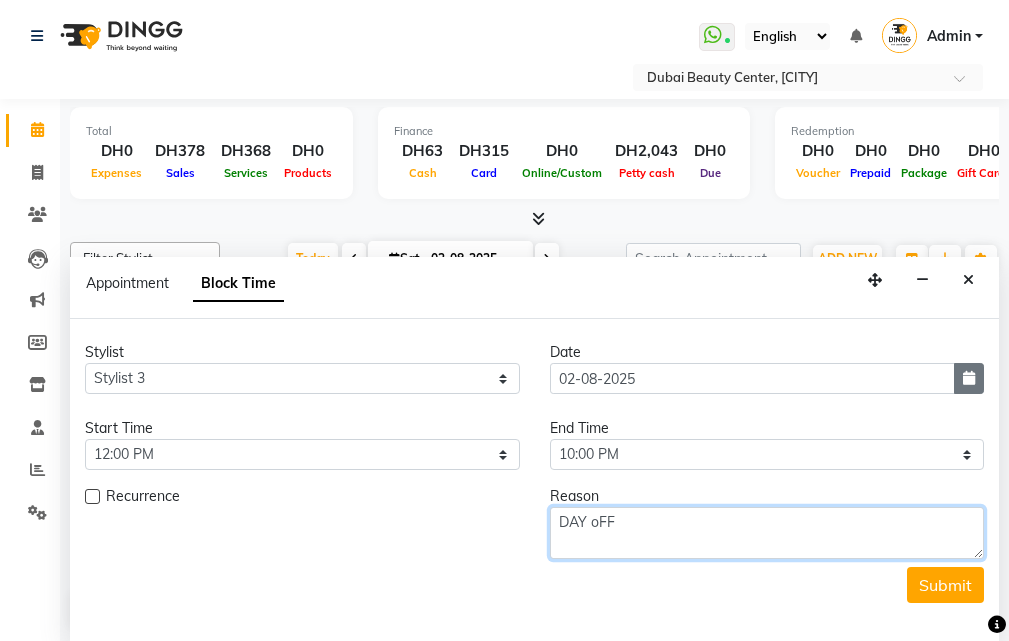 type on "DAY oFF" 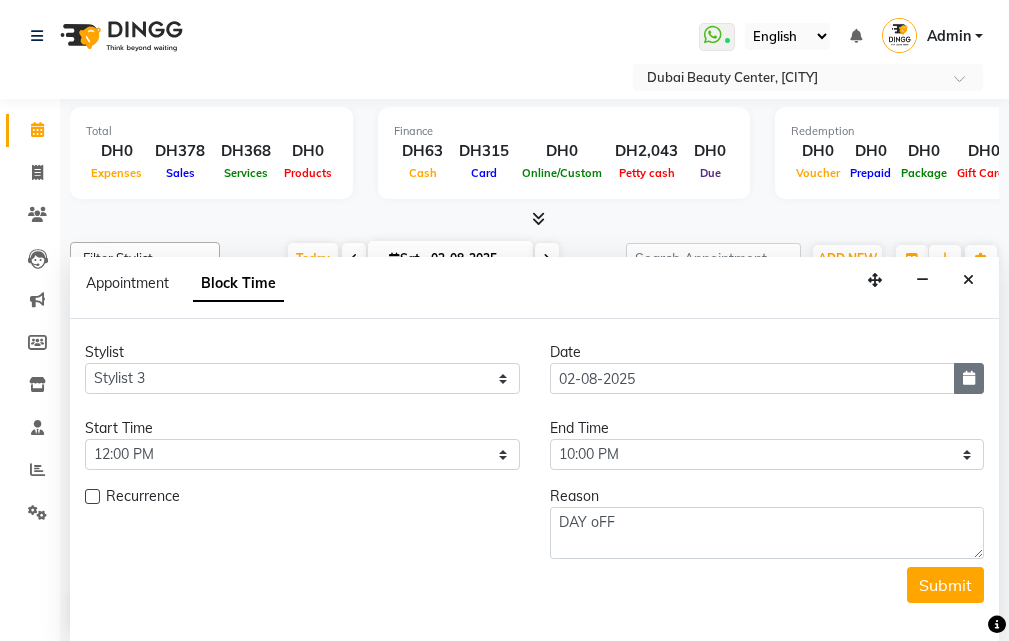 click at bounding box center [969, 378] 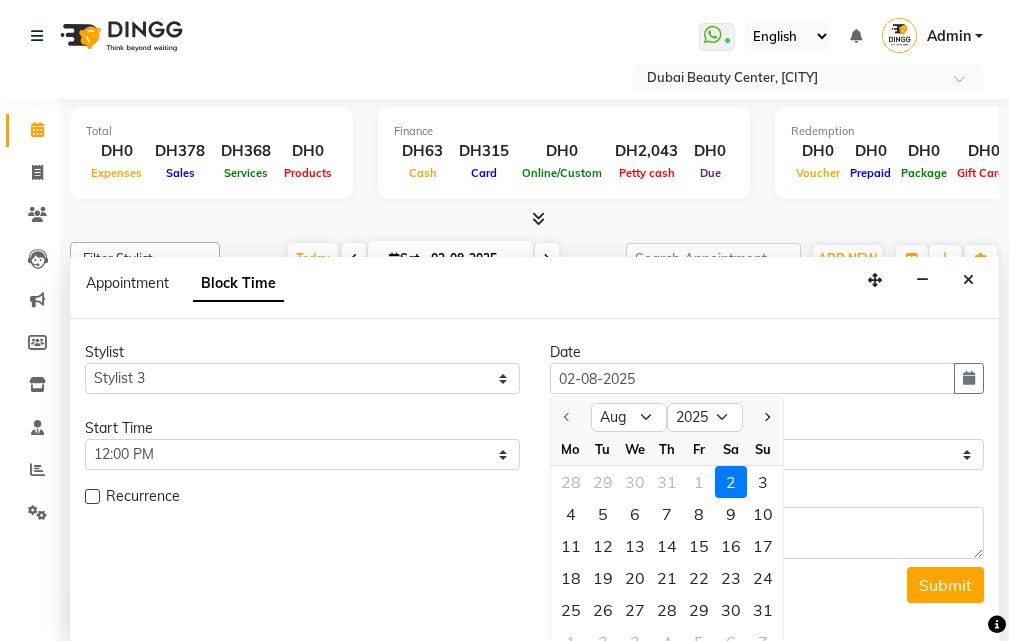 click on "Recurrence" at bounding box center (302, 522) 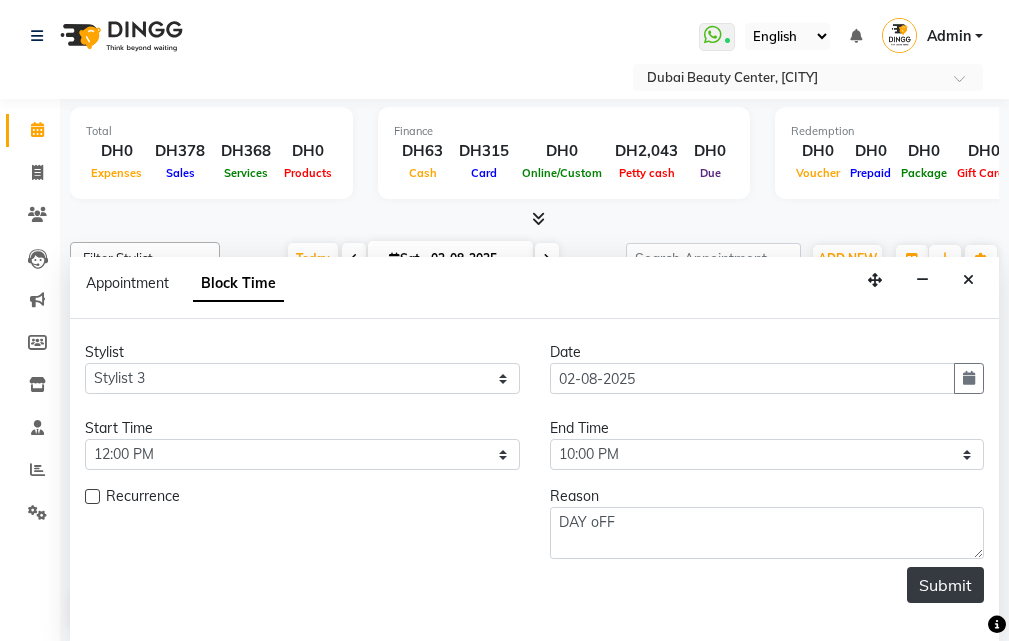 click on "Submit" at bounding box center [945, 585] 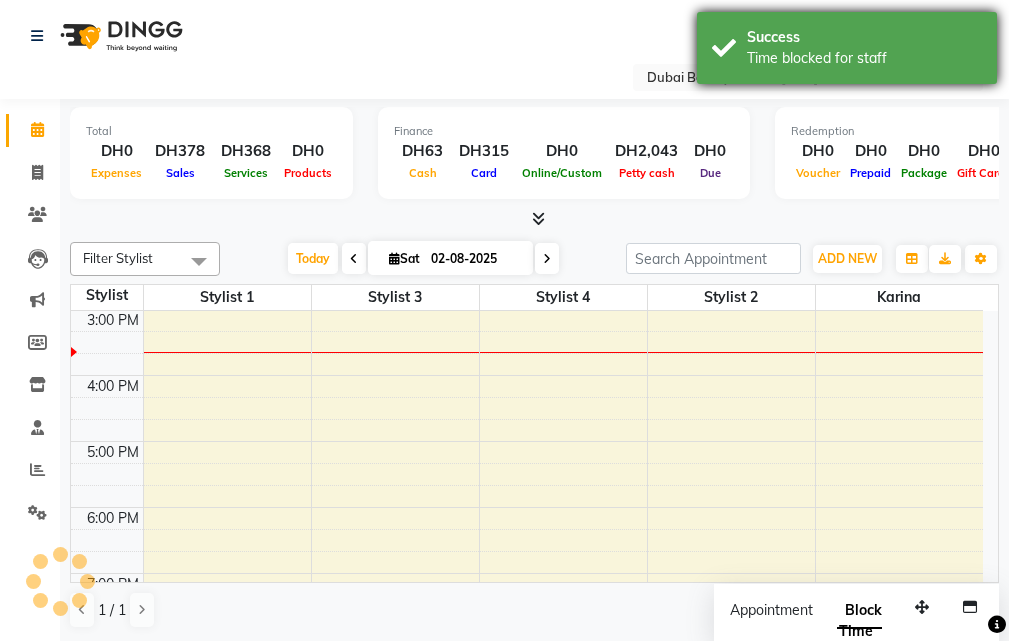 click on "Success   Time blocked for staff" at bounding box center [847, 48] 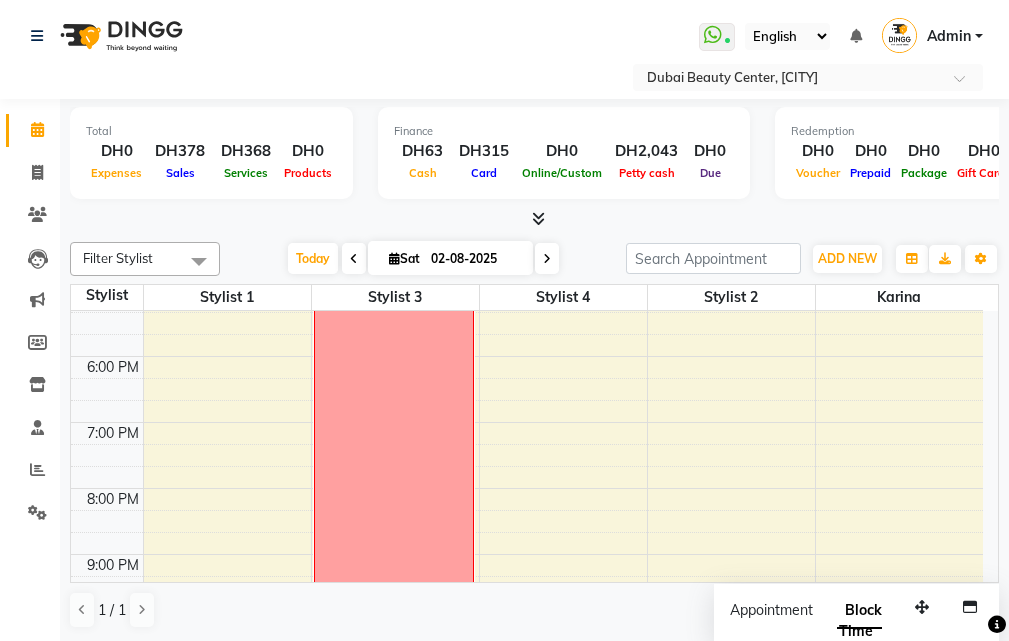scroll, scrollTop: 663, scrollLeft: 0, axis: vertical 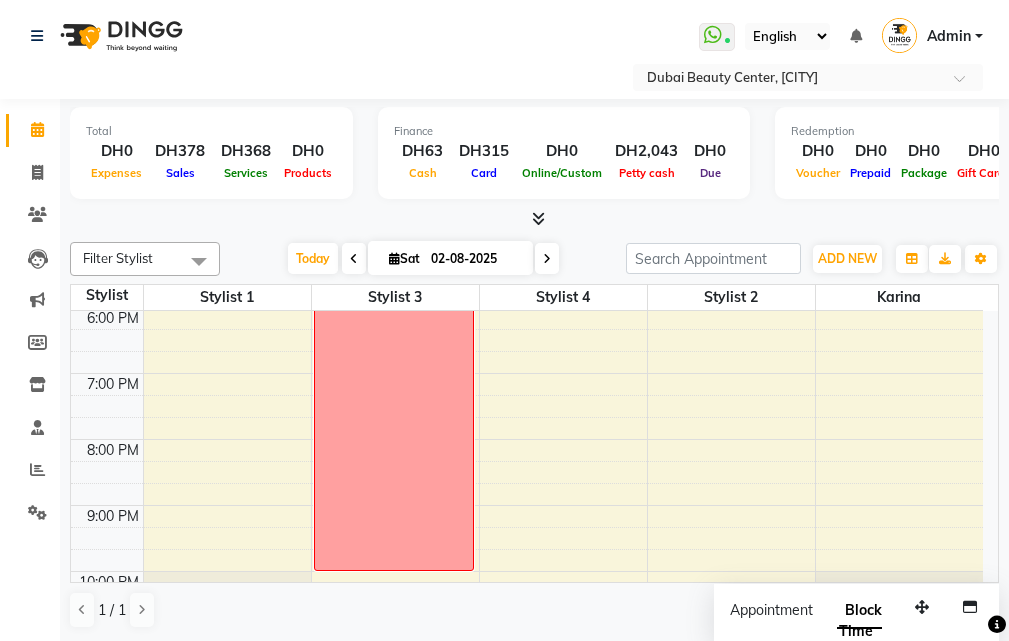 click on "DAY oFF" at bounding box center (394, 241) 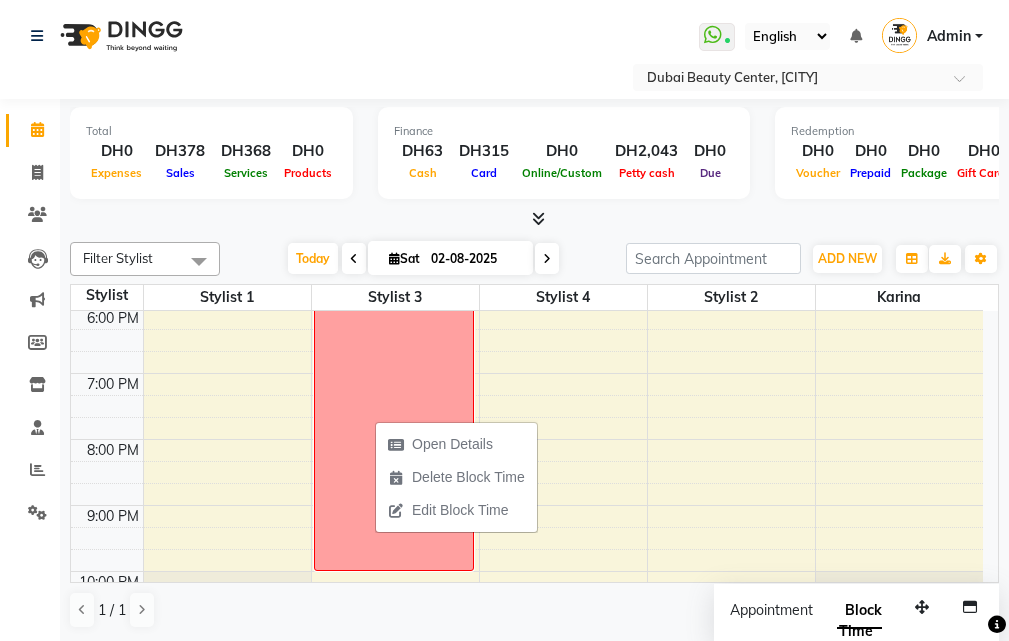 click on "DAY oFF" at bounding box center (394, 241) 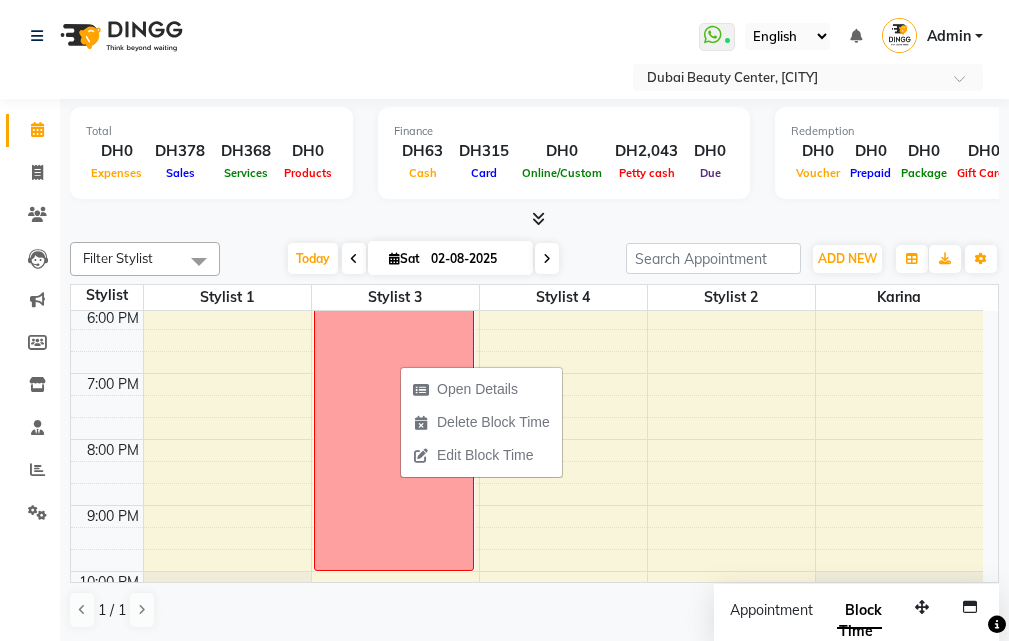 click at bounding box center (534, 219) 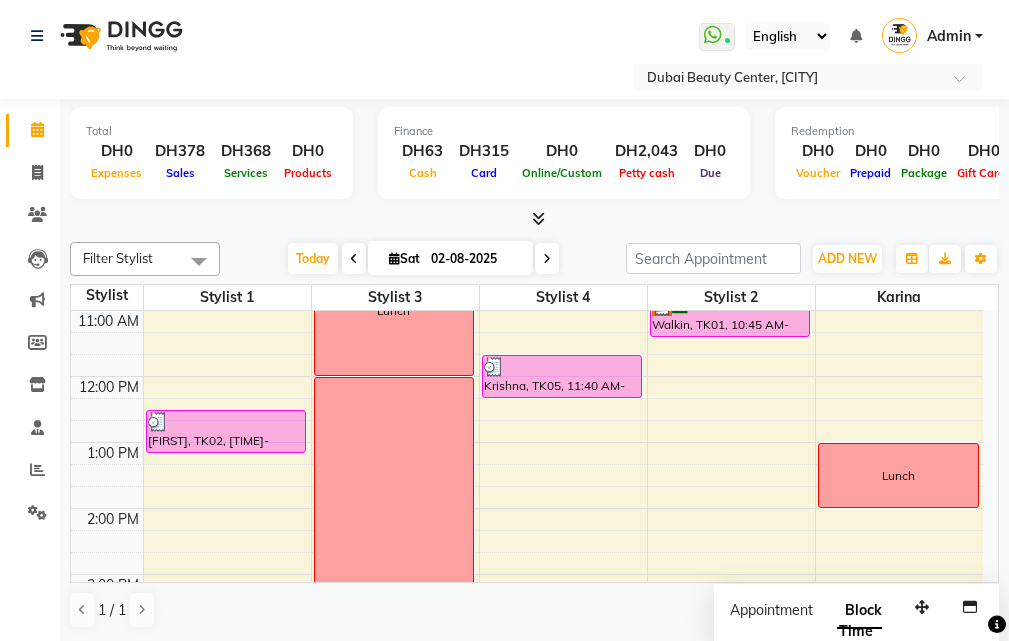 scroll, scrollTop: 163, scrollLeft: 0, axis: vertical 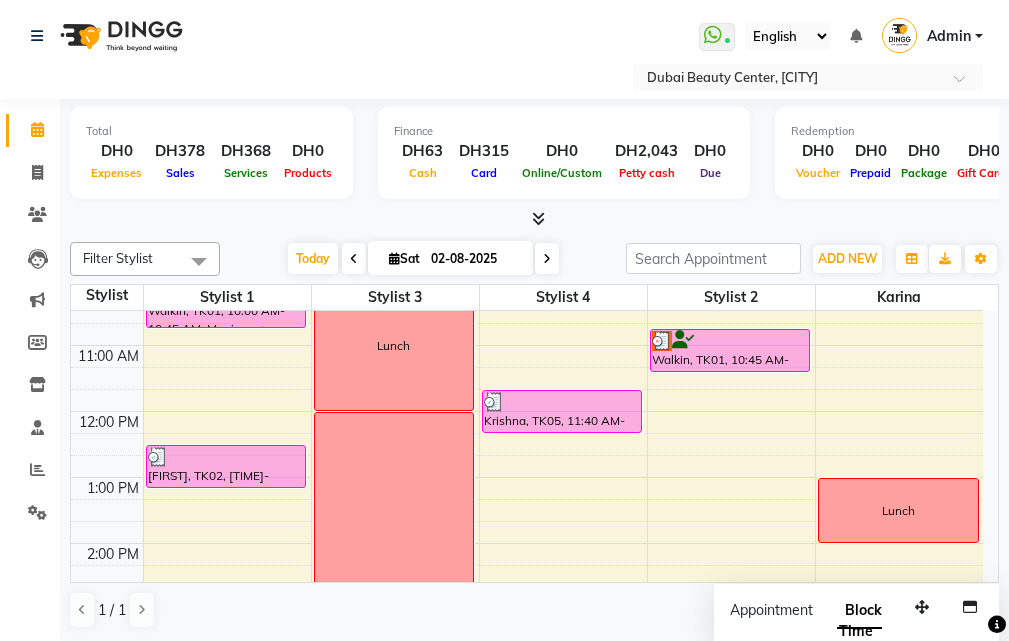 click on "DAY oFF" at bounding box center (394, 741) 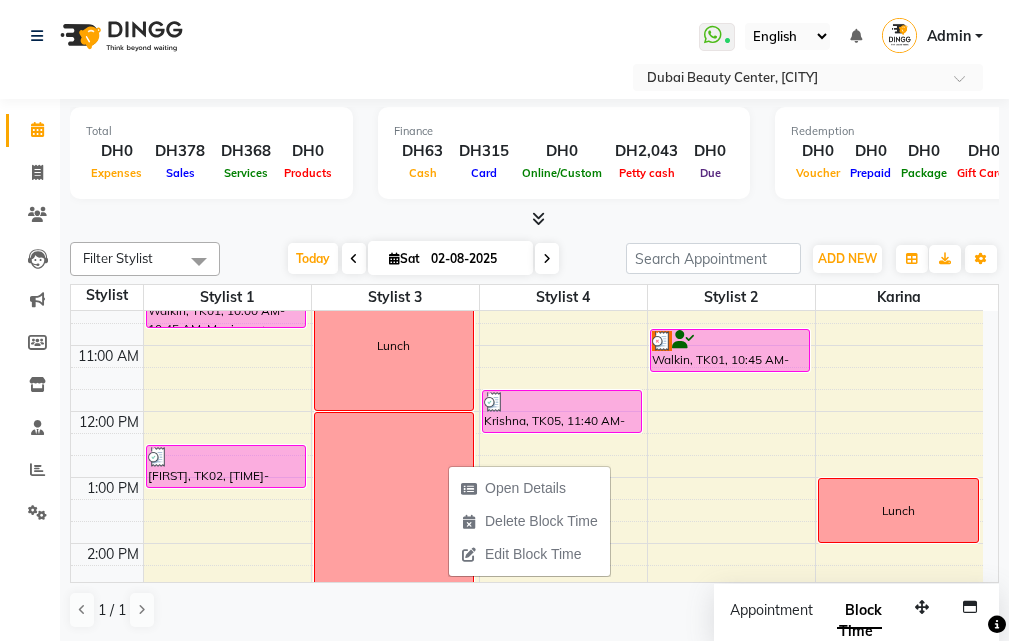 click on "Filter Stylist Select All Karina Stylist 1 Stylist 2 Stylist 3 Stylist 4 Today  Sat 02-08-2025 Toggle Dropdown Add Appointment Add Invoice Add Expense Add Attendance Add Client Add Transaction Toggle Dropdown Add Appointment Add Invoice Add Expense Add Attendance Add Client ADD NEW Toggle Dropdown Add Appointment Add Invoice Add Expense Add Attendance Add Client Add Transaction Filter Stylist Select All Karina Stylist 1 Stylist 2 Stylist 3 Stylist 4 Group By  Staff View   Room View  View as Vertical  Vertical - Week View  Horizontal  Horizontal - Week View  List  Toggle Dropdown Calendar Settings Manage Tags   Arrange Stylists   Reset Stylists  Full Screen  Show Available Stylist  Appointment Form Zoom 75% Staff/Room Display Count 5 Stylist Stylist 1 Stylist 3 Stylist 4 Stylist 2 Karina 8:00 AM 9:00 AM 10:00 AM 11:00 AM 12:00 PM 1:00 PM 2:00 PM 3:00 PM 4:00 PM 5:00 PM 6:00 PM 7:00 PM 8:00 PM 9:00 PM 10:00 PM     Rishi, TK04, 09:00 AM-09:40 AM, Chin Threading              Lunch   DAY oFF           Lunch" 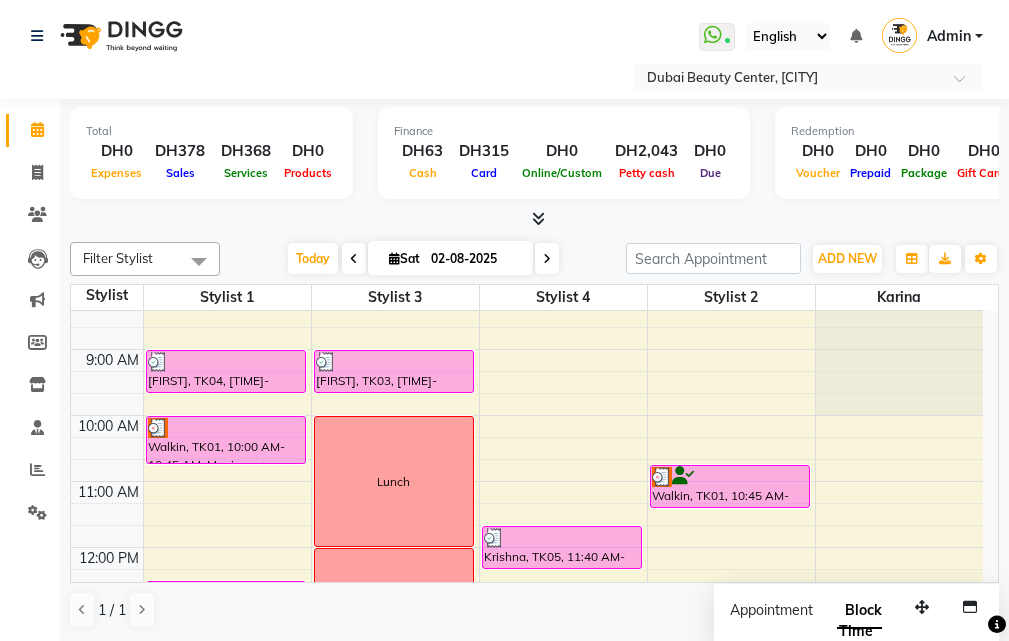 scroll, scrollTop: 0, scrollLeft: 0, axis: both 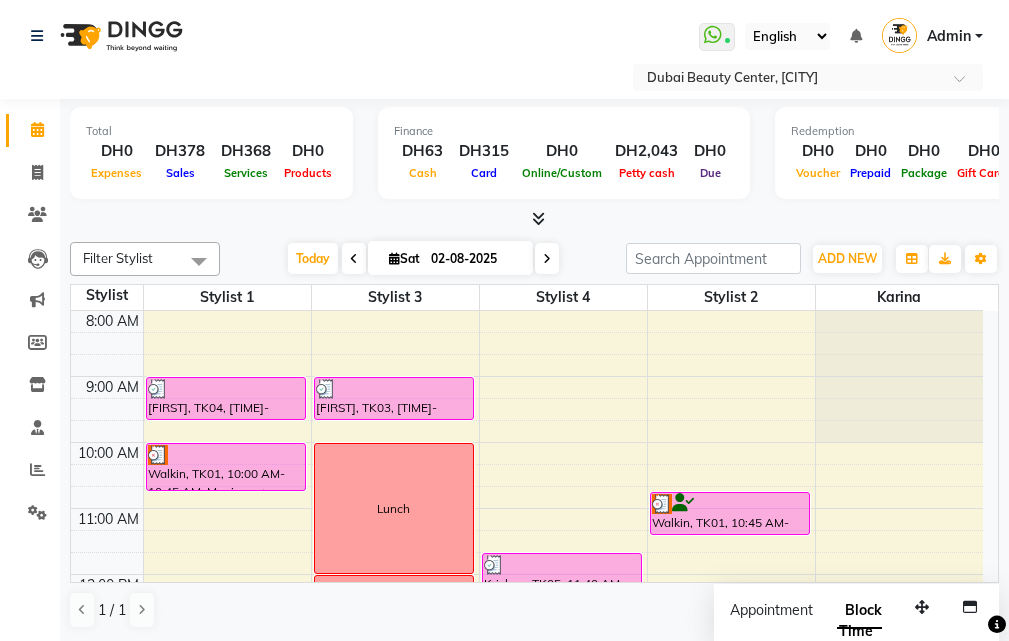click at bounding box center (534, 219) 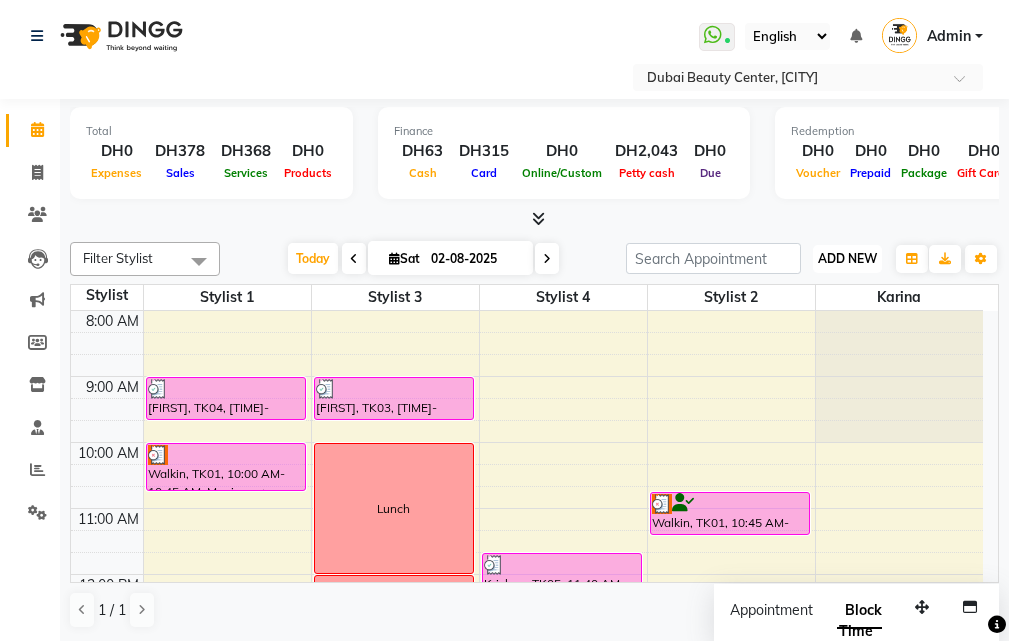 click on "ADD NEW" at bounding box center [847, 258] 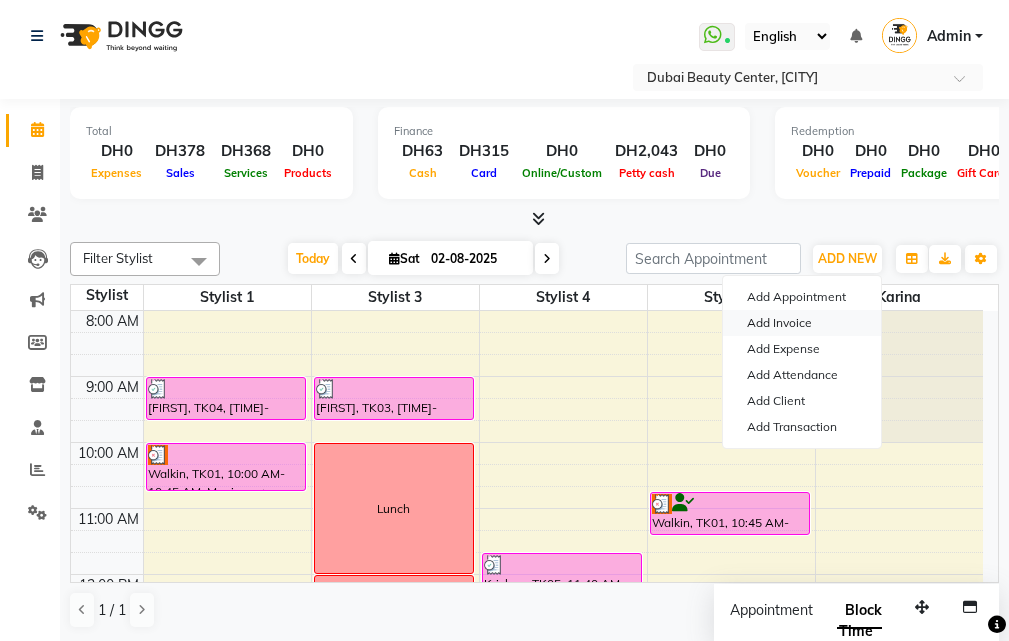 click on "Add Invoice" at bounding box center (802, 323) 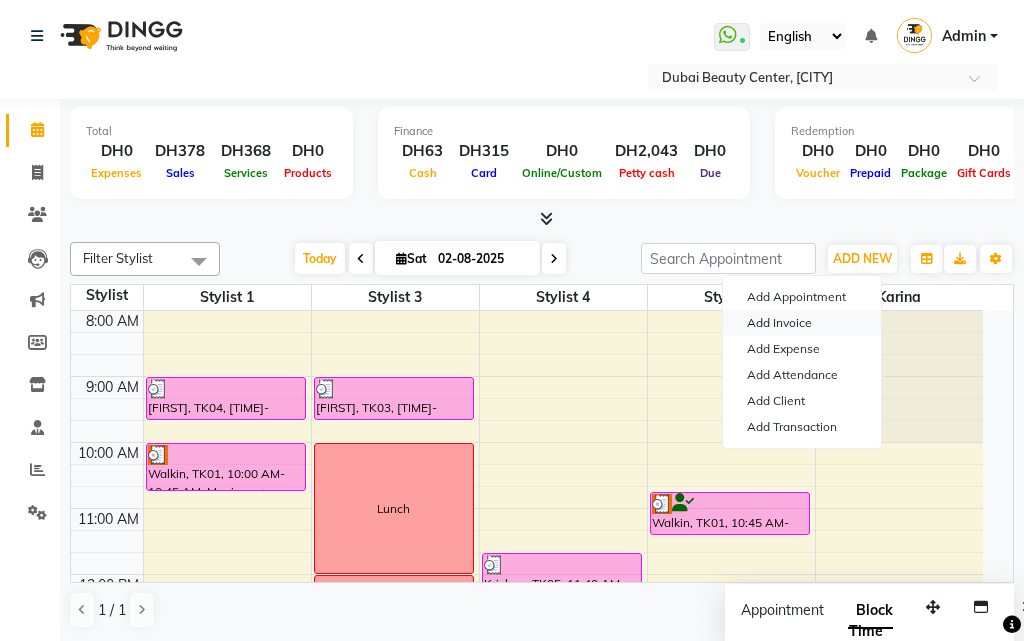 select on "service" 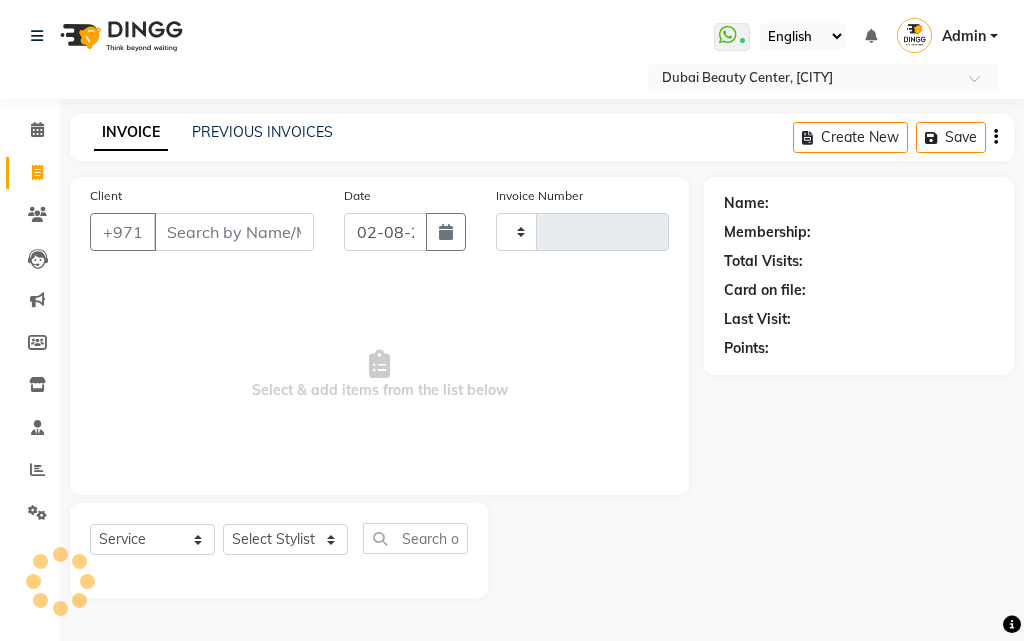 type on "0107" 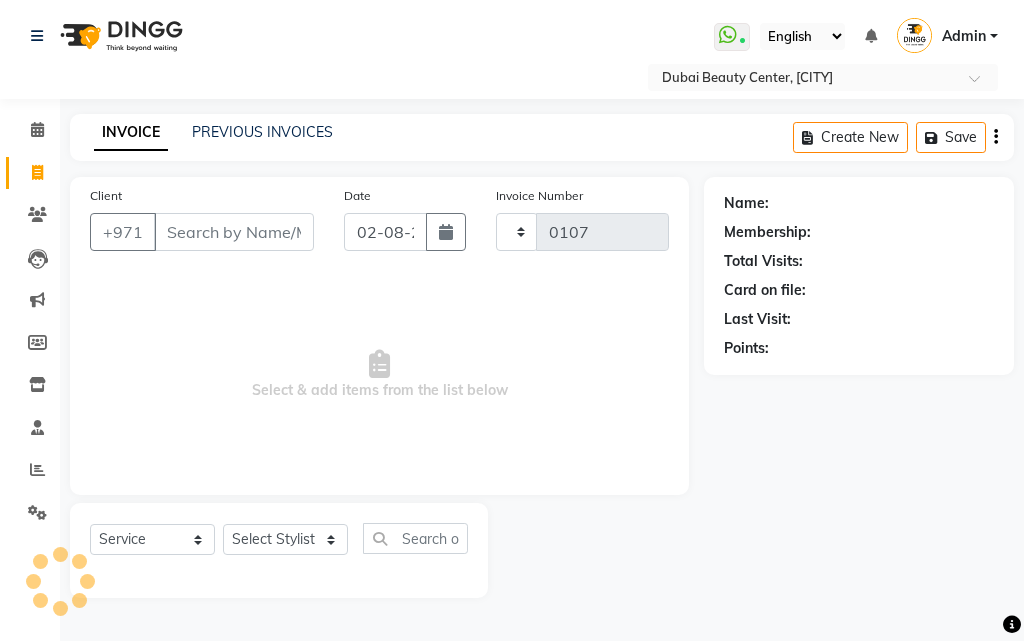 select on "3551" 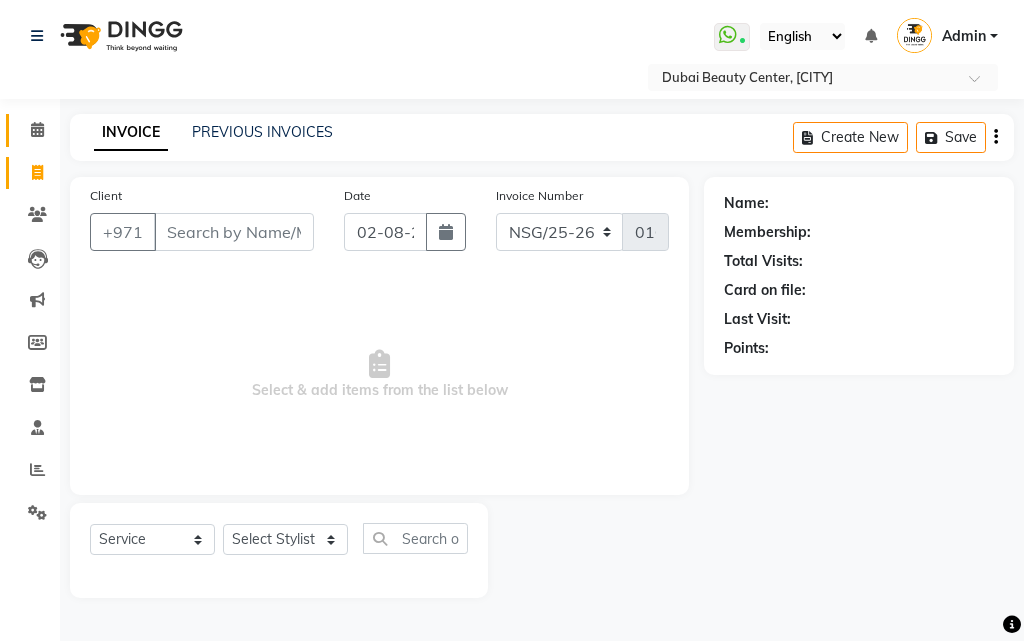 click on "Calendar" 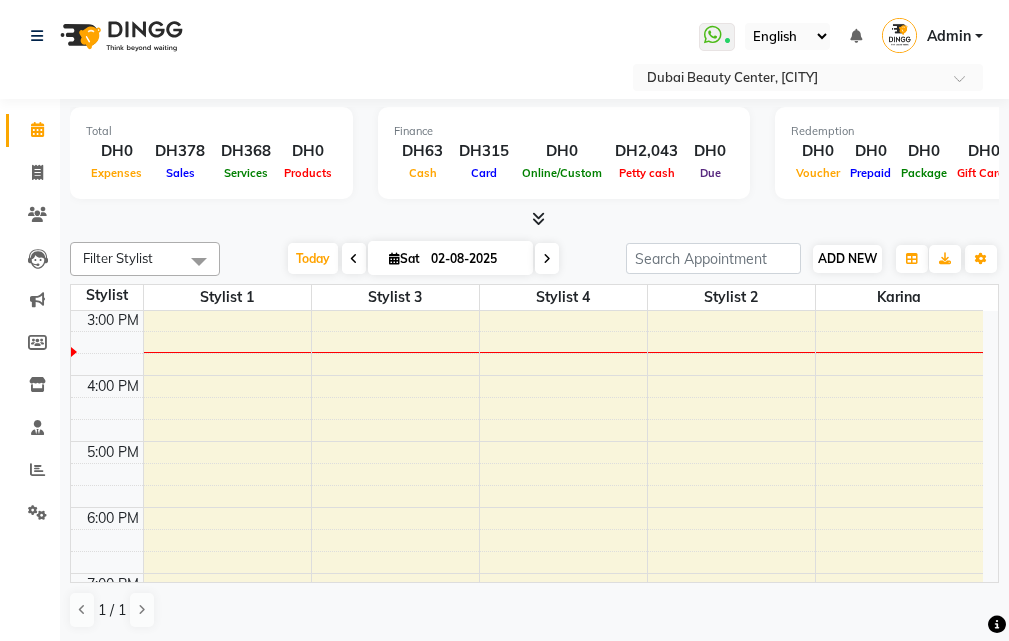 scroll, scrollTop: 0, scrollLeft: 0, axis: both 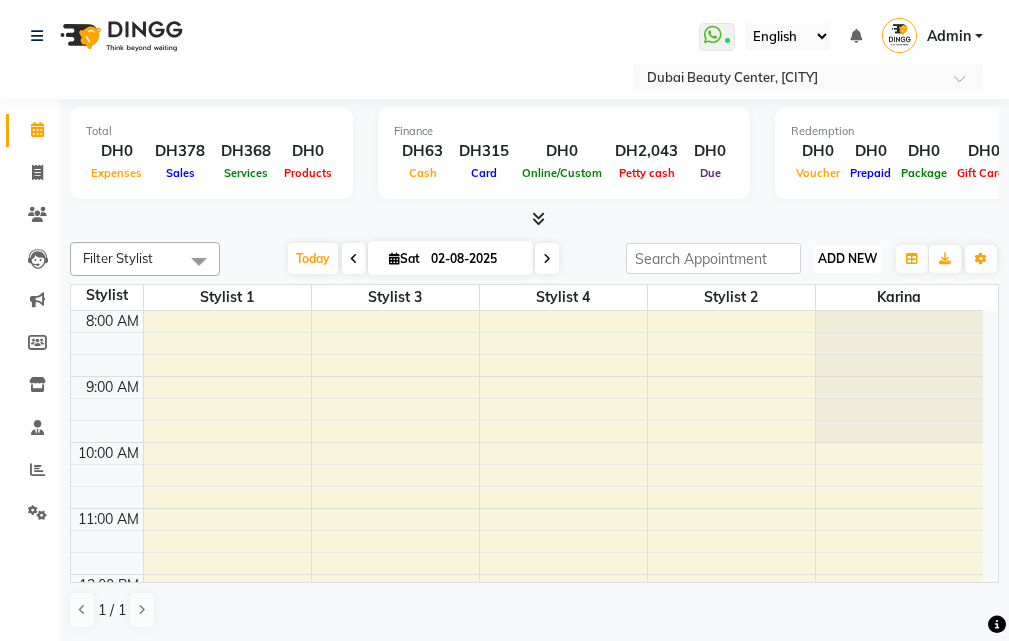 click on "ADD NEW" at bounding box center (847, 258) 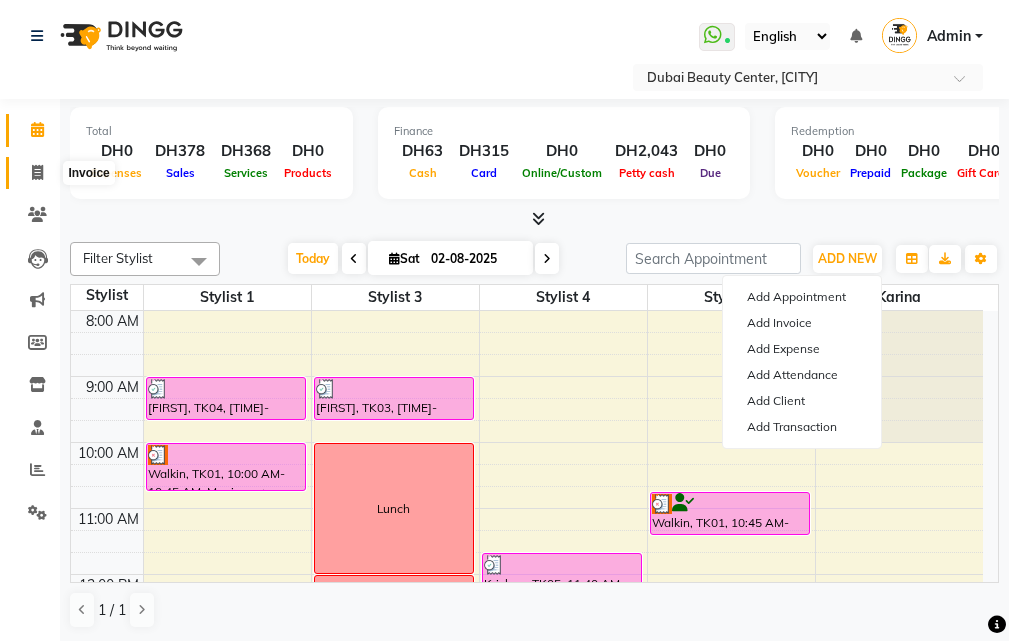click 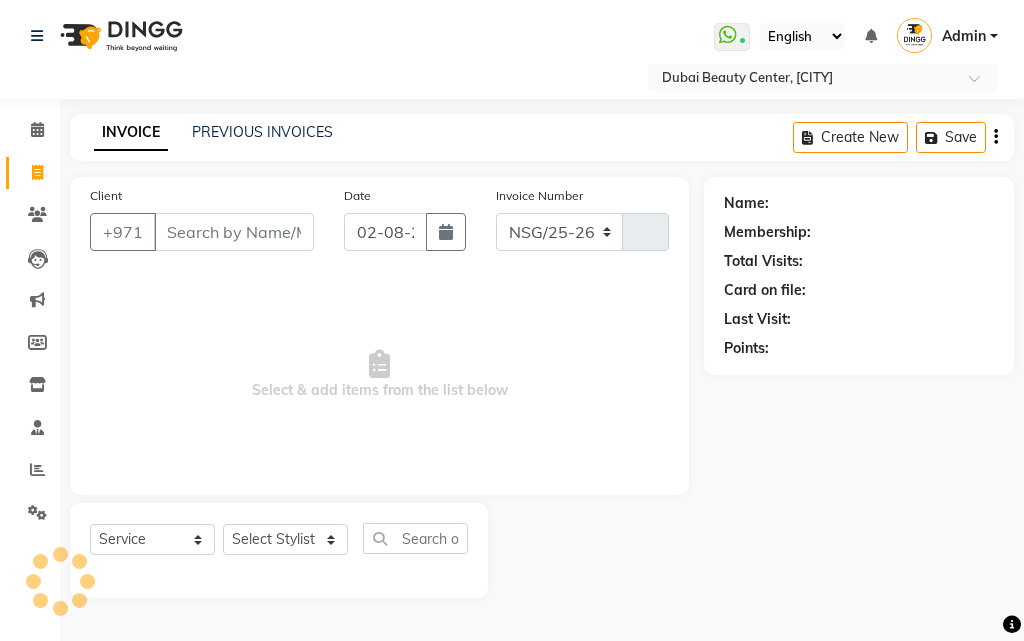 select on "3551" 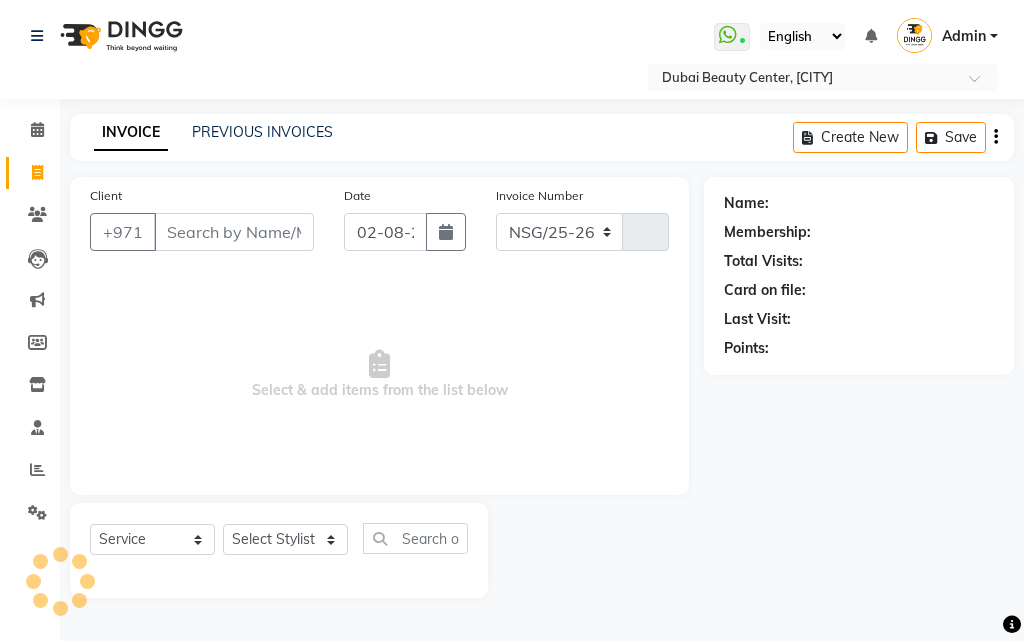 type on "0107" 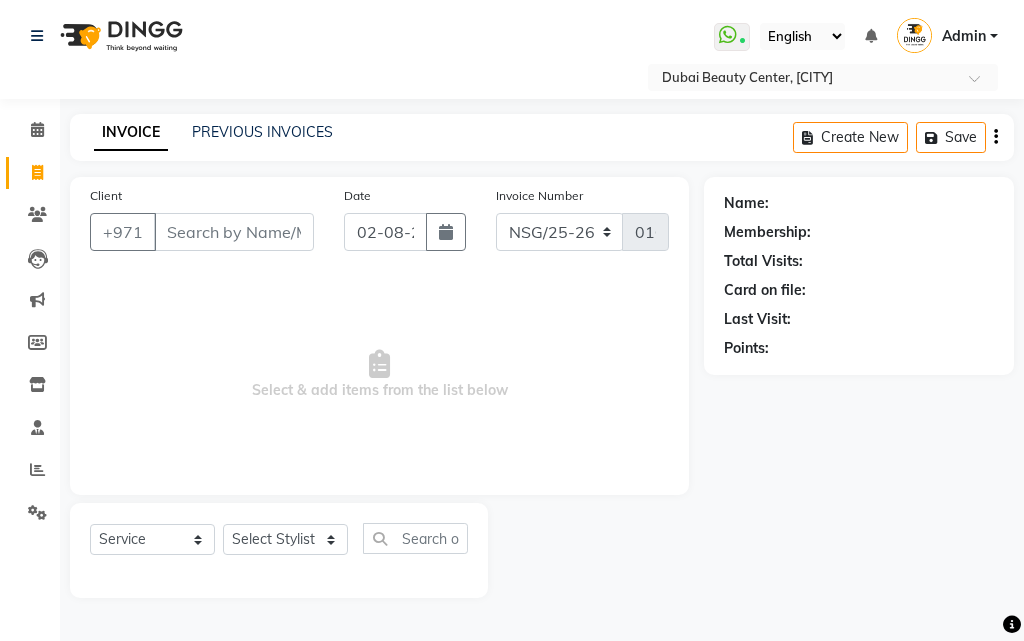 click on "Client" at bounding box center [234, 232] 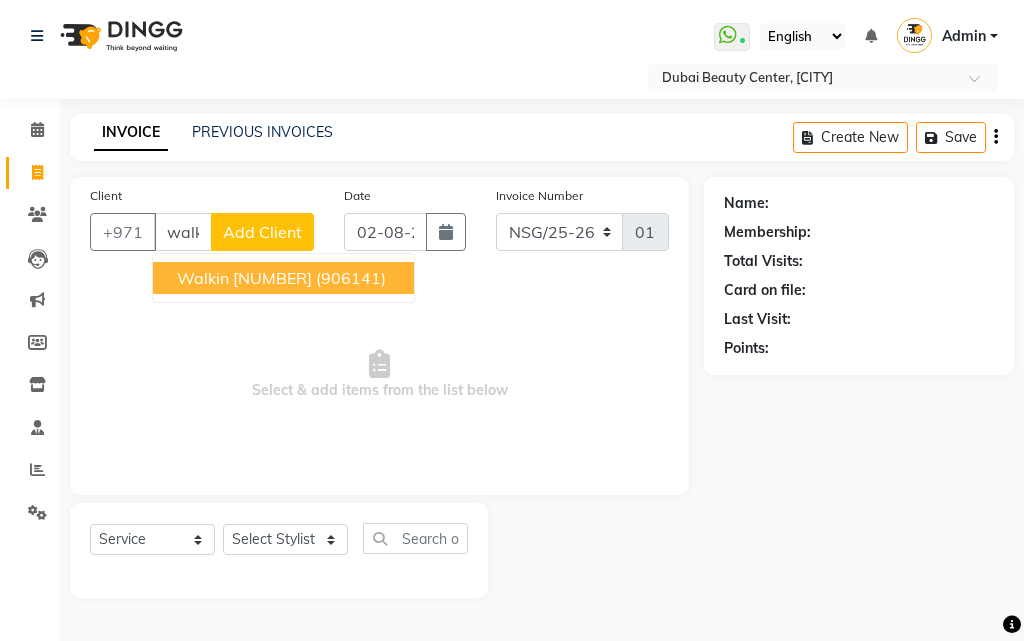 click on "[NUMBER]" at bounding box center [272, 278] 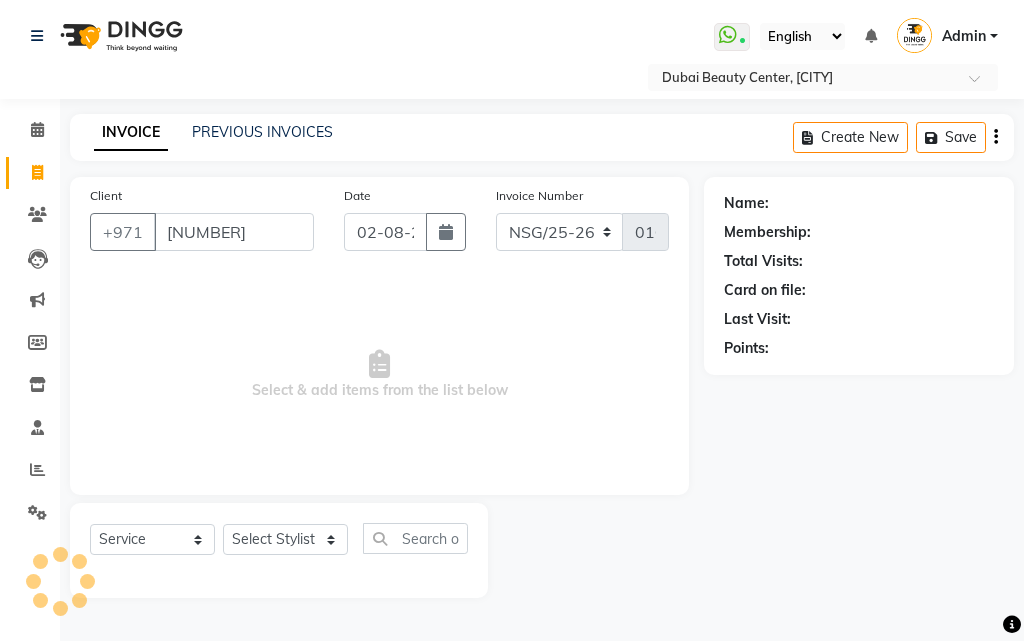 type on "[NUMBER]" 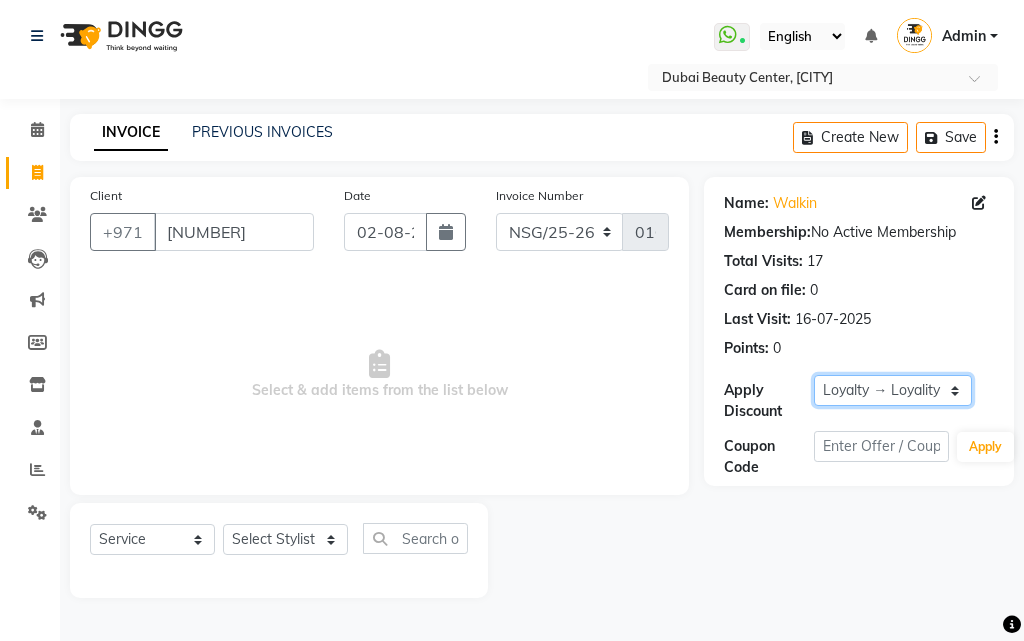 click on "Select  Loyalty → Loyality level 2" 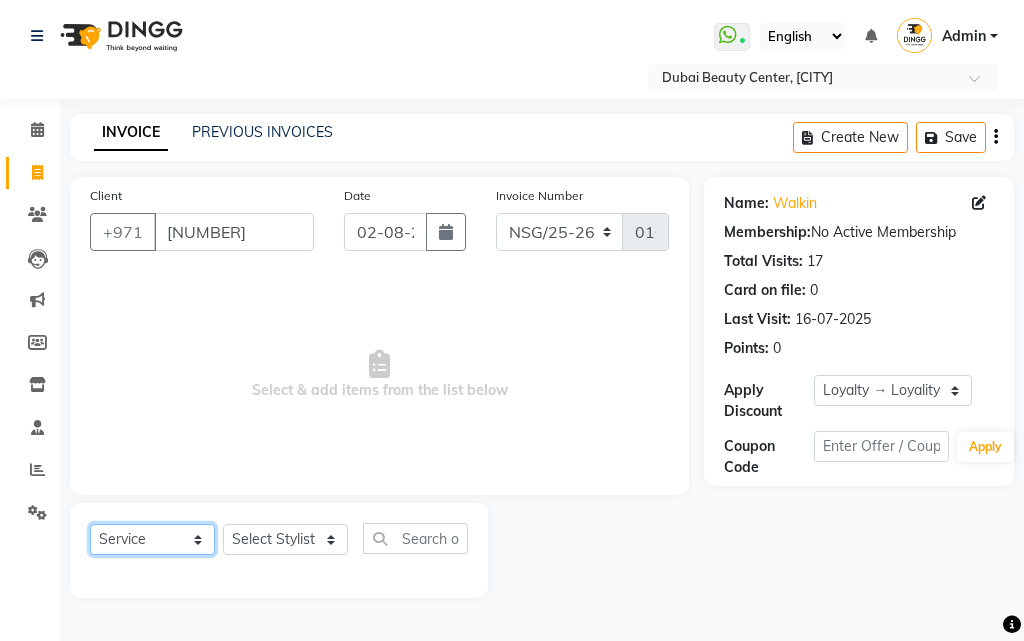 click on "Select  Service  Product  Membership  Package Voucher Prepaid Gift Card" 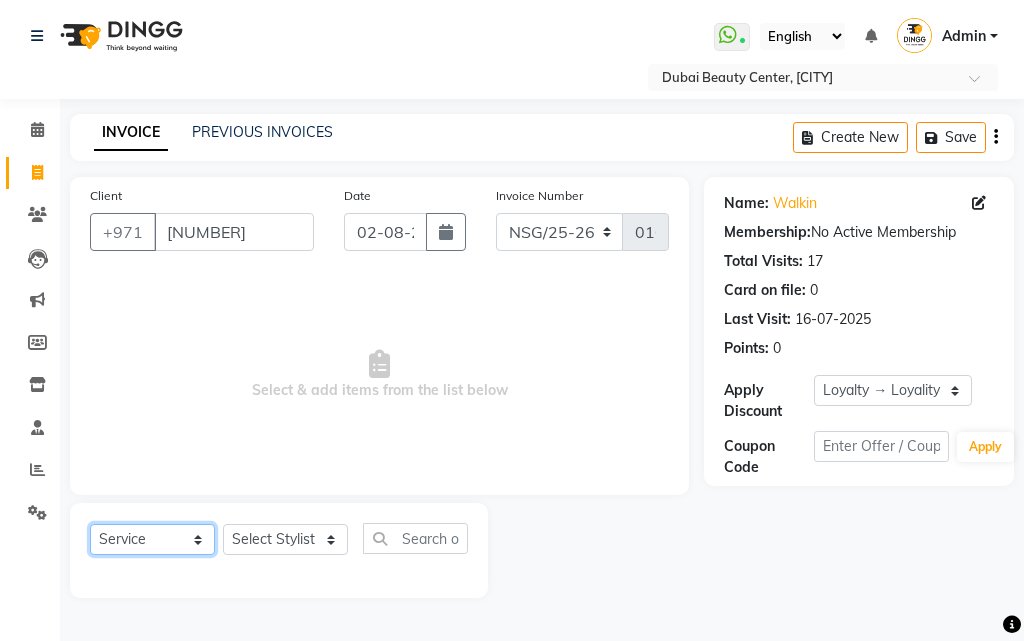 select on "product" 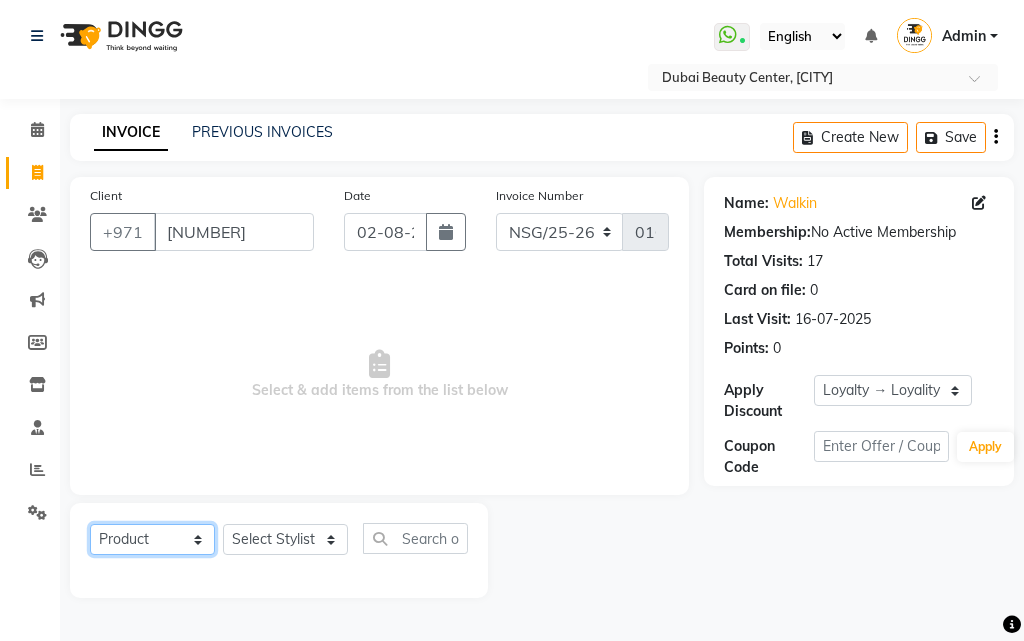 click on "Select  Service  Product  Membership  Package Voucher Prepaid Gift Card" 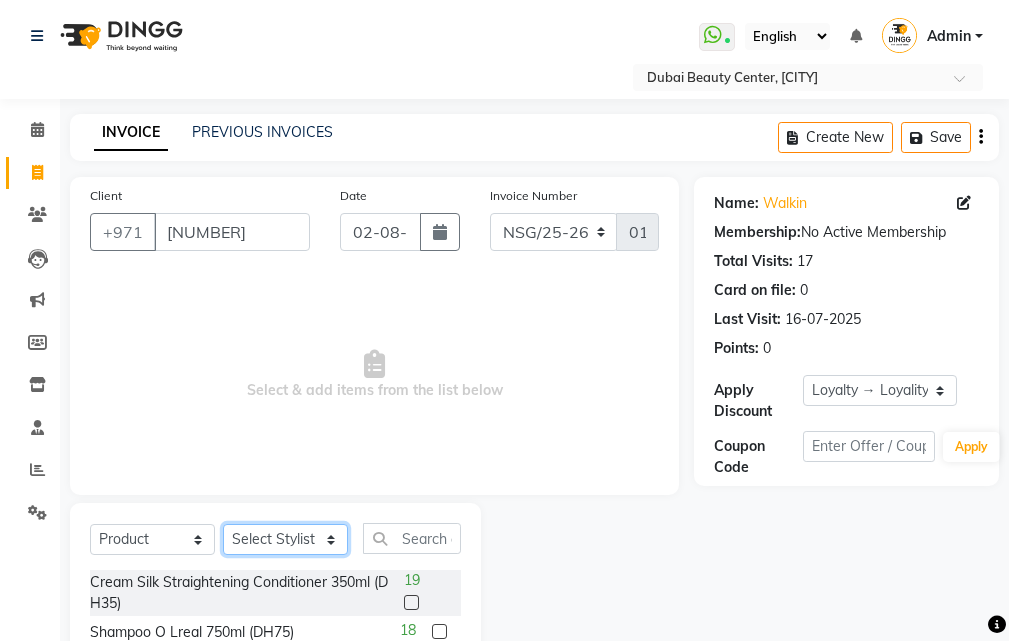 click on "Select Stylist Advance Basic [FIRST] Premium Reception Stylist 1 Stylist 2 Stylist 3 Stylist 4" 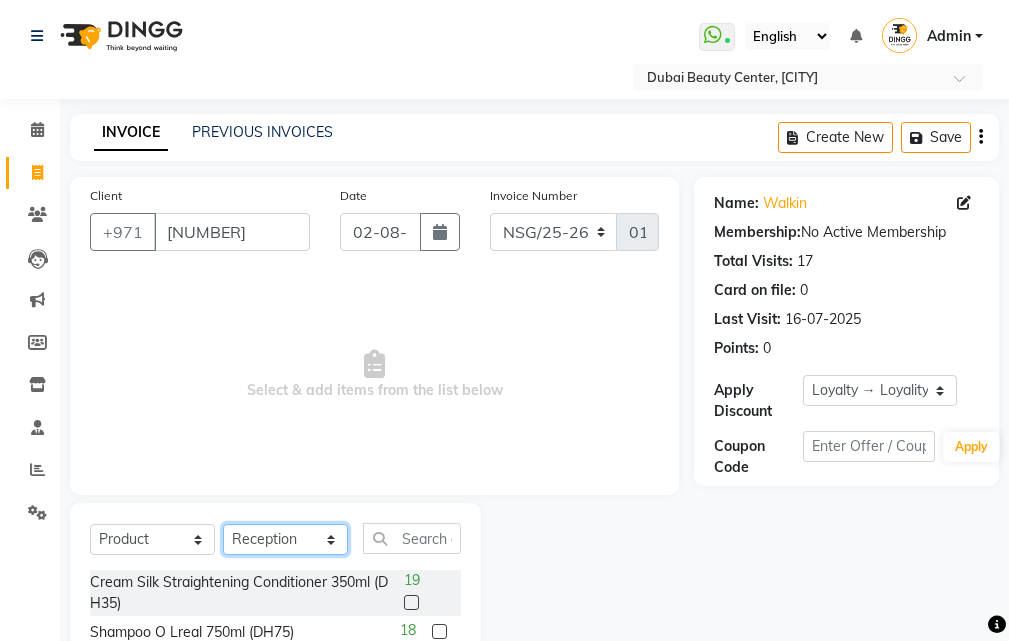 click on "Select Stylist Advance Basic [FIRST] Premium Reception Stylist 1 Stylist 2 Stylist 3 Stylist 4" 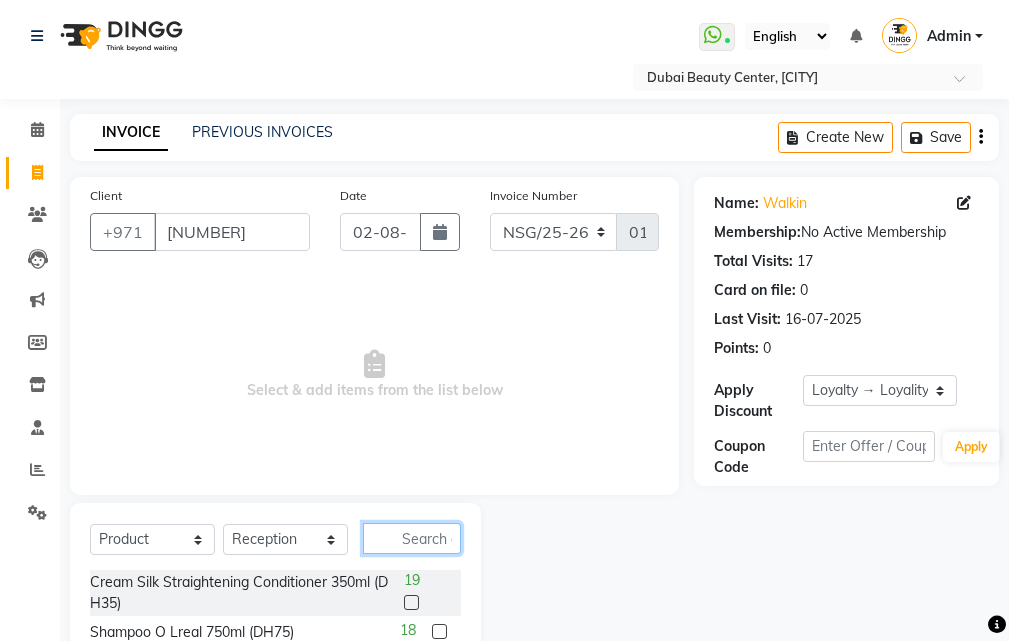 click 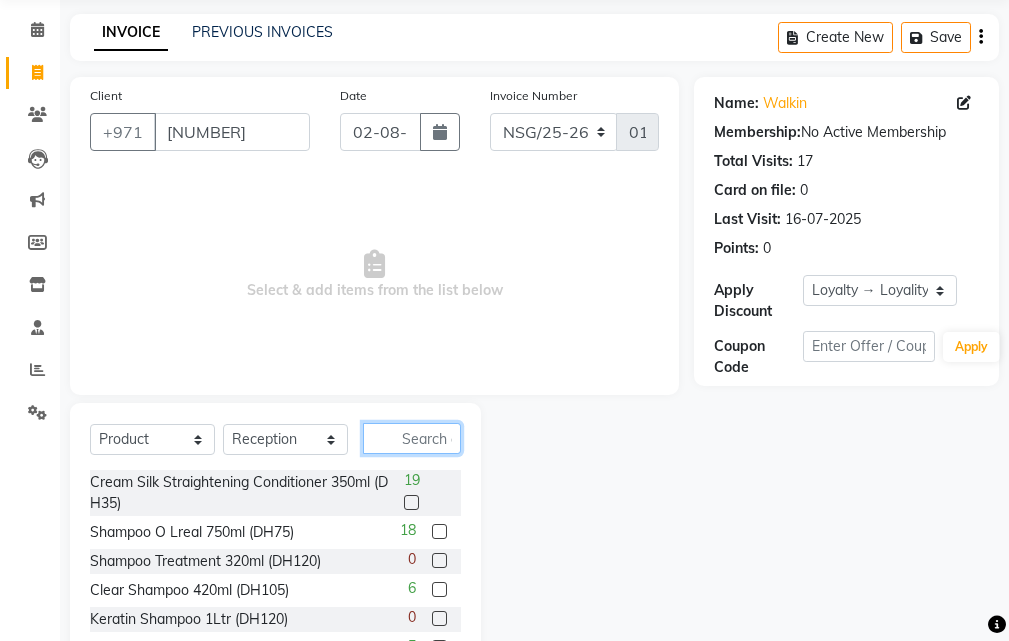 click 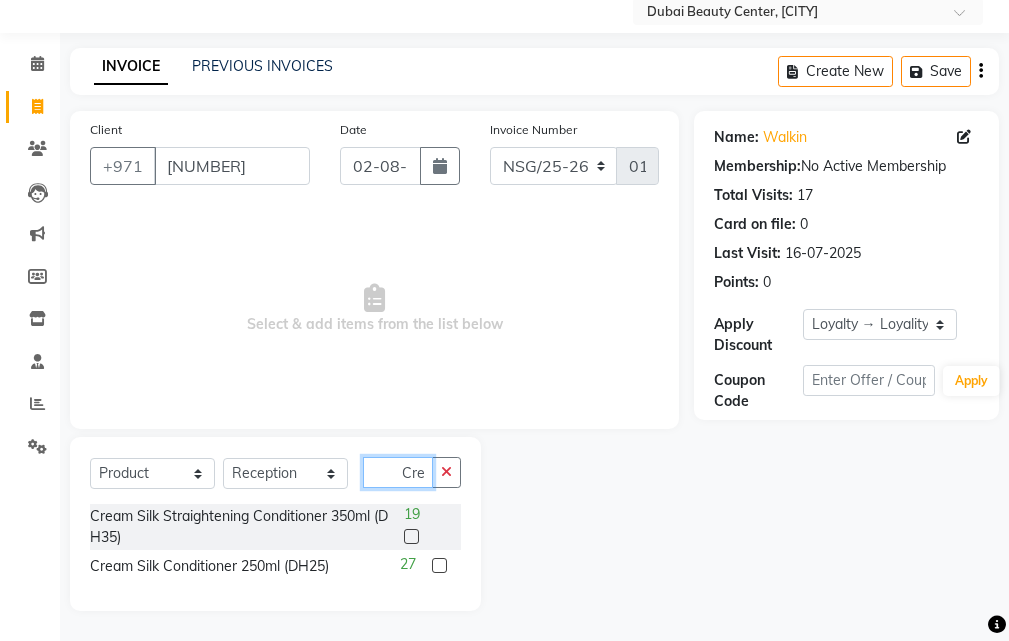 scroll, scrollTop: 66, scrollLeft: 0, axis: vertical 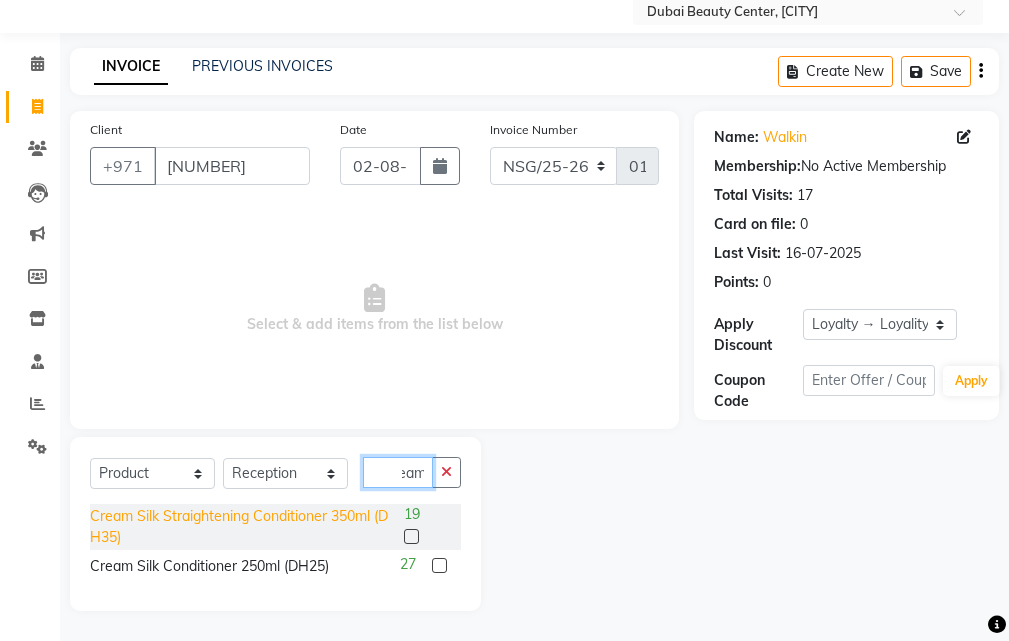 type on "Cream" 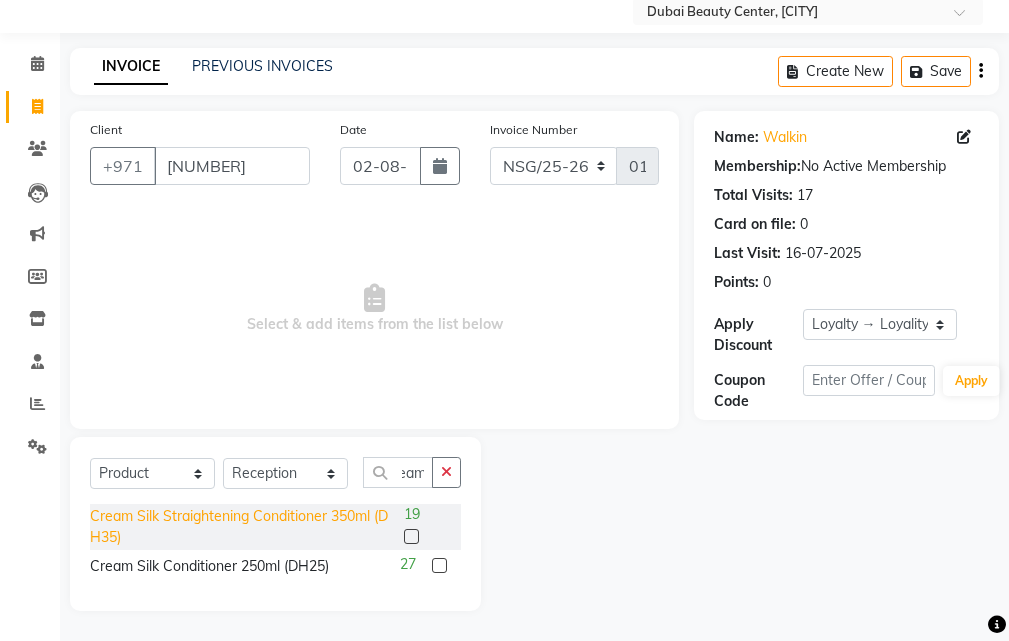 scroll, scrollTop: 0, scrollLeft: 0, axis: both 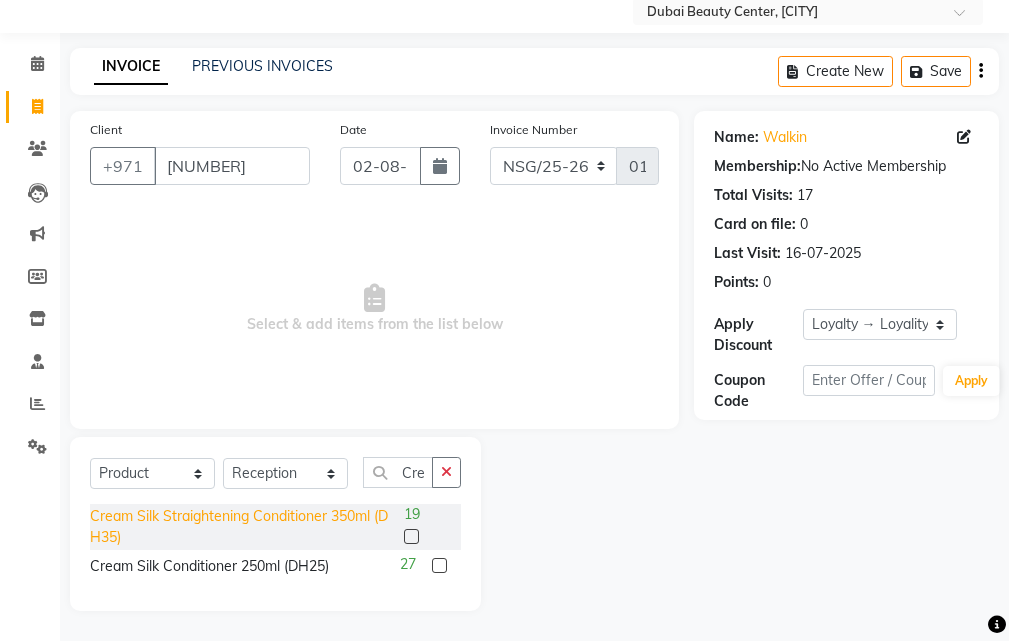click on "Cream Silk Straightening Conditioner 350ml (DH35)" 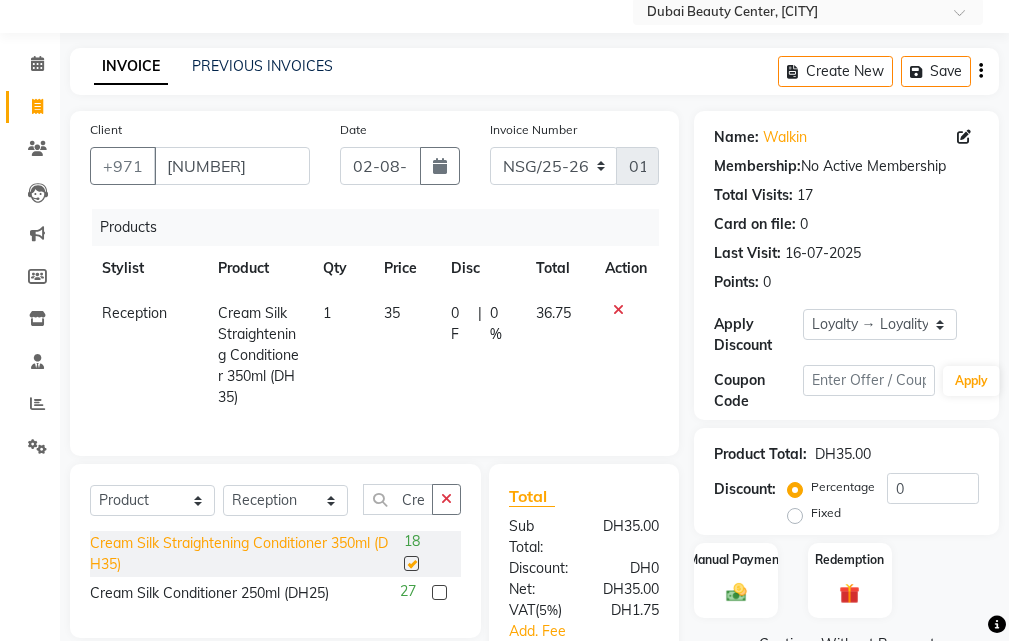 checkbox on "false" 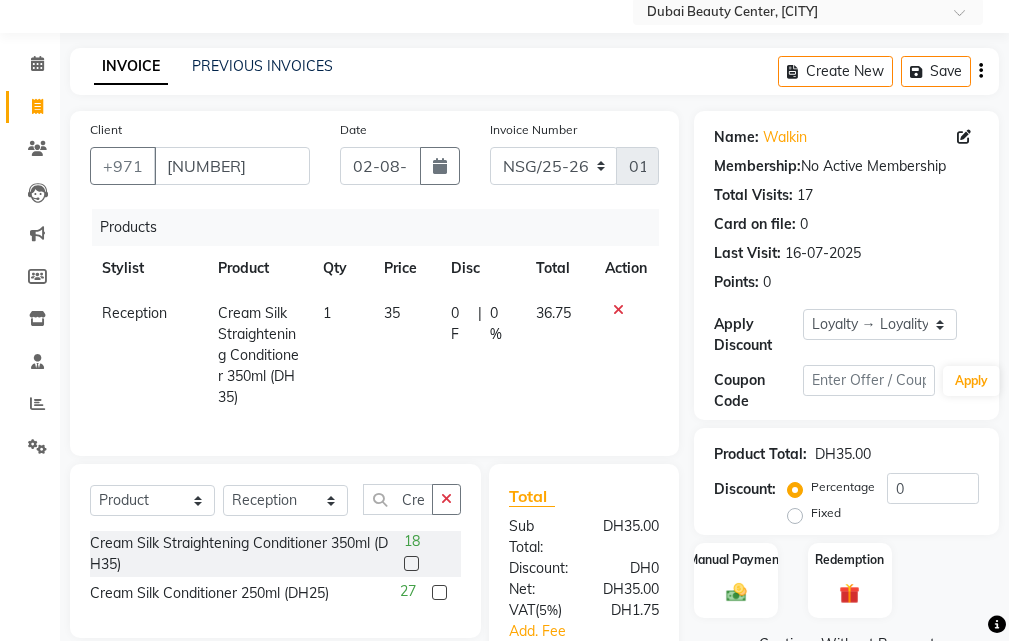 scroll, scrollTop: 273, scrollLeft: 0, axis: vertical 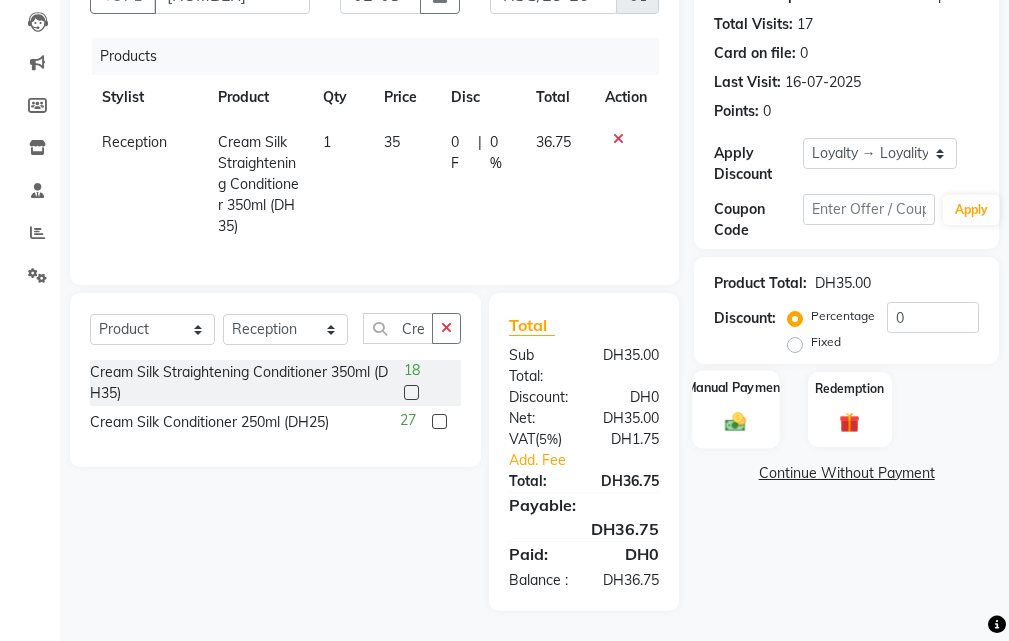 click 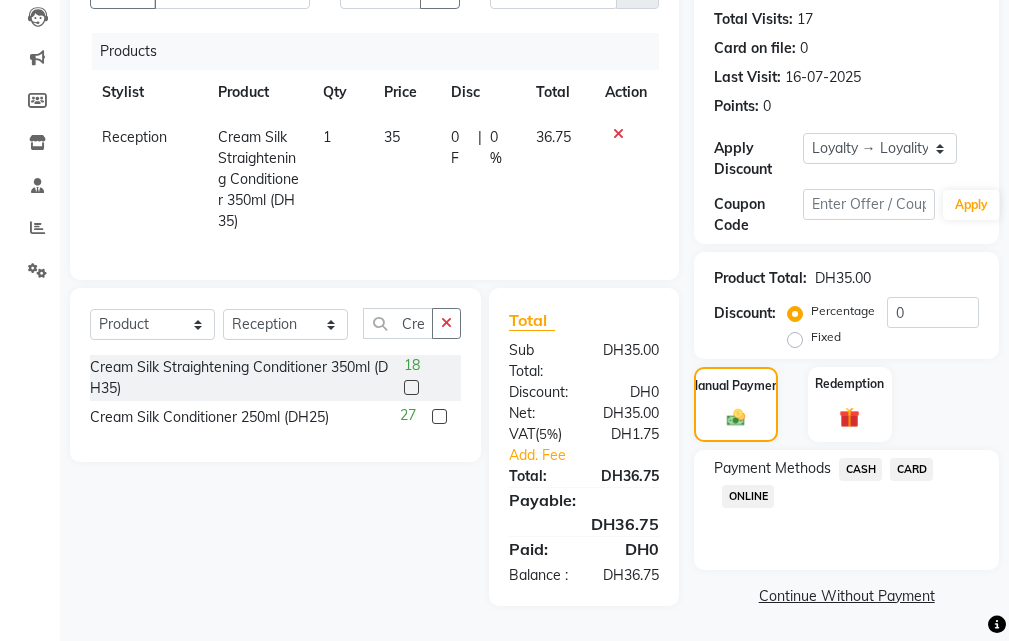 click on "CASH" 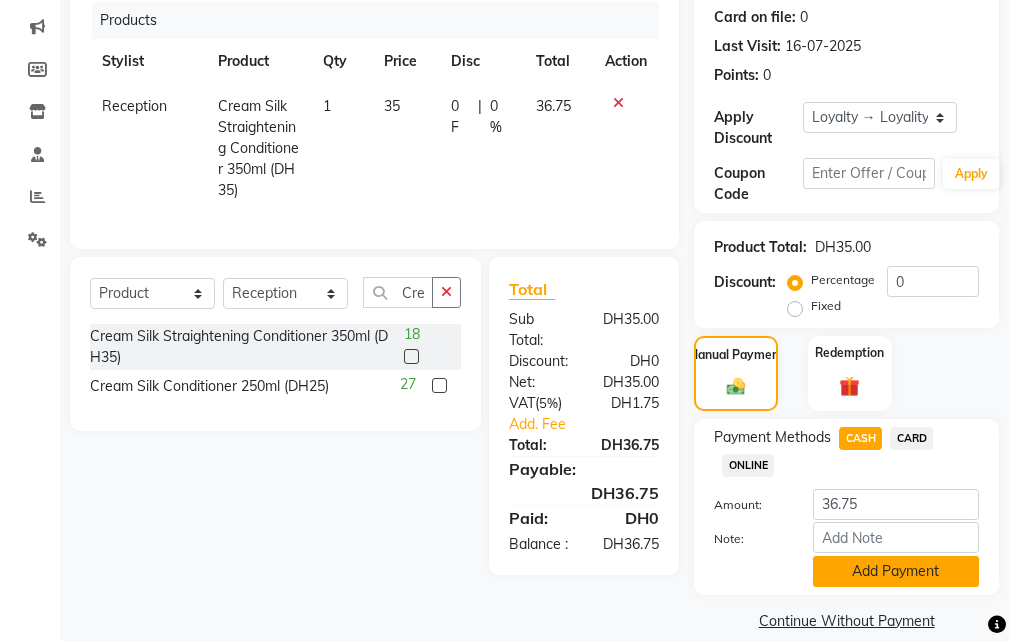 click on "Add Payment" 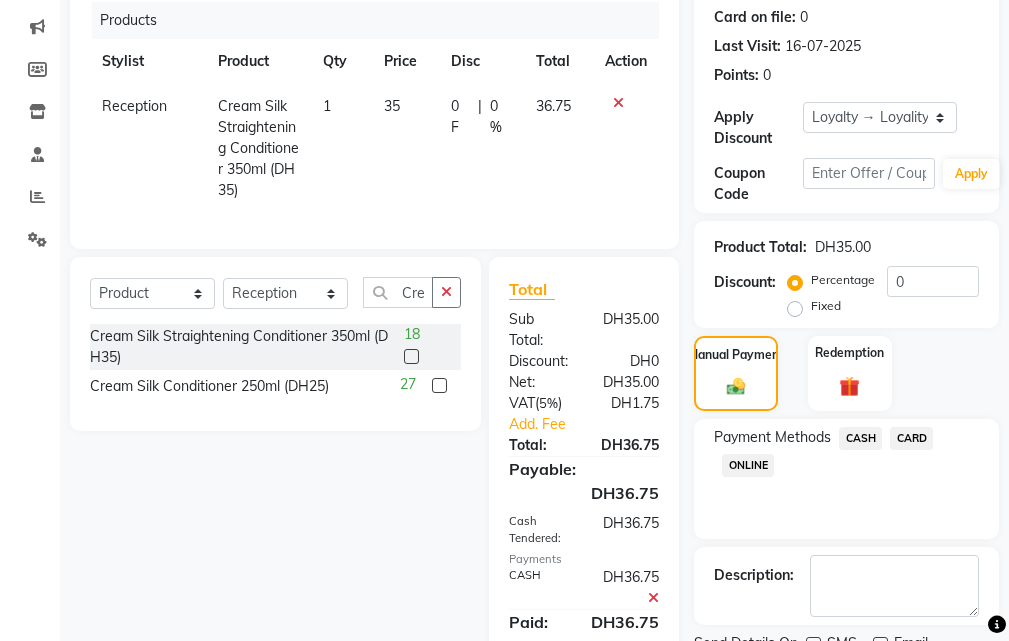 scroll, scrollTop: 377, scrollLeft: 0, axis: vertical 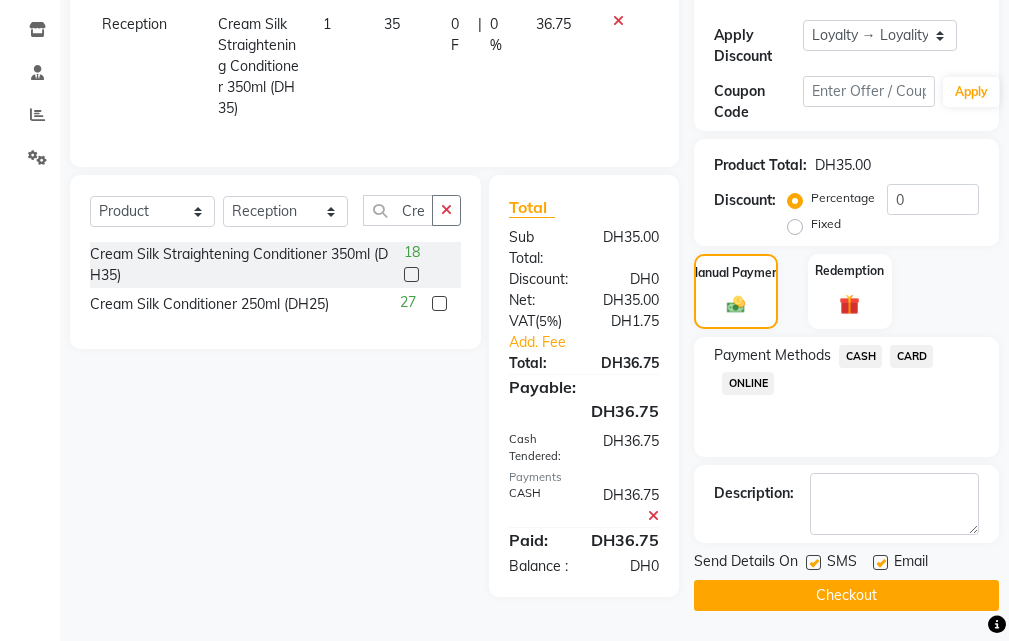 click on "Checkout" 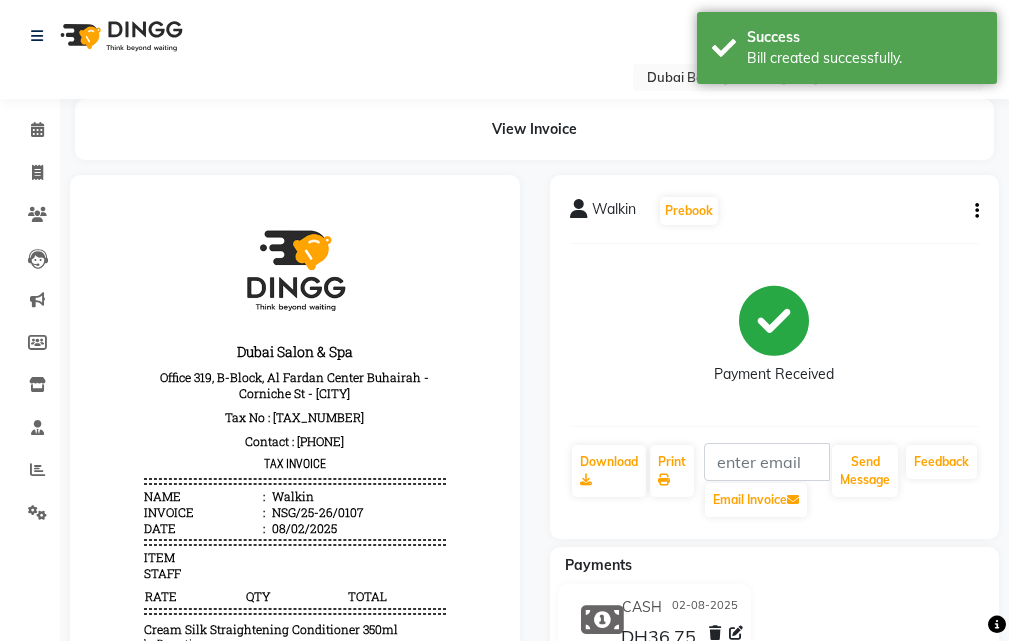 scroll, scrollTop: 0, scrollLeft: 0, axis: both 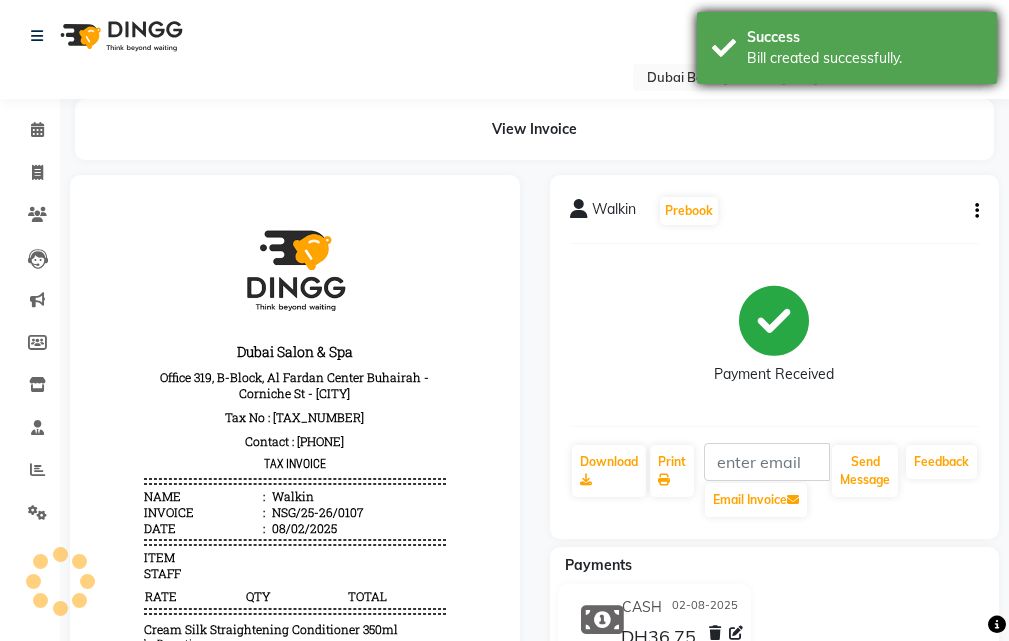 click on "Success   Bill created successfully." at bounding box center [847, 48] 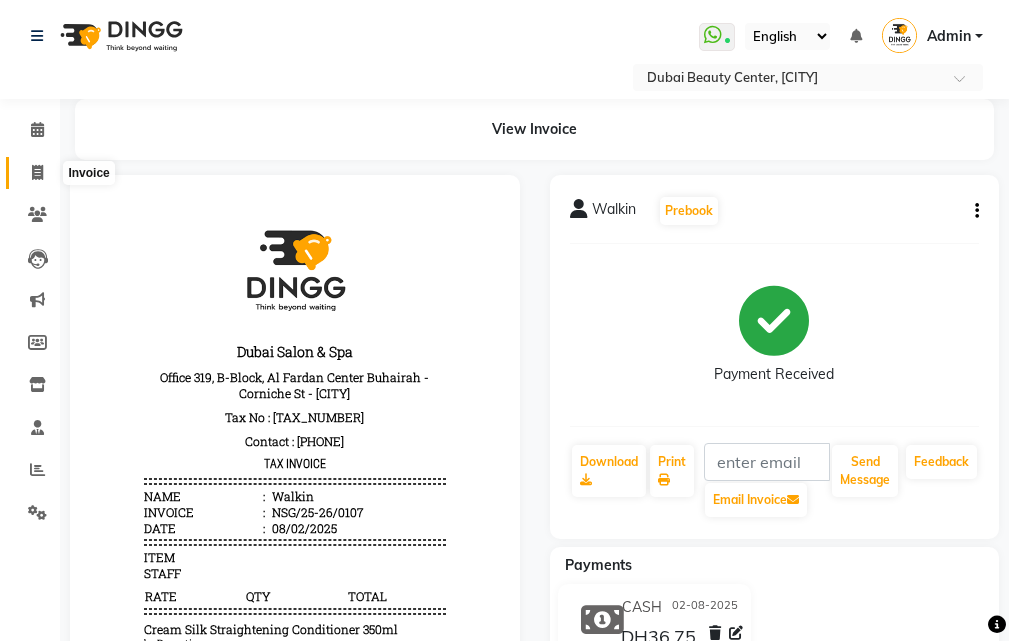 click 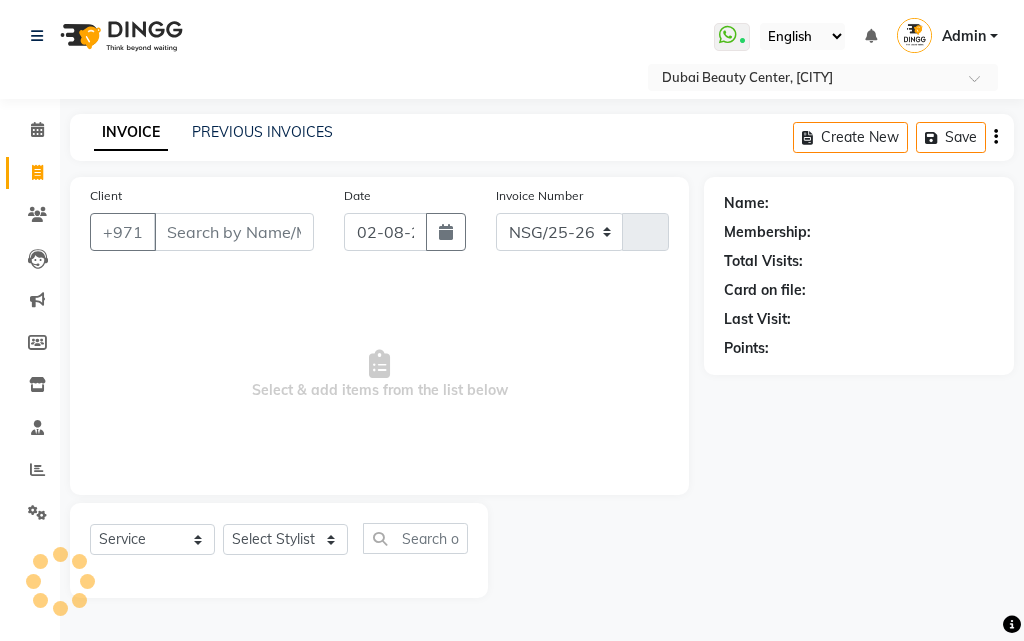 select on "3551" 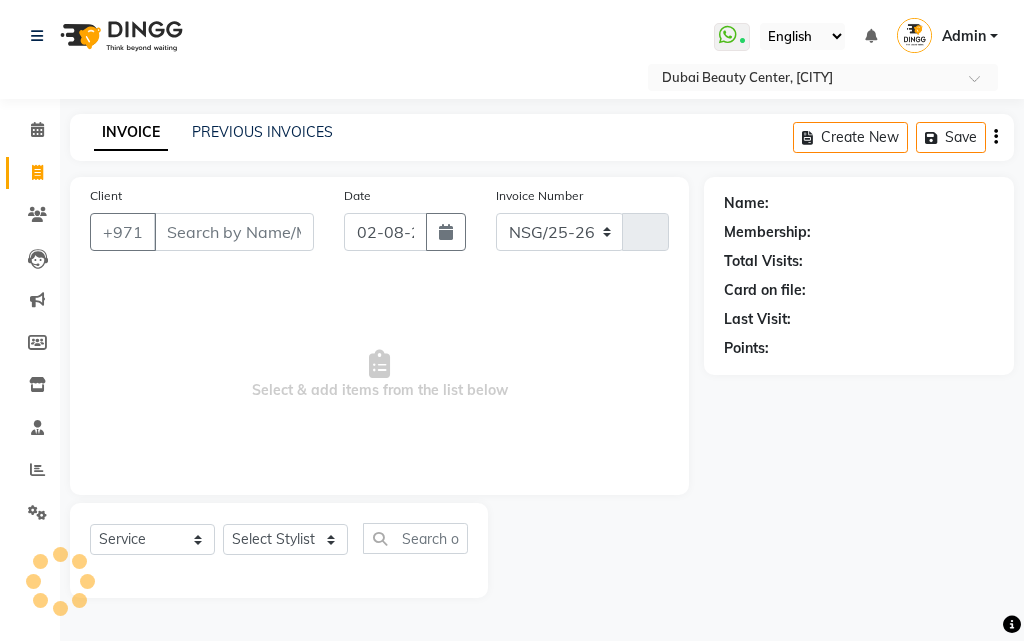 type on "0108" 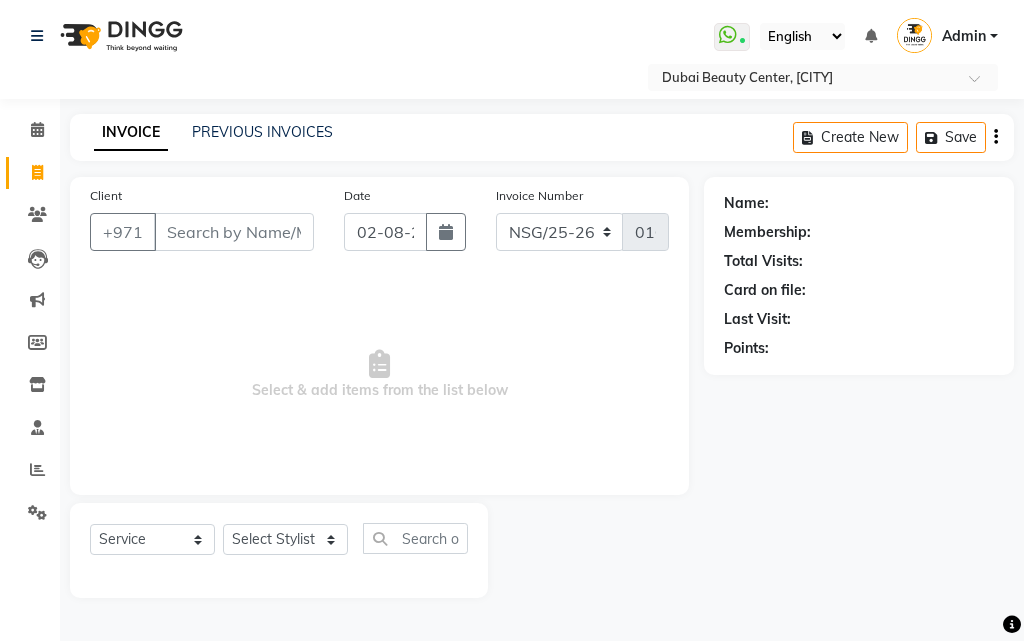 click on "Client" at bounding box center [234, 232] 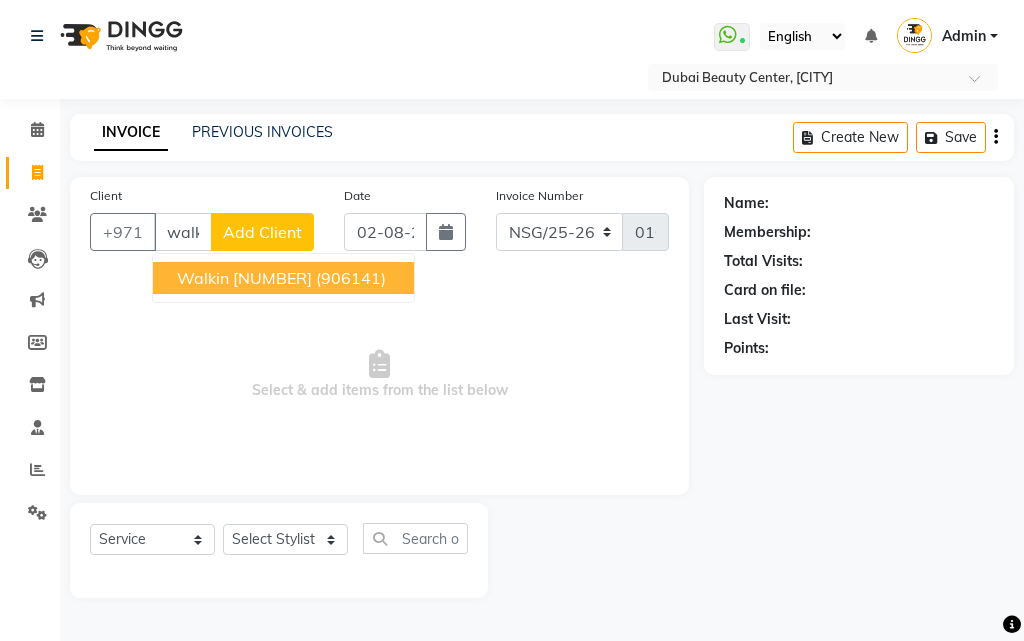click on "Walkin  10123456230 (906141)" at bounding box center (283, 278) 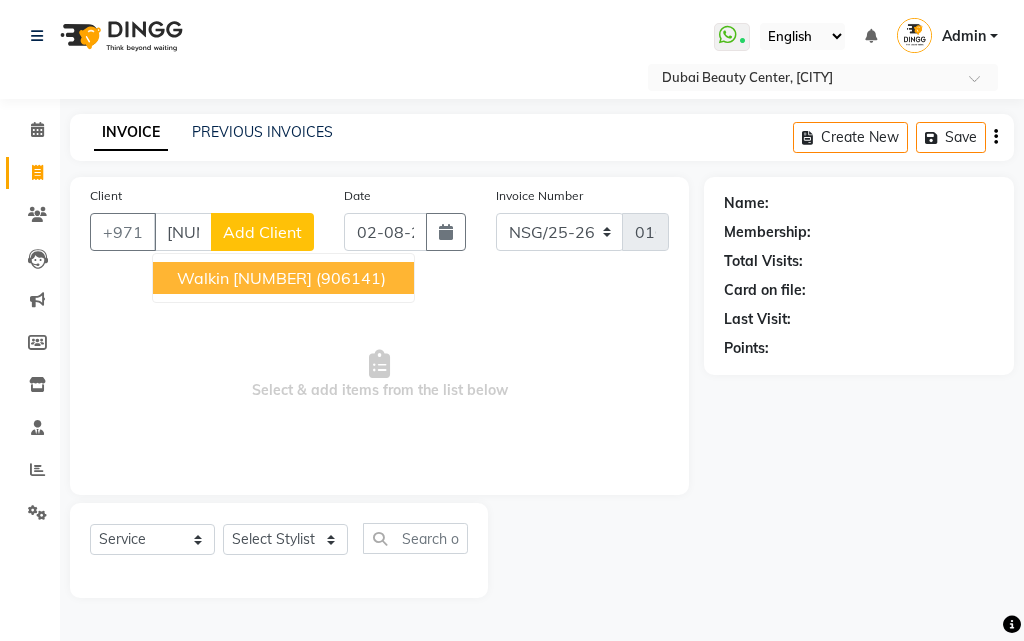 type on "10123456230" 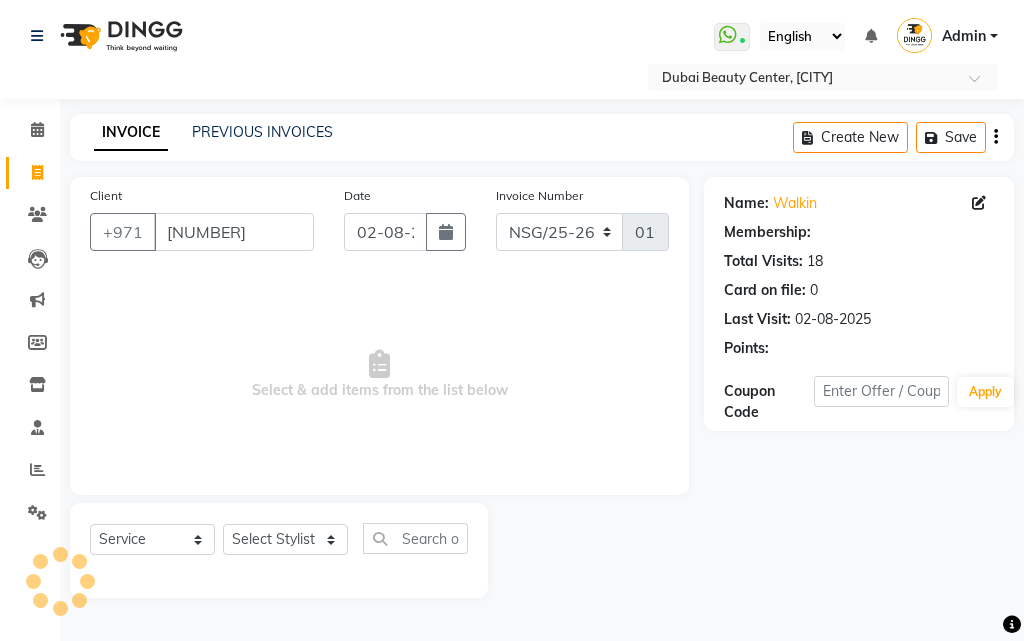 select on "1: Object" 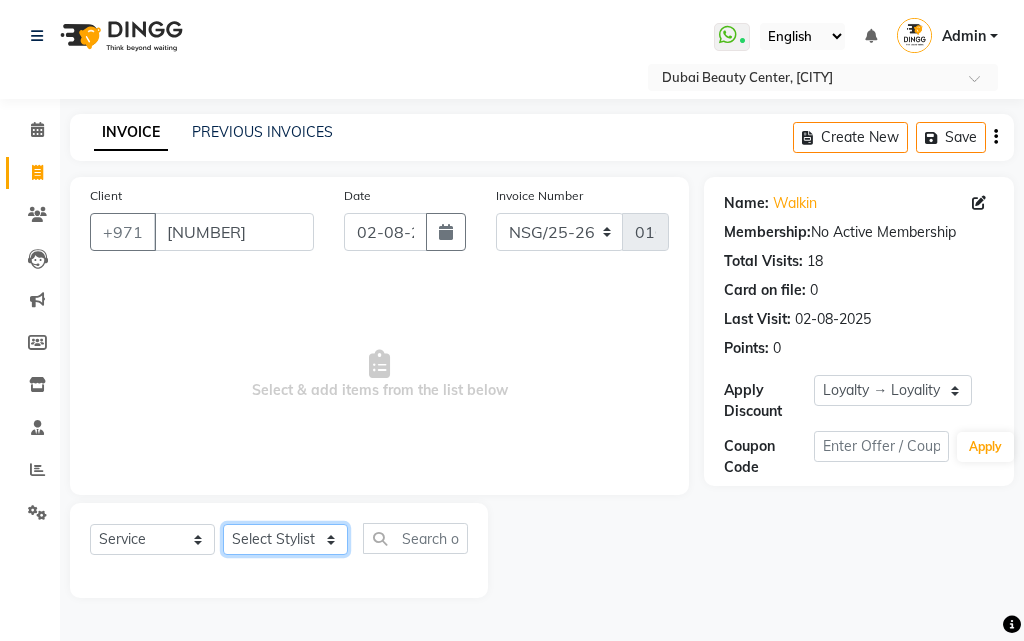 click on "Select Stylist Advance Basic Karina Premium Reception Stylist 1 Stylist 2 Stylist 3 Stylist 4" 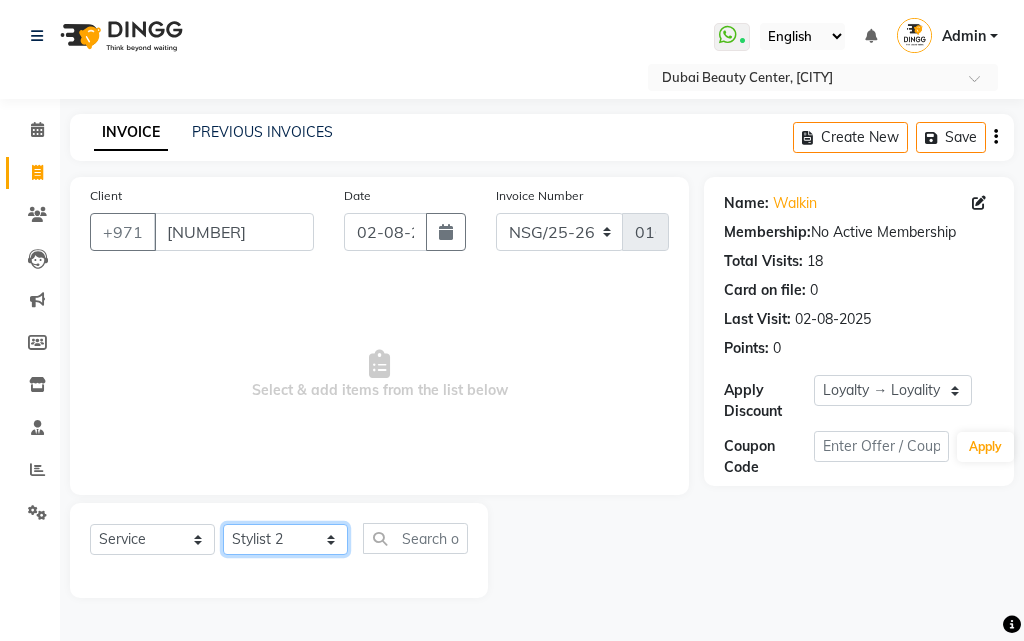 click on "Select Stylist Advance Basic Karina Premium Reception Stylist 1 Stylist 2 Stylist 3 Stylist 4" 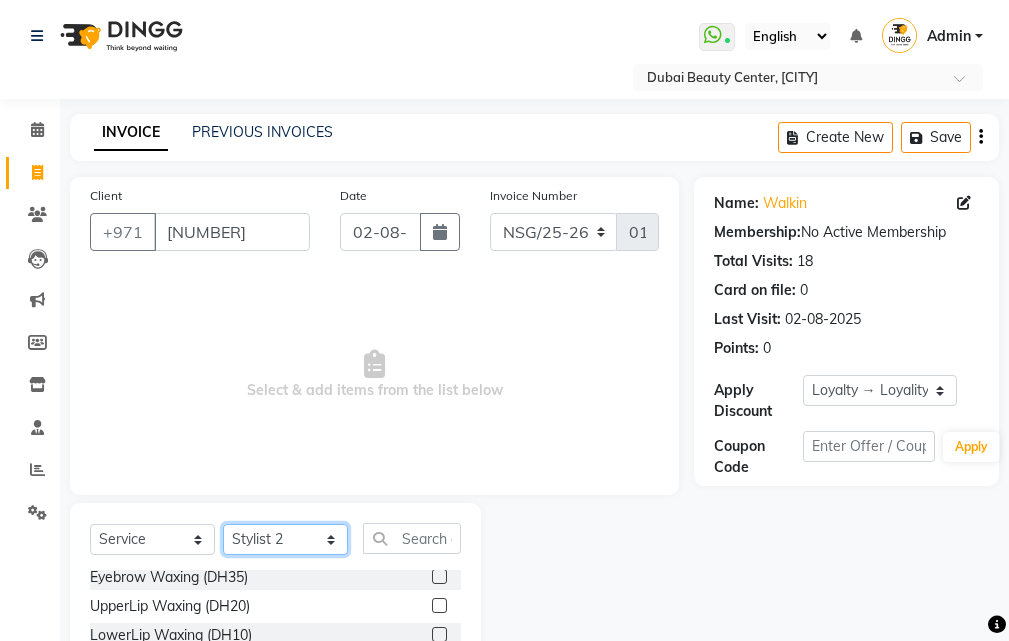 scroll, scrollTop: 400, scrollLeft: 0, axis: vertical 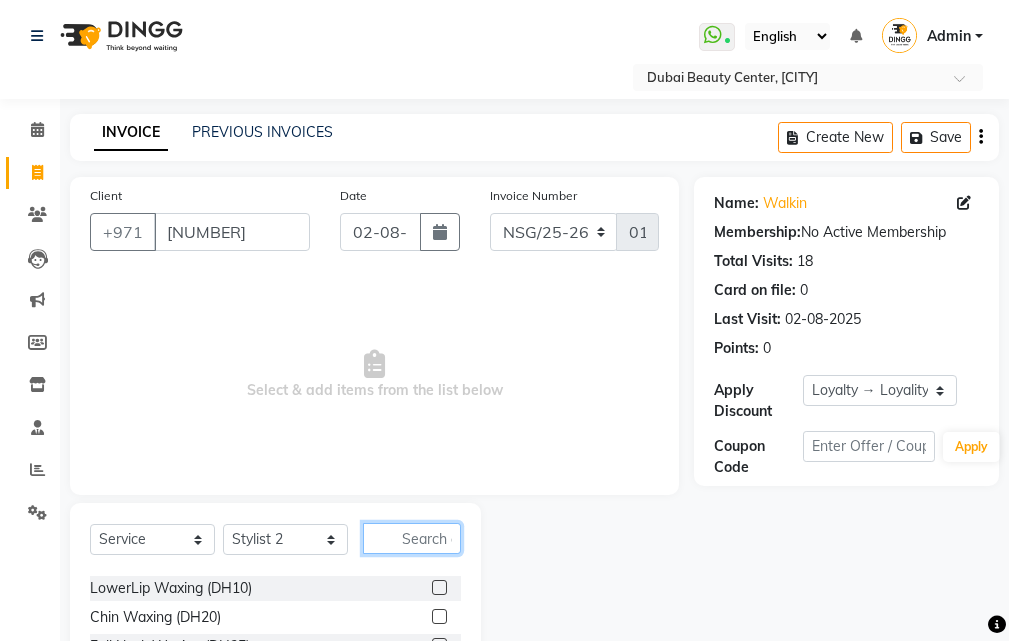 click 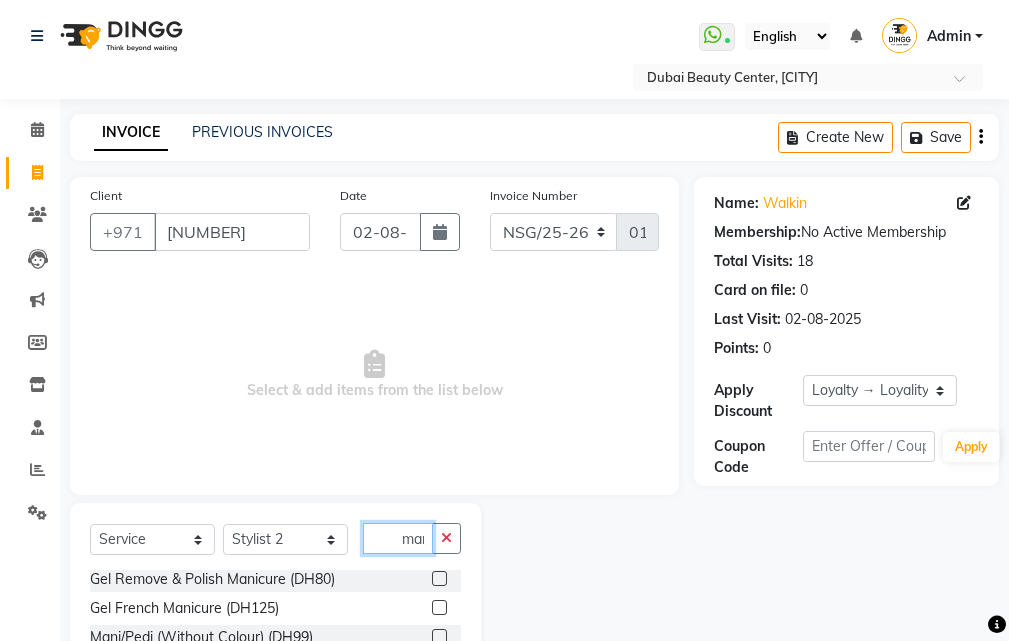 scroll, scrollTop: 0, scrollLeft: 9, axis: horizontal 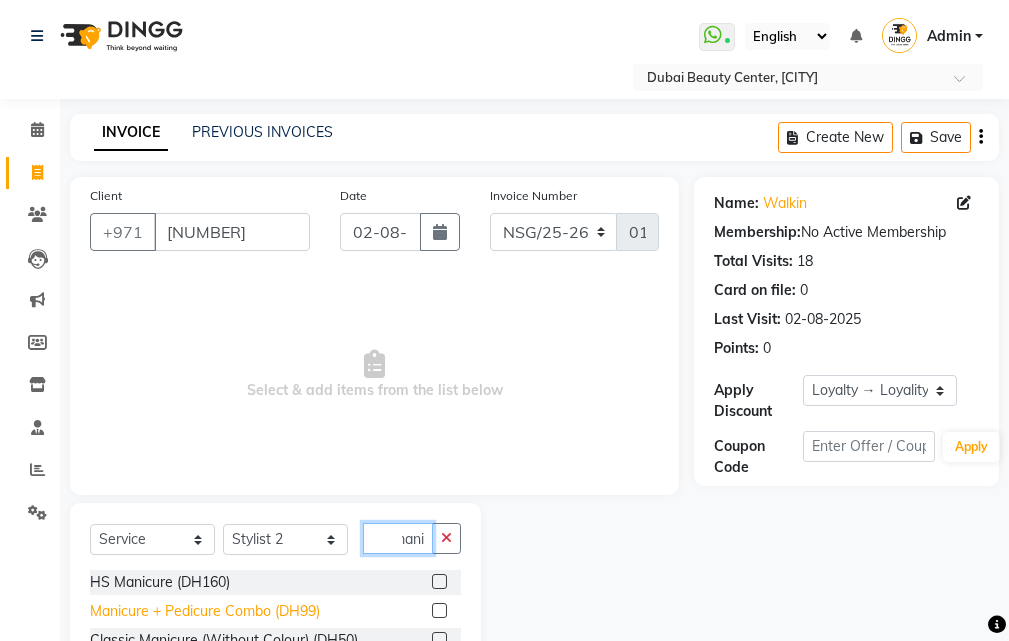 type on "mani" 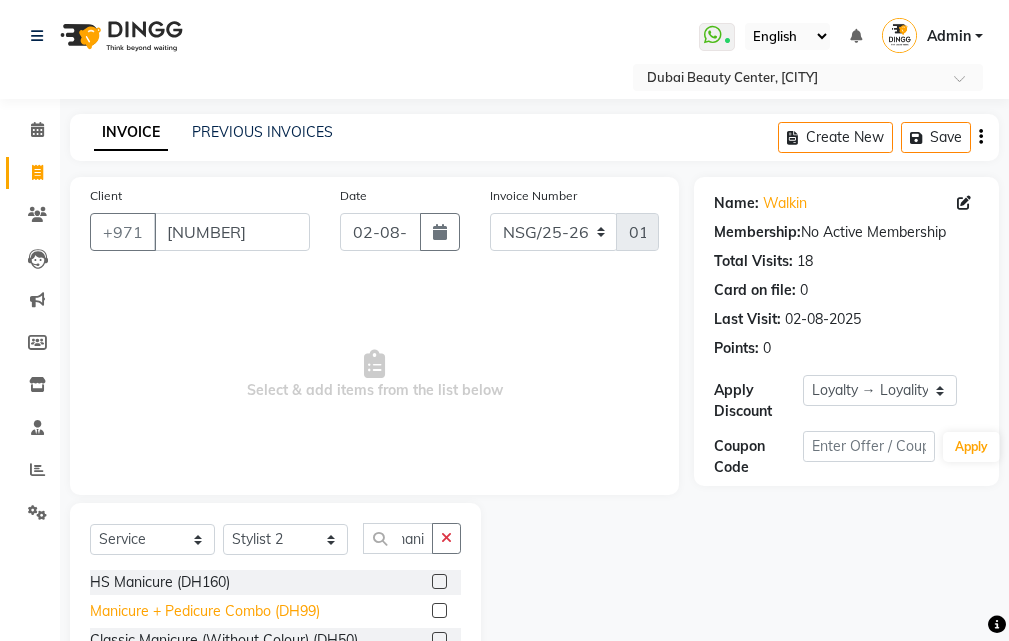 click on "Manicure +  Pedicure Combo (DH99)" 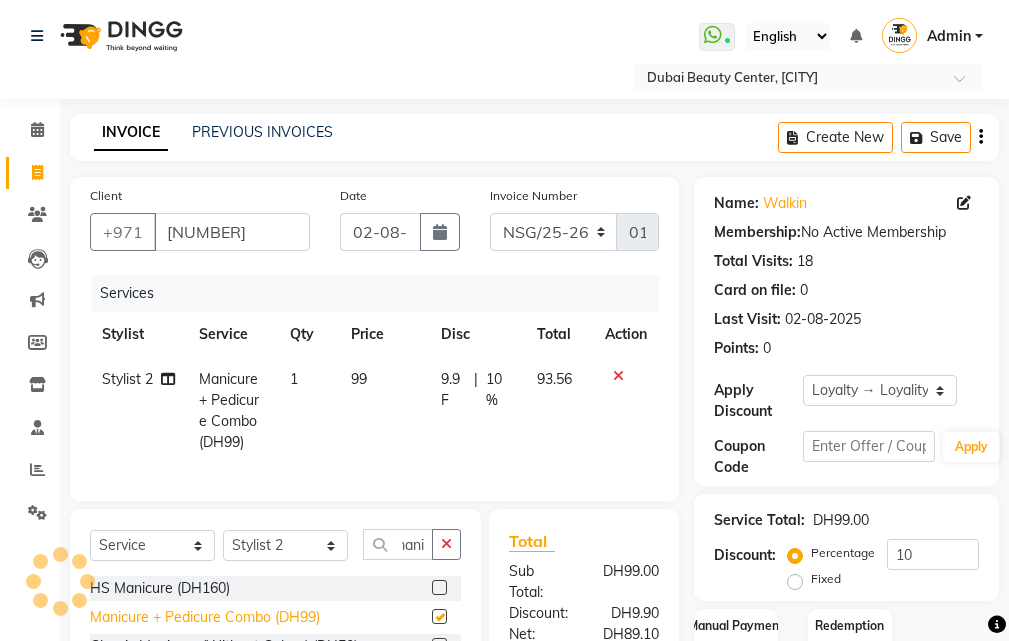 scroll, scrollTop: 0, scrollLeft: 0, axis: both 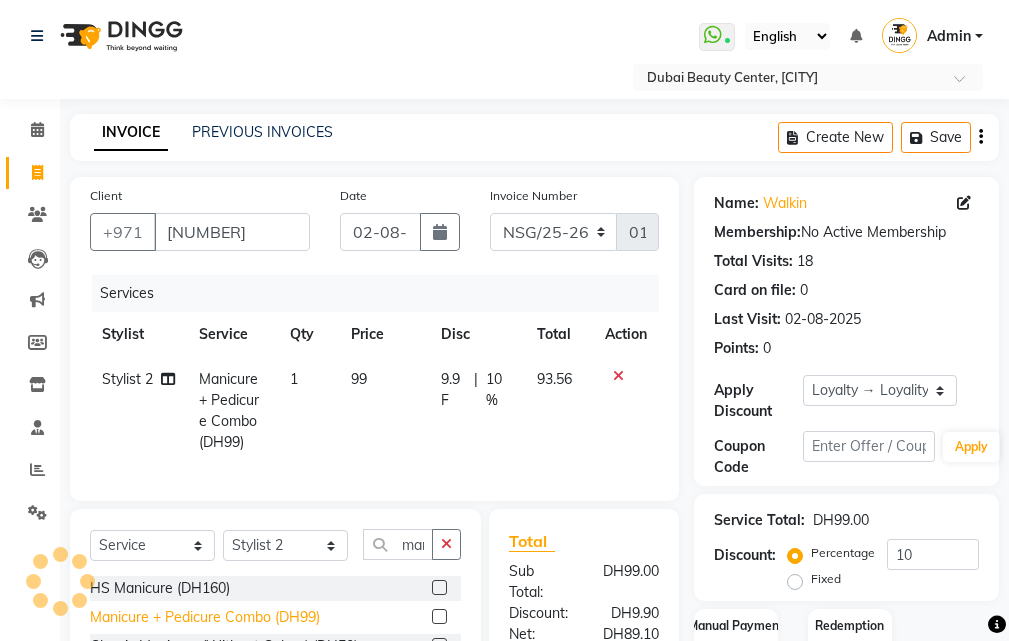 checkbox on "false" 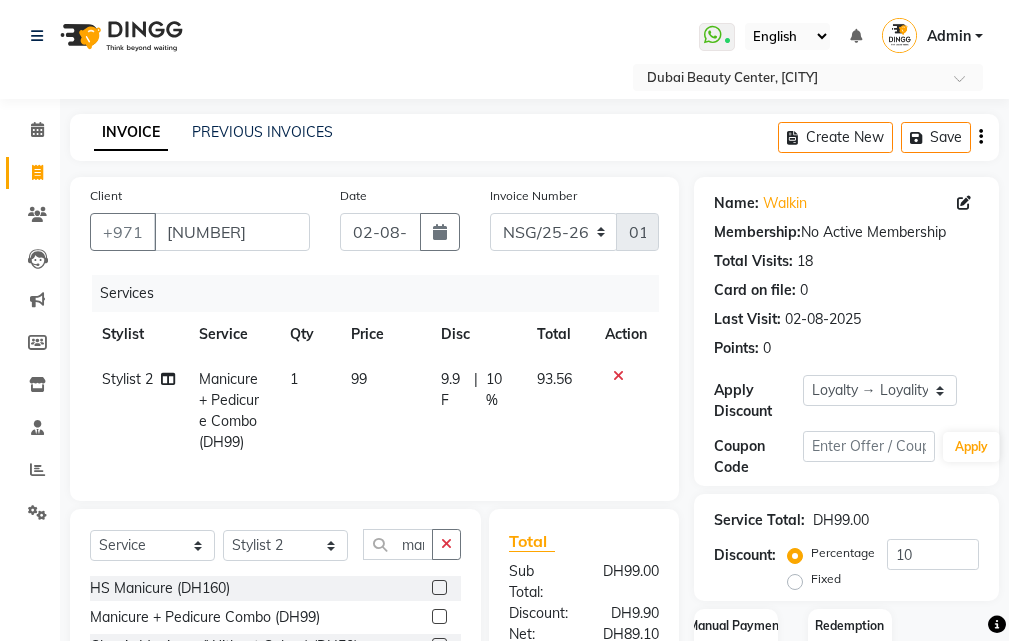 scroll, scrollTop: 100, scrollLeft: 0, axis: vertical 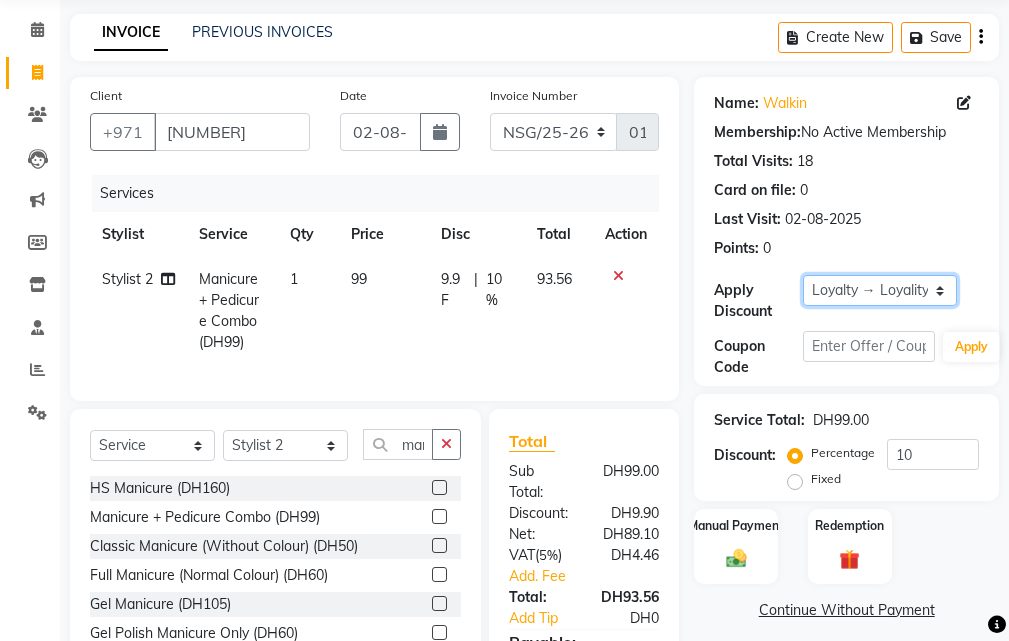 click on "Select  Loyalty → Loyality level 2" 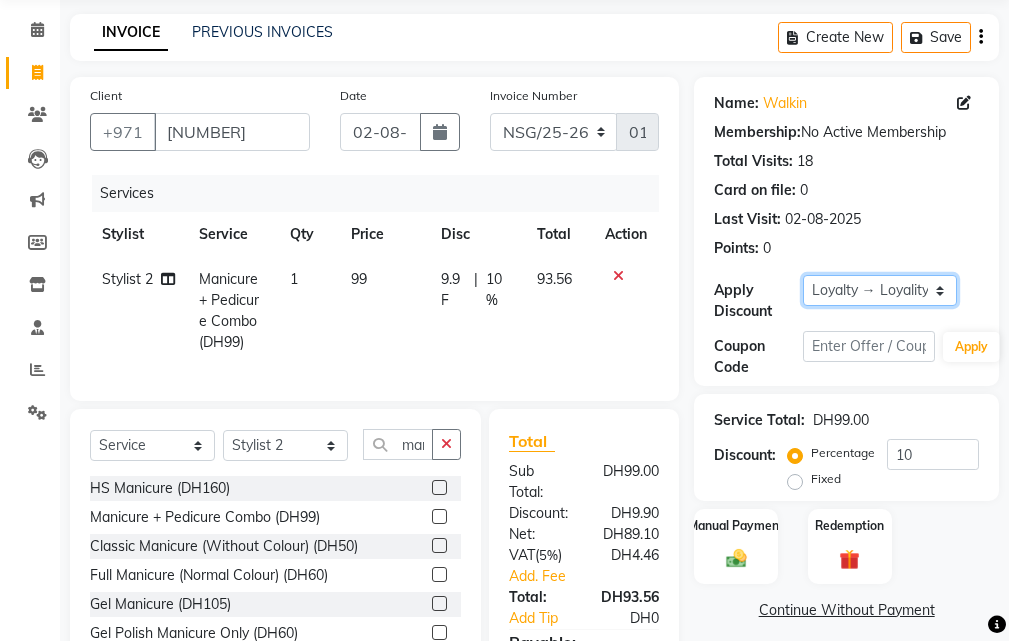 select on "0:" 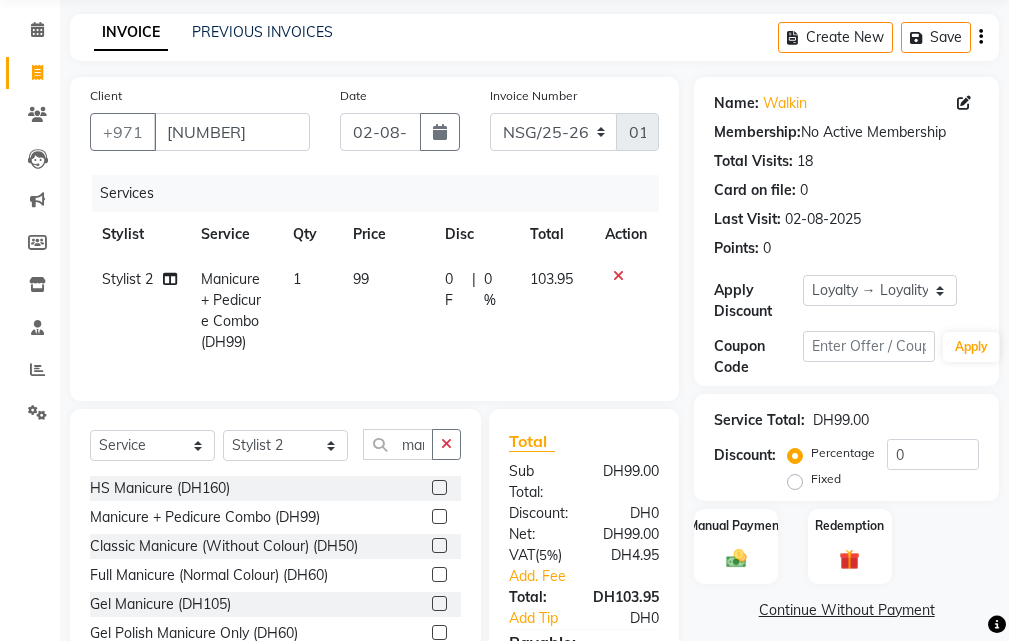 click on "Client +971 10123456230 Date 02-08-2025 Invoice Number NSG/25-26 0108 Services Stylist Service Qty Price Disc Total Action Stylist 2 Manicure +  Pedicure Combo (DH99) 1 99 0 F | 0 % 103.95 Select  Service  Product  Membership  Package Voucher Prepaid Gift Card  Select Stylist Advance Basic Karina Premium Reception Stylist 1 Stylist 2 Stylist 3 Stylist 4 mani HS Manicure (DH160)  Manicure +  Pedicure Combo (DH99)  Classic Manicure (Without Colour) (DH50)  Full Manicure (Normal Colour) (DH60)  Gel Manicure (DH105)  Gel Polish Manicure Only (DH60)  Gel Remove & Polish Manicure (DH80)  Gel French Manicure (DH125)  Mani/Pedi (Without Colour) (DH99)  Mani/Pedi (With Normal Colour) (DH130)  Mani/Pedi (With Gel Colour) (DH199)  Mani/Pedi (With Hard Gel) (DH260)  C10 HS Manicure (DH15)  Total Sub Total: DH99.00 Discount: DH0 Net: DH99.00 VAT  ( 5% ) DH4.95 Add. Fee Total: DH103.95 Add Tip DH0 Payable: DH103.95 Paid: DH0 Balance   : DH103.95" 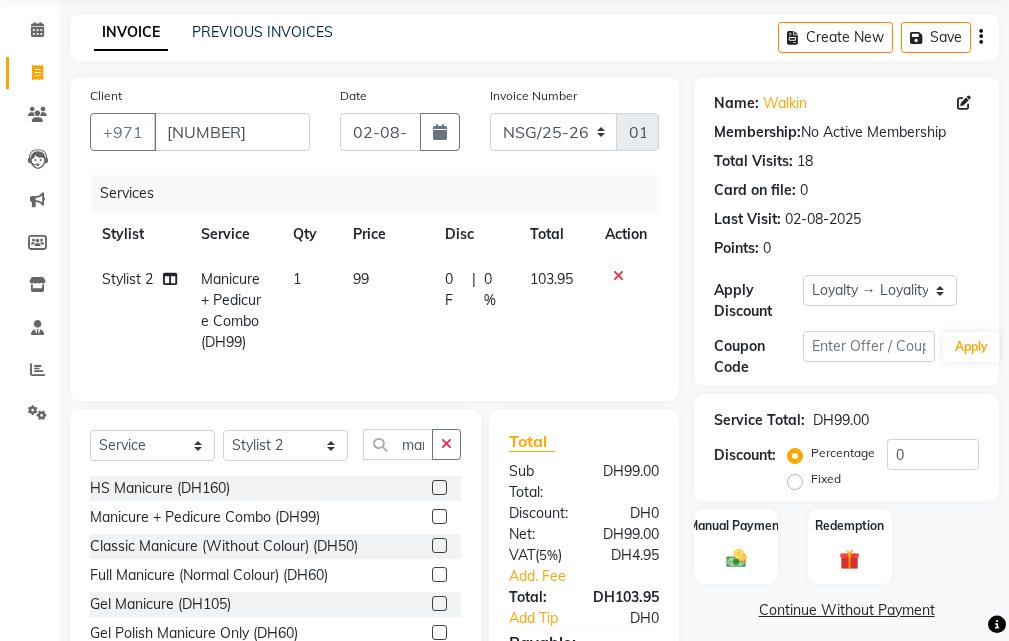 click on "99" 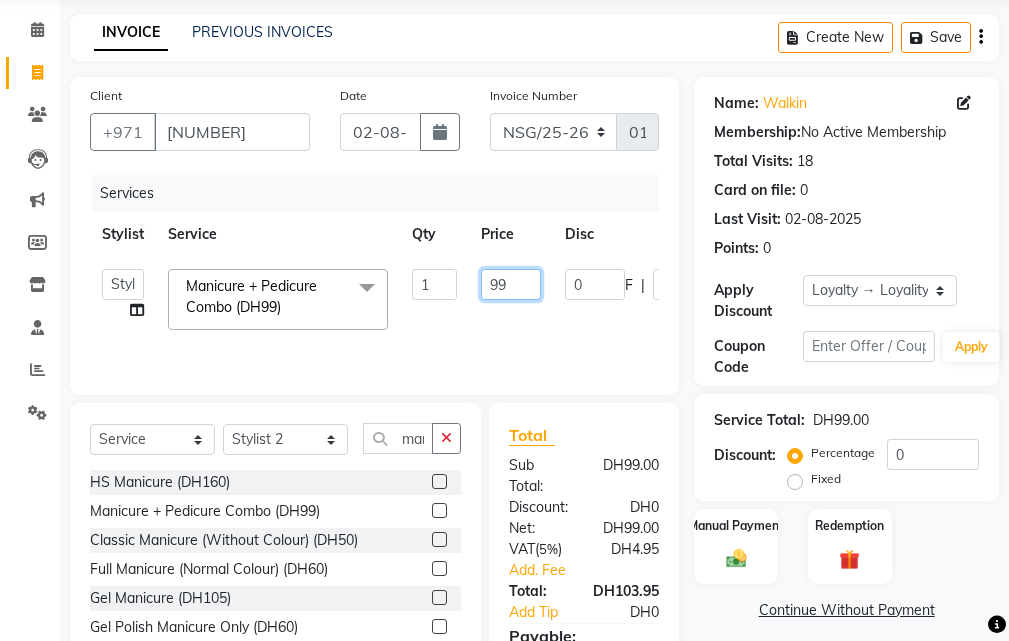 click on "99" 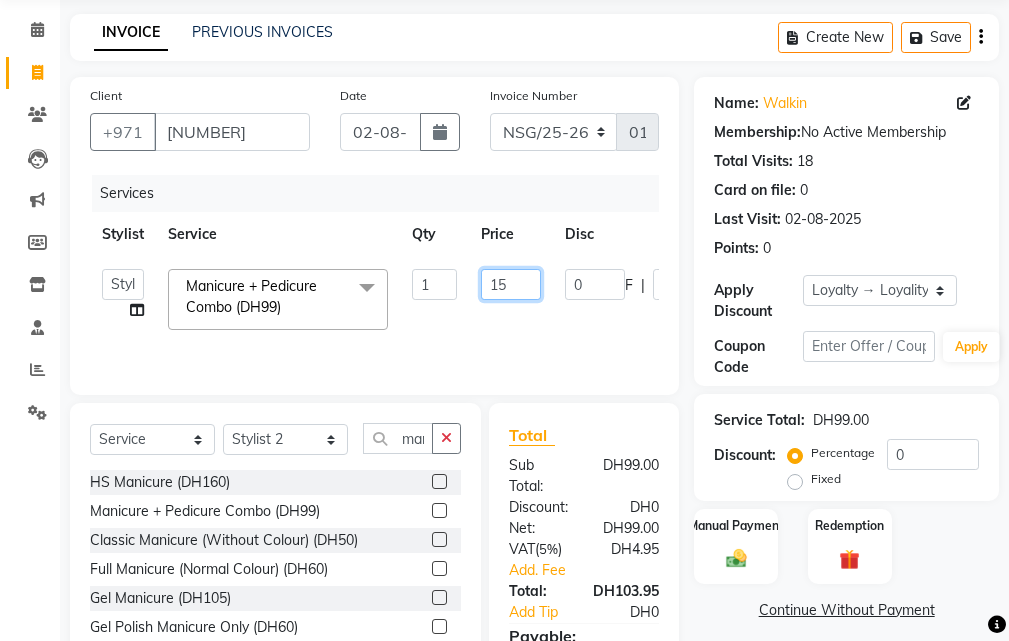 type on "150" 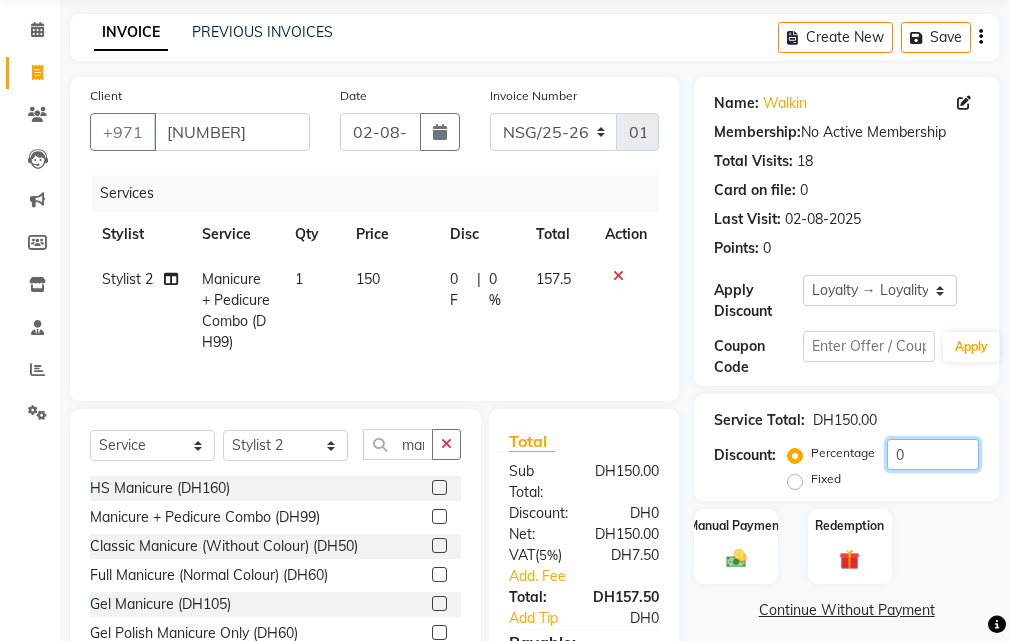 click on "0" 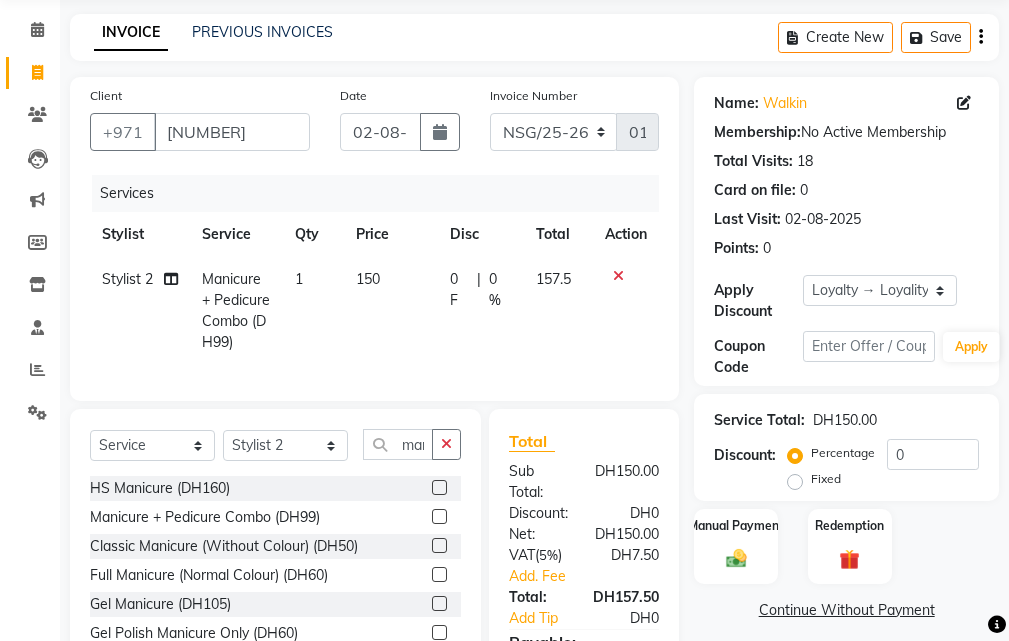 click on "Fixed" 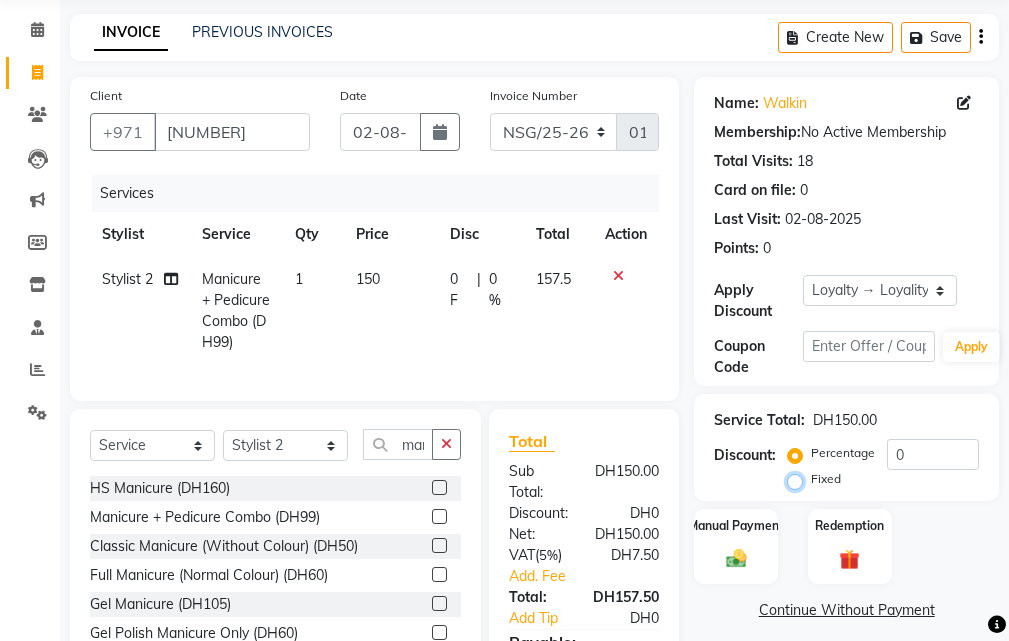 click on "Fixed" at bounding box center (799, 479) 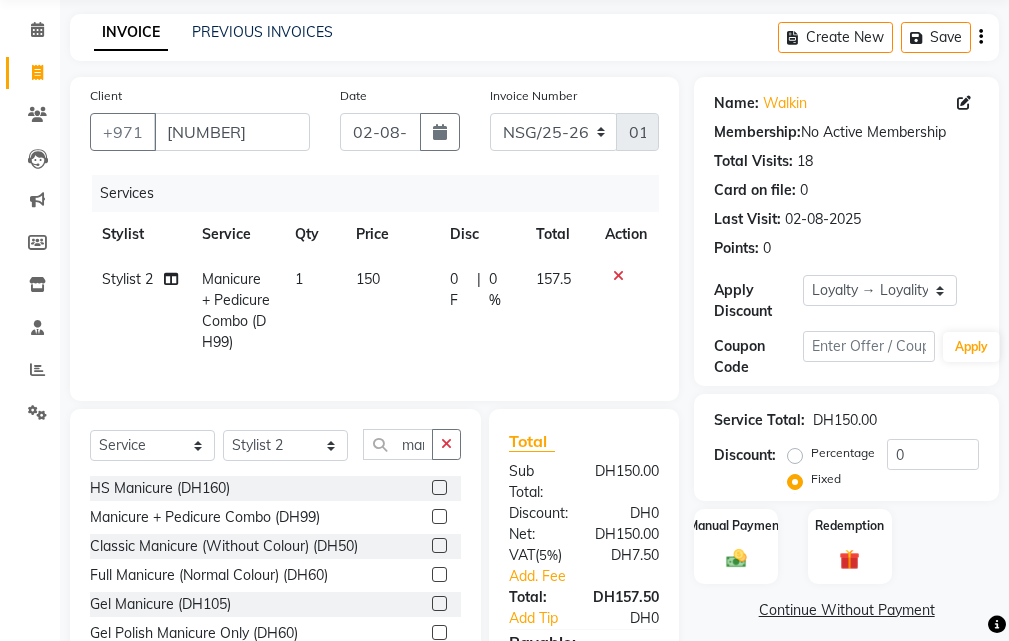 click on "Percentage" 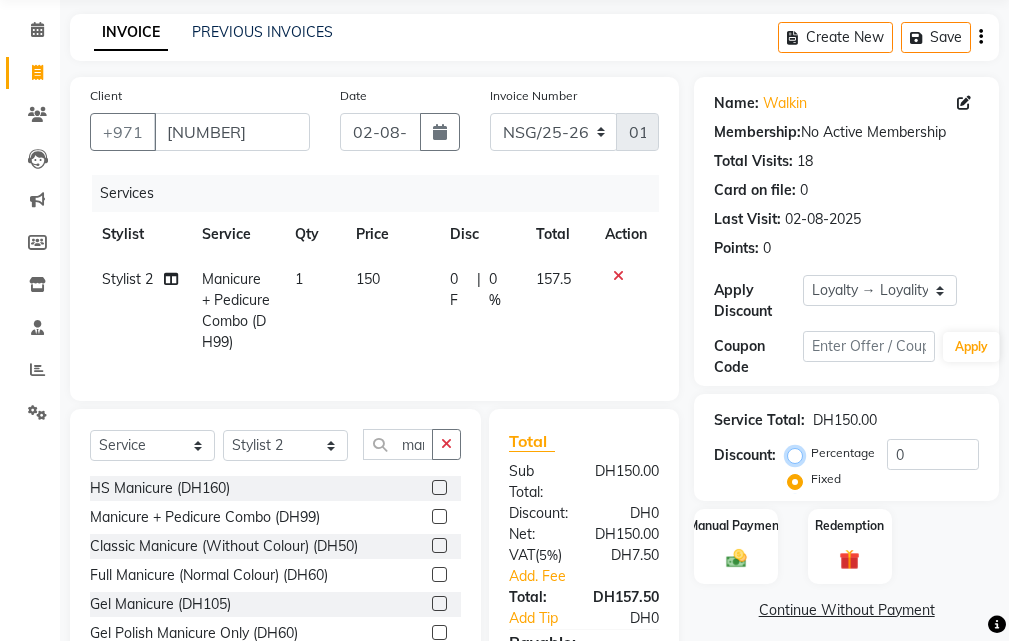 click on "Percentage" at bounding box center [799, 453] 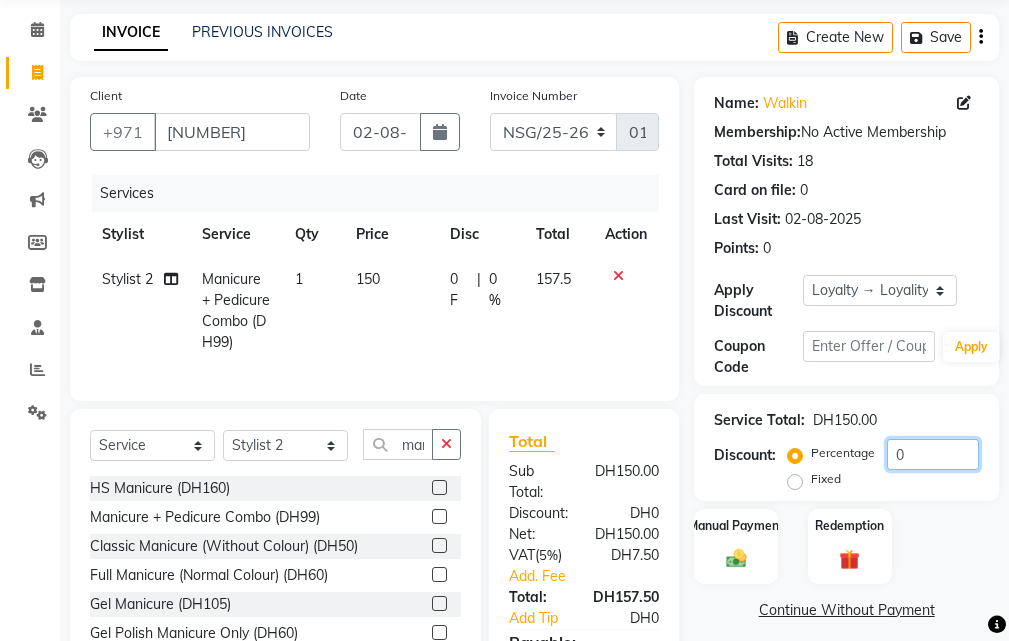 click on "0" 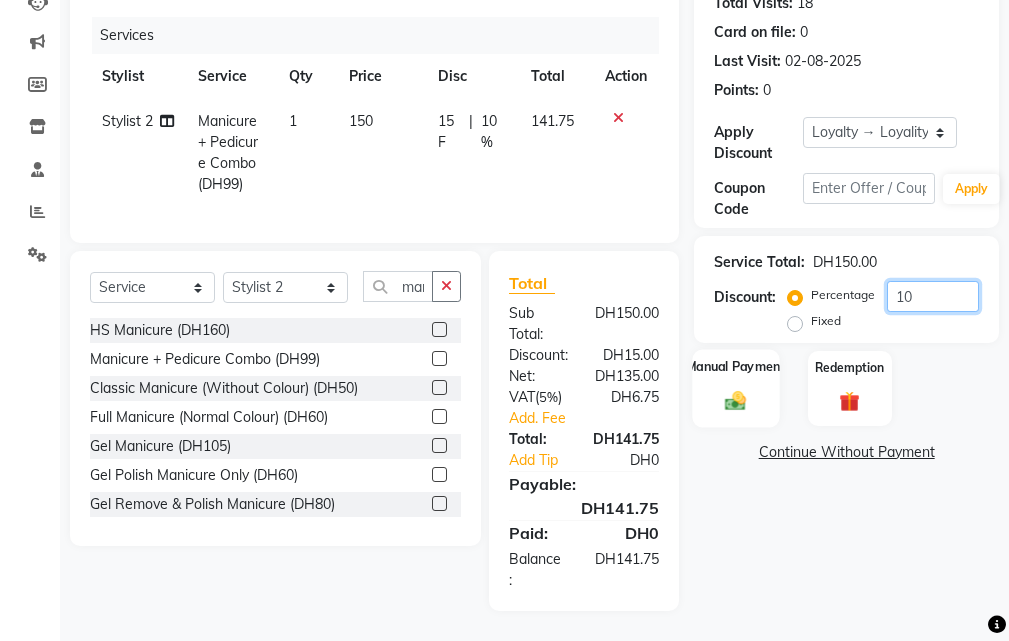 scroll, scrollTop: 173, scrollLeft: 0, axis: vertical 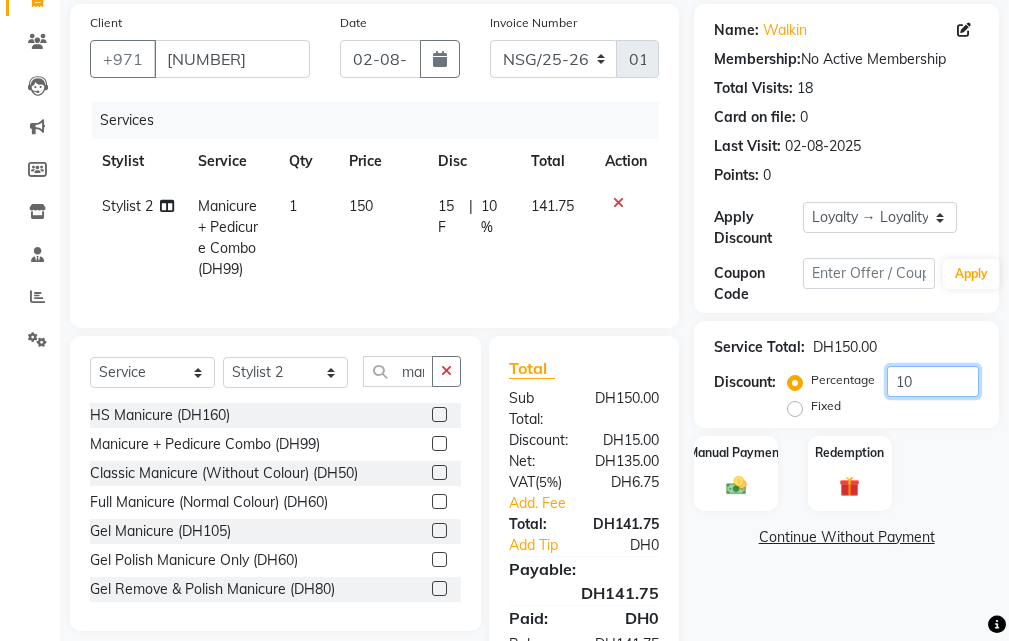 click on "10" 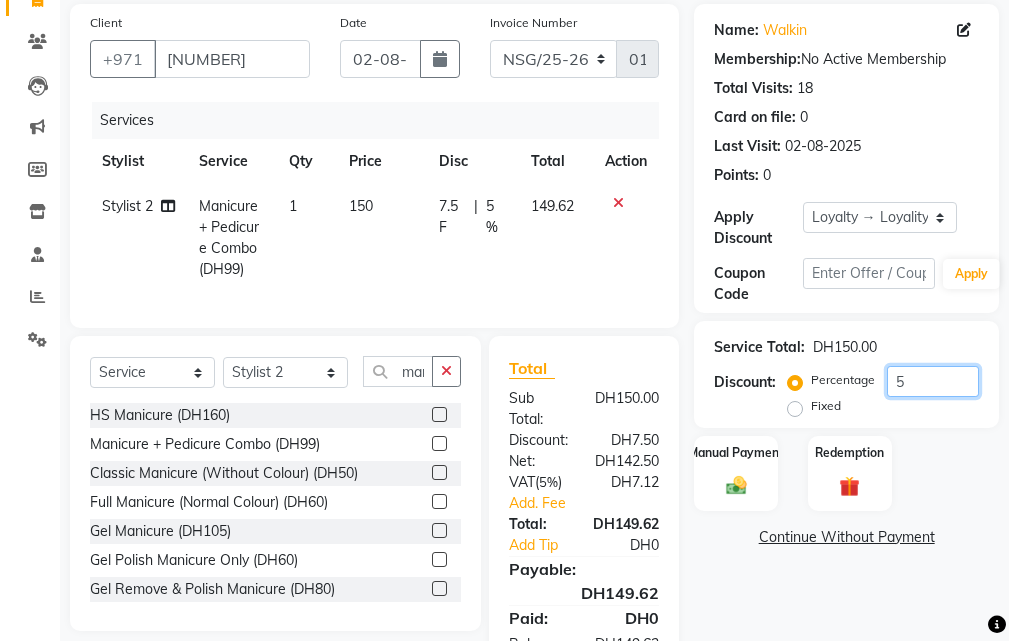type on "5" 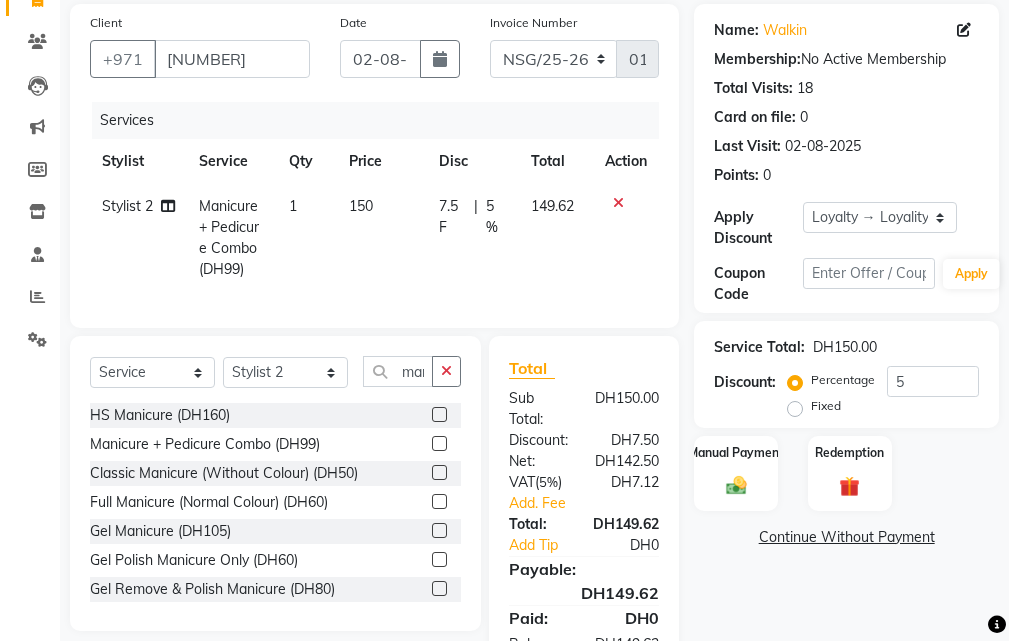 click on "Fixed" 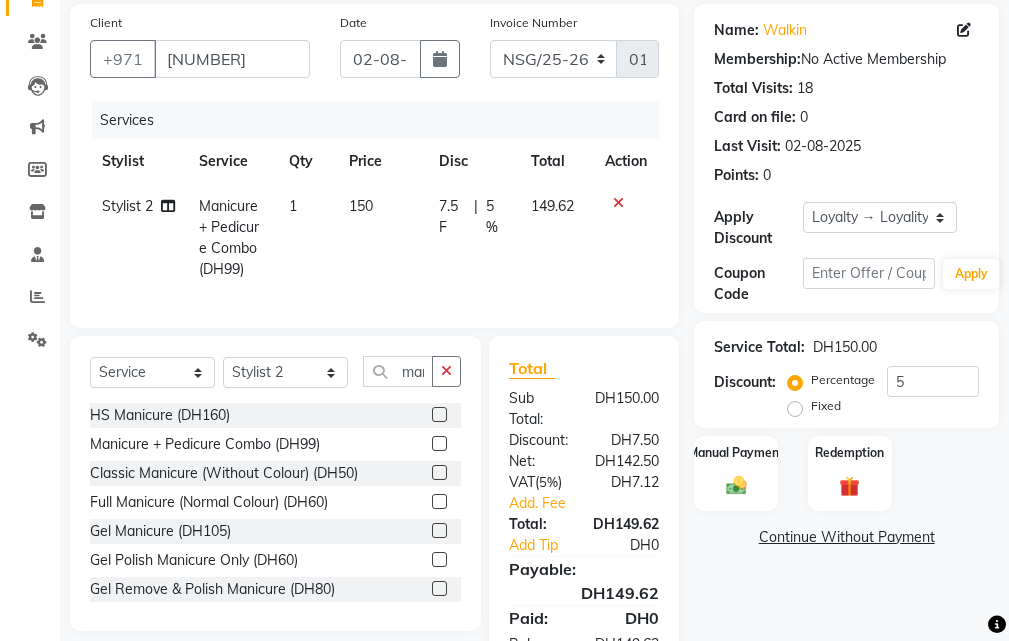 click on "Fixed" 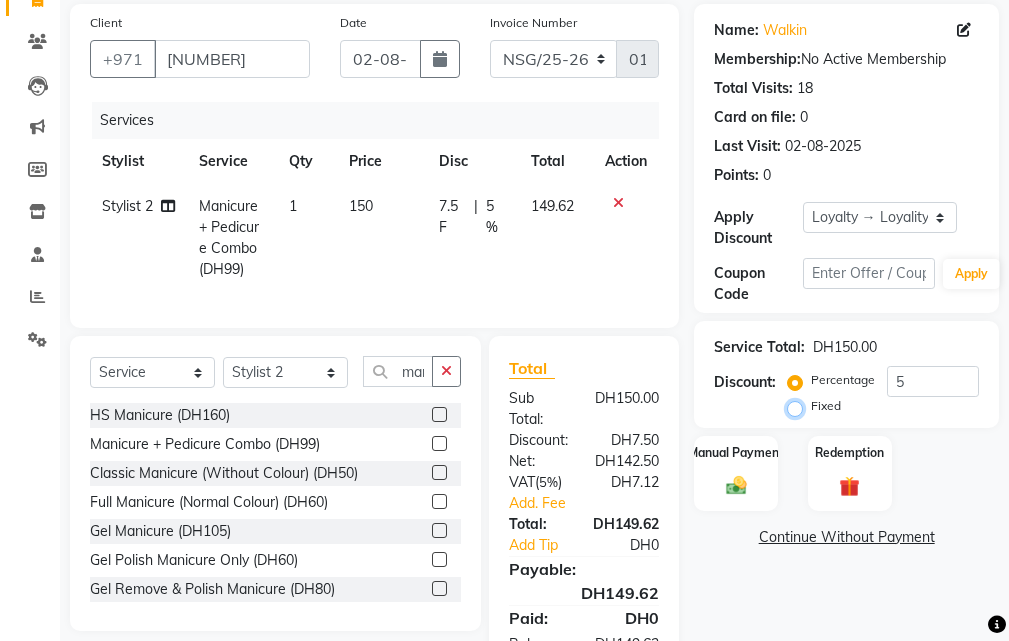 click on "Fixed" at bounding box center (799, 406) 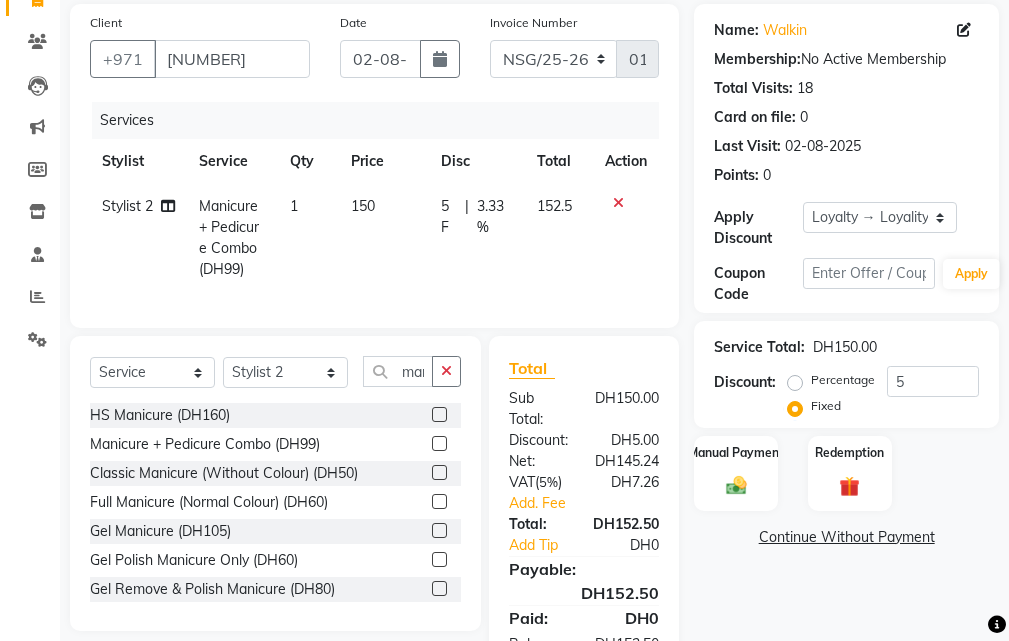 click on "Fixed" 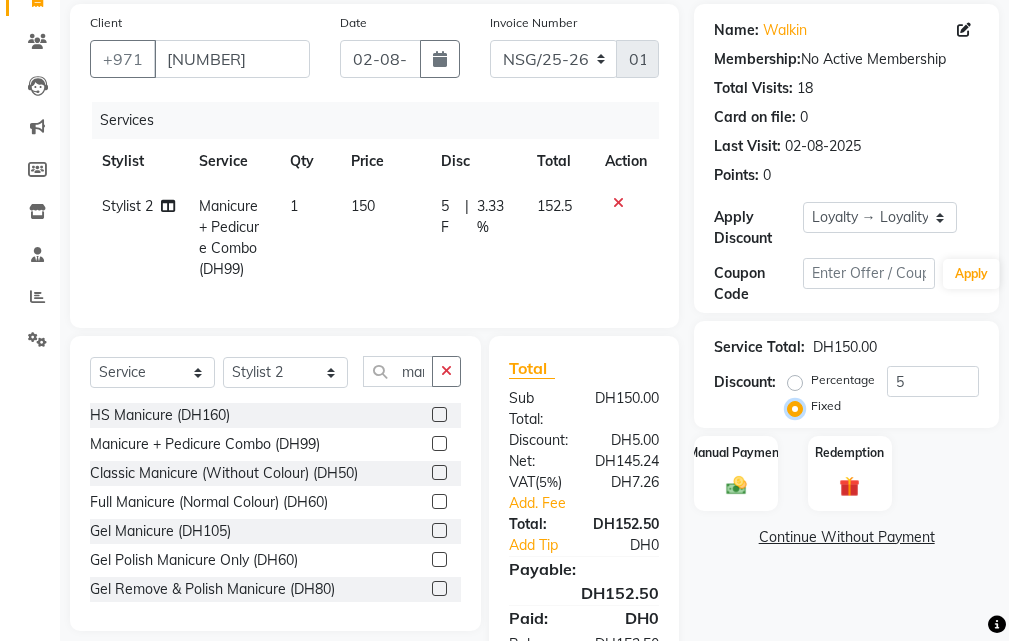 click on "Fixed" at bounding box center (799, 406) 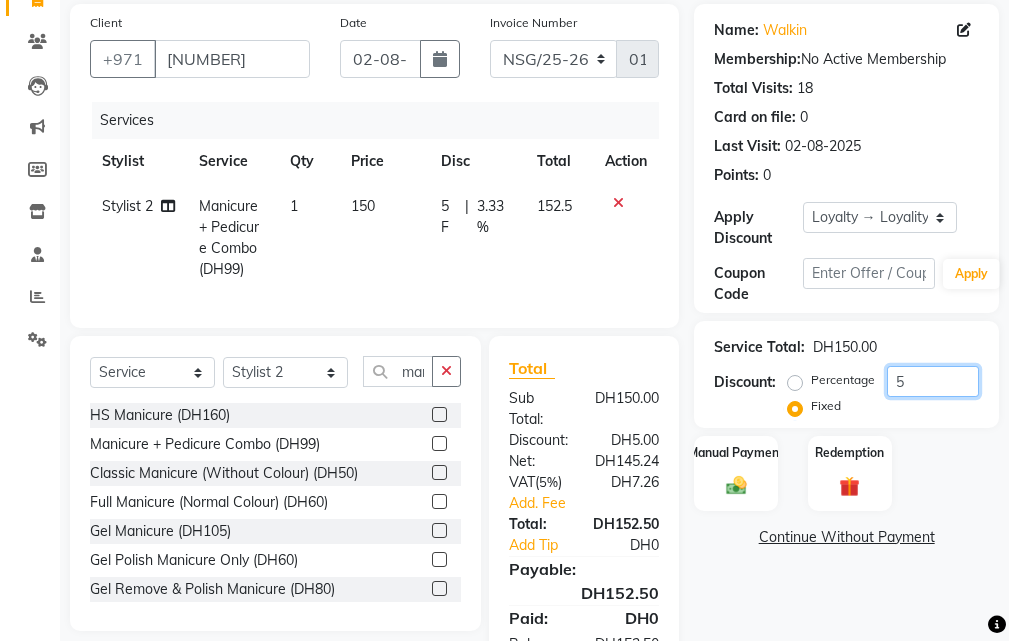 click on "5" 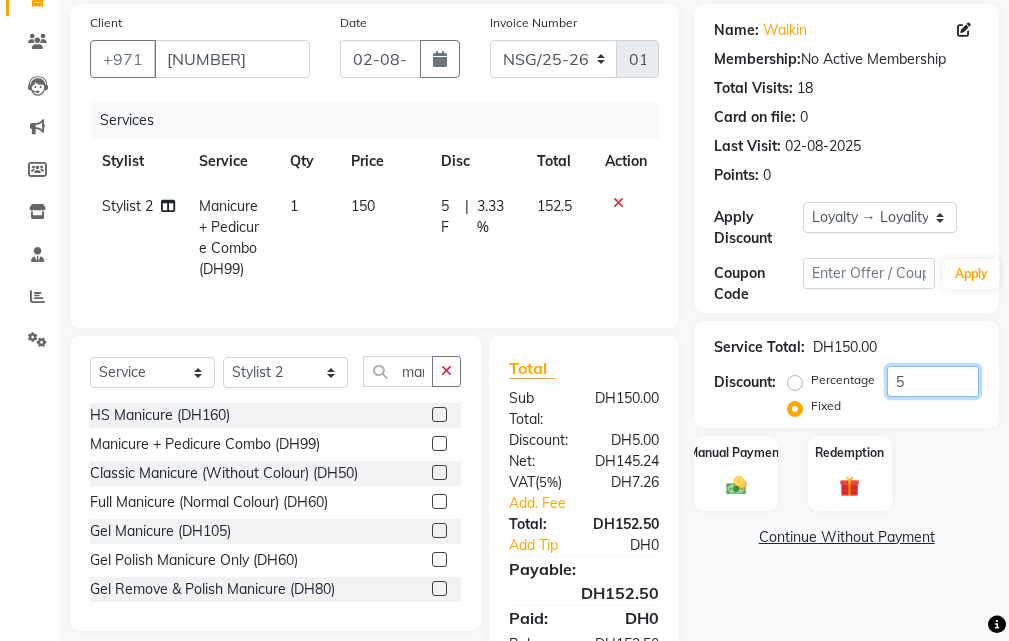 type on "2" 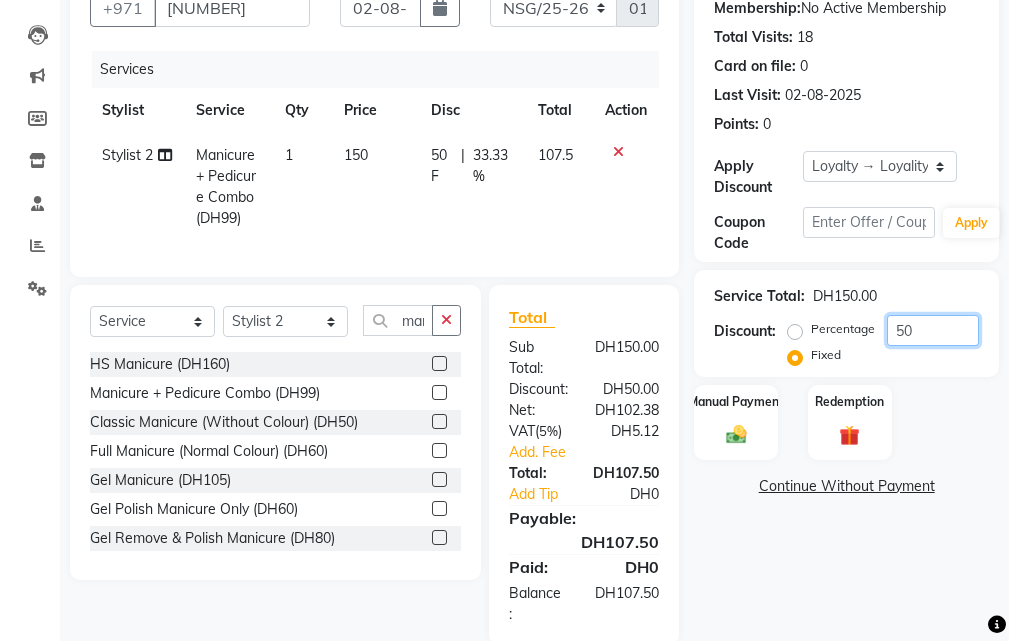 scroll, scrollTop: 273, scrollLeft: 0, axis: vertical 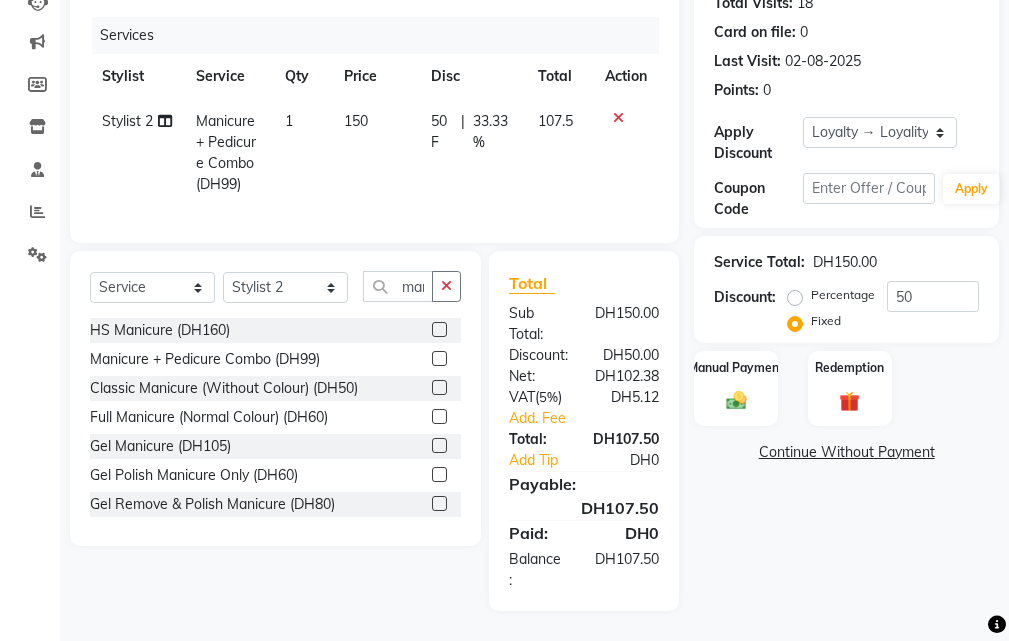 click on "DH50.00" 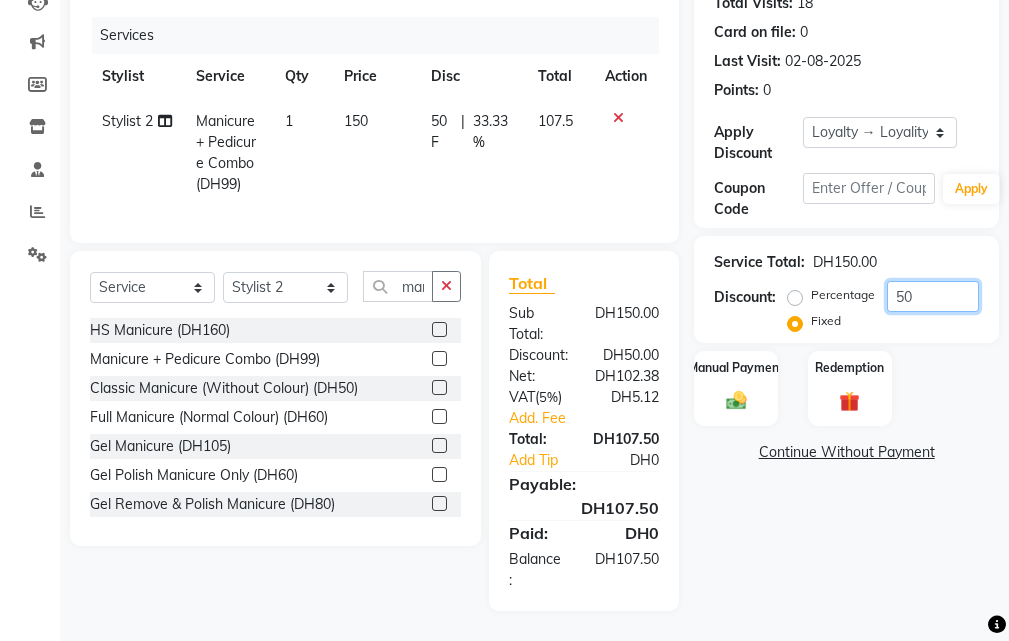 click on "50" 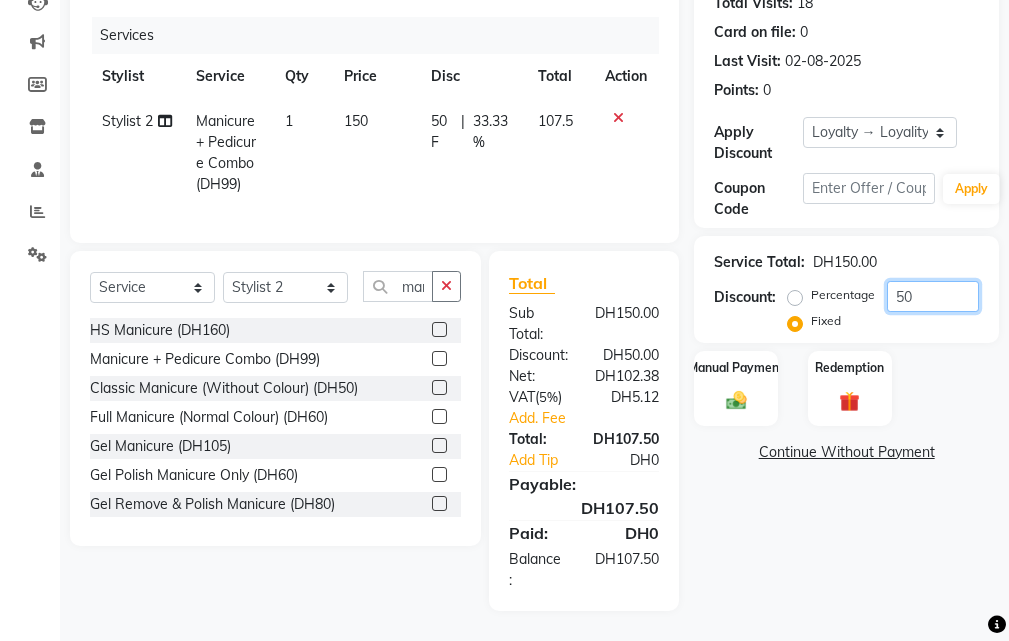 click on "50" 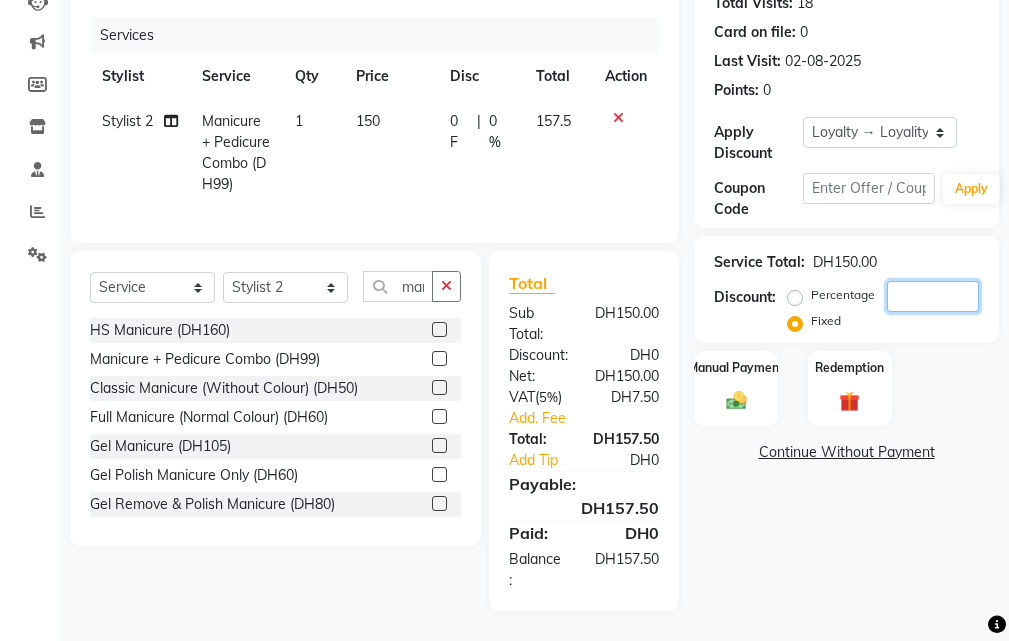 click 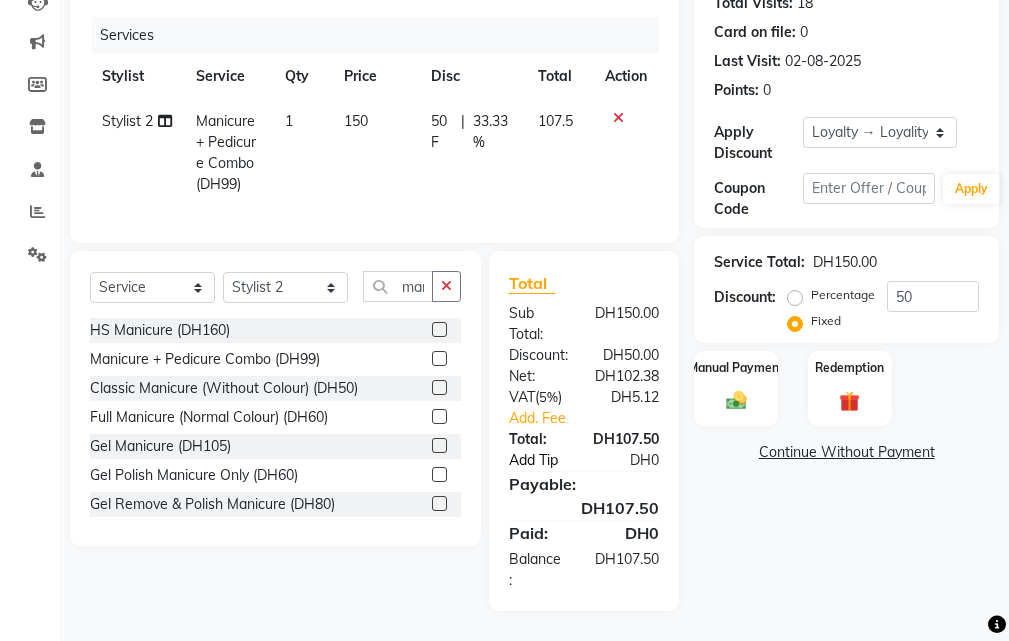 click on "Add Tip" 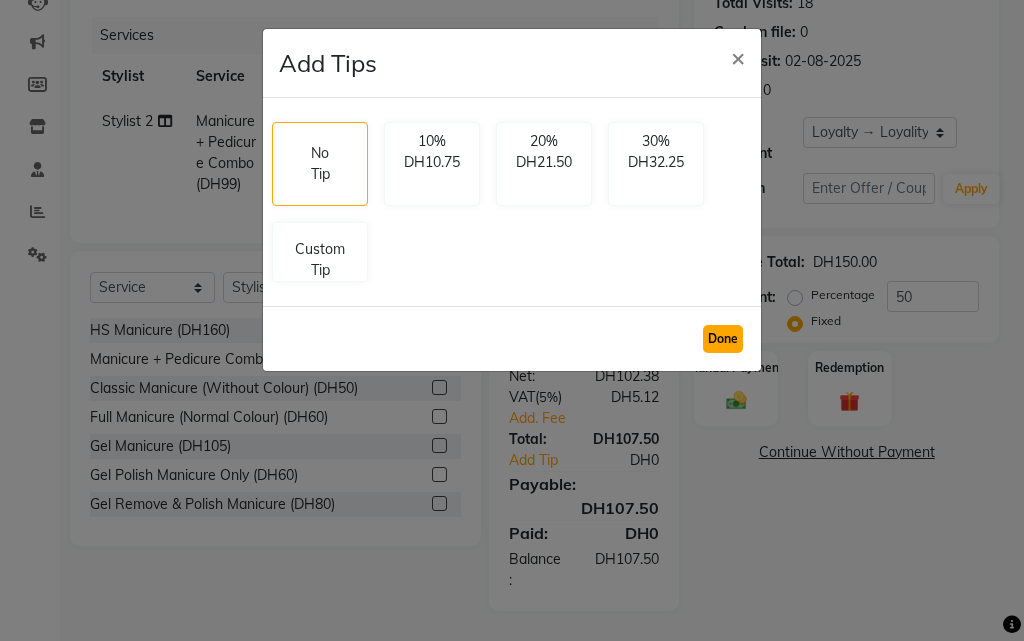 click on "Done" 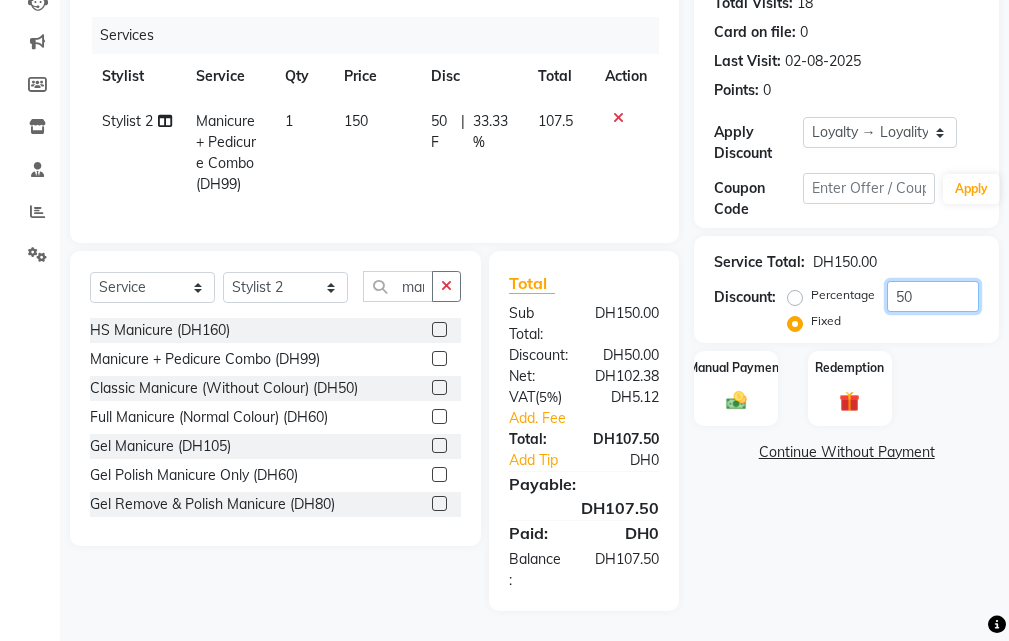 click on "50" 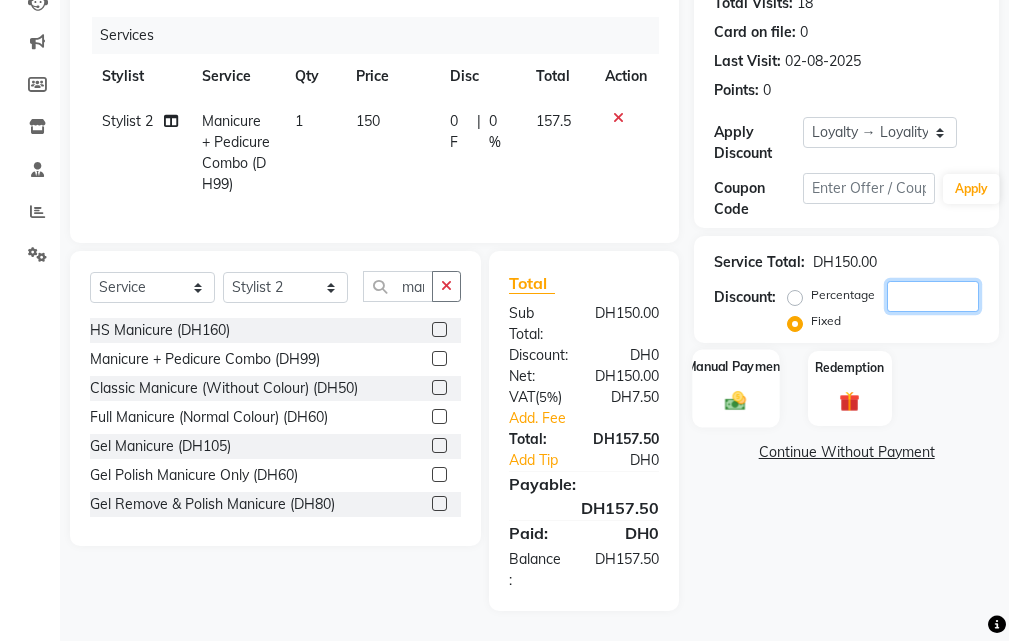 type 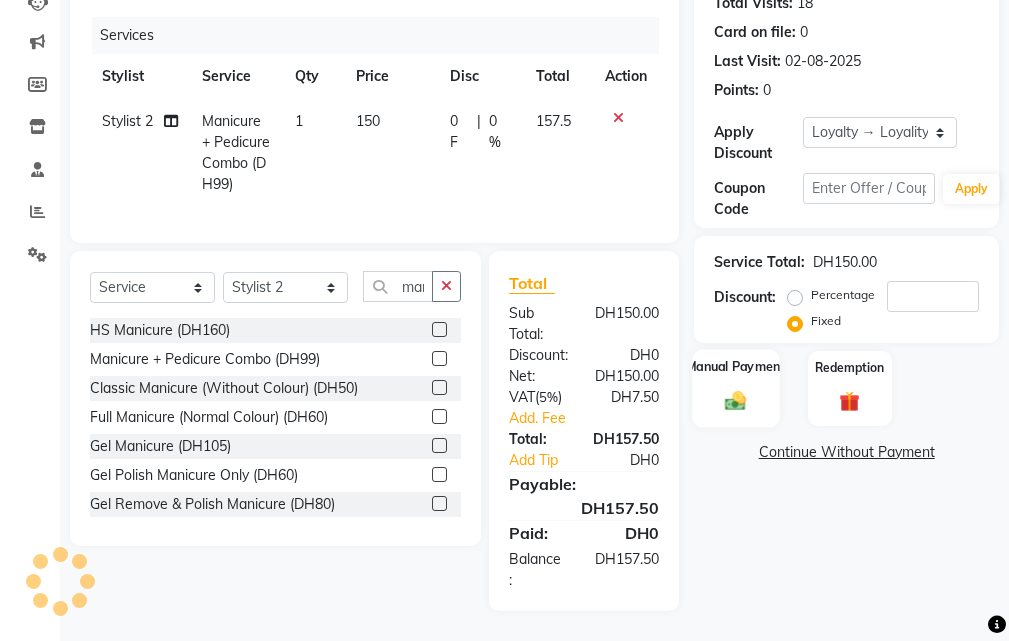 click on "Manual Payment" 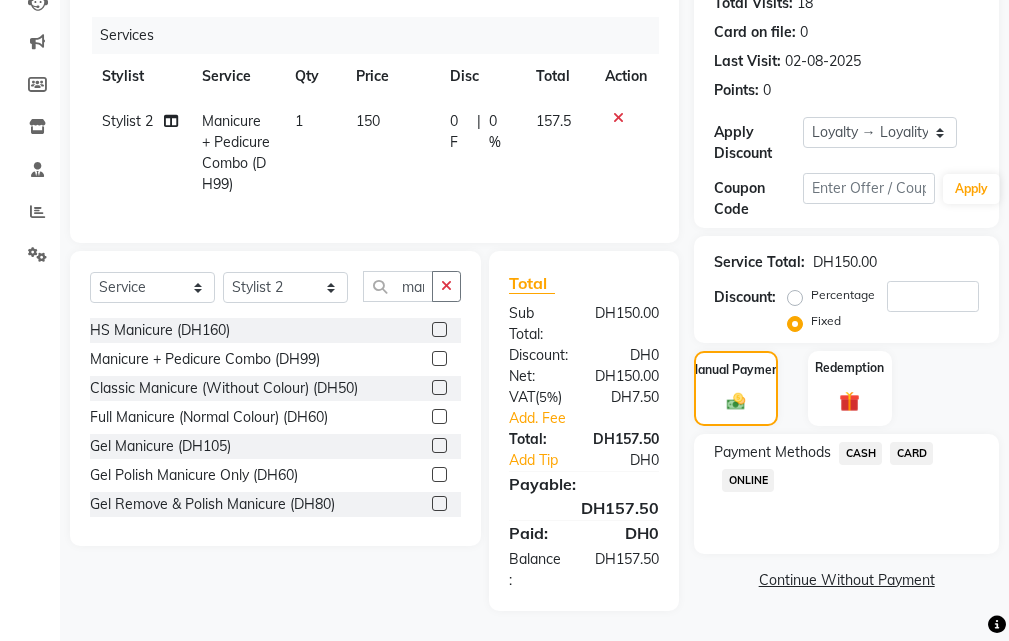 click on "CASH" 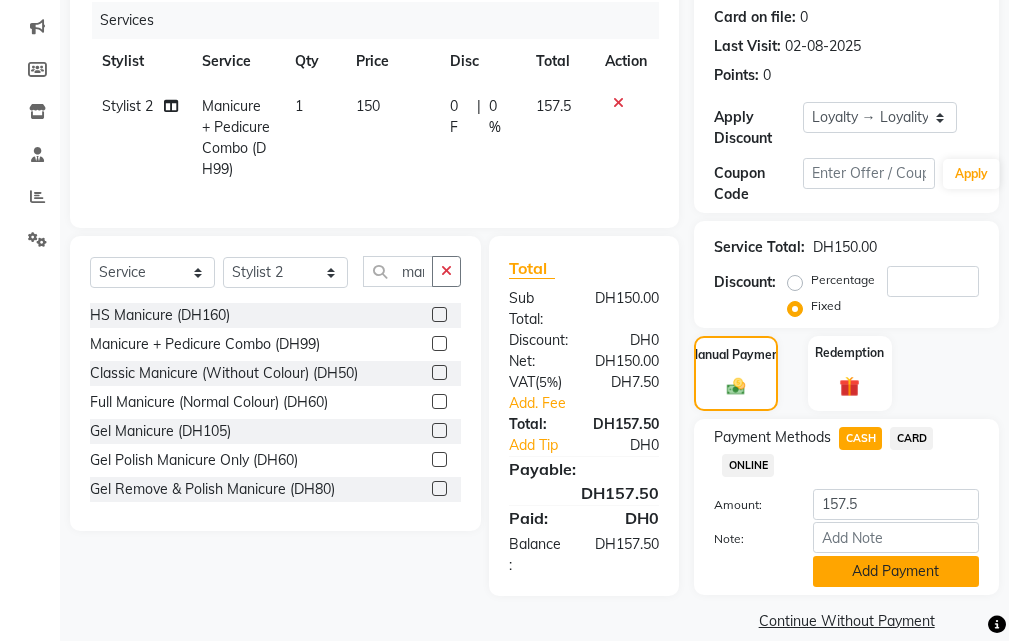 click on "Add Payment" 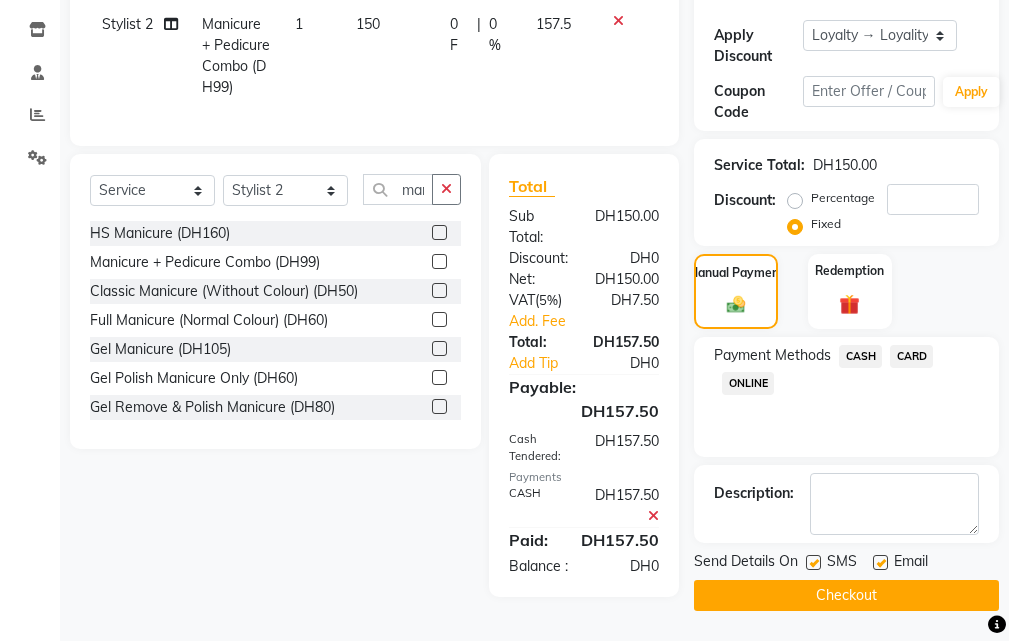 scroll, scrollTop: 277, scrollLeft: 0, axis: vertical 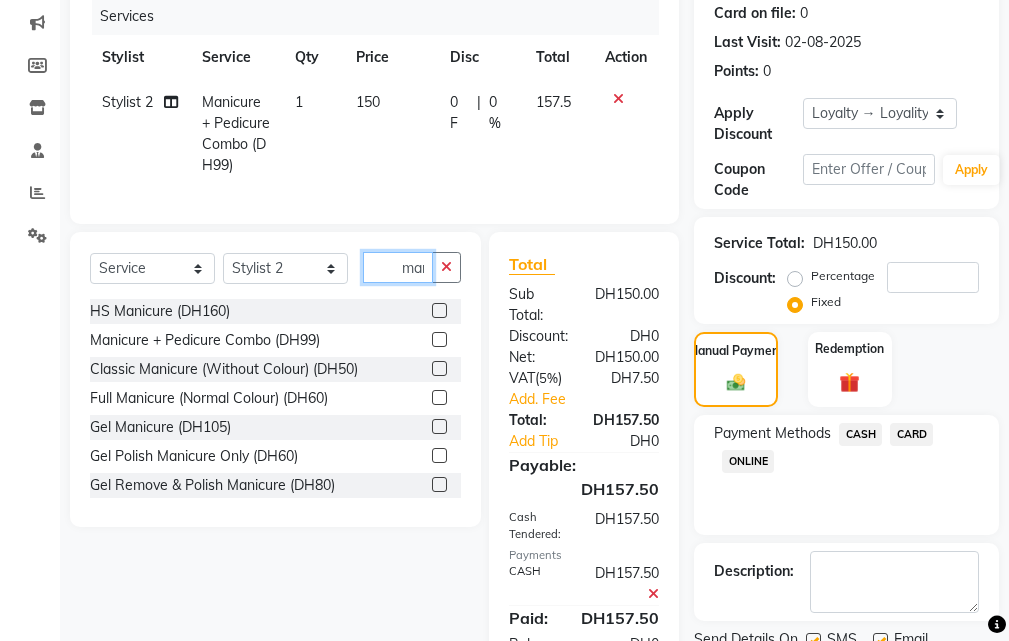 click on "mani" 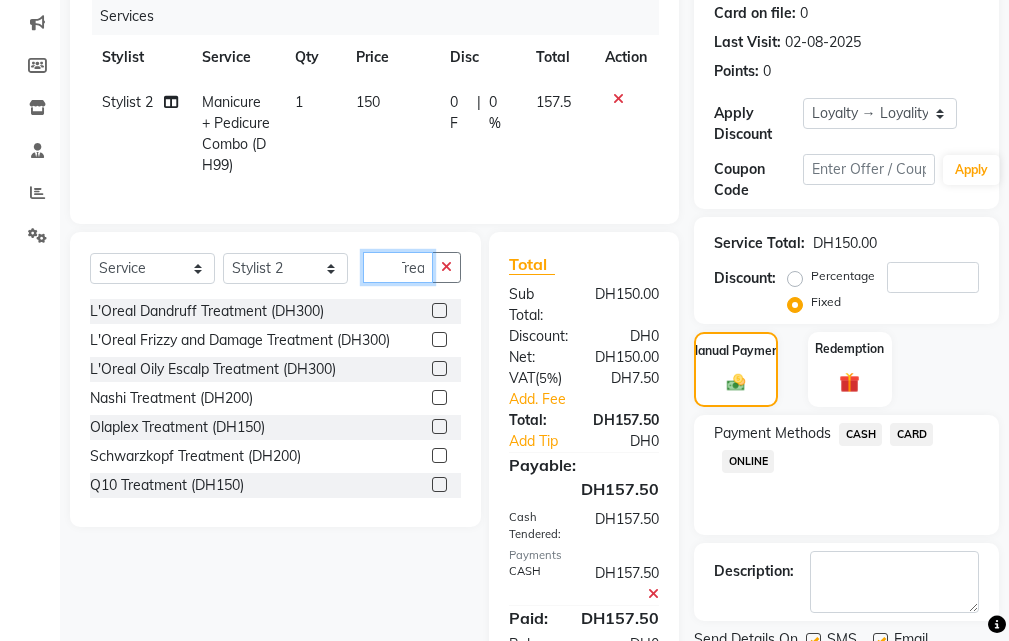 scroll, scrollTop: 0, scrollLeft: 10, axis: horizontal 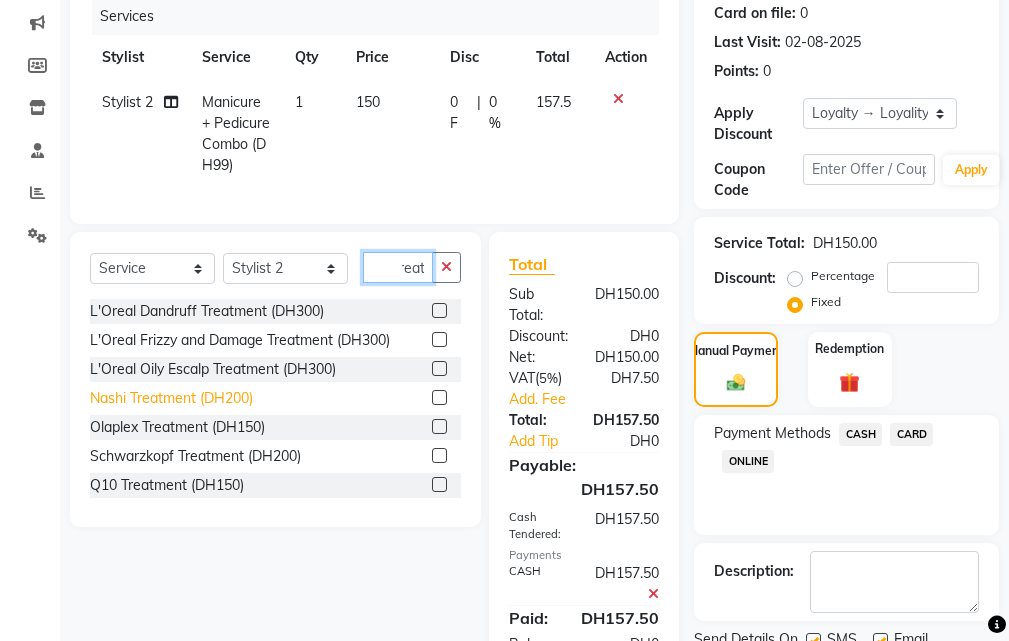 type on "Treat" 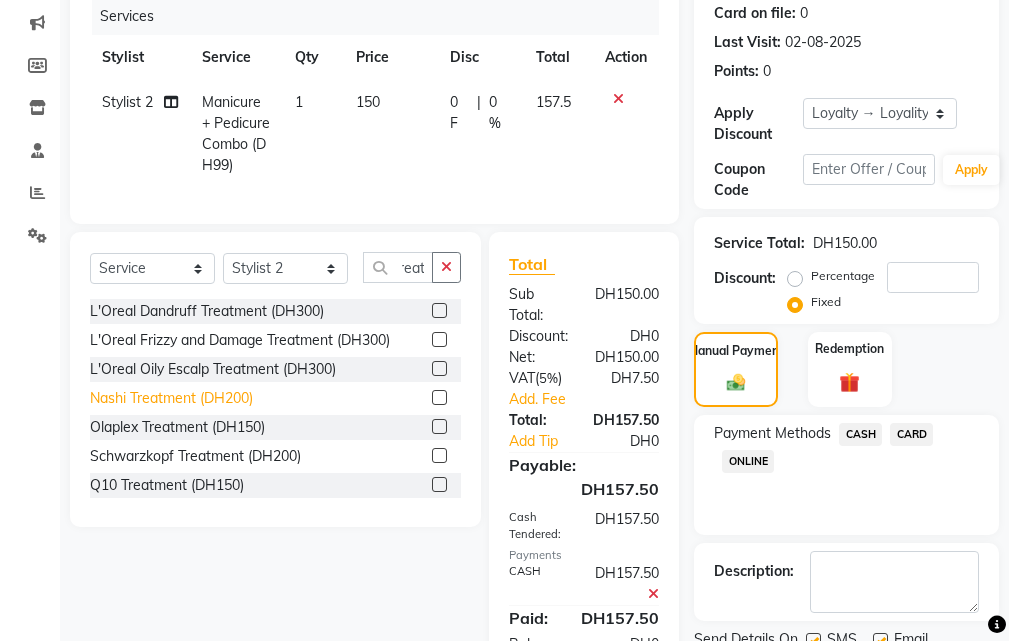 click on "Nashi Treatment (DH200)" 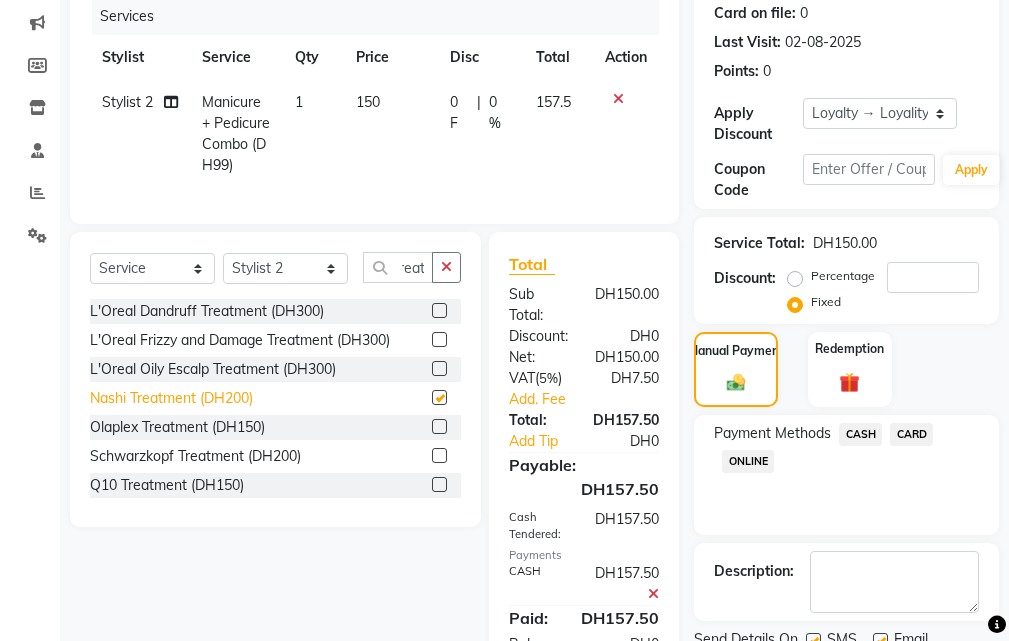 scroll, scrollTop: 0, scrollLeft: 0, axis: both 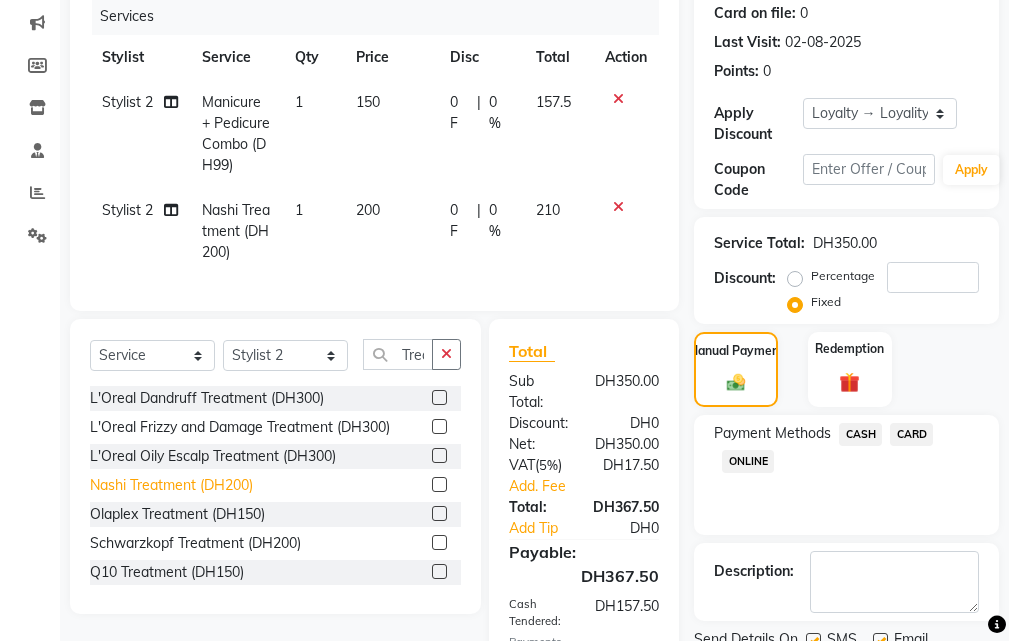 checkbox on "false" 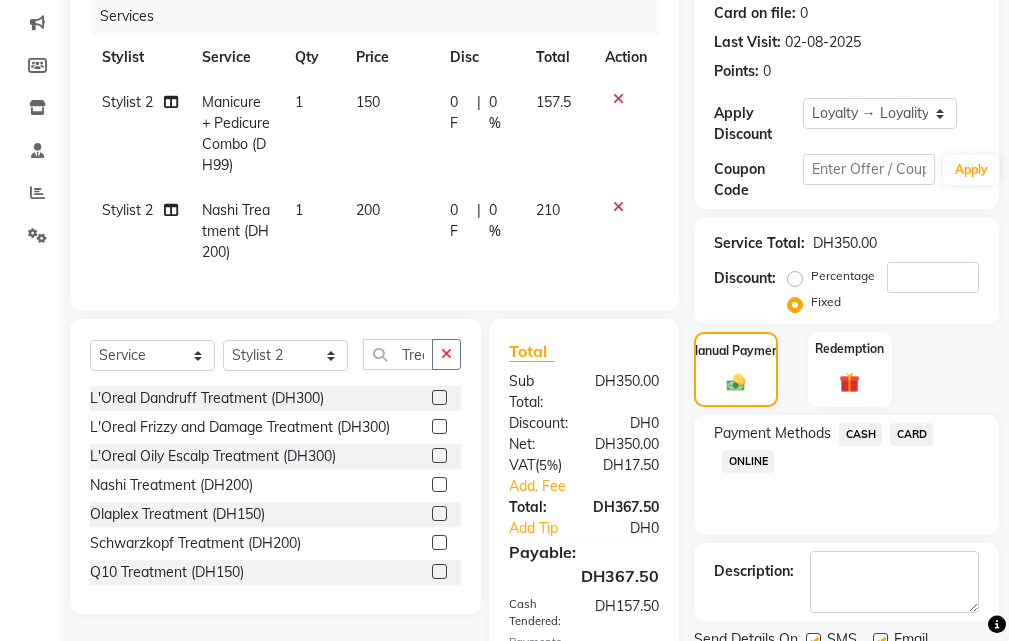 click on "200" 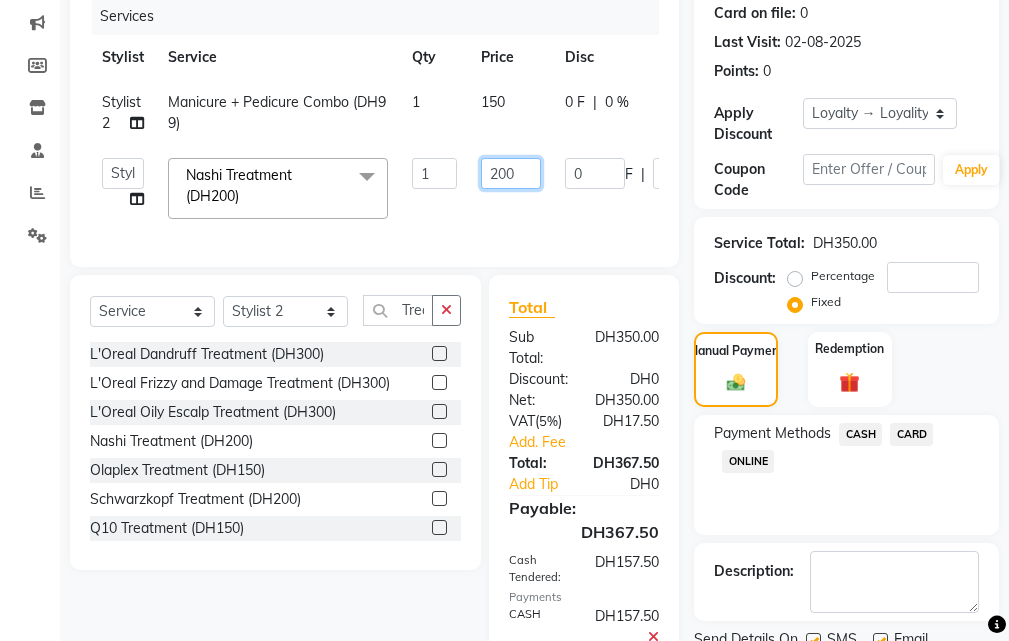 click on "200" 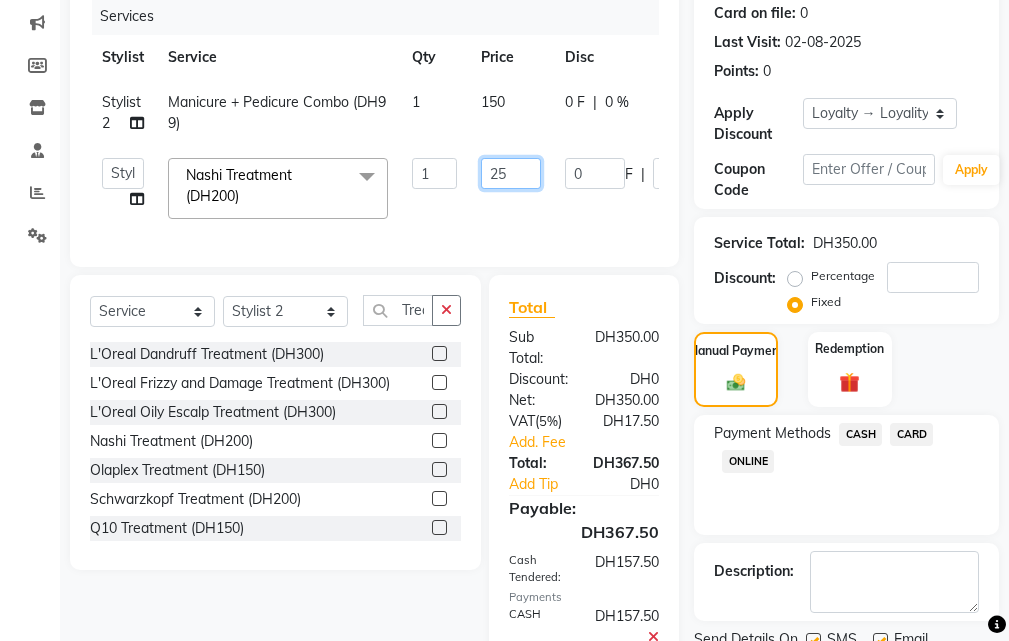 type on "250" 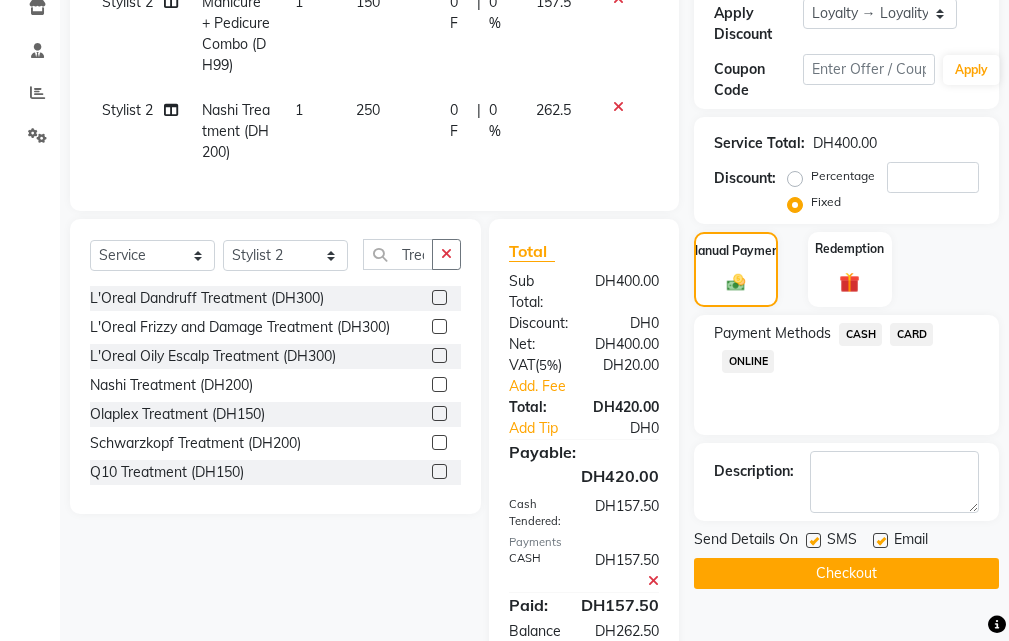 scroll, scrollTop: 464, scrollLeft: 0, axis: vertical 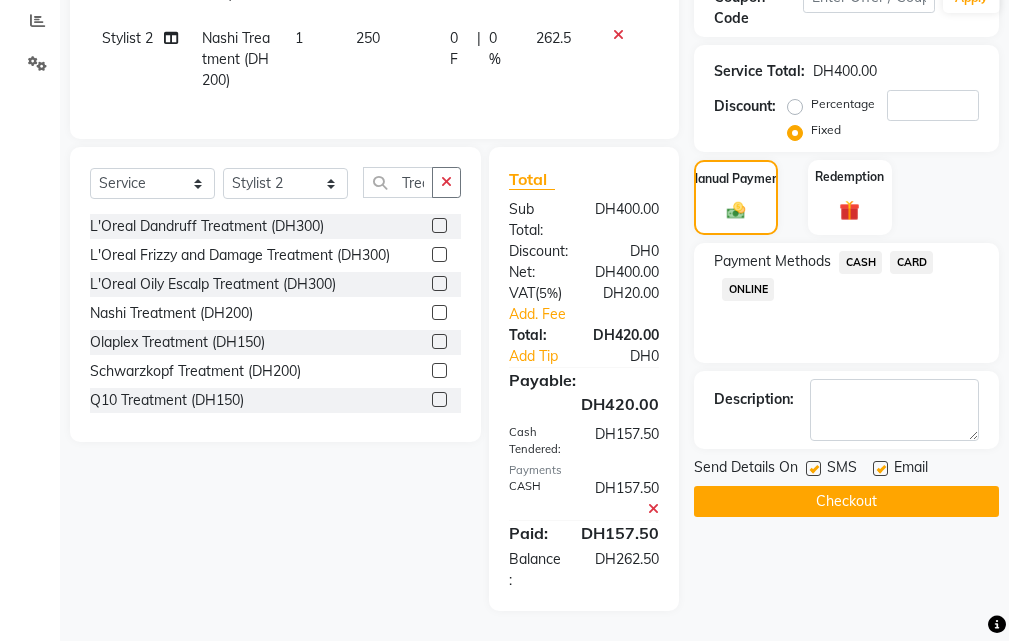 click on "CARD" 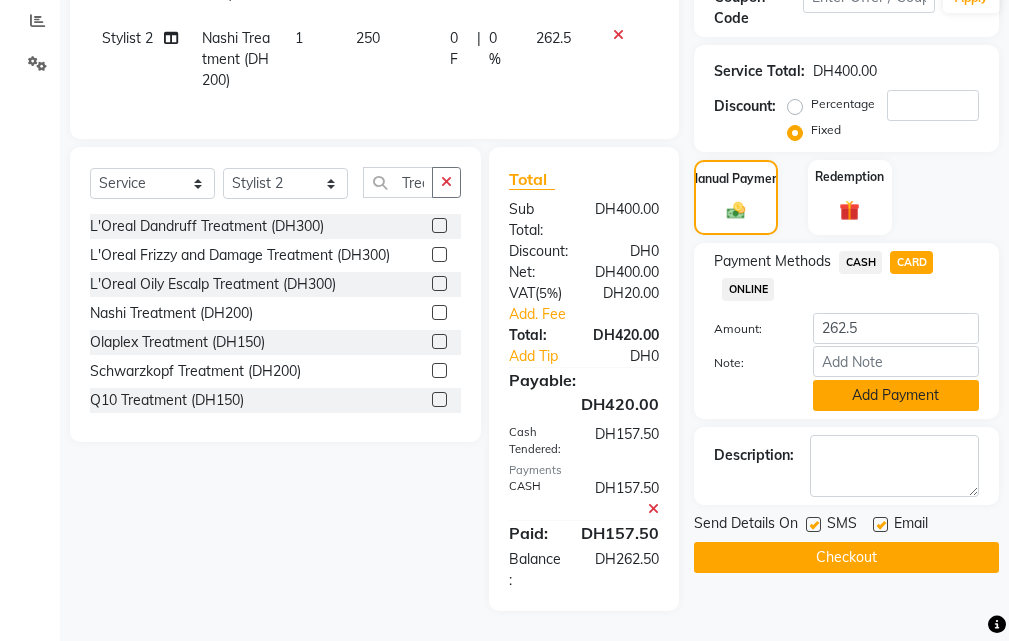 click on "Add Payment" 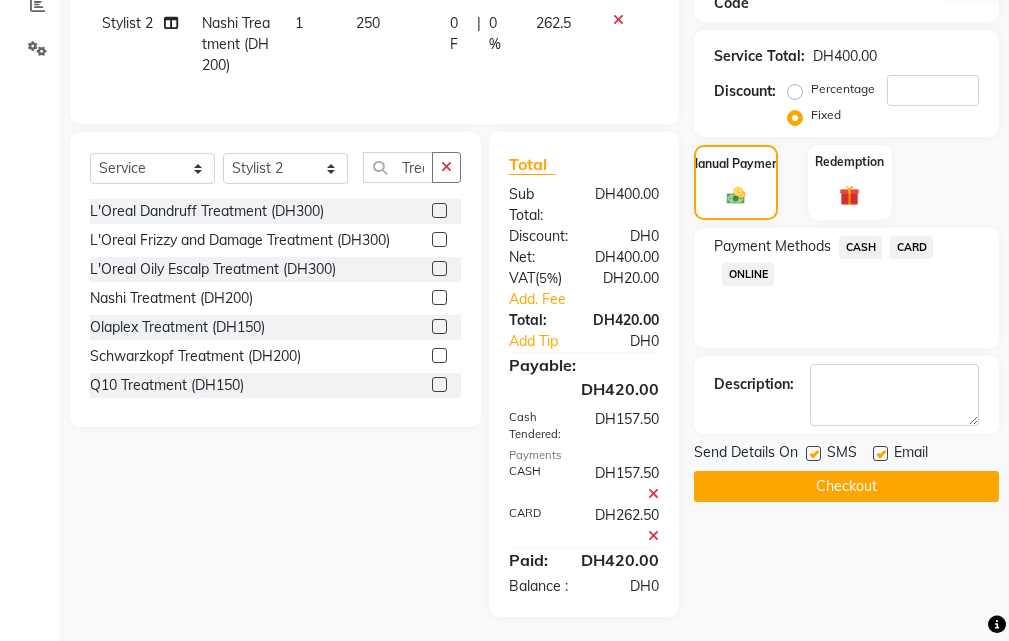 scroll, scrollTop: 506, scrollLeft: 0, axis: vertical 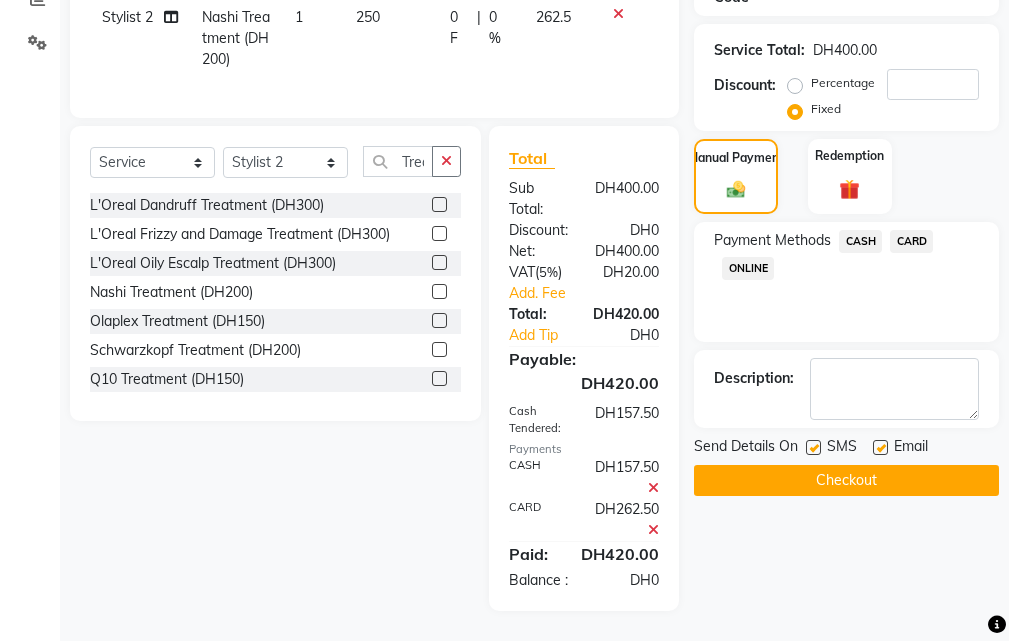 click 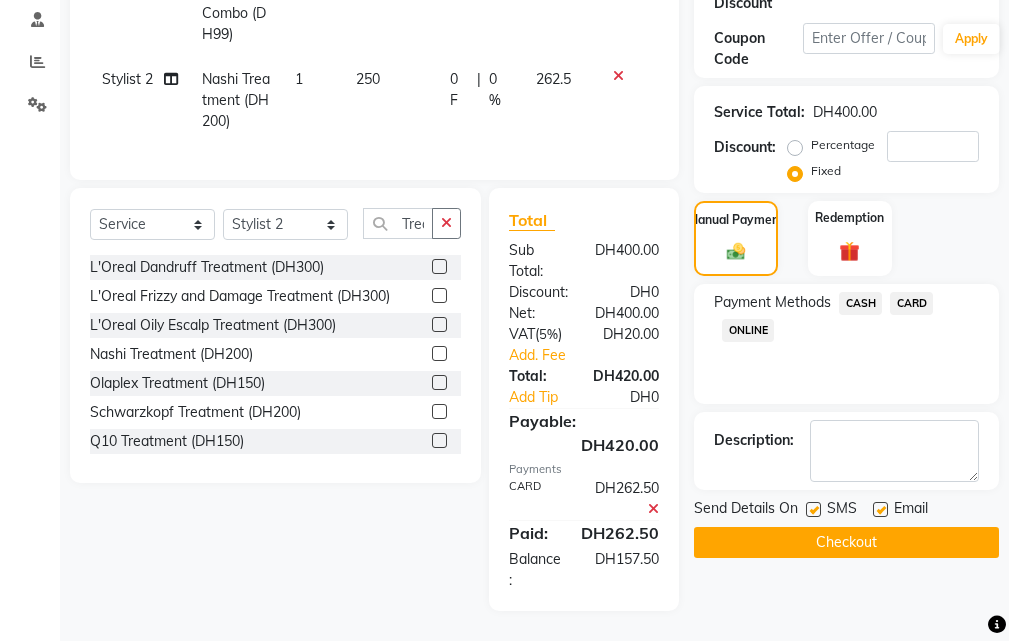 click 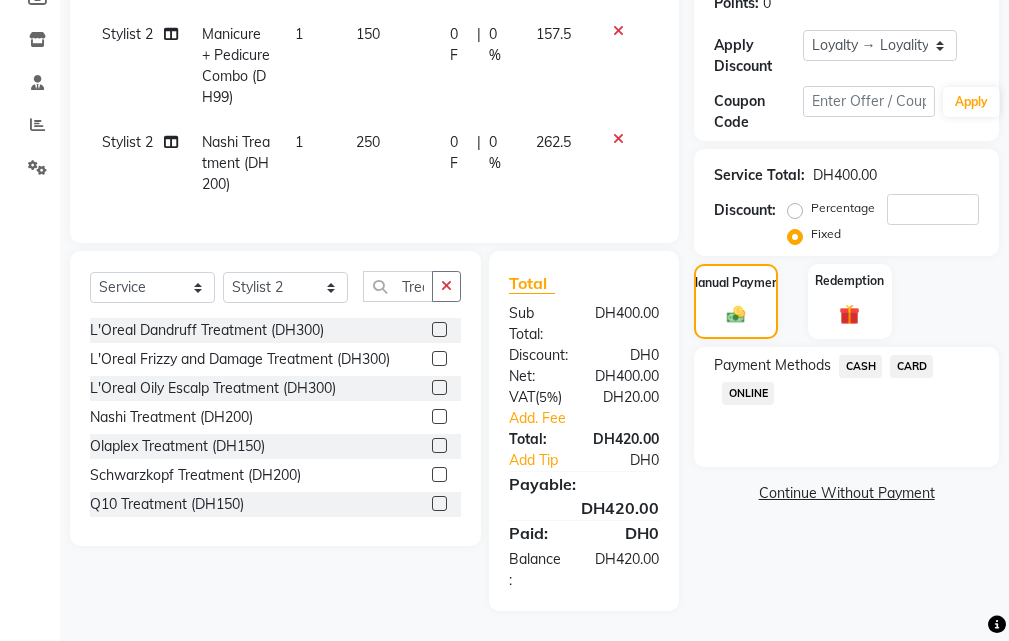 scroll, scrollTop: 360, scrollLeft: 0, axis: vertical 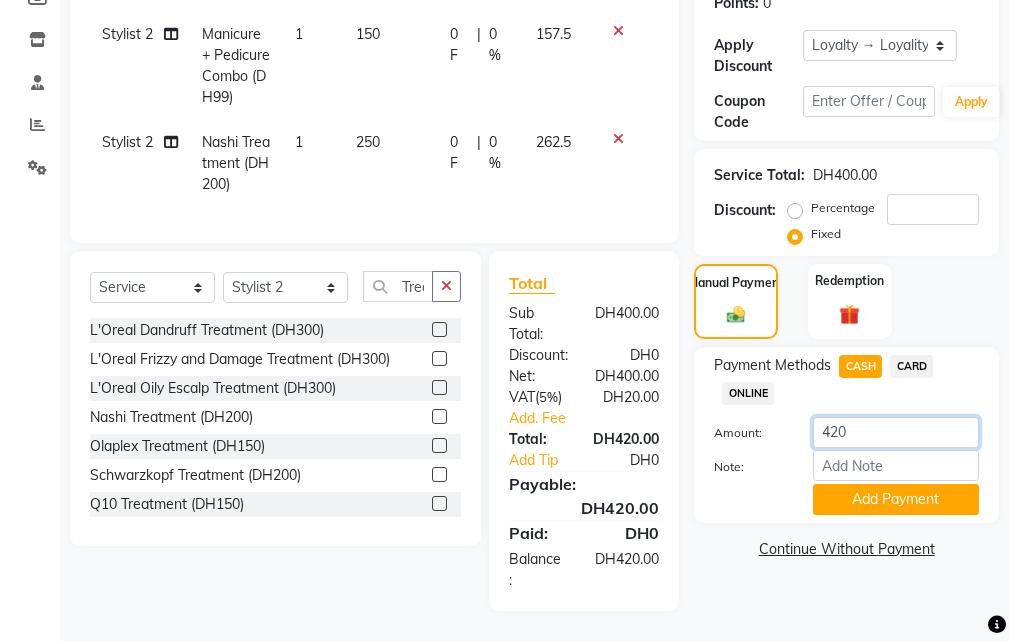 click on "420" 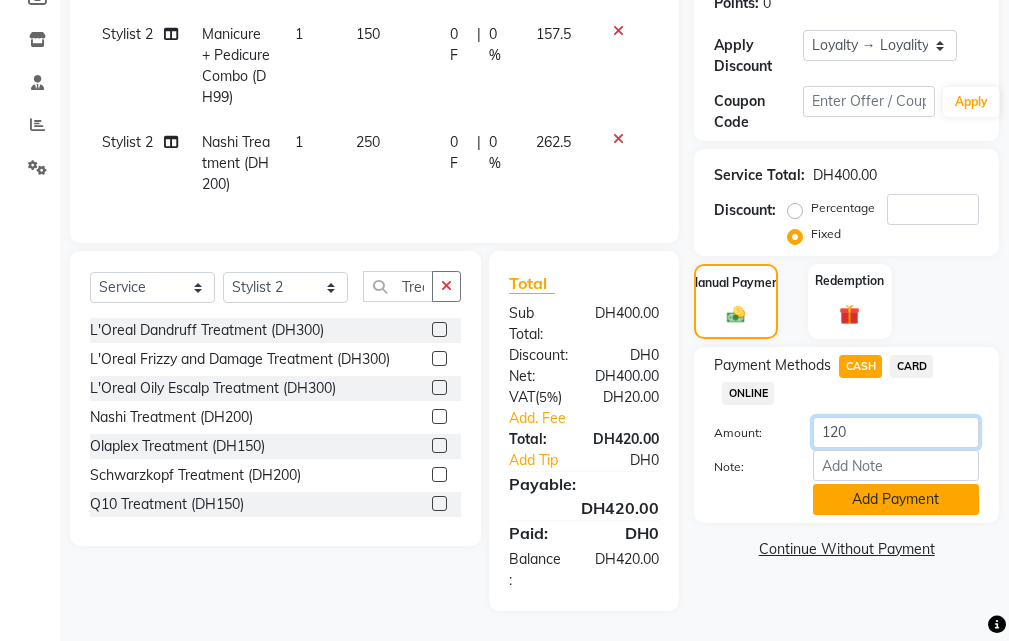 type on "120" 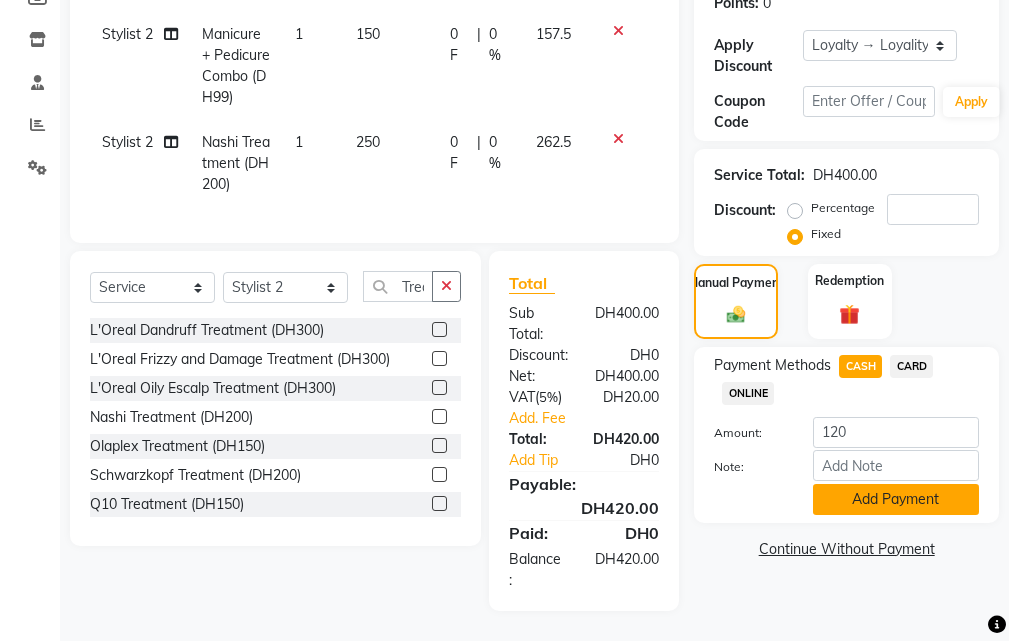 click on "Add Payment" 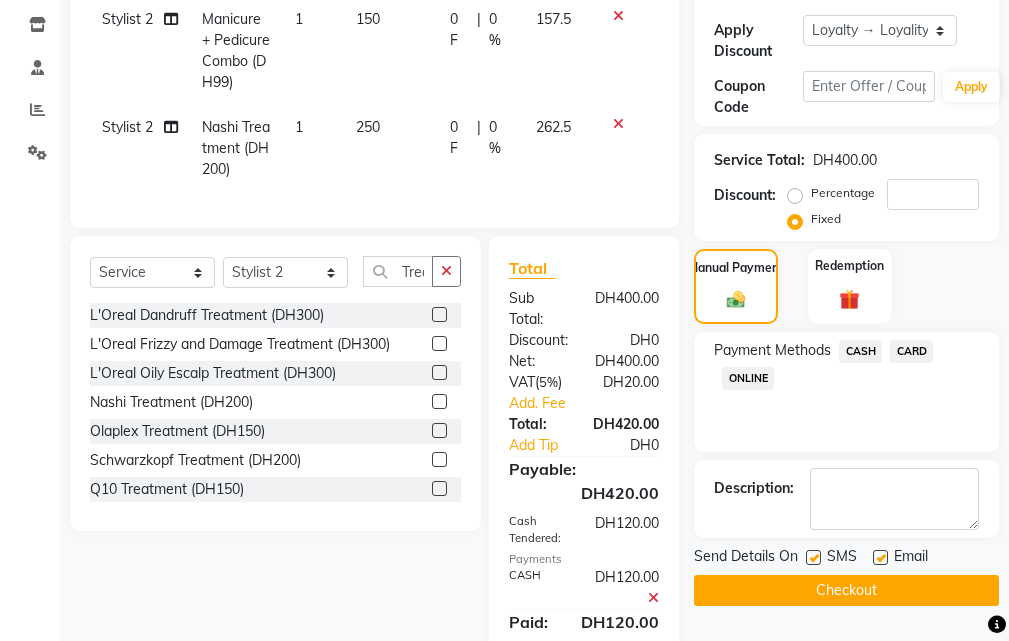 scroll, scrollTop: 460, scrollLeft: 0, axis: vertical 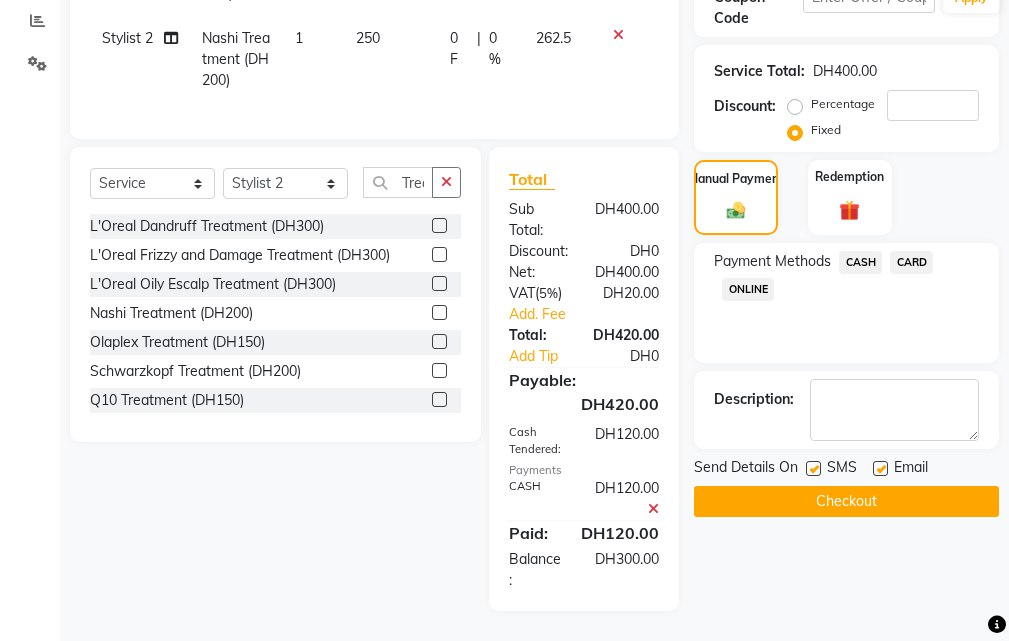 click on "DH300.00" 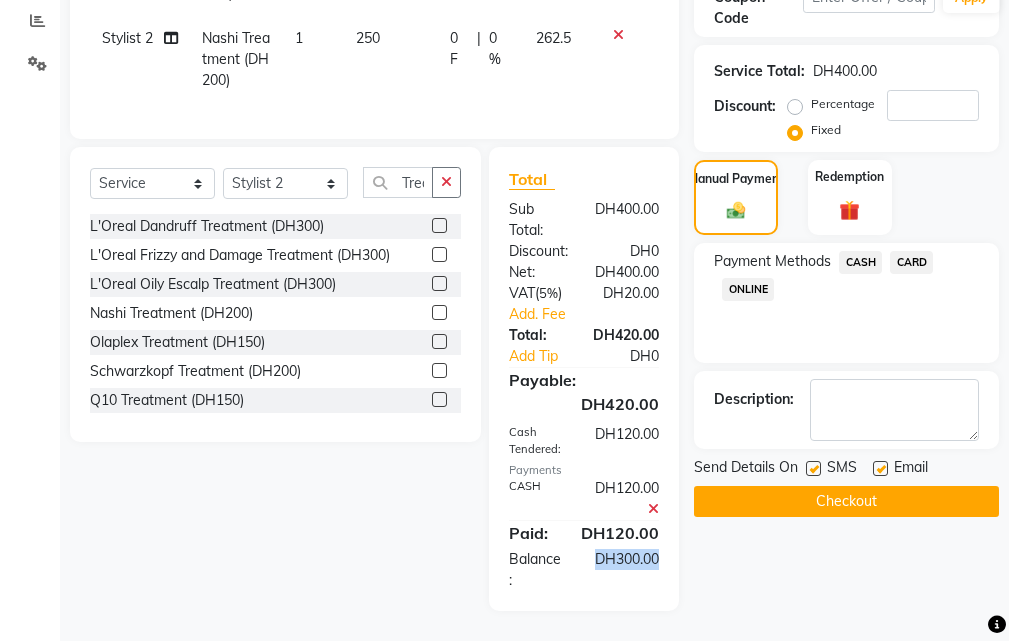 click on "DH300.00" 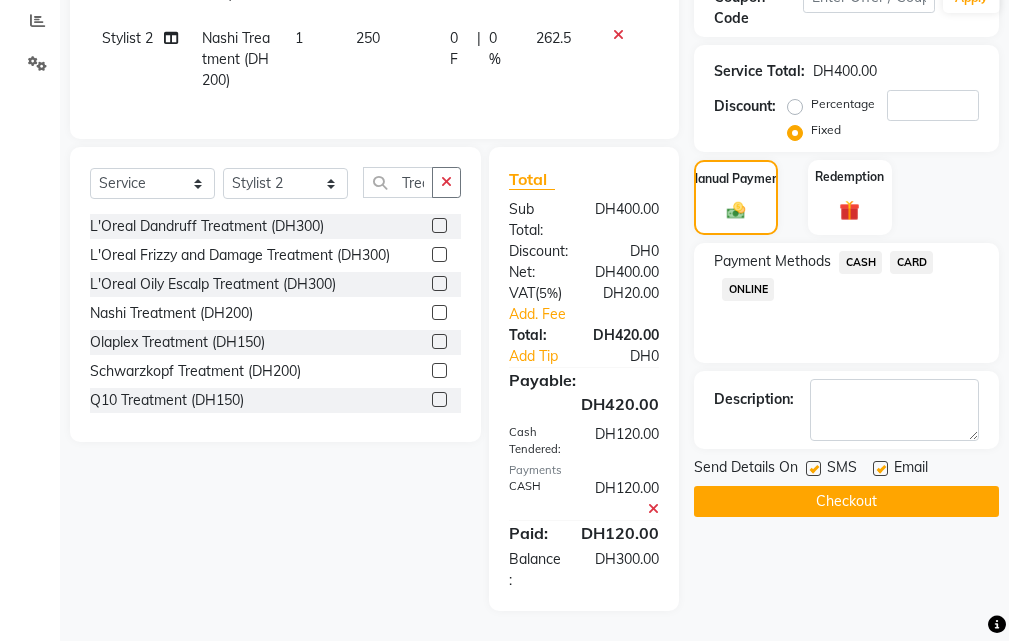 click on "CARD" 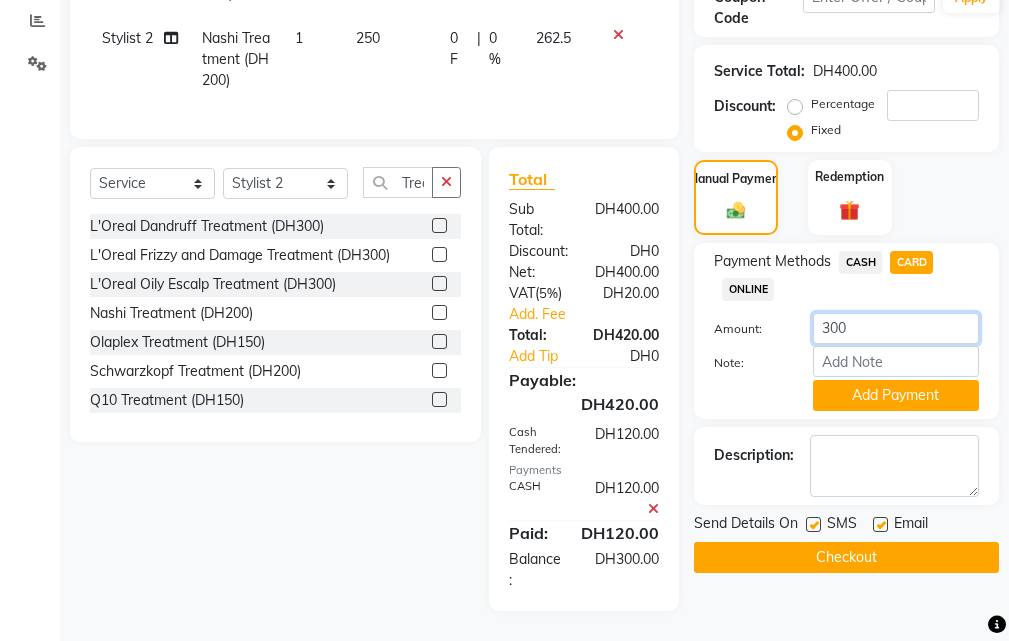 click on "300" 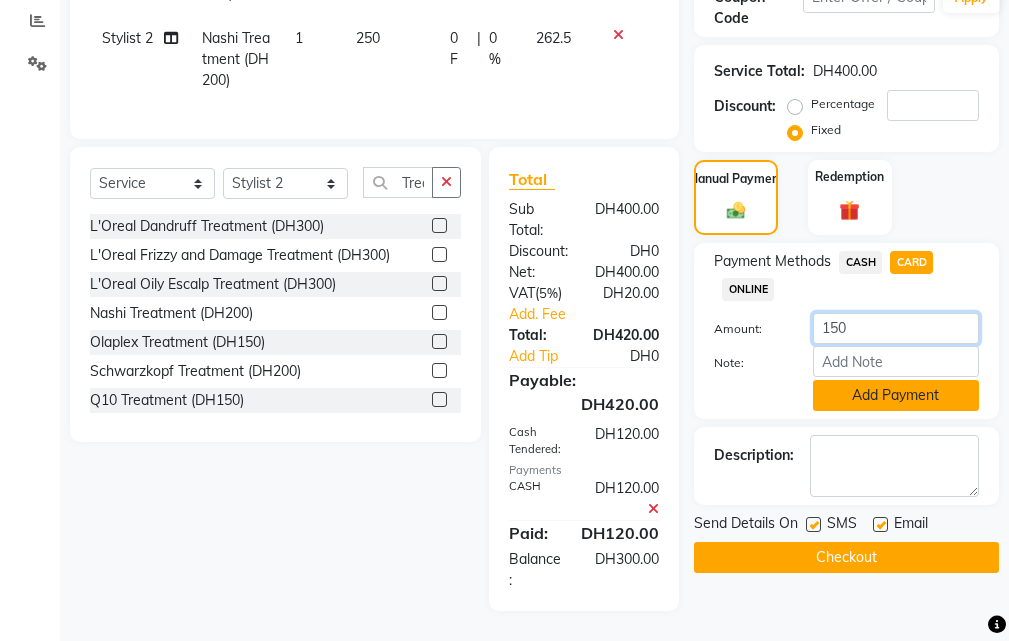 type on "150" 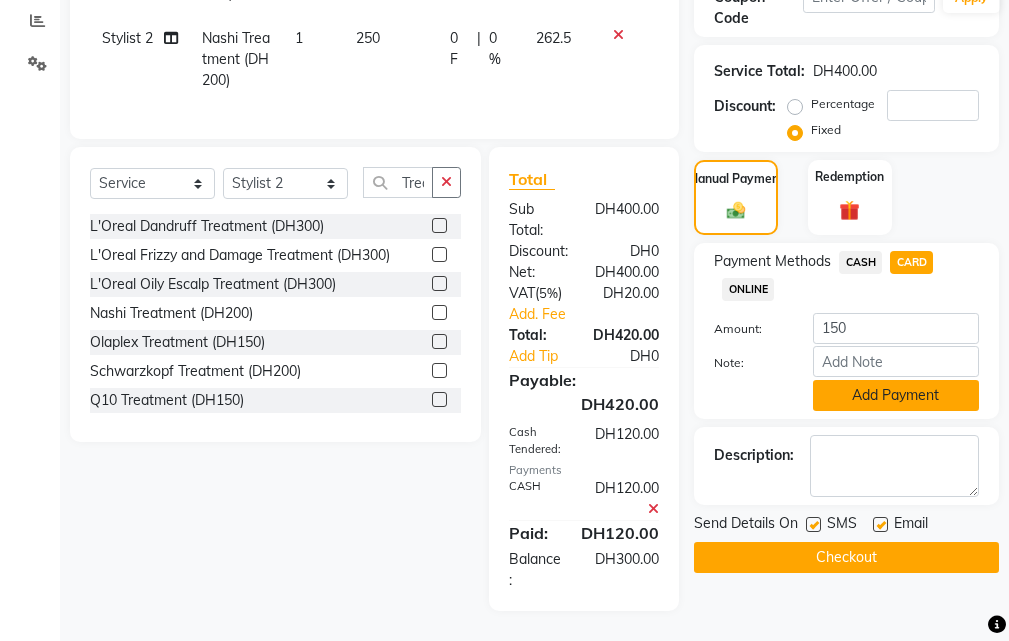 click on "Add Payment" 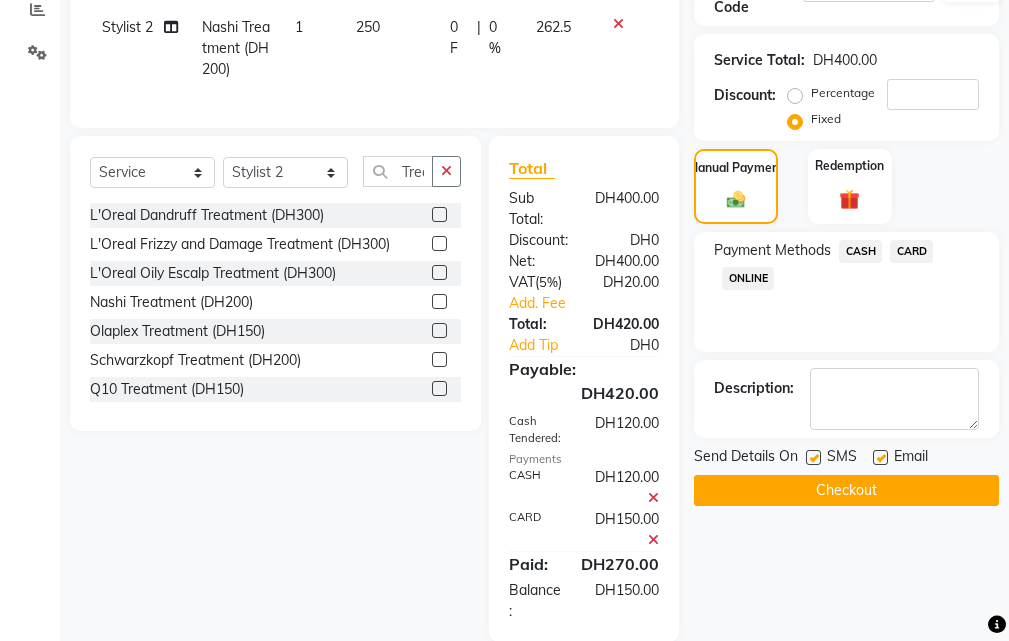 click on "DH150.00" 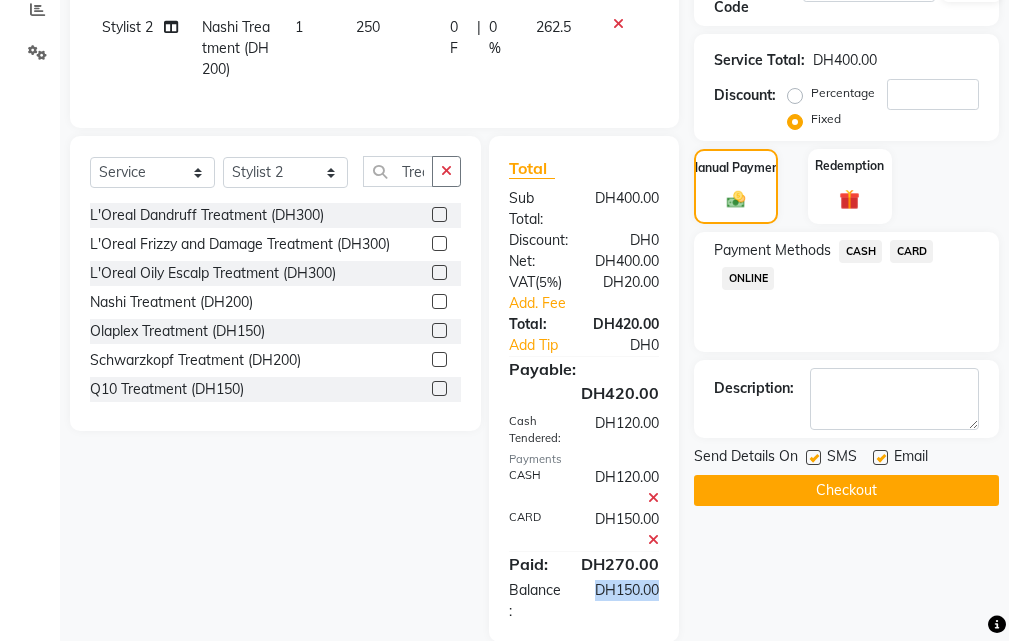 click on "DH150.00" 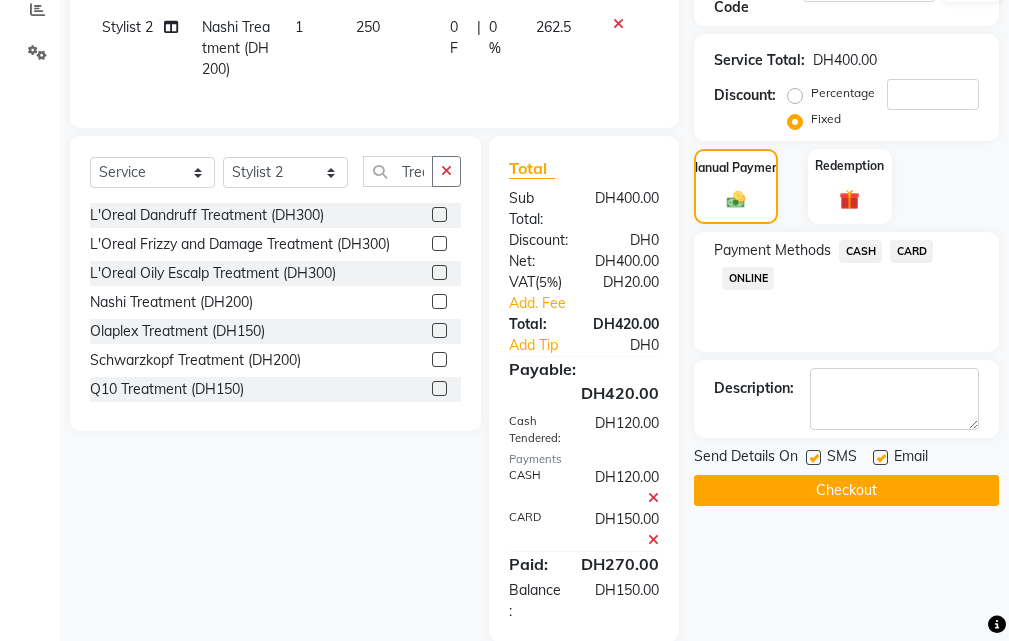 click on "Payment Methods  CASH   CARD   ONLINE" 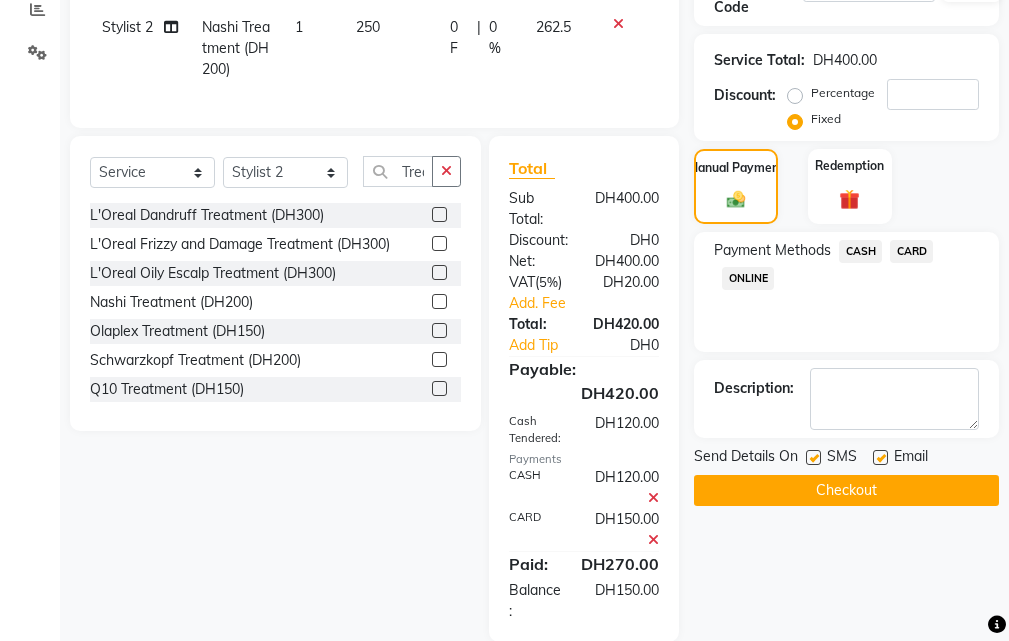 click on "ONLINE" 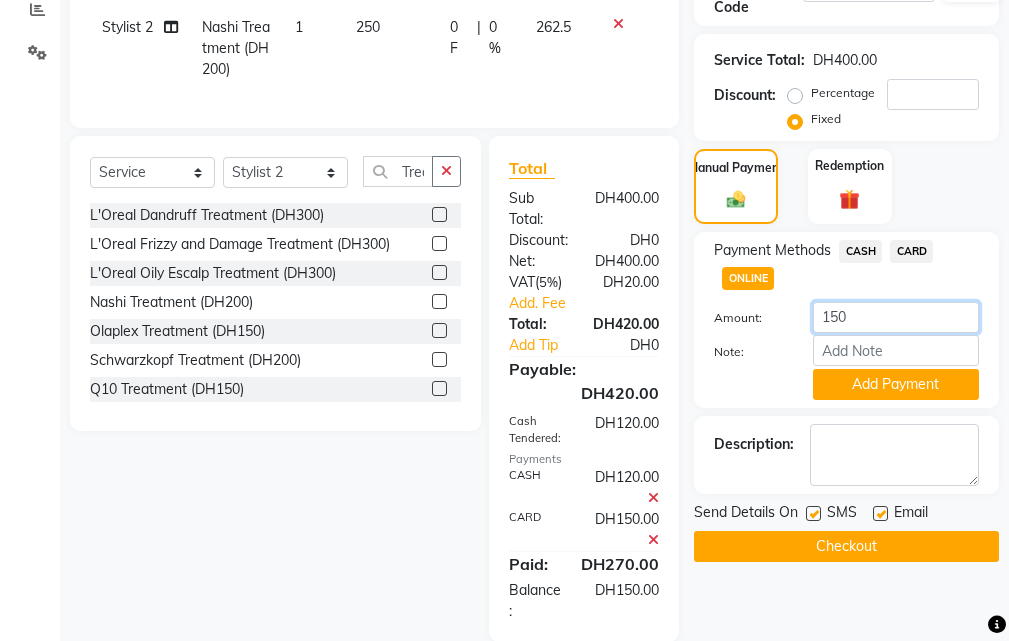 click on "150" 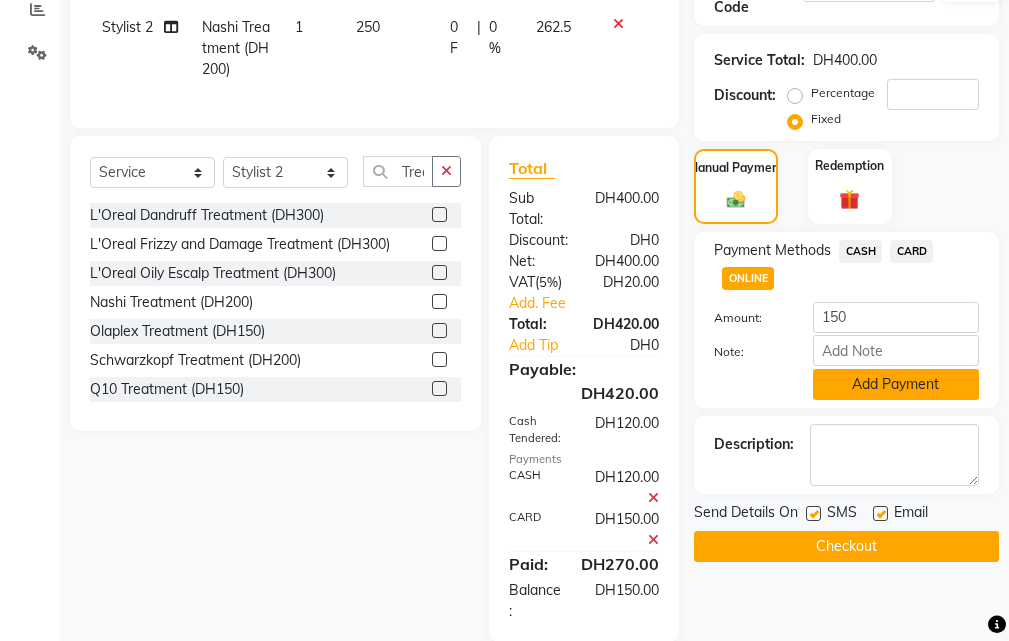 click on "Add Payment" 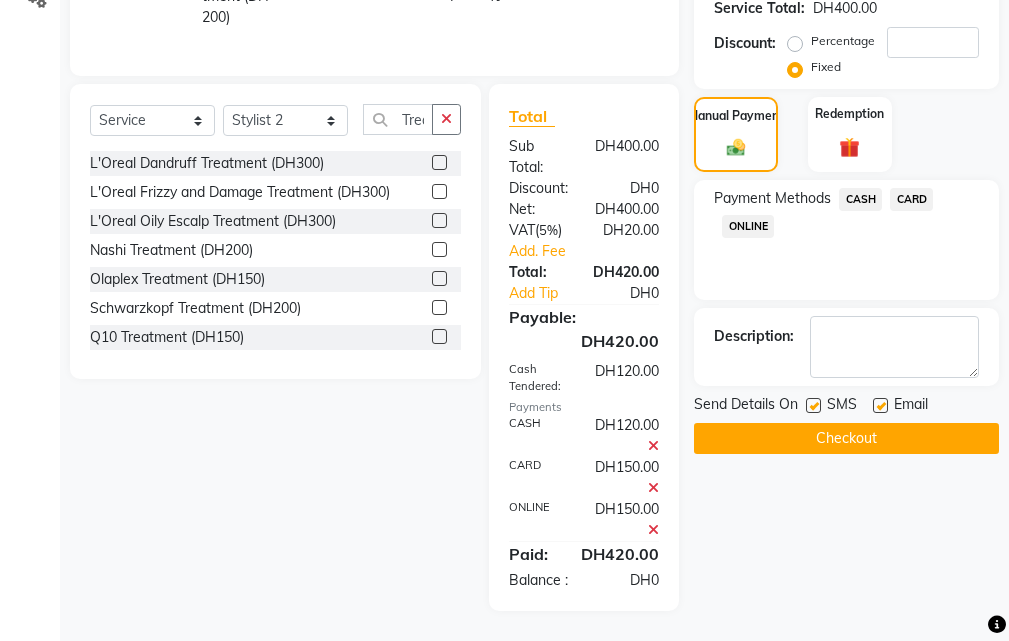 scroll, scrollTop: 548, scrollLeft: 0, axis: vertical 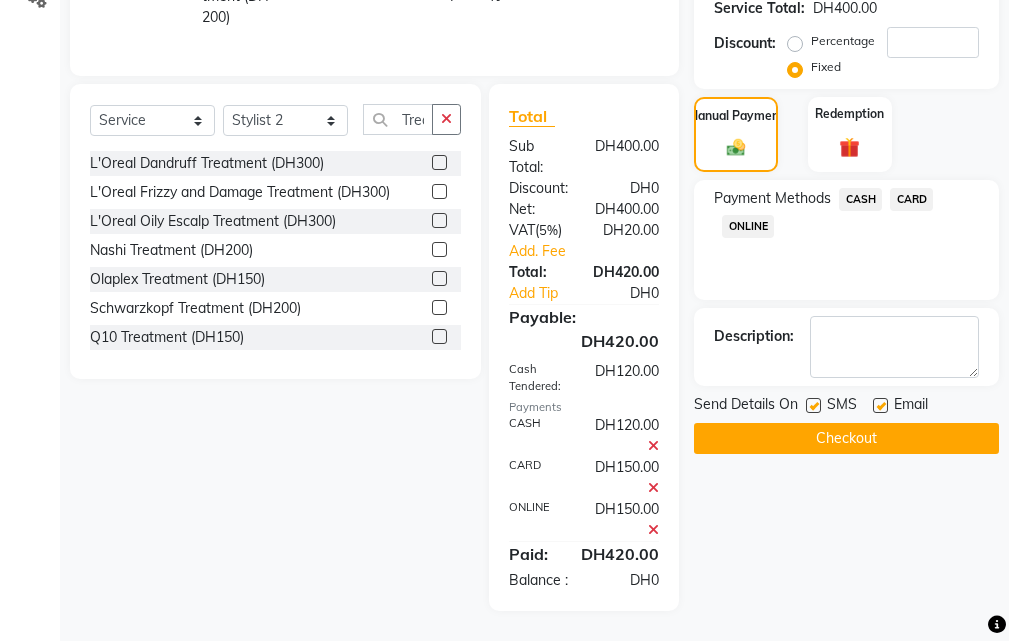click on "Select  Service  Product  Membership  Package Voucher Prepaid Gift Card  Select Stylist Advance Basic Karina Premium Reception Stylist 1 Stylist 2 Stylist 3 Stylist 4 Treat L'Oreal Dandruff Treatment (DH300)  L'Oreal Frizzy and Damage Treatment (DH300)  L'Oreal Oily Escalp Treatment (DH300)  Nashi Treatment (DH200)  Olaplex Treatment (DH150)  Schwarzkopf Treatment (DH200)  Q10 Treatment (DH150)" 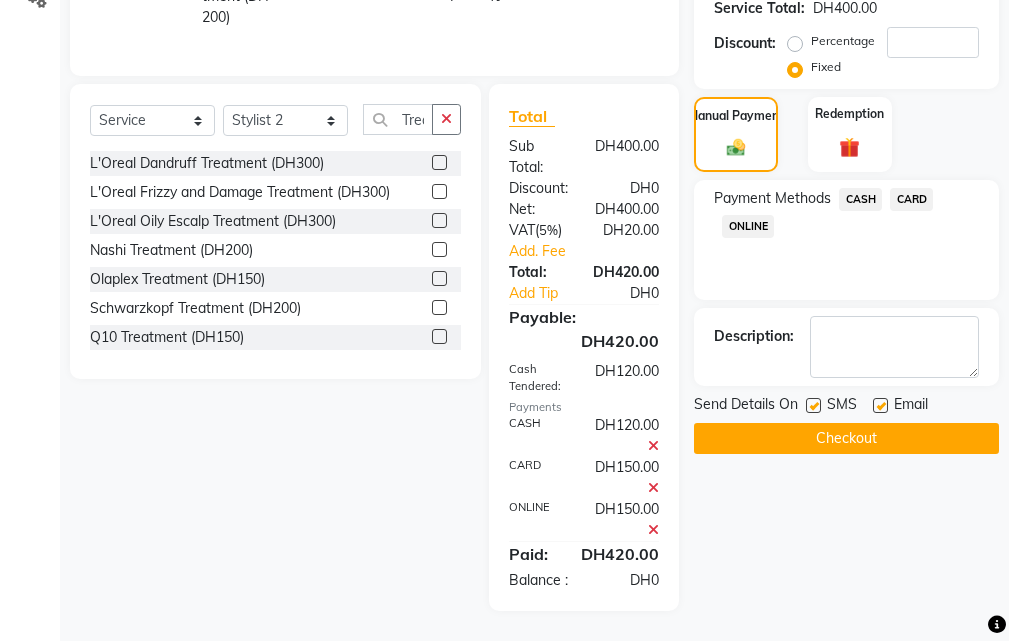 click on "DH0" 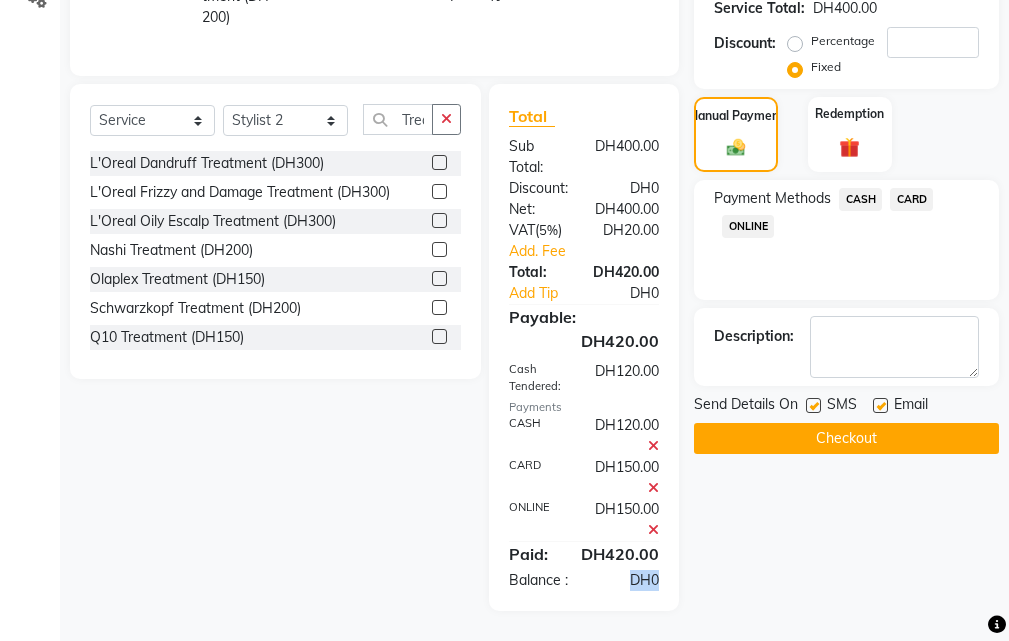 click on "DH0" 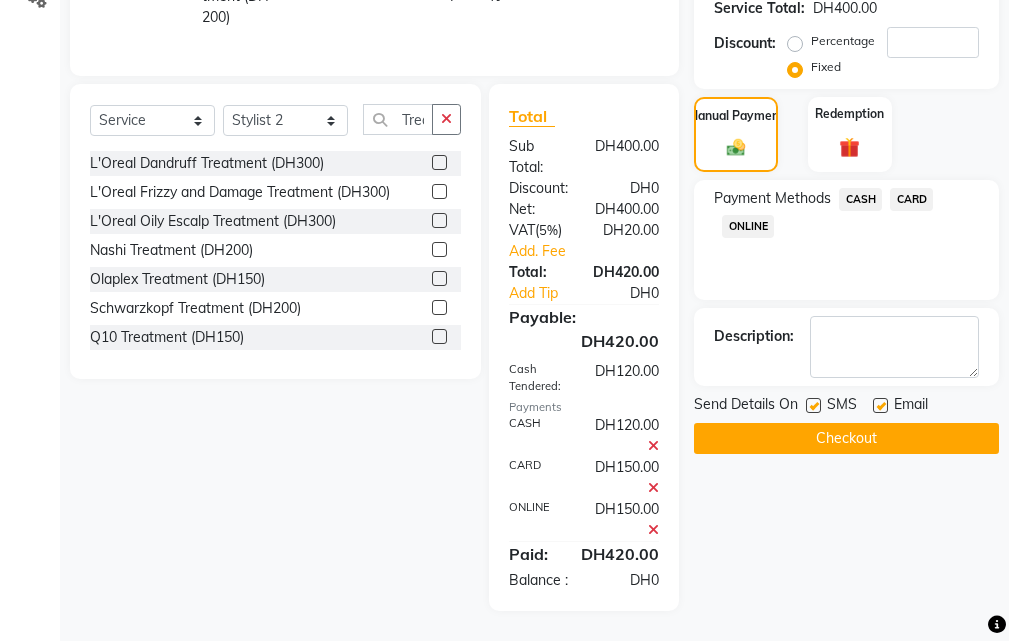 click on "Name: Walkin  Membership:  No Active Membership  Total Visits:  18 Card on file:  0 Last Visit:   02-08-2025 Points:   0  Apply Discount Select  Loyalty → Loyality level 2  Coupon Code Apply Service Total:  DH400.00  Discount:  Percentage   Fixed  Manual Payment Redemption Payment Methods  CASH   CARD   ONLINE  Description:                  Send Details On SMS Email  Checkout" 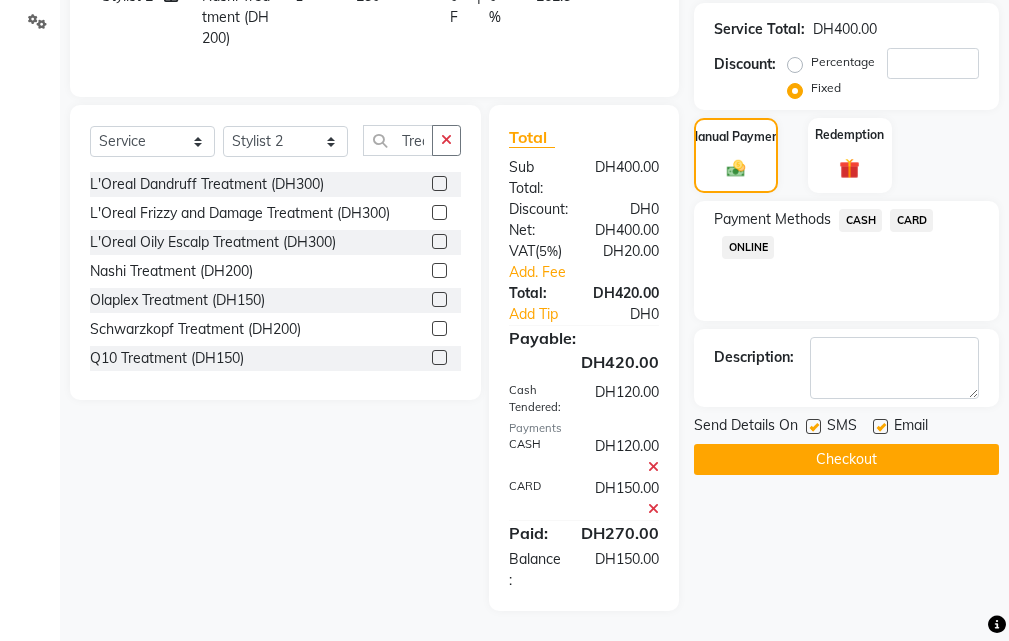 scroll, scrollTop: 506, scrollLeft: 0, axis: vertical 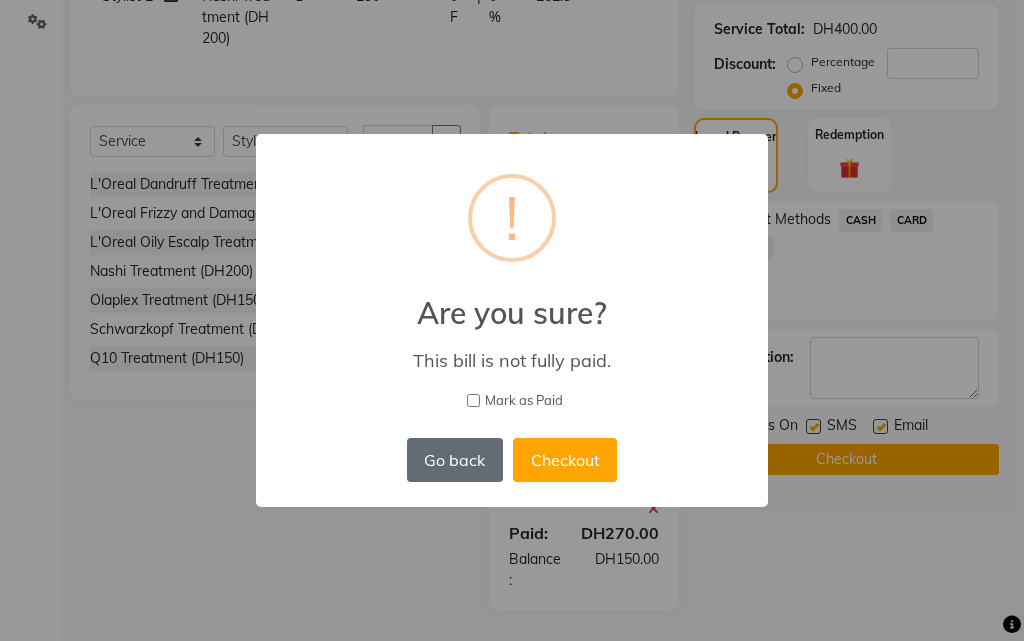 click on "Go back" at bounding box center [455, 460] 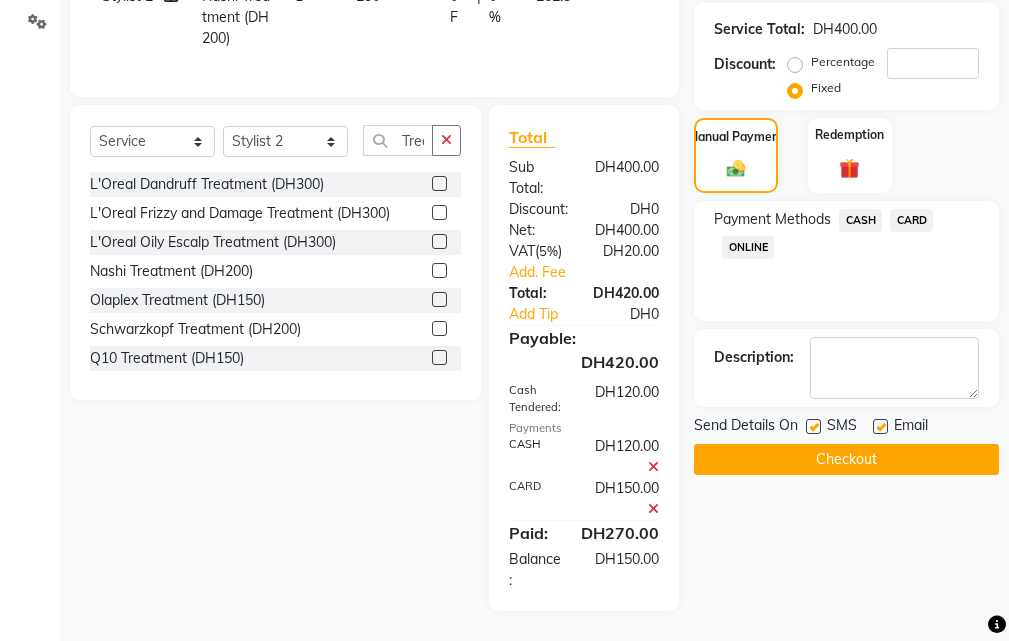 click on "CARD" 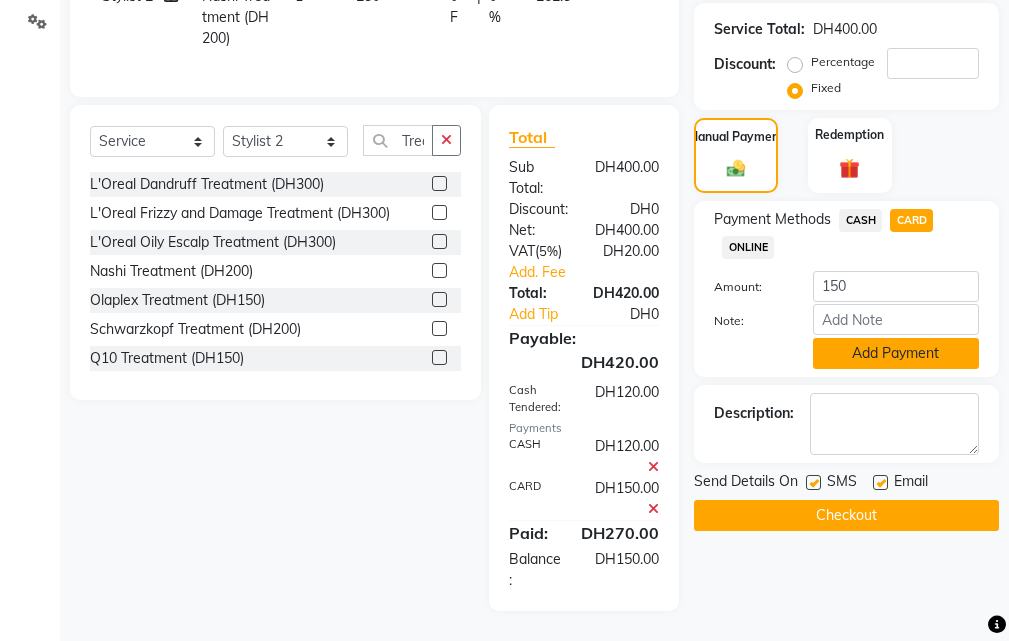 click on "Add Payment" 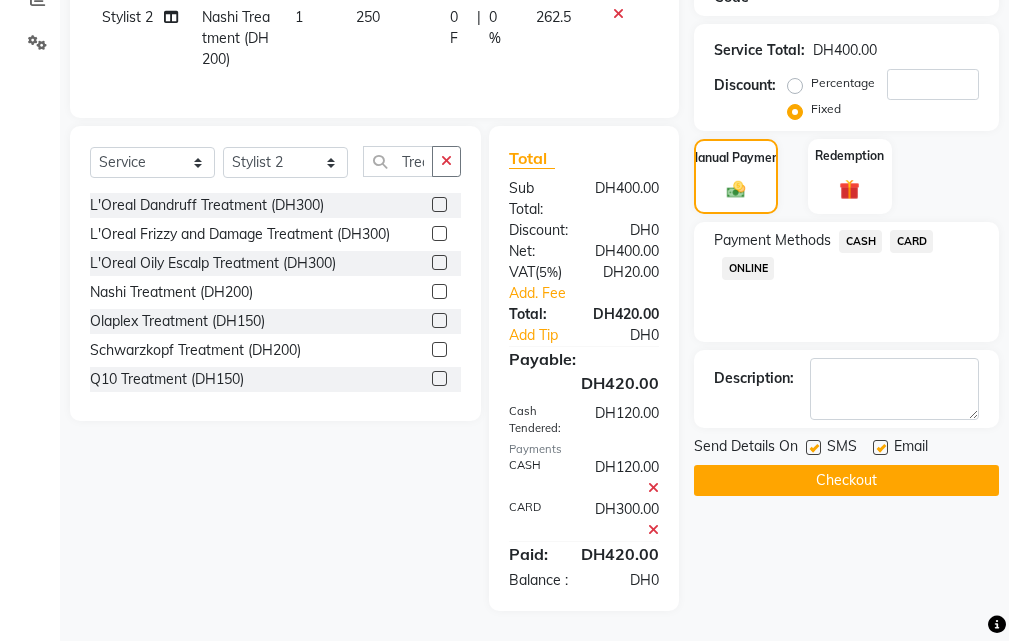 click on "Checkout" 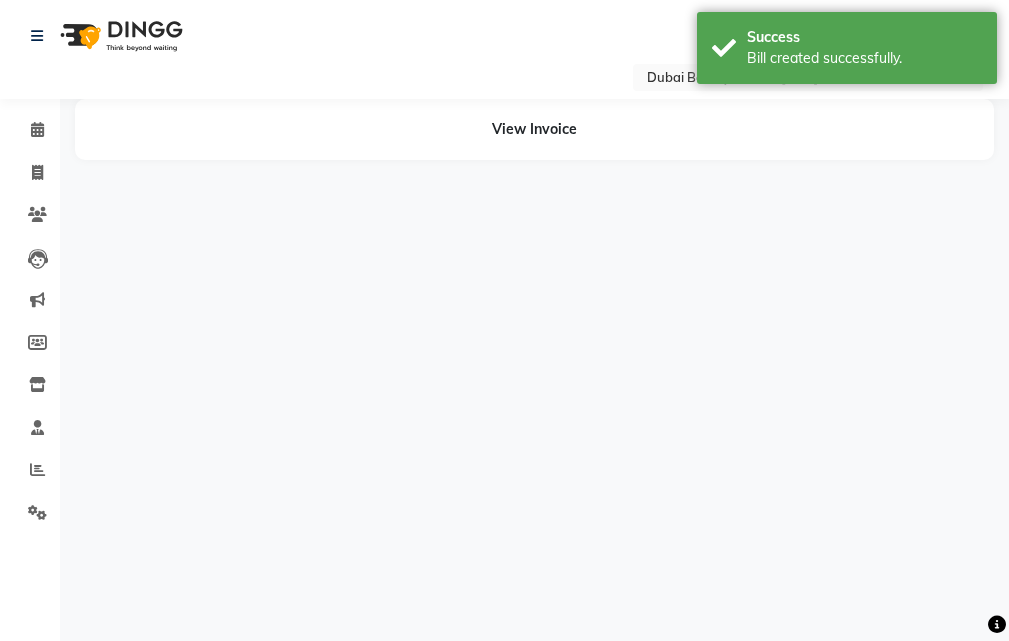 scroll, scrollTop: 0, scrollLeft: 0, axis: both 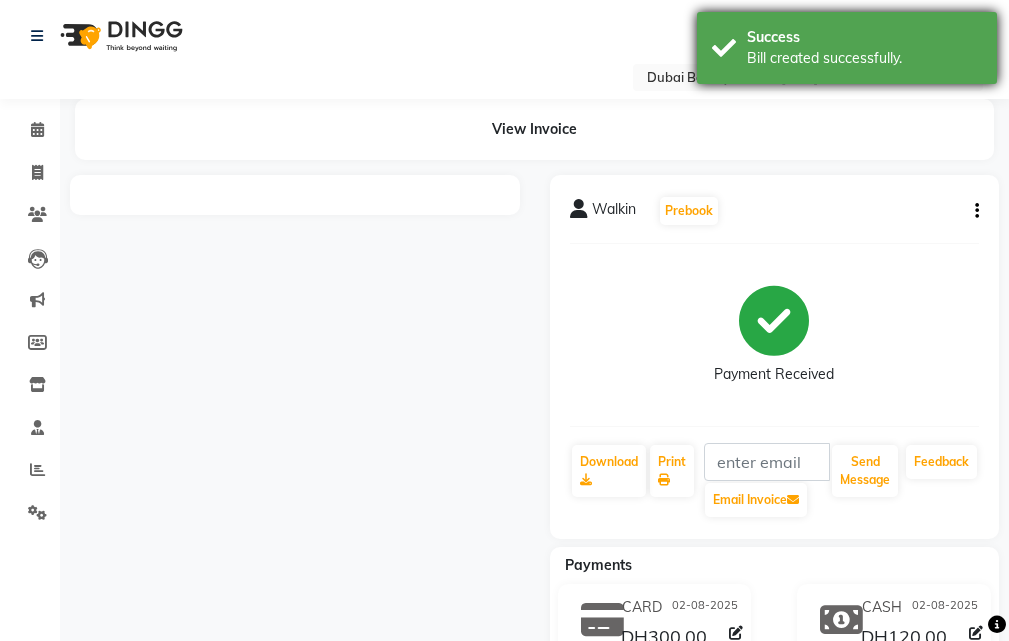 click on "Bill created successfully." at bounding box center [864, 58] 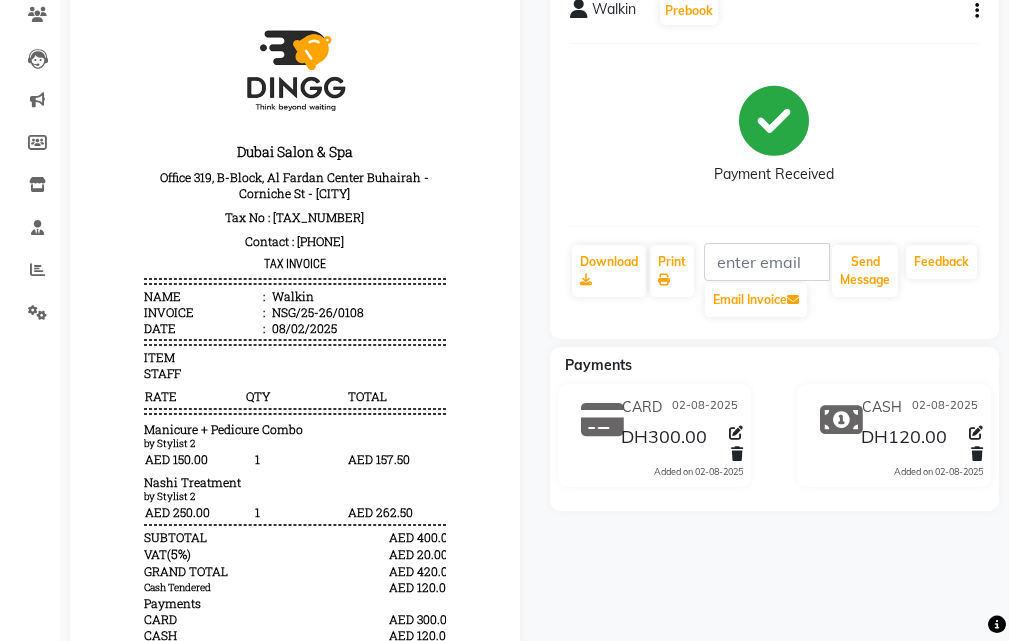 scroll, scrollTop: 0, scrollLeft: 0, axis: both 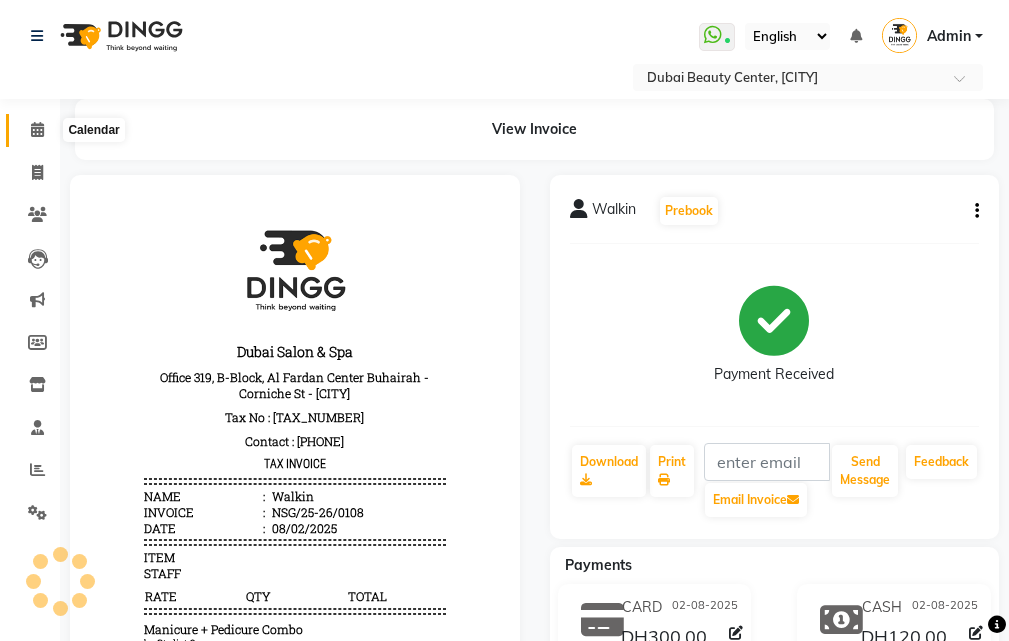 click 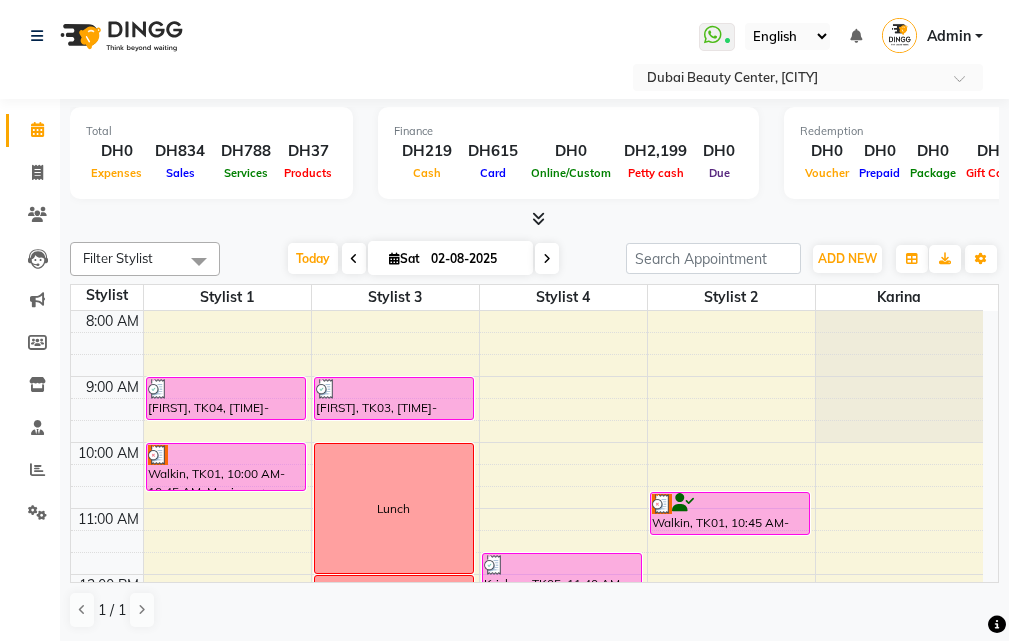 click on "Total  DH0  Expenses DH834  Sales DH788  Services DH37  Products Finance  DH219  Cash DH615  Card DH0  Online/Custom DH2,199 Petty cash DH0 Due  Redemption  DH0 Voucher DH0 Prepaid DH0 Package DH0  Gift Cards DH0  Wallet  Appointment  7 Completed 0 Upcoming 0 Ongoing 0 No show  Other sales  DH0  Packages DH0  Memberships DH0  Vouchers DH0  Prepaids DH0  Gift Cards" at bounding box center (534, 156) 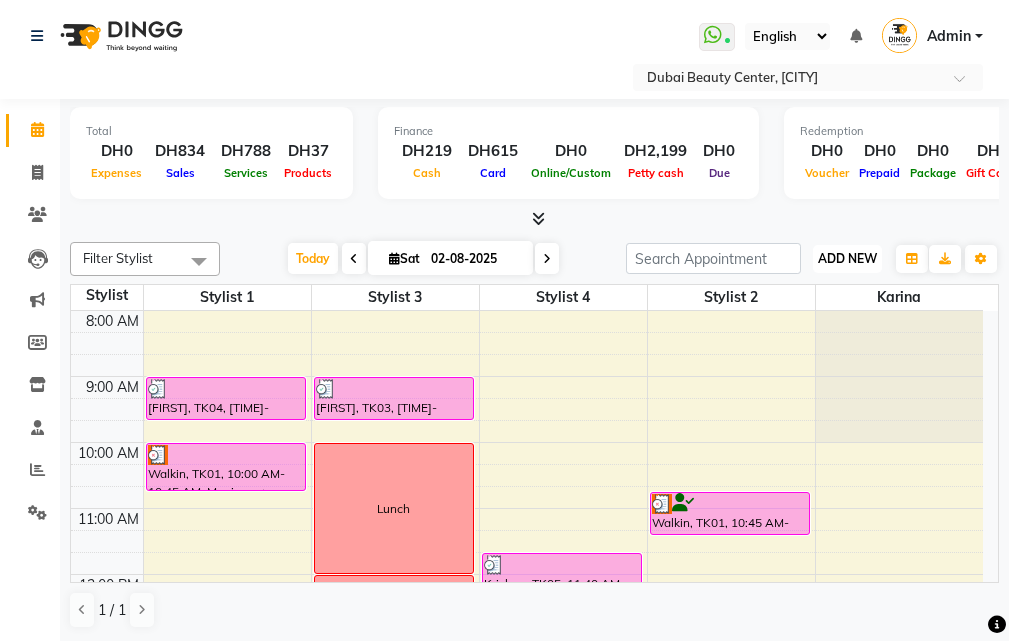 click on "ADD NEW" at bounding box center (847, 258) 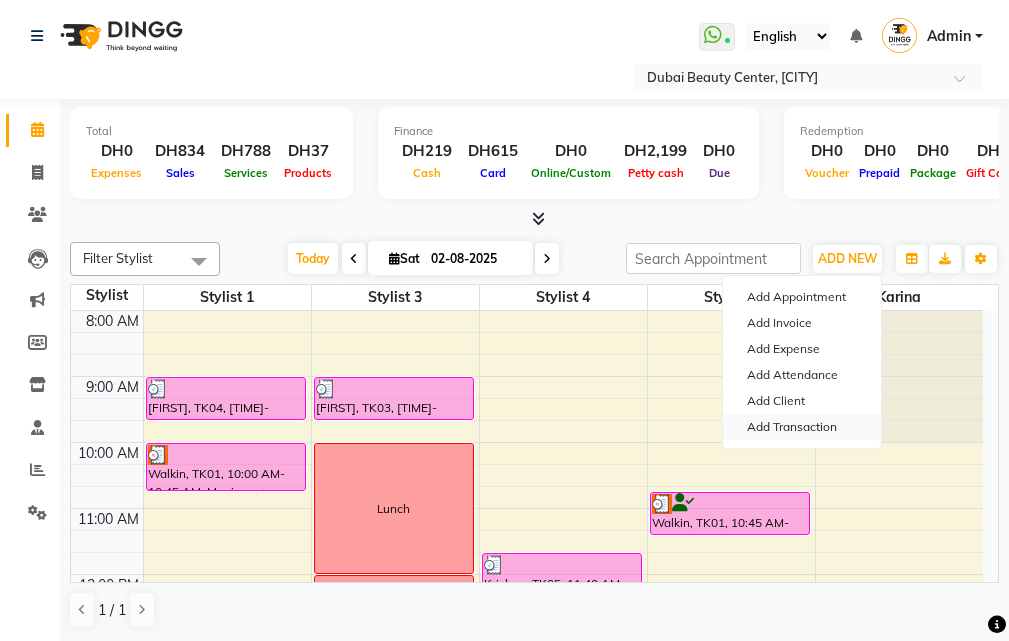 click on "Add Transaction" at bounding box center [802, 427] 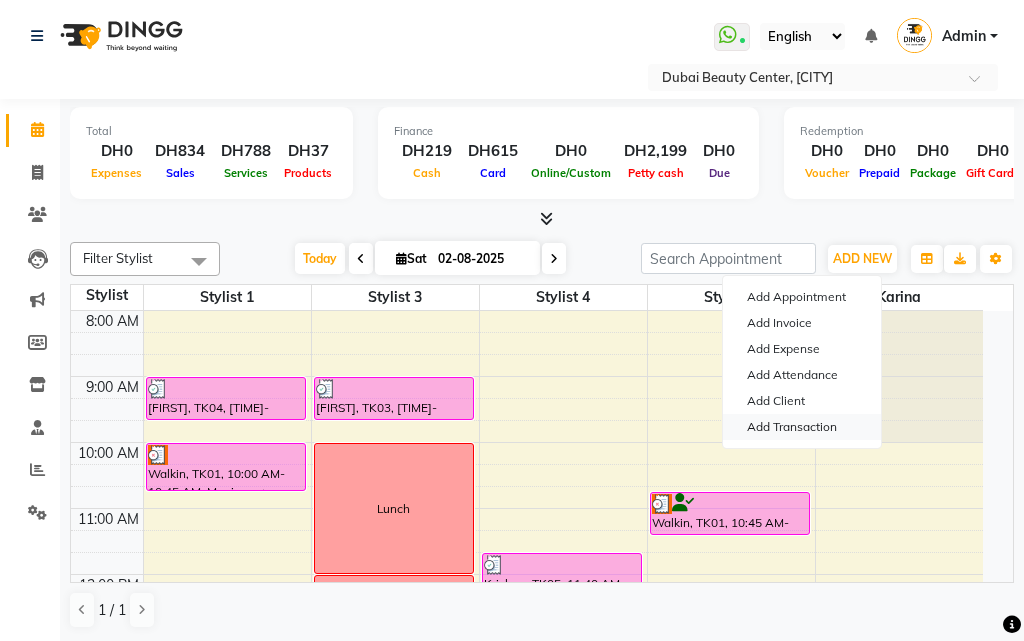 select on "direct" 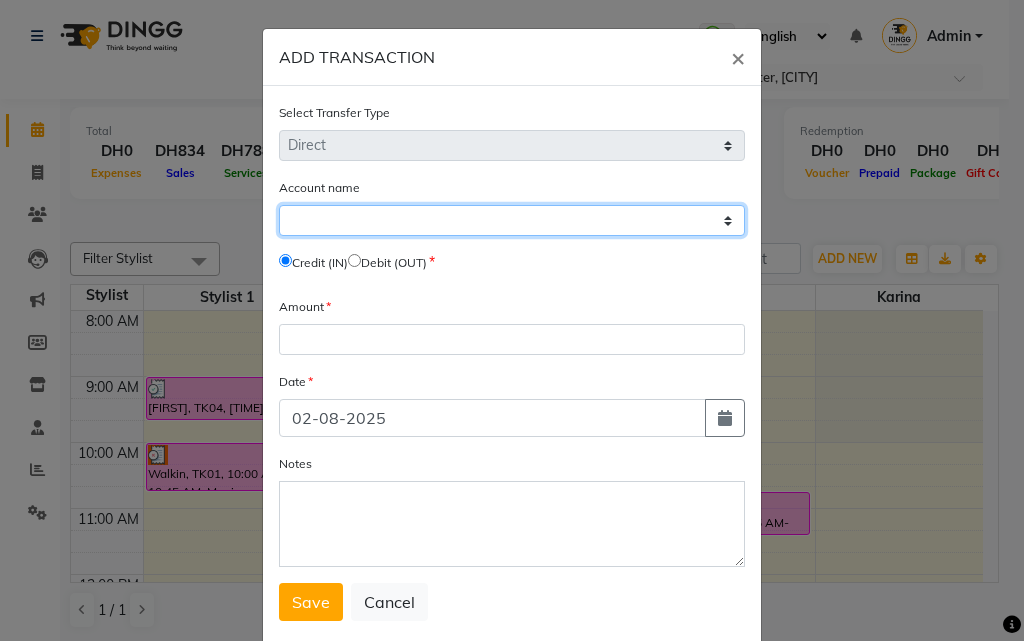 click on "Select Cash In Hand Petty Cash Bank Account" 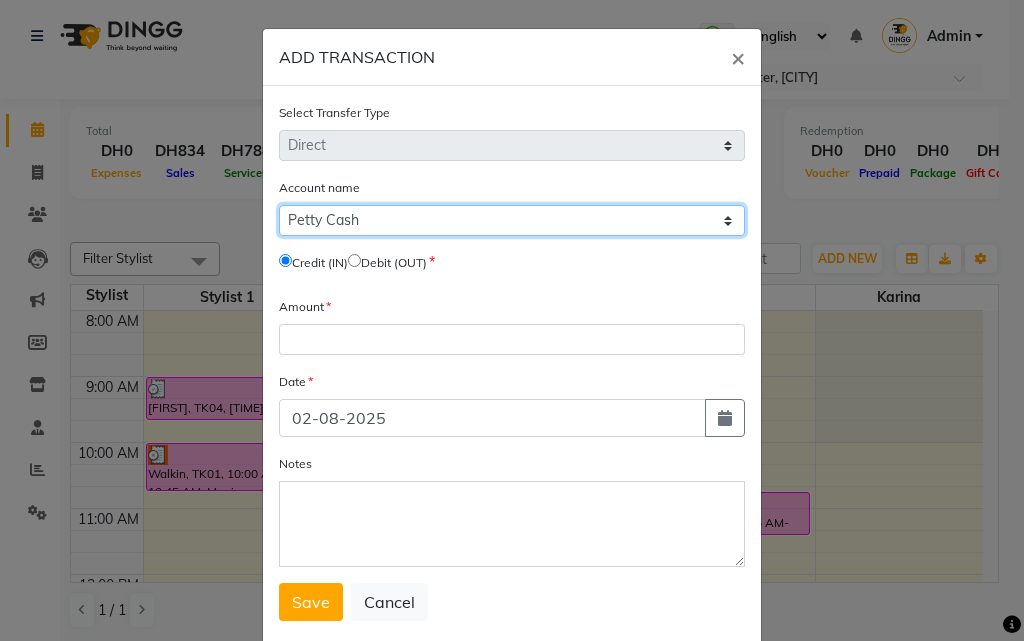 click on "Select Cash In Hand Petty Cash Bank Account" 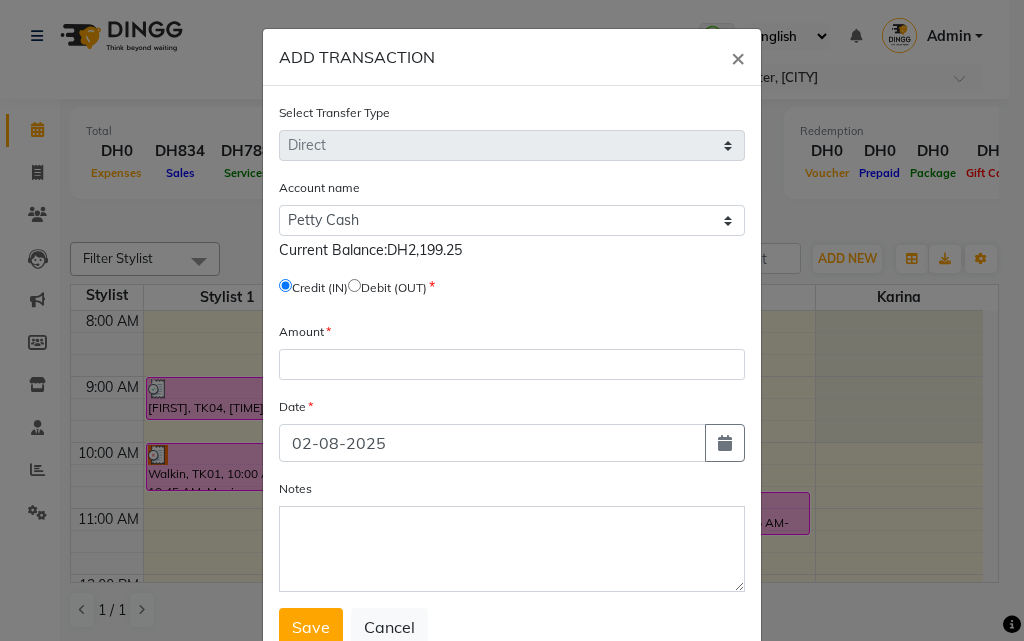 click 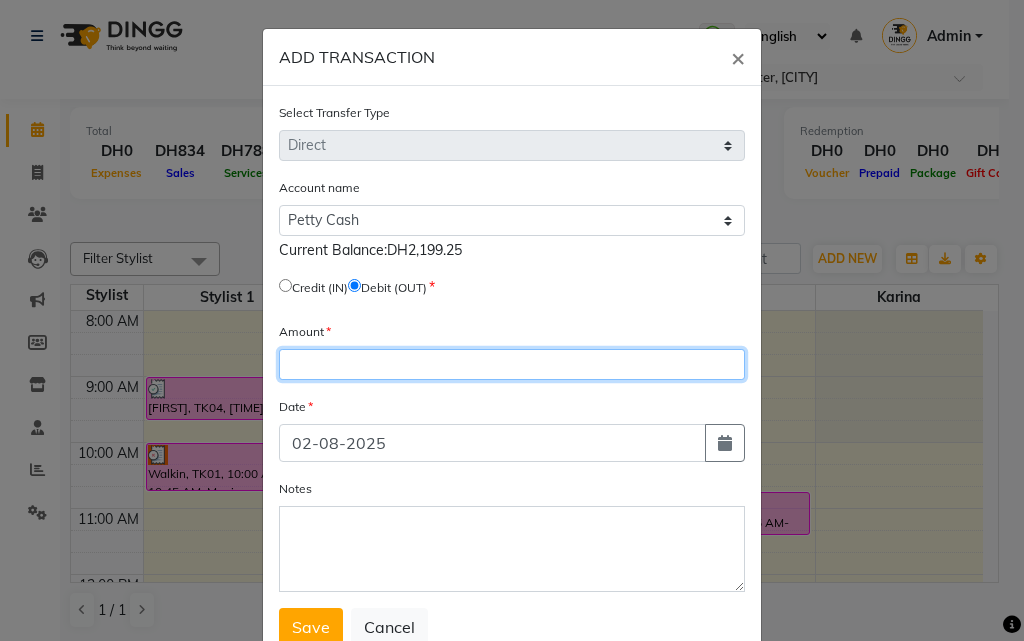 click 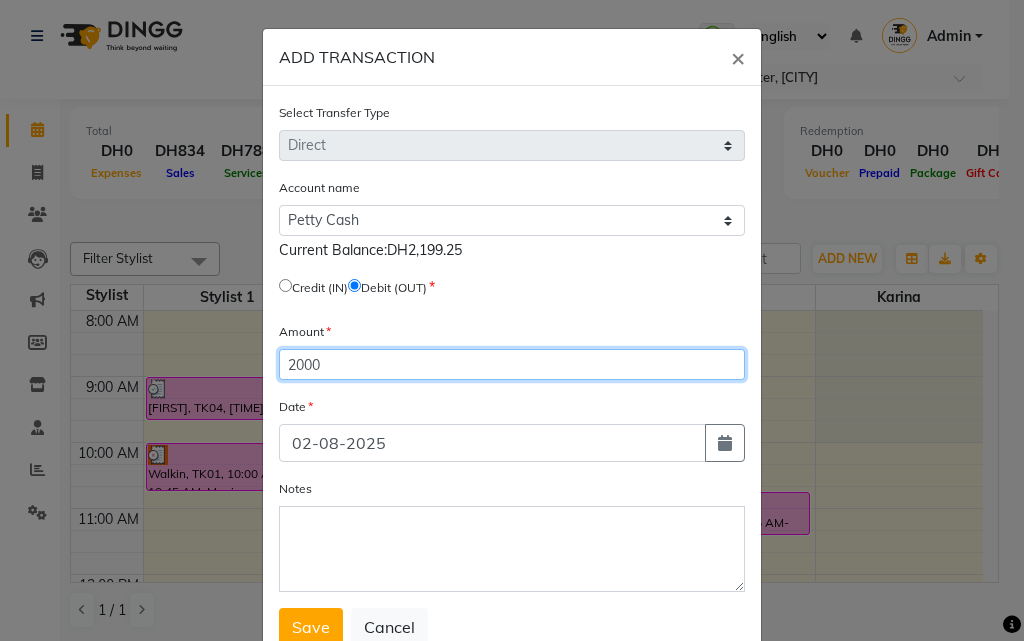 type on "2000" 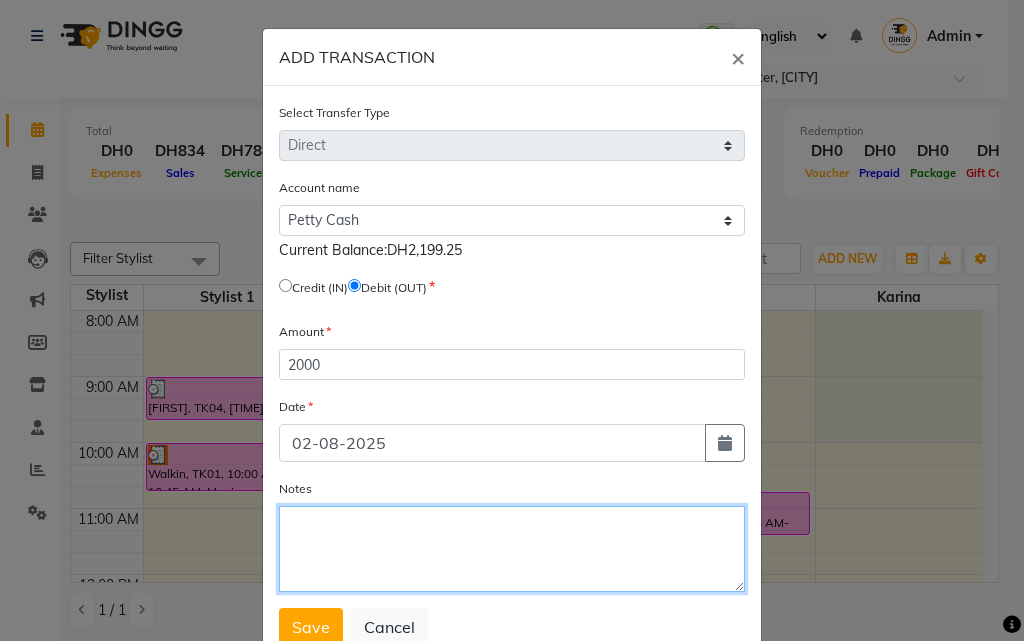 click on "Notes" at bounding box center (512, 549) 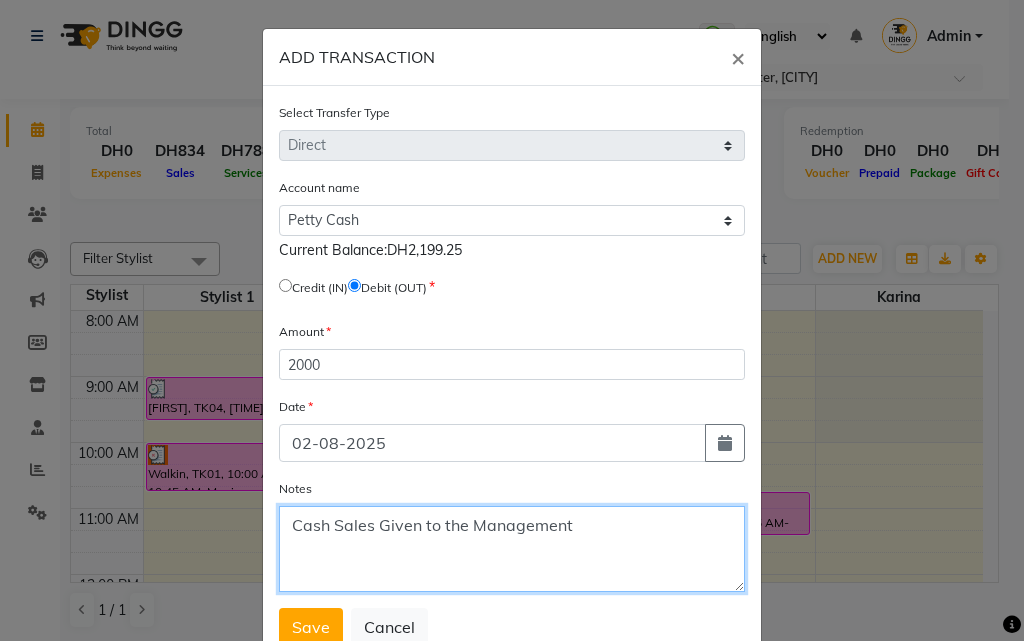 click on "Cash Sales Given to the Management" at bounding box center [512, 549] 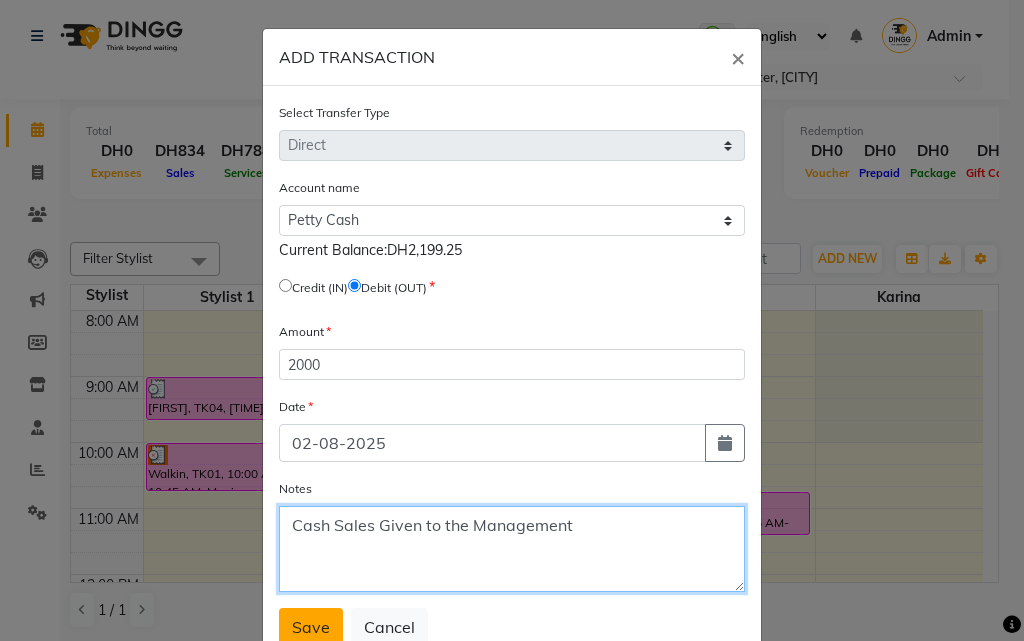 type on "Cash Sales Given to the Management" 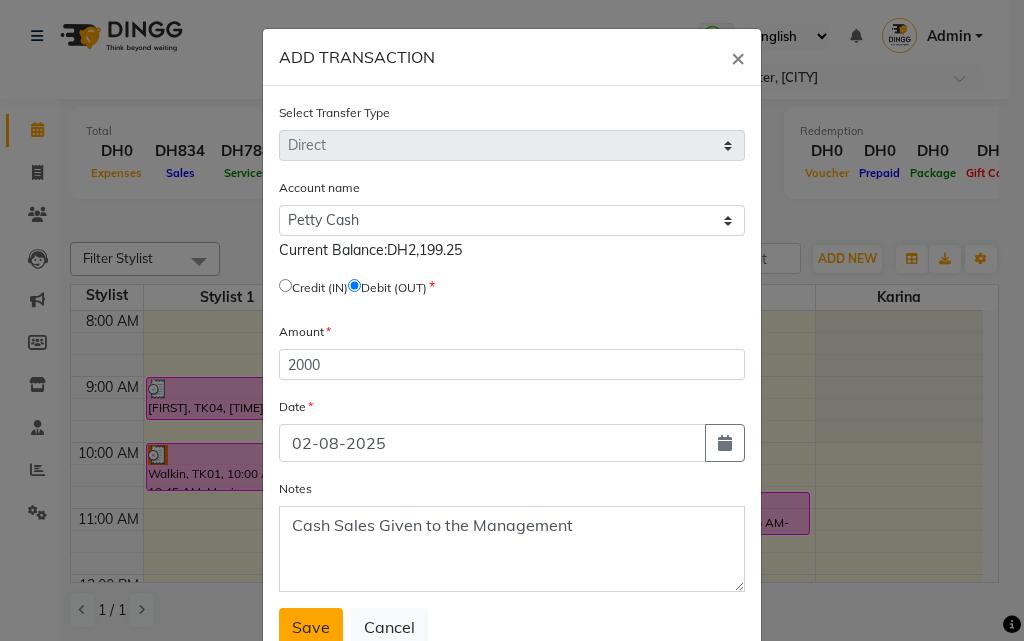 click on "Save" at bounding box center (311, 627) 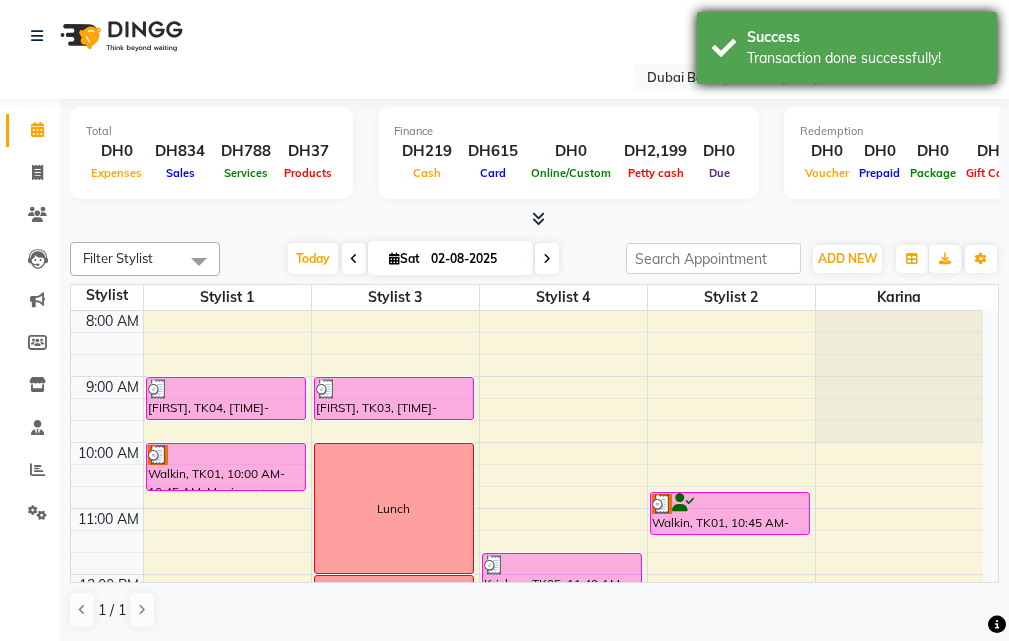 click on "Transaction done successfully!" at bounding box center (864, 58) 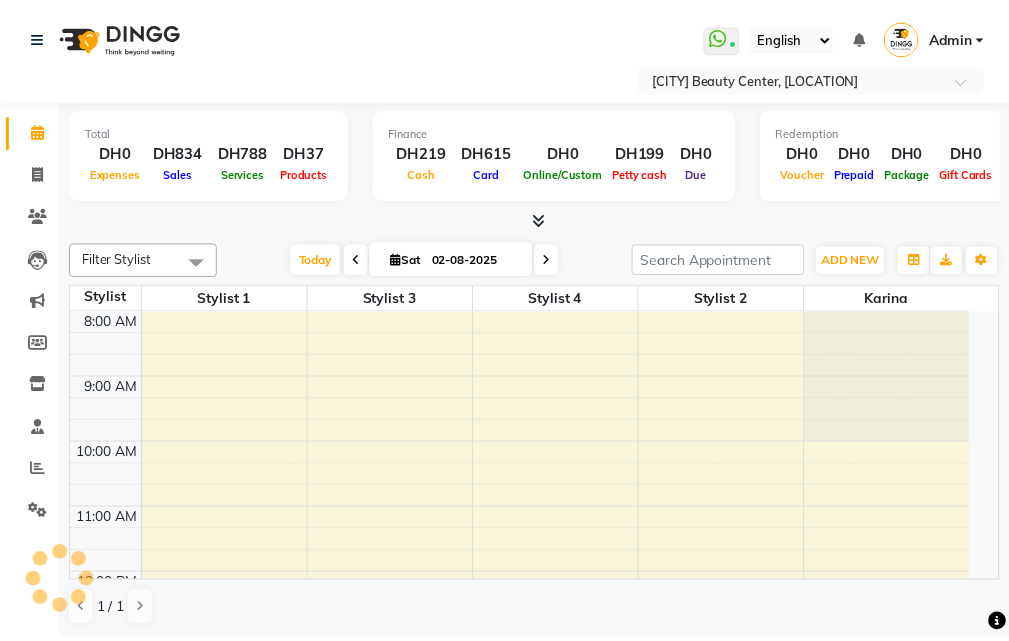 scroll, scrollTop: 0, scrollLeft: 0, axis: both 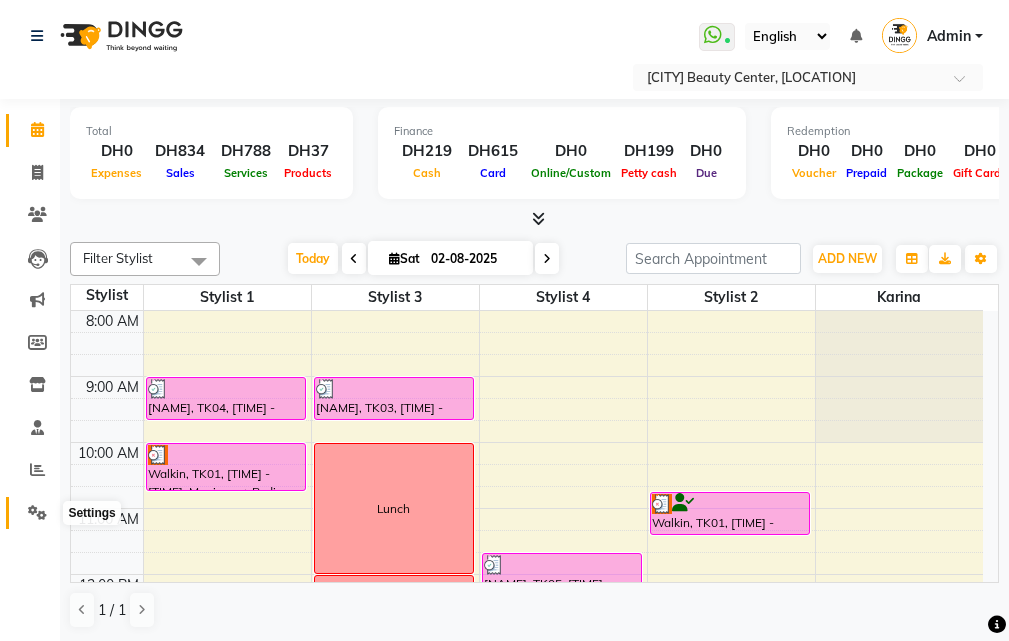 click 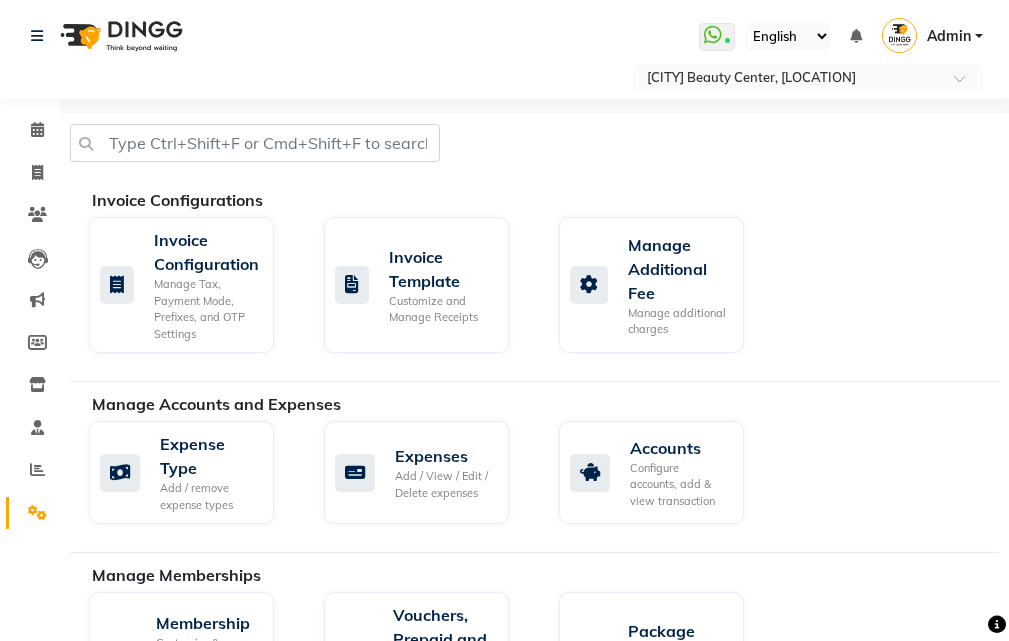 scroll, scrollTop: 200, scrollLeft: 0, axis: vertical 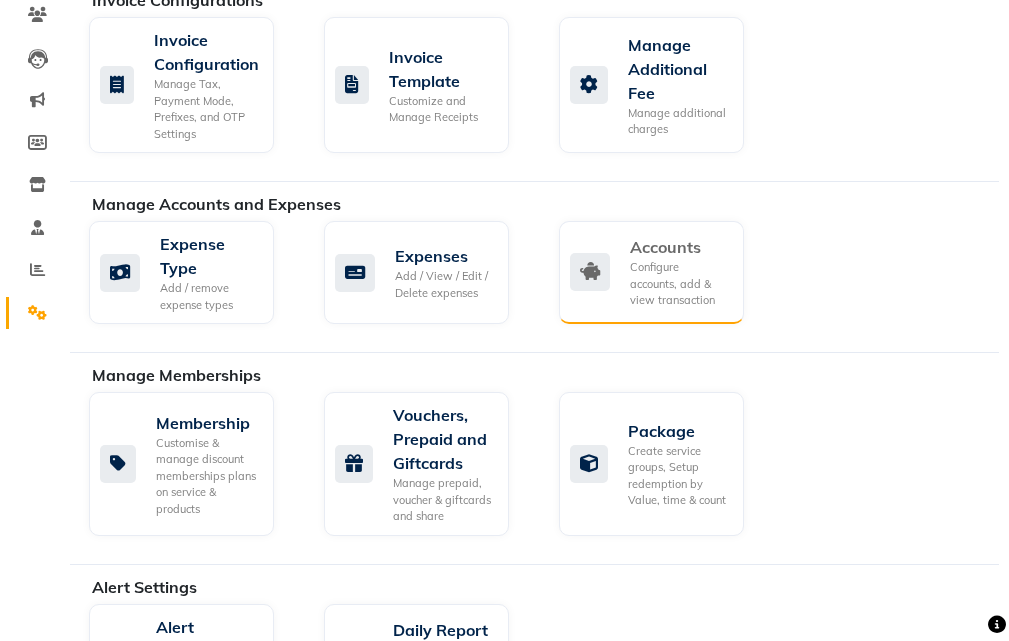 click on "Configure accounts, add & view transaction" 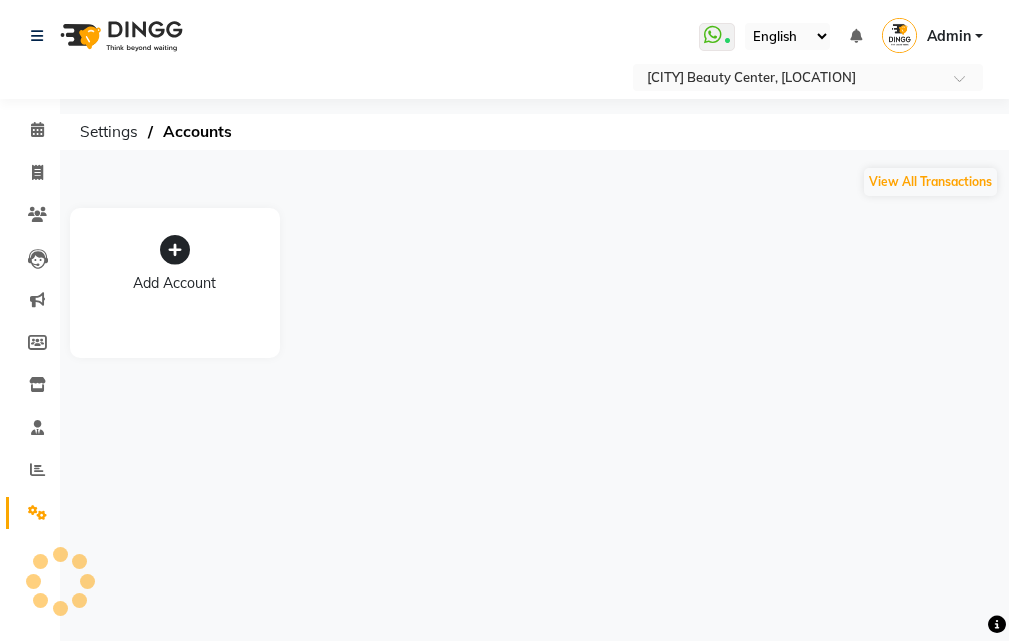 scroll, scrollTop: 0, scrollLeft: 0, axis: both 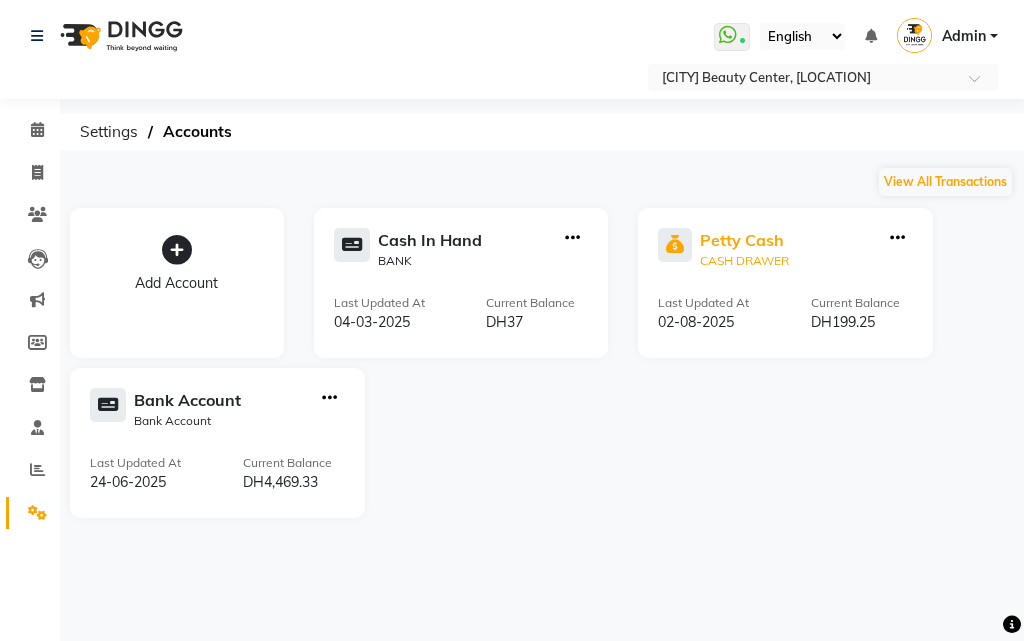 click on "Petty Cash" 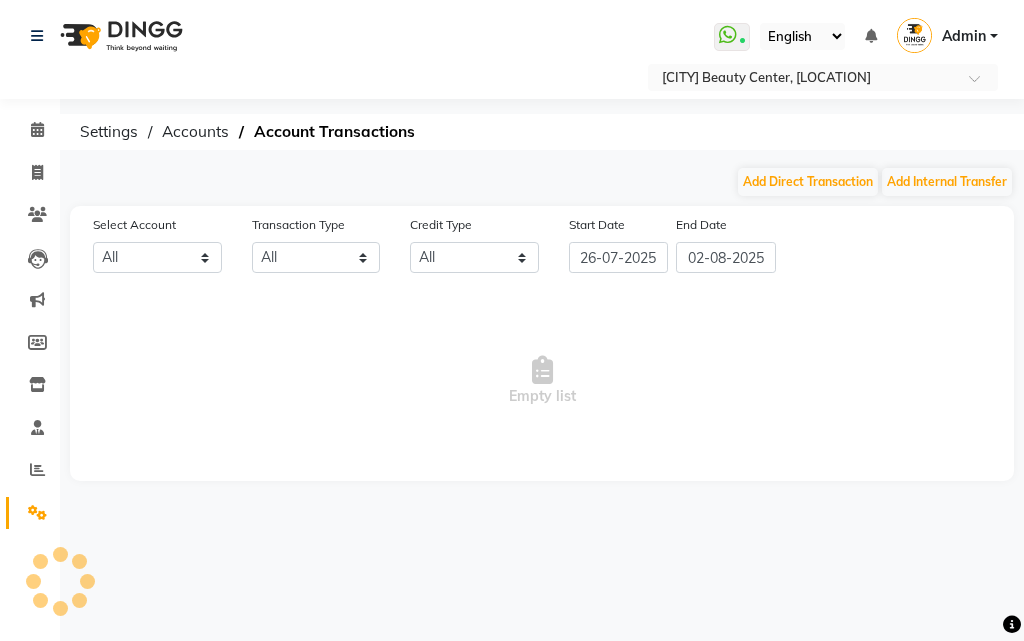 select on "2047" 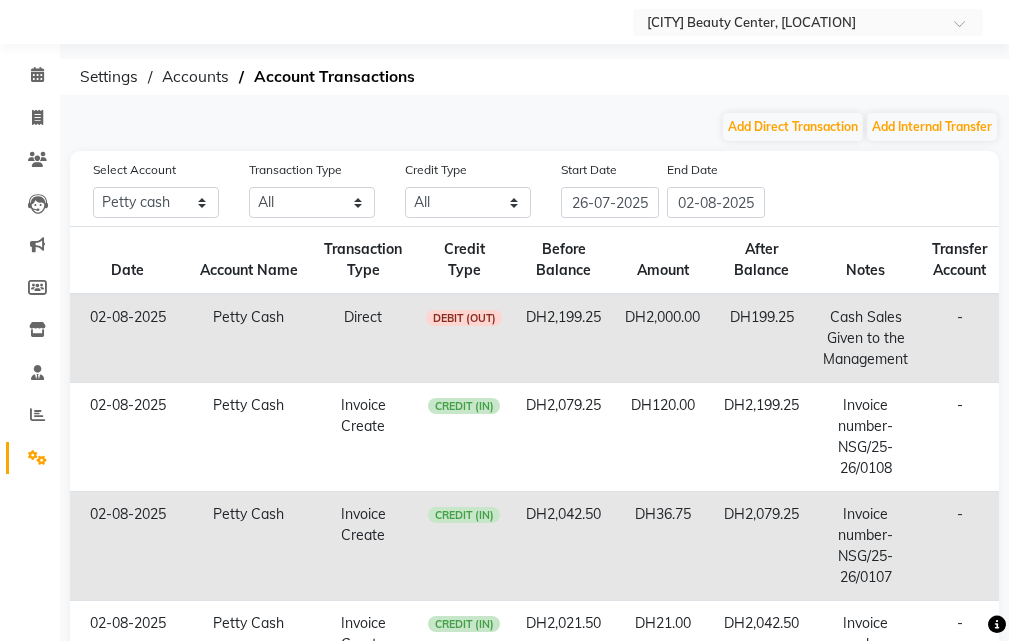 scroll, scrollTop: 100, scrollLeft: 0, axis: vertical 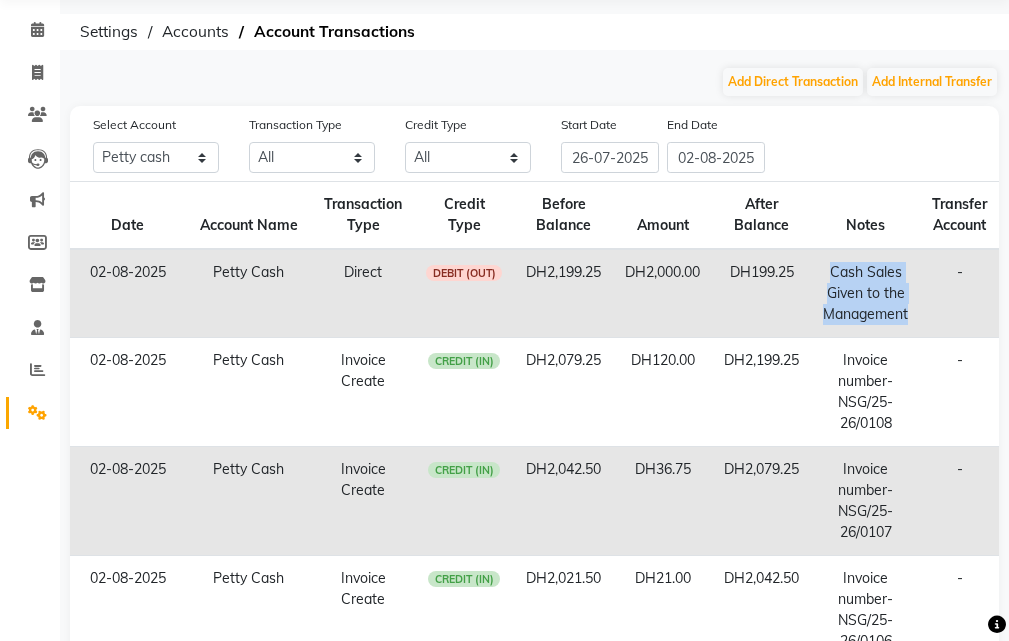 drag, startPoint x: 910, startPoint y: 309, endPoint x: 812, endPoint y: 275, distance: 103.73042 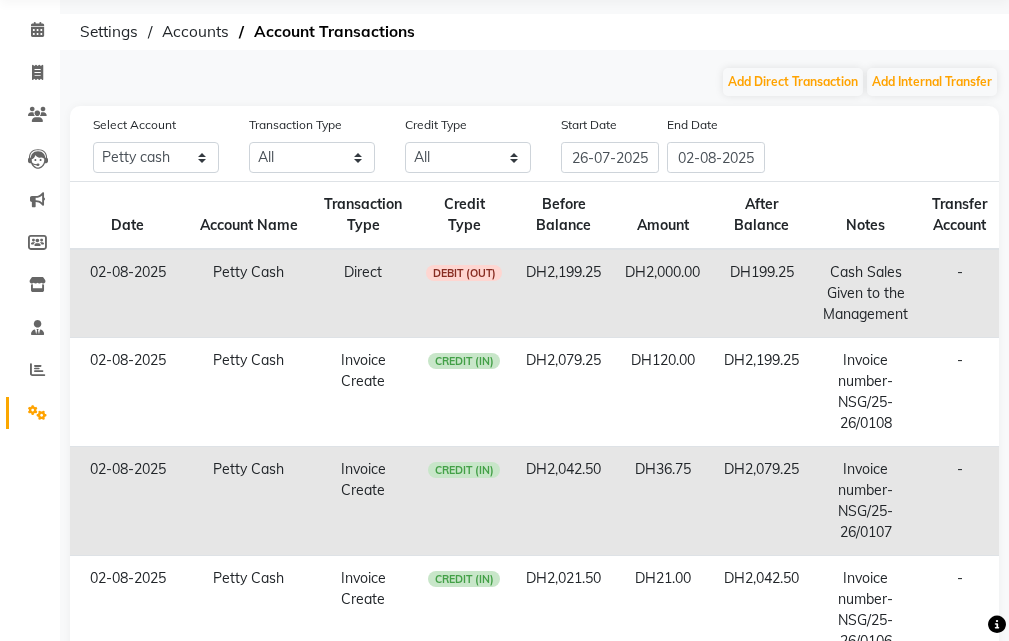 click on "Invoice number- NSG/25-26/0108" 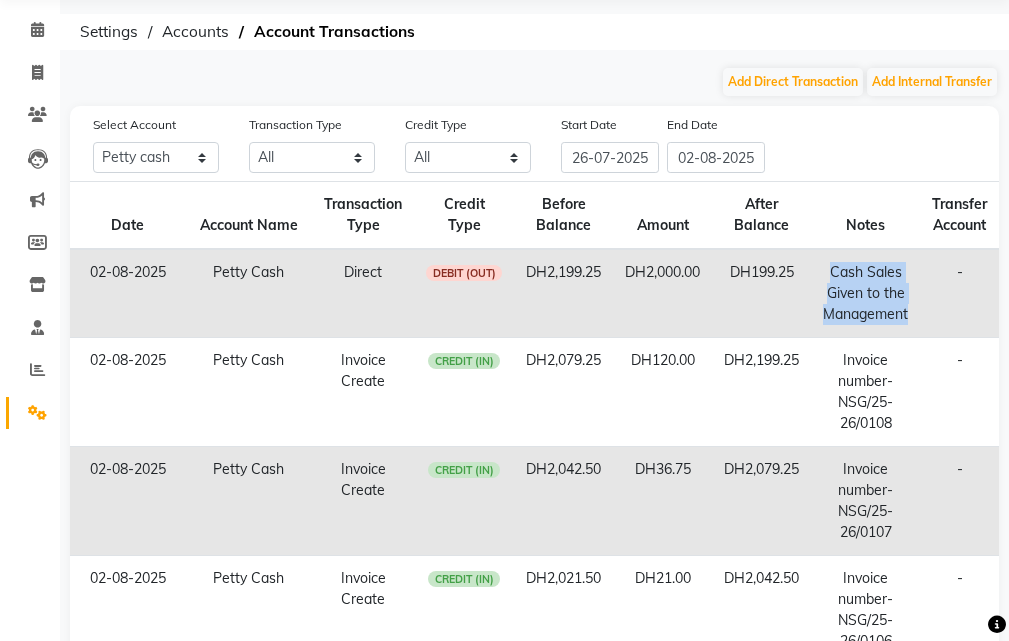 drag, startPoint x: 911, startPoint y: 316, endPoint x: 811, endPoint y: 271, distance: 109.65856 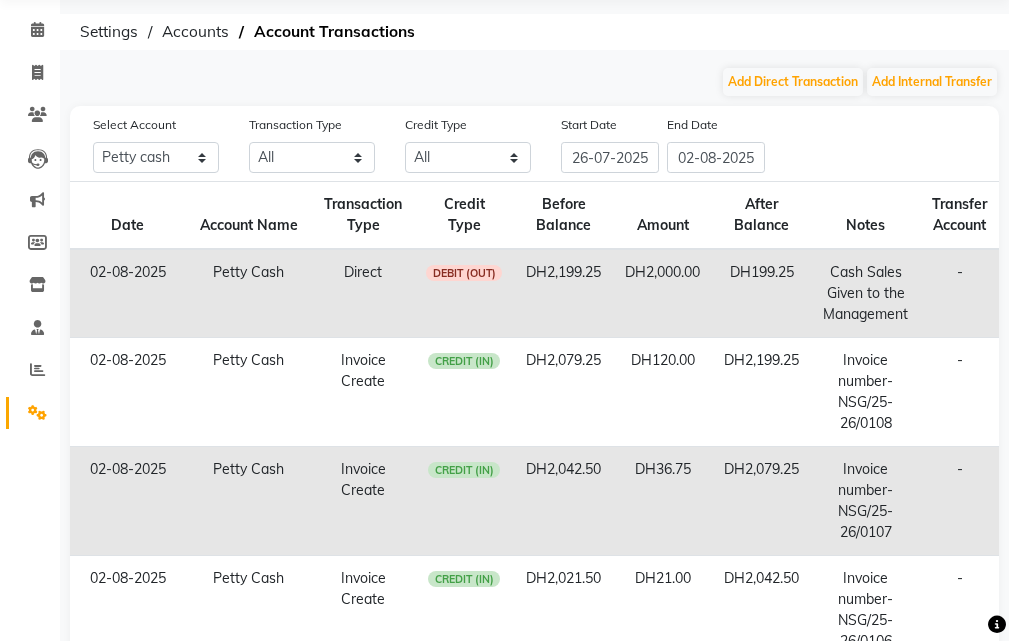 click on "DH2,000.00" 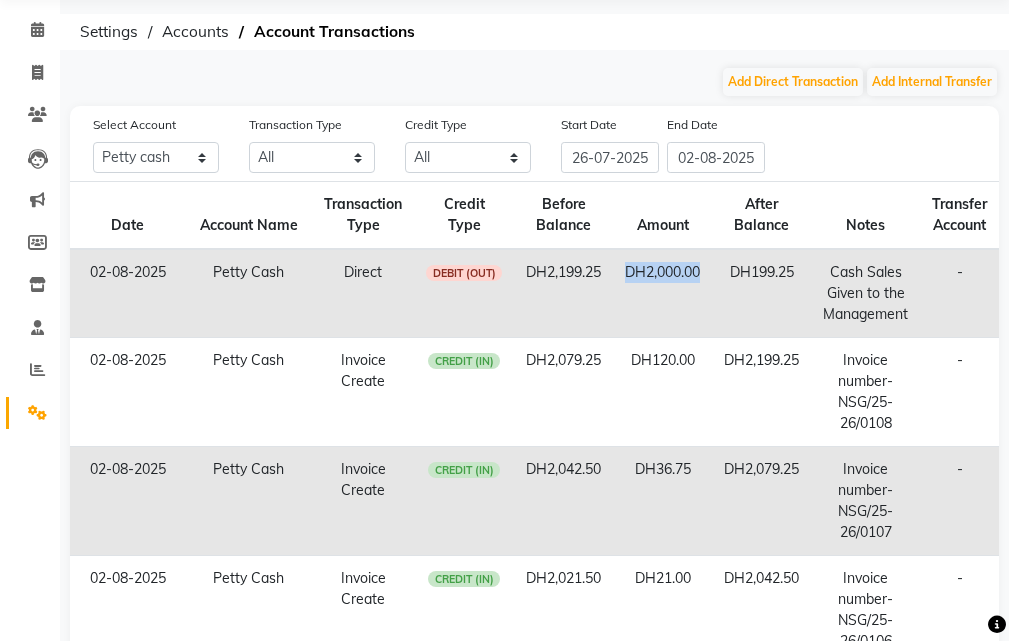 click on "DH2,000.00" 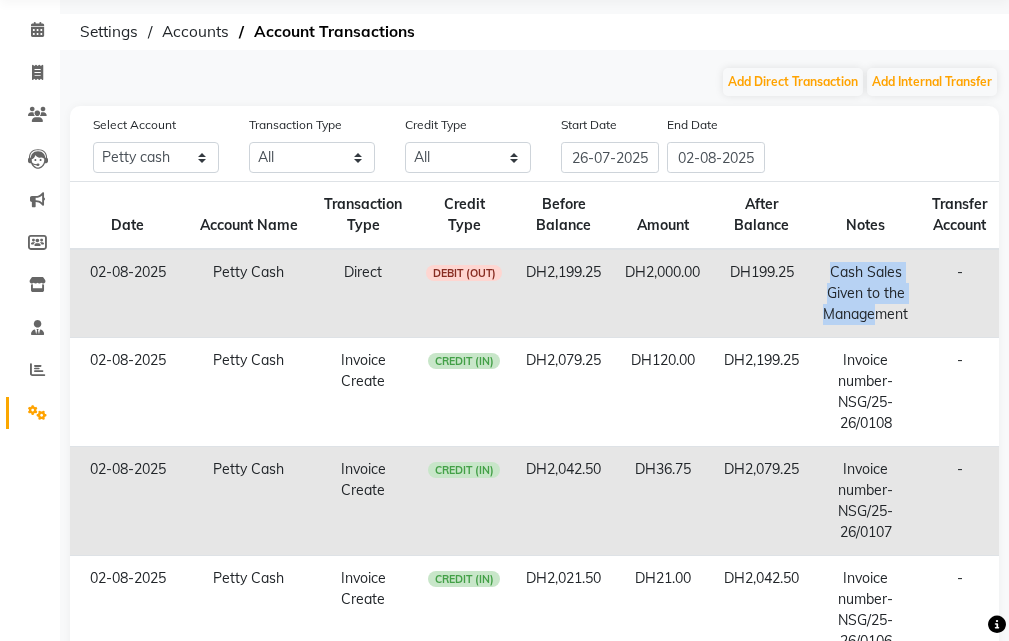 drag, startPoint x: 827, startPoint y: 267, endPoint x: 879, endPoint y: 321, distance: 74.96666 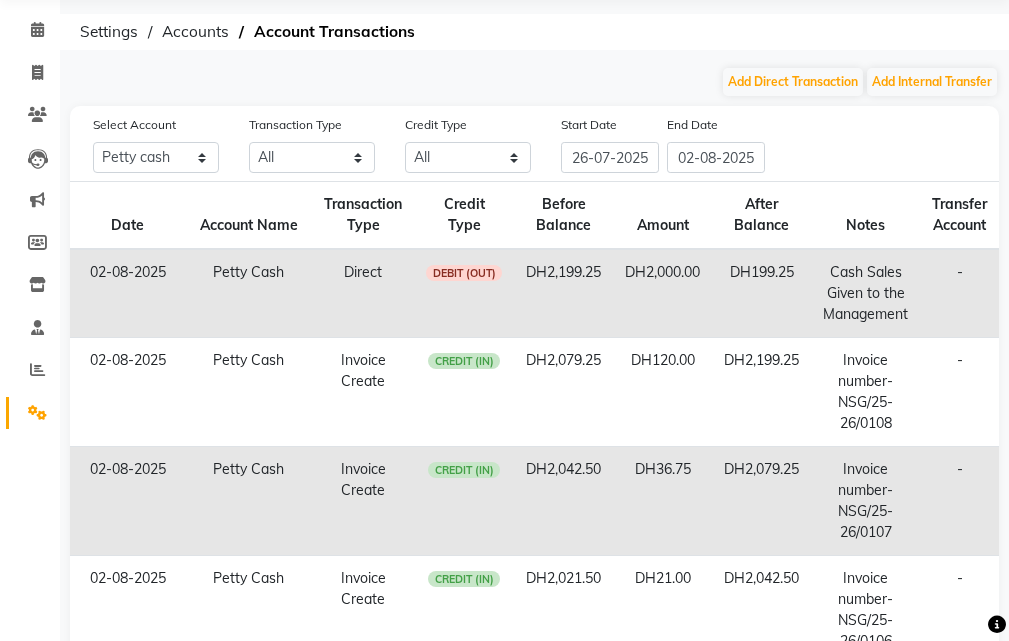 click on "Invoice number- NSG/25-26/0108" 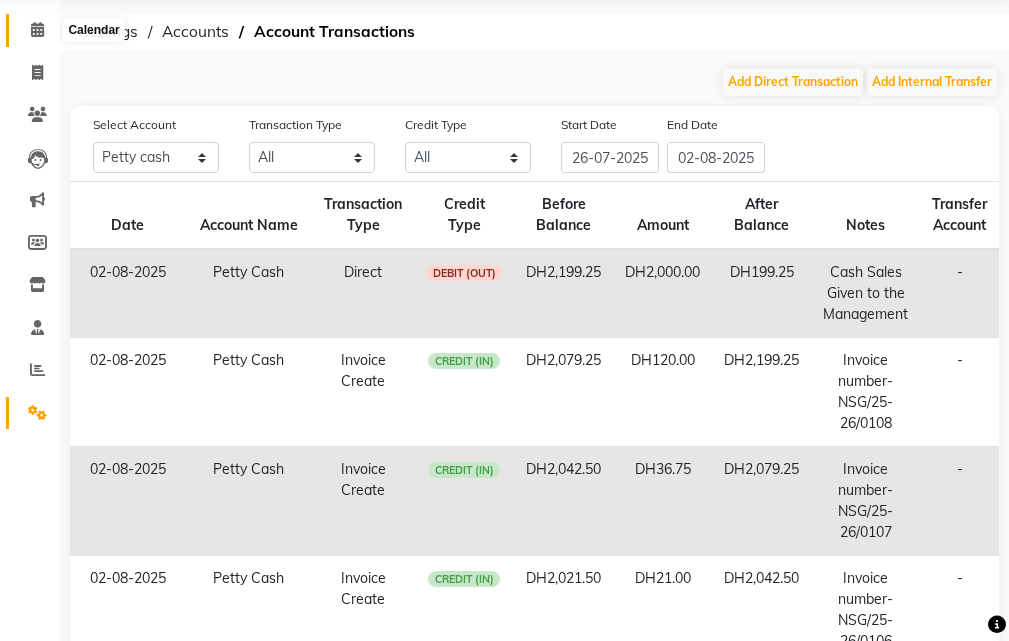 click 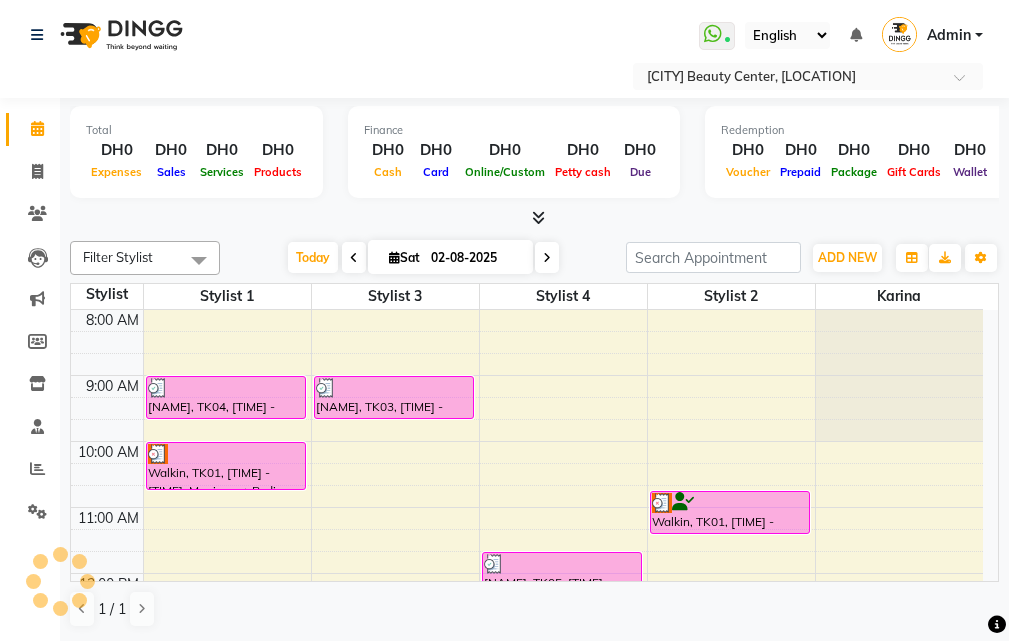 scroll, scrollTop: 0, scrollLeft: 0, axis: both 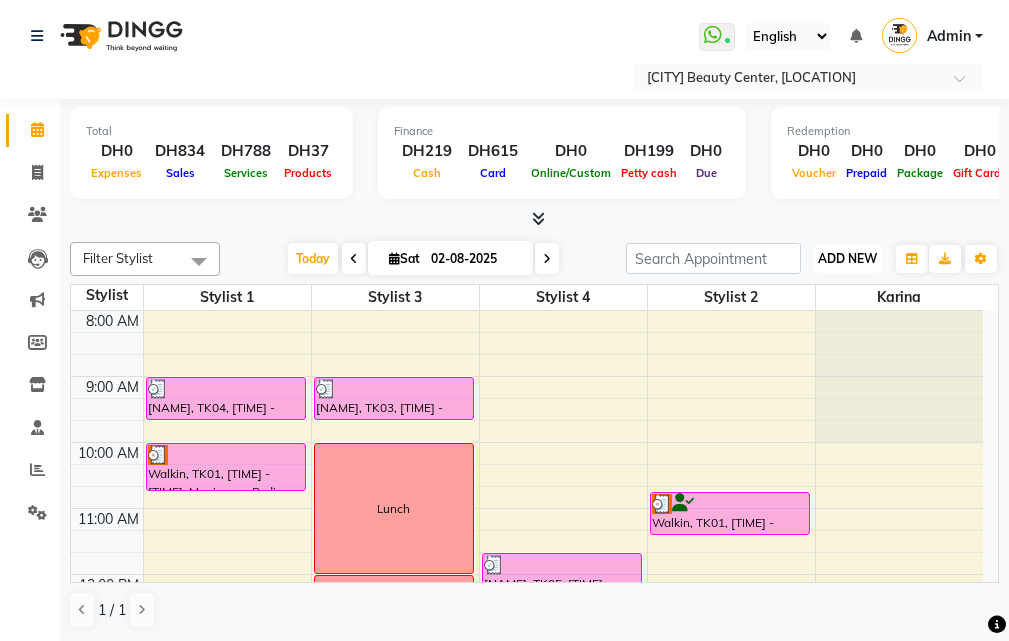 click on "ADD NEW" at bounding box center [847, 258] 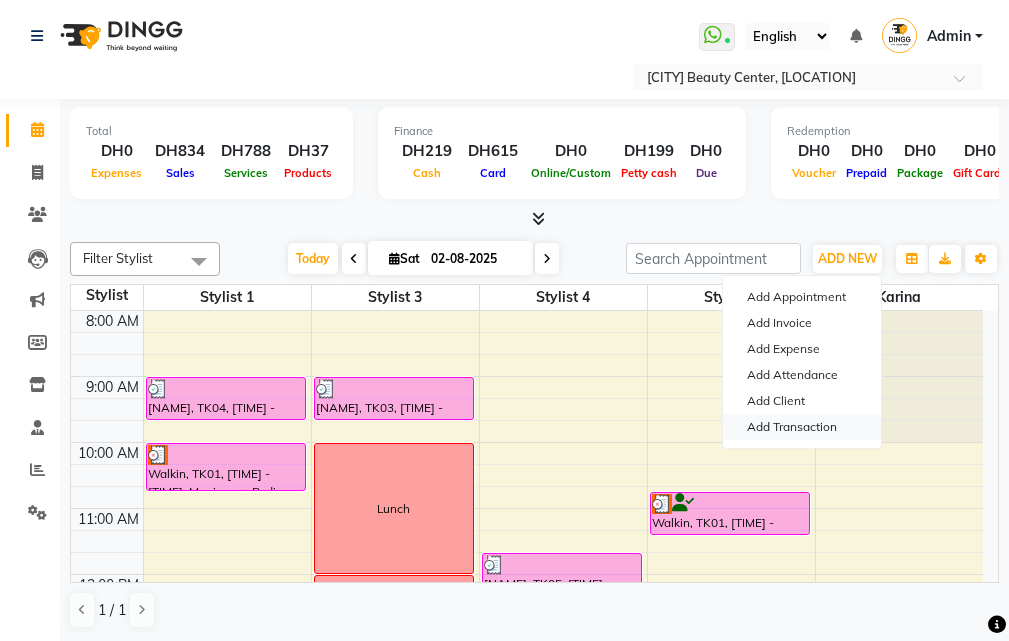 click on "Add Transaction" at bounding box center [802, 427] 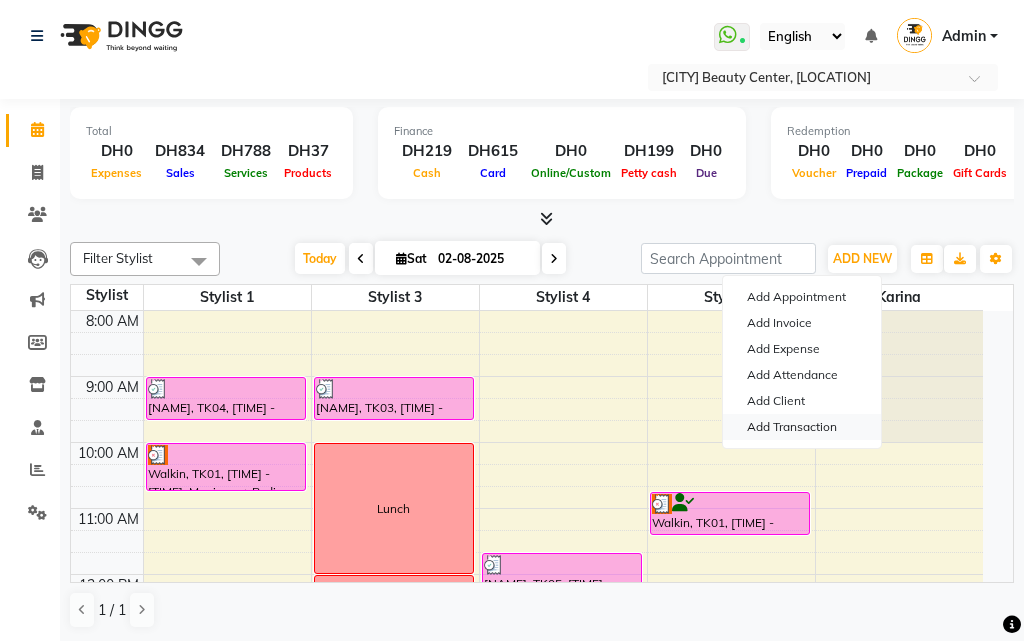 select on "direct" 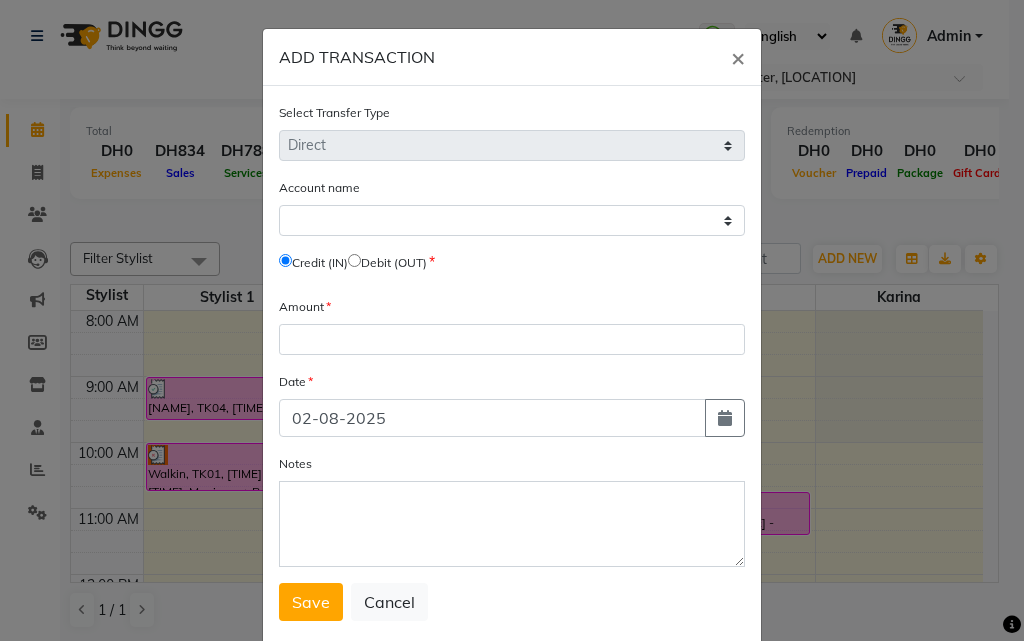 click on "Account name Select Cash In Hand Petty Cash Bank Account   Credit (IN)     Debit (OUT)" 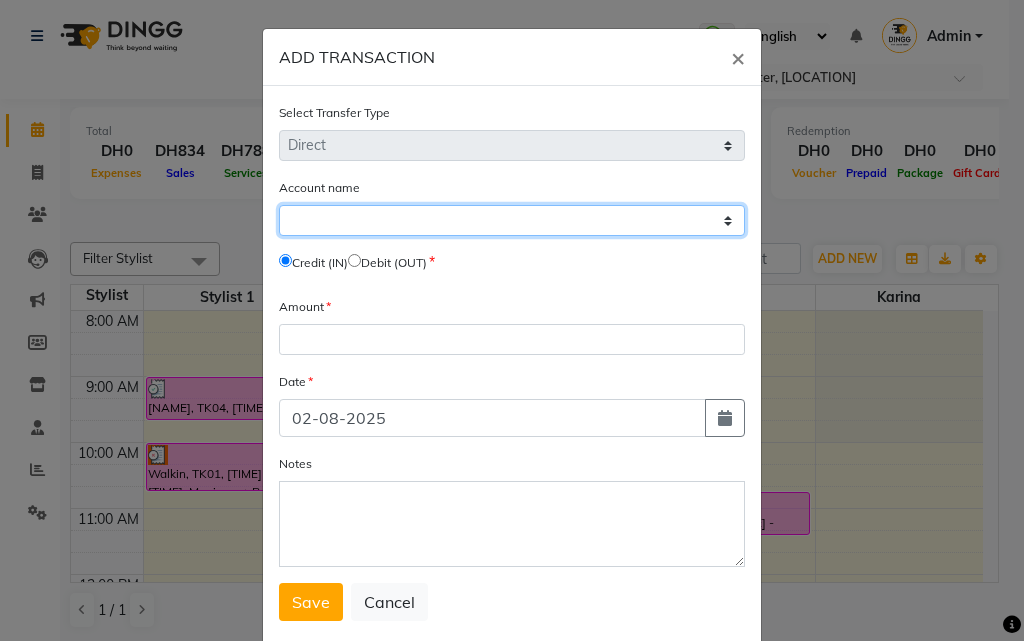 click on "Select Cash In Hand Petty Cash Bank Account" 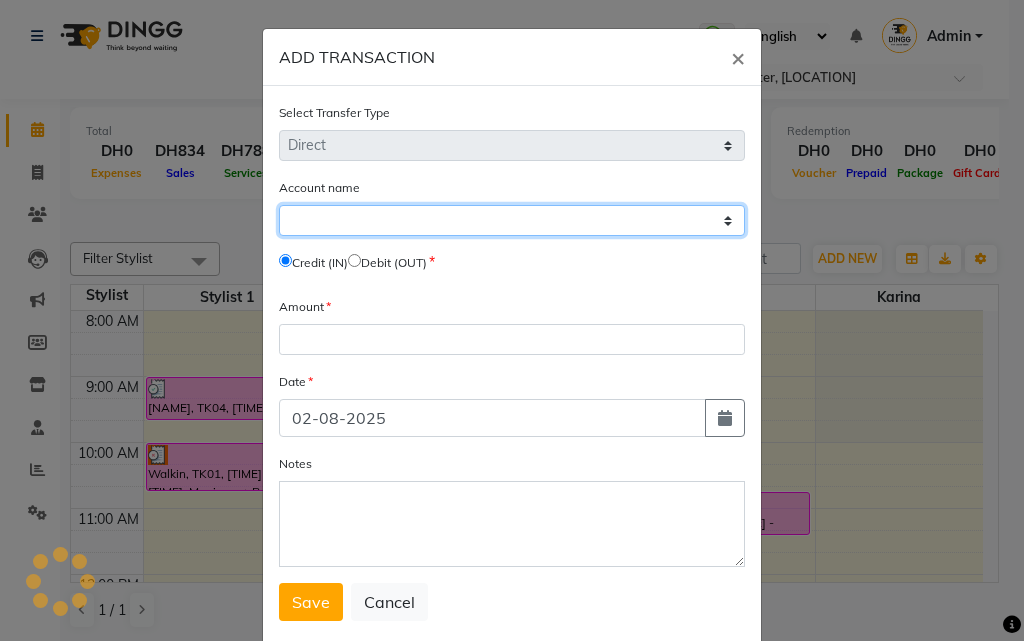 select on "2047" 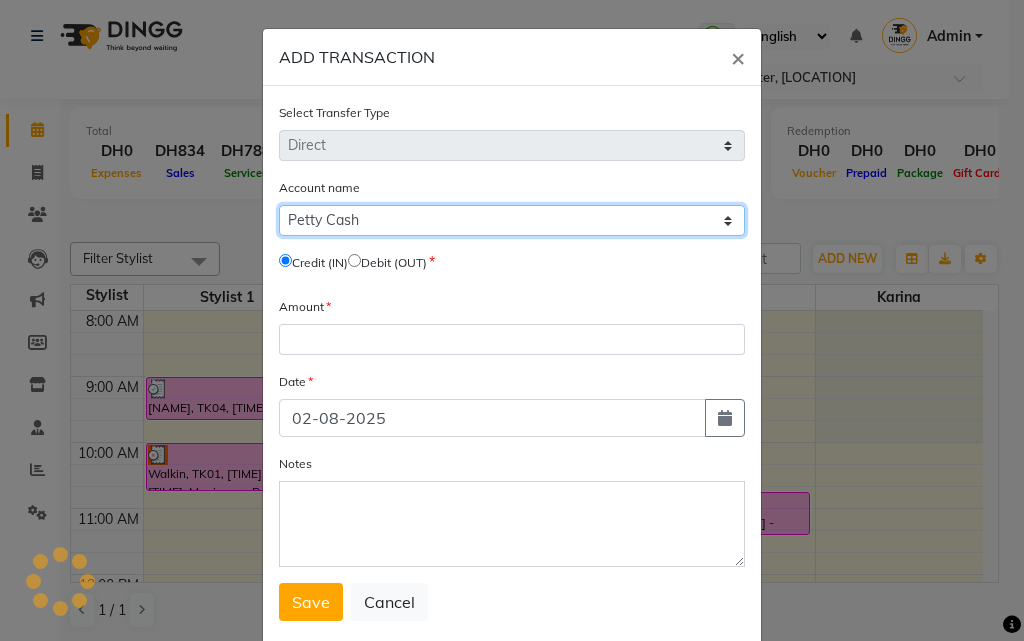 click on "Select Cash In Hand Petty Cash Bank Account" 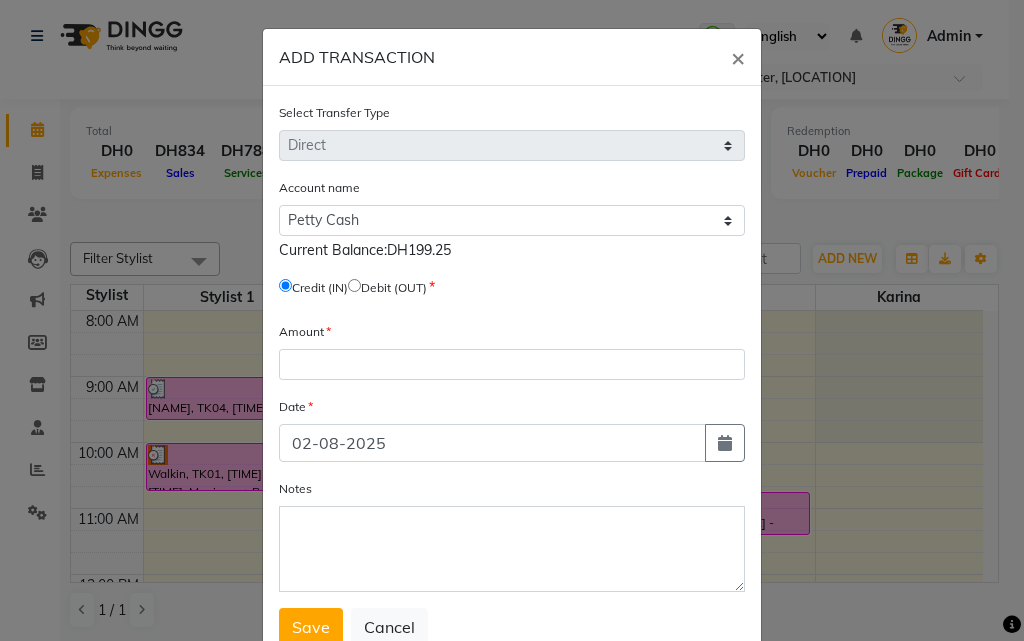 click 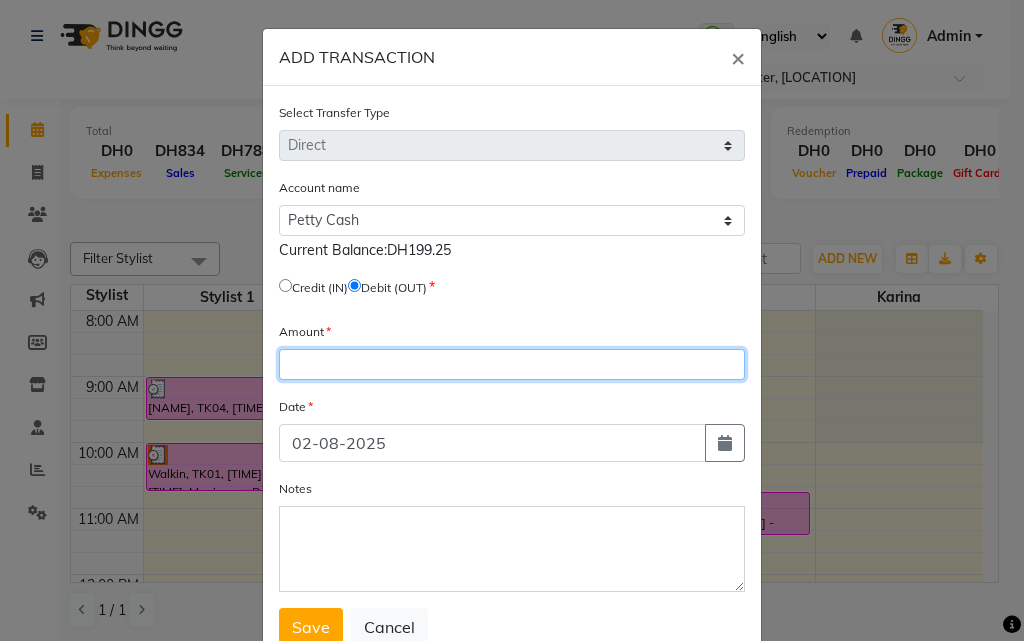 click 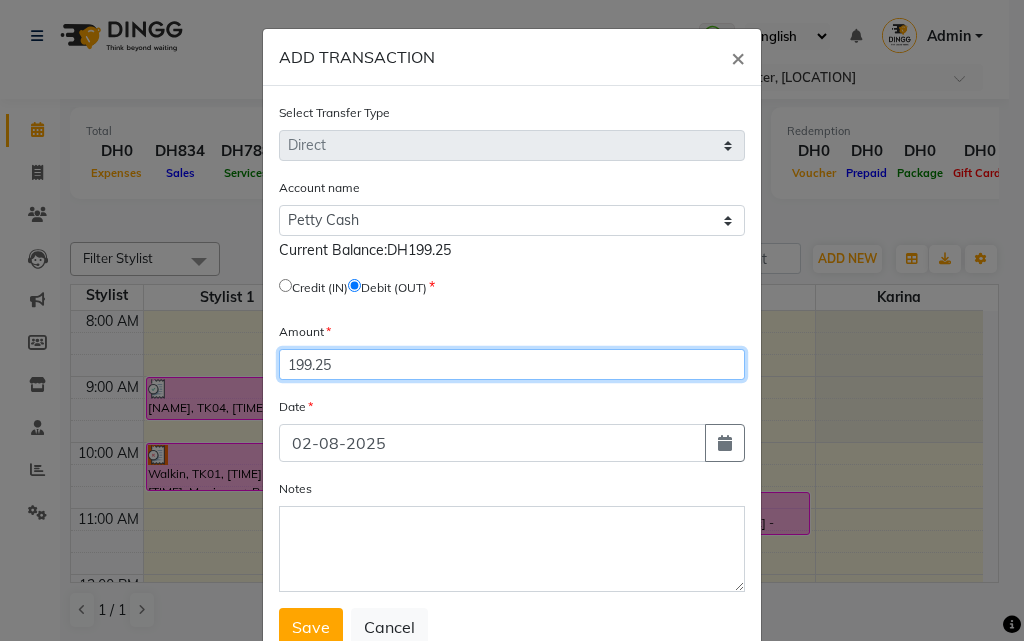 type on "199.25" 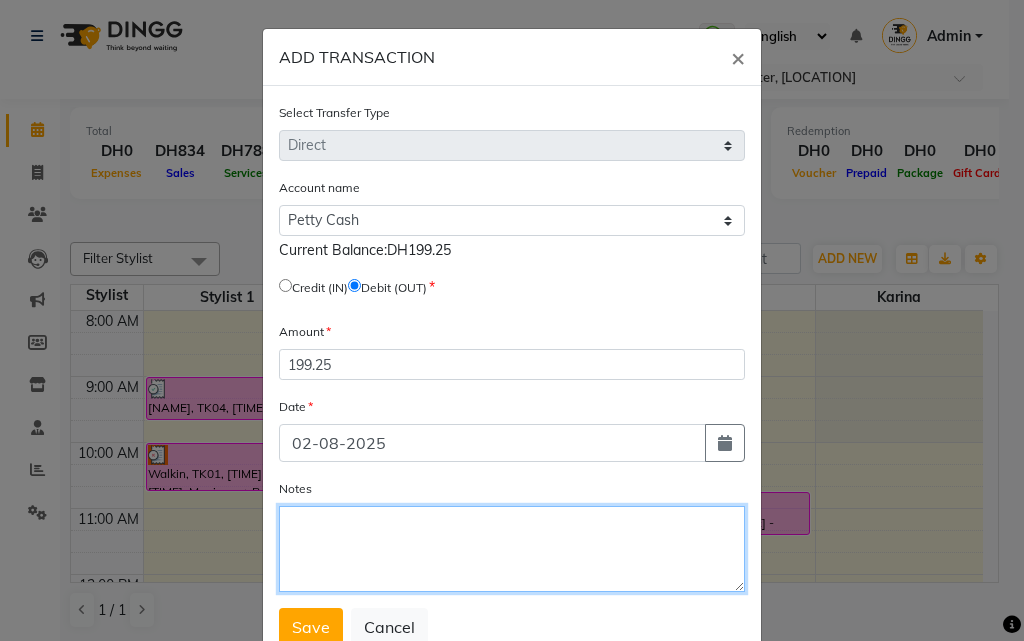 click on "Notes" at bounding box center [512, 549] 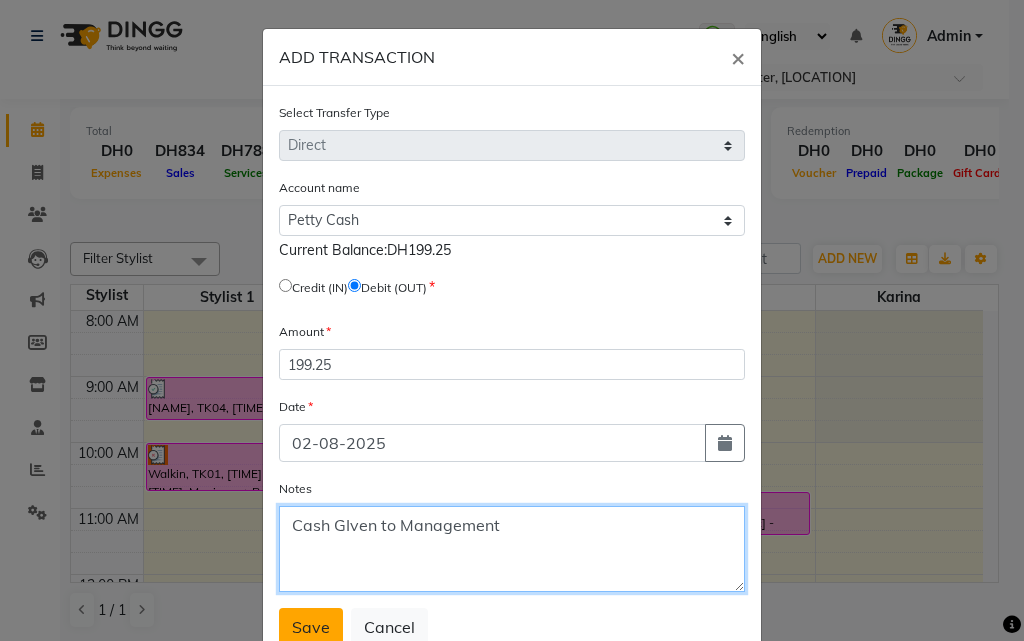type on "Cash GIven to Management" 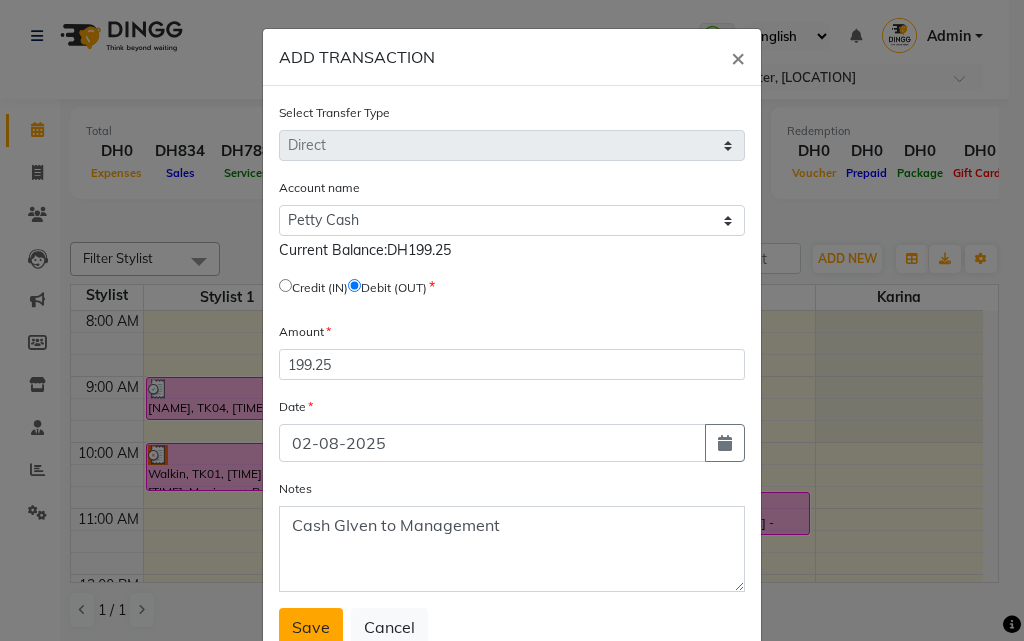click on "Save" at bounding box center (311, 627) 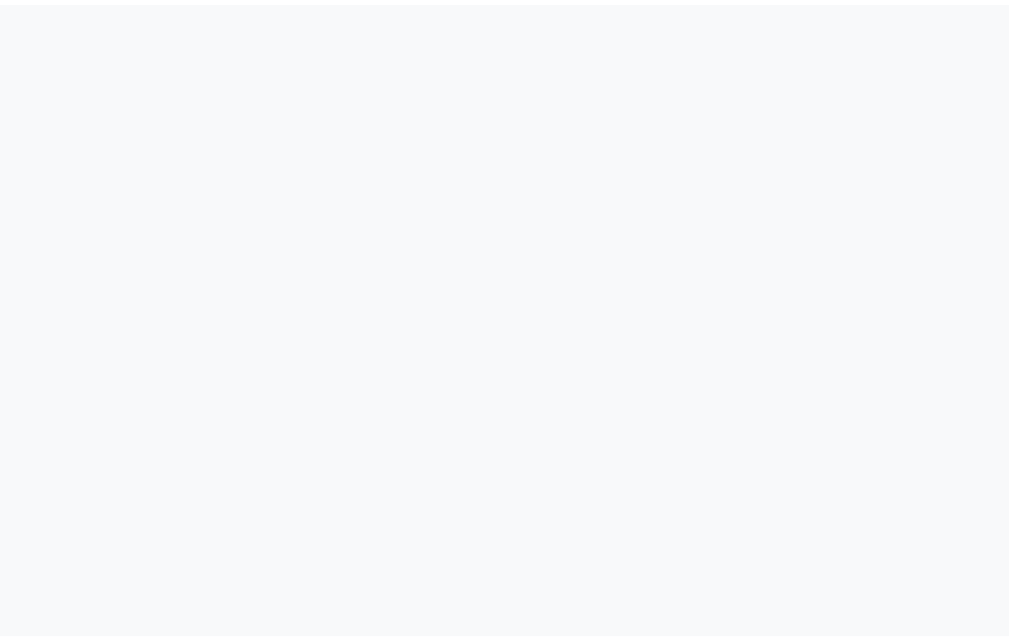 scroll, scrollTop: 0, scrollLeft: 0, axis: both 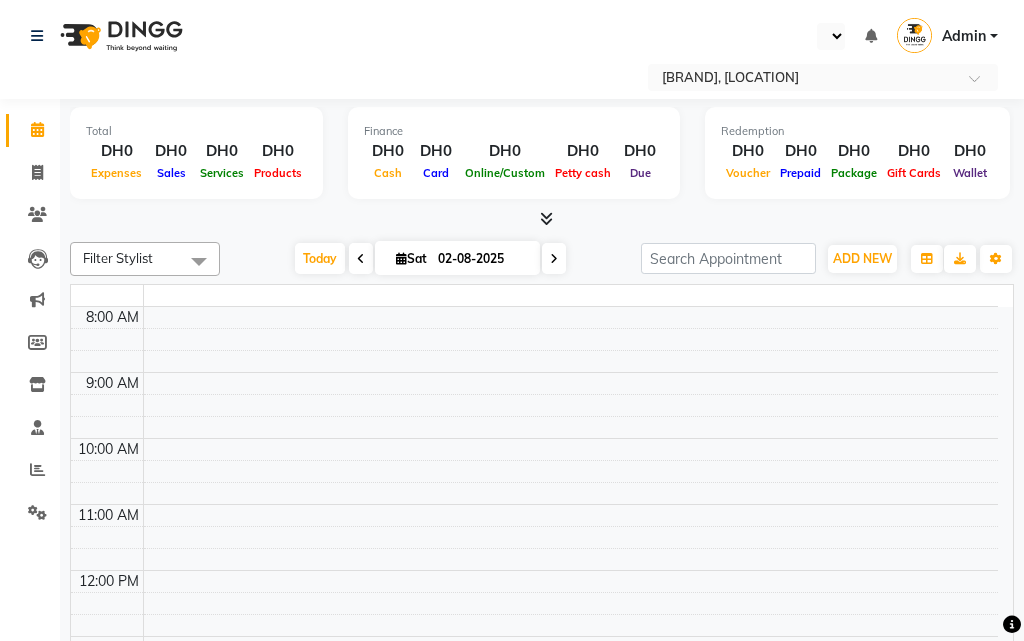 select on "en" 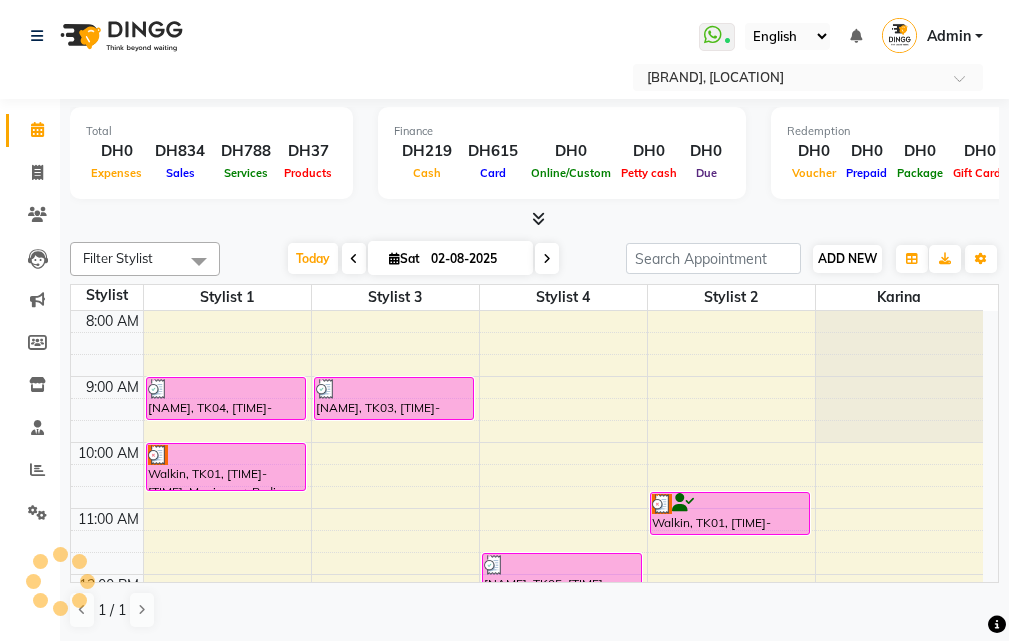 scroll, scrollTop: 0, scrollLeft: 0, axis: both 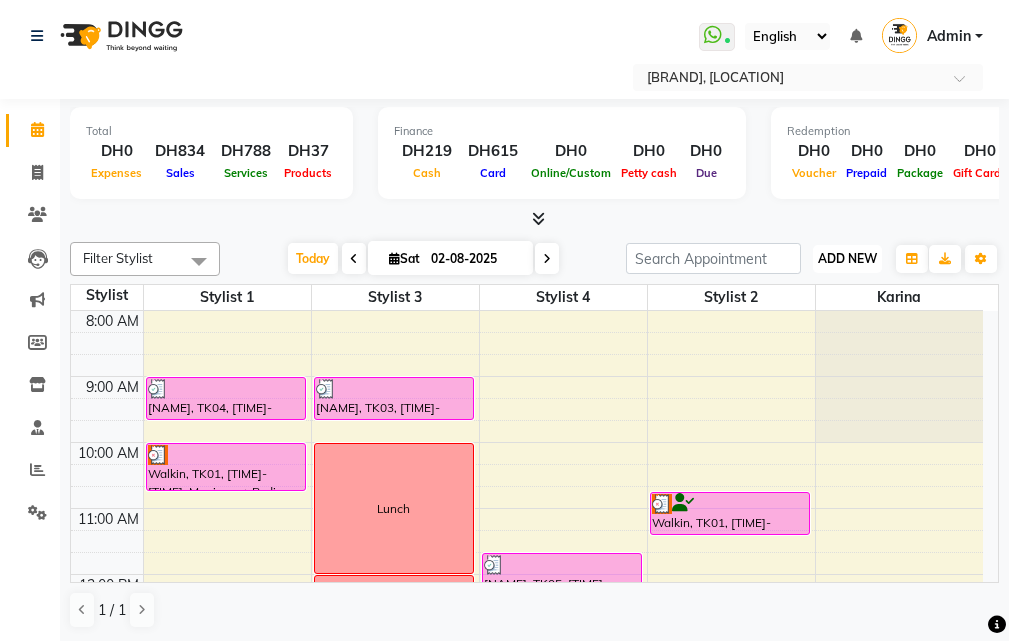 click on "ADD NEW" at bounding box center (847, 258) 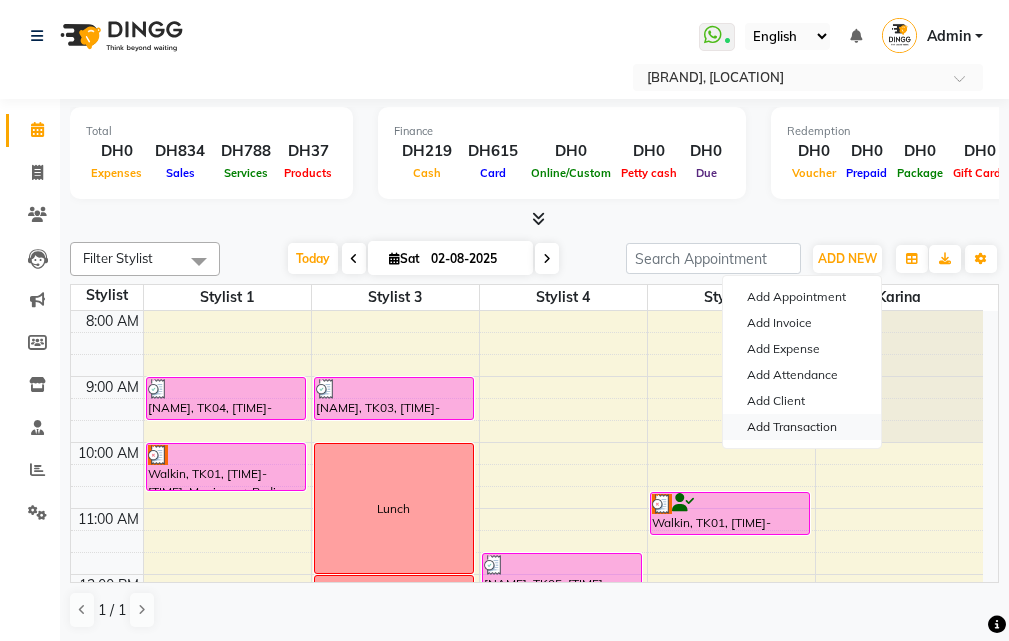 click on "Add Transaction" at bounding box center (802, 427) 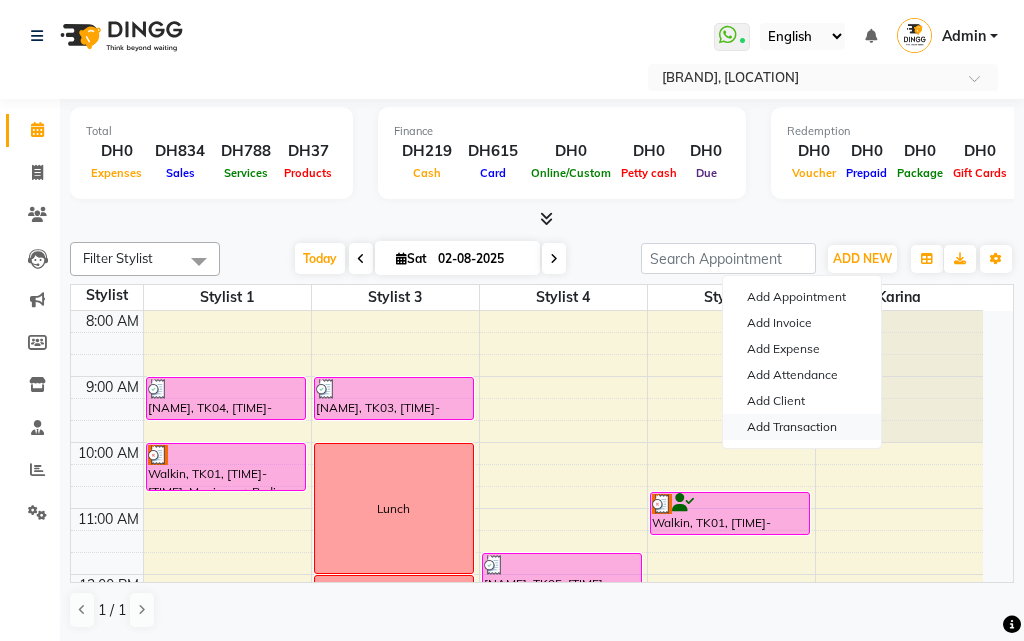 select on "direct" 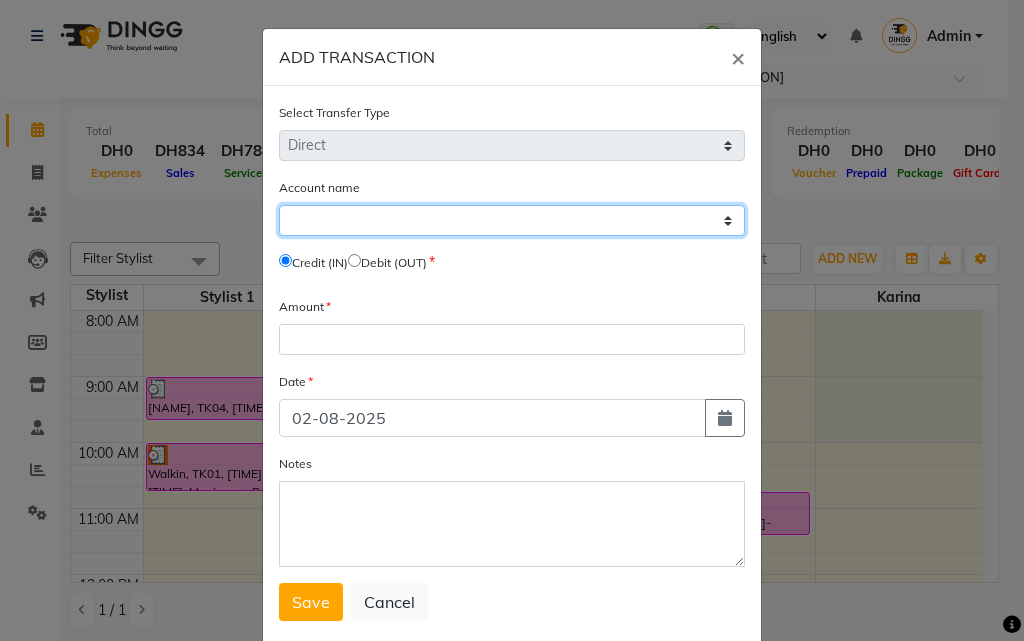 click on "Select Cash In Hand Petty Cash Bank Account" 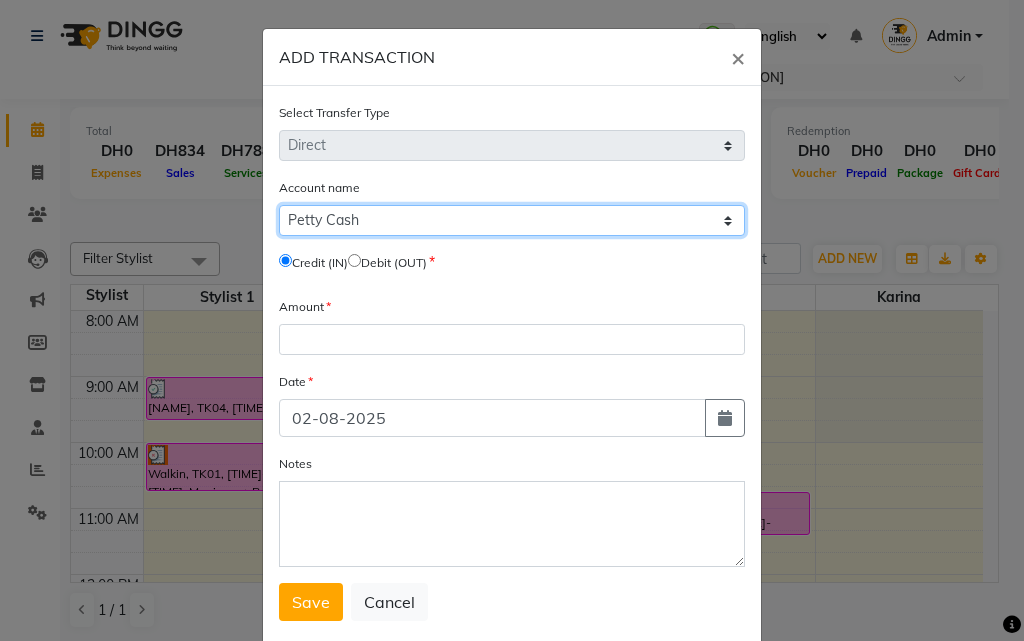 click on "Select Cash In Hand Petty Cash Bank Account" 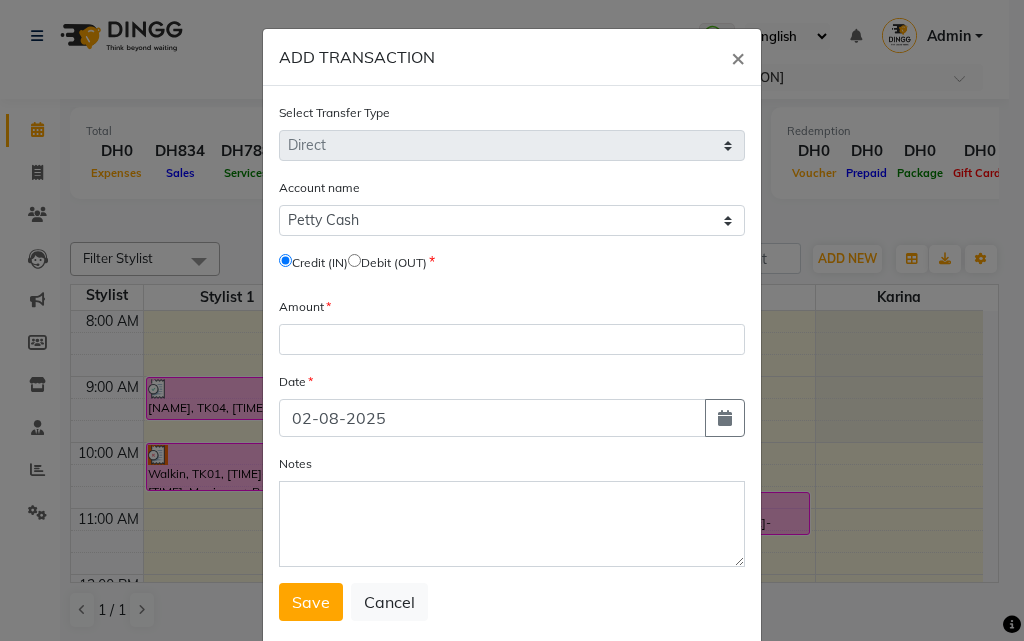 click on "Credit (IN)" 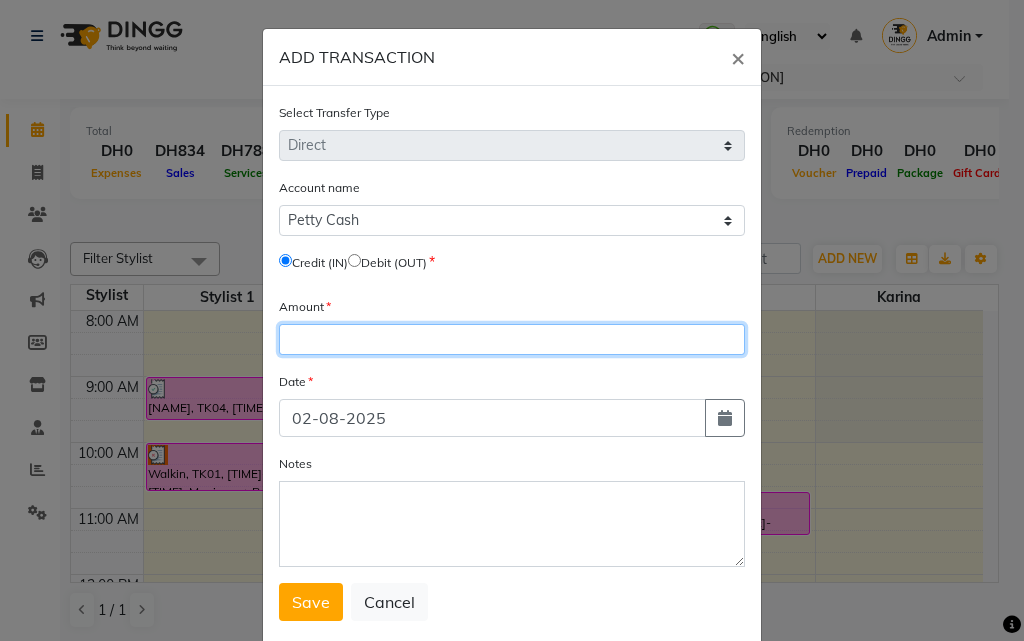 click 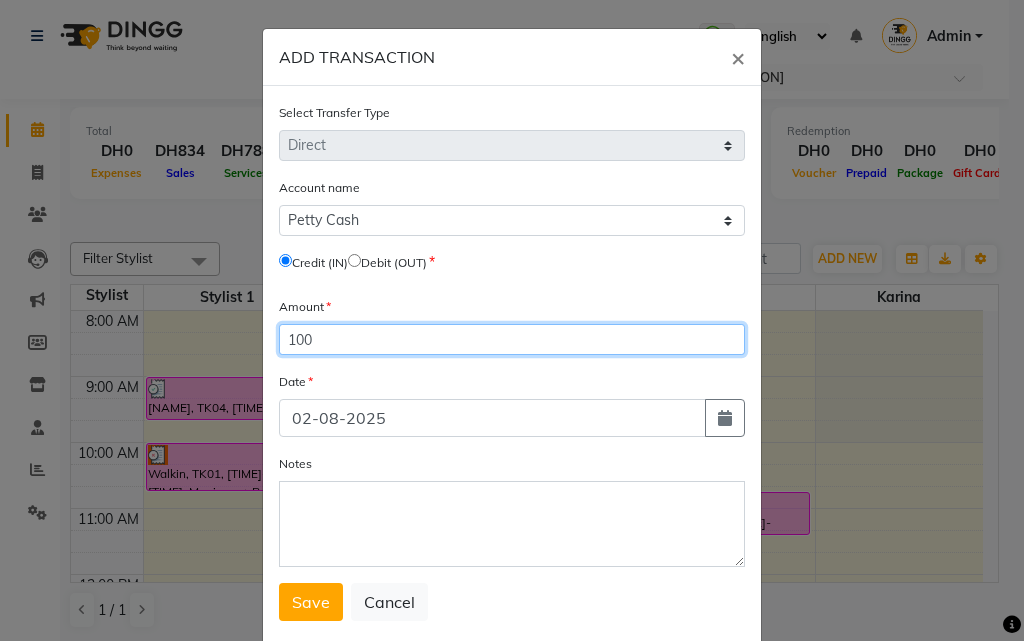 type on "100" 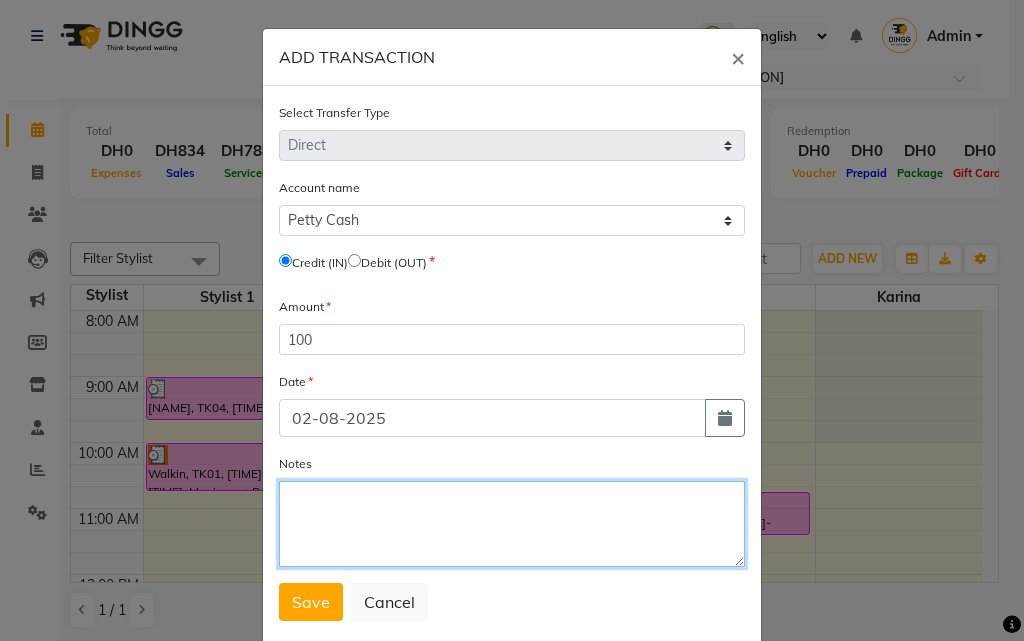 click on "Notes" at bounding box center [512, 524] 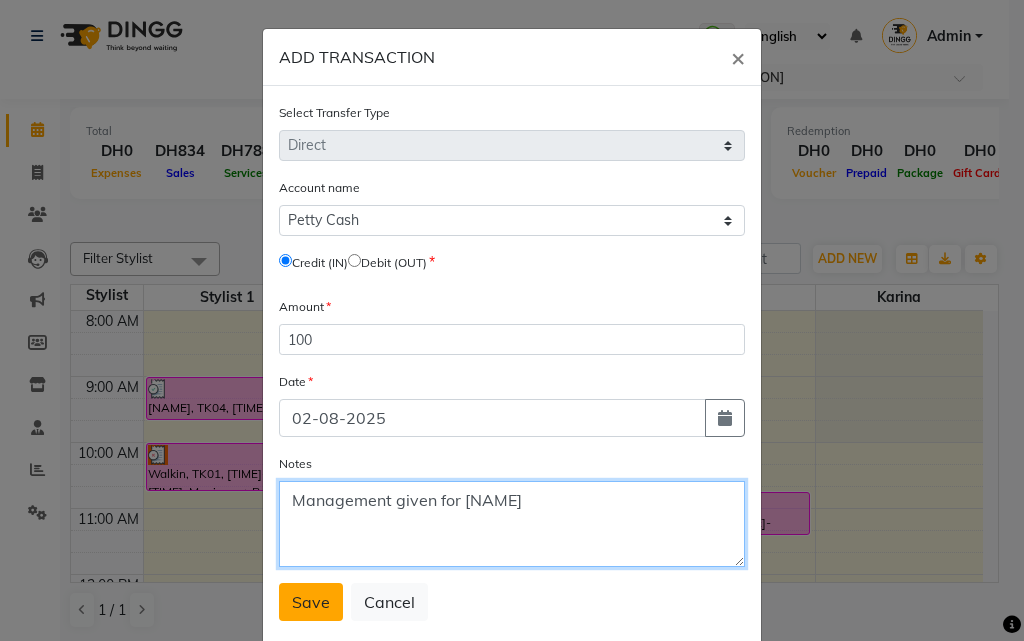 type on "Management given for Change" 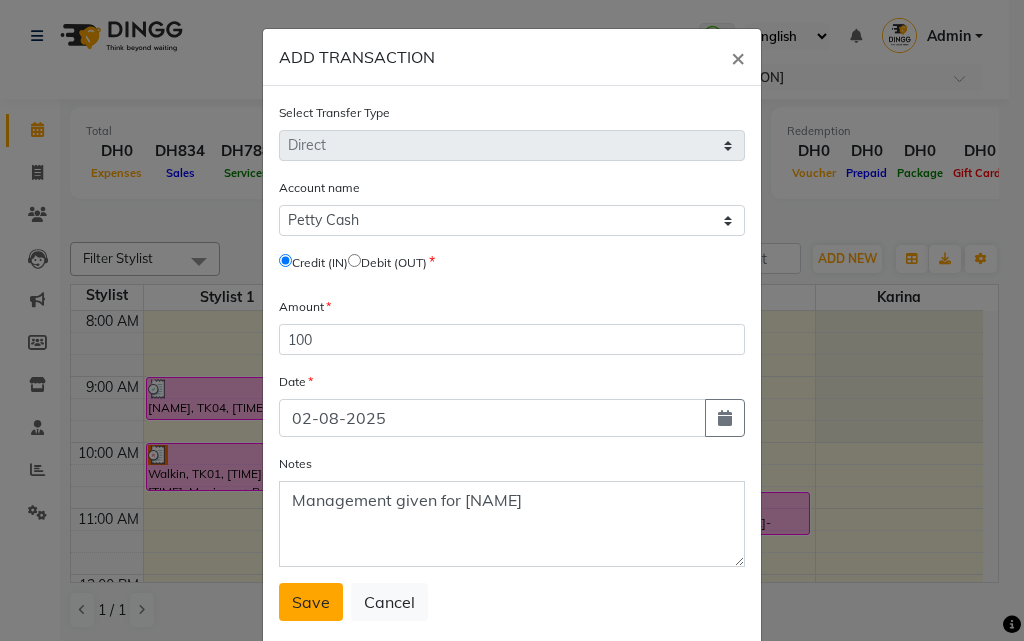 click on "Save" at bounding box center [311, 602] 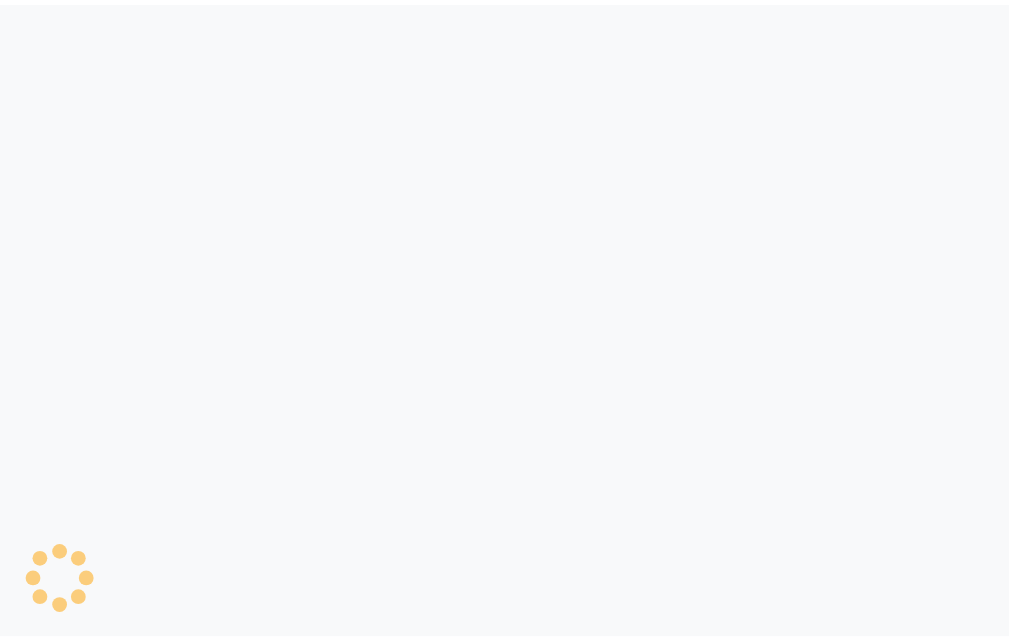 scroll, scrollTop: 0, scrollLeft: 0, axis: both 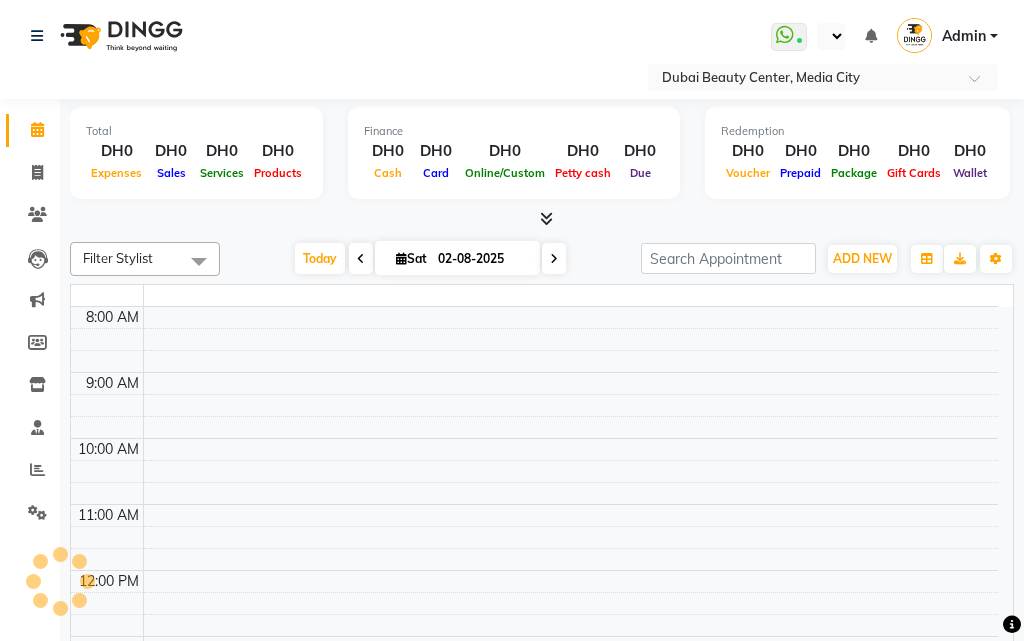 select on "en" 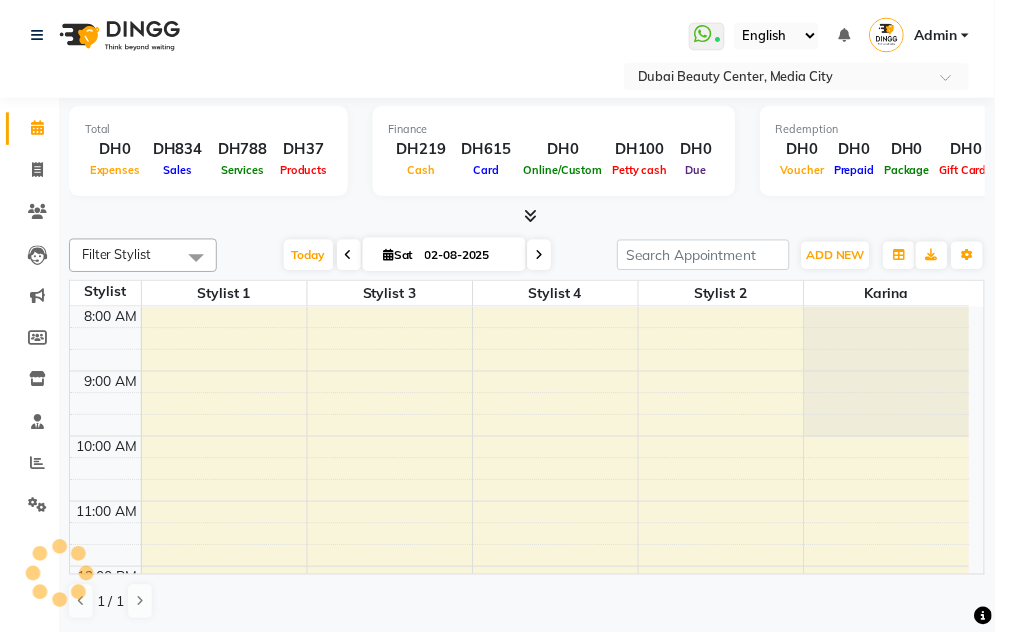 scroll, scrollTop: 0, scrollLeft: 0, axis: both 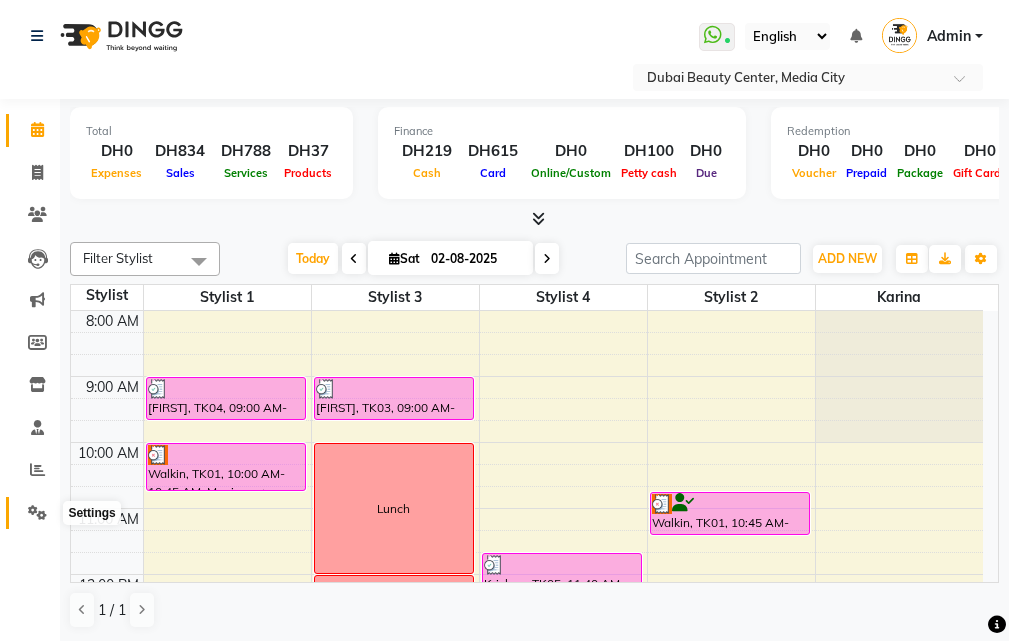 click 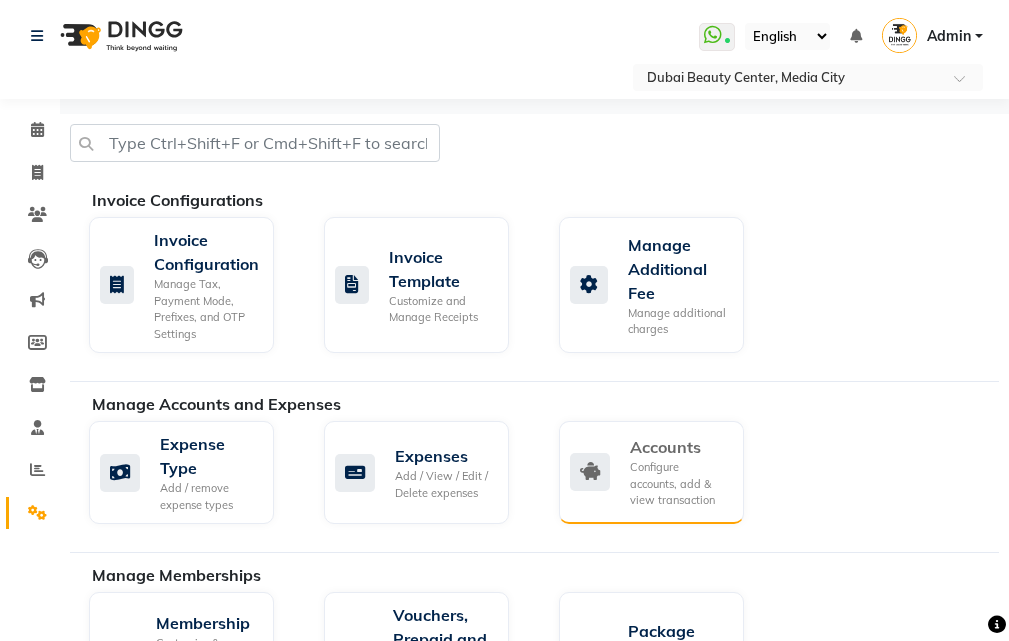 click on "Configure accounts, add & view transaction" 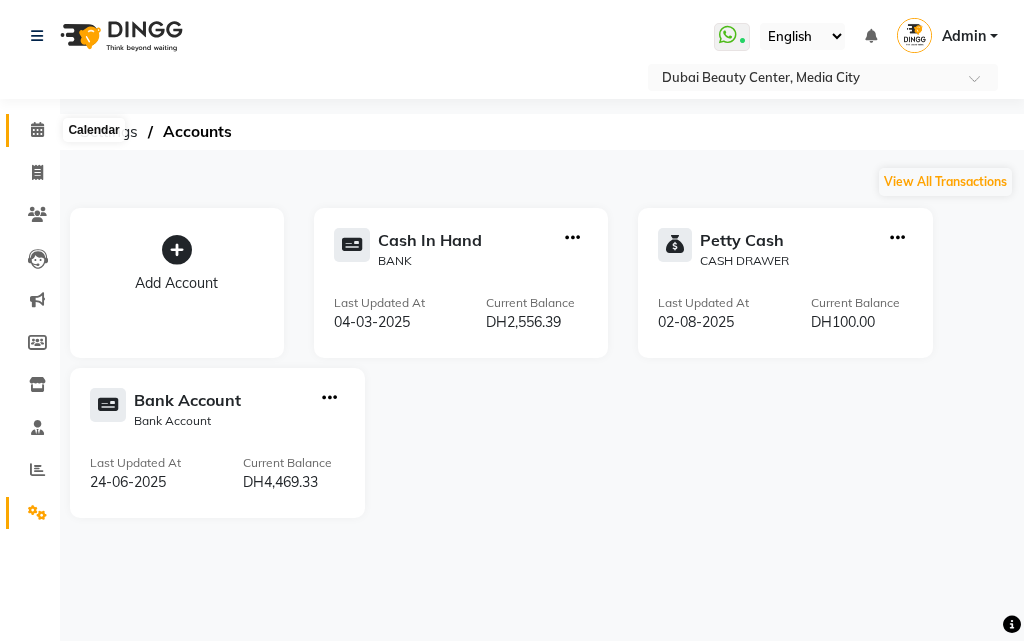 click 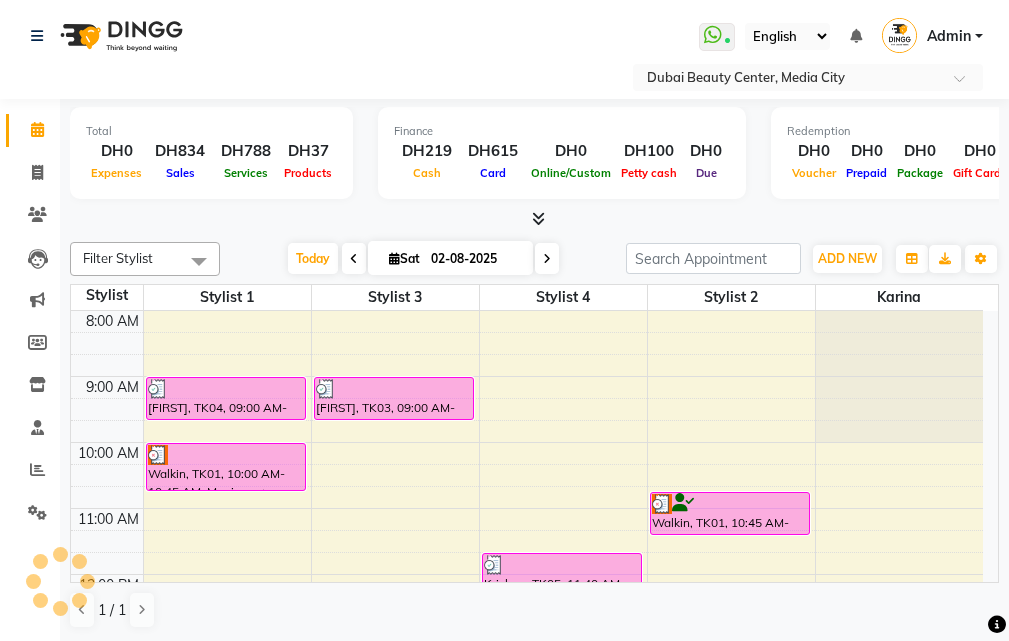 scroll, scrollTop: 0, scrollLeft: 0, axis: both 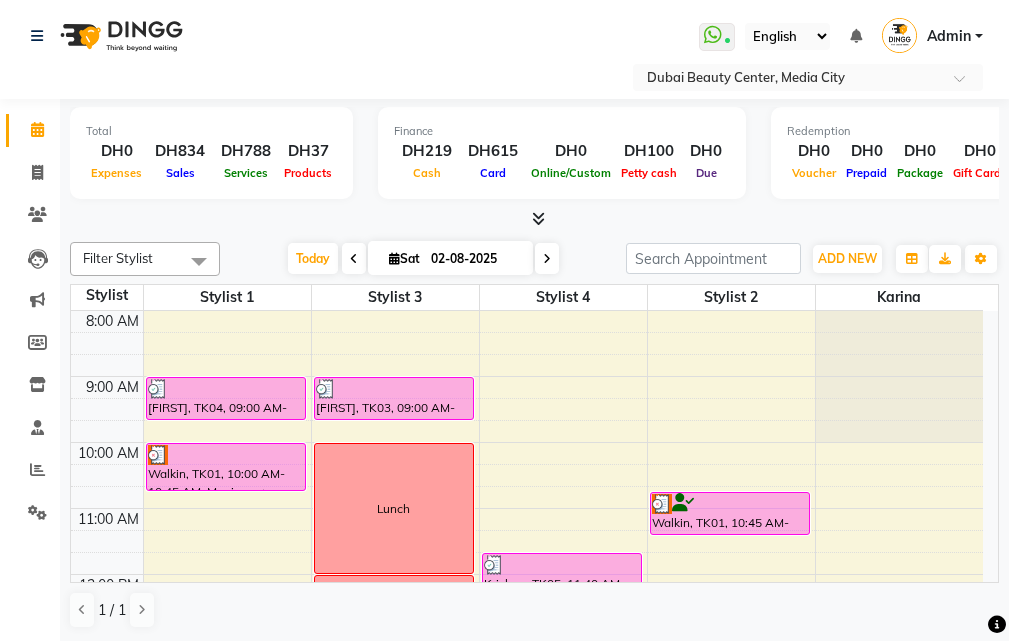 click on "Total  DH0  Expenses DH834  Sales DH788  Services DH37  Products Finance  DH219  Cash DH615  Card DH0  Online/Custom DH100 Petty cash DH0 Due  Redemption  DH0 Voucher DH0 Prepaid DH0 Package DH0  Gift Cards DH0  Wallet  Appointment  7 Completed 0 Upcoming 0 Ongoing 0 No show  Other sales  DH0  Packages DH0  Memberships DH0  Vouchers DH0  Prepaids DH0  Gift Cards" at bounding box center (534, 164) 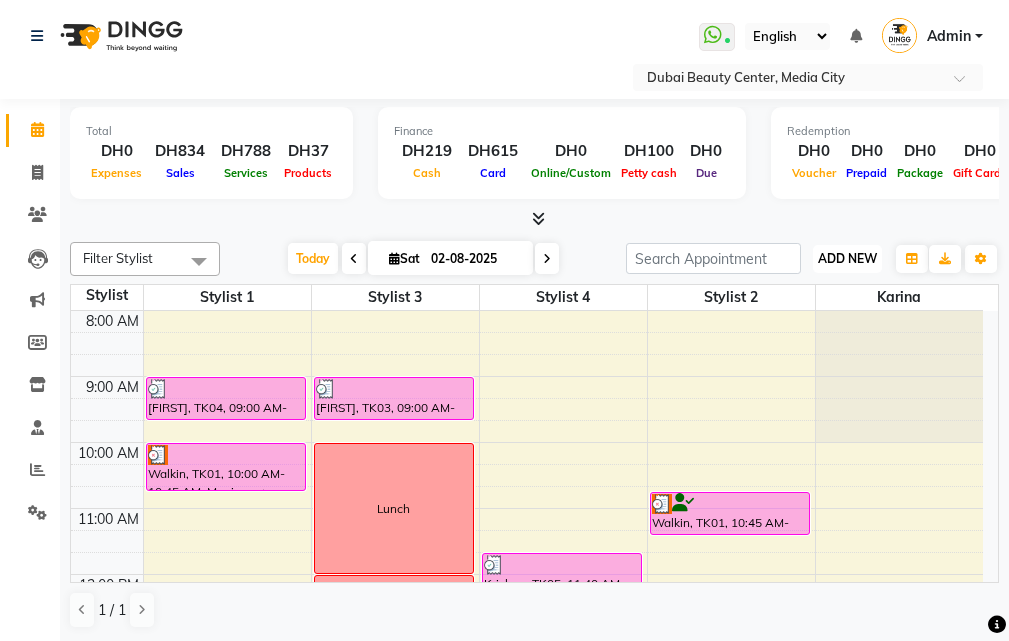 click on "ADD NEW" at bounding box center (847, 258) 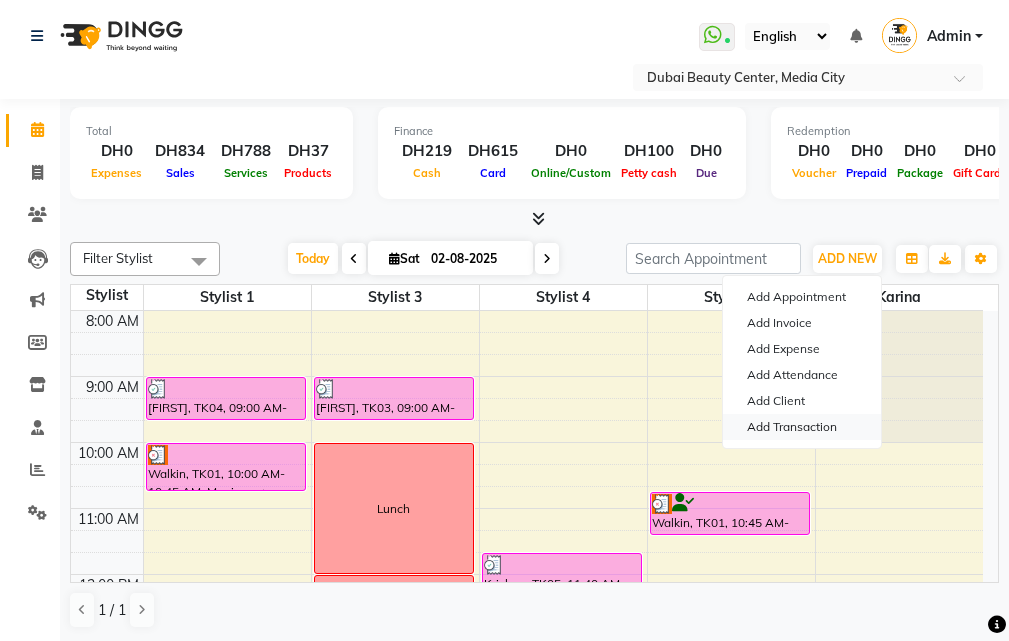 click on "Add Transaction" at bounding box center [802, 427] 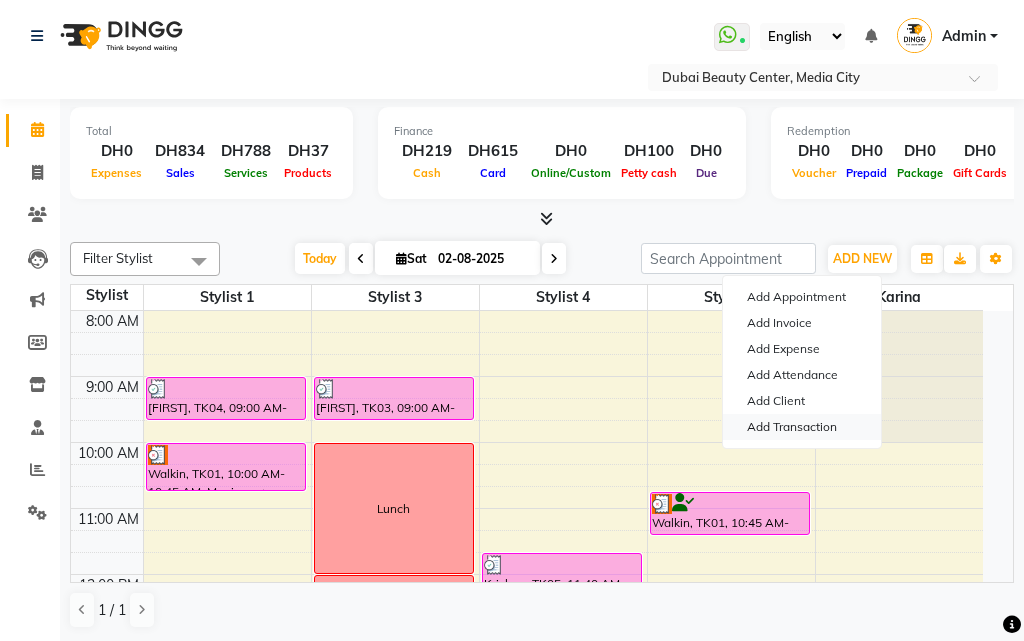 select on "direct" 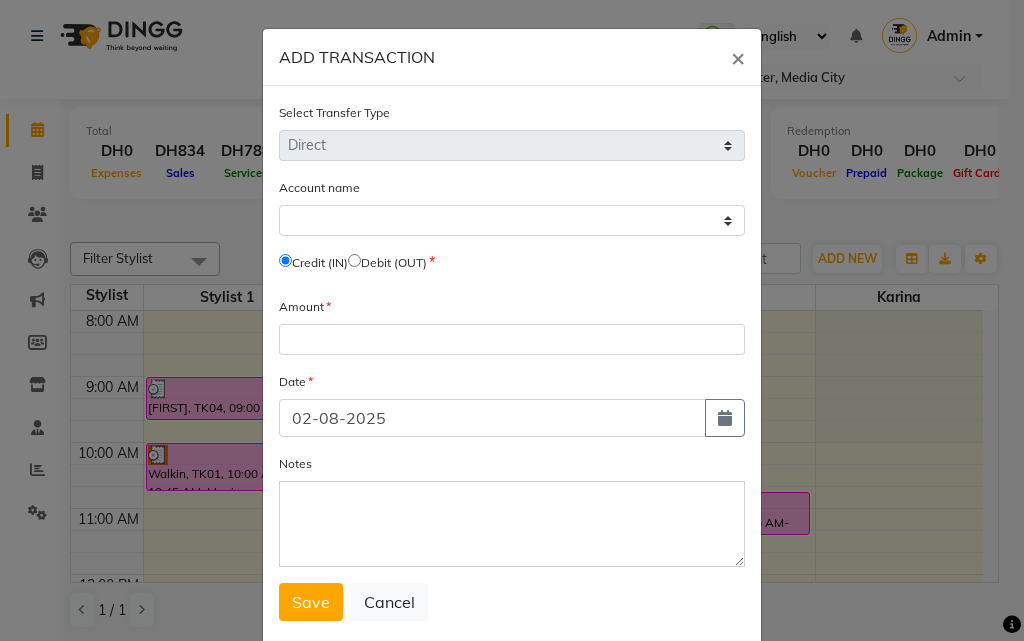 click 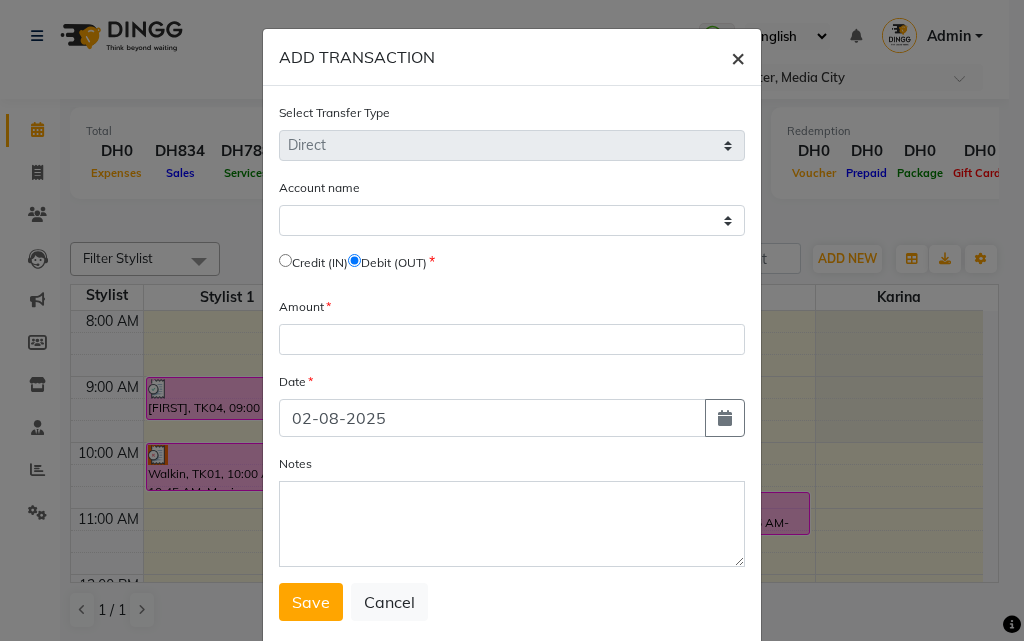 drag, startPoint x: 734, startPoint y: 55, endPoint x: 620, endPoint y: 127, distance: 134.83324 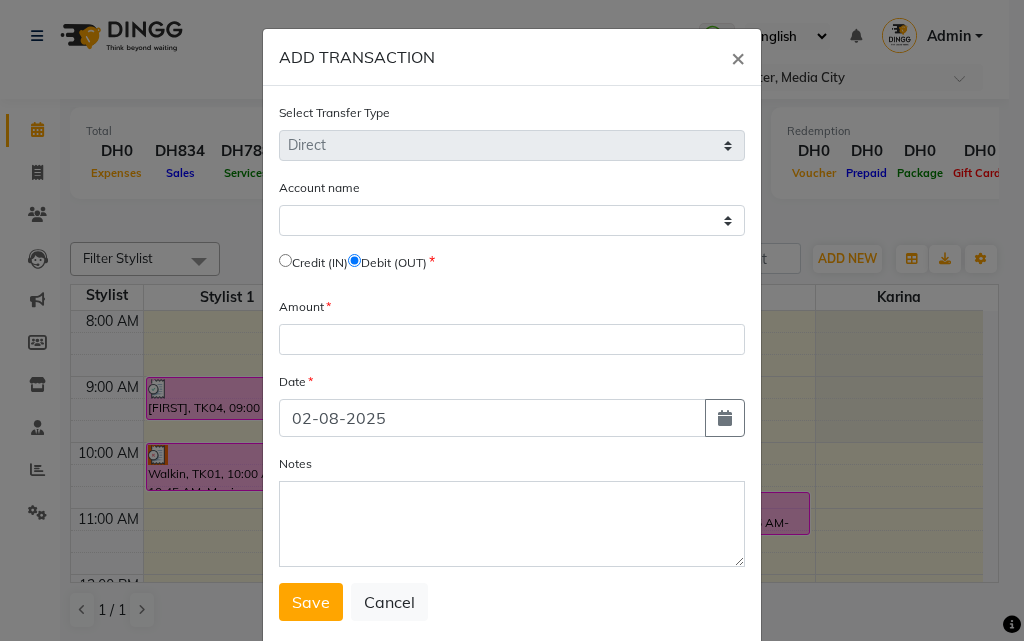 click on "Select Transfer Type Select Direct Internal" 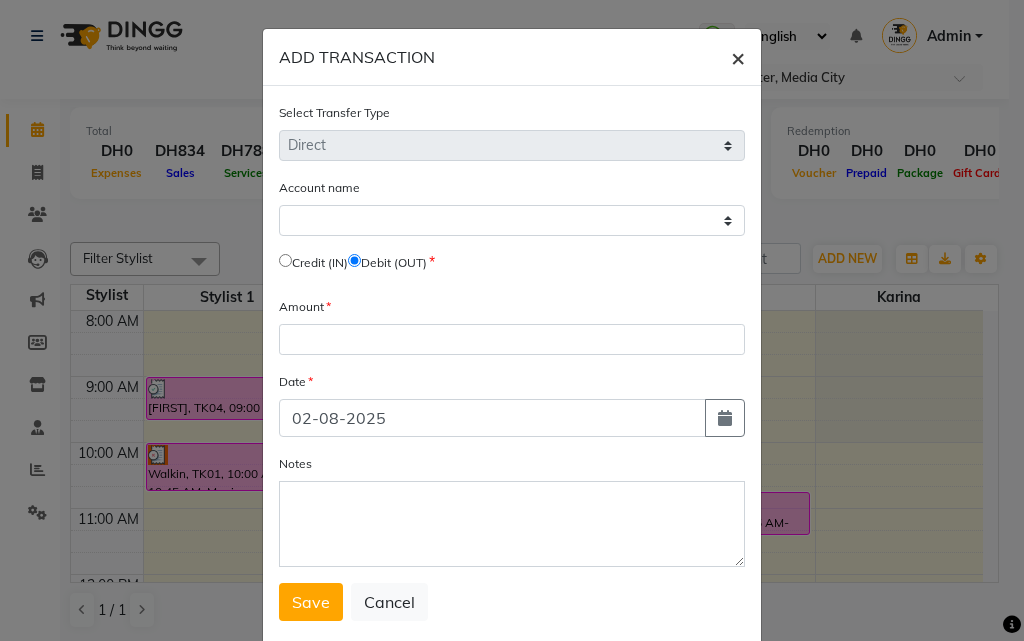 click on "×" 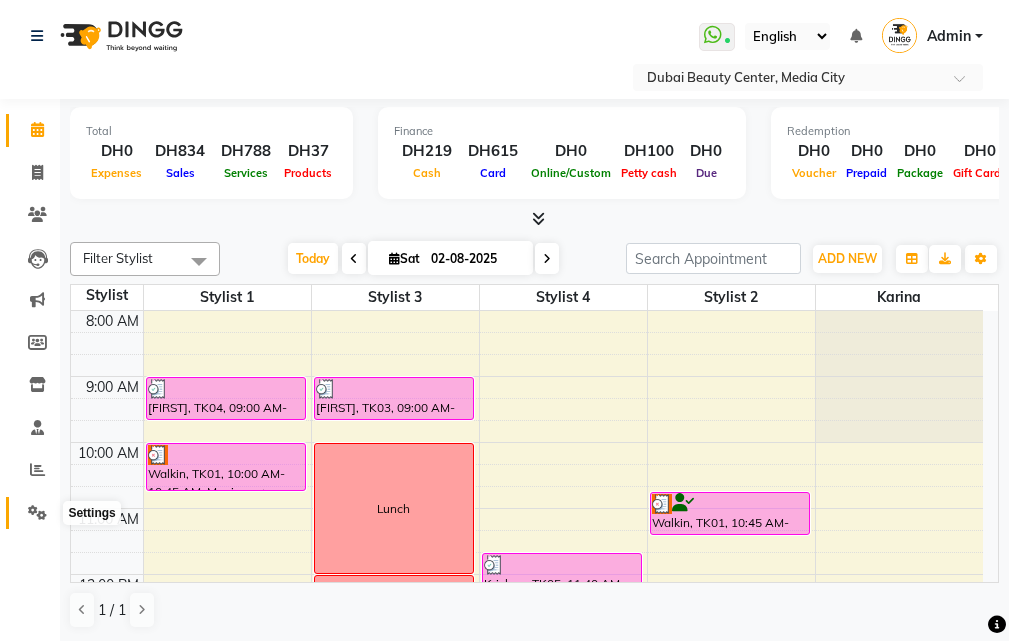 click 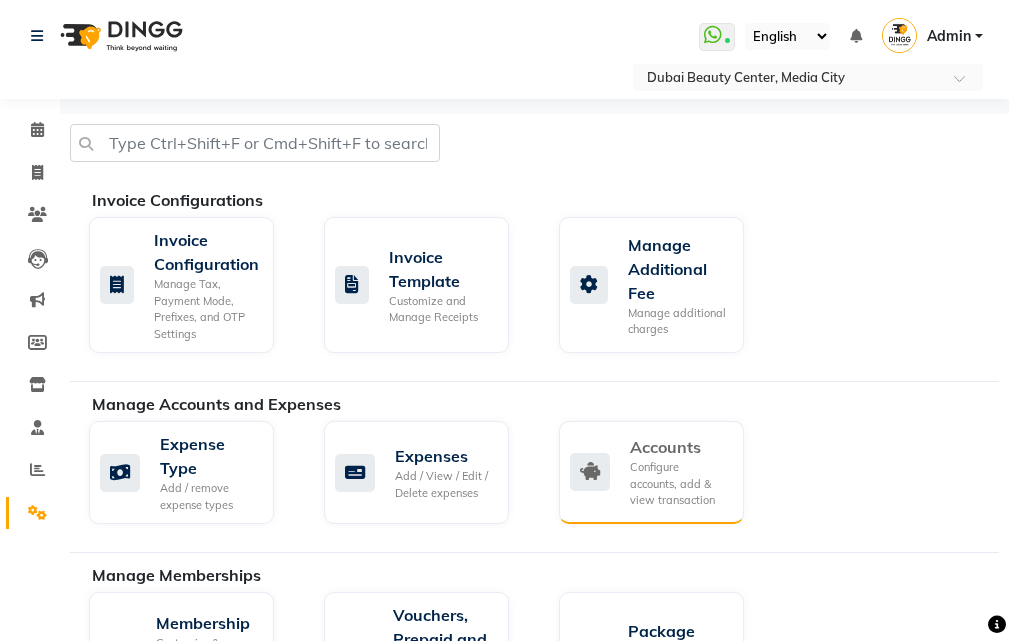 click on "Configure accounts, add & view transaction" 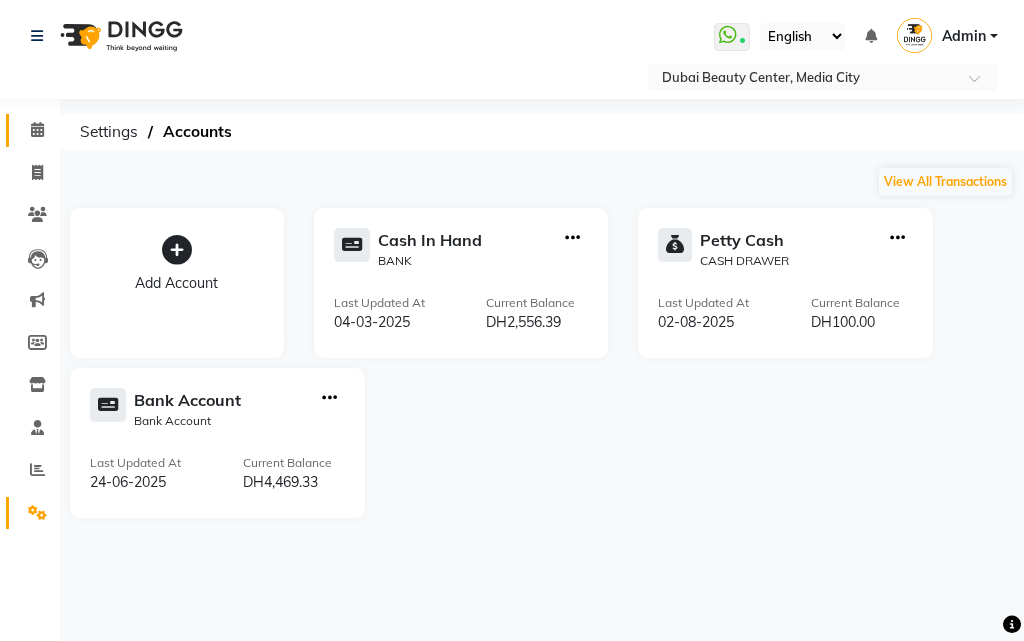 click 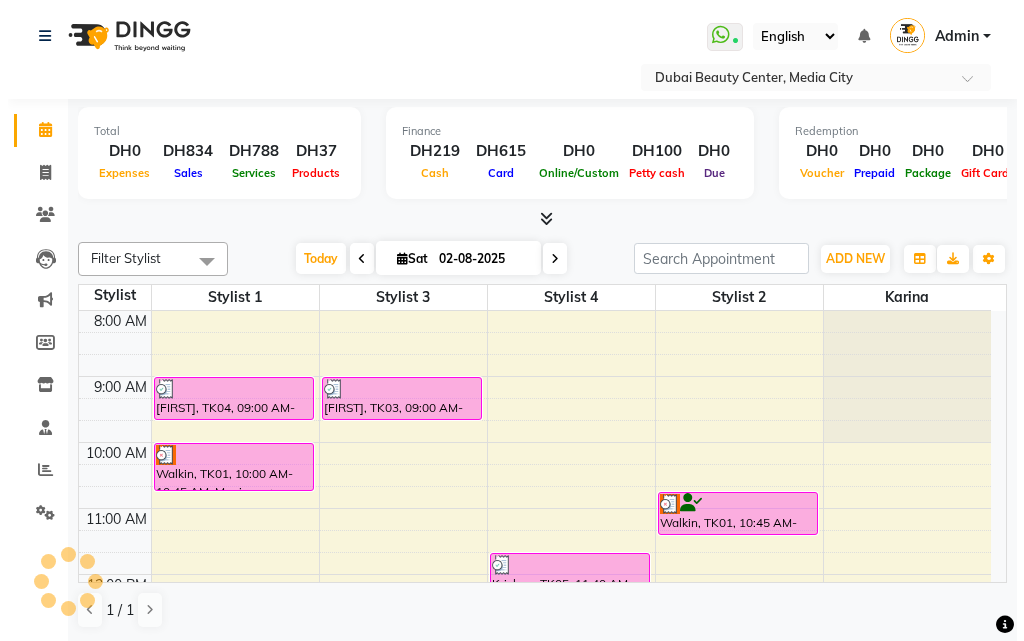 scroll, scrollTop: 0, scrollLeft: 0, axis: both 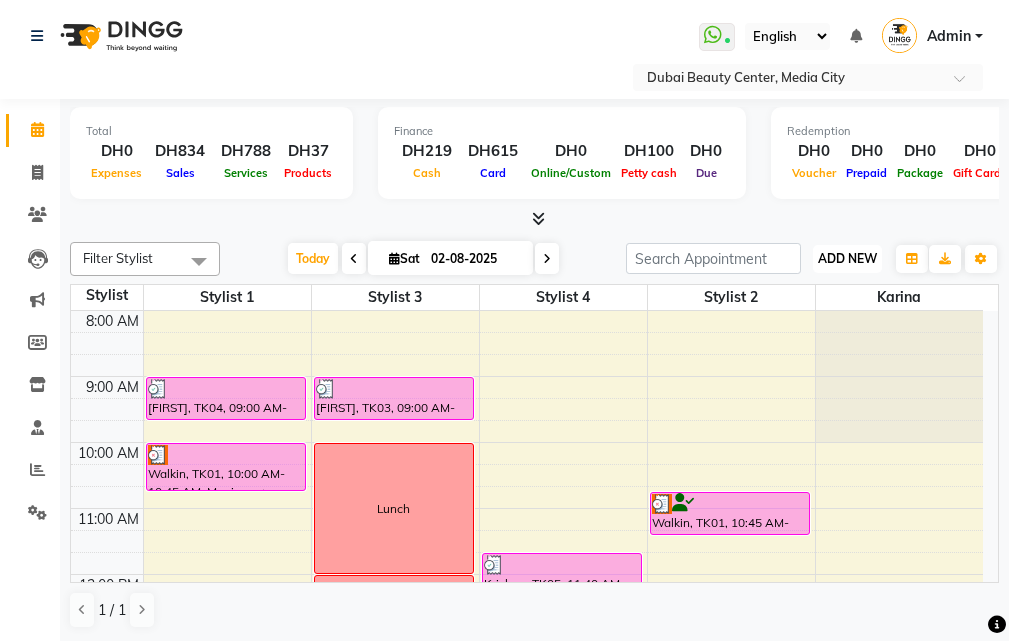 click on "ADD NEW Toggle Dropdown" at bounding box center (847, 259) 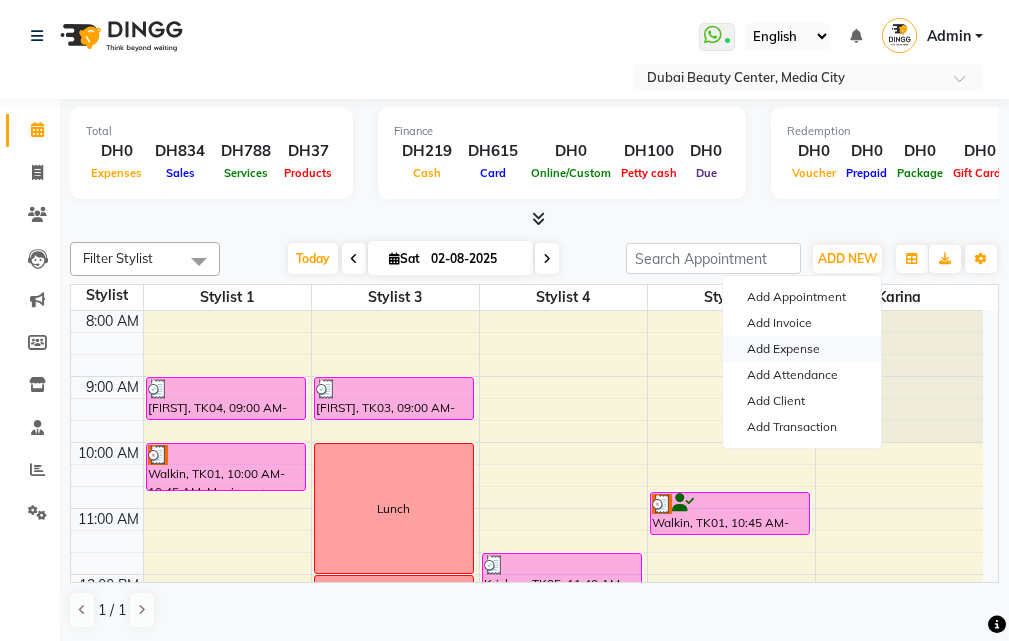 click on "Add Expense" at bounding box center (802, 349) 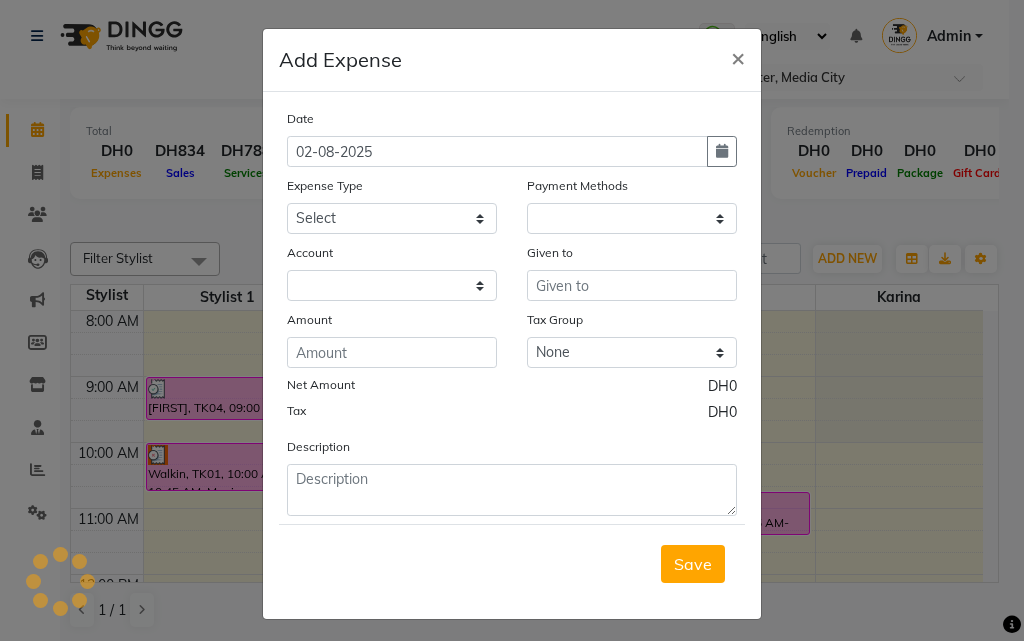 select on "1" 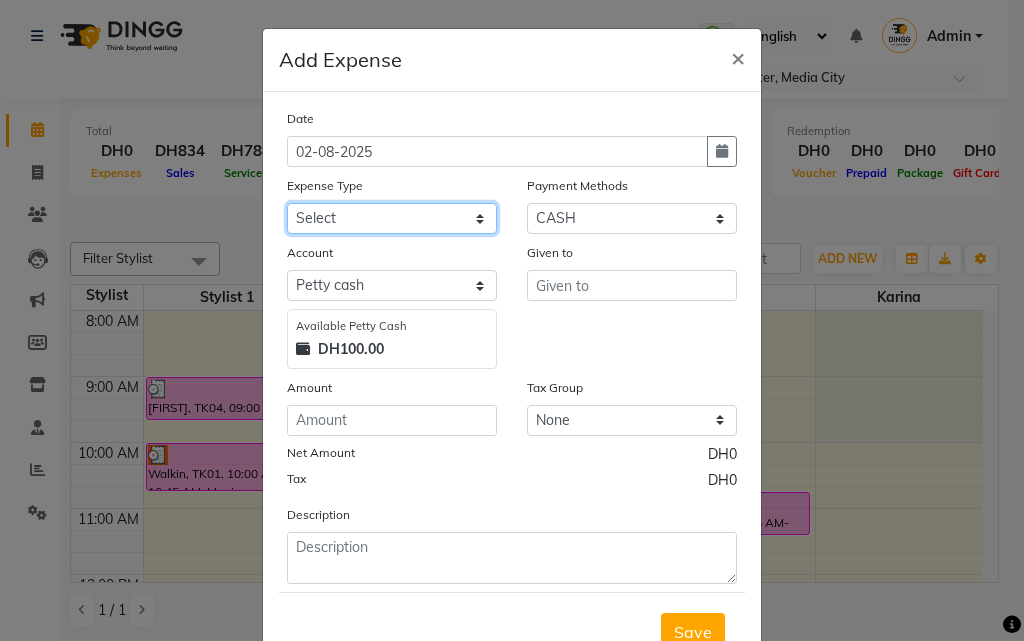click on "Select Advance Salary Bank charges Car maintenance  Cash transfer to bank Cash transfer to hub Client Snacks Clinical charges Equipment Fuel Govt fee Incentive Insurance International purchase Loan Repayment Maintenance Marketing Miscellaneous MRA Other Pantry Product Refund Refund Rent Salary Staff Snacks Supplier Tax Tea & Refreshment TIP Transportation Taxi Utilities" 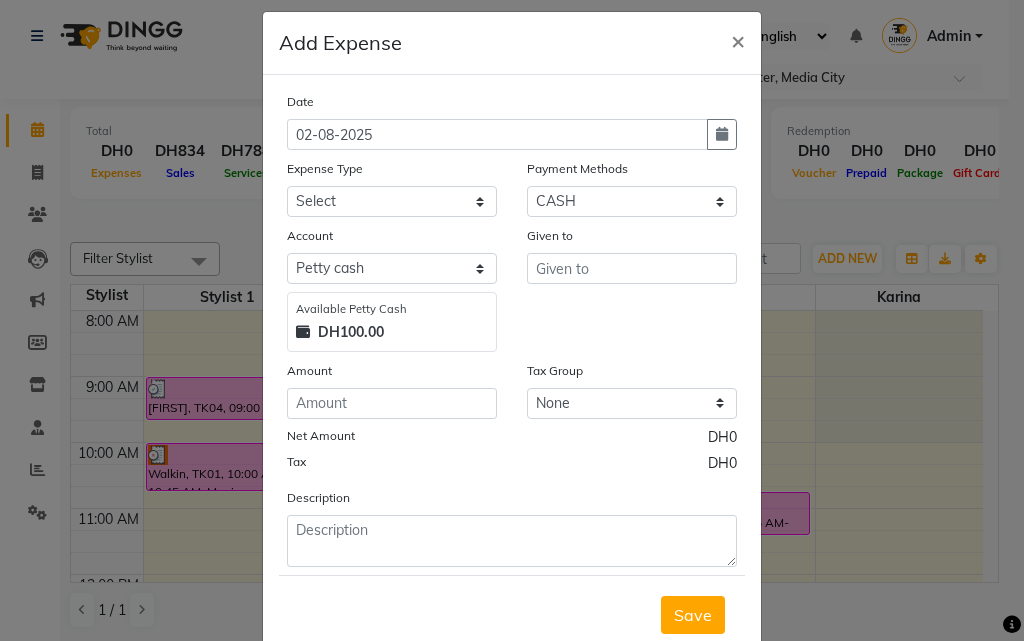 scroll, scrollTop: 0, scrollLeft: 0, axis: both 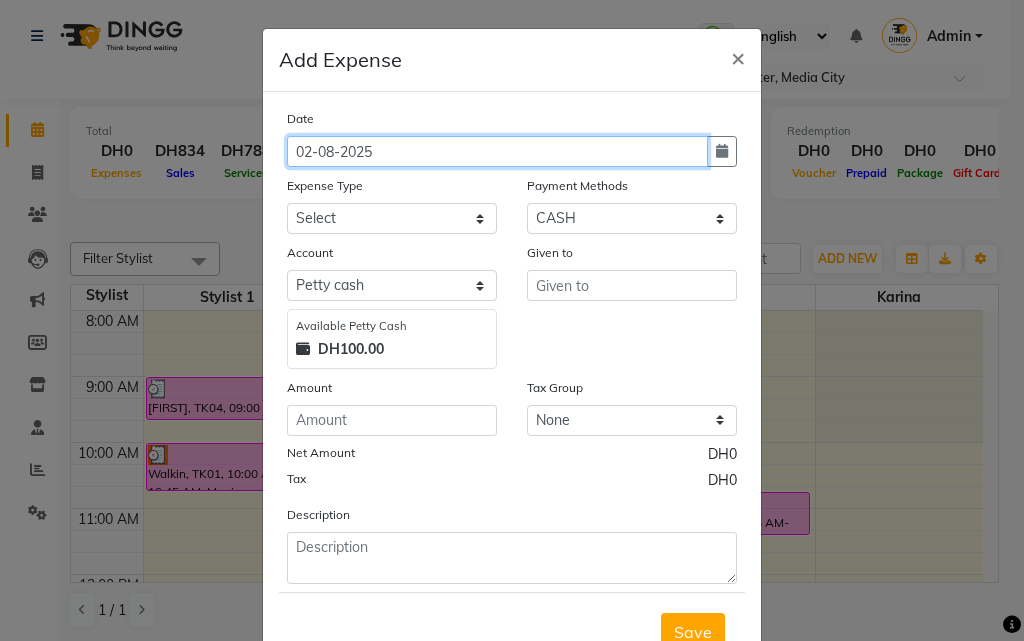 click on "02-08-2025" 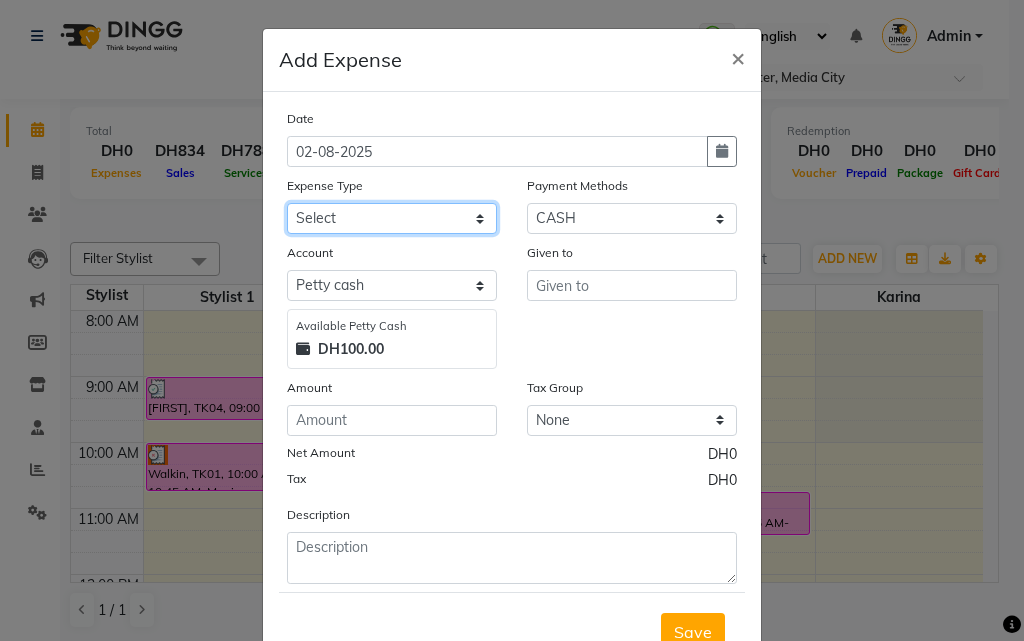click on "Select Advance Salary Bank charges Car maintenance  Cash transfer to bank Cash transfer to hub Client Snacks Clinical charges Equipment Fuel Govt fee Incentive Insurance International purchase Loan Repayment Maintenance Marketing Miscellaneous MRA Other Pantry Product Refund Refund Rent Salary Staff Snacks Supplier Tax Tea & Refreshment TIP Transportation Taxi Utilities" 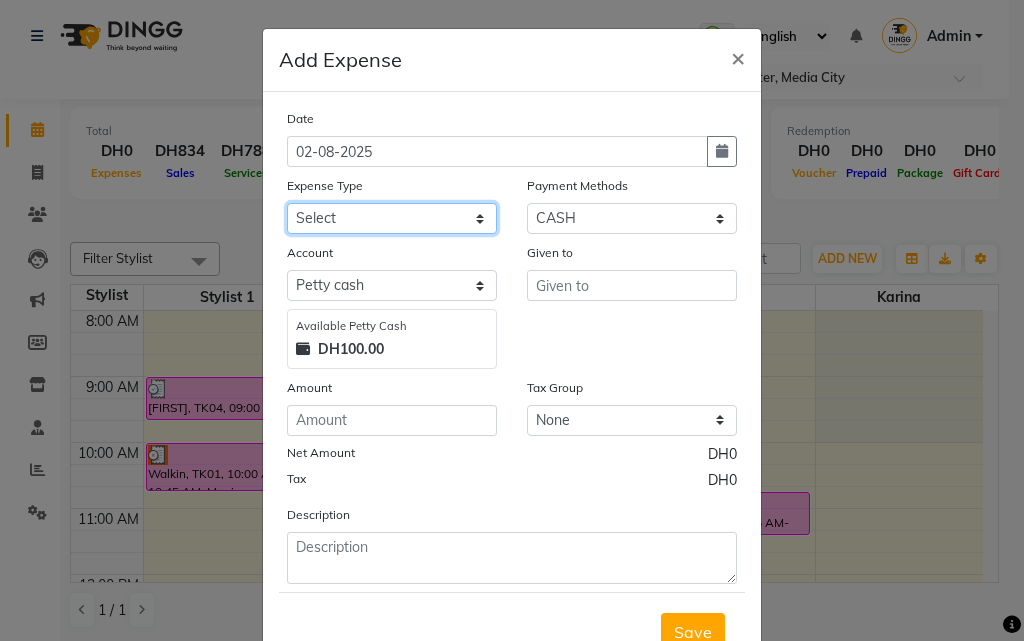 select on "781" 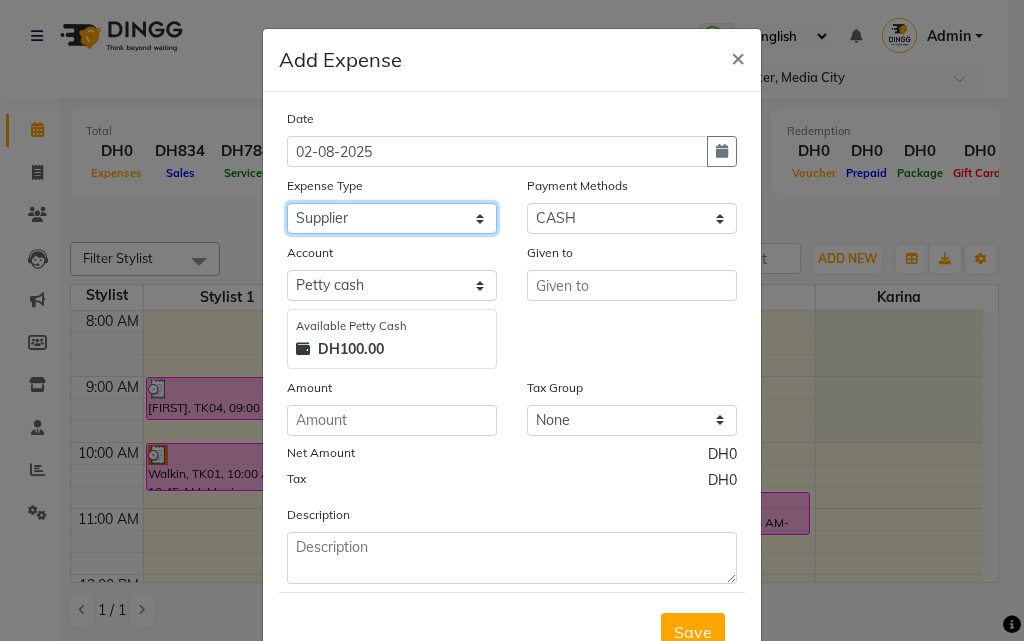 click on "Select Advance Salary Bank charges Car maintenance  Cash transfer to bank Cash transfer to hub Client Snacks Clinical charges Equipment Fuel Govt fee Incentive Insurance International purchase Loan Repayment Maintenance Marketing Miscellaneous MRA Other Pantry Product Refund Refund Rent Salary Staff Snacks Supplier Tax Tea & Refreshment TIP Transportation Taxi Utilities" 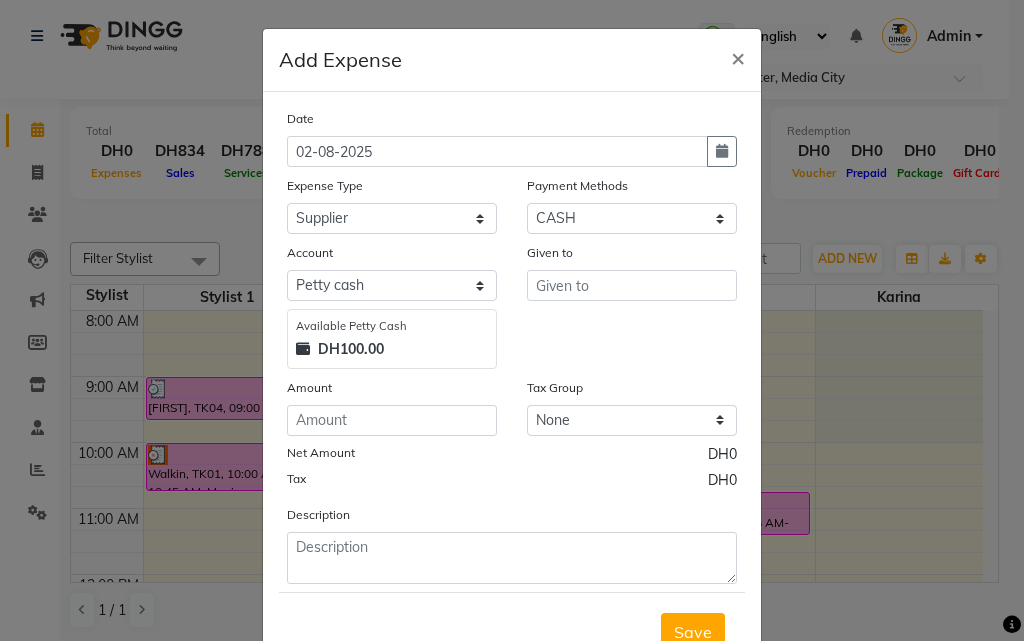 click on "Date 02-08-2025 Expense Type Select Advance Salary Bank charges Car maintenance  Cash transfer to bank Cash transfer to hub Client Snacks Clinical charges Equipment Fuel Govt fee Incentive Insurance International purchase Loan Repayment Maintenance Marketing Miscellaneous MRA Other Pantry Product Refund Refund Rent Salary Staff Snacks Supplier Tax Tea & Refreshment TIP Transportation Taxi Utilities Payment Methods Select Voucher CASH Prepaid Package Gift Card Wallet CARD ONLINE Account Select Cash In hand Petty cash Bank Account Available Petty Cash DH100.00 Given to Amount Tax Group None VAT Net Amount DH0 Tax DH0 Description" 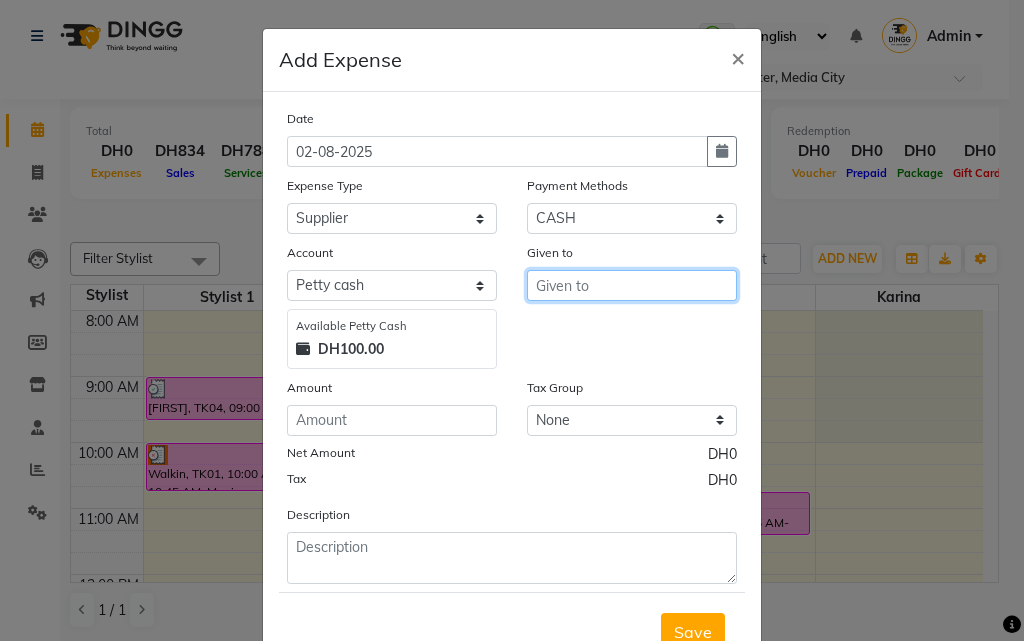 click at bounding box center (632, 285) 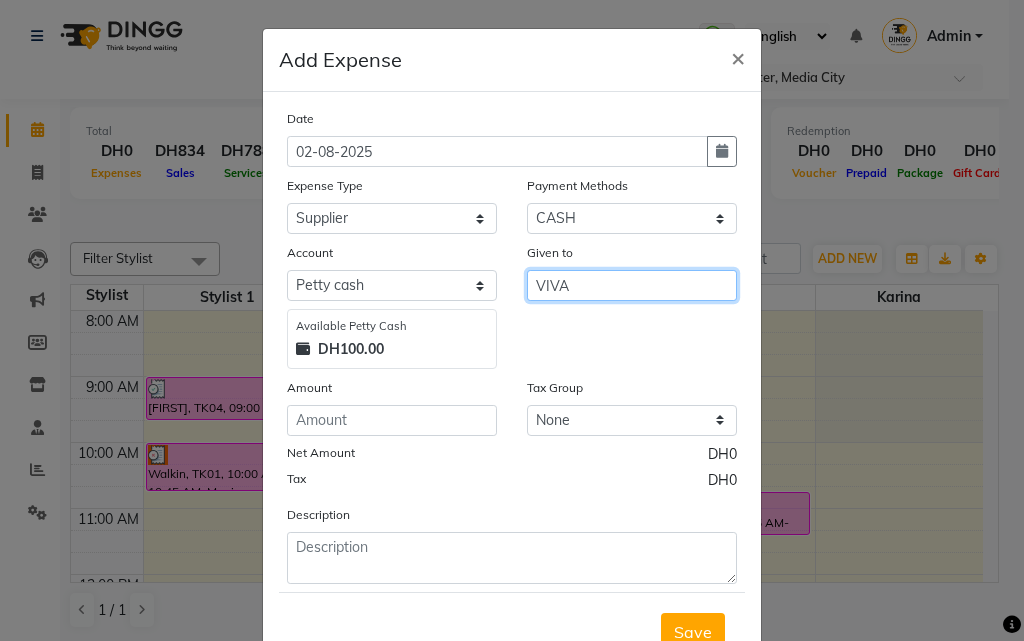 type on "VIVA" 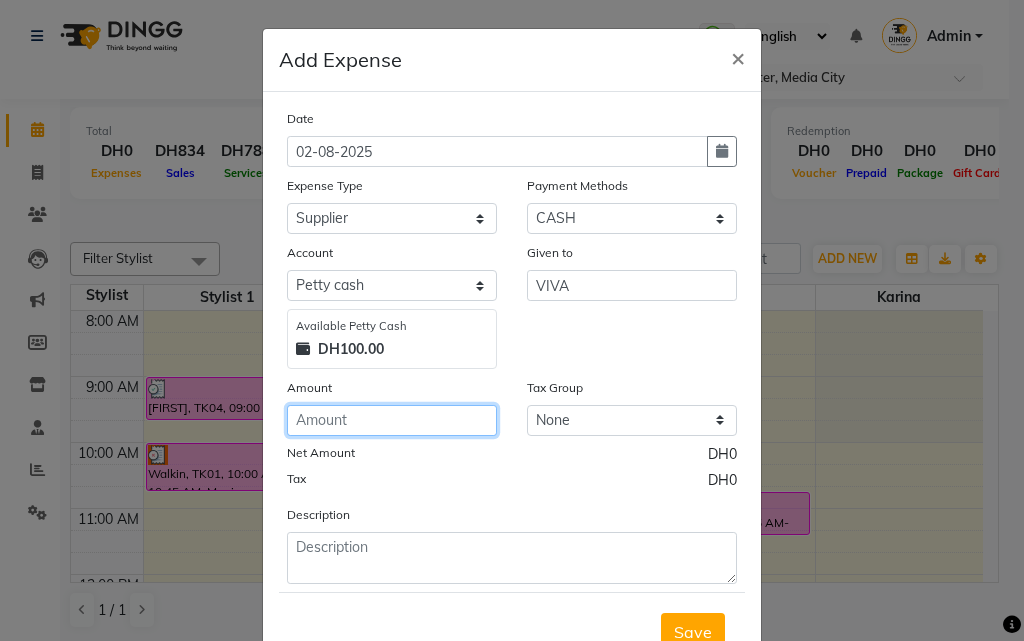 click 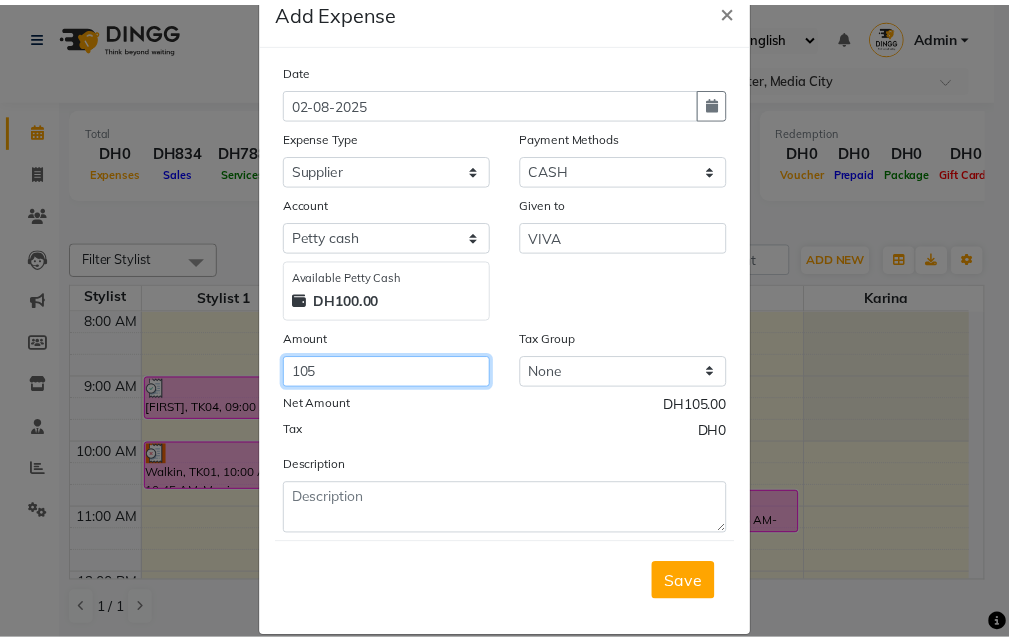 scroll, scrollTop: 75, scrollLeft: 0, axis: vertical 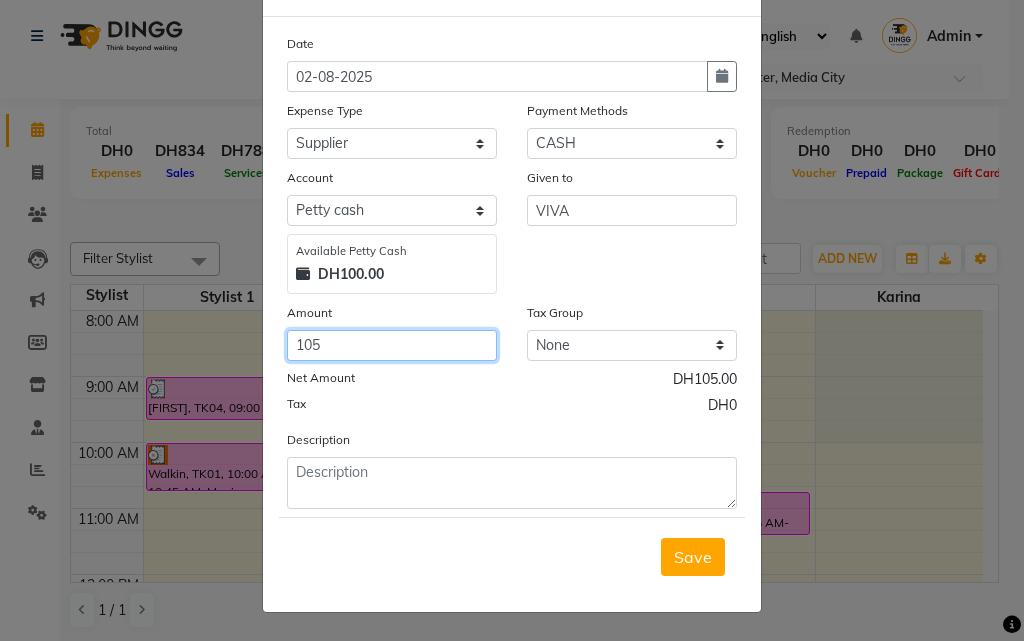 type on "105" 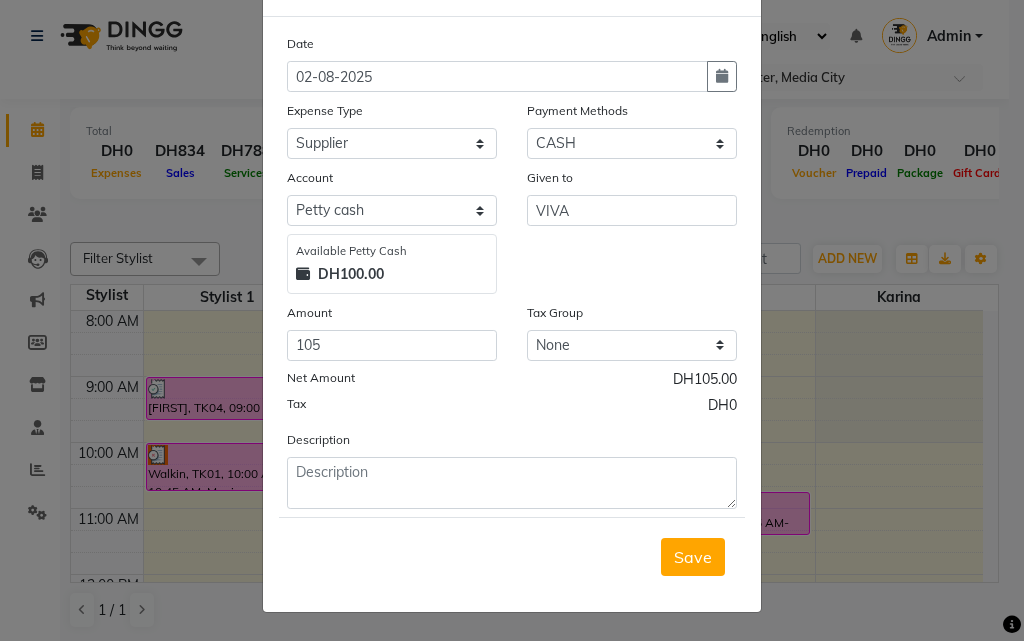 click on "Net Amount DH105.00" 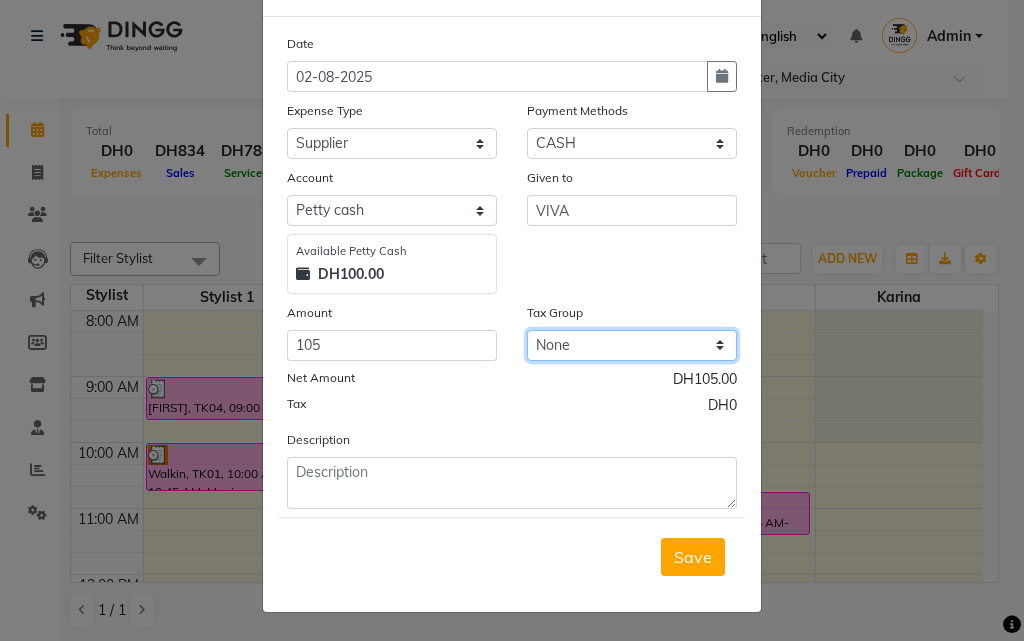 click on "None VAT" 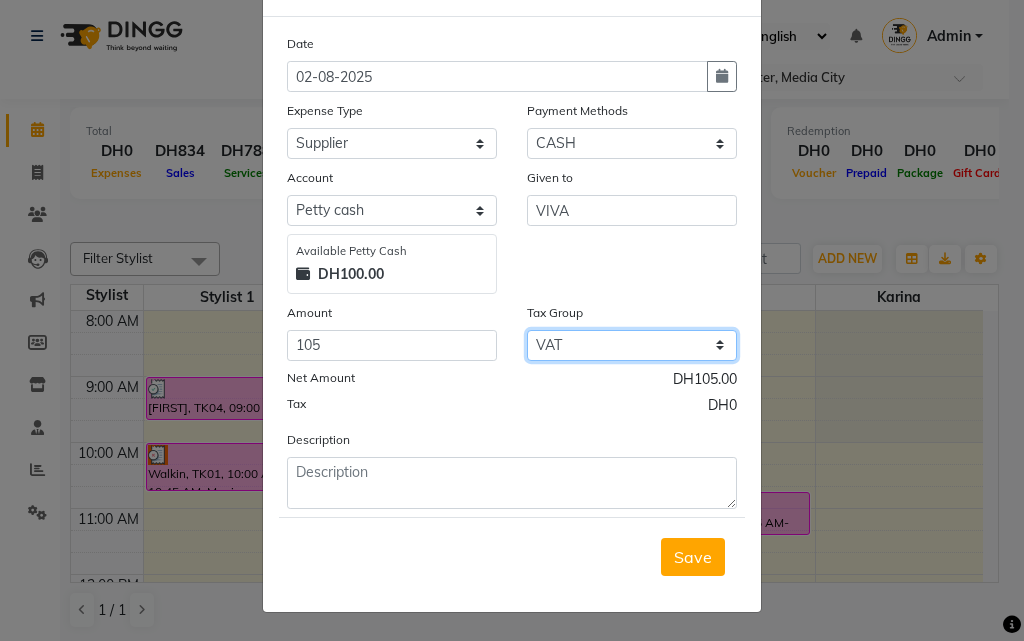 click on "None VAT" 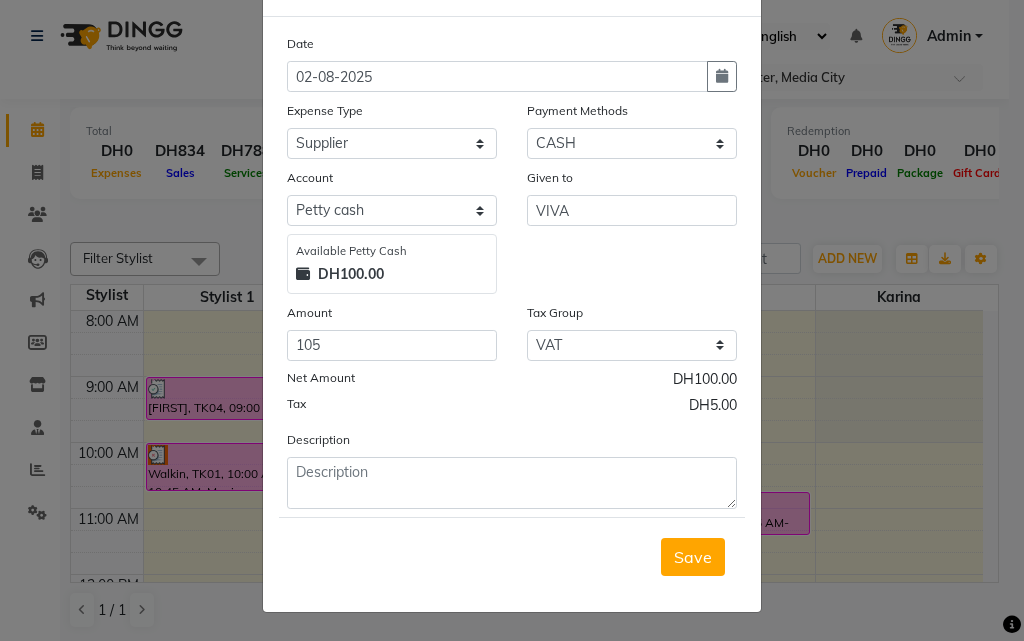 click on "Tax DH5.00" 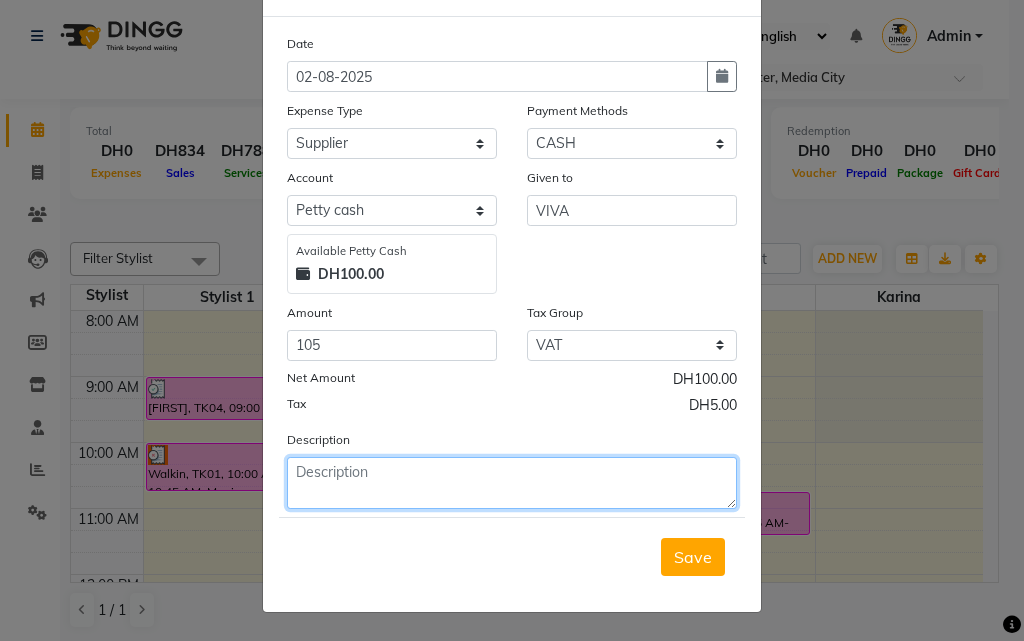 click 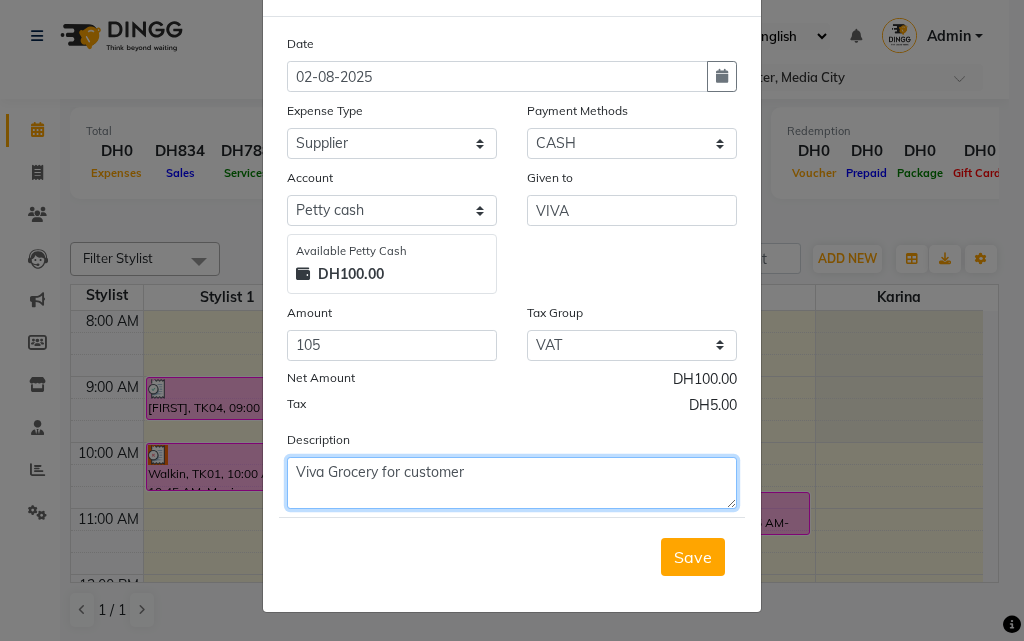 click on "Viva Grocery for customer" 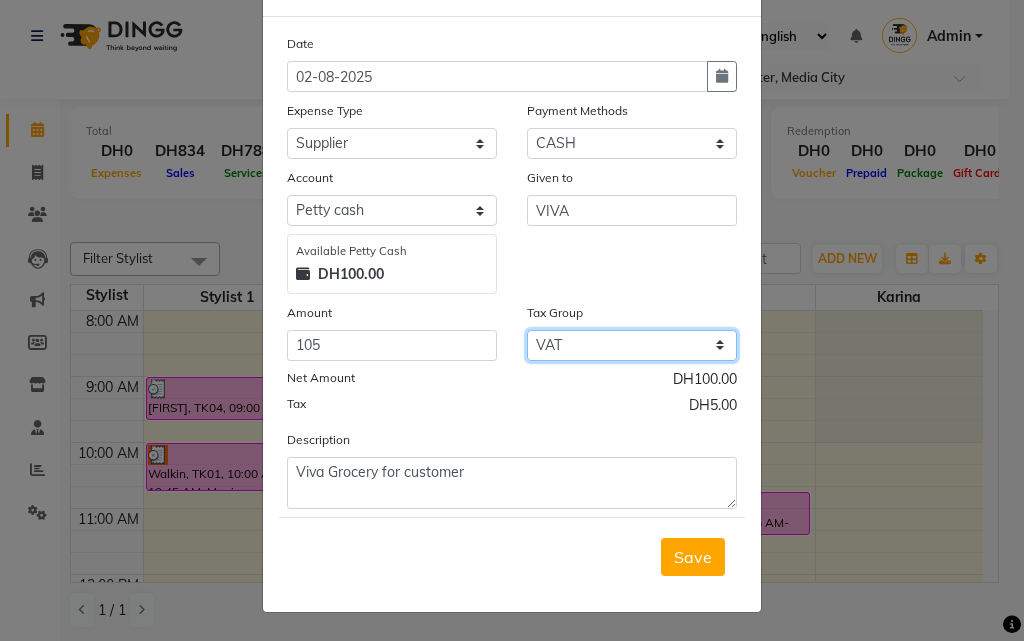 click on "None VAT" 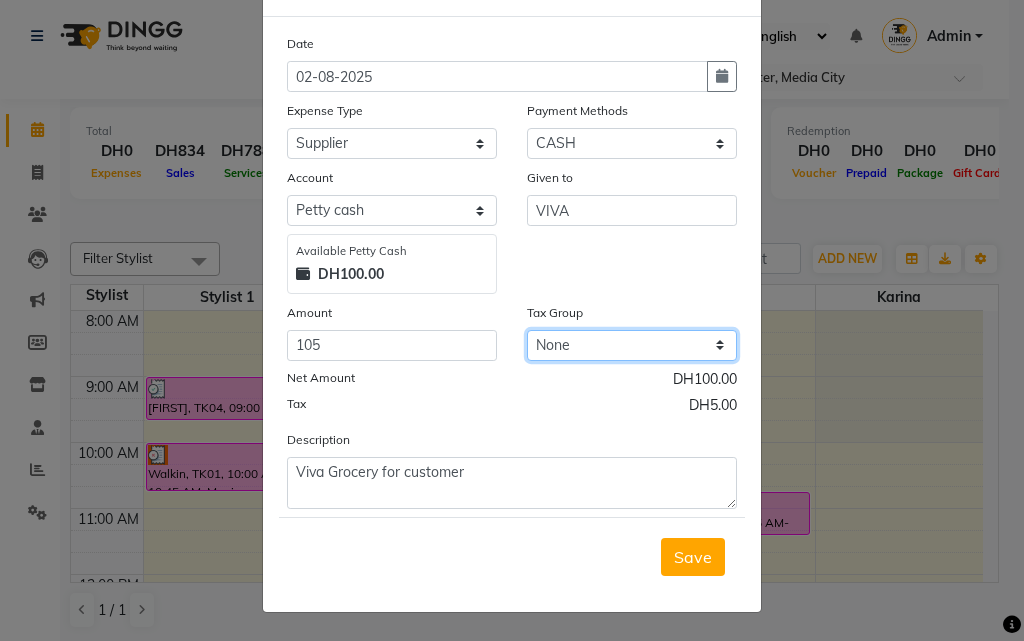 click on "None VAT" 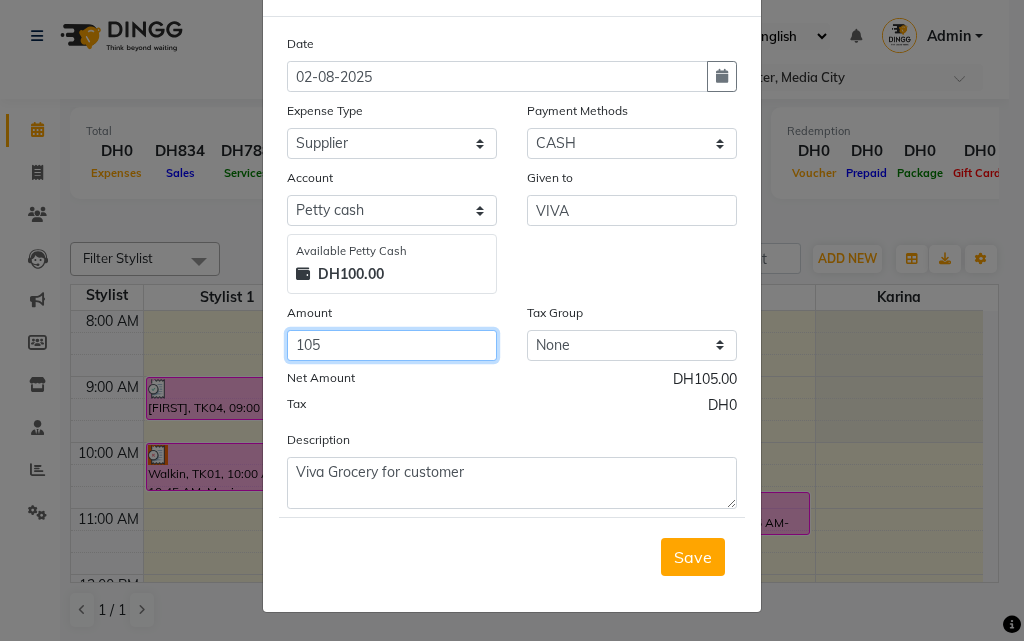 click on "105" 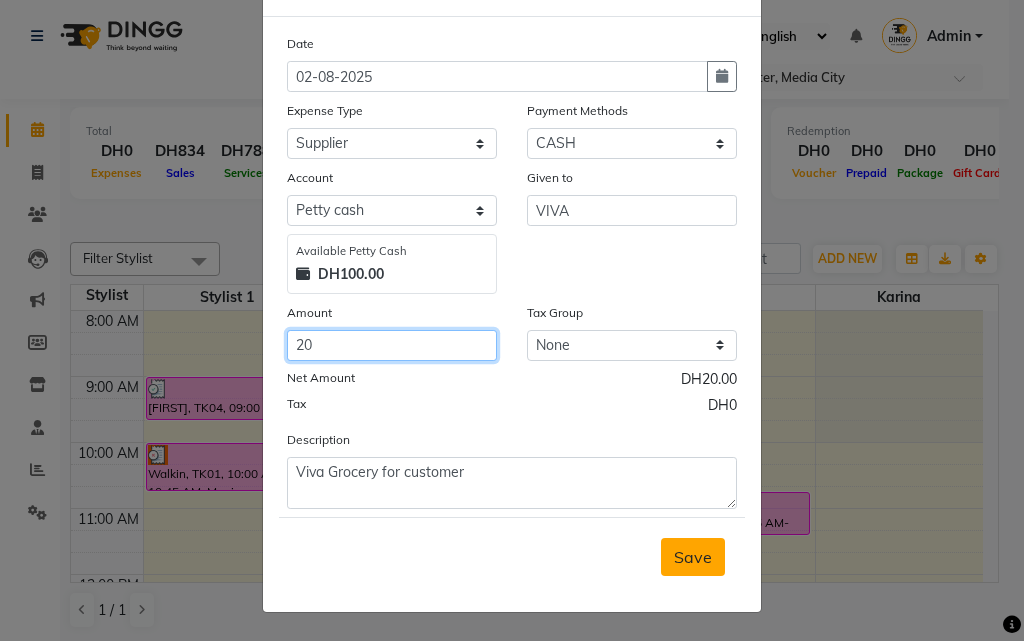 type on "20" 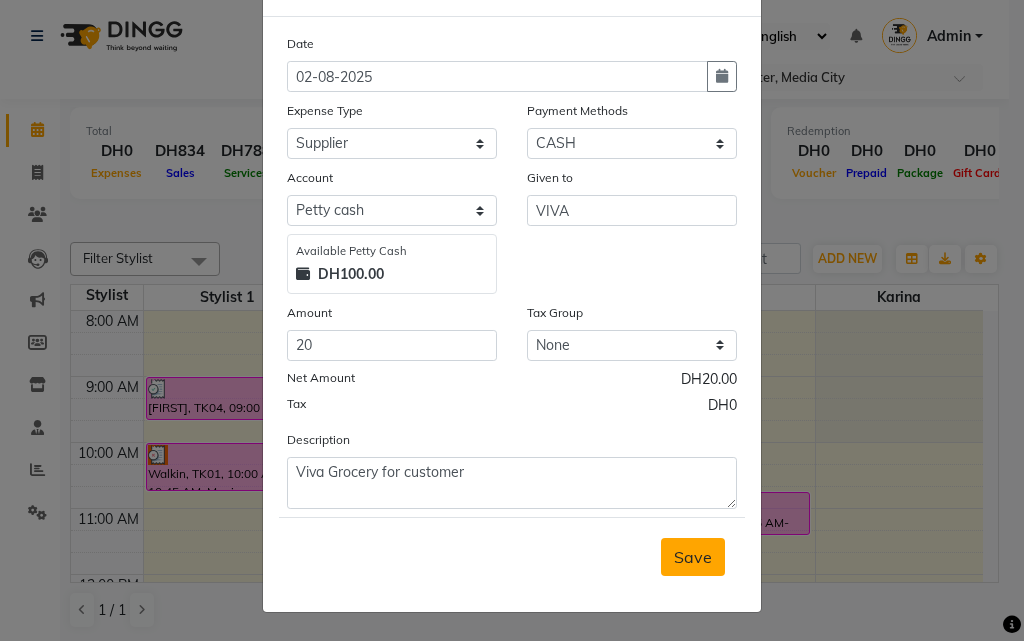 click on "Save" at bounding box center [693, 557] 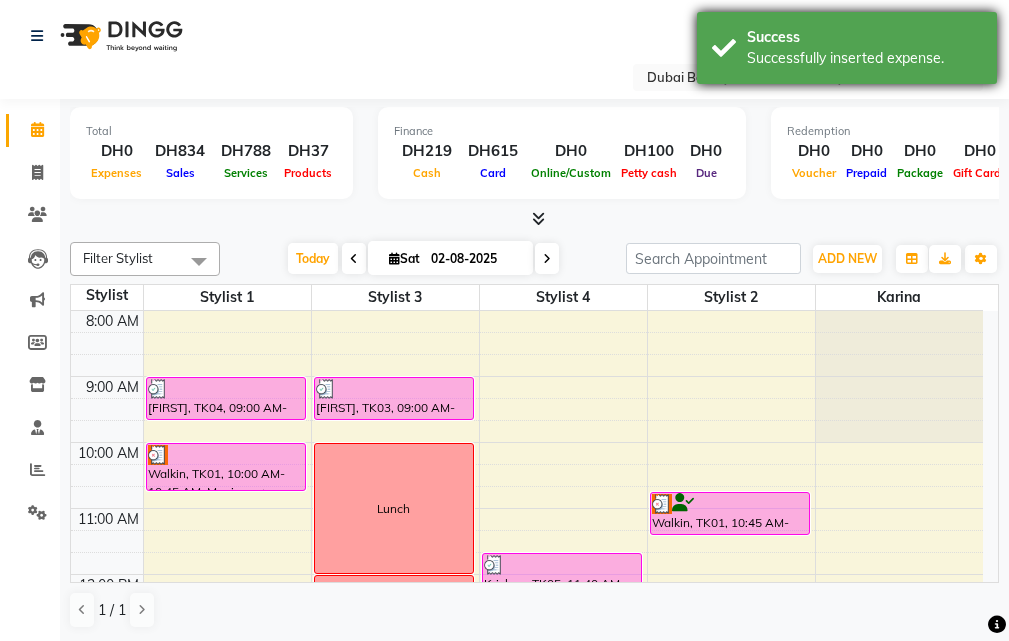 click on "Success   Successfully inserted expense." at bounding box center (847, 48) 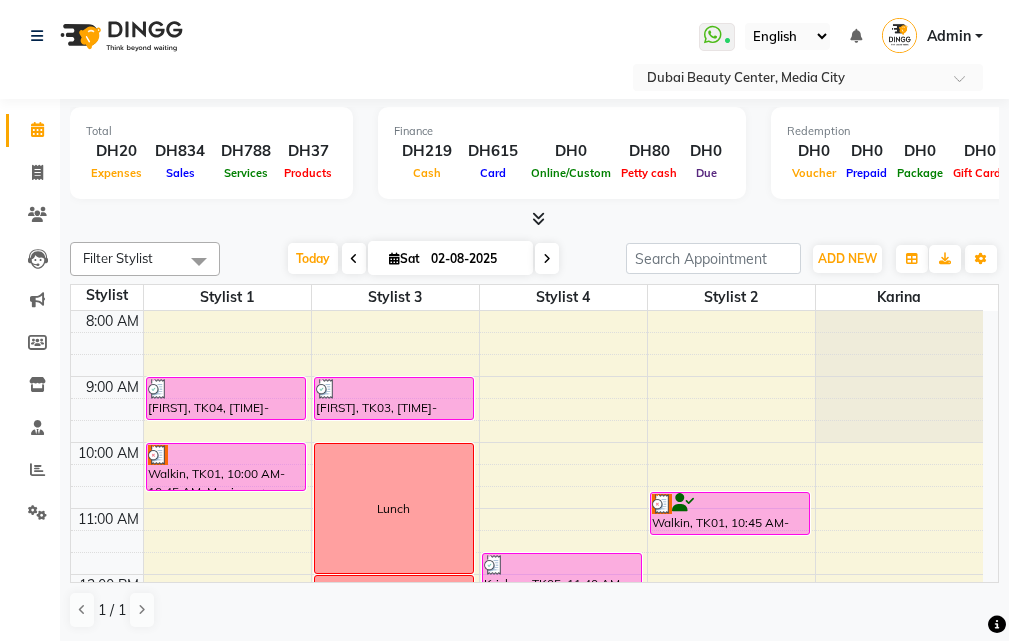 scroll, scrollTop: 0, scrollLeft: 0, axis: both 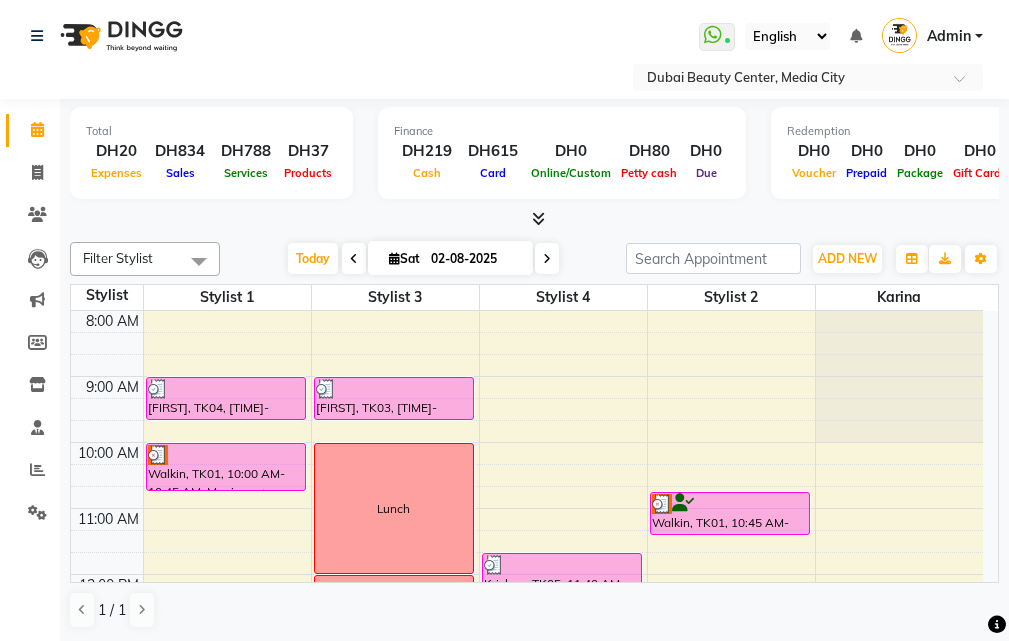 click on "Expenses" at bounding box center [116, 172] 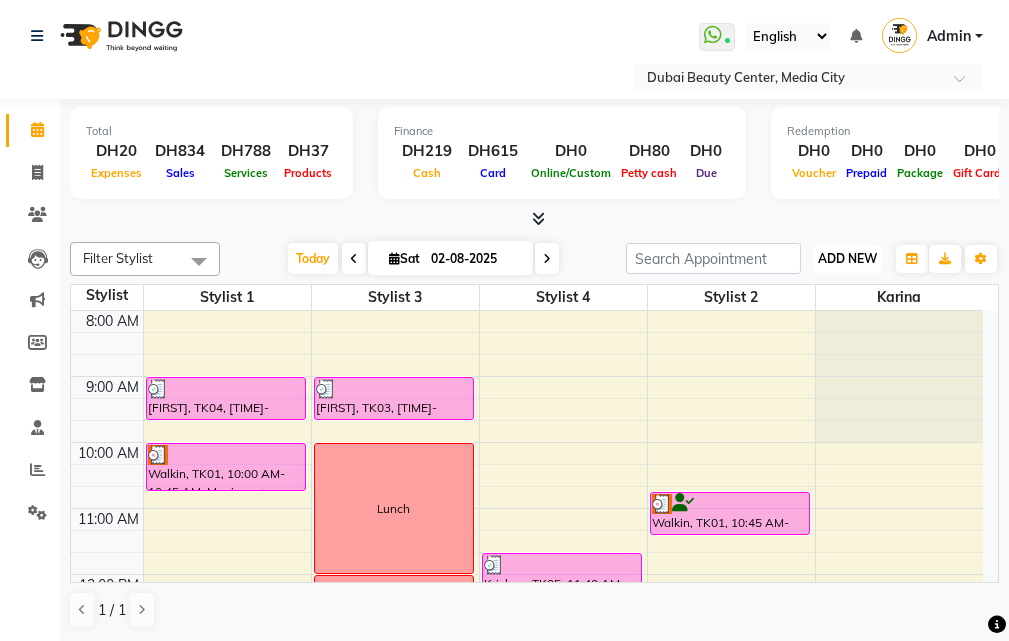 click on "ADD NEW" at bounding box center [847, 258] 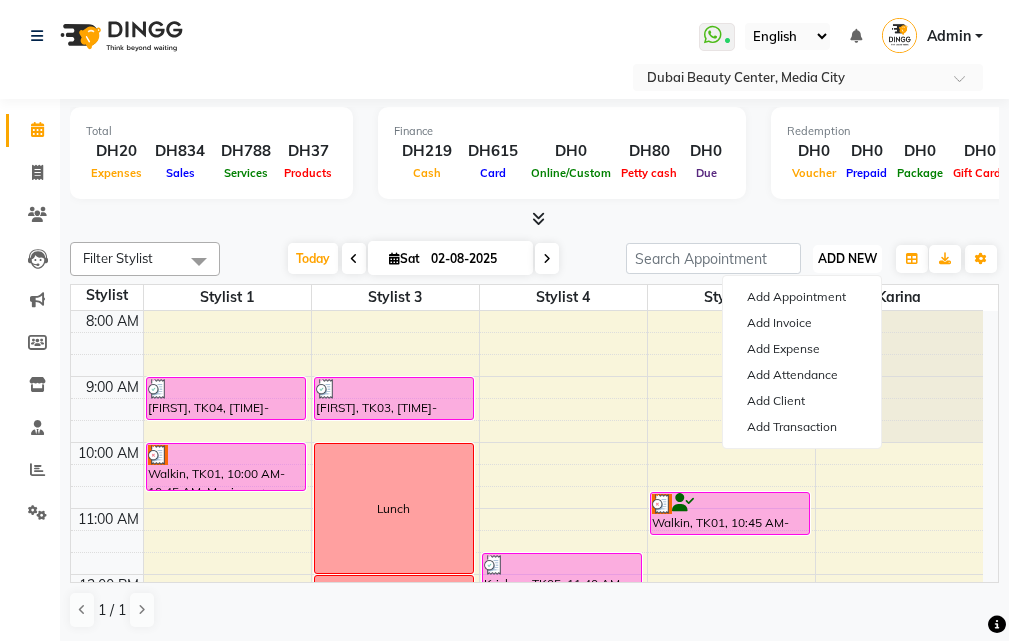 click on "ADD NEW" at bounding box center (847, 258) 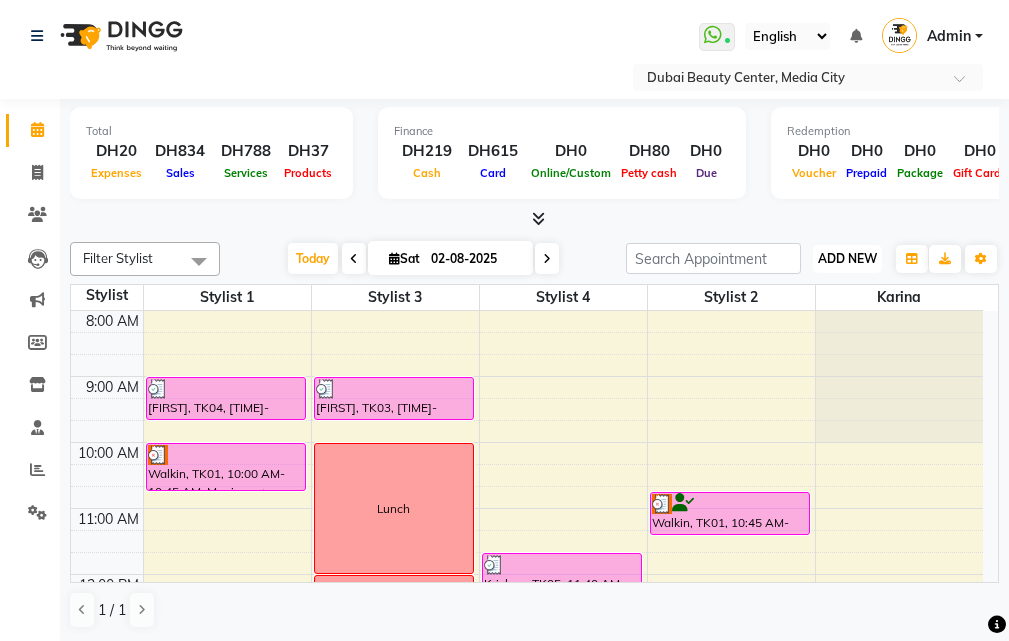 click on "ADD NEW" at bounding box center (847, 258) 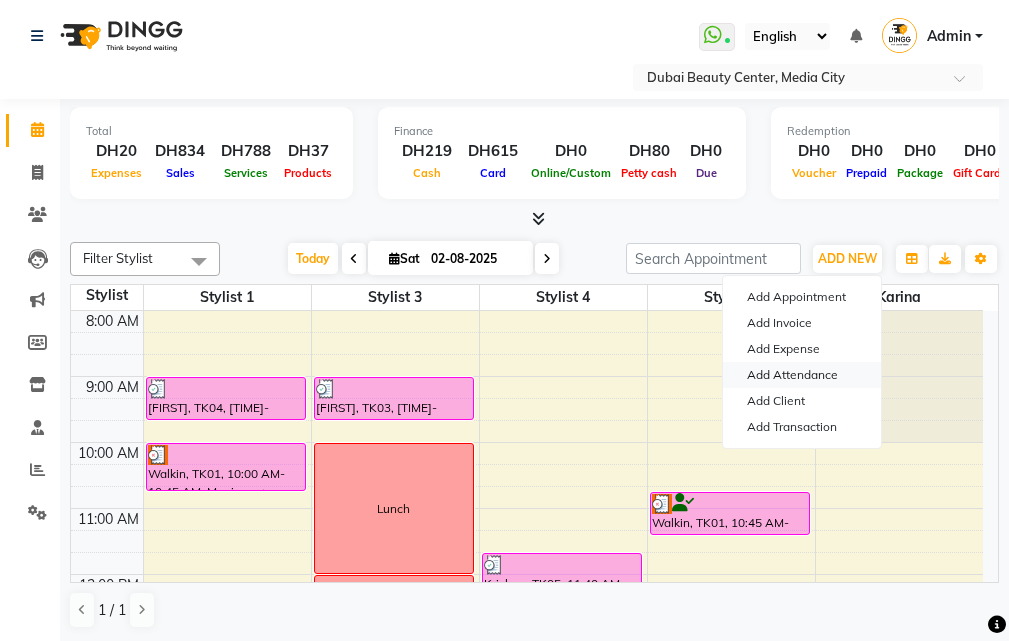 click on "Add Attendance" at bounding box center [802, 375] 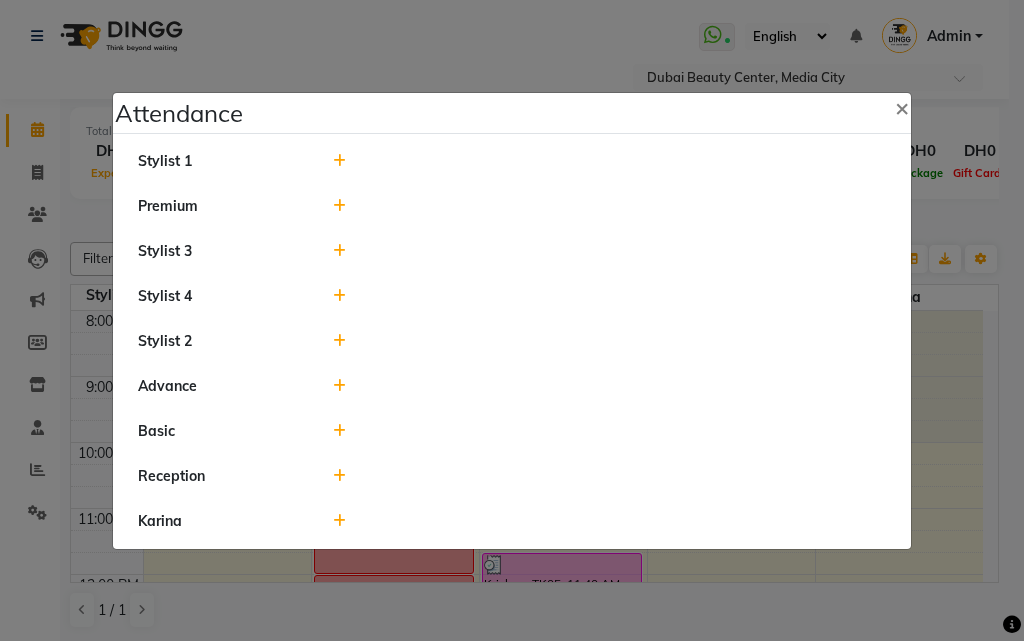 click 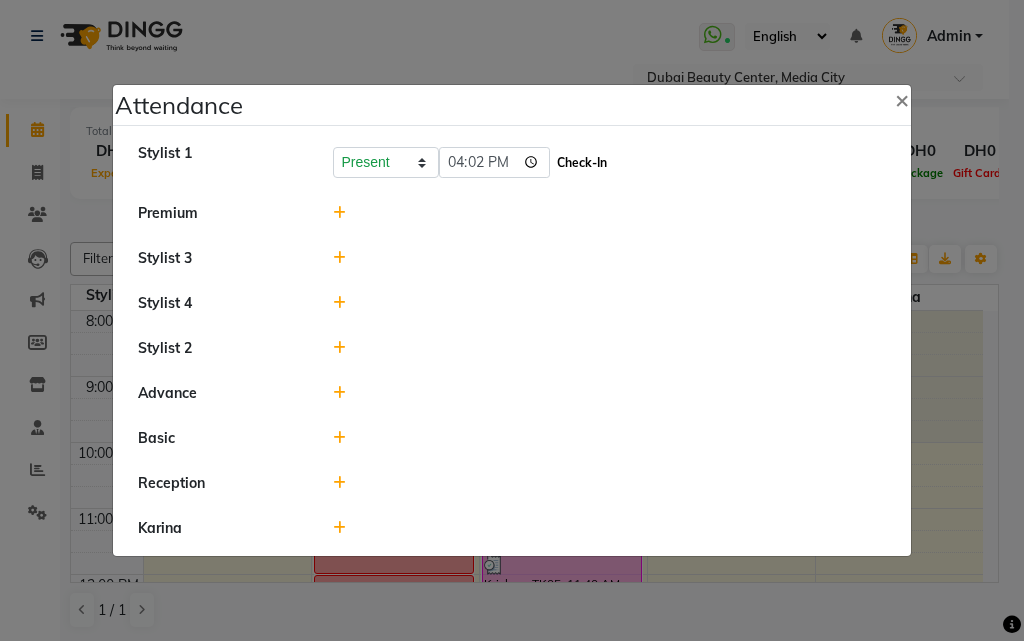 click on "Check-In" 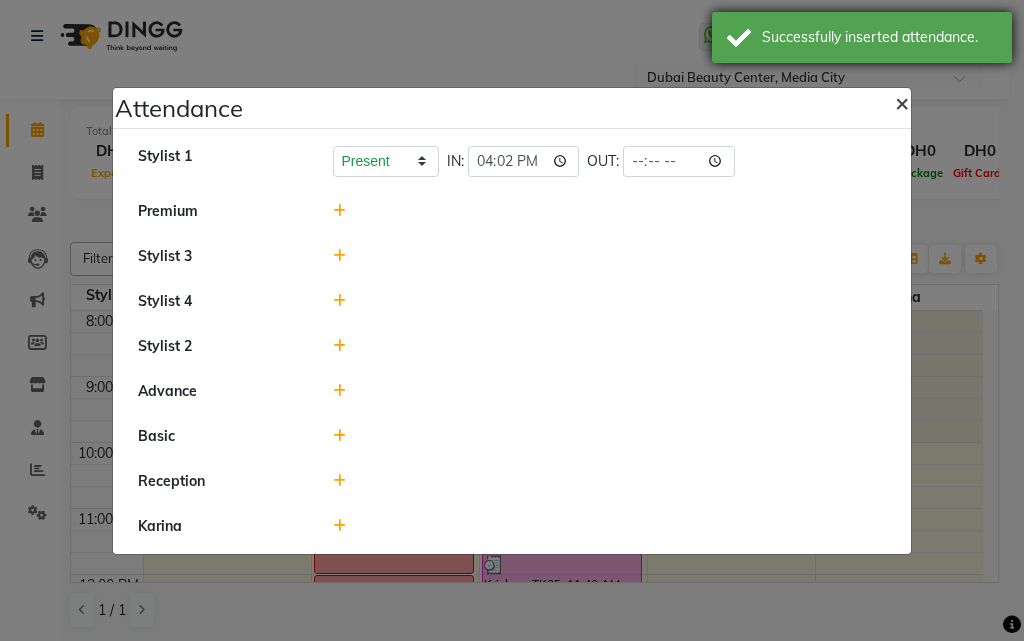 click on "×" 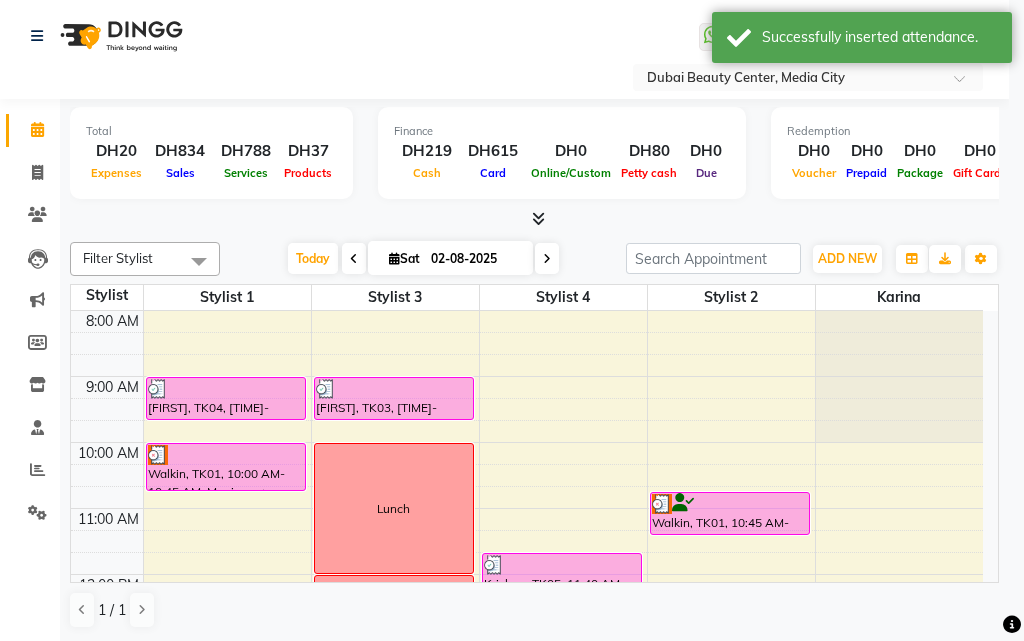 drag, startPoint x: 890, startPoint y: 43, endPoint x: 921, endPoint y: 106, distance: 70.21396 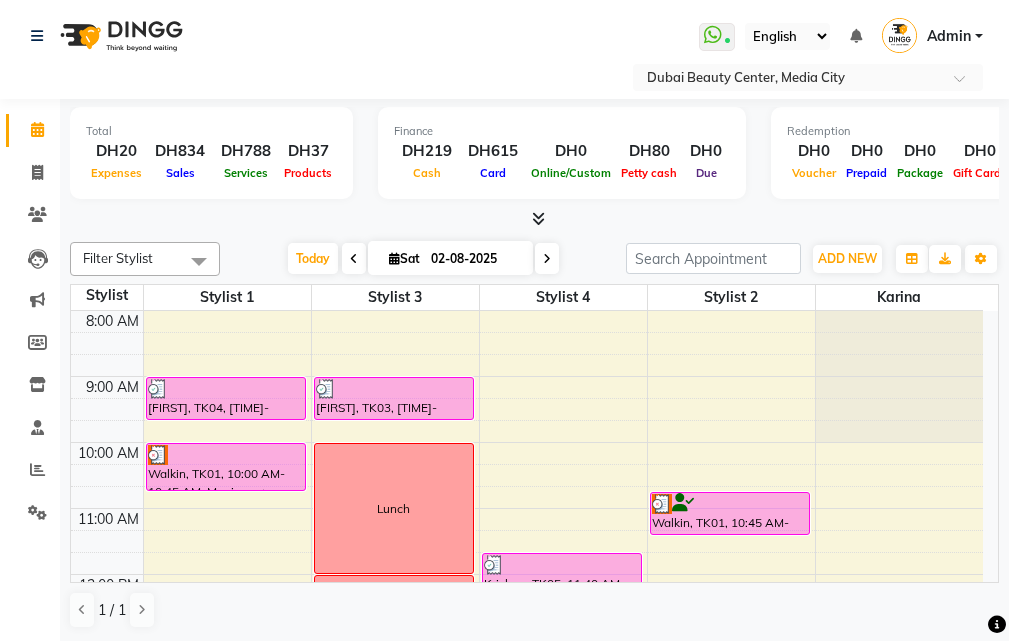 click on "Total DH20 Expenses DH834 Sales DH788 Services DH37 Products Finance DH219 Cash DH615 Card DH0 Online/Custom DH80 Petty cash DH0 Due Redemption DH0 Voucher DH0 Prepaid DH0 Package DH0 Gift Cards DH0 Wallet Appointment 7 Completed 0 Upcoming 0 Ongoing 0 No show Other sales DH0 Packages DH0 Memberships DH0 Vouchers DH0 Prepaids DH0 Gift Cards" at bounding box center (534, 164) 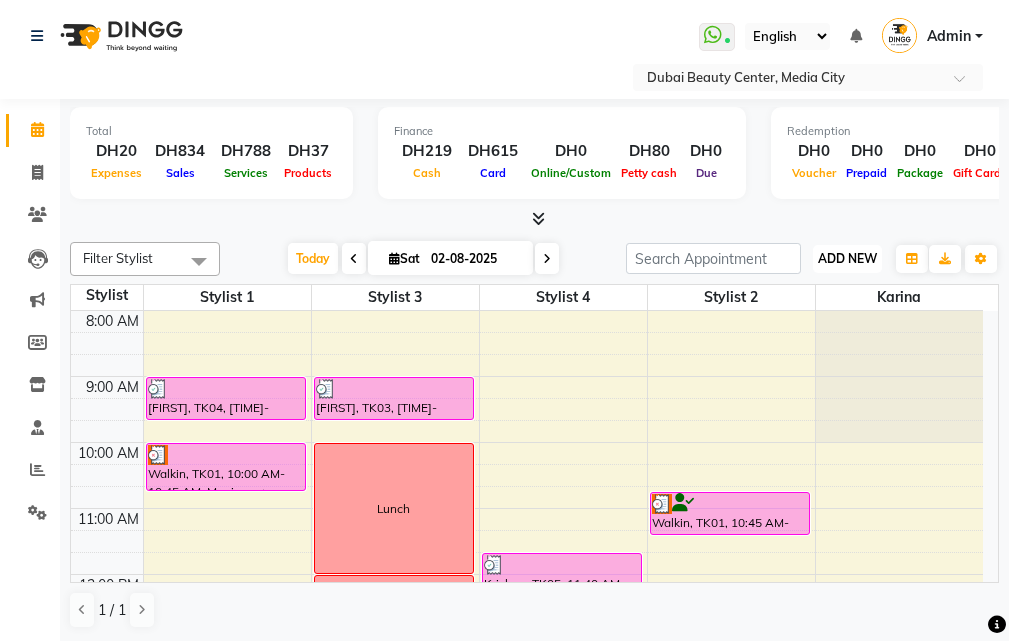 click on "ADD NEW" at bounding box center [847, 258] 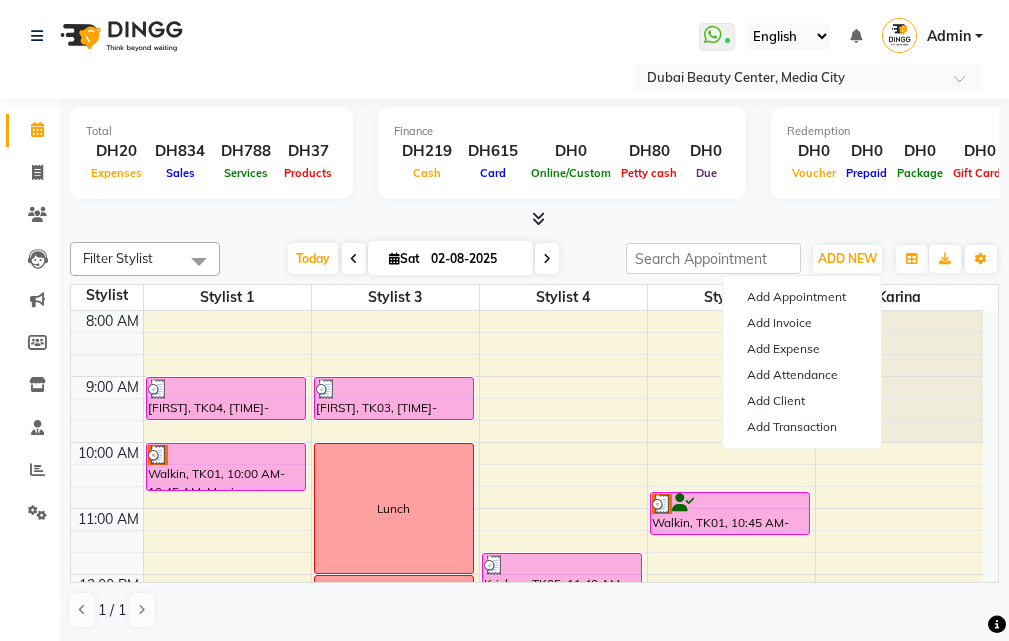 click at bounding box center (534, 219) 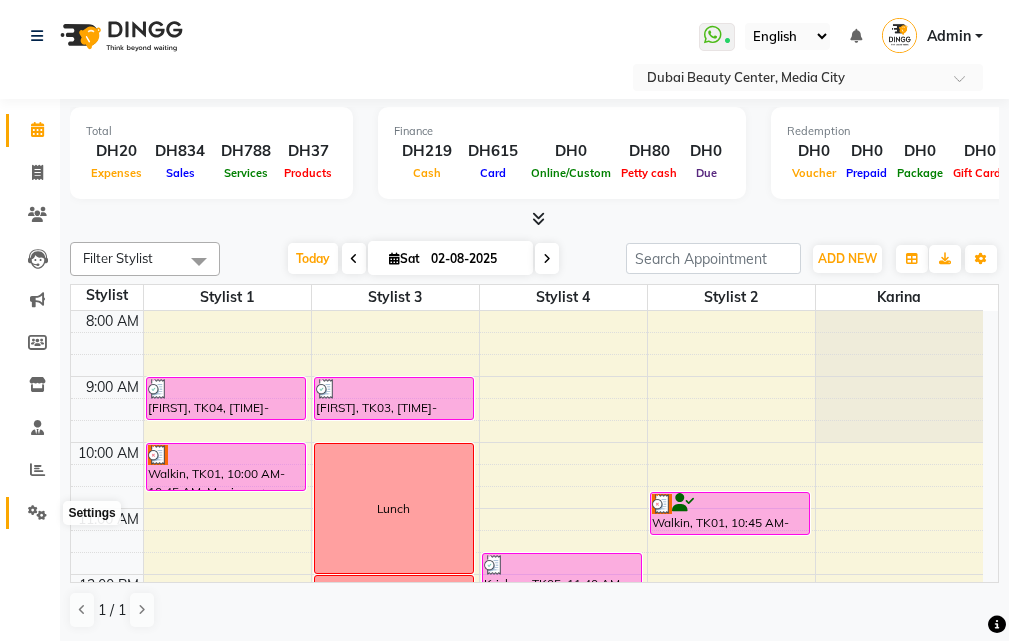 click 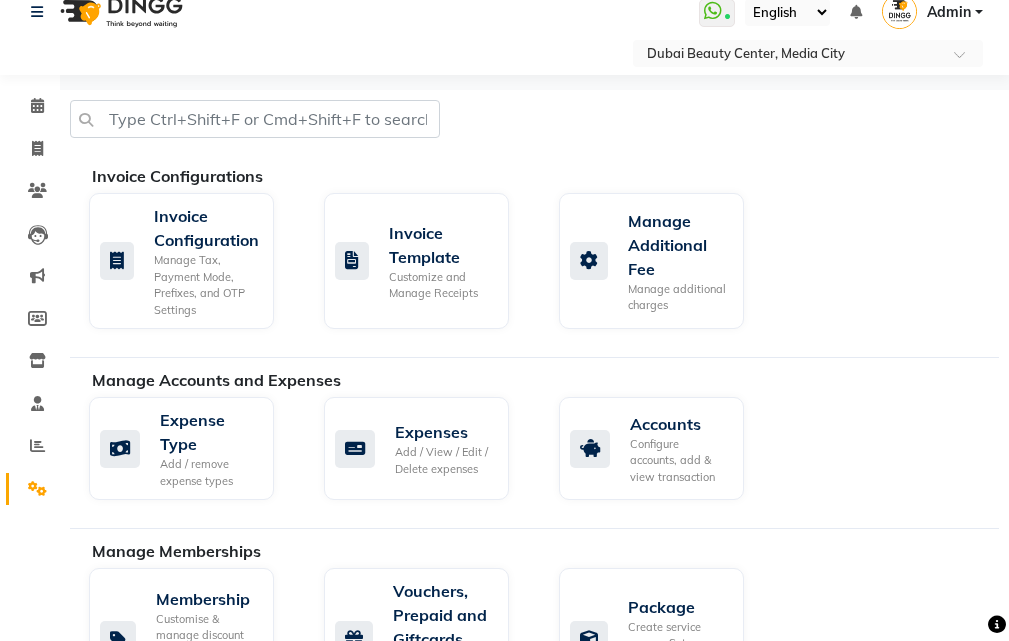 scroll, scrollTop: 200, scrollLeft: 0, axis: vertical 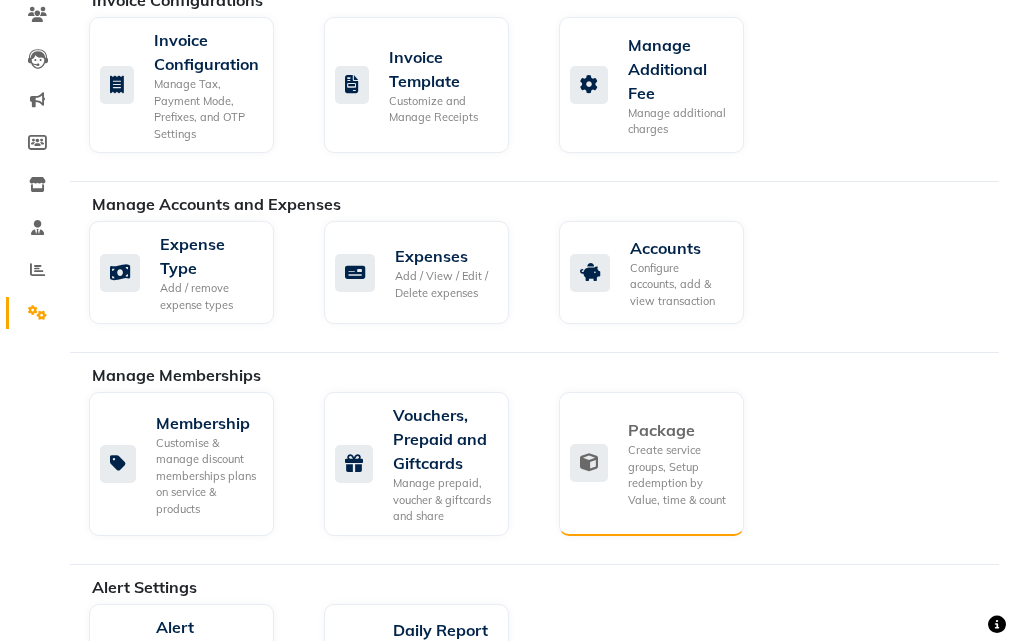 click on "Package" 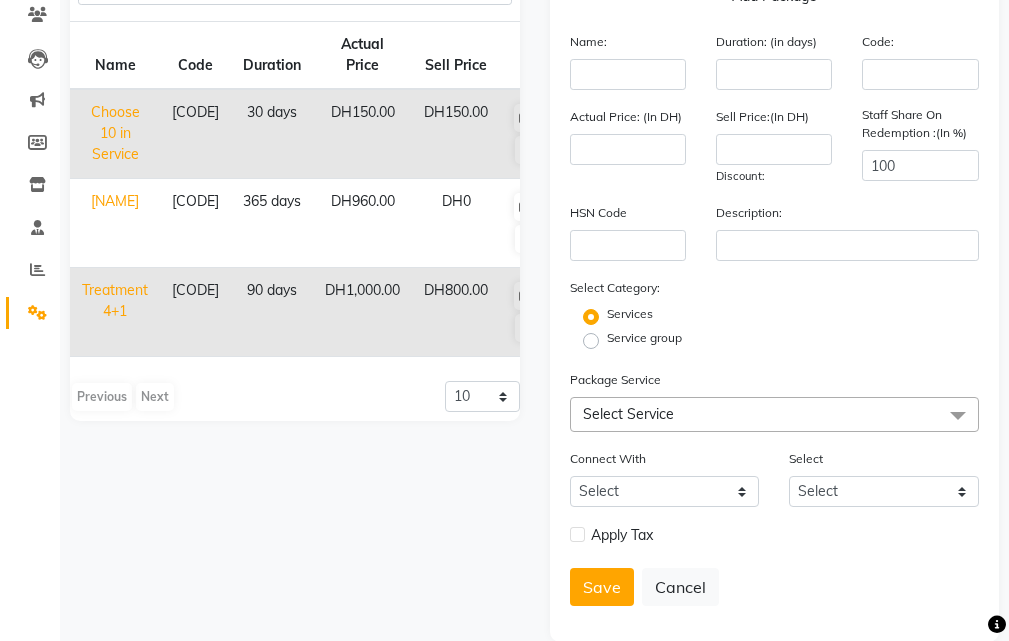 scroll, scrollTop: 100, scrollLeft: 0, axis: vertical 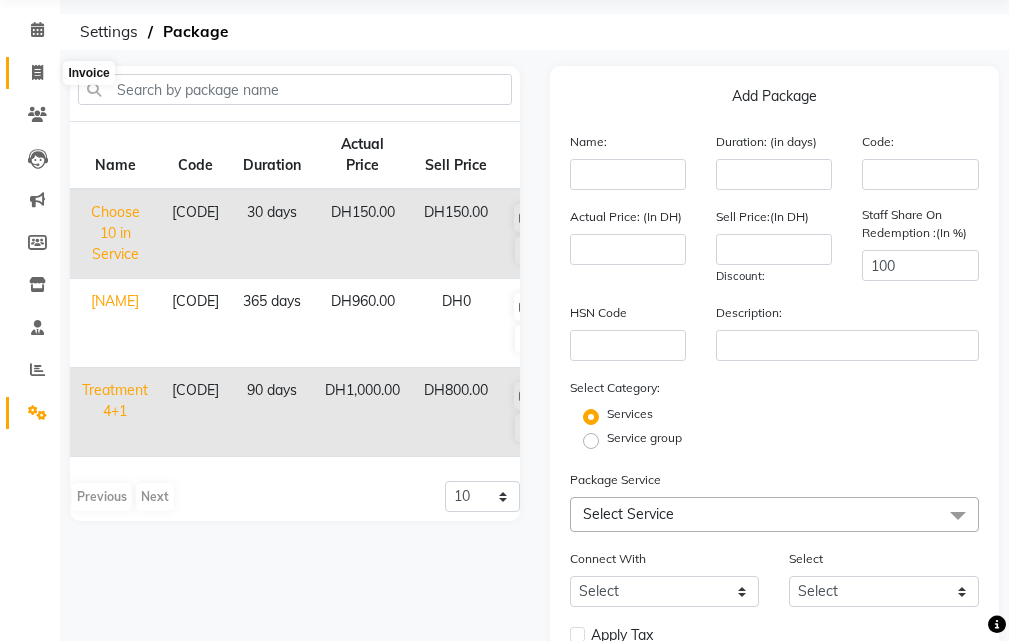 click 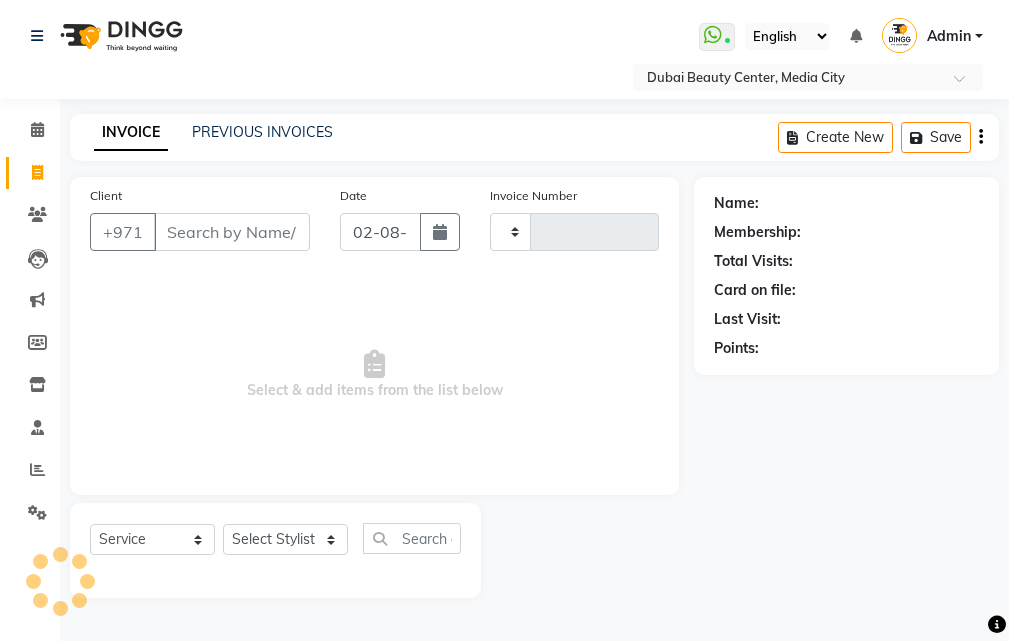 type on "0109" 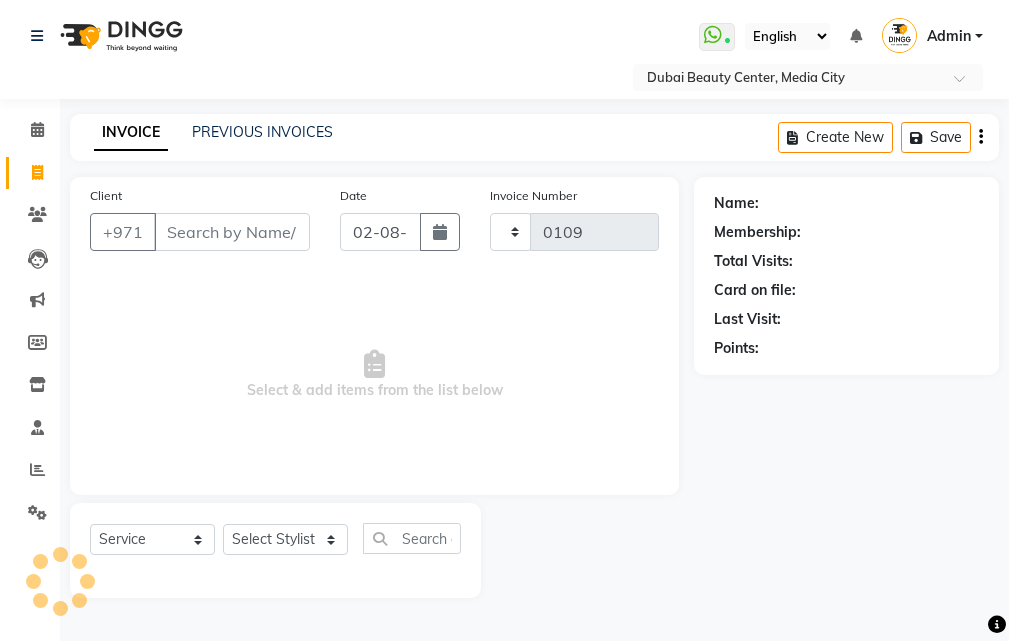 scroll, scrollTop: 0, scrollLeft: 0, axis: both 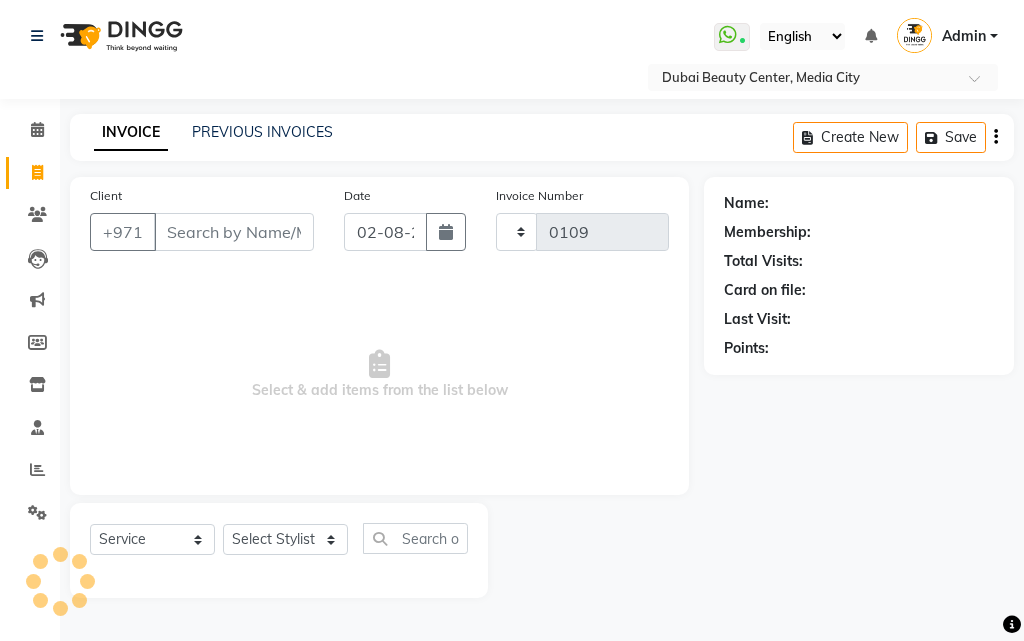 select on "3551" 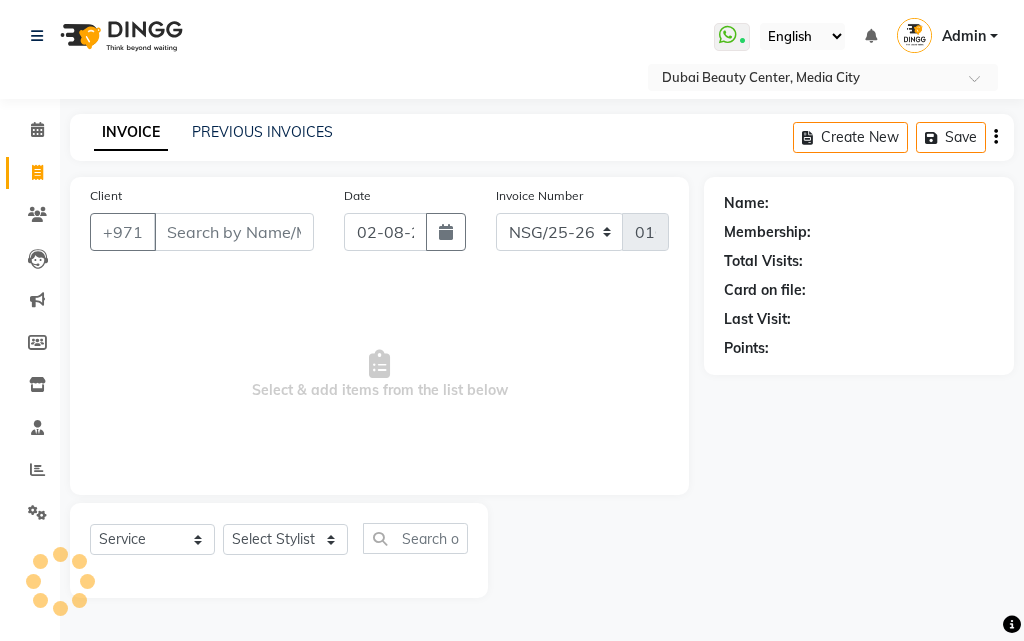 click on "Select & add items from the list below" at bounding box center [379, 375] 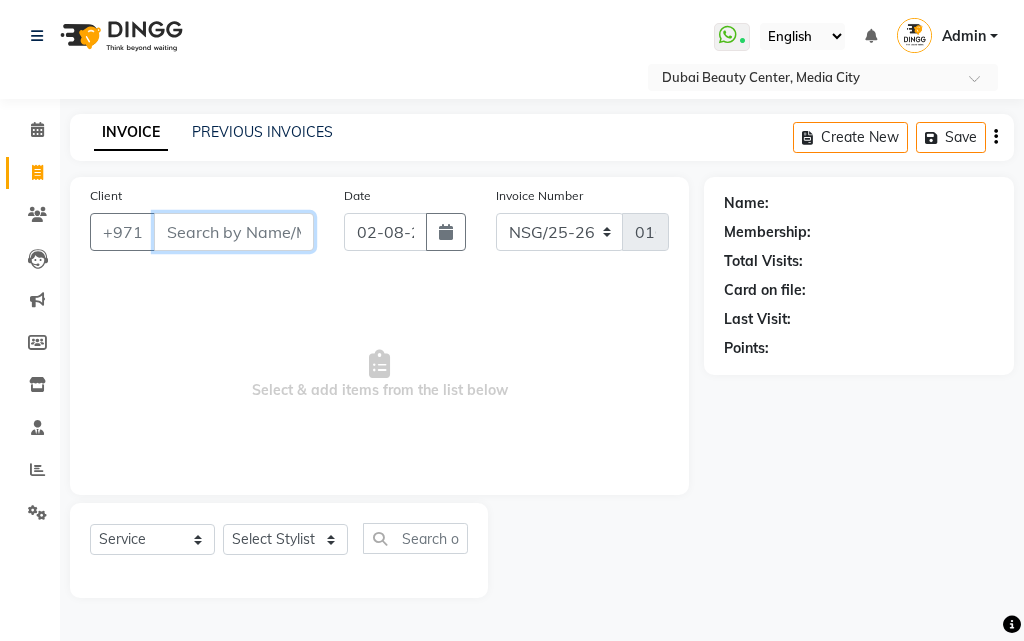 click on "Client" at bounding box center (234, 232) 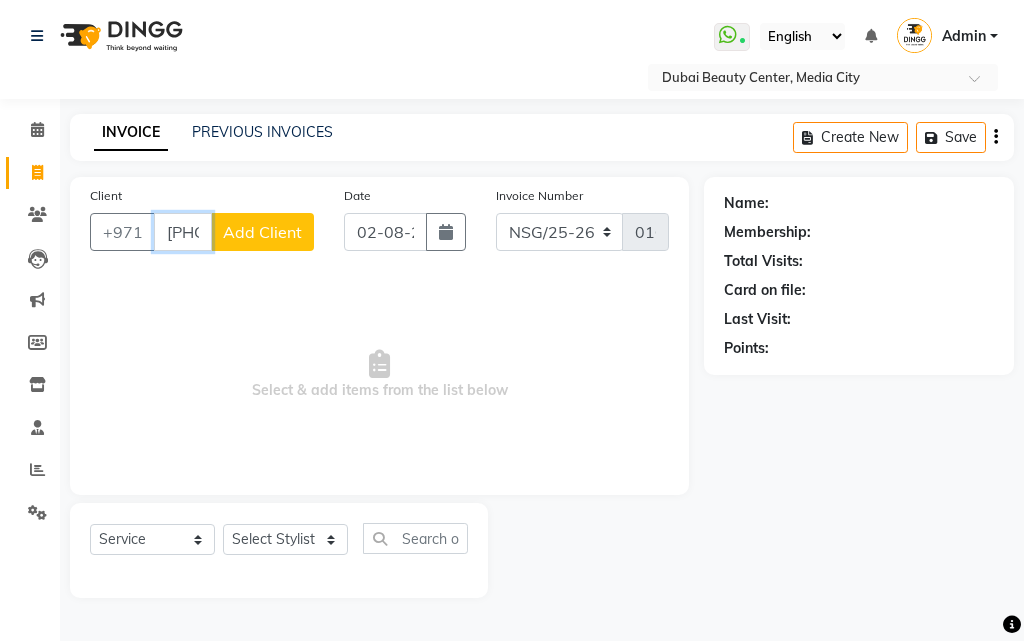 type on "[PHONE]" 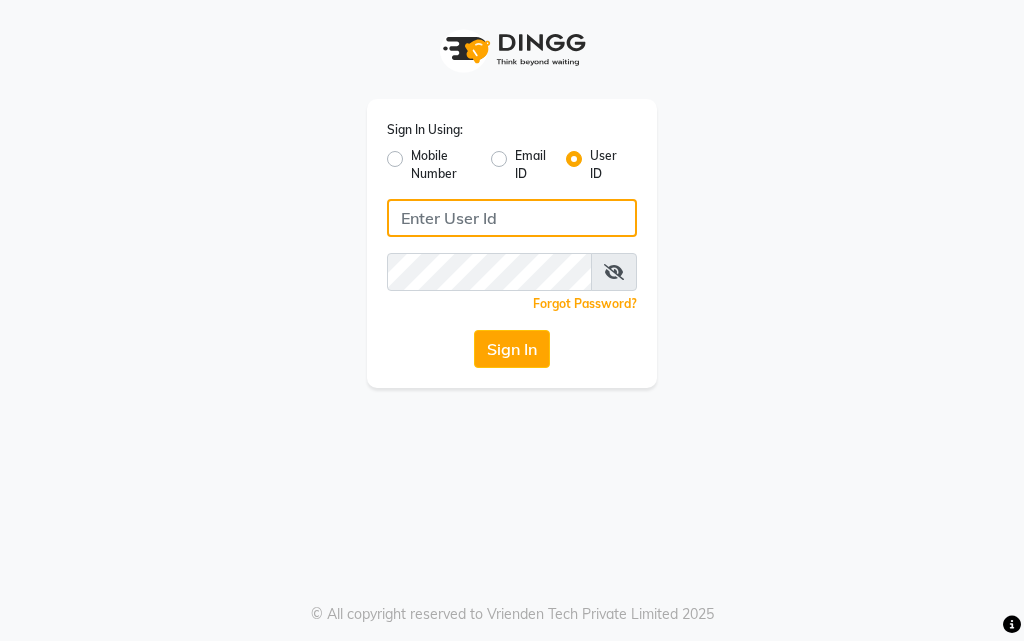 click 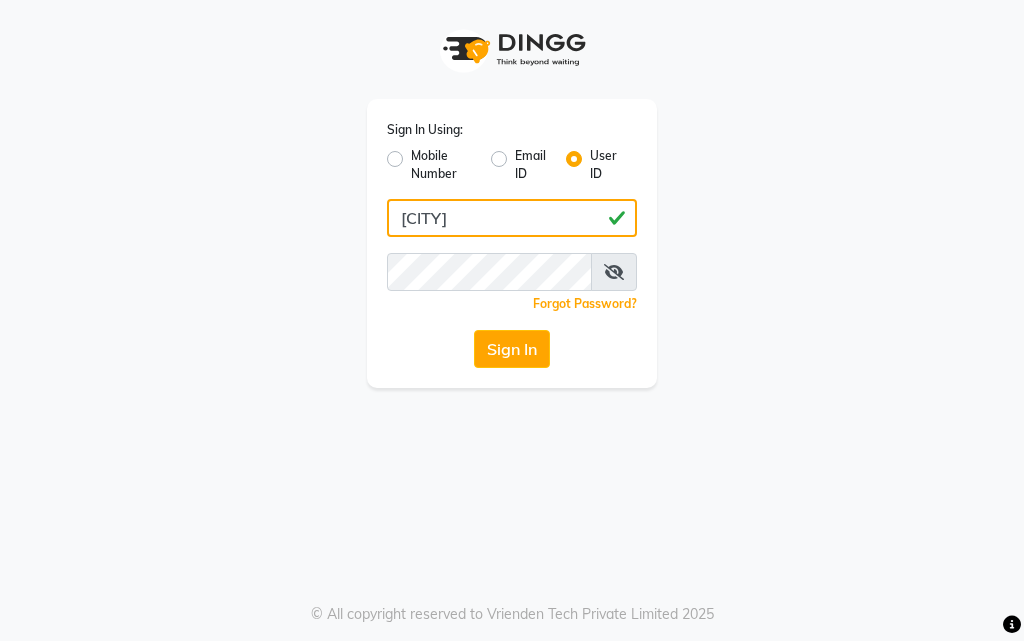 type on "[CITY]" 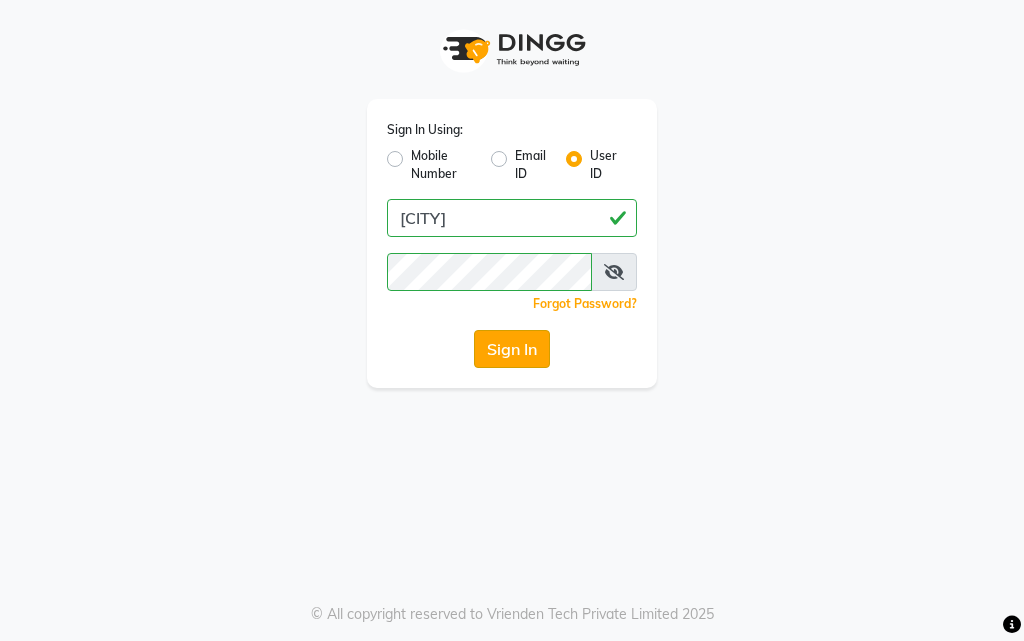 click on "Sign In" 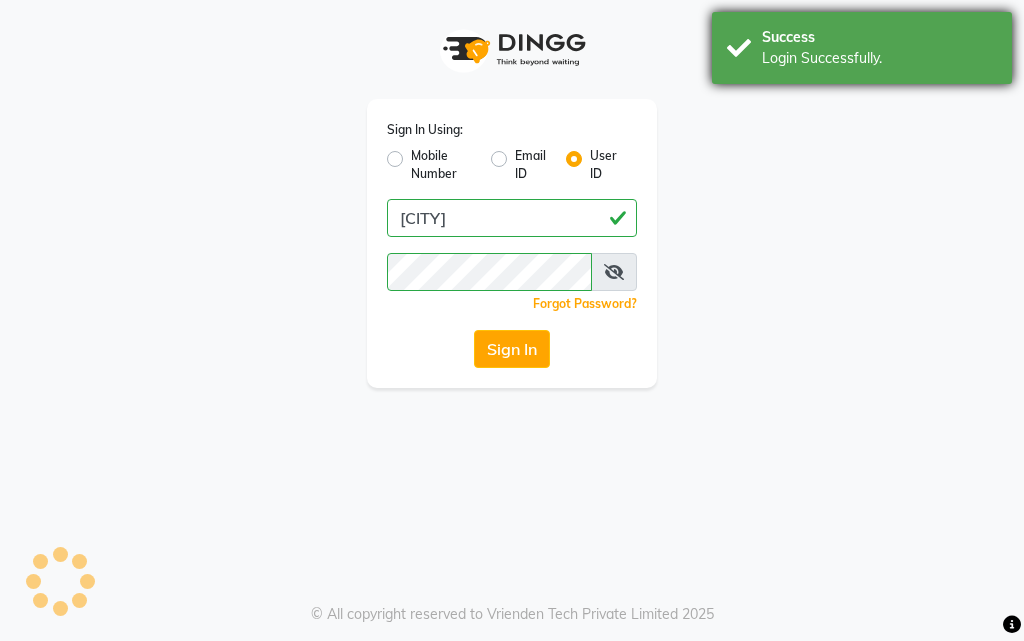 click on "Success   Login Successfully." at bounding box center (862, 48) 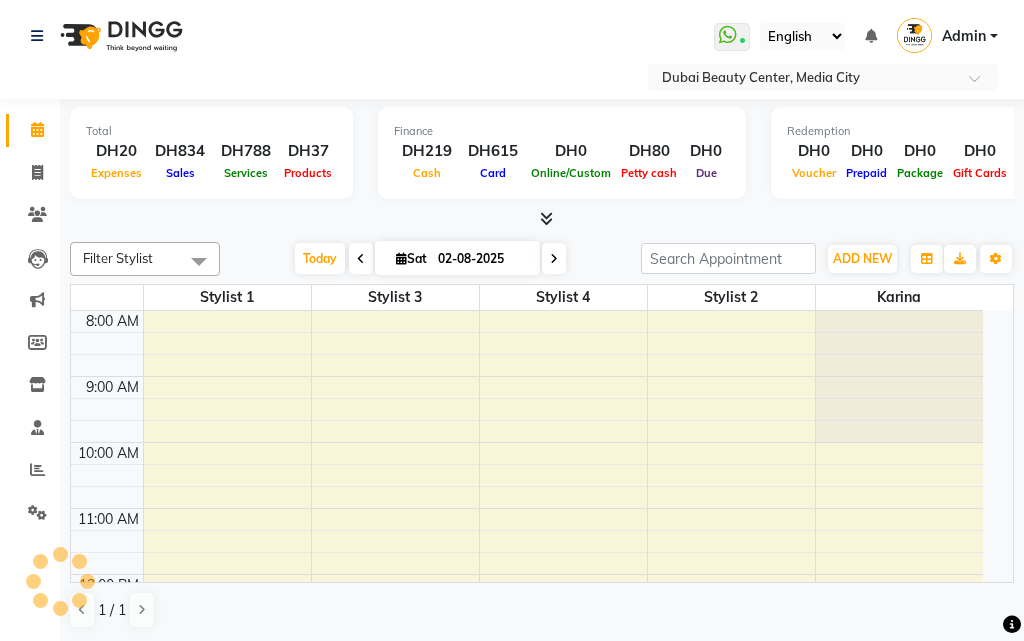 select on "en" 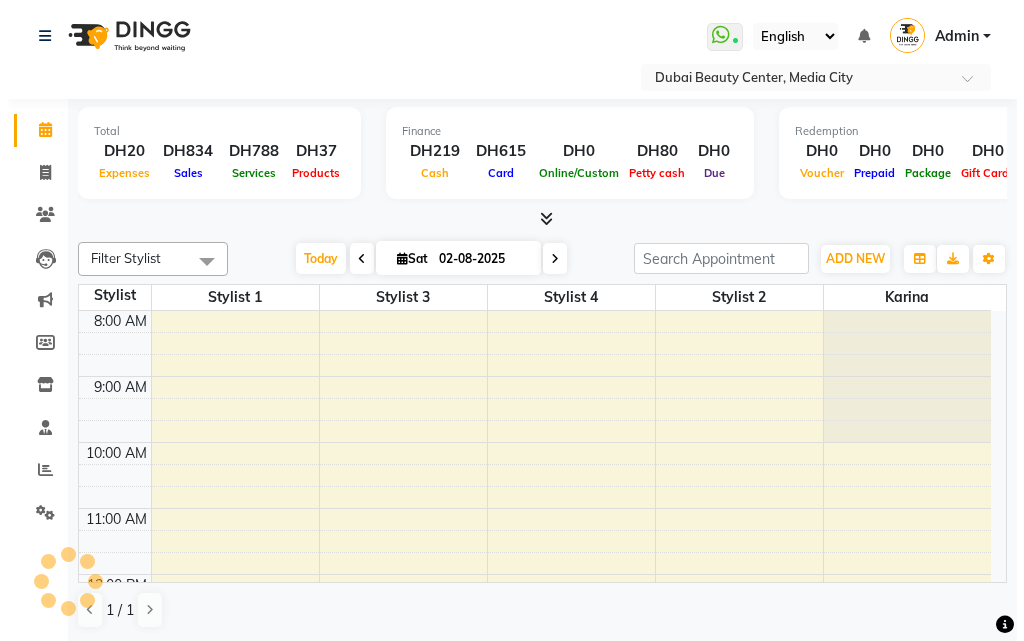 scroll, scrollTop: 0, scrollLeft: 0, axis: both 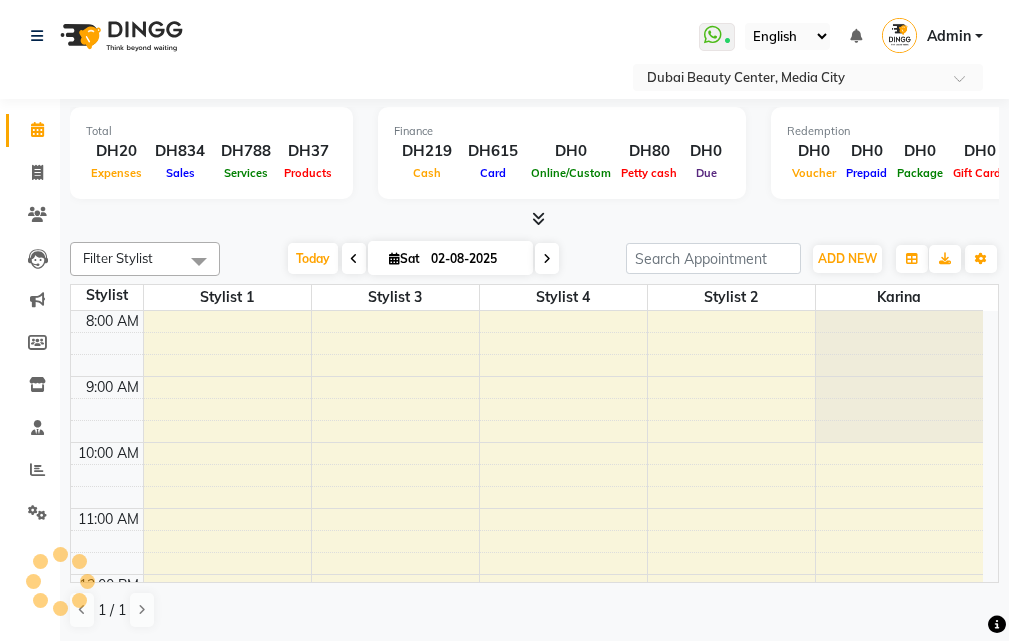 click on "Calendar" 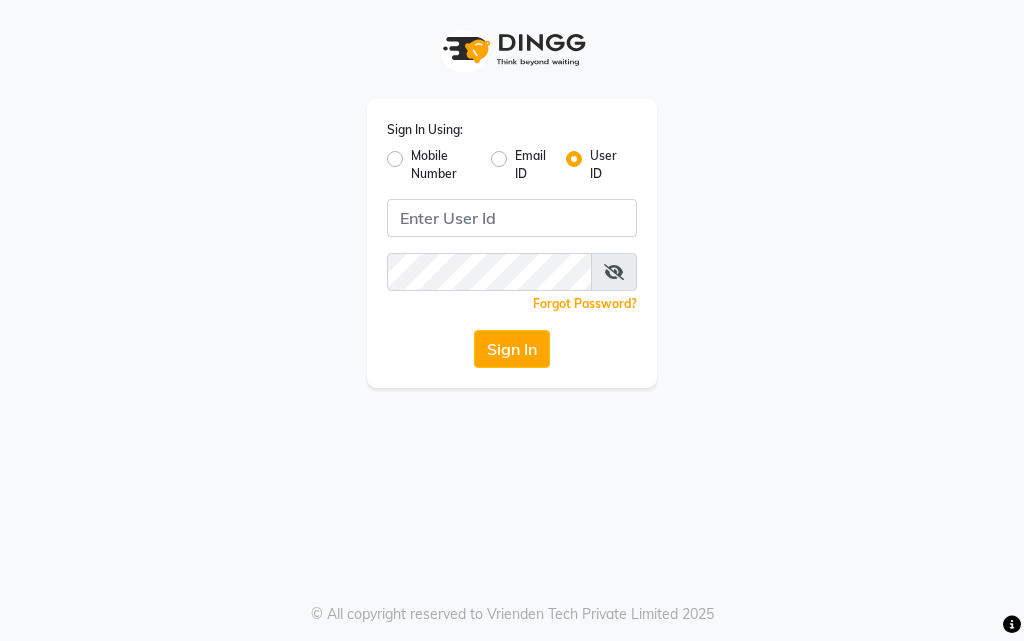 click on "Email ID" 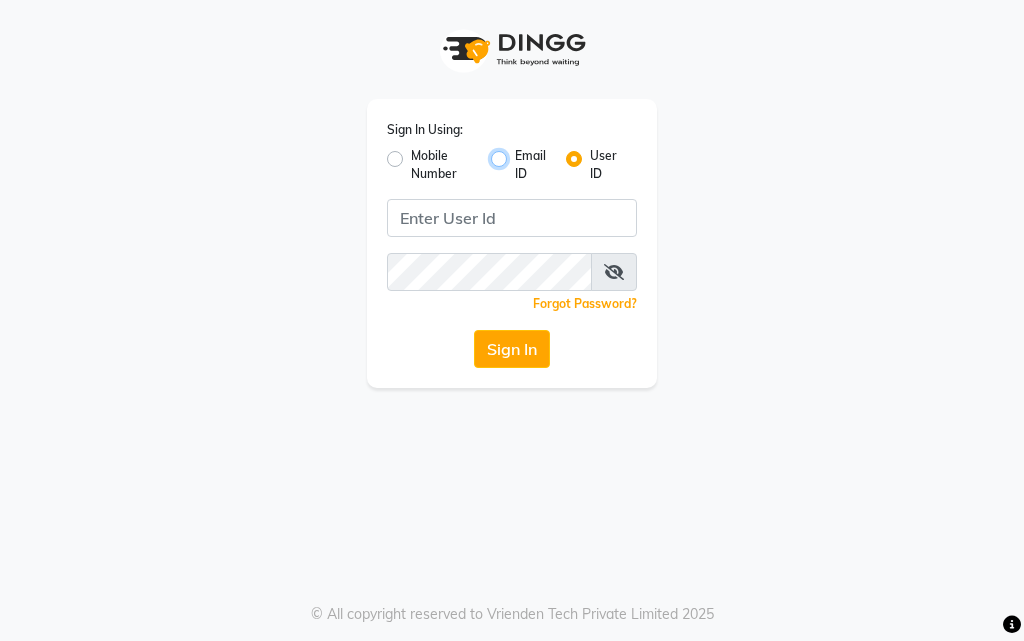 click on "Email ID" at bounding box center [521, 153] 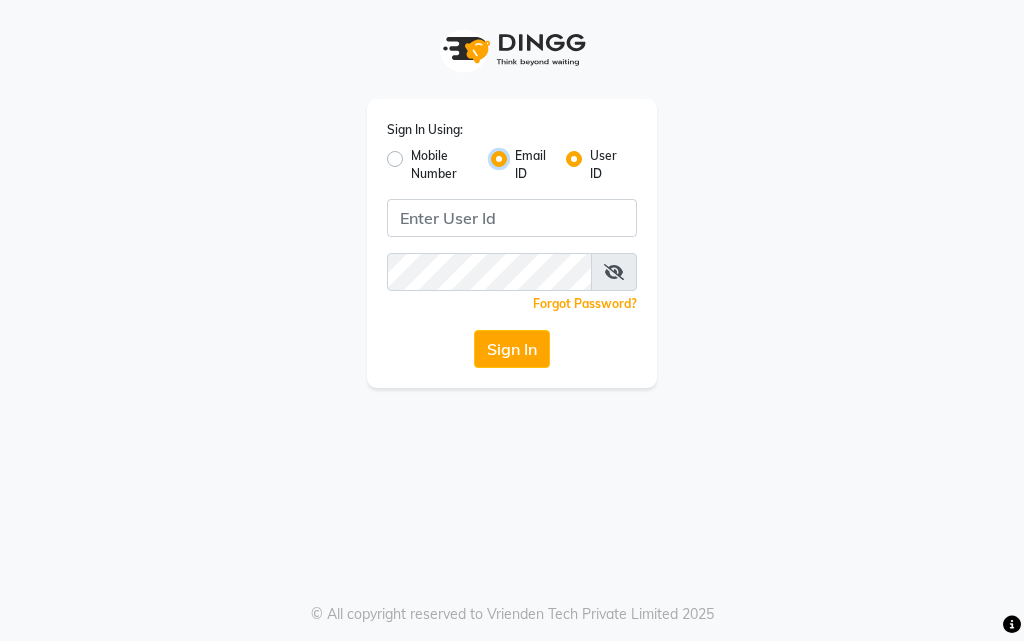 radio on "false" 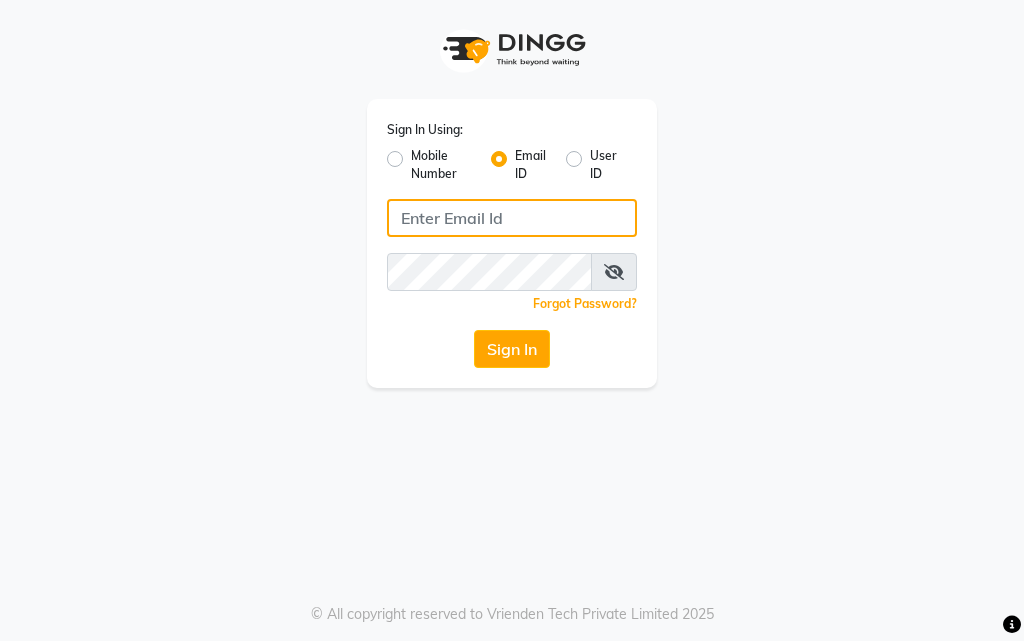 click 